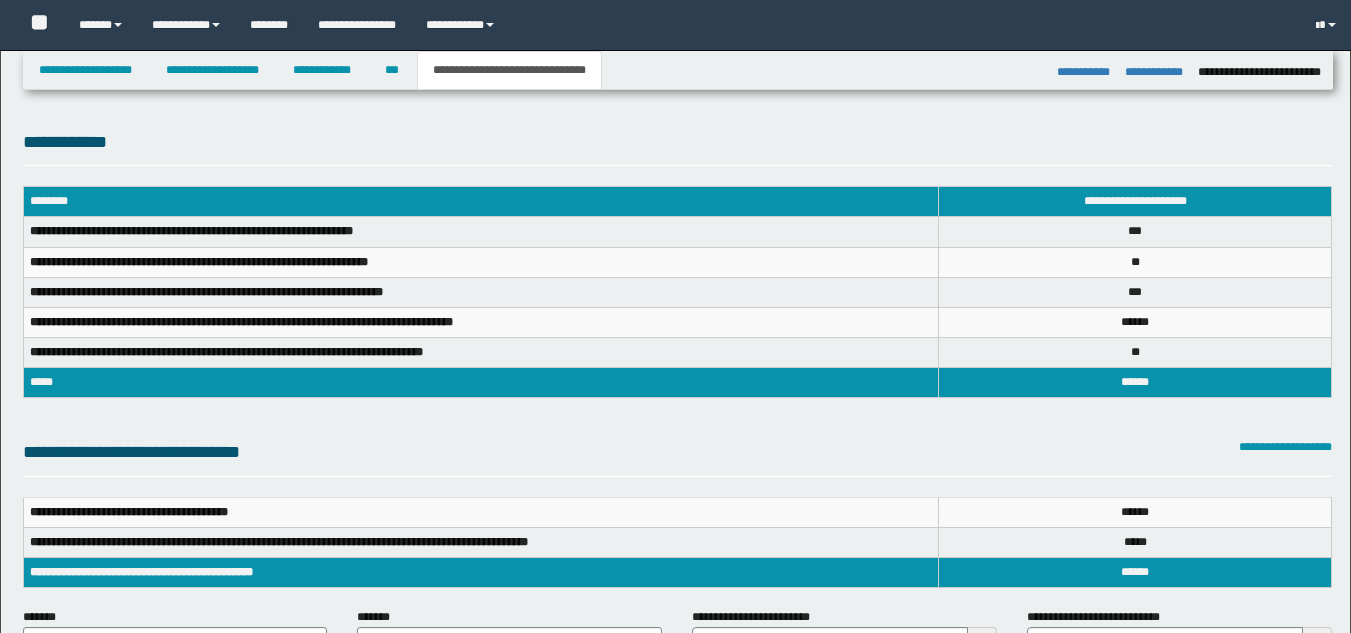 select on "*" 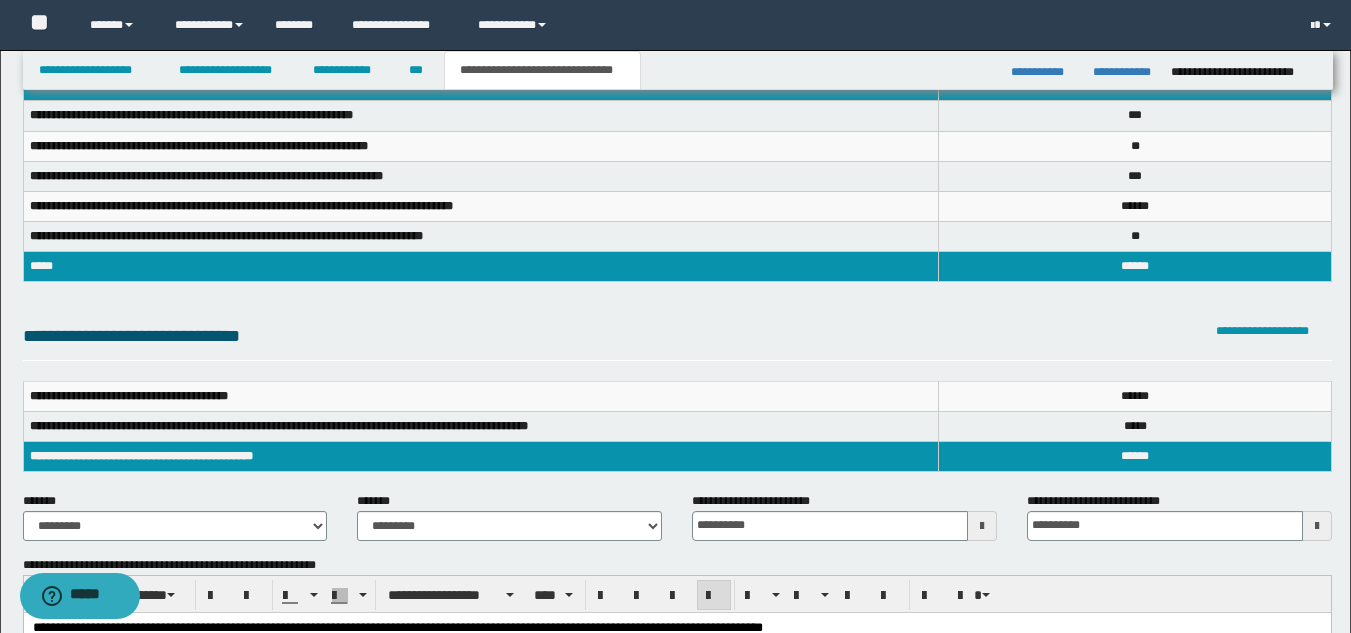 scroll, scrollTop: 0, scrollLeft: 0, axis: both 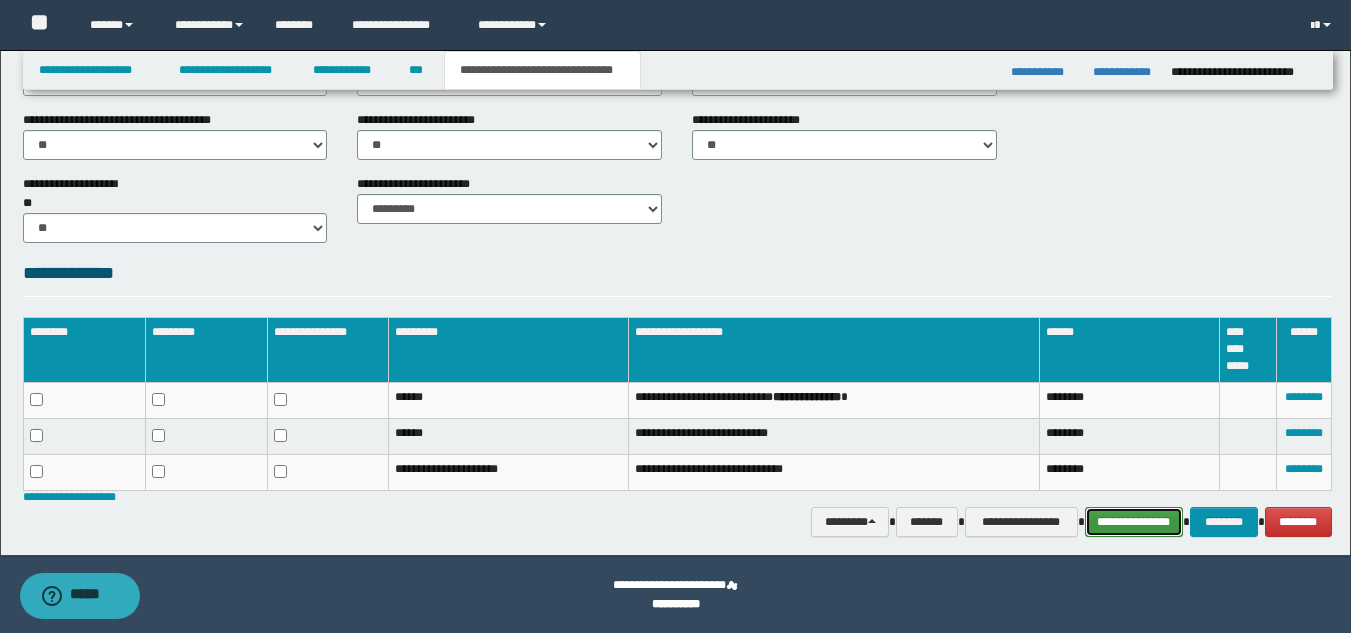click on "**********" at bounding box center (1134, 522) 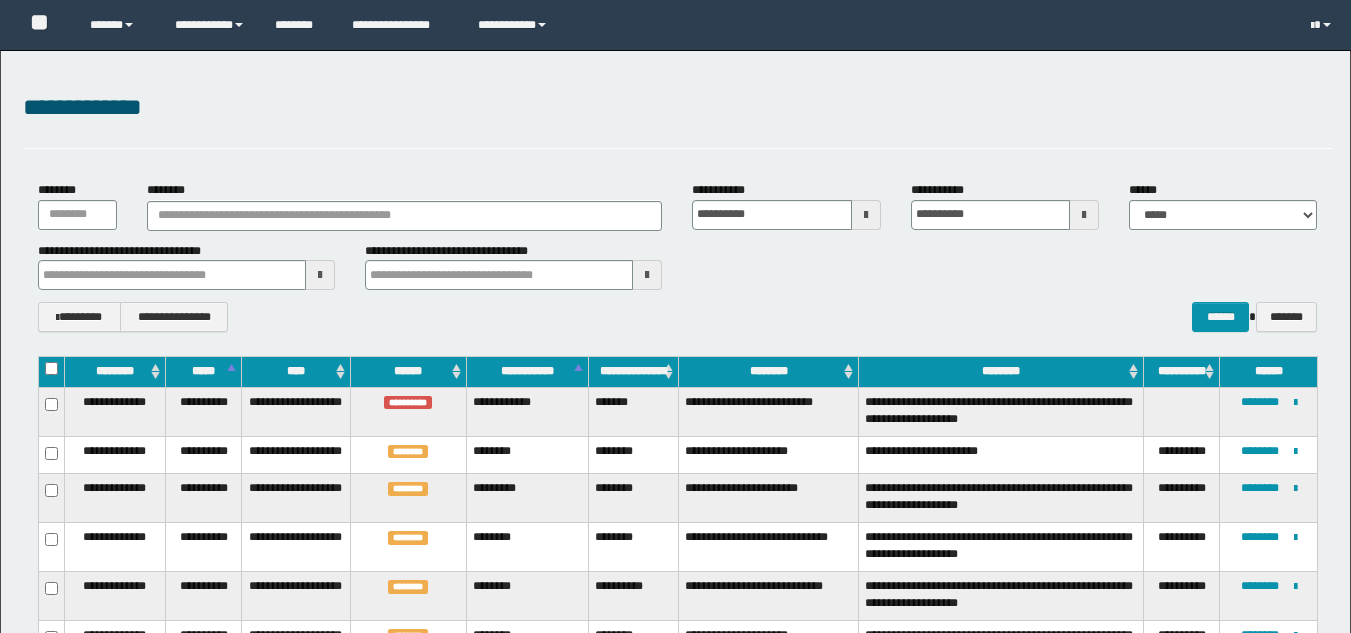 scroll, scrollTop: 396, scrollLeft: 0, axis: vertical 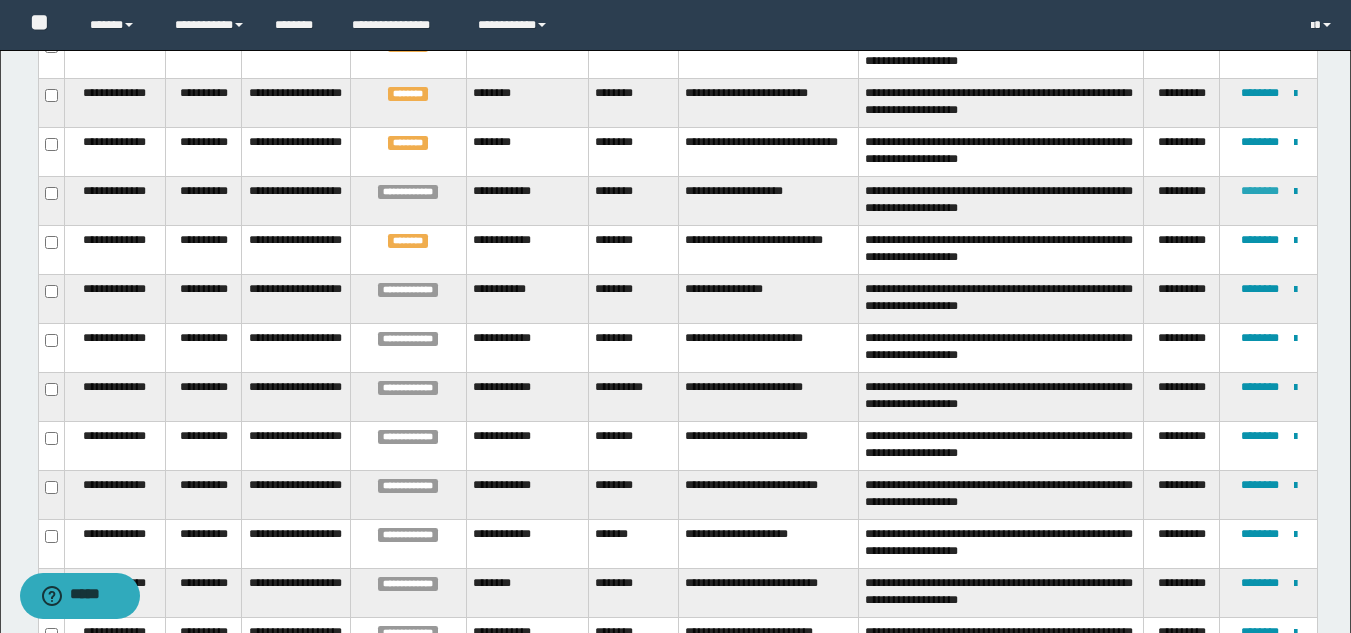 click on "********" at bounding box center [1260, 191] 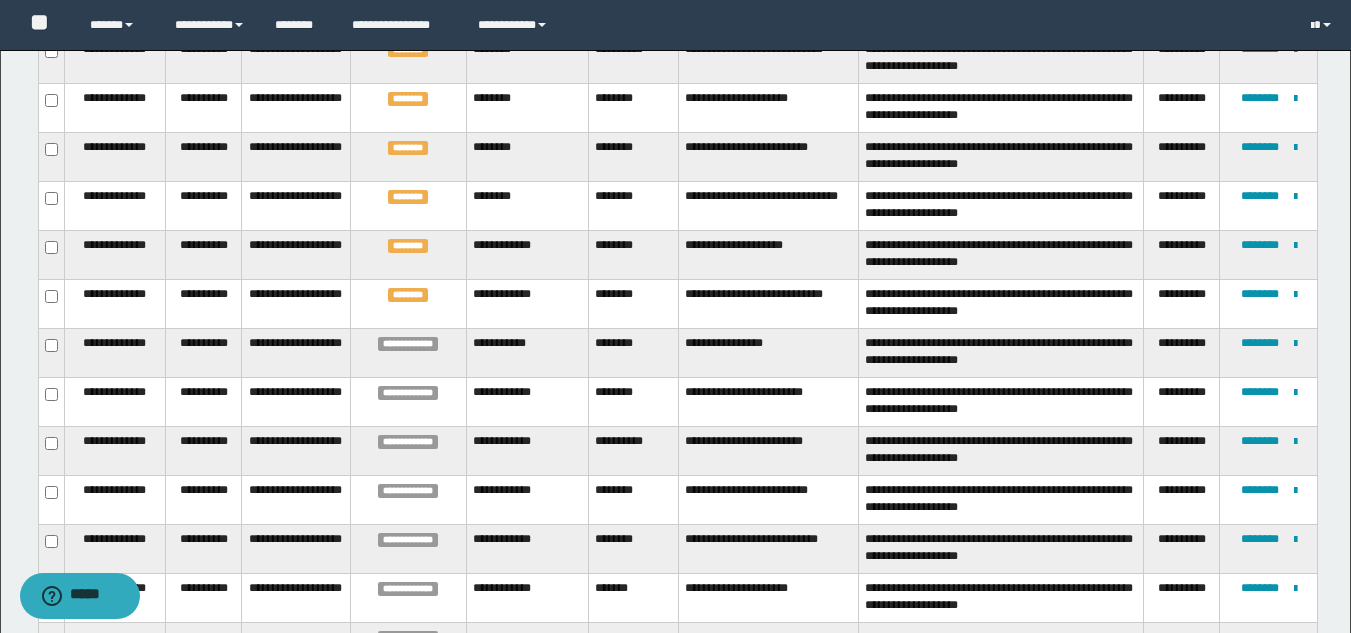 scroll, scrollTop: 591, scrollLeft: 0, axis: vertical 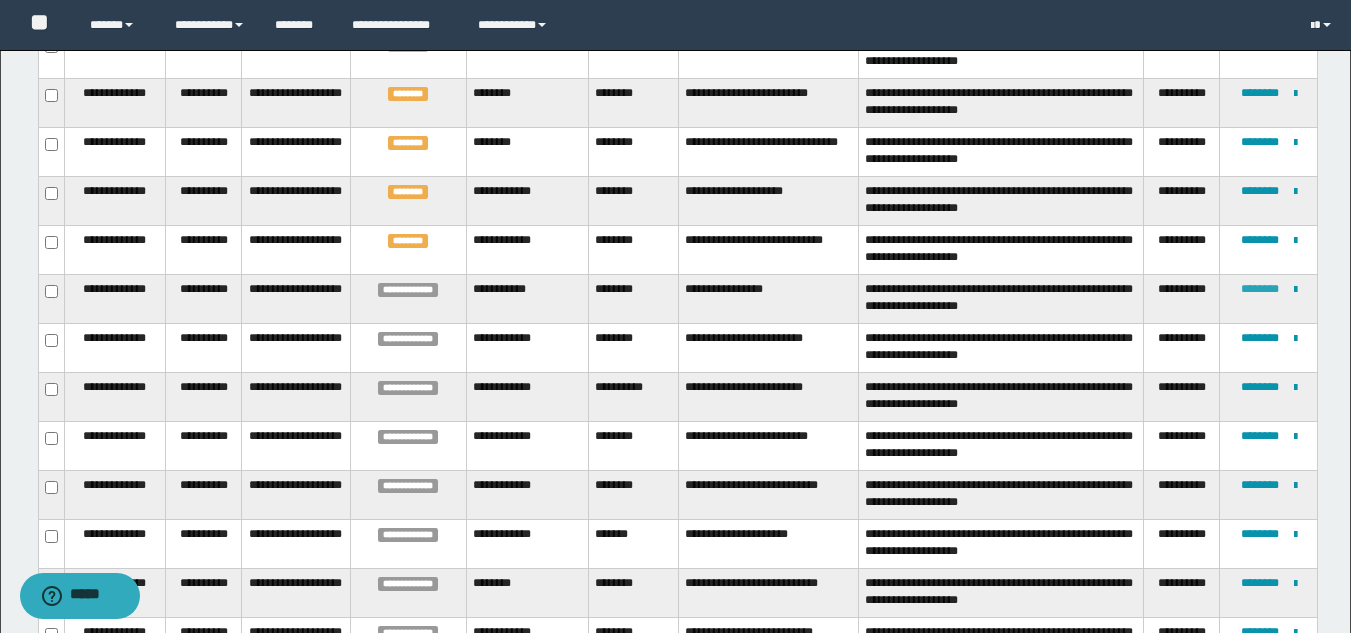 click on "********" at bounding box center (1260, 289) 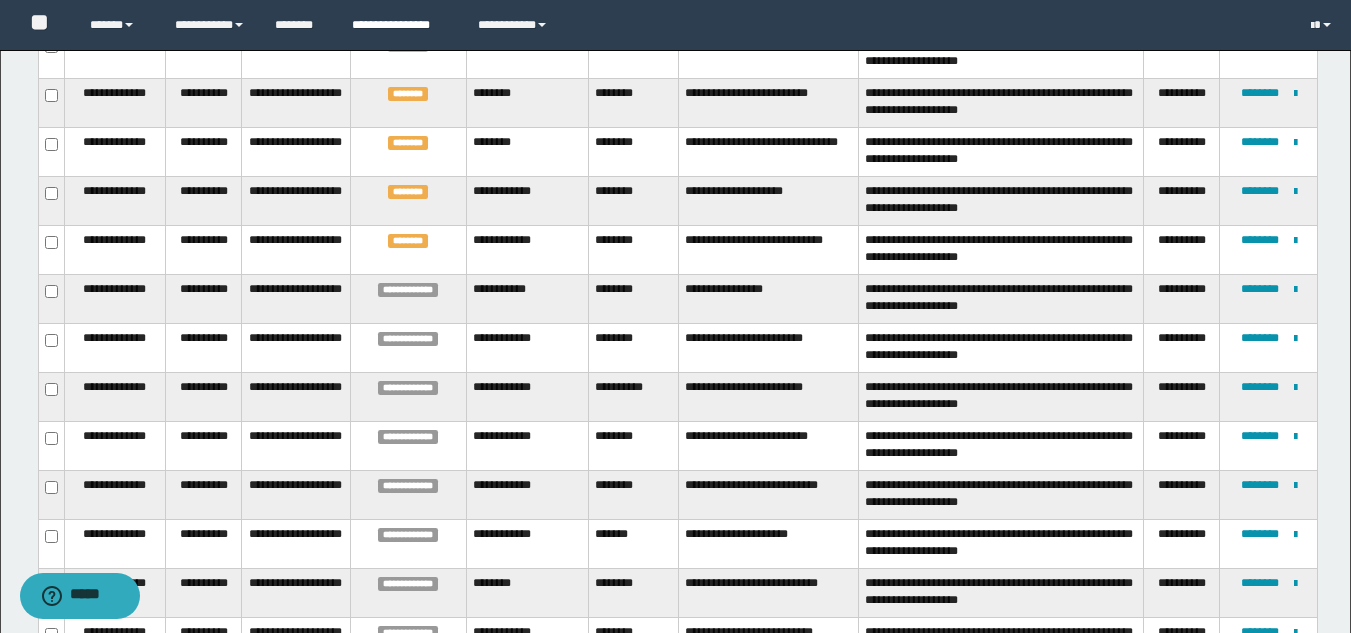 scroll, scrollTop: 118, scrollLeft: 0, axis: vertical 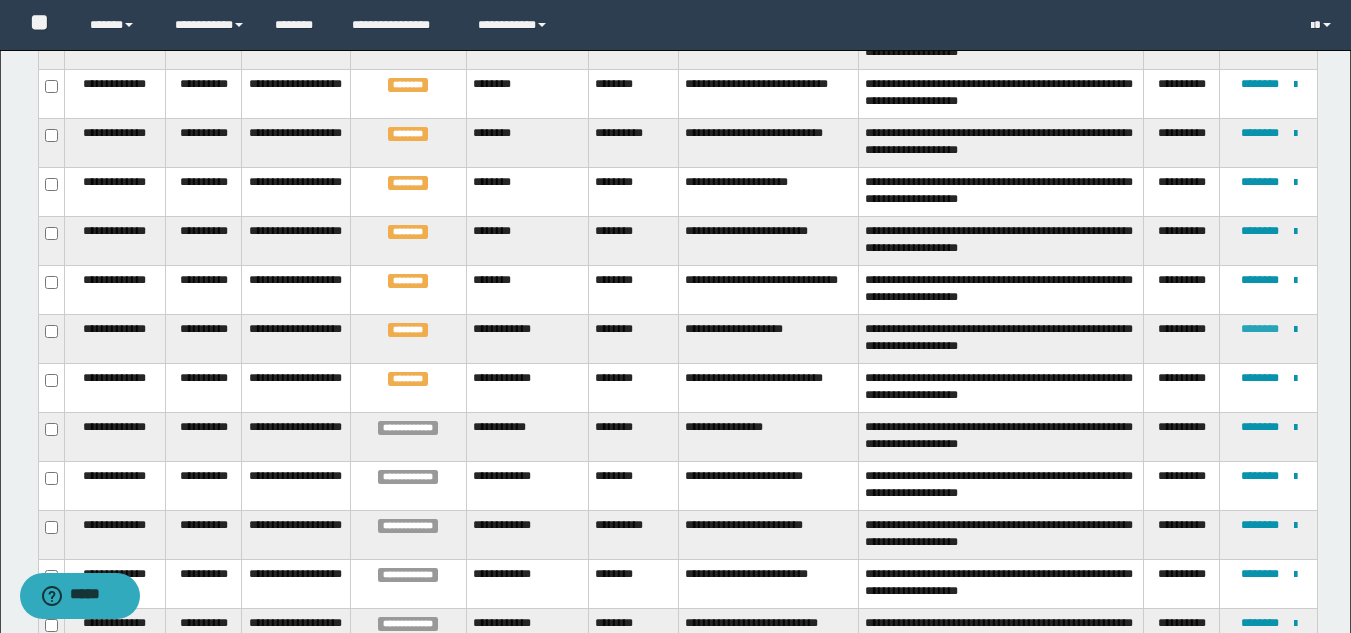 click on "********" at bounding box center (1260, 329) 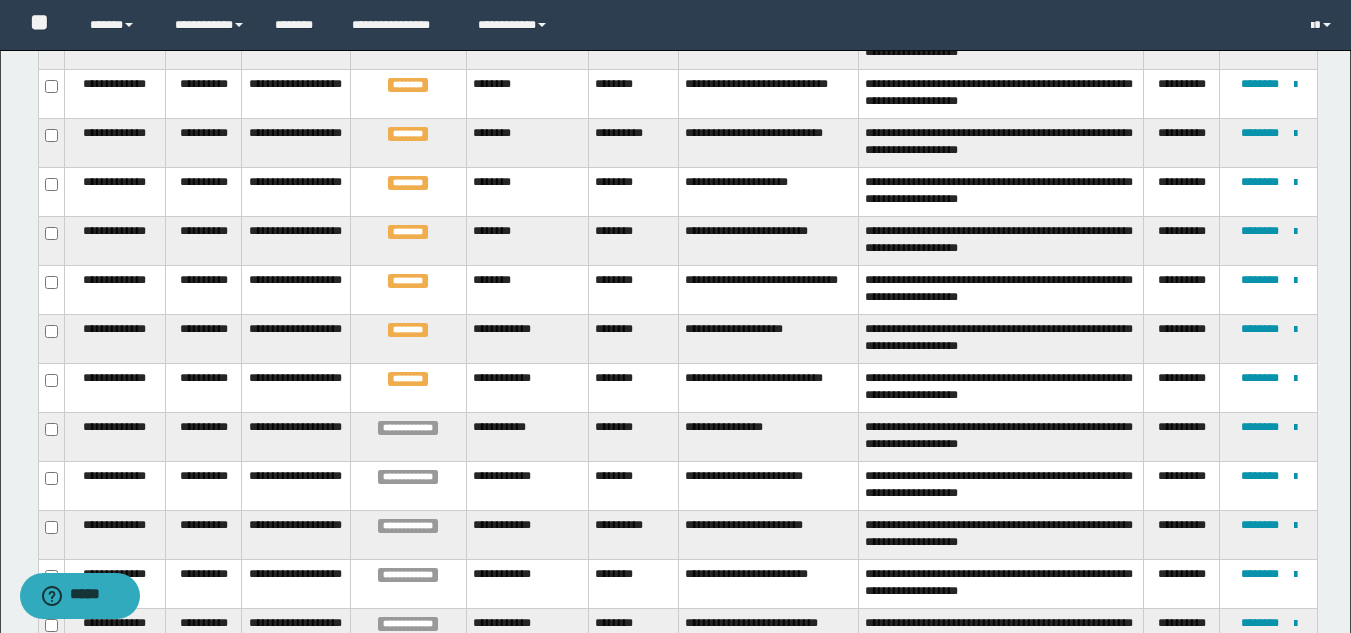 scroll, scrollTop: 75, scrollLeft: 0, axis: vertical 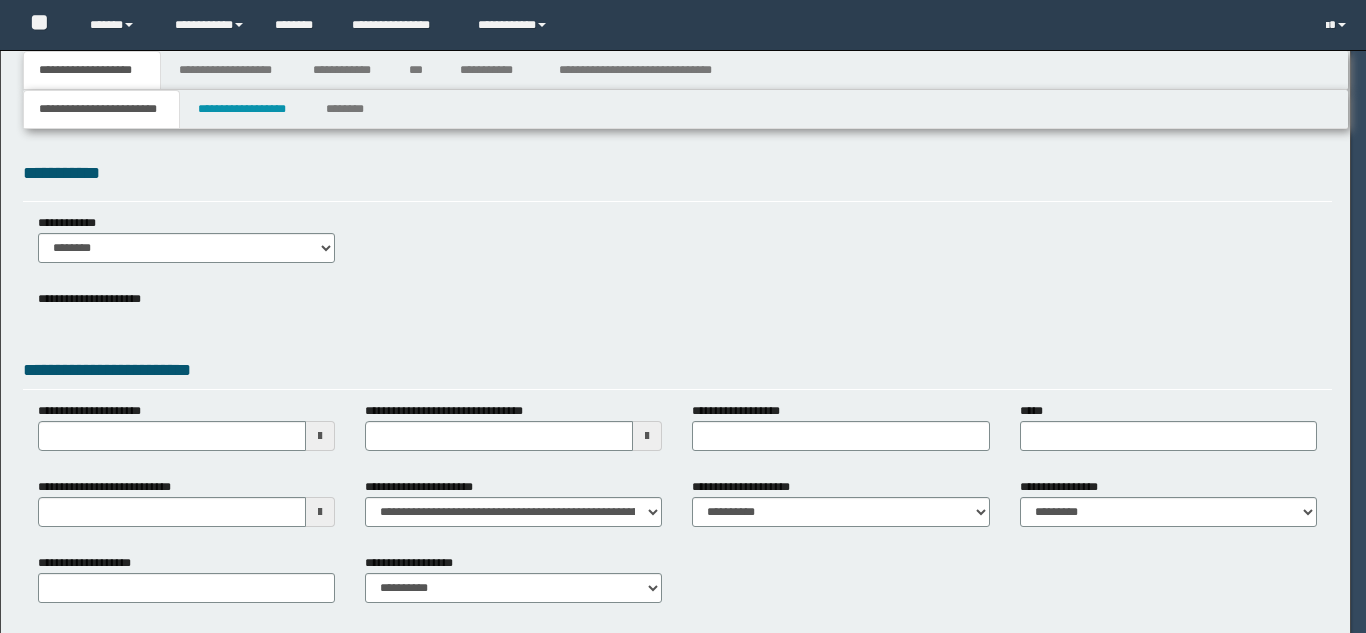 select on "*" 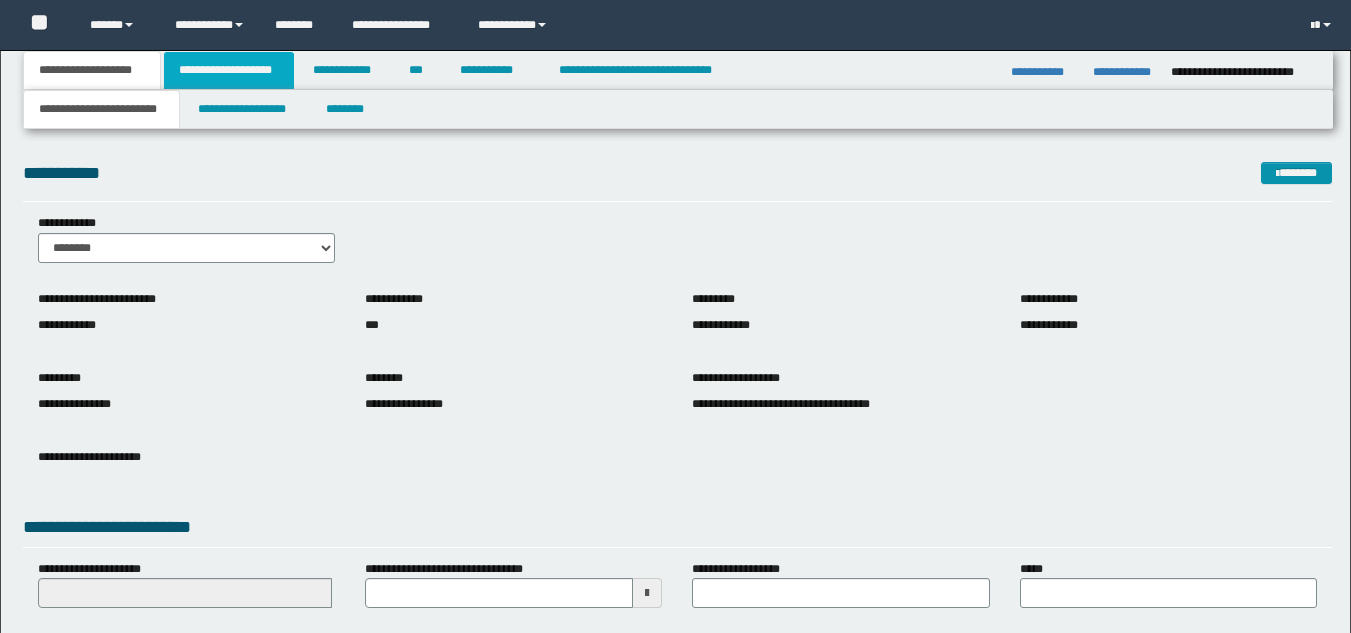 click on "**********" at bounding box center [229, 70] 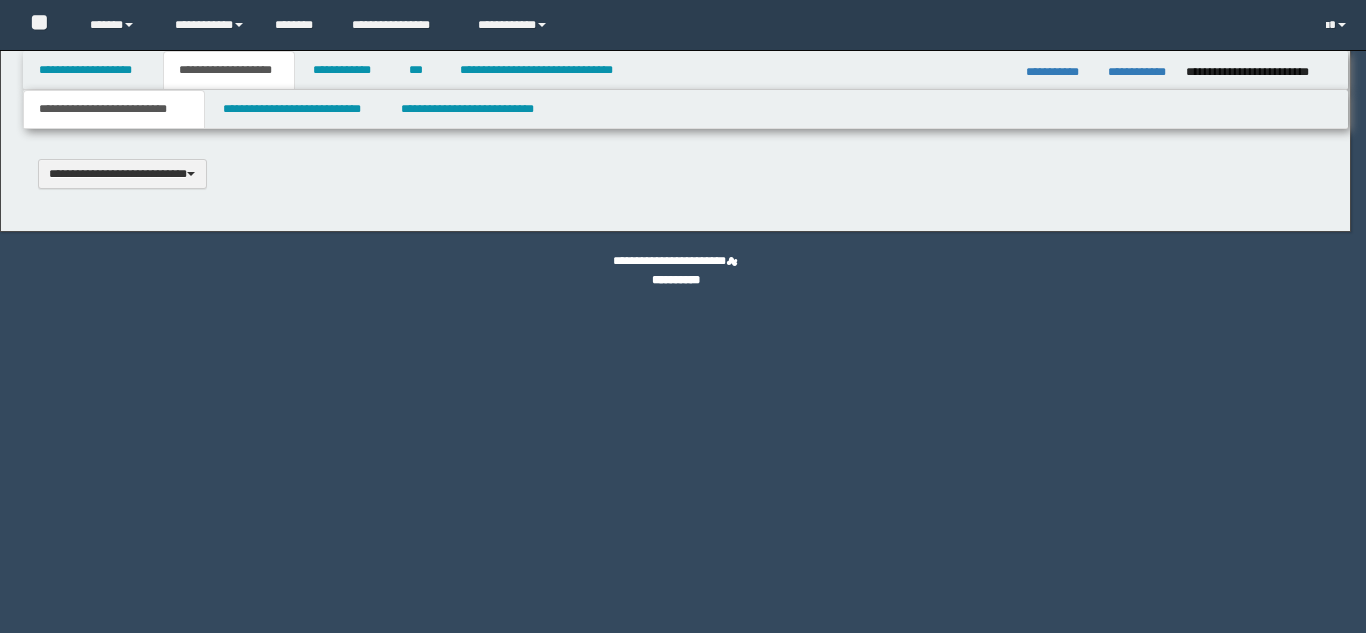 type 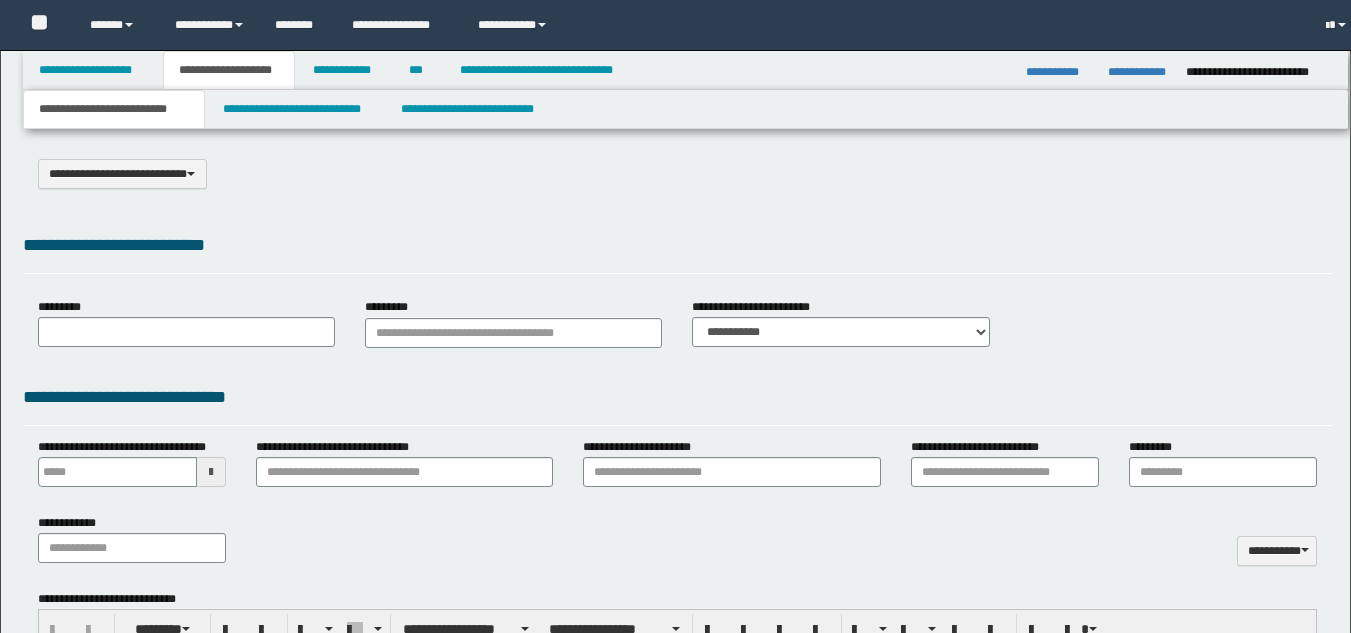 type on "**********" 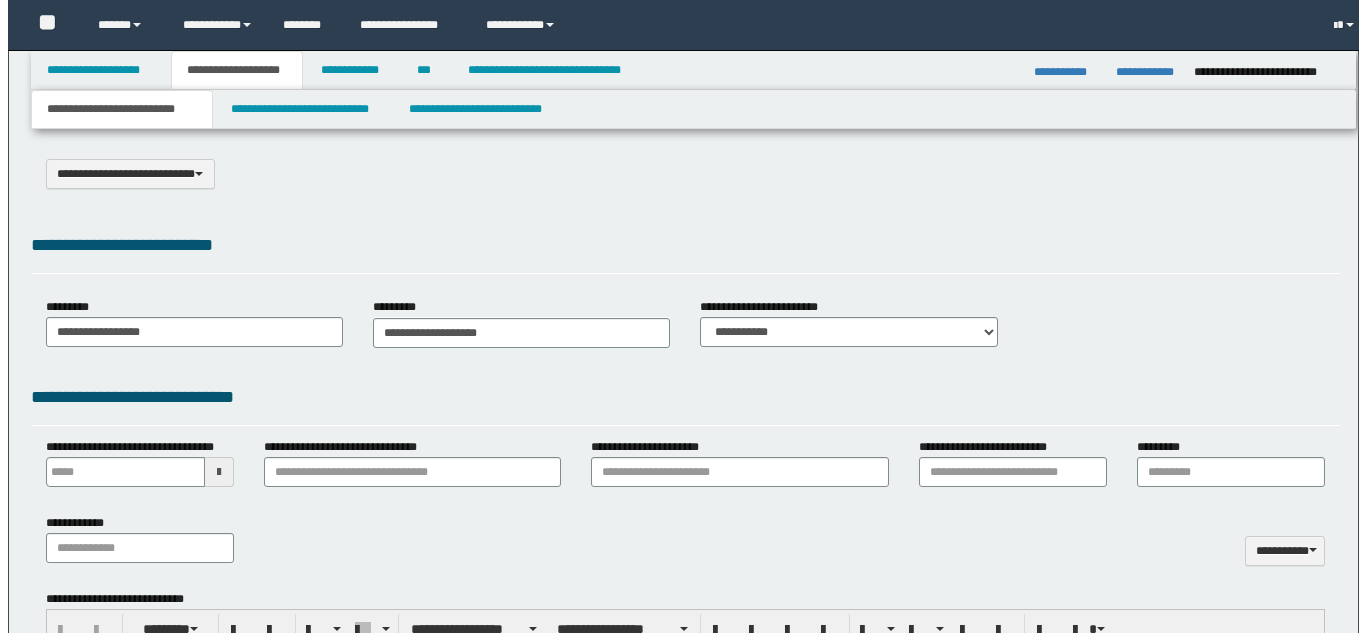 scroll, scrollTop: 0, scrollLeft: 0, axis: both 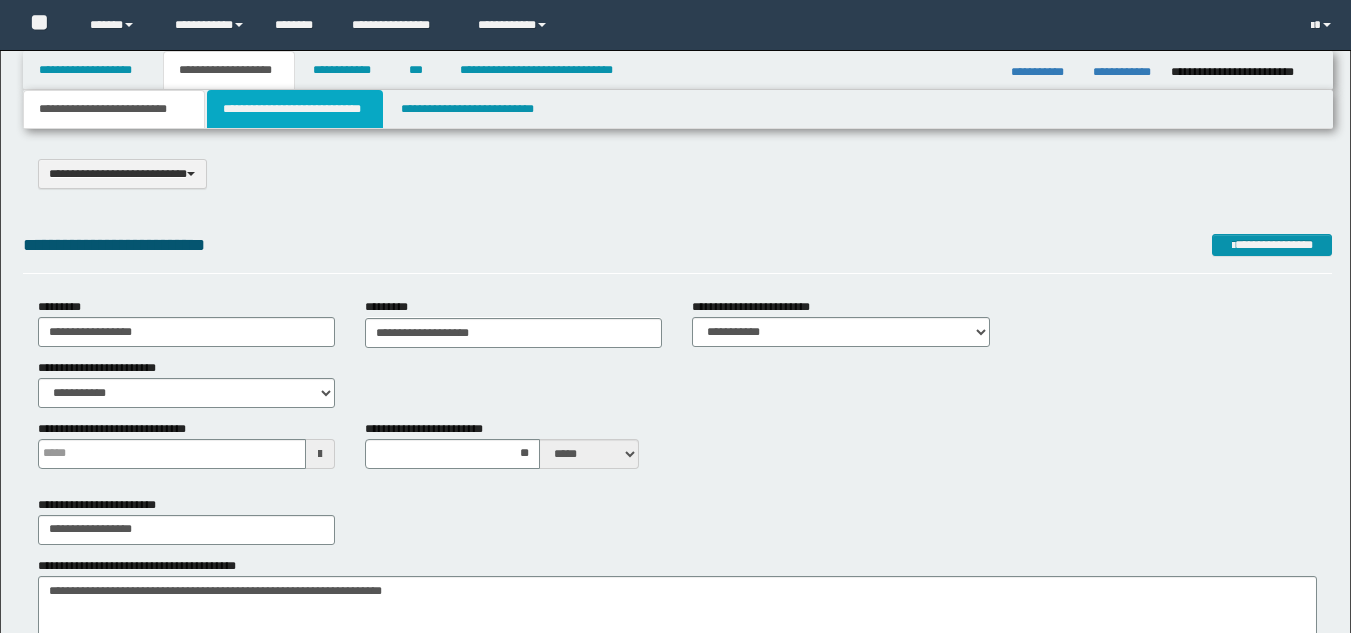 click on "**********" at bounding box center (295, 109) 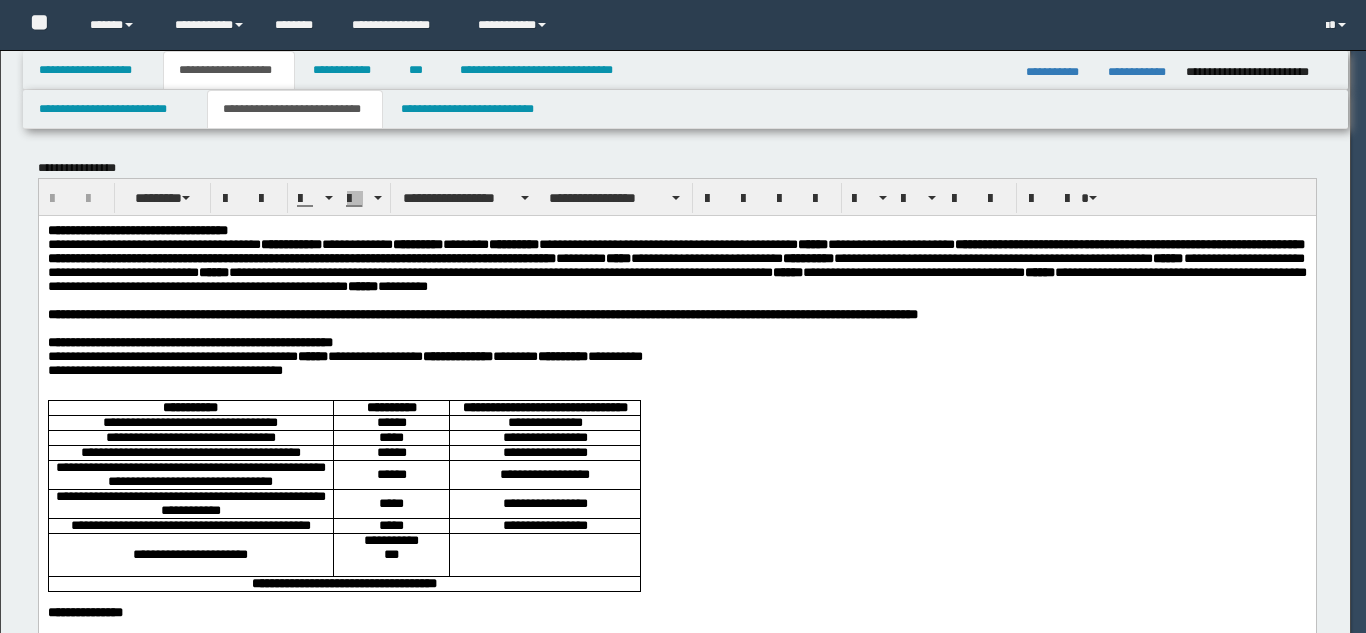 scroll, scrollTop: 0, scrollLeft: 0, axis: both 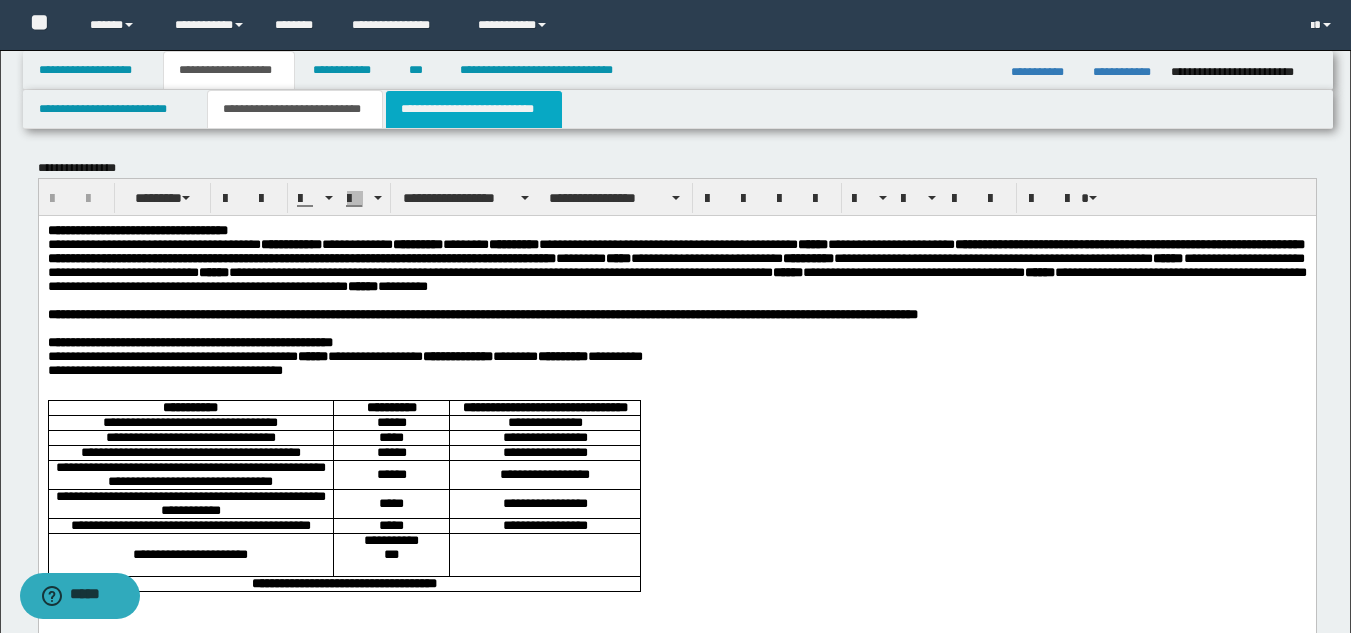 click on "**********" at bounding box center [474, 109] 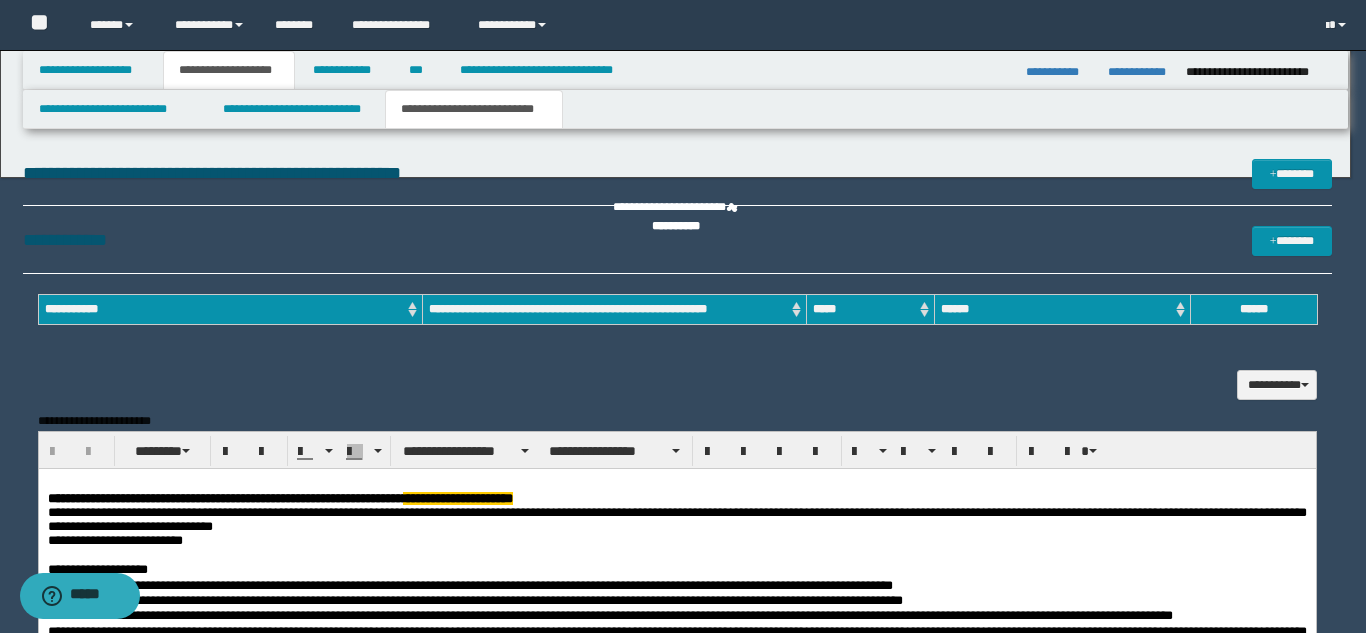 scroll, scrollTop: 0, scrollLeft: 0, axis: both 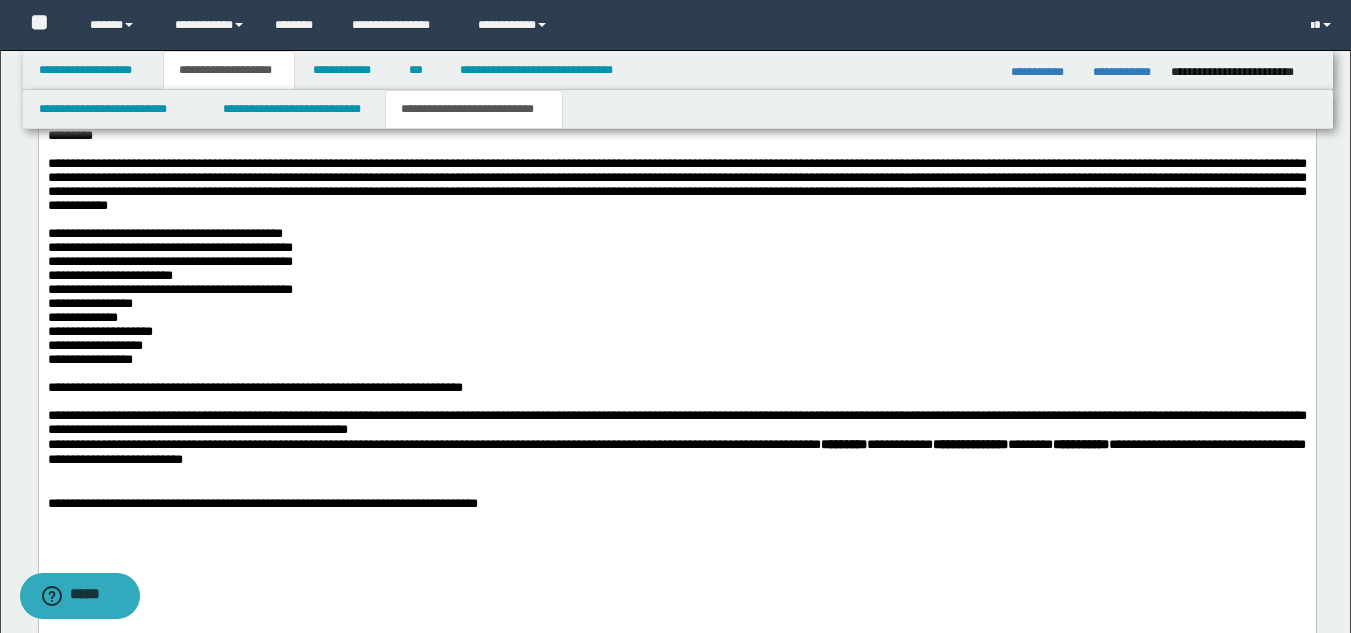 click on "**********" at bounding box center (676, 234) 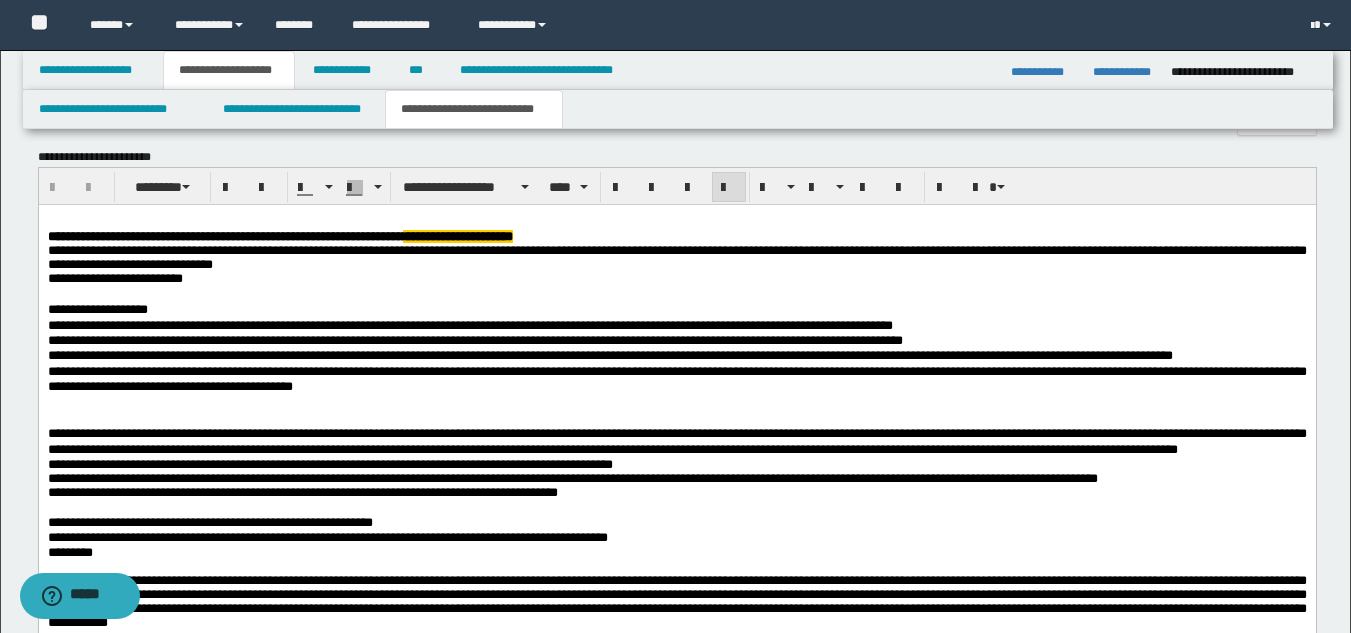scroll, scrollTop: 993, scrollLeft: 0, axis: vertical 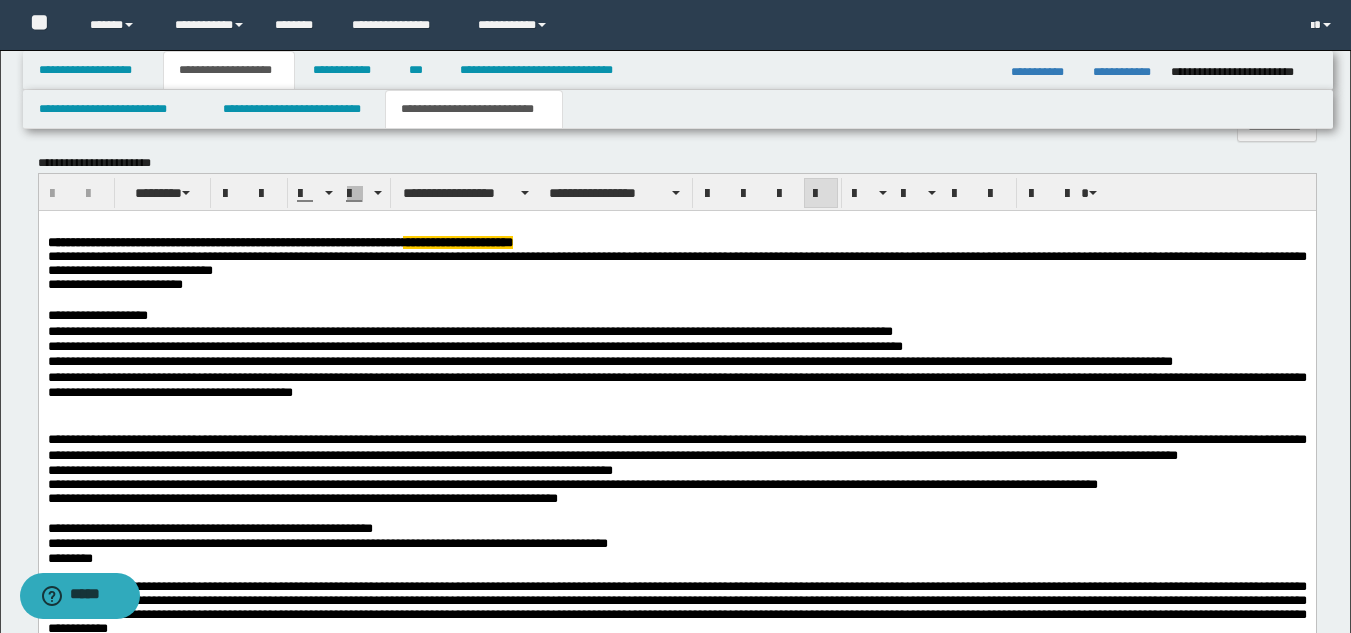 click on "**********" at bounding box center (676, 621) 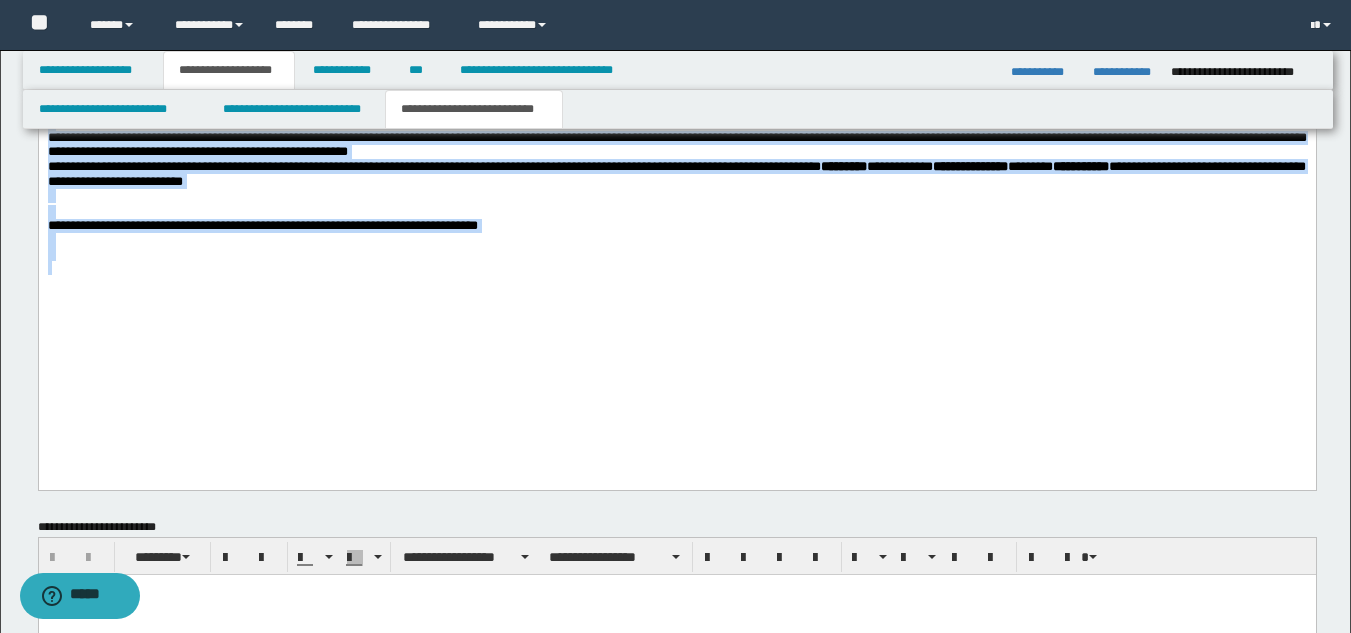 scroll, scrollTop: 1700, scrollLeft: 0, axis: vertical 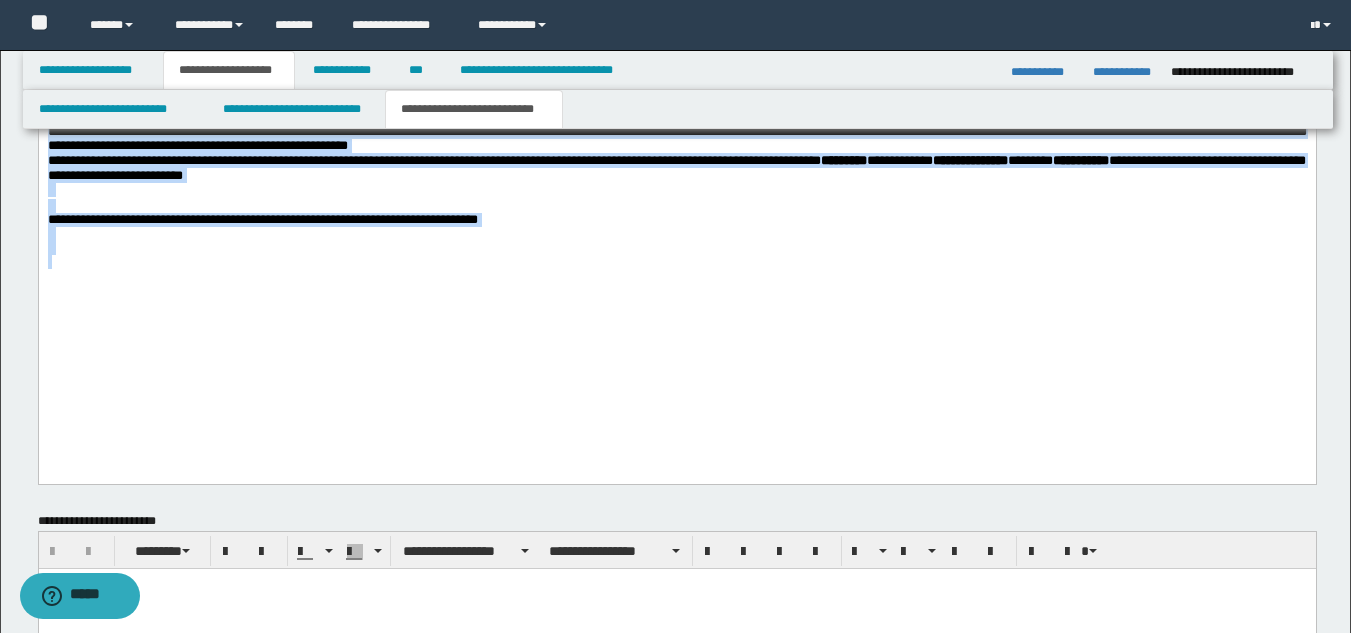 drag, startPoint x: 48, startPoint y: -484, endPoint x: 412, endPoint y: 508, distance: 1056.6741 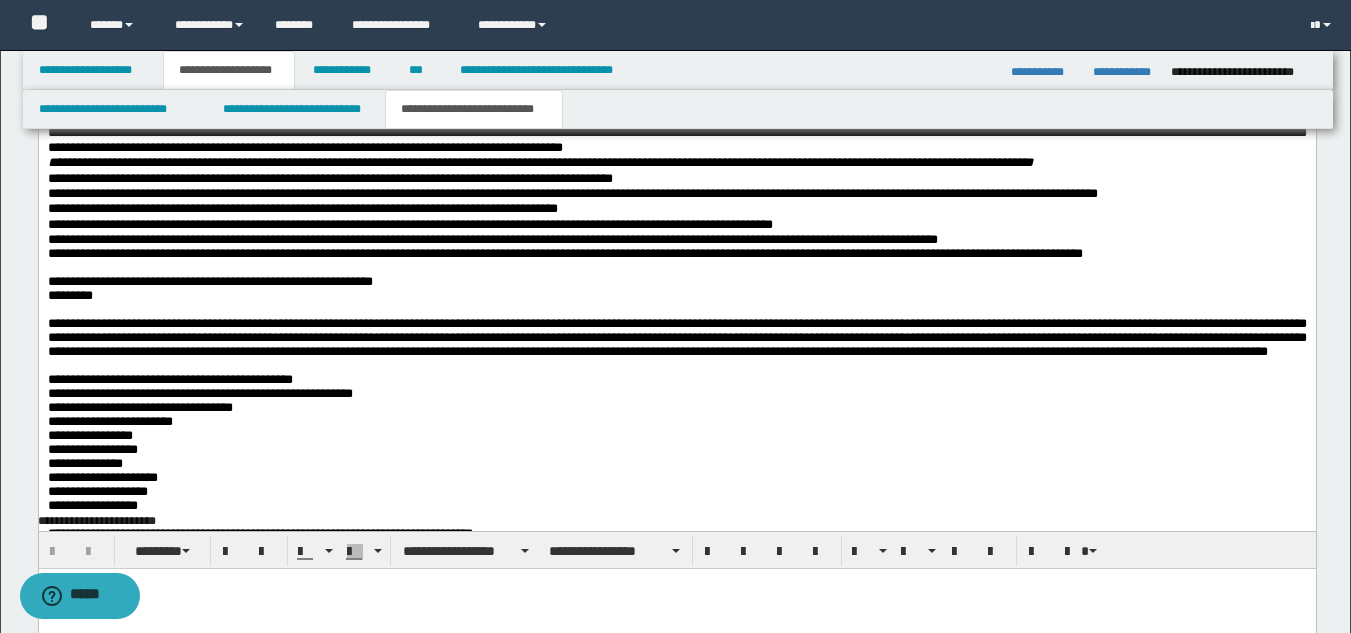 scroll, scrollTop: 1204, scrollLeft: 0, axis: vertical 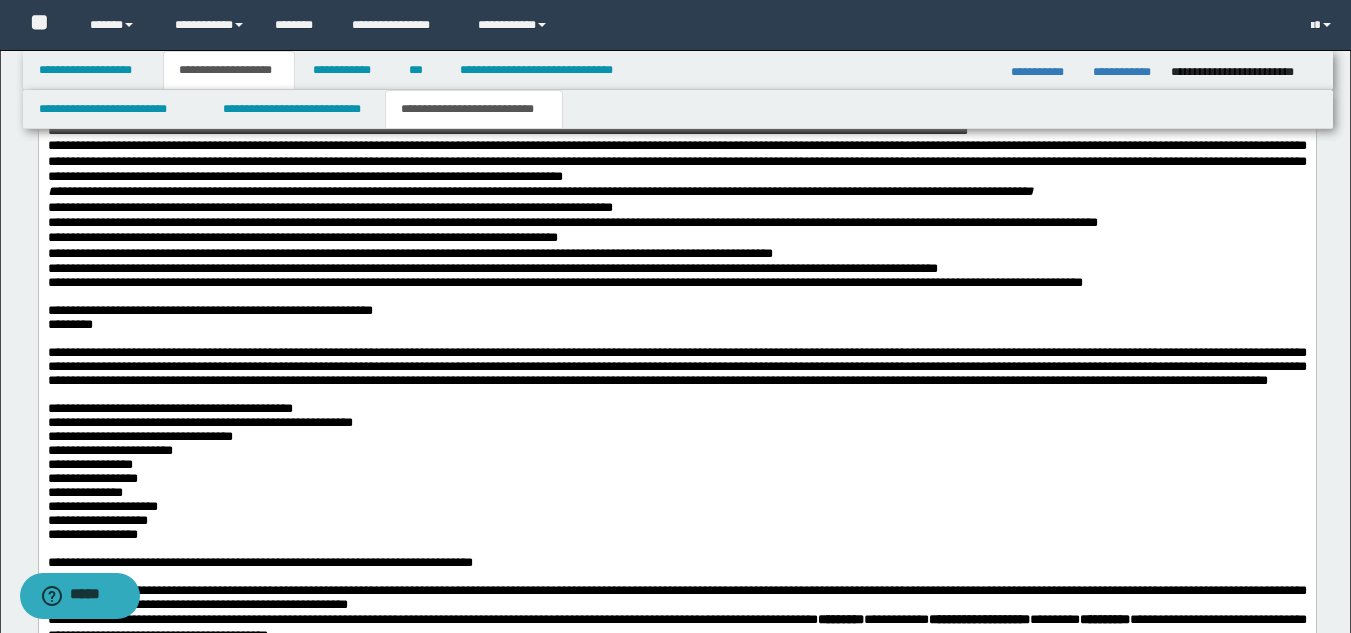 click at bounding box center [676, 39] 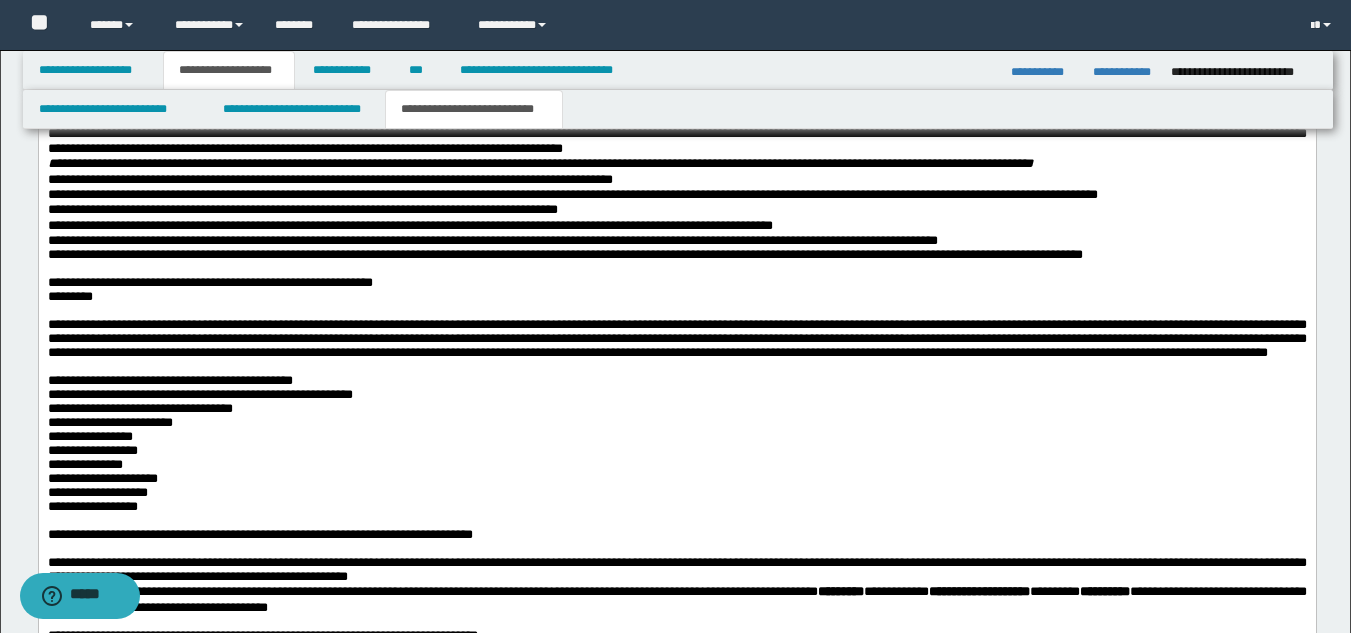 click on "*********" at bounding box center [69, 296] 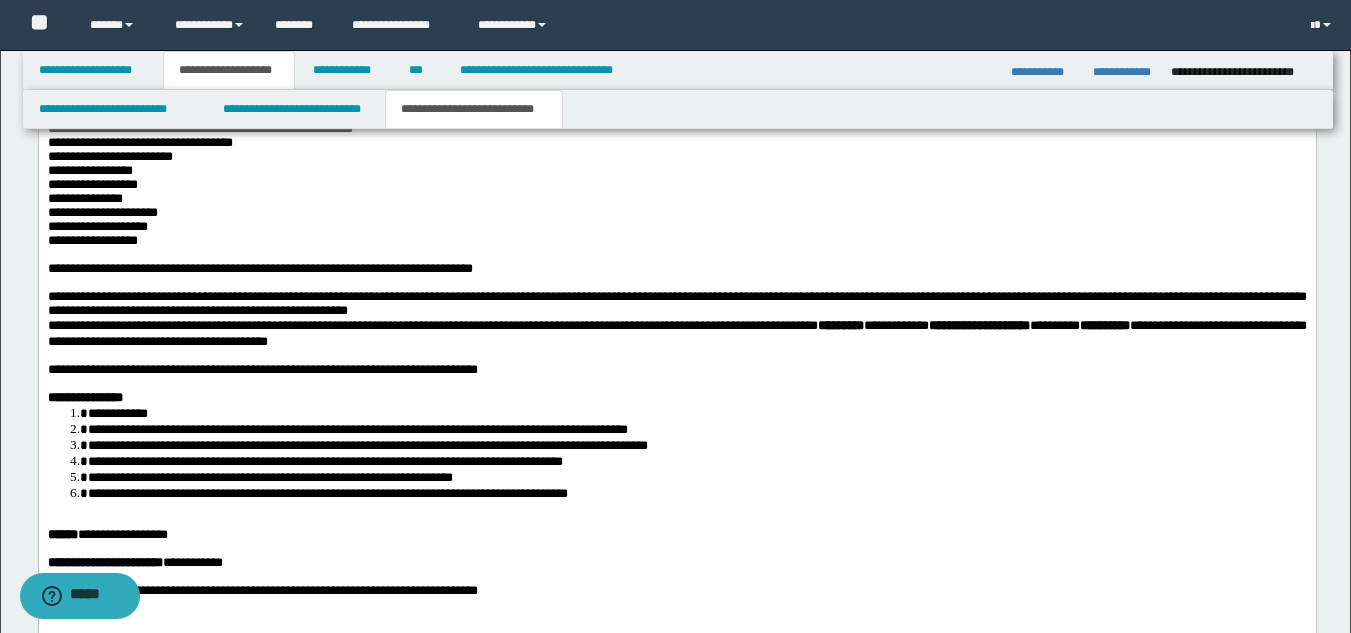 scroll, scrollTop: 1951, scrollLeft: 0, axis: vertical 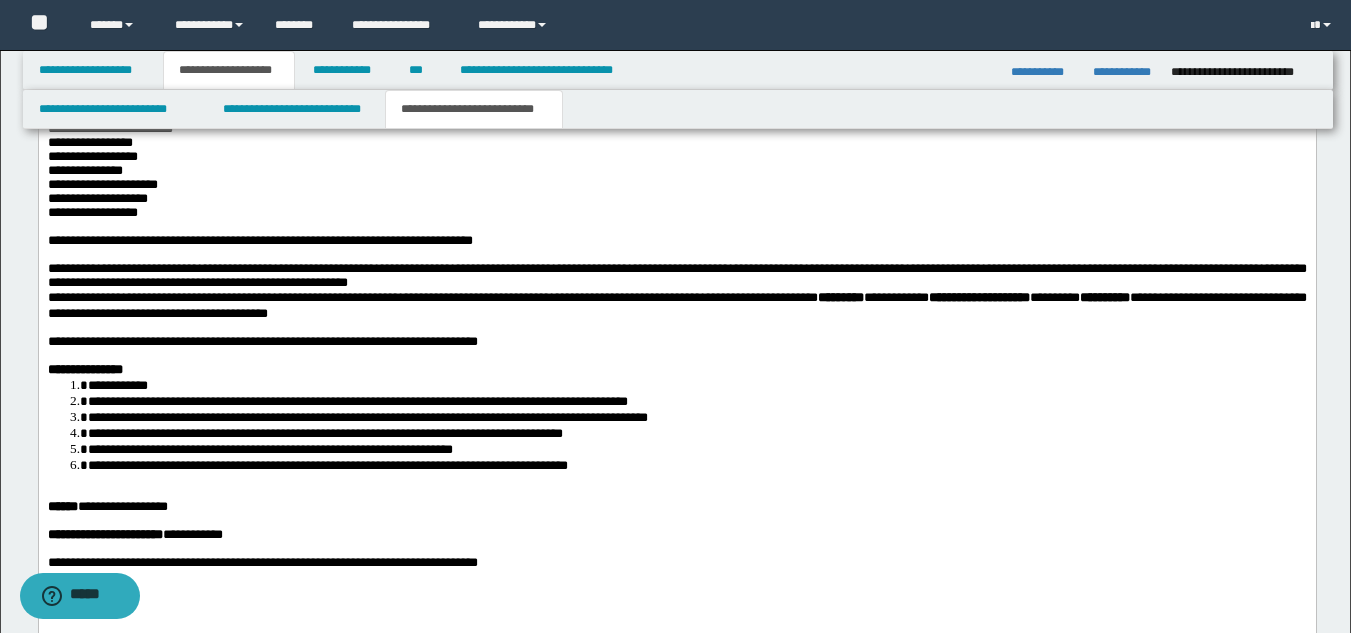 click on "**********" at bounding box center (676, -60) 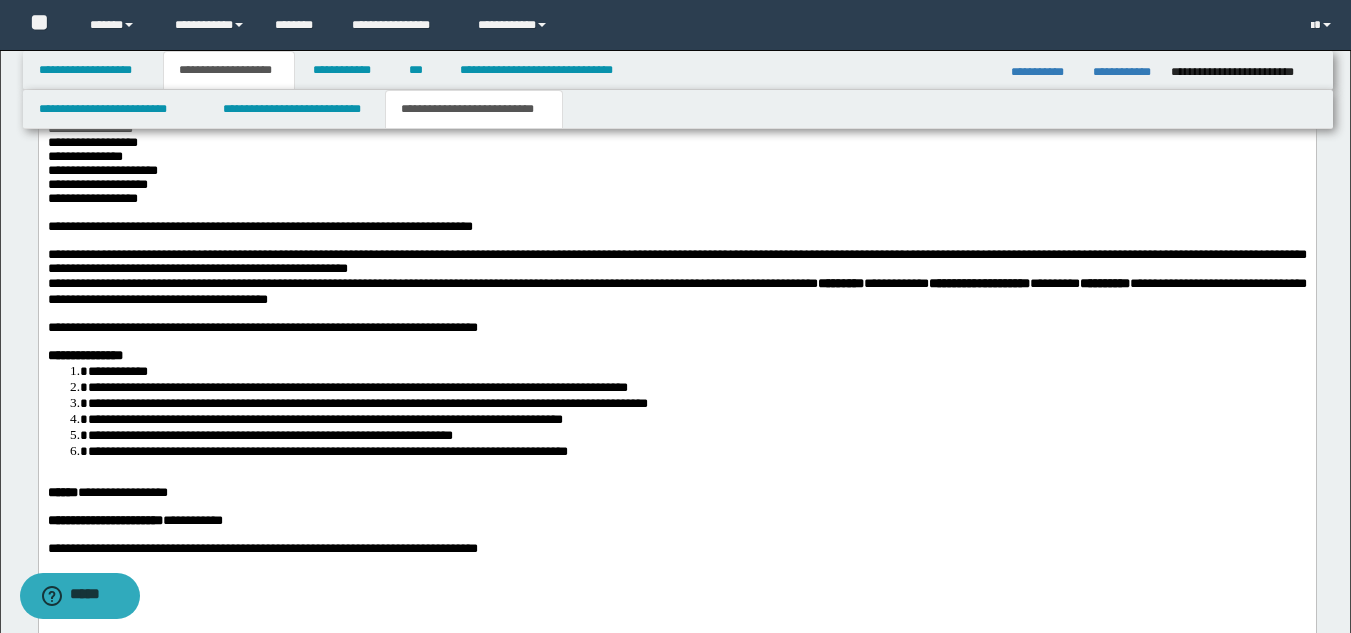 click 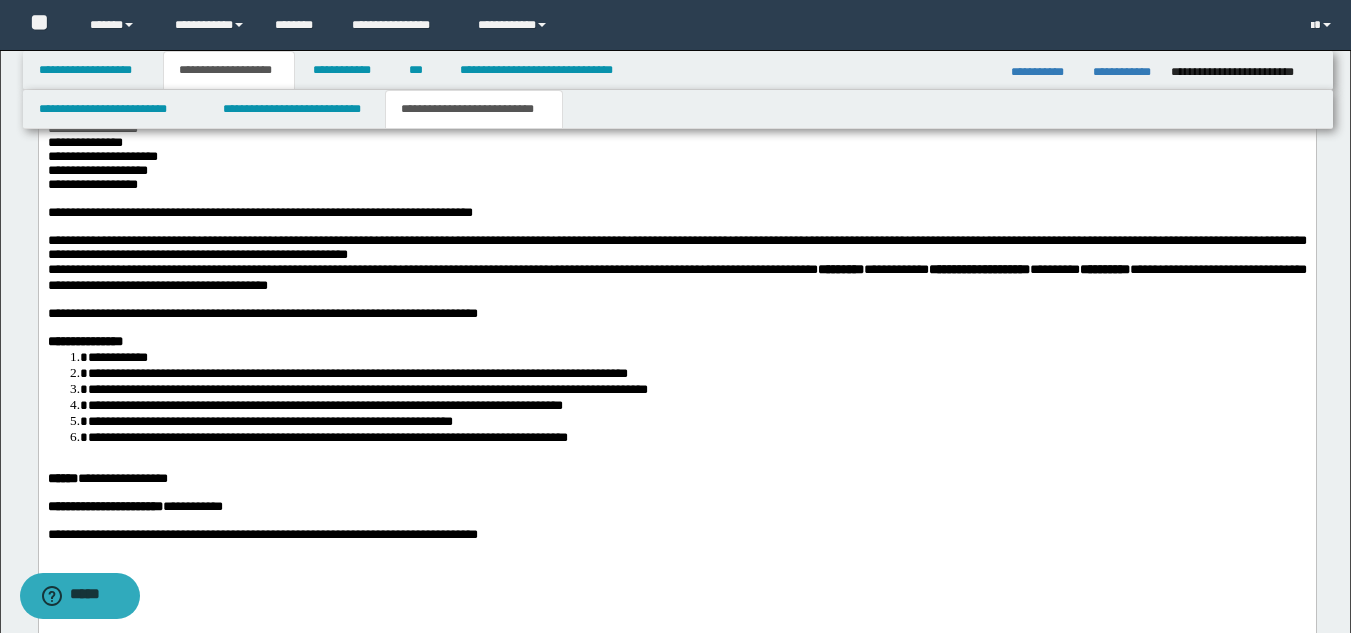 click 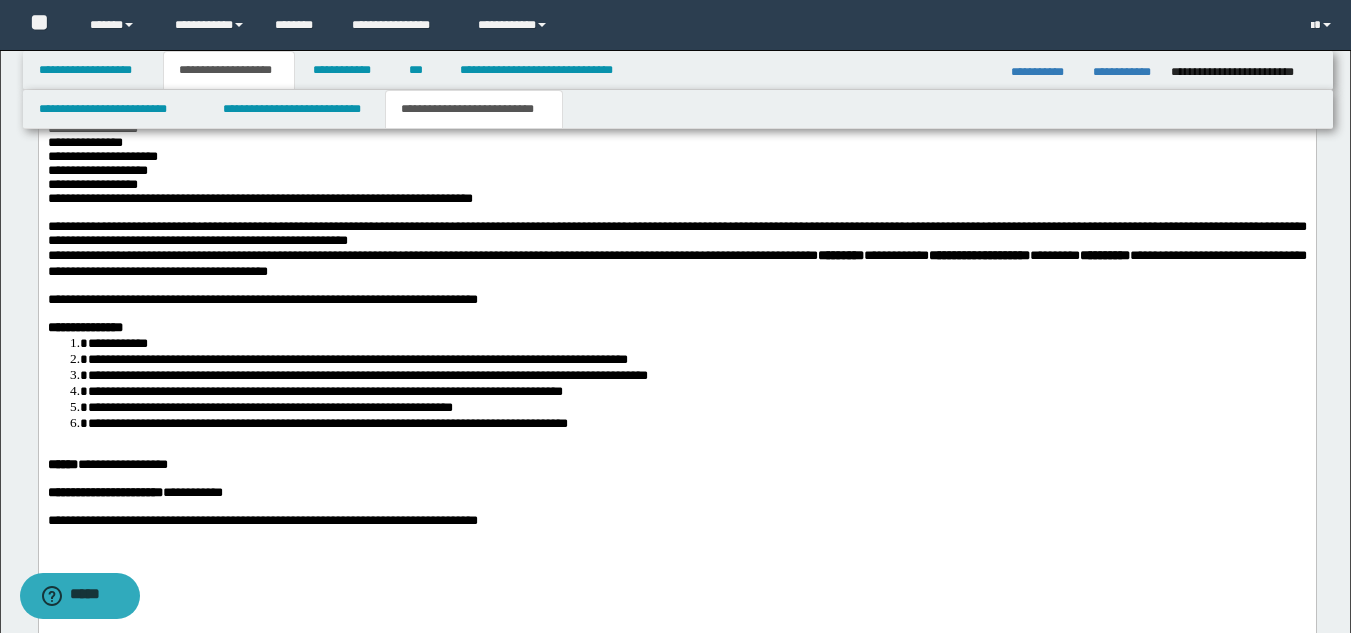 click on "**********" 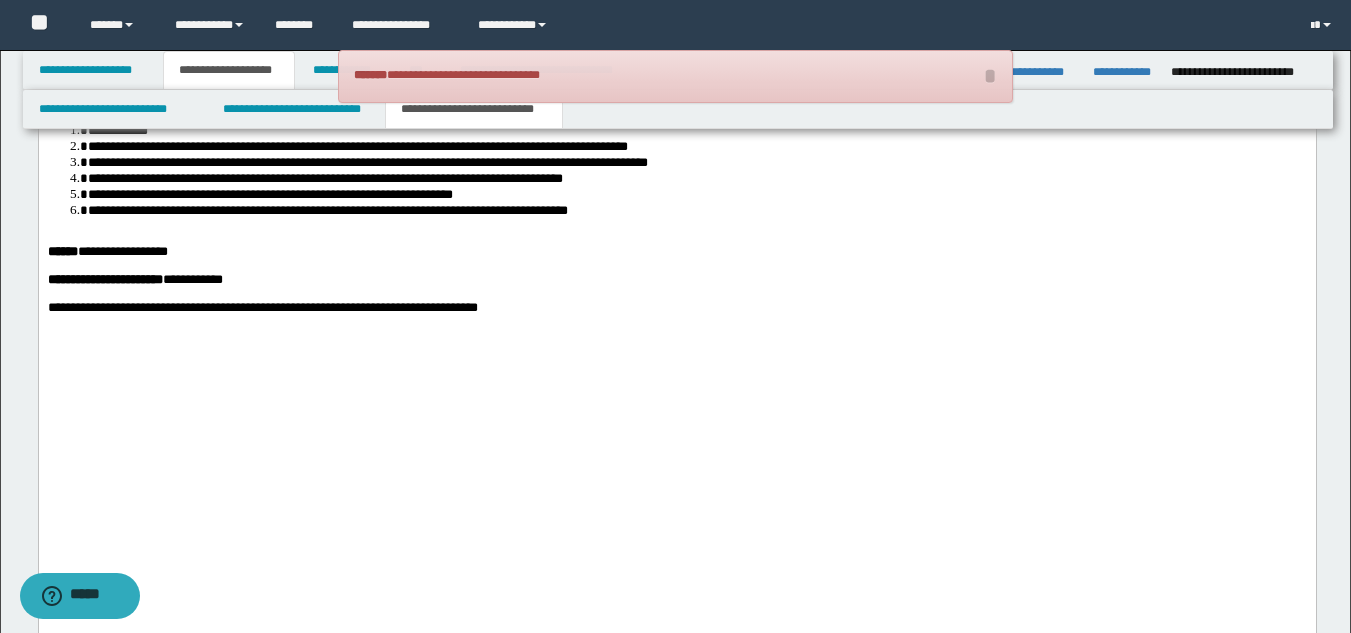 scroll, scrollTop: 2205, scrollLeft: 0, axis: vertical 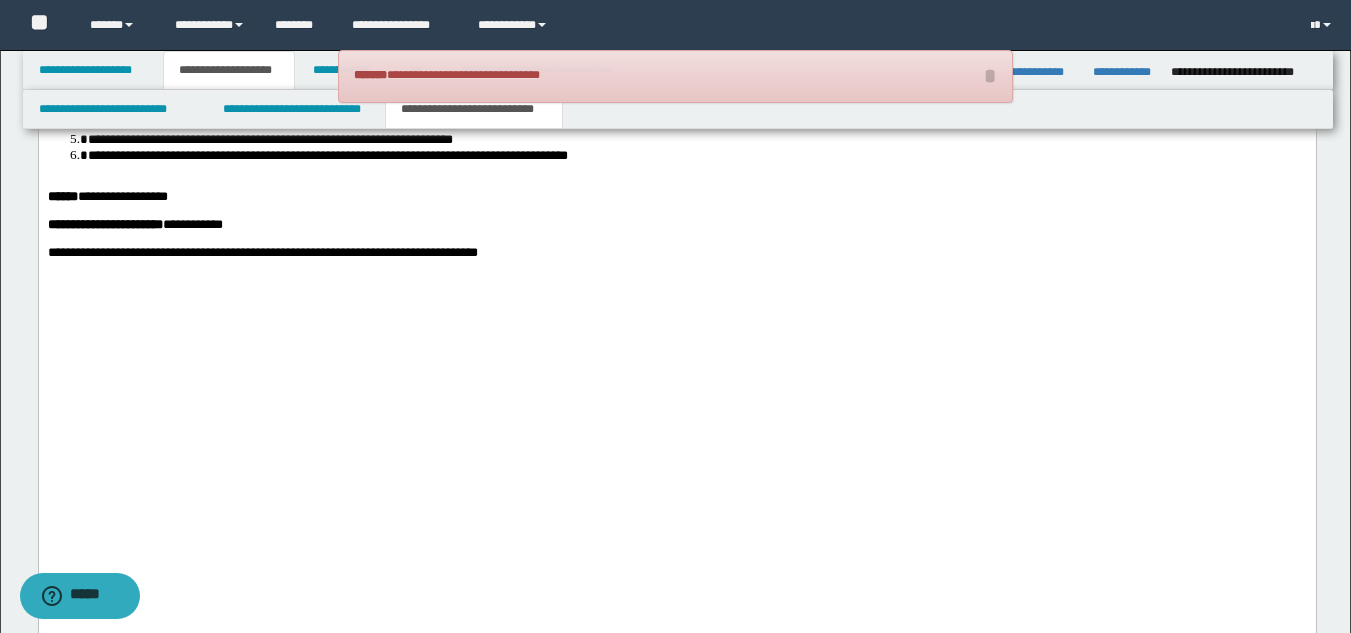 drag, startPoint x: 1365, startPoint y: 360, endPoint x: 1244, endPoint y: 1400, distance: 1047.0153 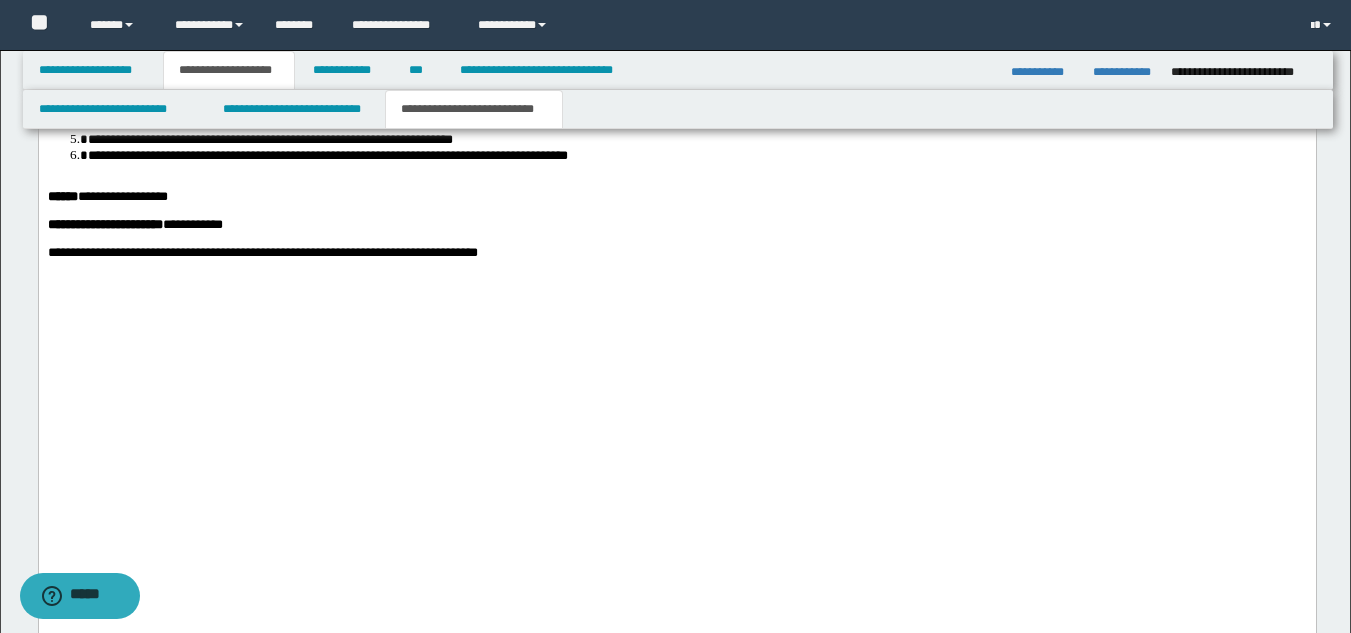 click on "**********" 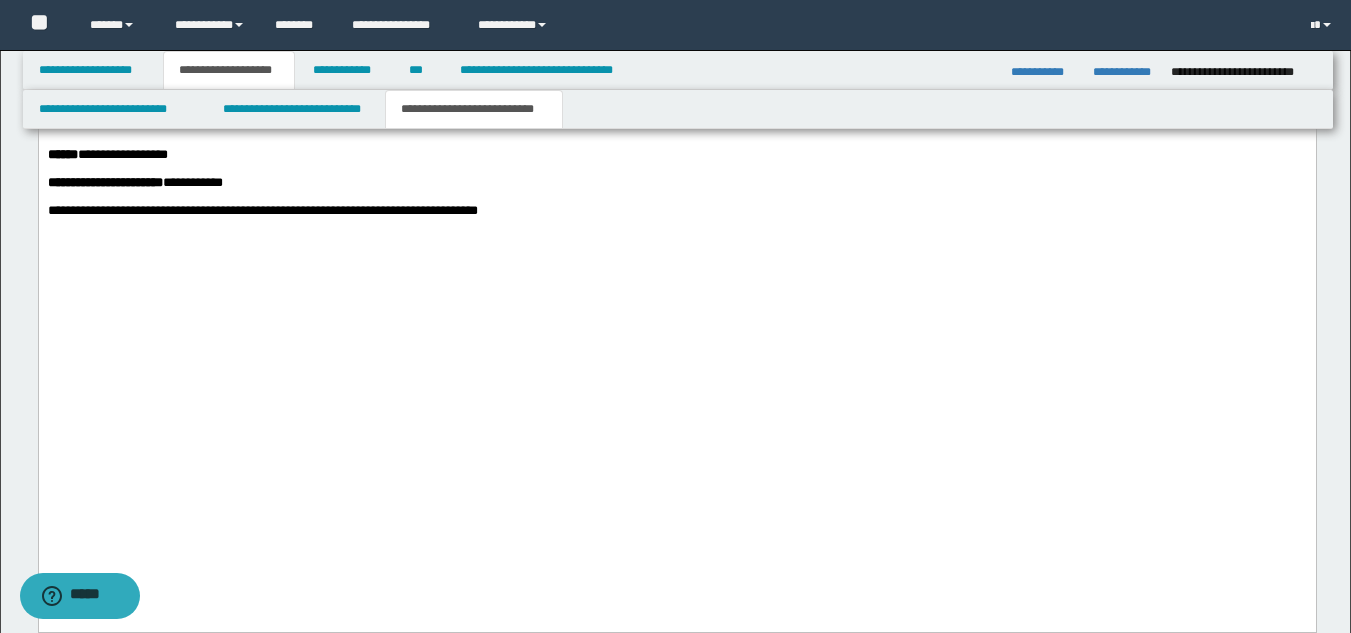 click 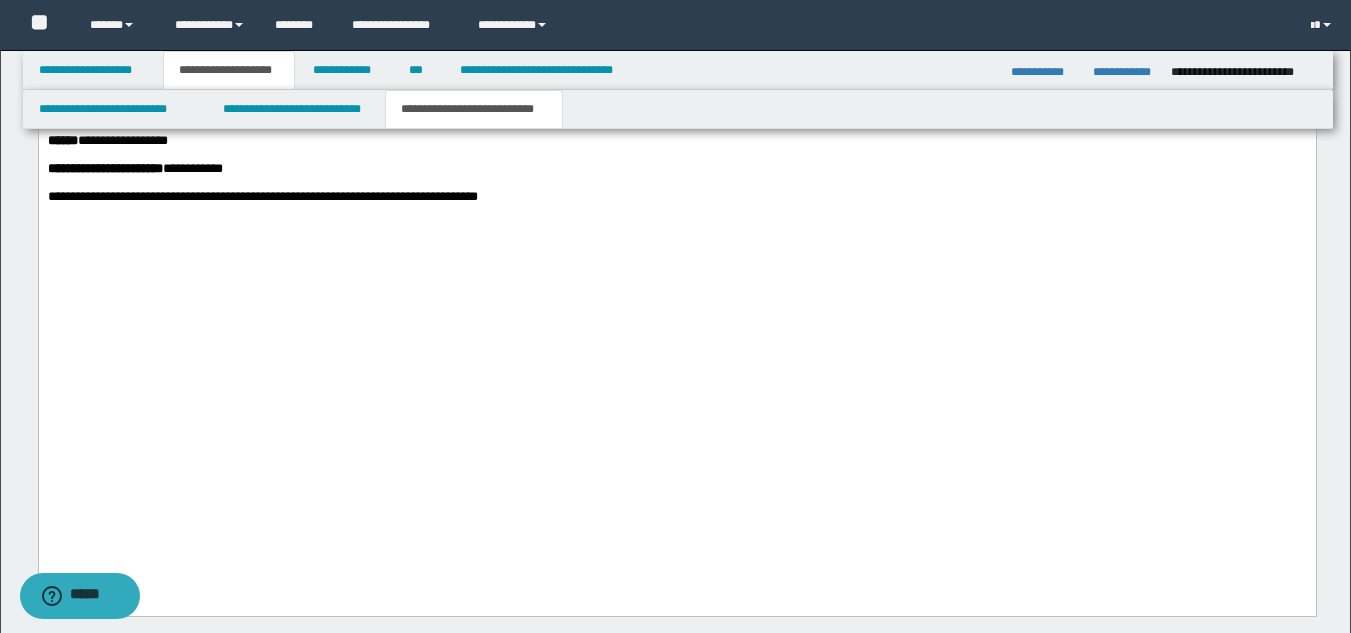 click 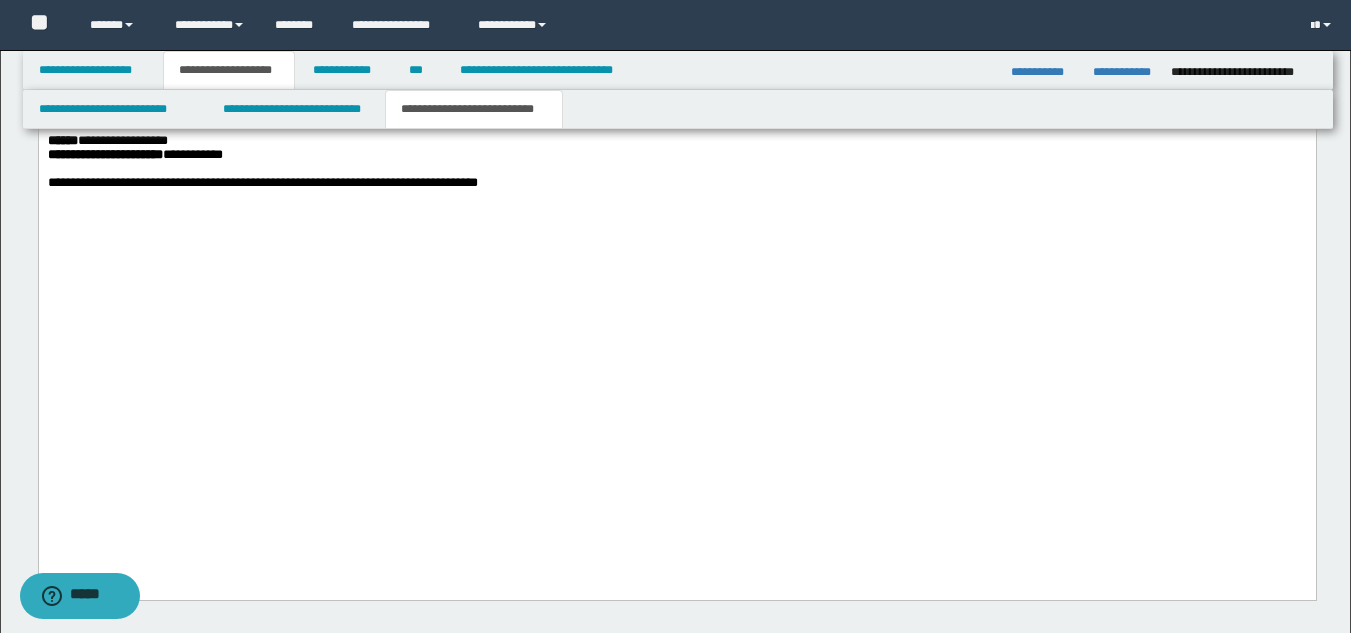 click 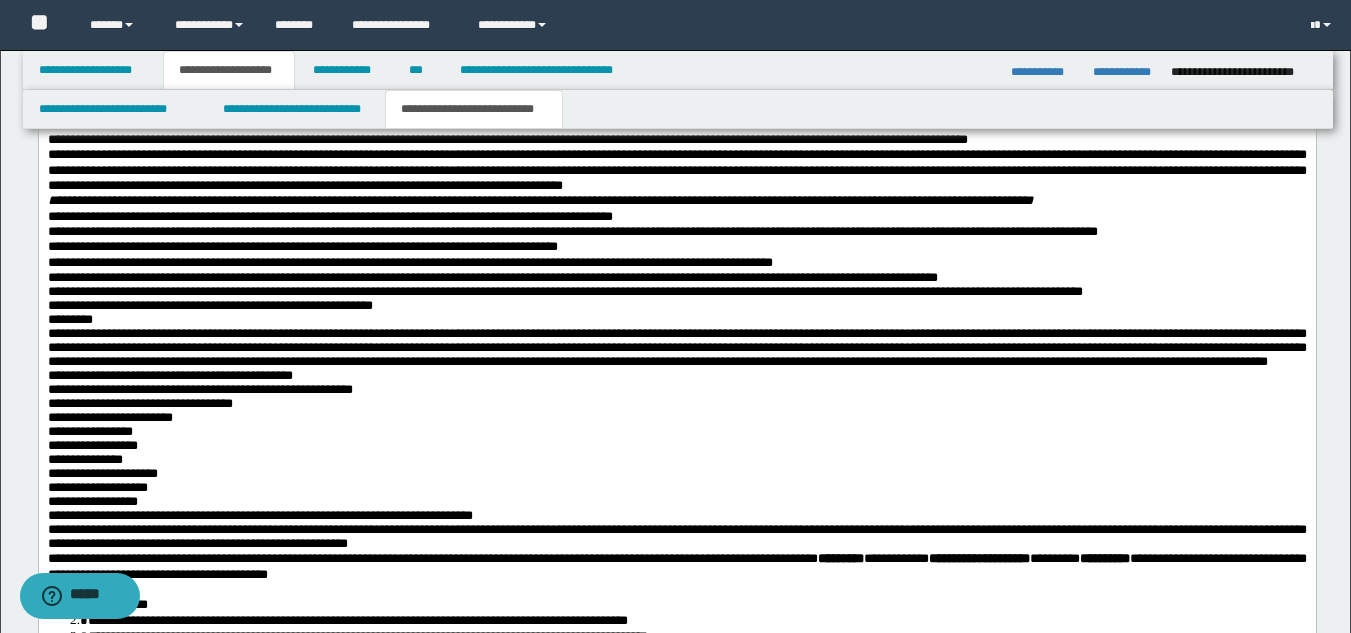 drag, startPoint x: 1365, startPoint y: 380, endPoint x: 860, endPoint y: 637, distance: 566.6339 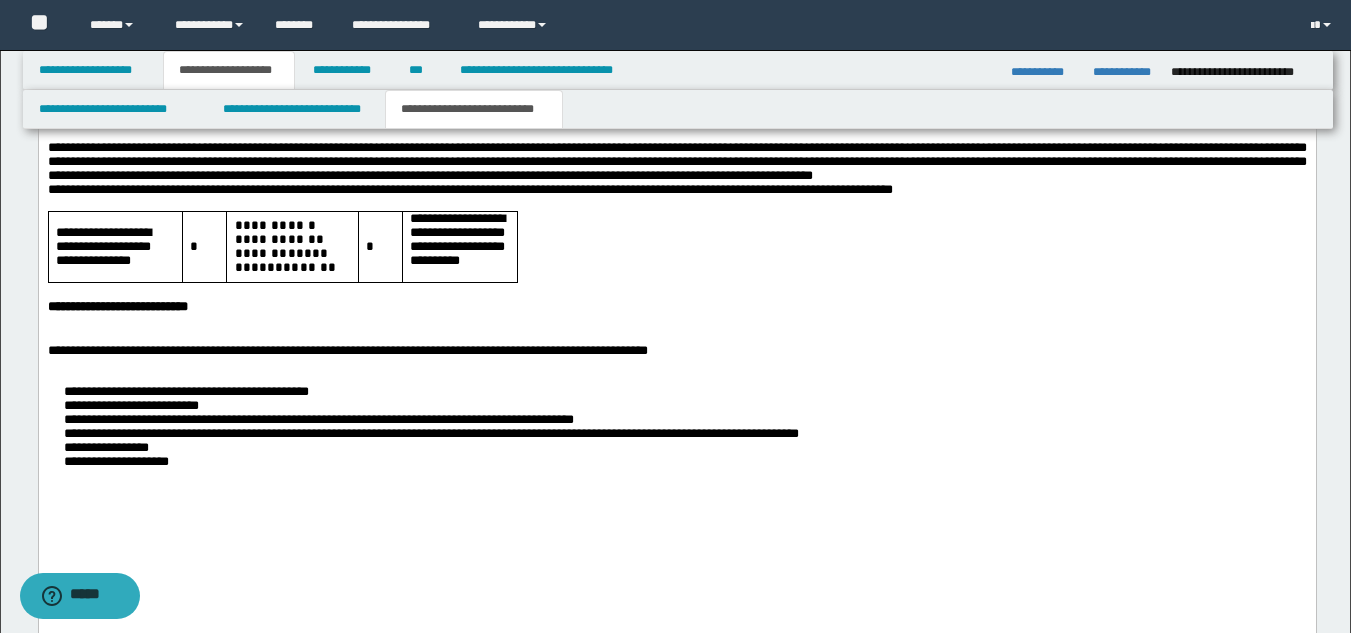 scroll, scrollTop: 3294, scrollLeft: 0, axis: vertical 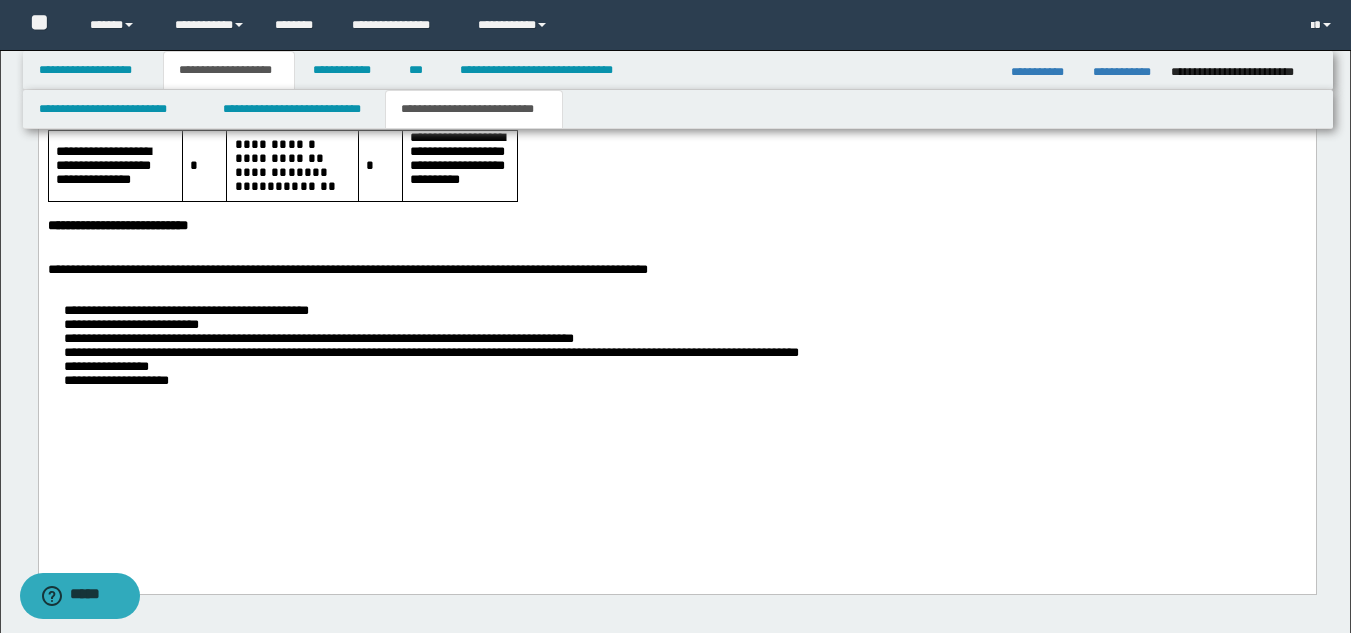 click on "**********" 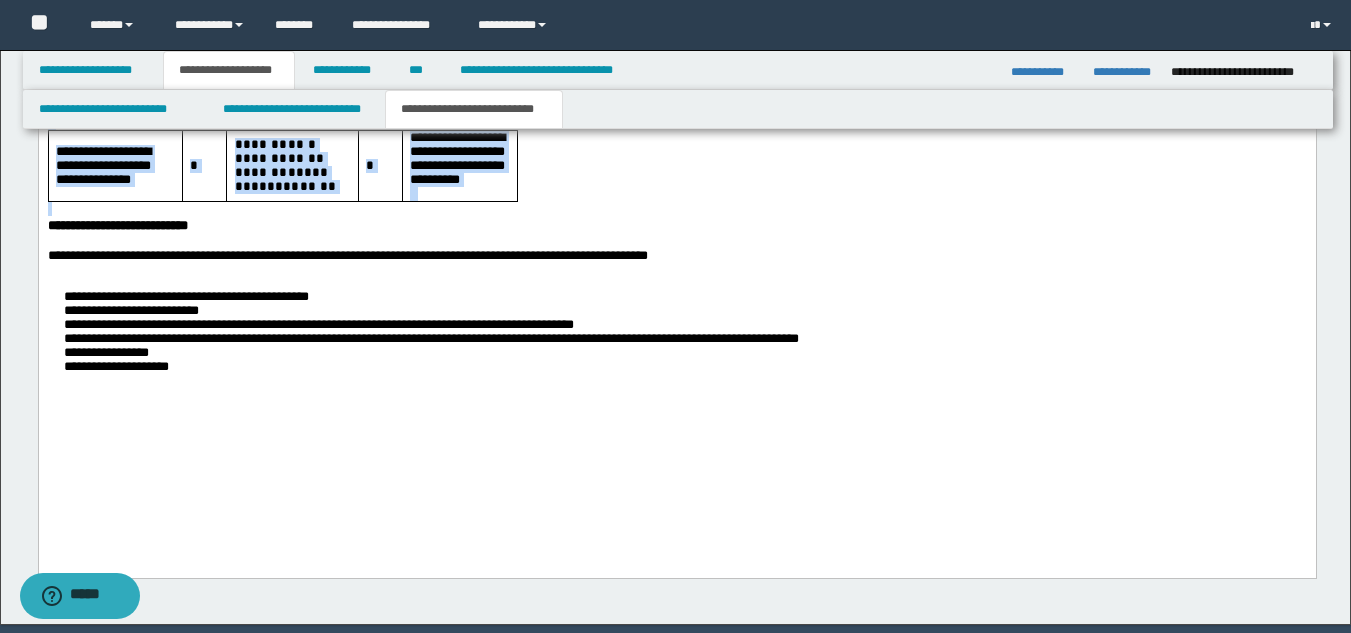drag, startPoint x: 12, startPoint y: 351, endPoint x: 52, endPoint y: 473, distance: 128.39003 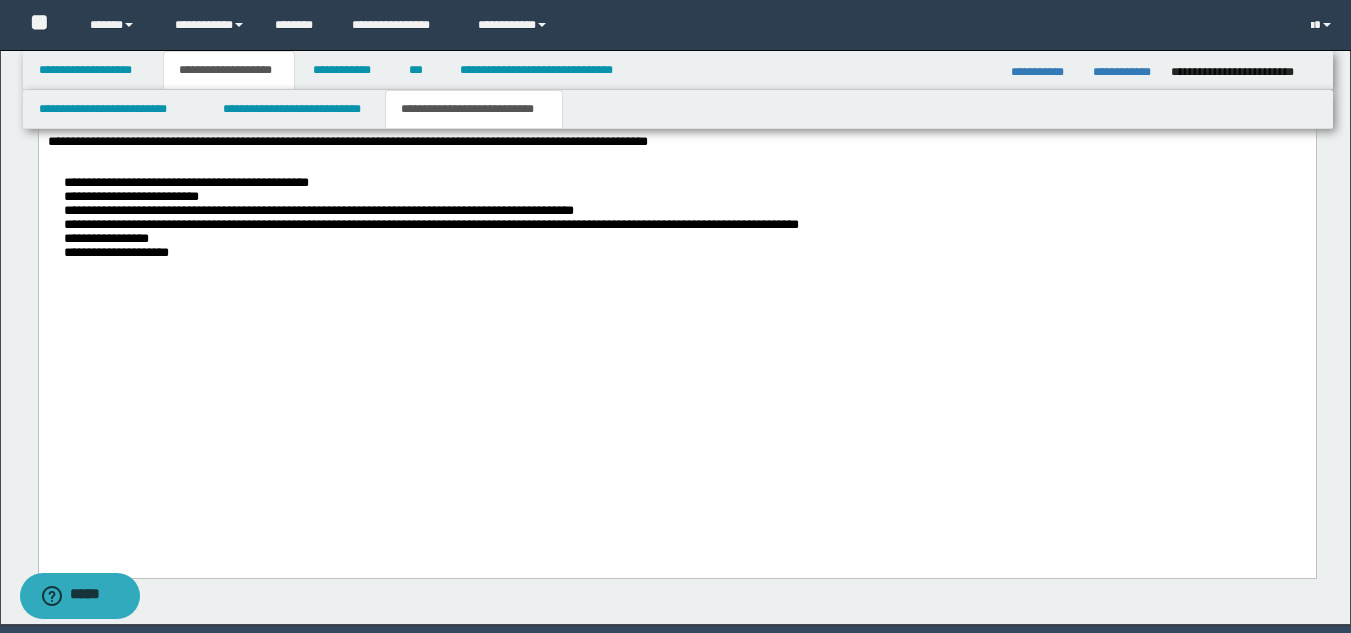 scroll, scrollTop: 3223, scrollLeft: 0, axis: vertical 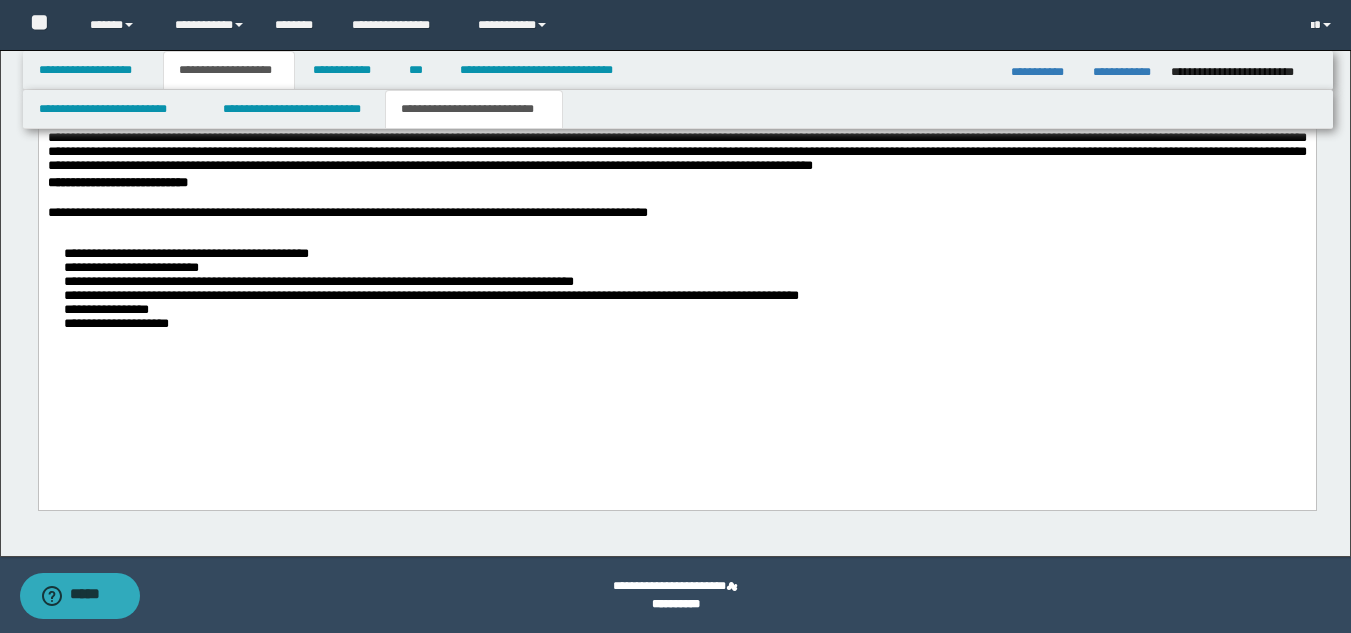paste 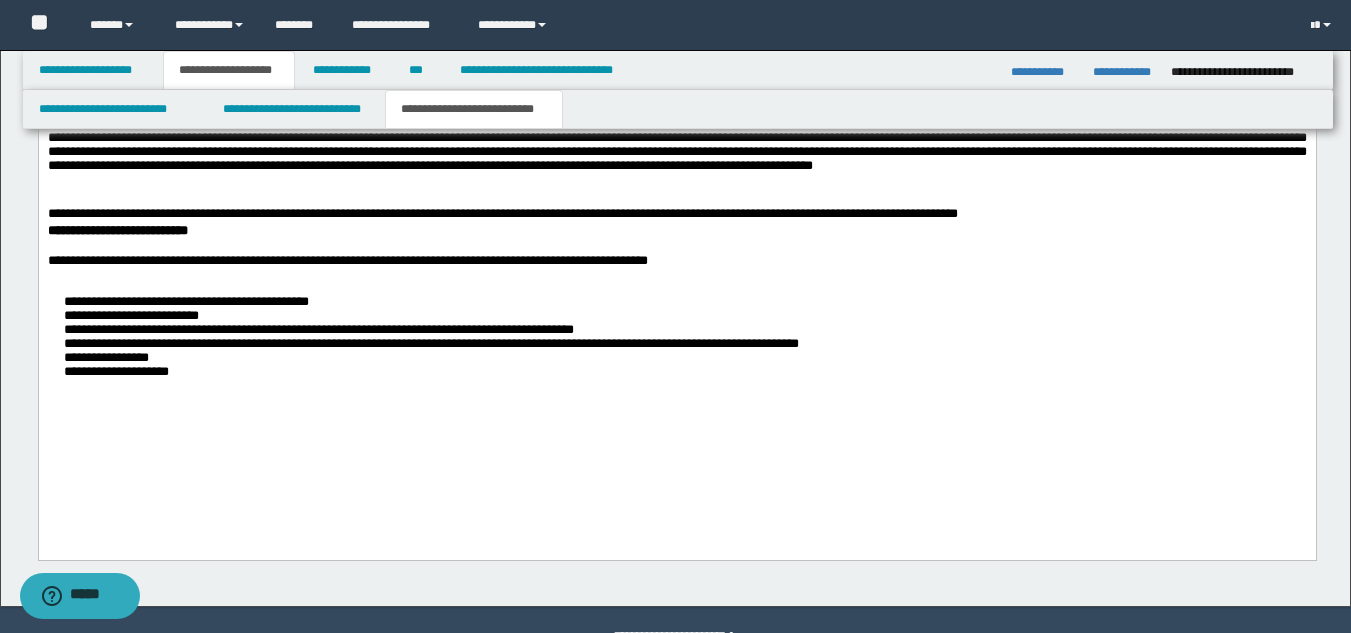 click on "﻿" 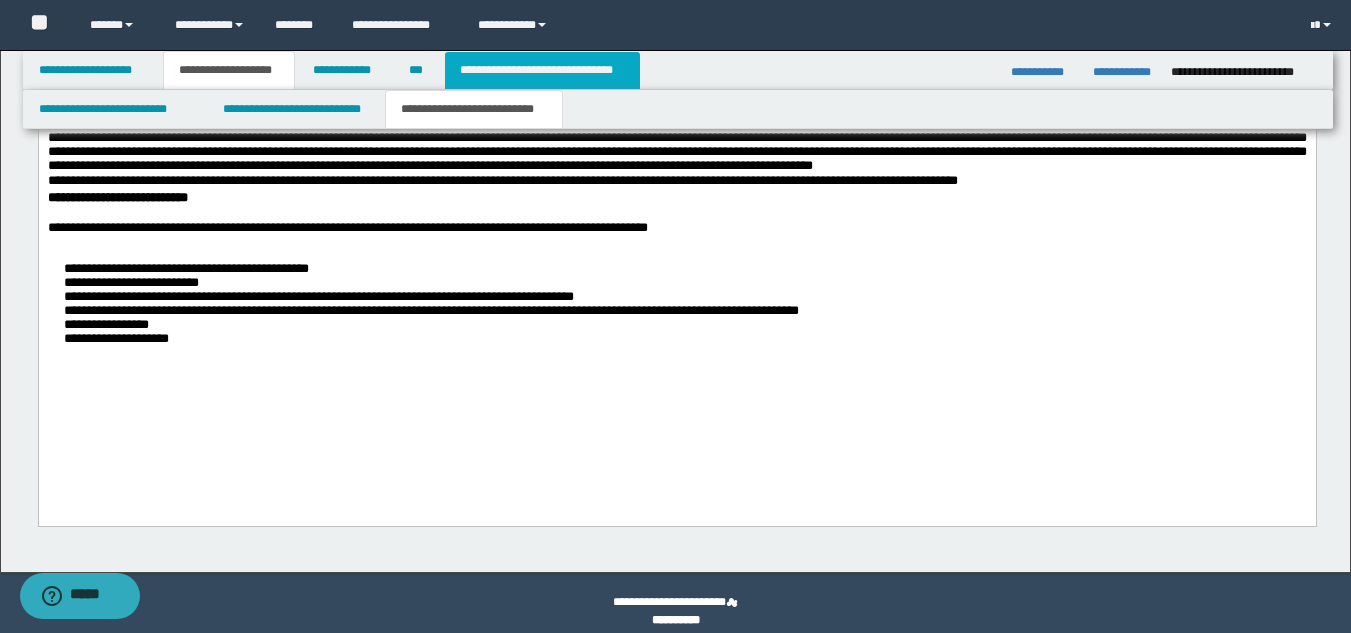 click on "**********" 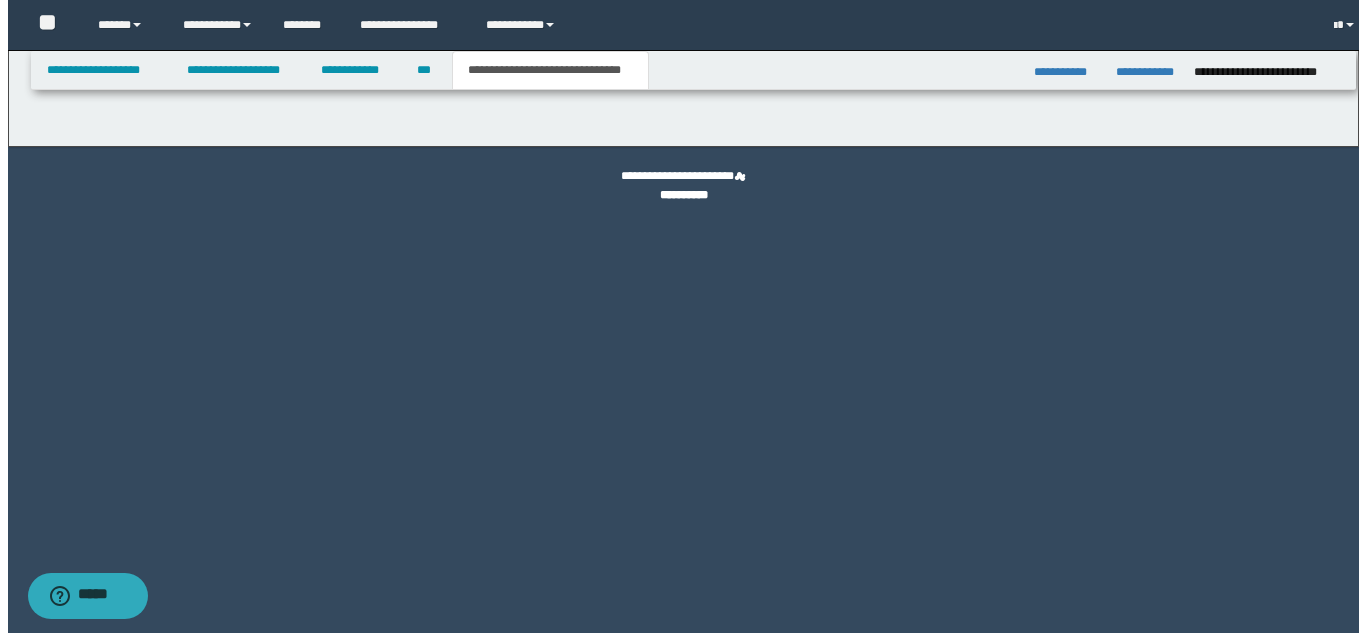 scroll, scrollTop: 0, scrollLeft: 0, axis: both 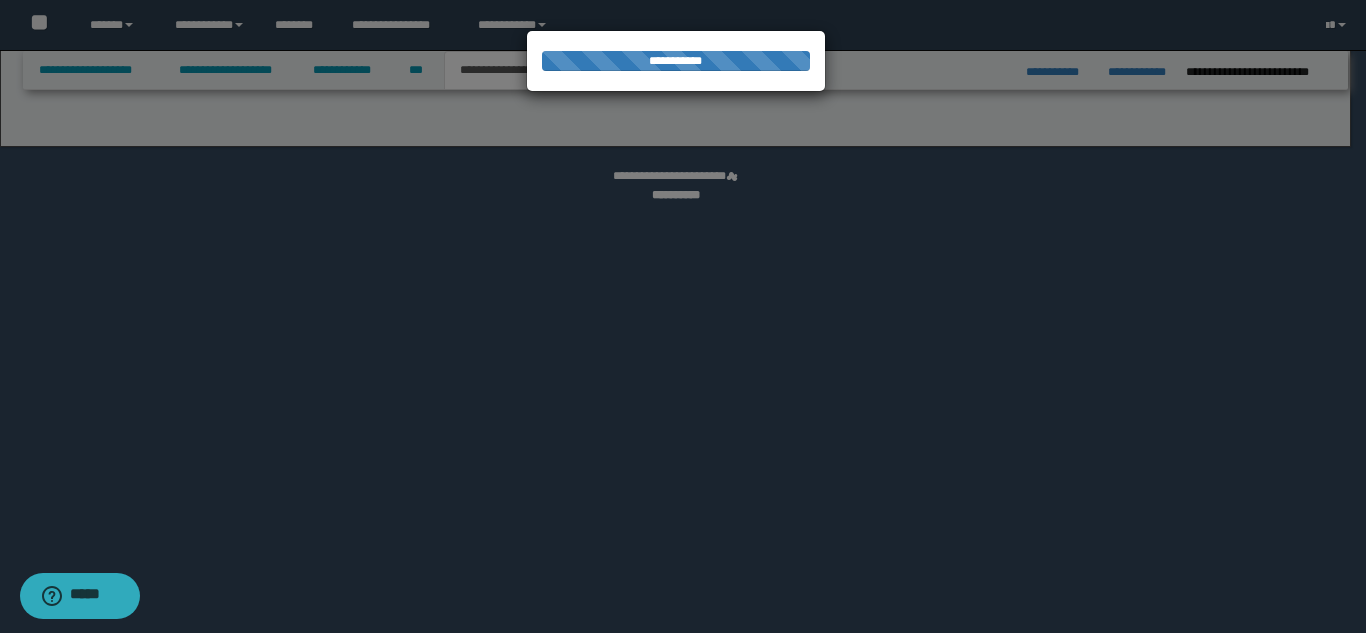 select on "*" 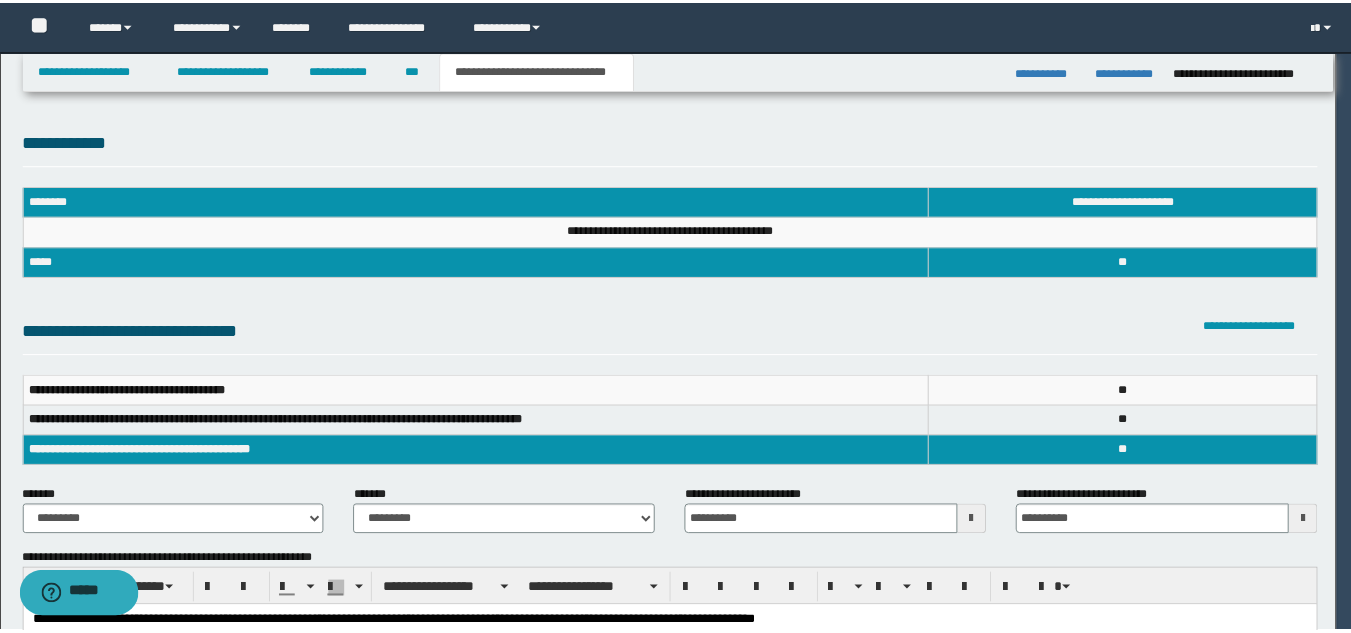 scroll, scrollTop: 0, scrollLeft: 0, axis: both 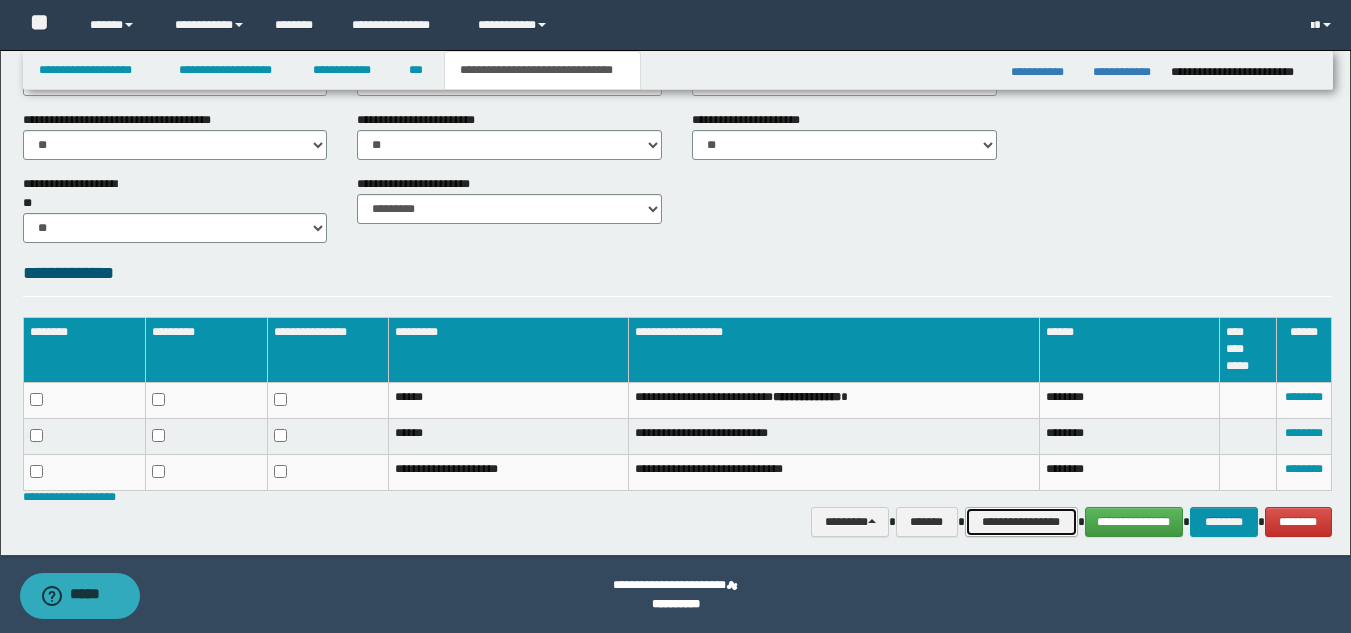 click on "**********" 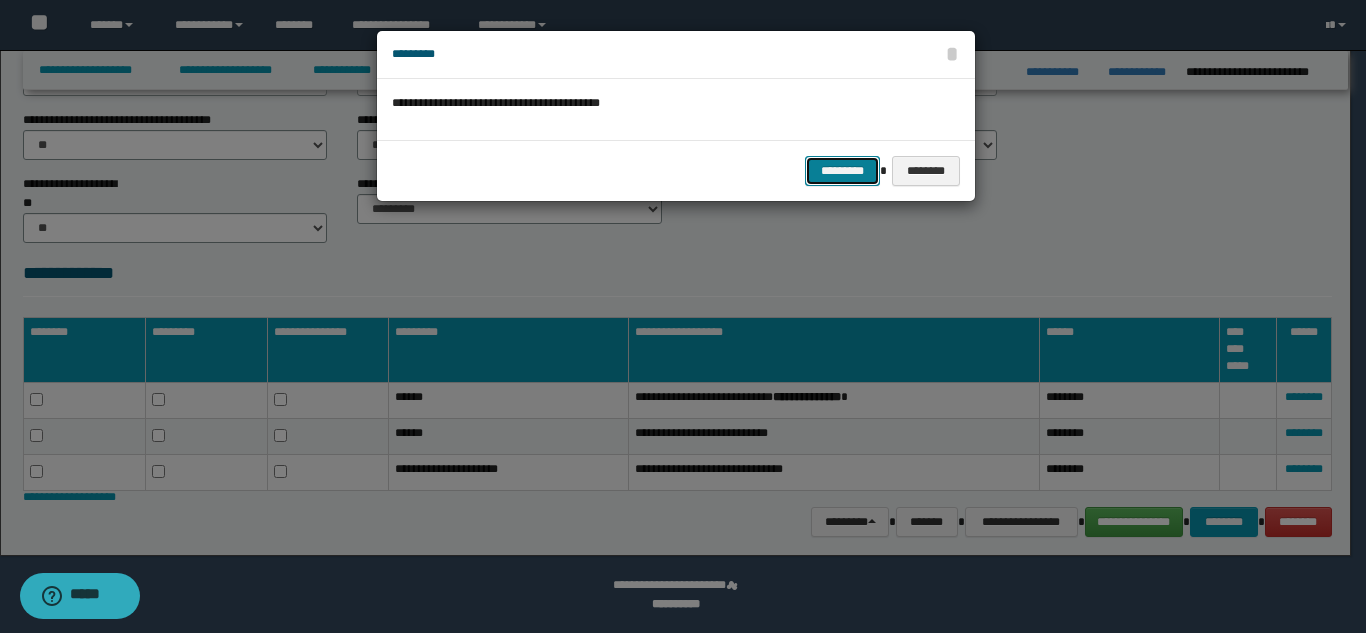 click on "*********" 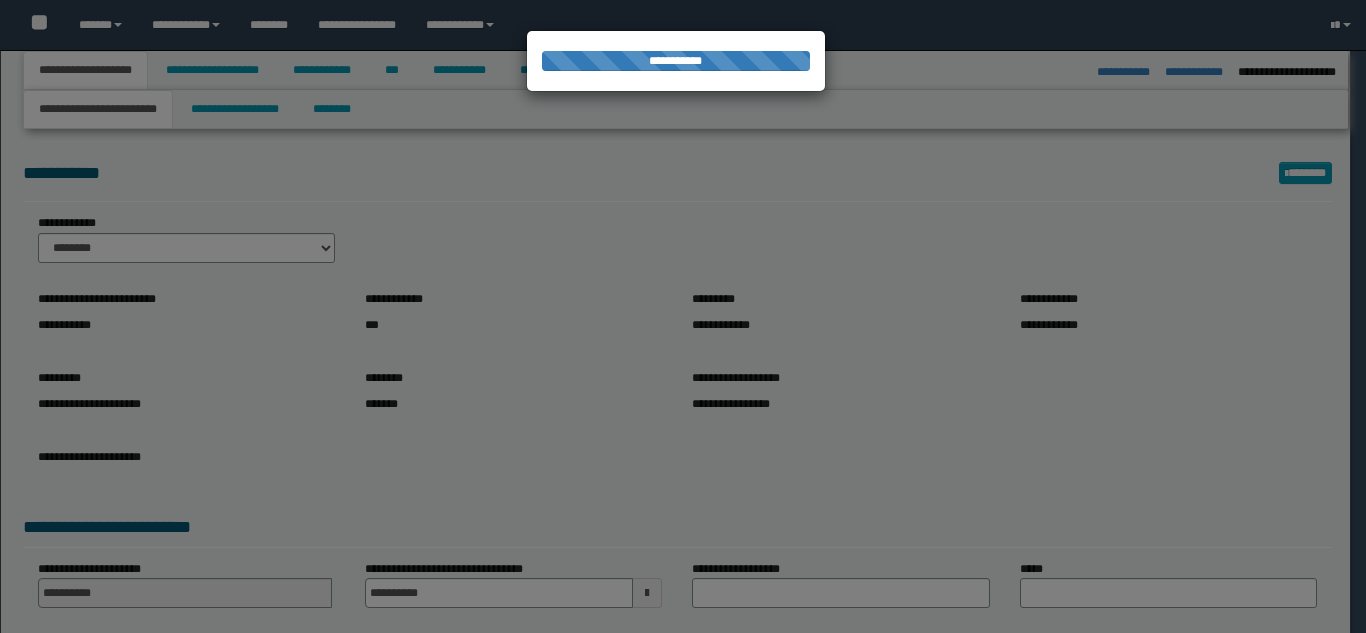 select on "**" 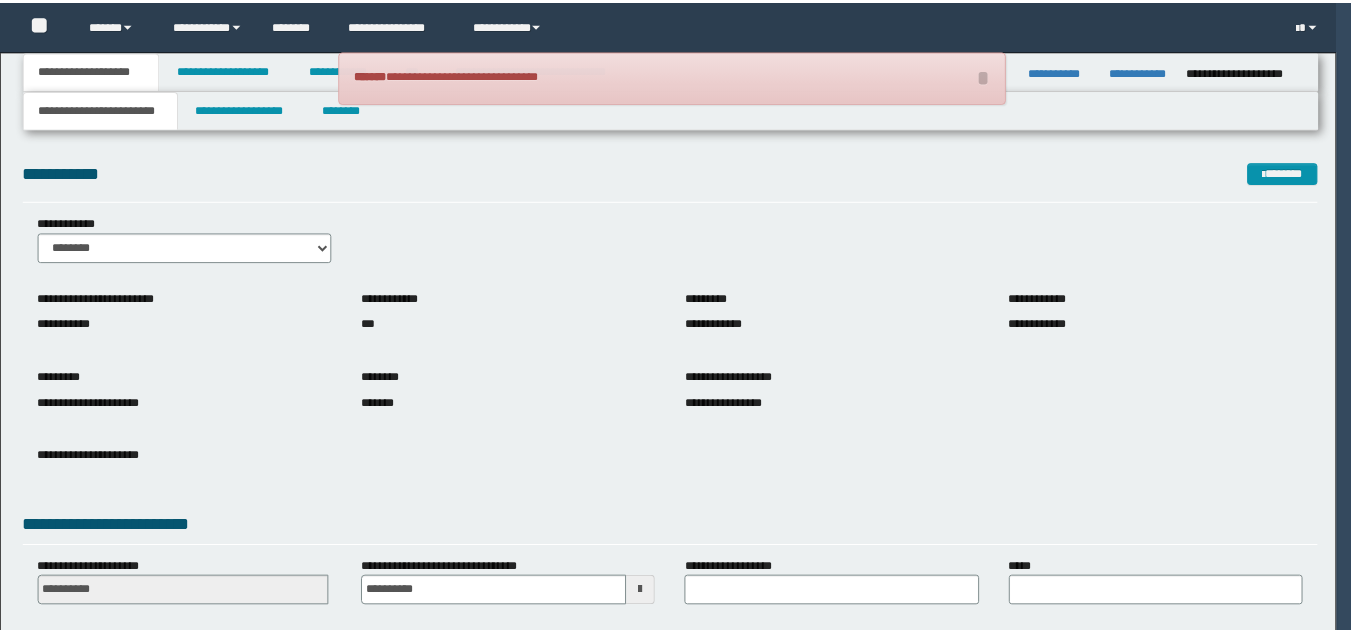 scroll, scrollTop: 0, scrollLeft: 0, axis: both 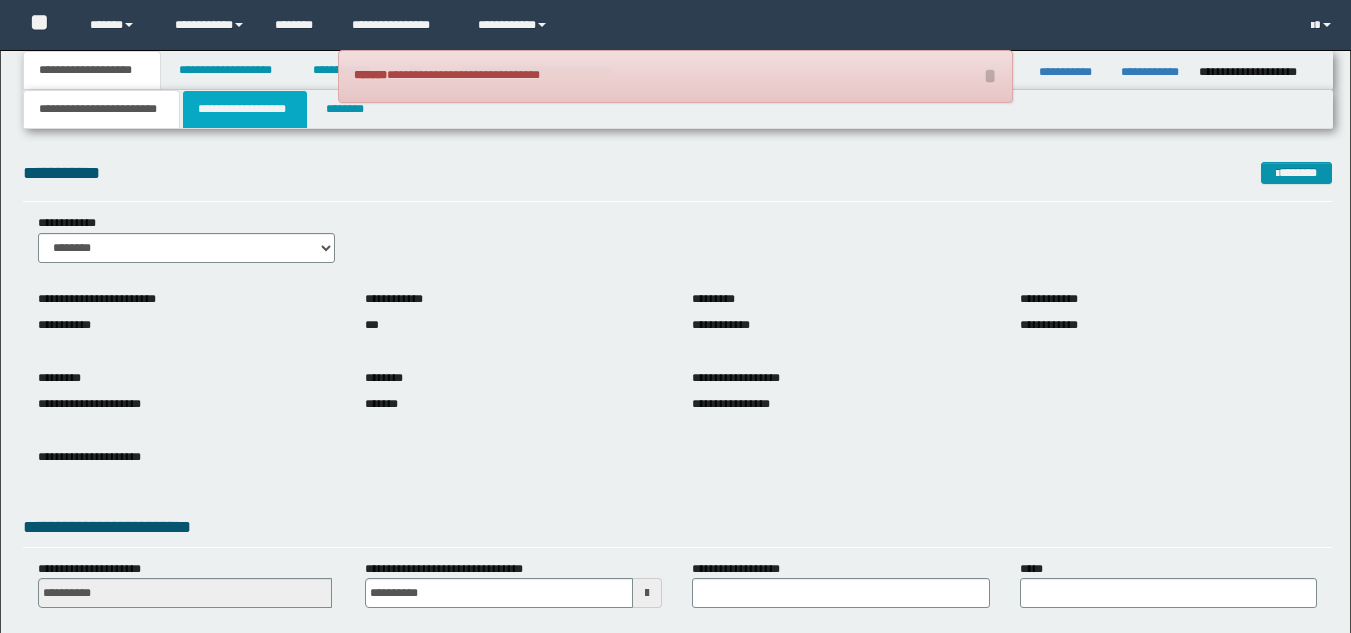 click on "**********" at bounding box center [245, 109] 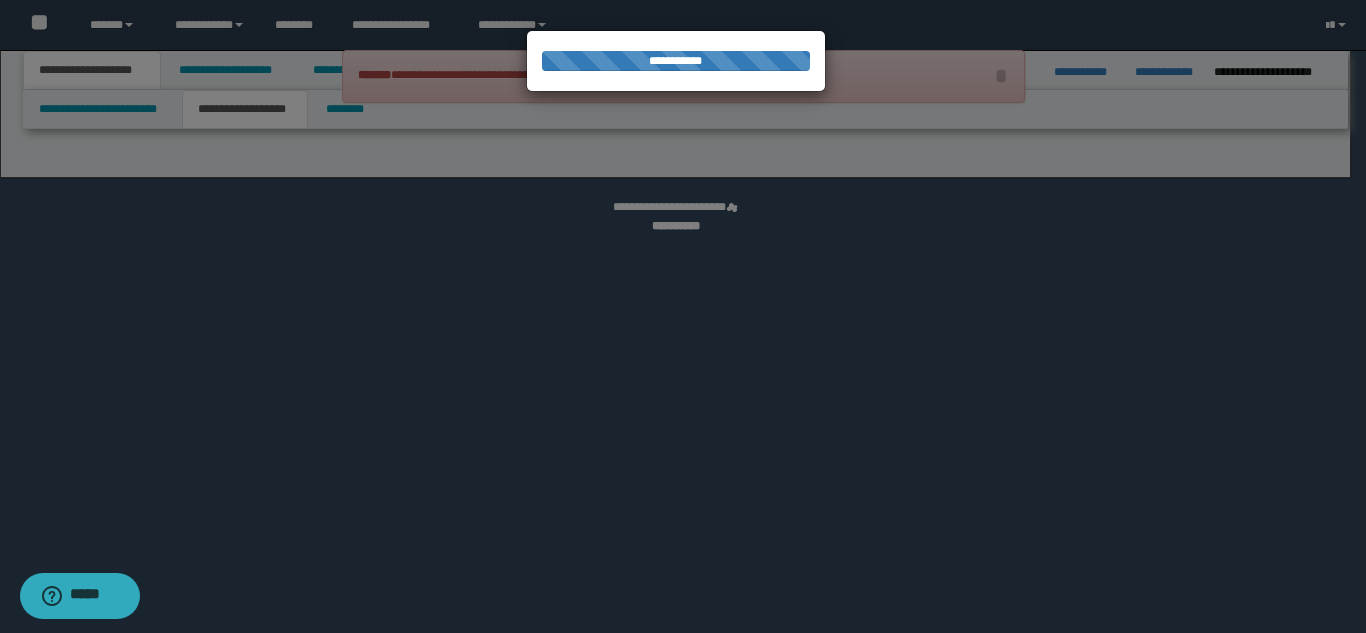 select on "*" 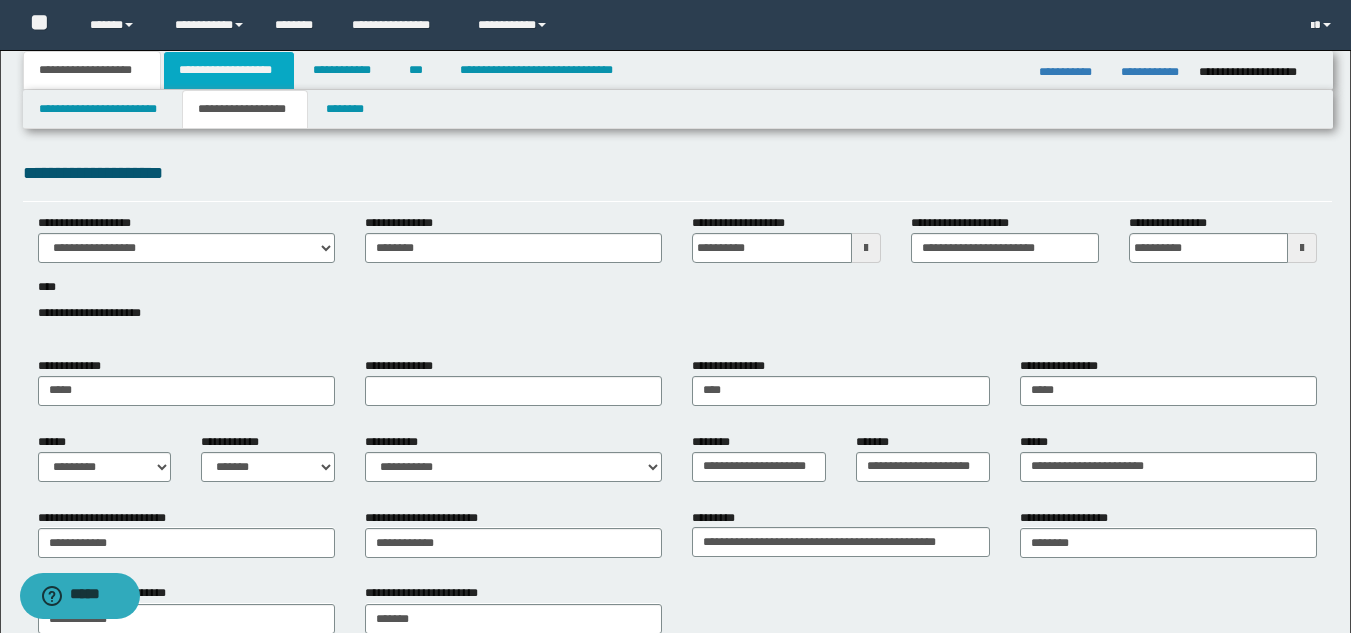 click on "**********" at bounding box center (229, 70) 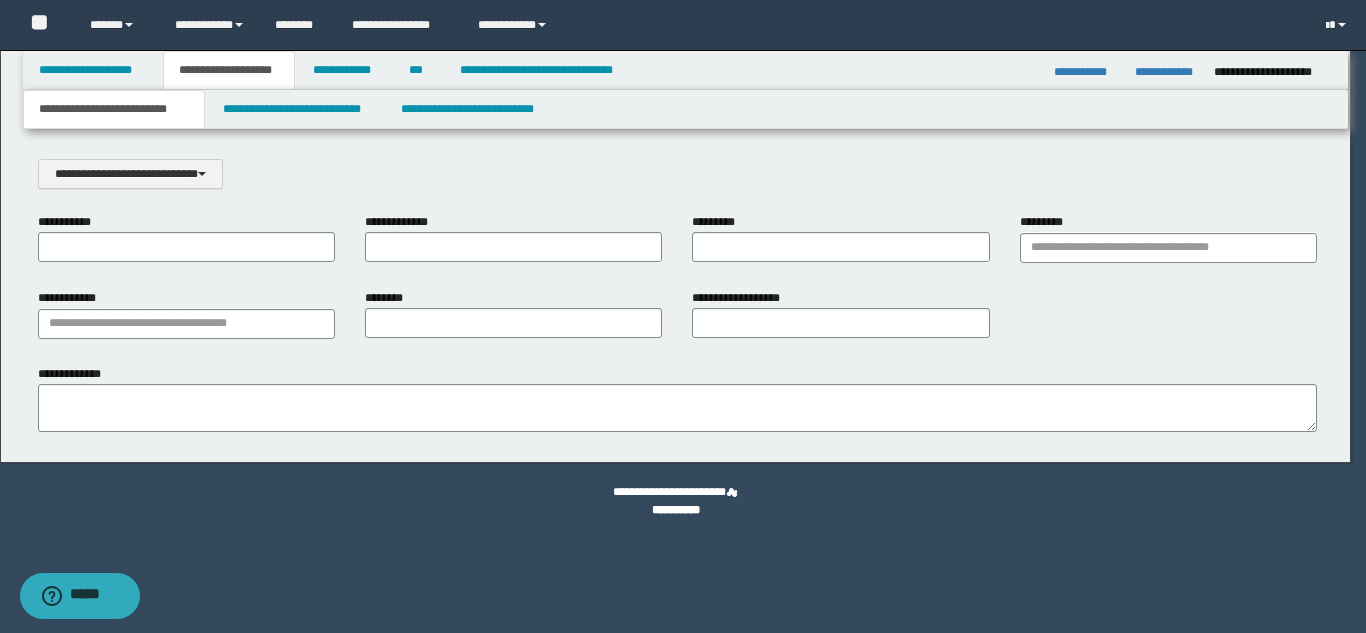 scroll, scrollTop: 0, scrollLeft: 0, axis: both 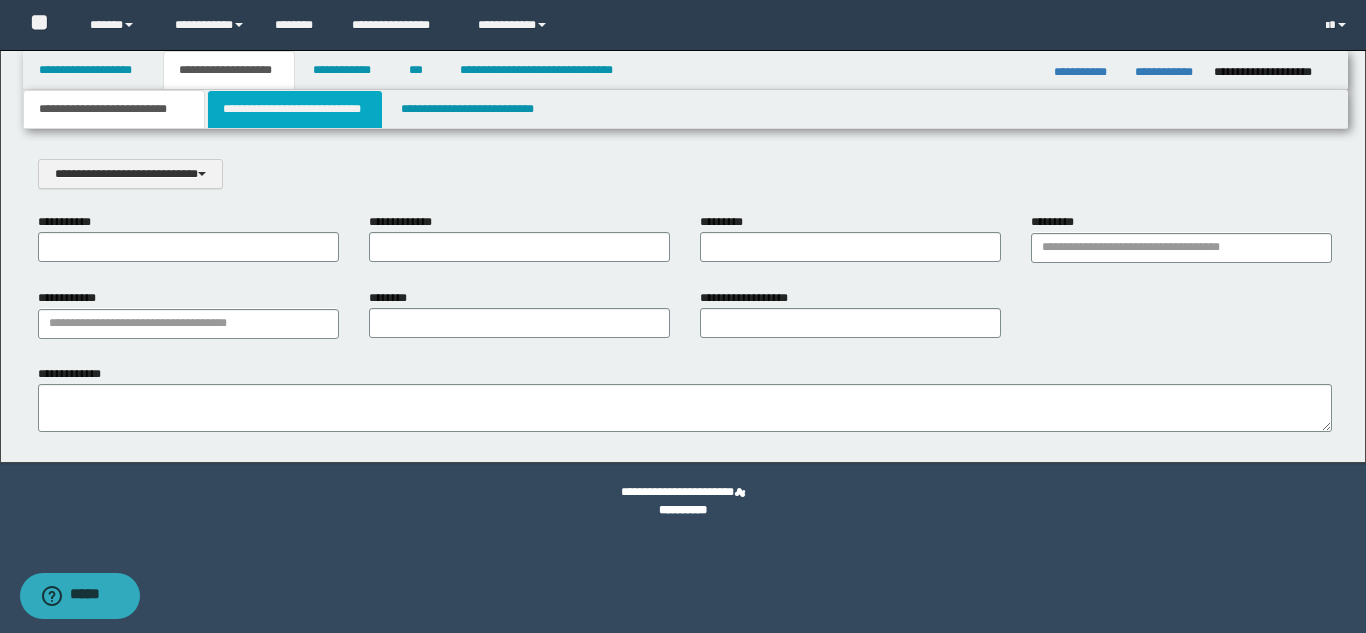 click on "**********" at bounding box center (295, 109) 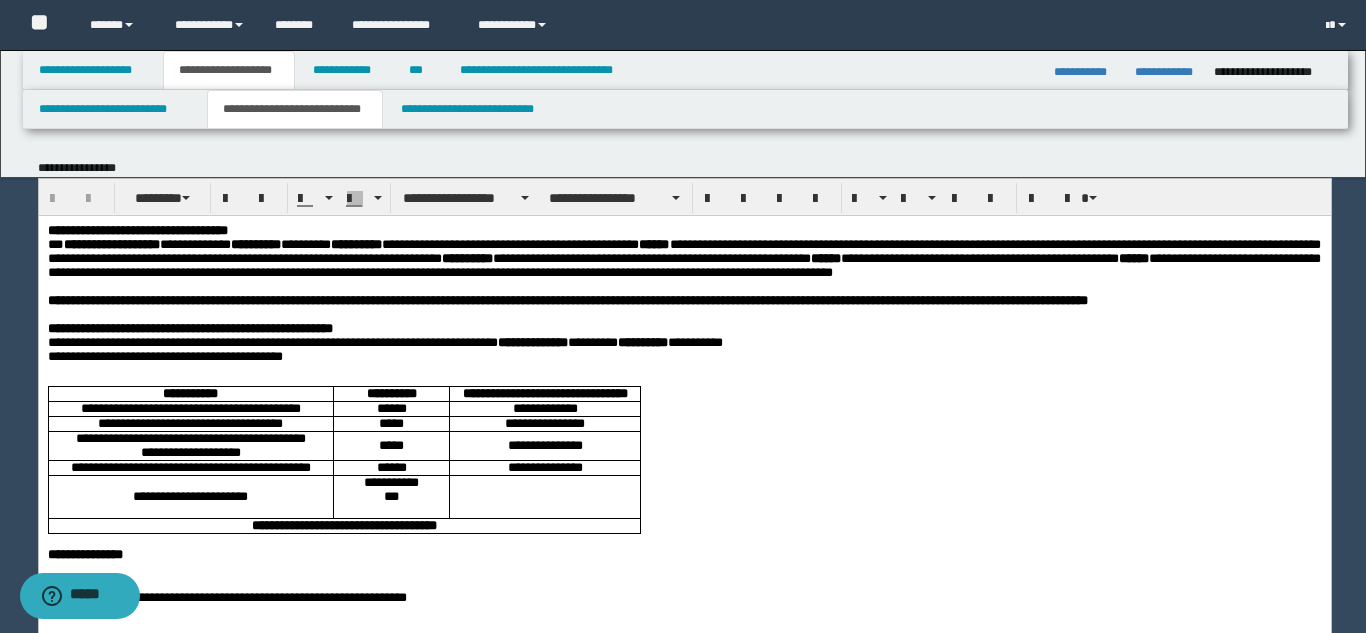 scroll, scrollTop: 0, scrollLeft: 0, axis: both 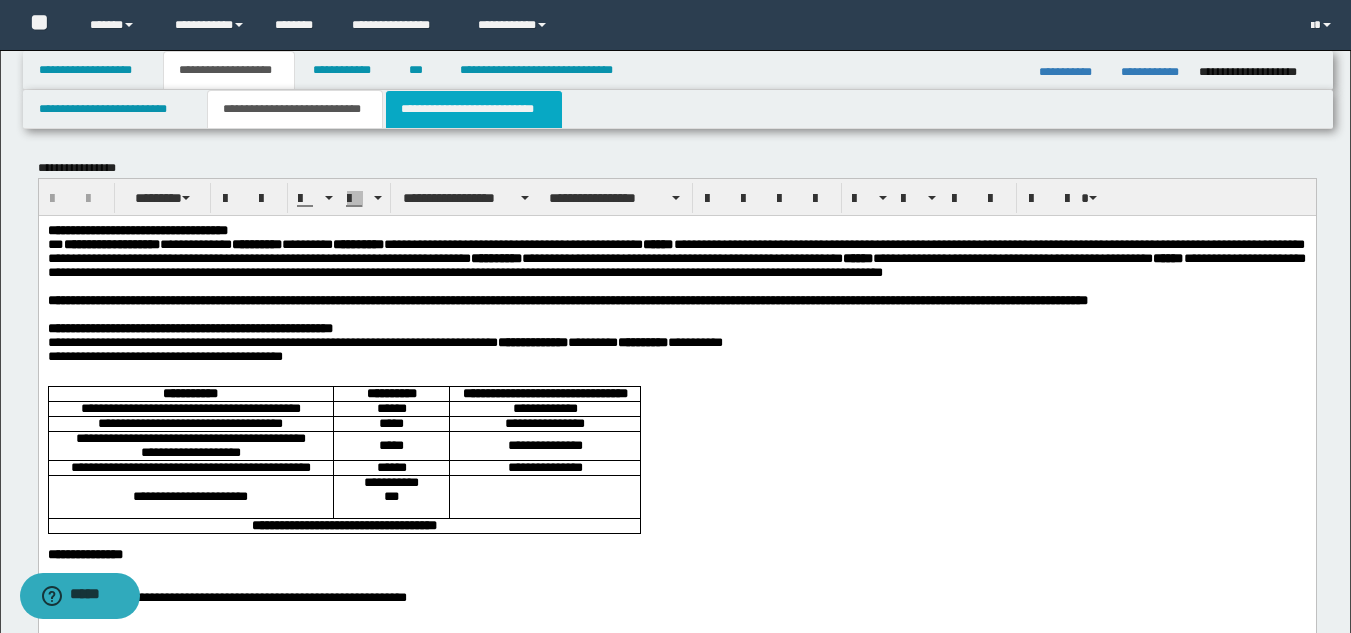 click on "**********" at bounding box center (474, 109) 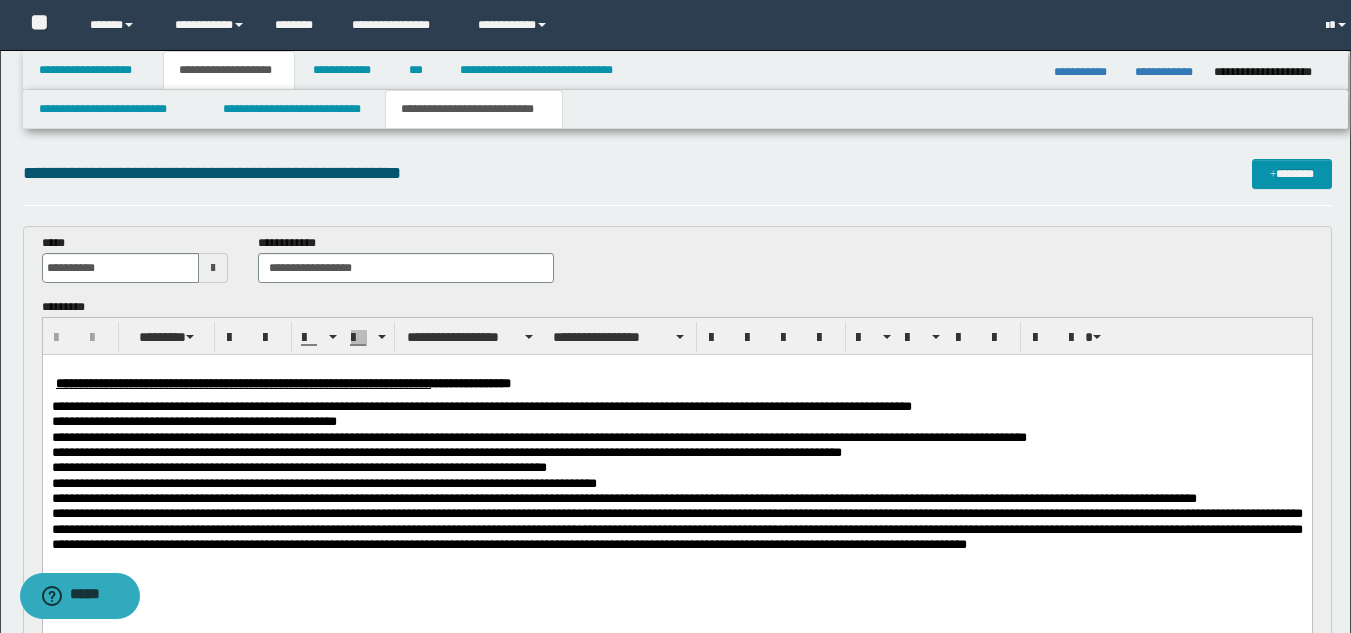 scroll, scrollTop: 0, scrollLeft: 0, axis: both 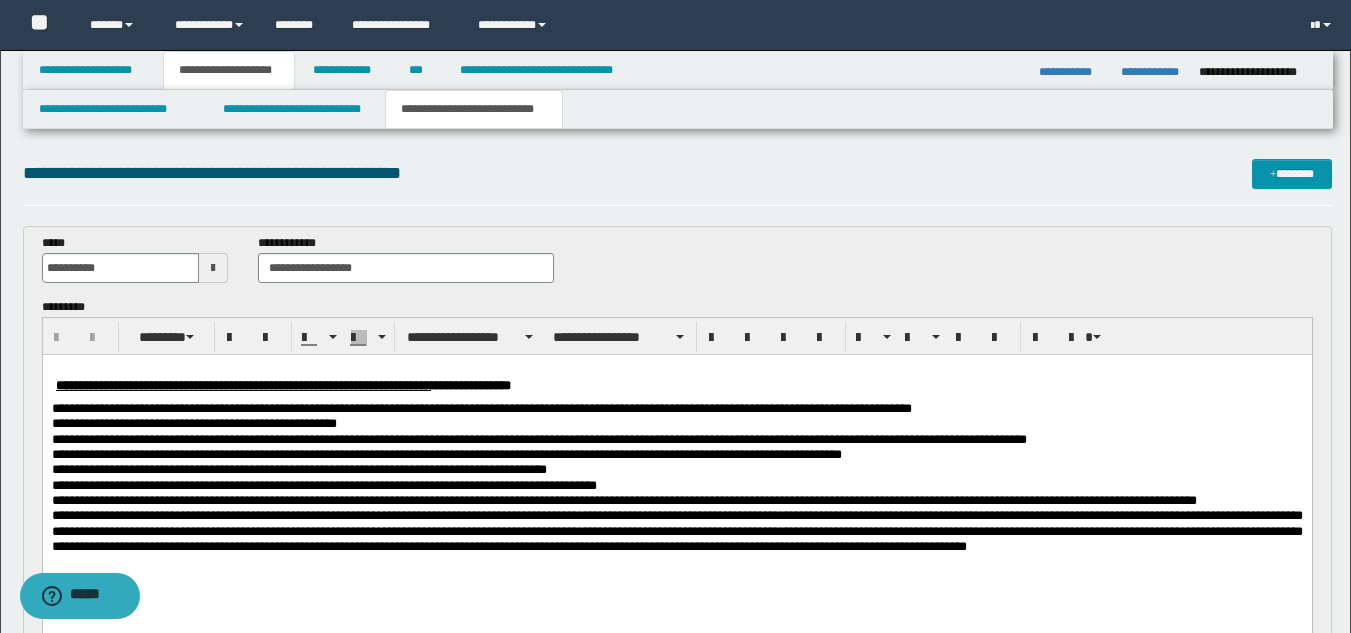 click on "**********" at bounding box center [481, 408] 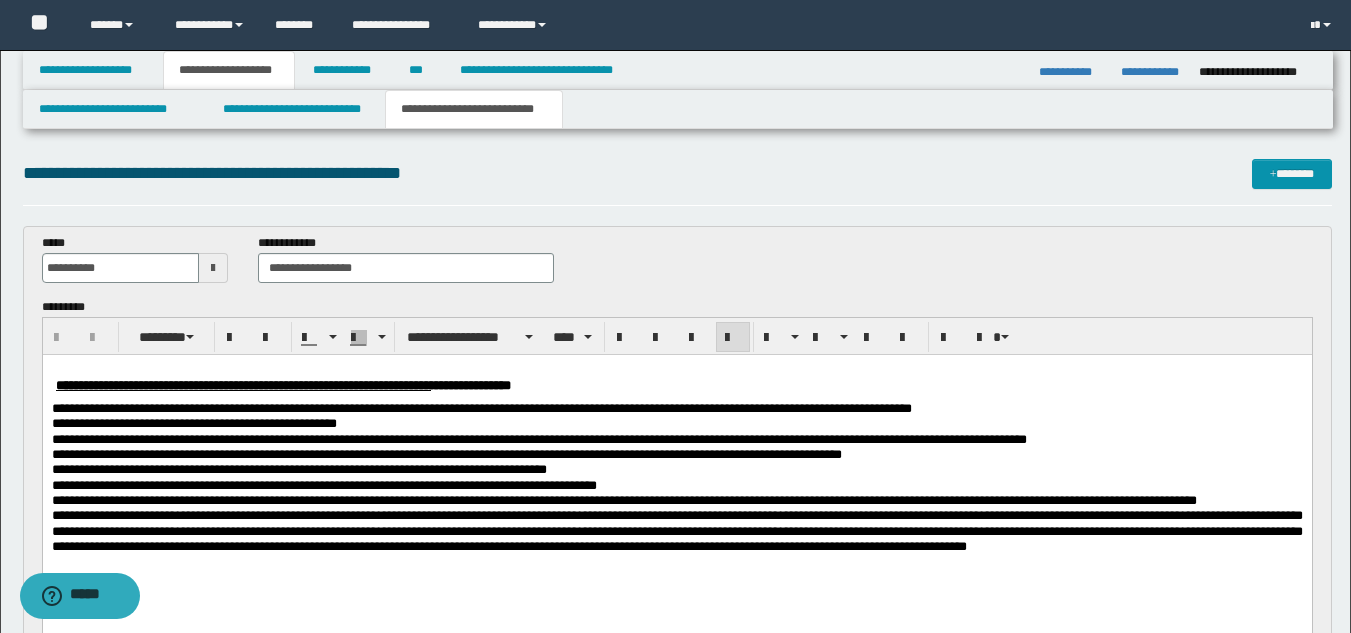 type 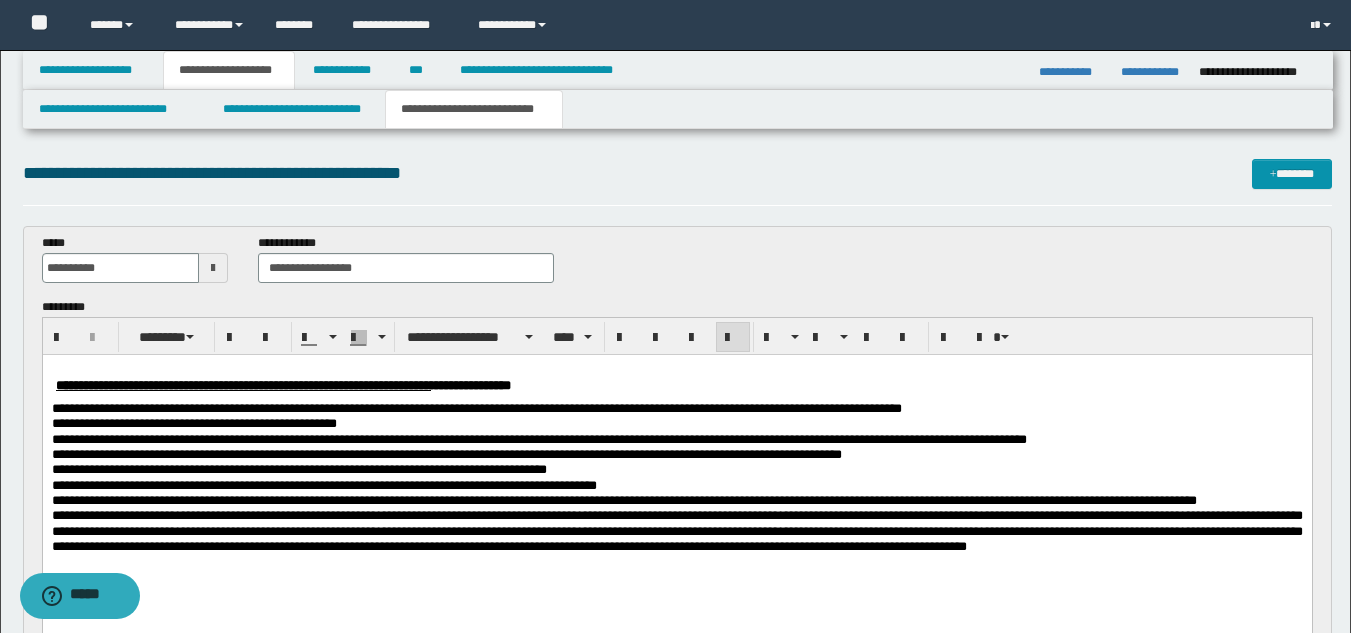 click on "**********" at bounding box center [476, 408] 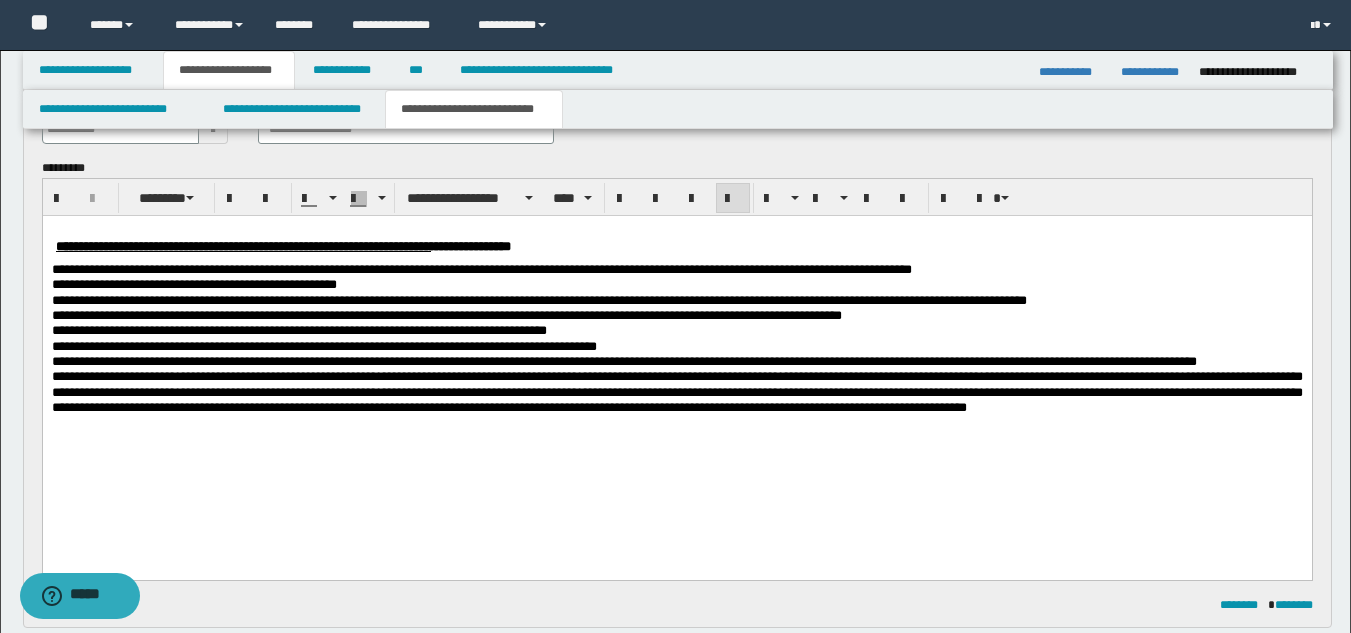 scroll, scrollTop: 146, scrollLeft: 0, axis: vertical 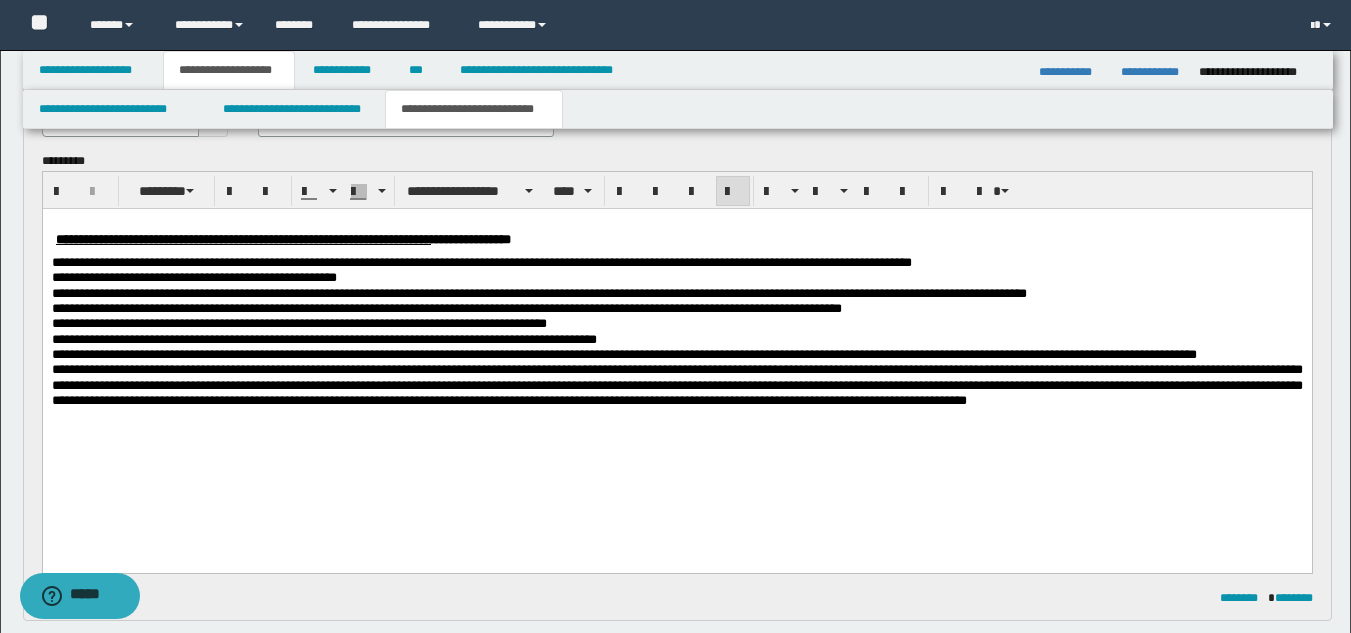 click on "**********" at bounding box center [538, 293] 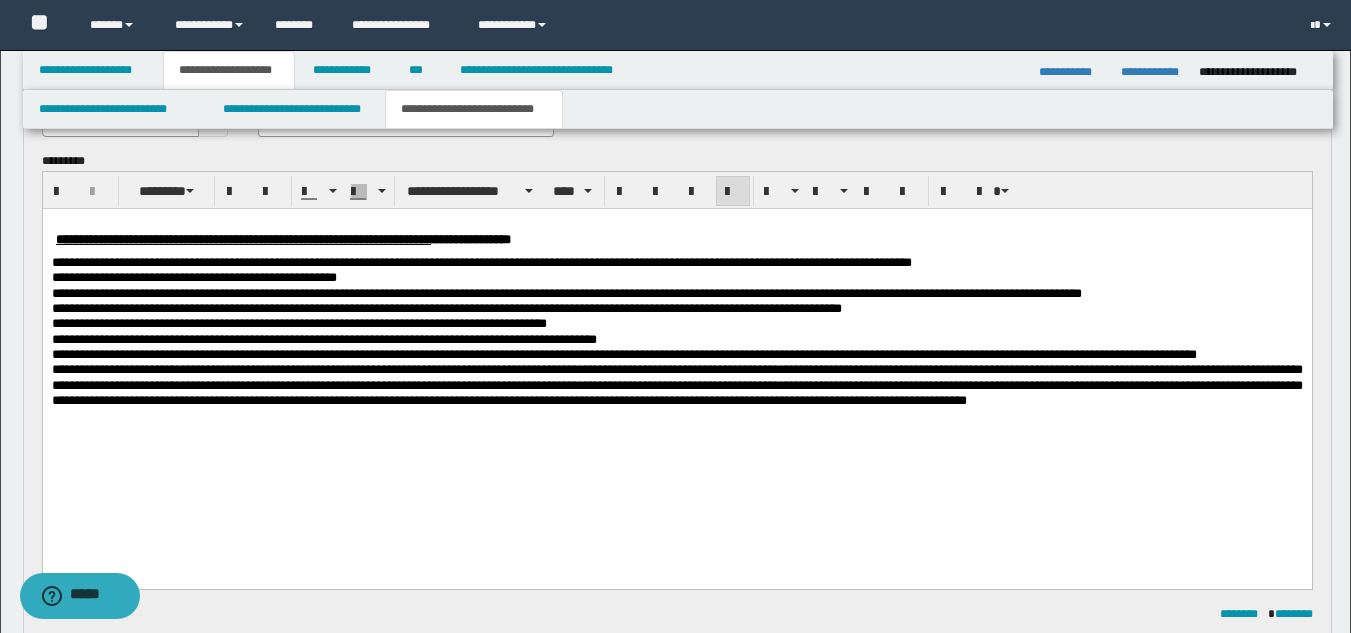 click on "**********" at bounding box center (676, 293) 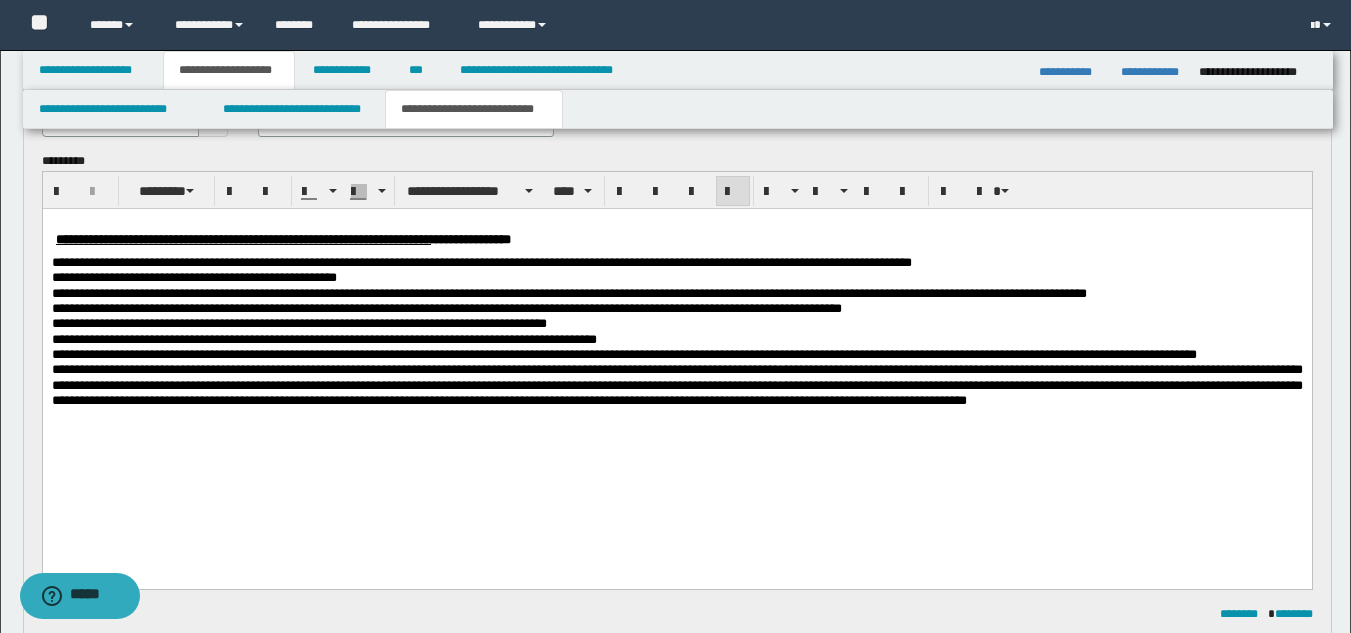 click on "**********" at bounding box center [446, 308] 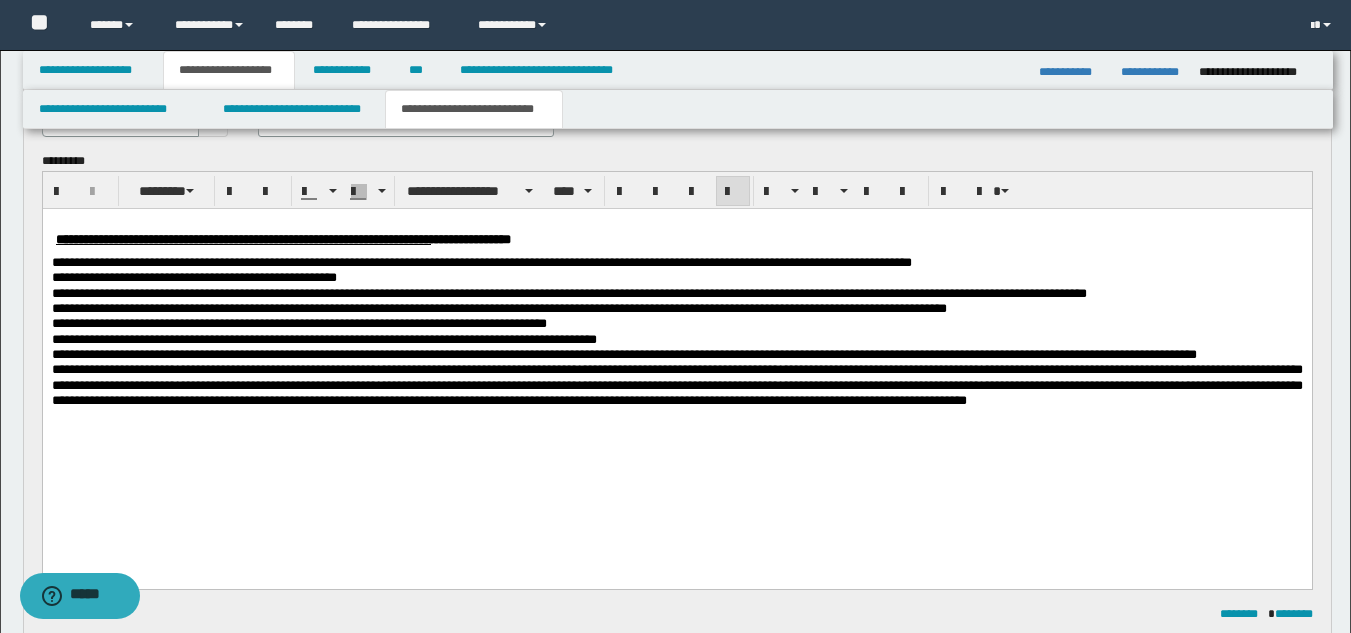 click on "**********" at bounding box center [323, 339] 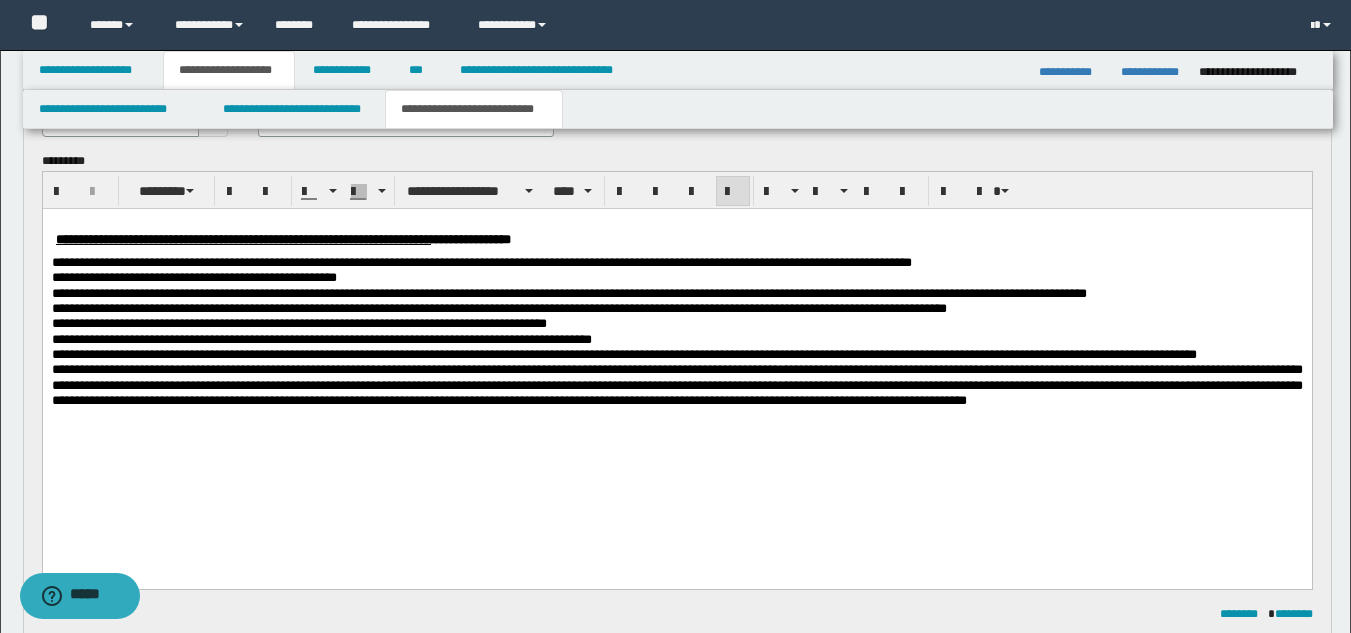 drag, startPoint x: 288, startPoint y: 366, endPoint x: 374, endPoint y: 363, distance: 86.05231 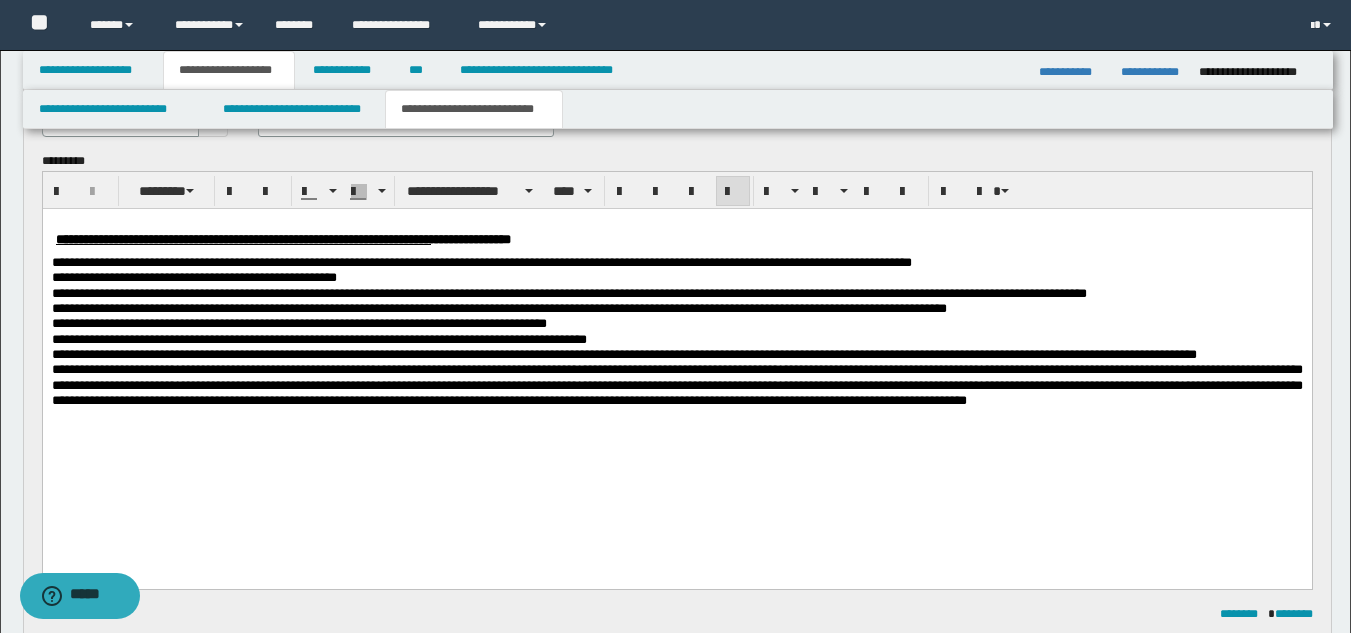 click on "**********" at bounding box center (623, 354) 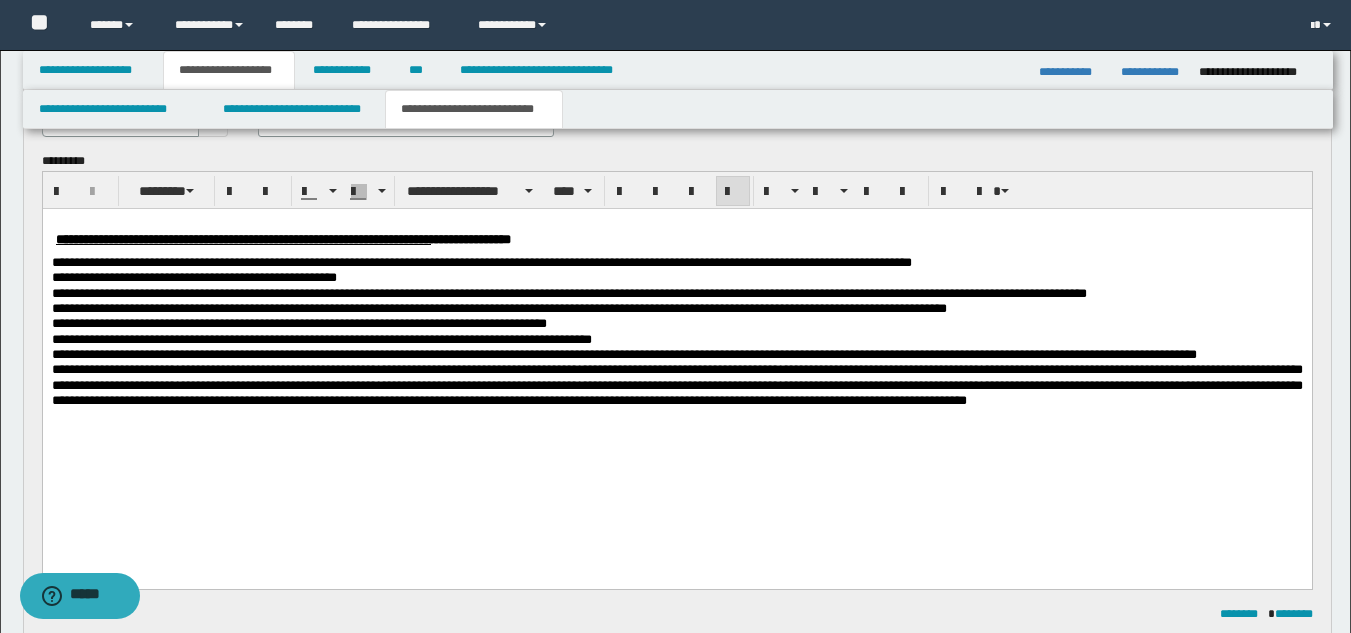 click on "**********" at bounding box center (623, 354) 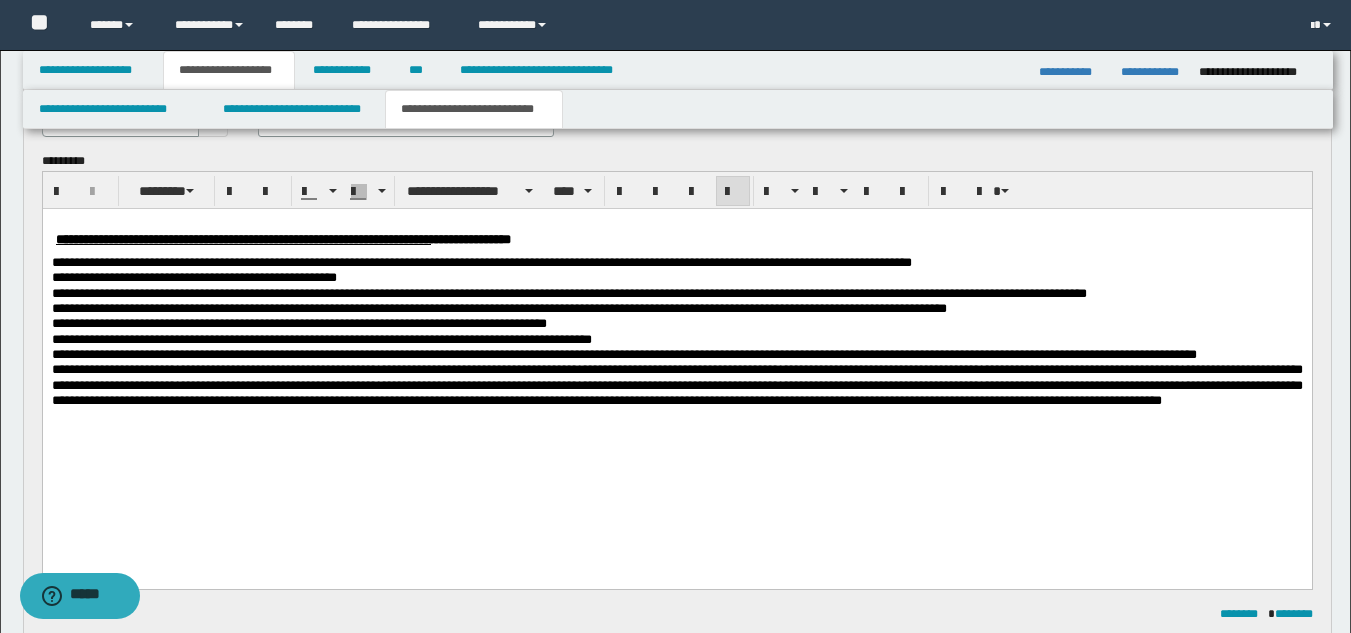 click on "**********" at bounding box center (676, 385) 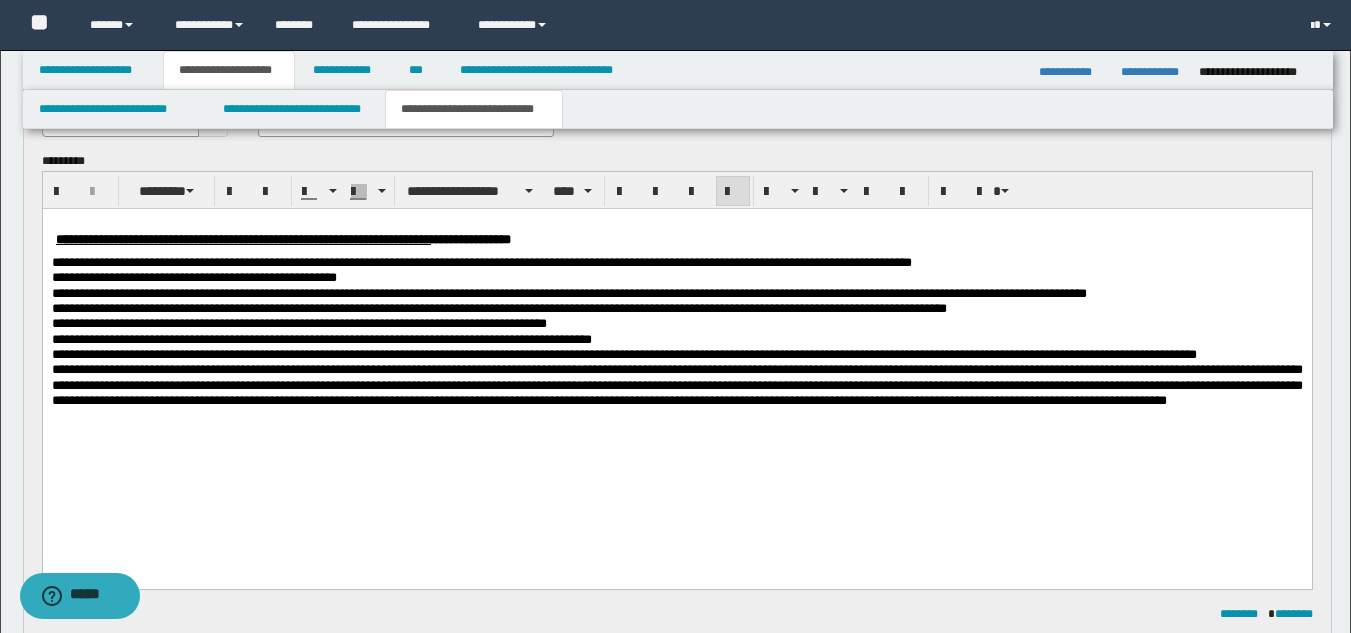 click on "**********" at bounding box center (676, 385) 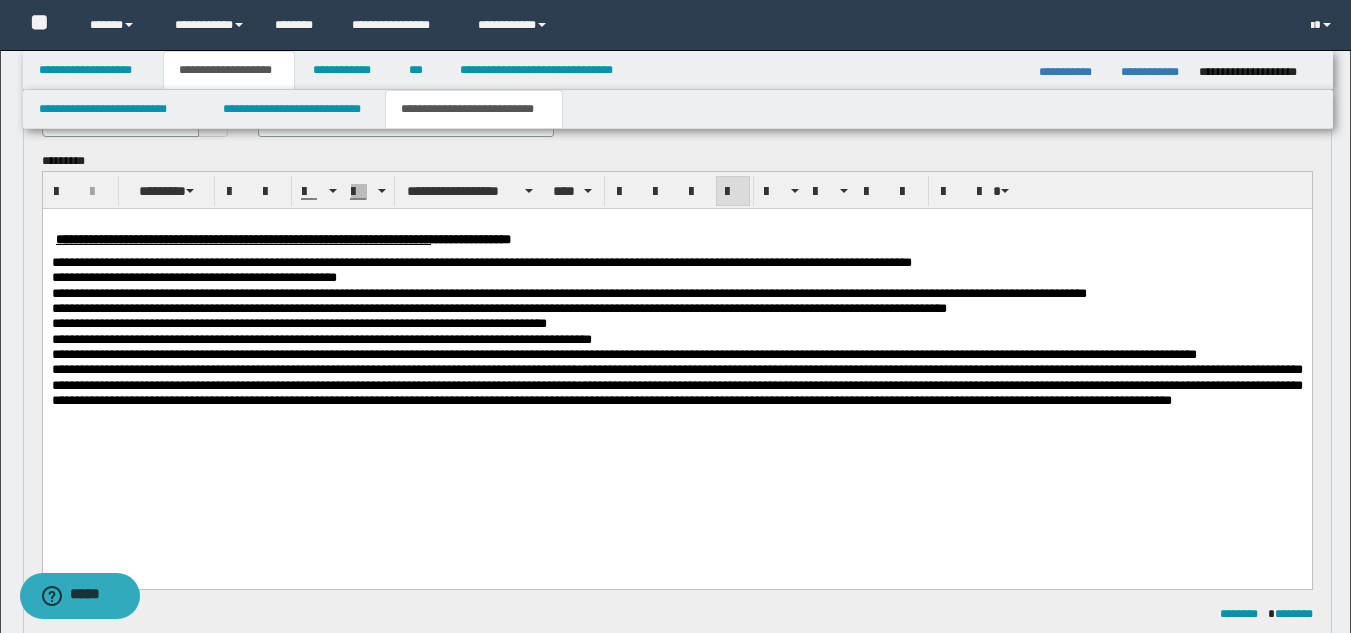 drag, startPoint x: 661, startPoint y: 457, endPoint x: 648, endPoint y: 482, distance: 28.178005 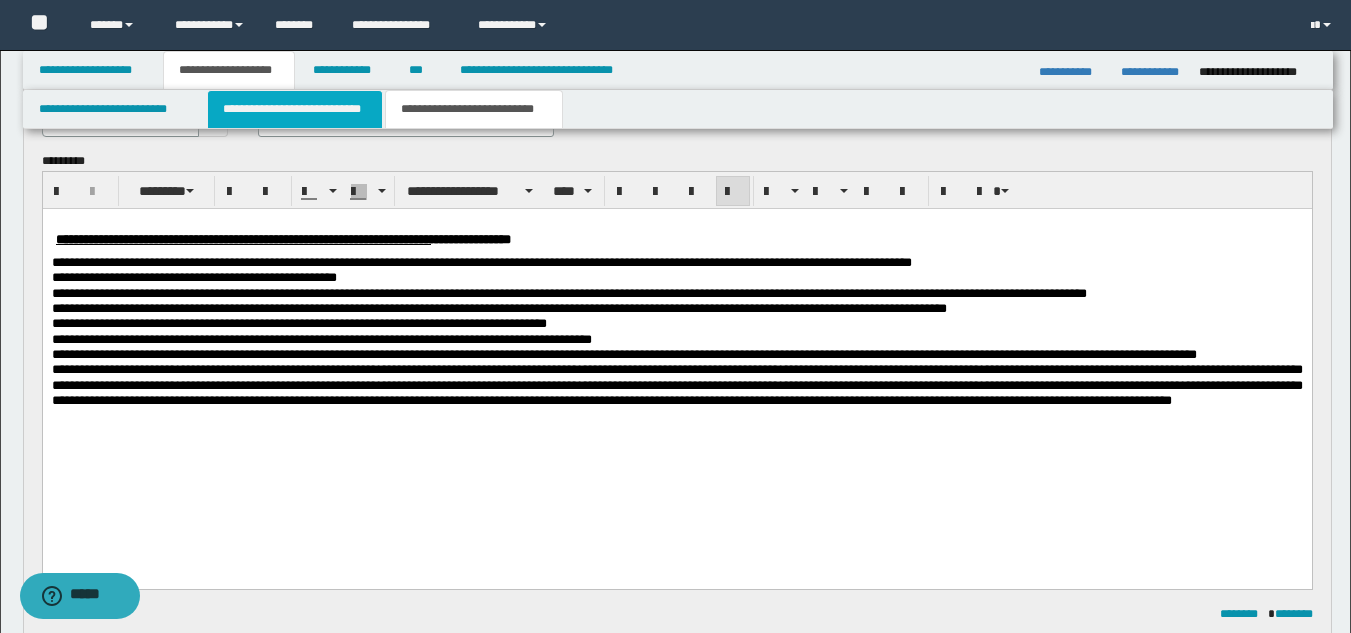 click on "**********" at bounding box center (295, 109) 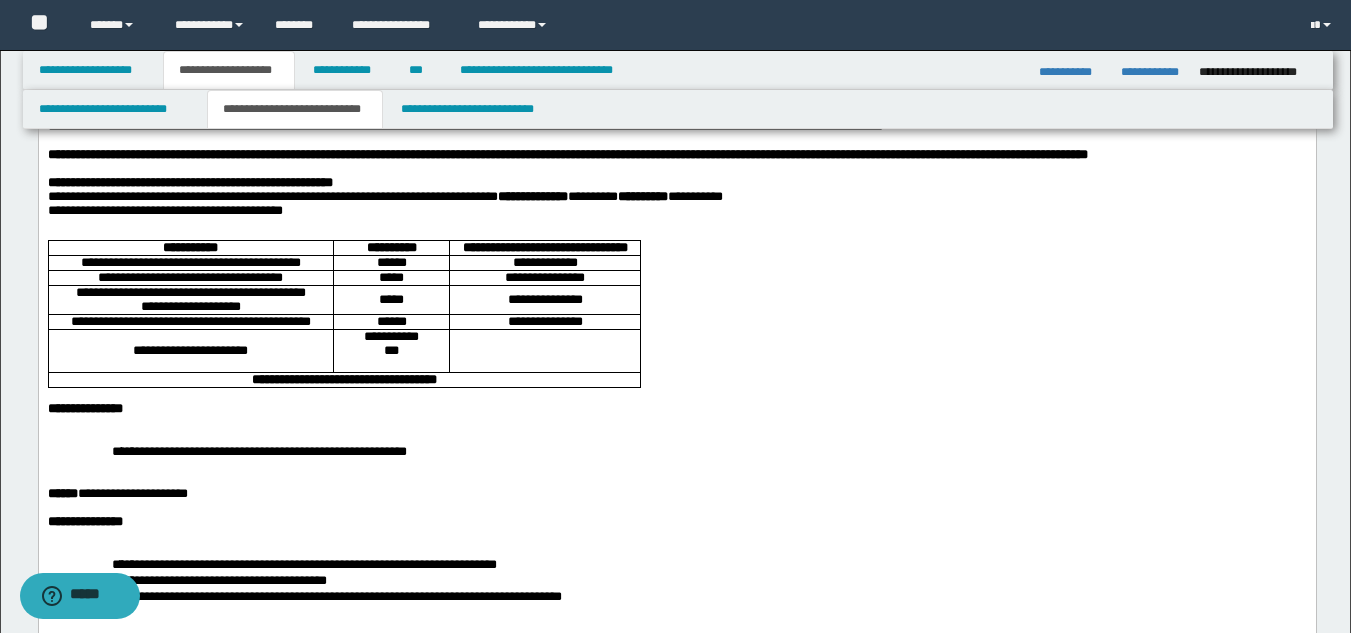 click at bounding box center (676, 422) 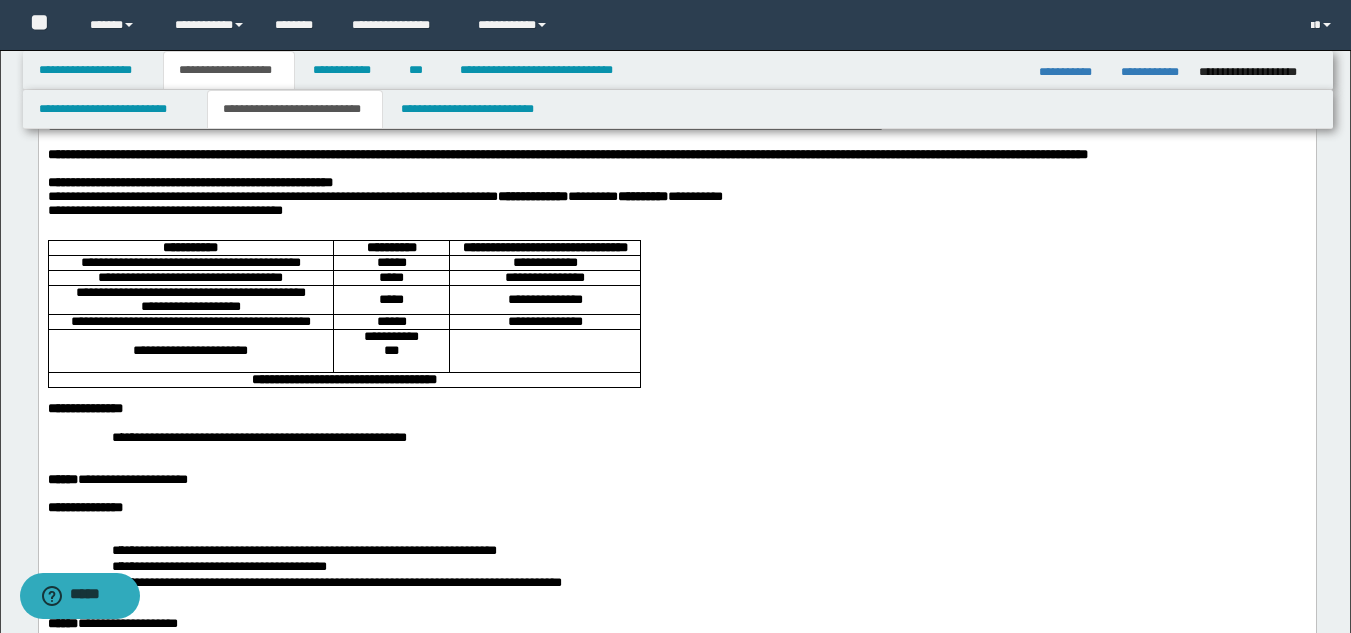 click at bounding box center (700, 465) 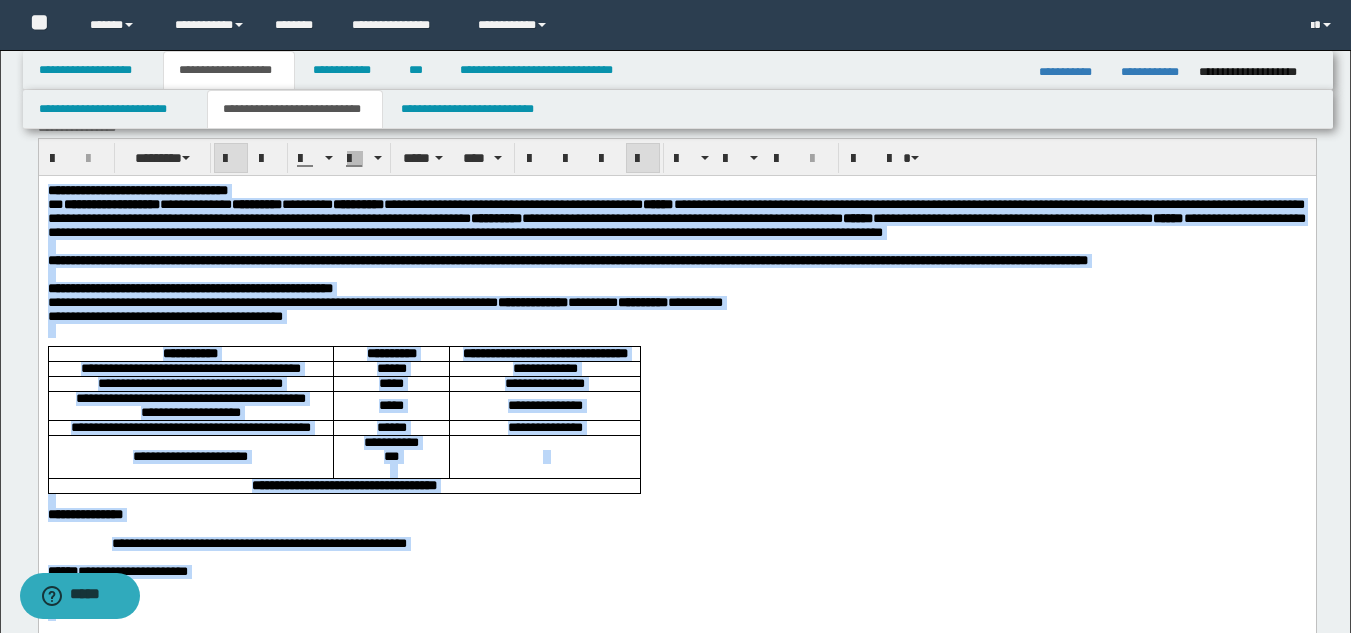 scroll, scrollTop: 0, scrollLeft: 0, axis: both 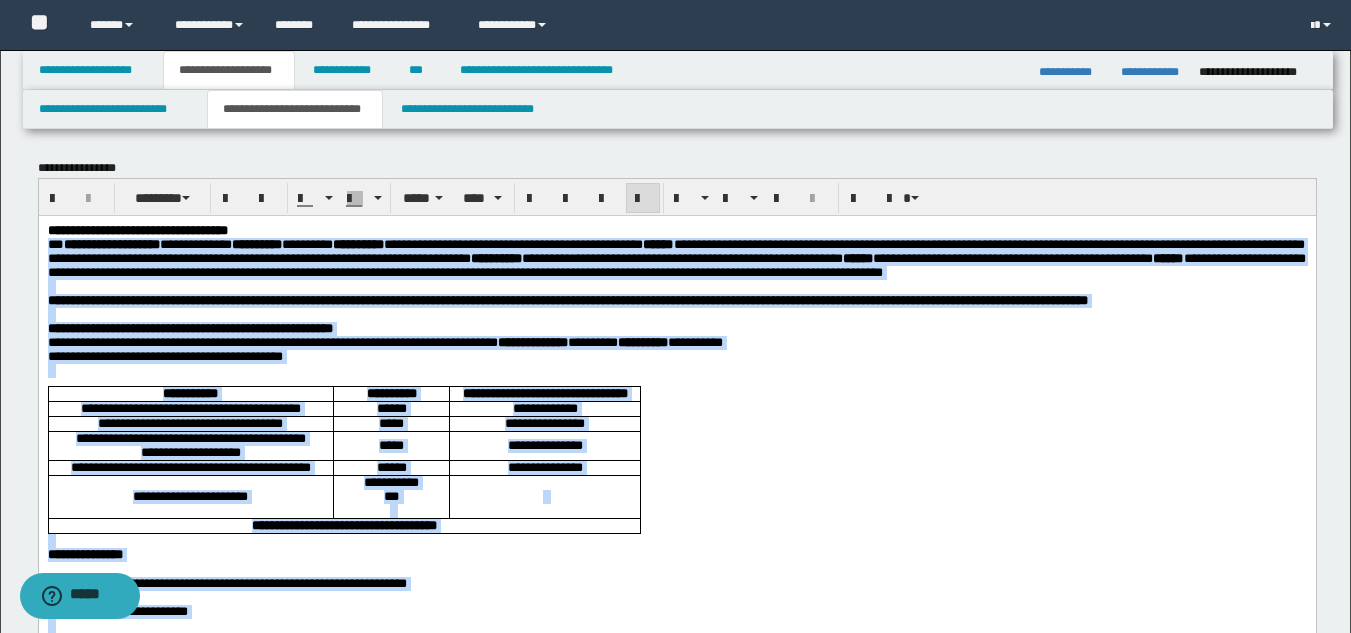 drag, startPoint x: 334, startPoint y: 973, endPoint x: 45, endPoint y: 251, distance: 777.6921 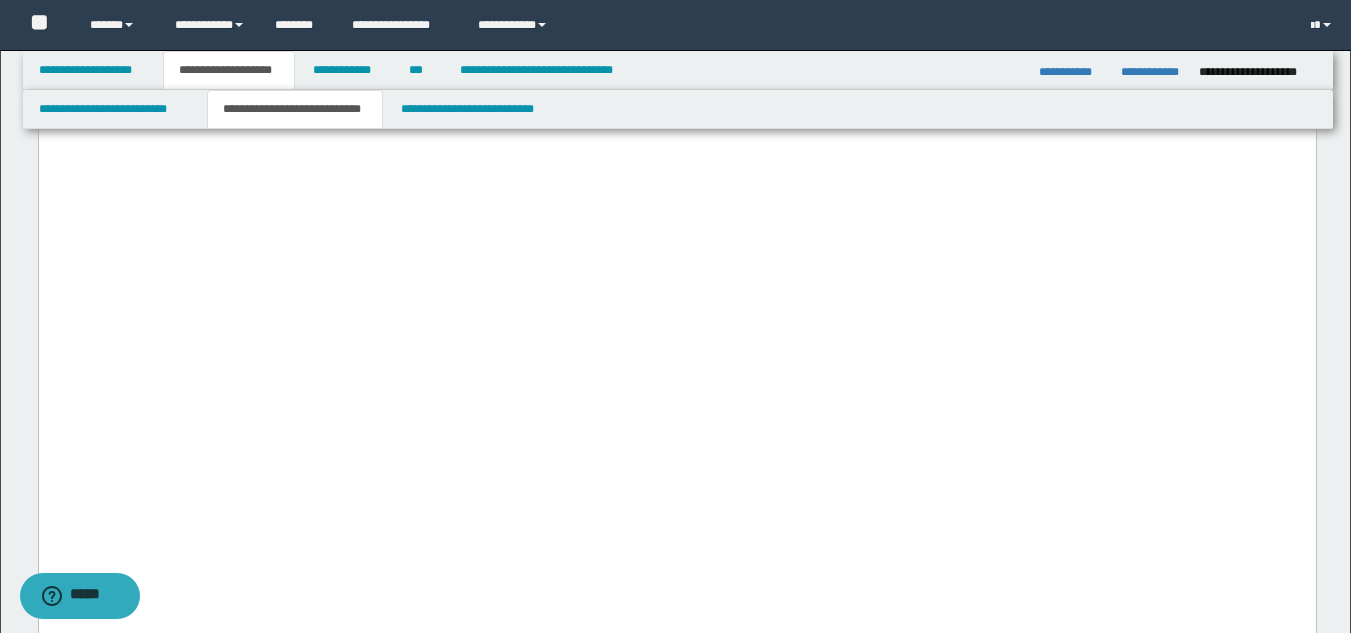 scroll, scrollTop: 2948, scrollLeft: 0, axis: vertical 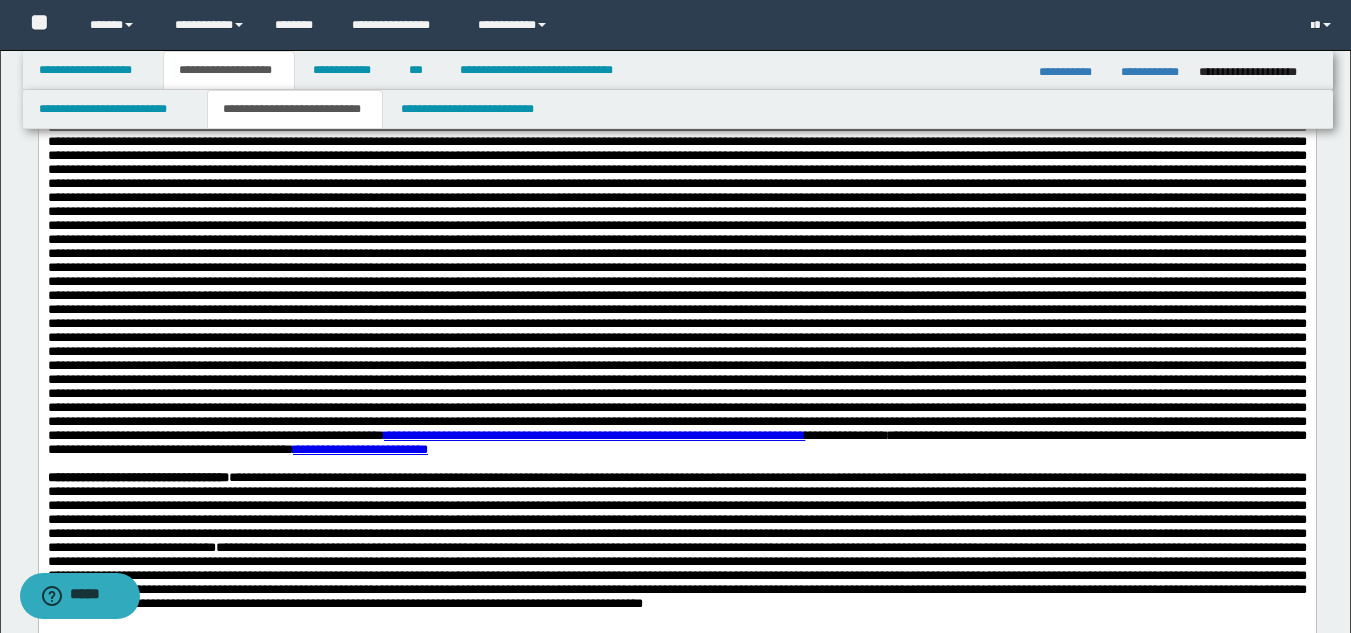 drag, startPoint x: 242, startPoint y: 439, endPoint x: 847, endPoint y: 442, distance: 605.00745 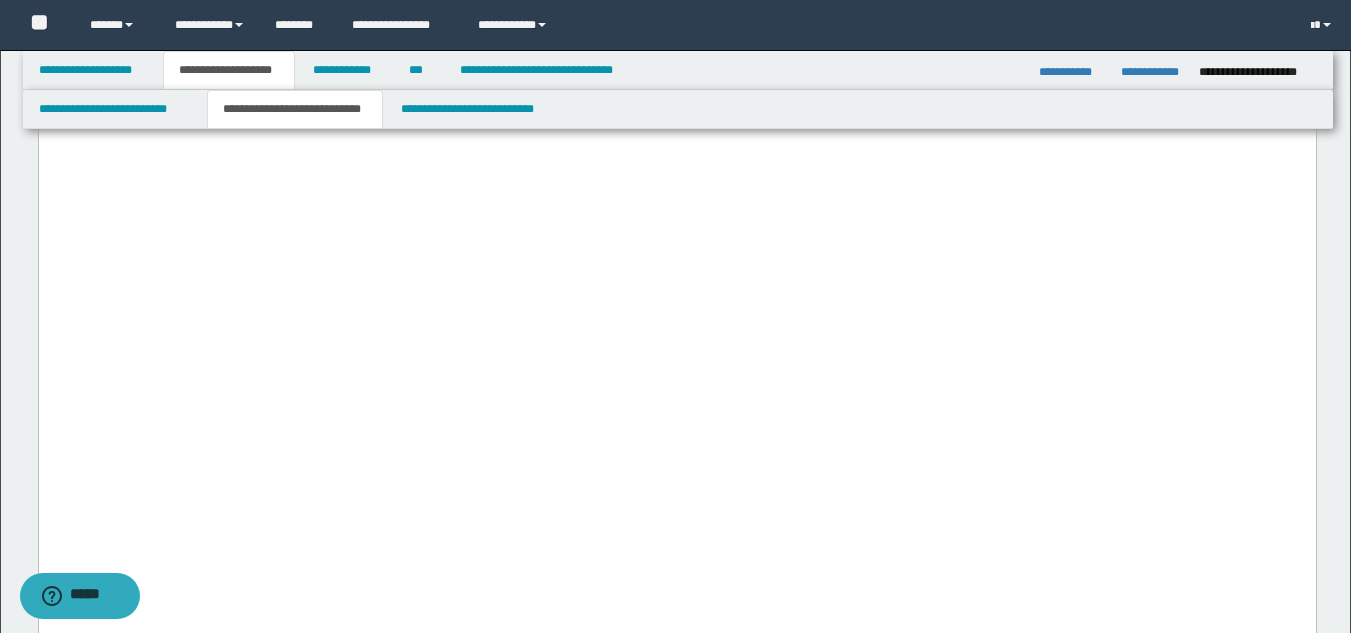 scroll, scrollTop: 2407, scrollLeft: 0, axis: vertical 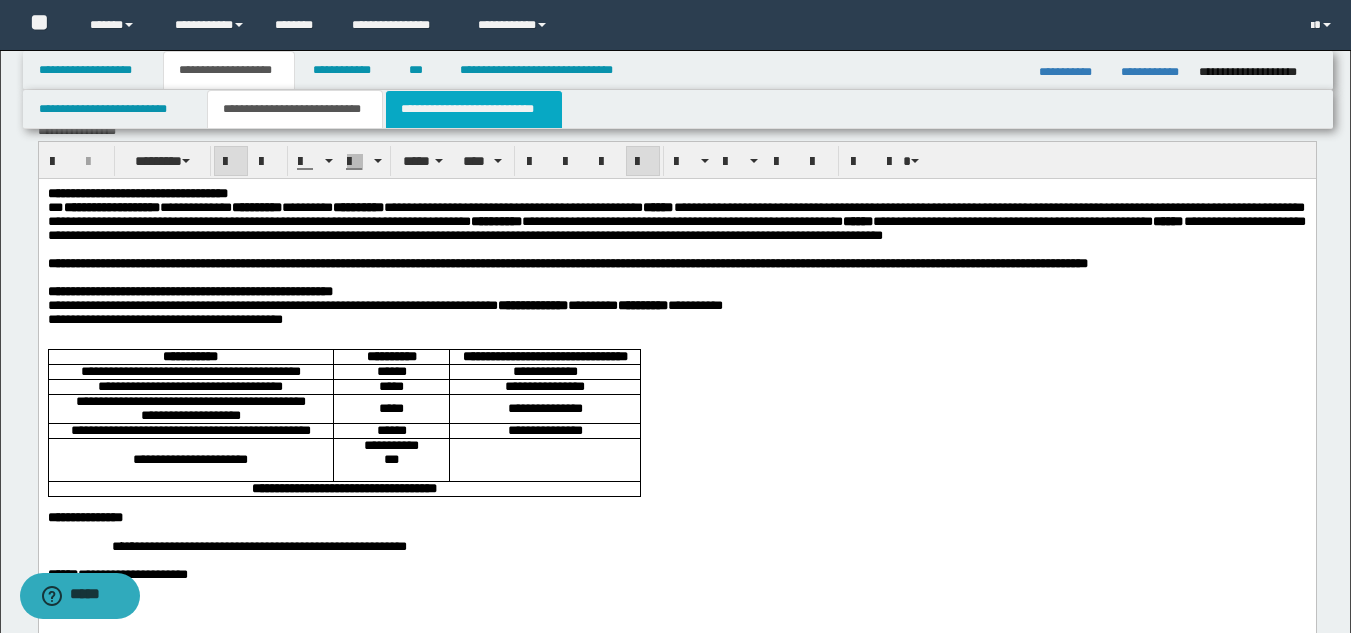 click on "**********" at bounding box center (474, 109) 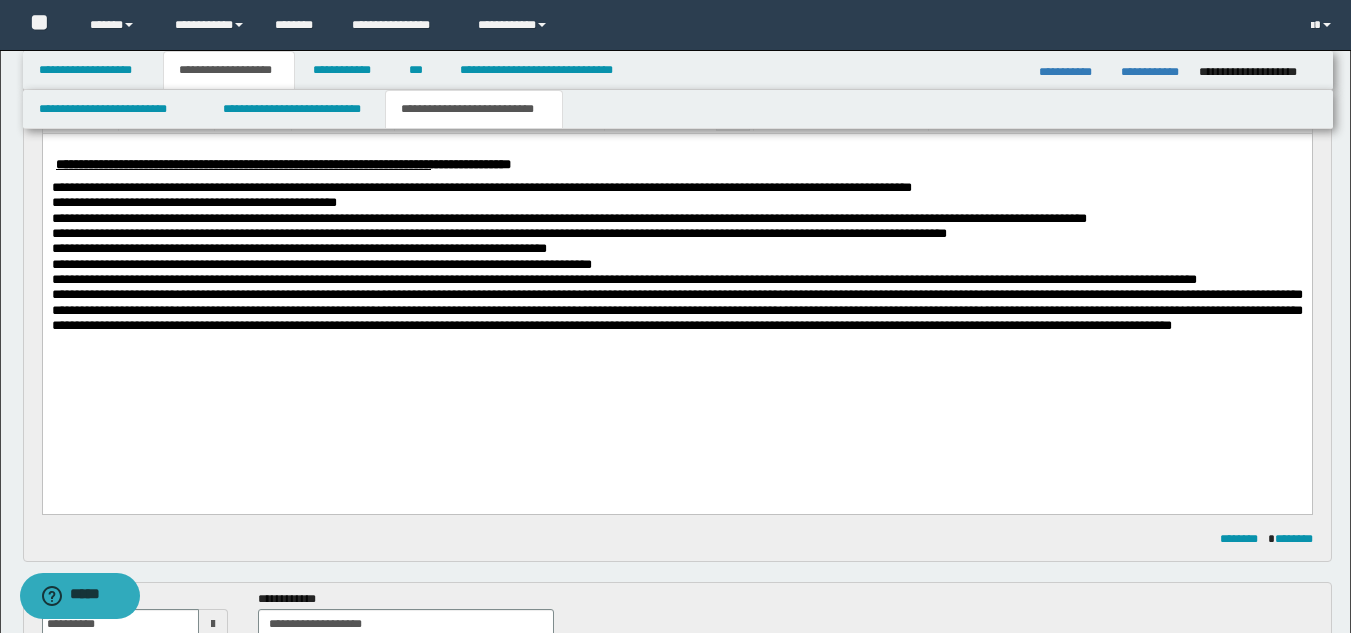 scroll, scrollTop: 234, scrollLeft: 0, axis: vertical 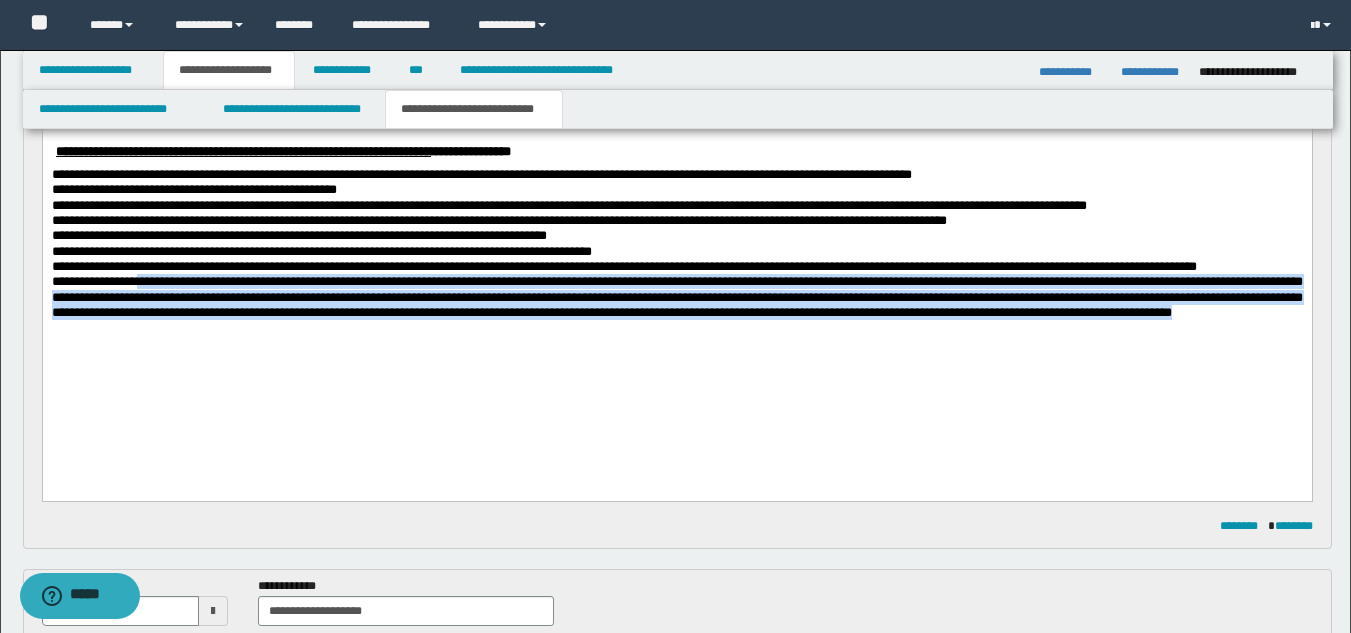 drag, startPoint x: 156, startPoint y: 316, endPoint x: 736, endPoint y: 365, distance: 582.06616 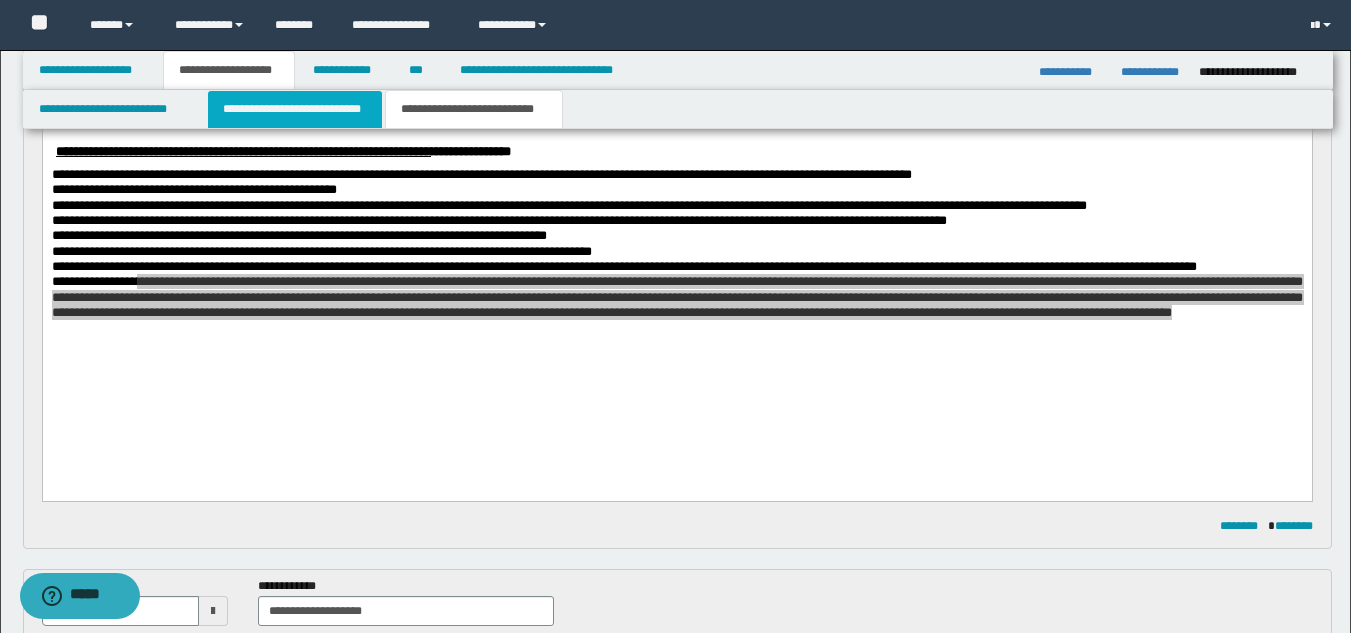drag, startPoint x: 238, startPoint y: 98, endPoint x: 251, endPoint y: 122, distance: 27.294687 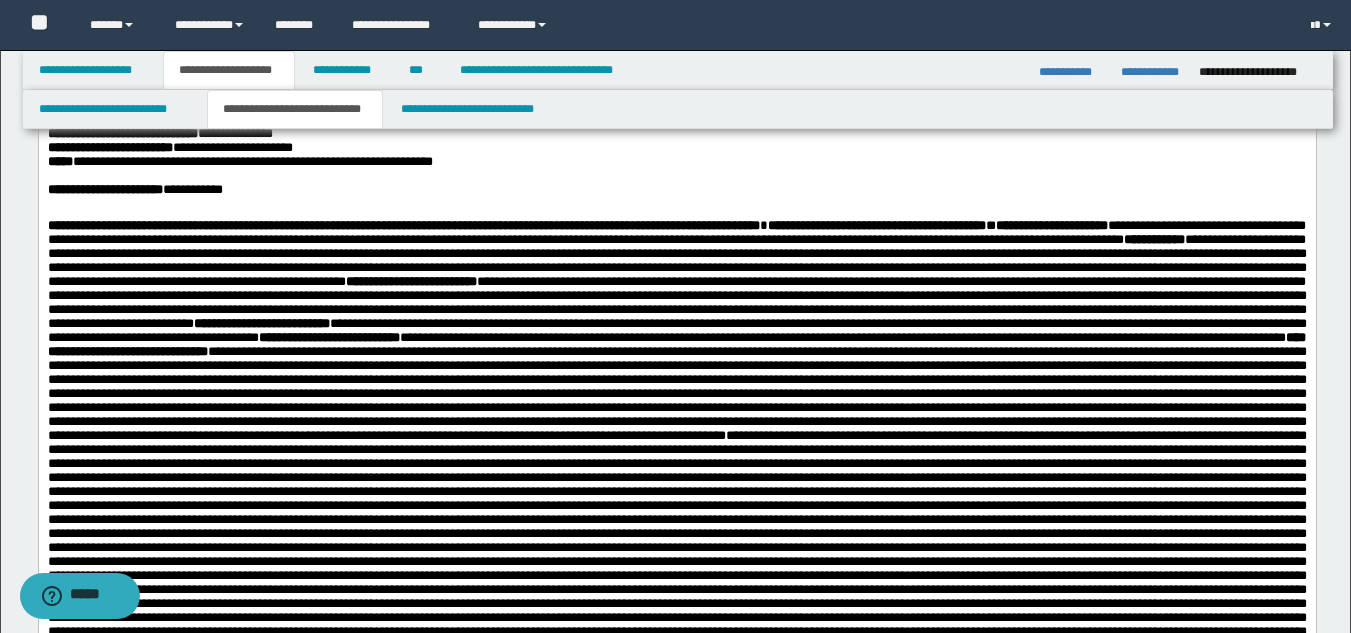 scroll, scrollTop: 713, scrollLeft: 0, axis: vertical 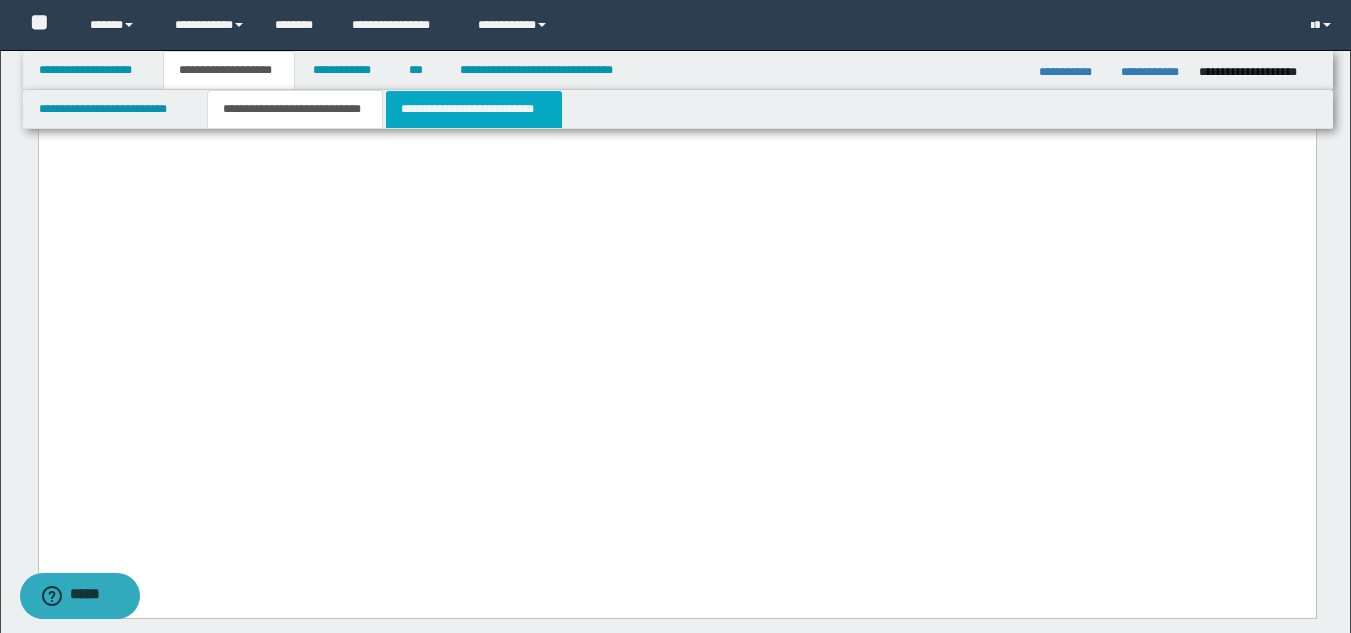click on "**********" at bounding box center [474, 109] 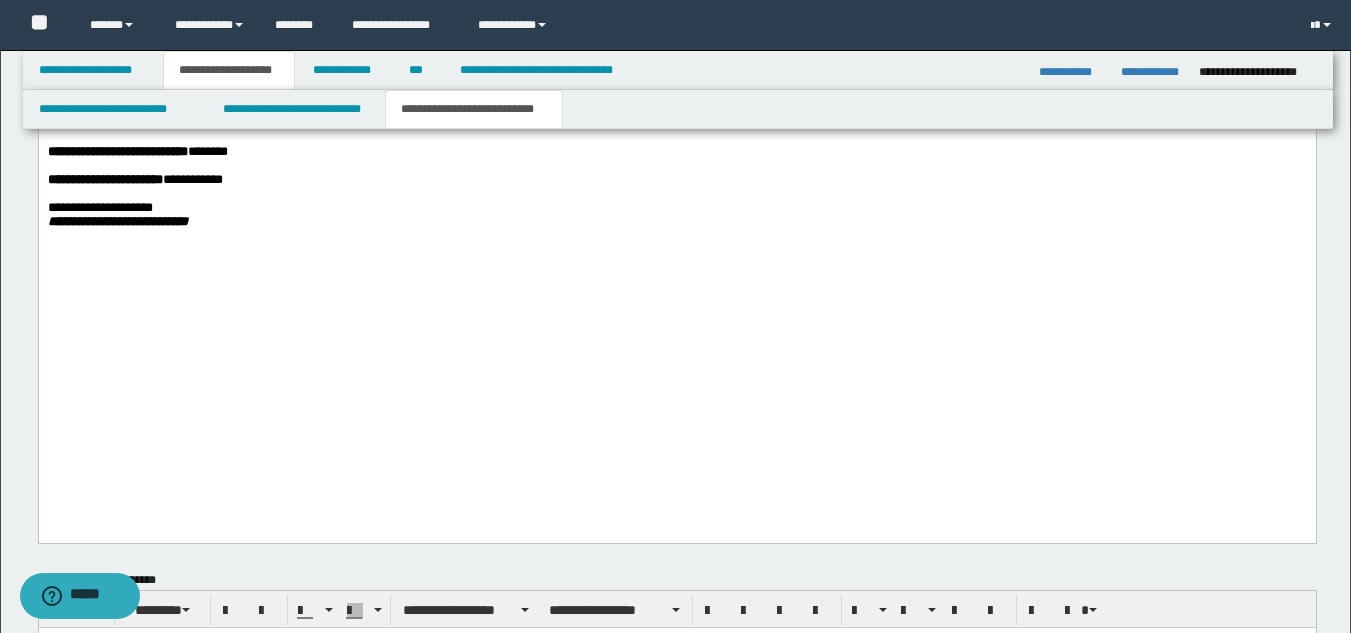 click on "**********" at bounding box center (676, 66) 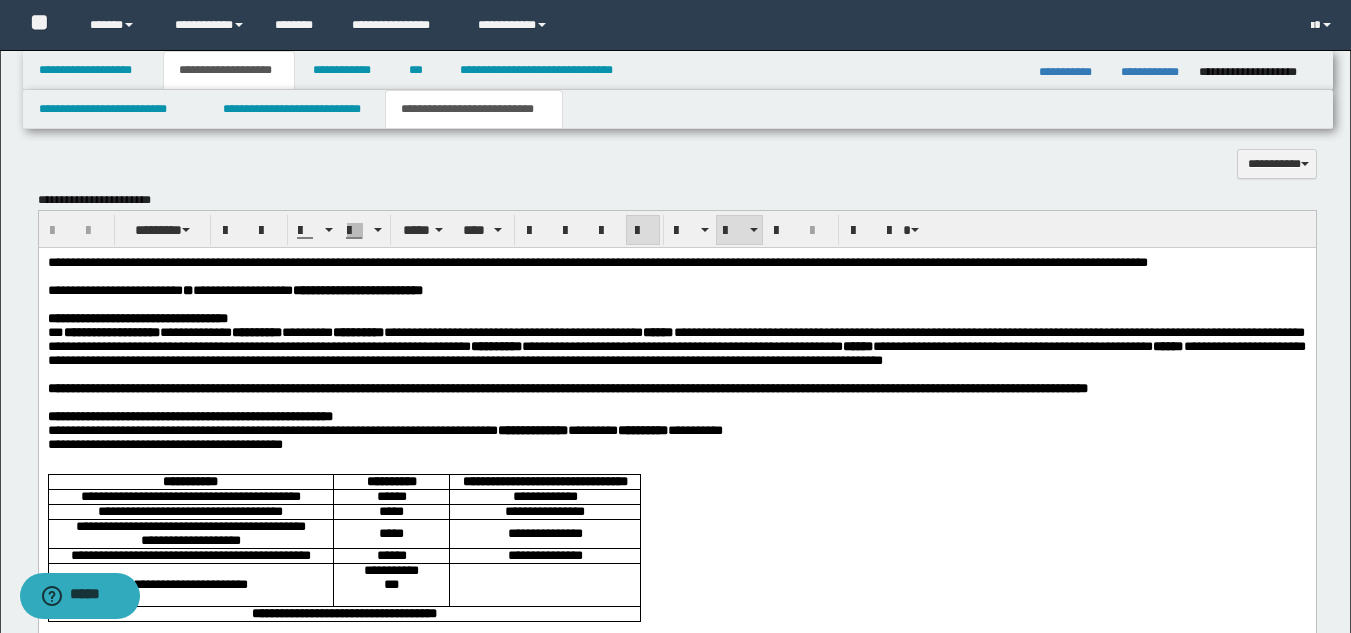 scroll, scrollTop: 1480, scrollLeft: 0, axis: vertical 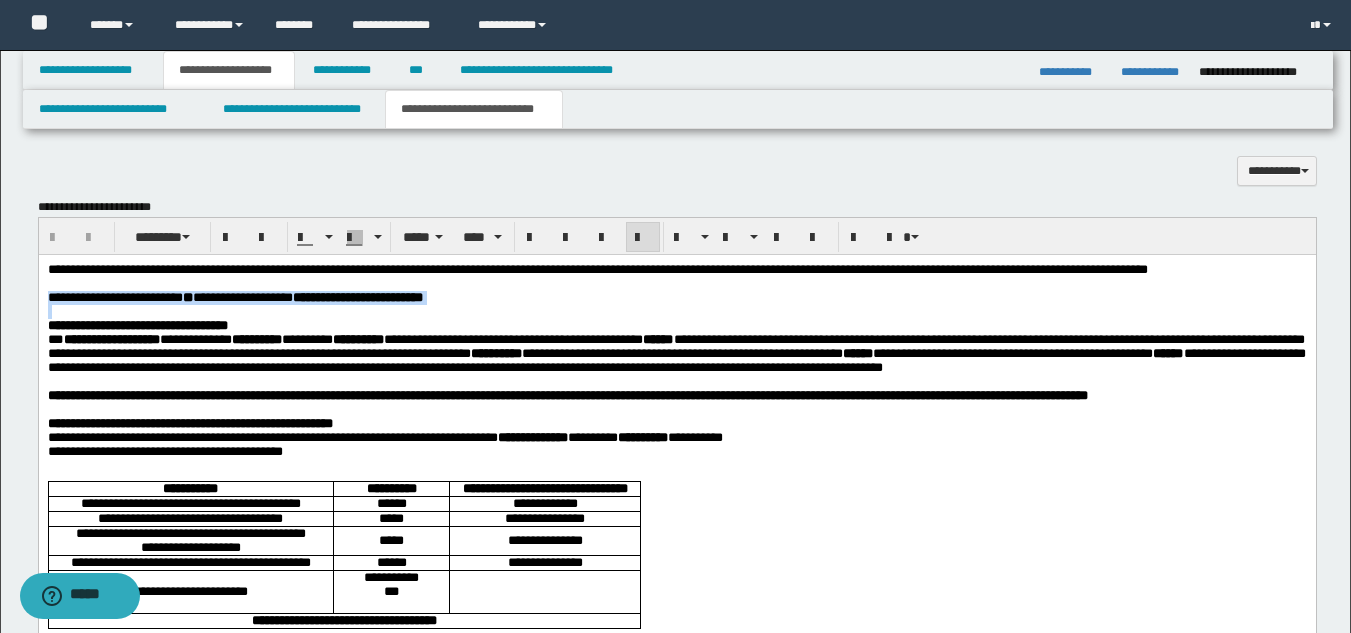 drag, startPoint x: 45, startPoint y: 318, endPoint x: 538, endPoint y: 331, distance: 493.17136 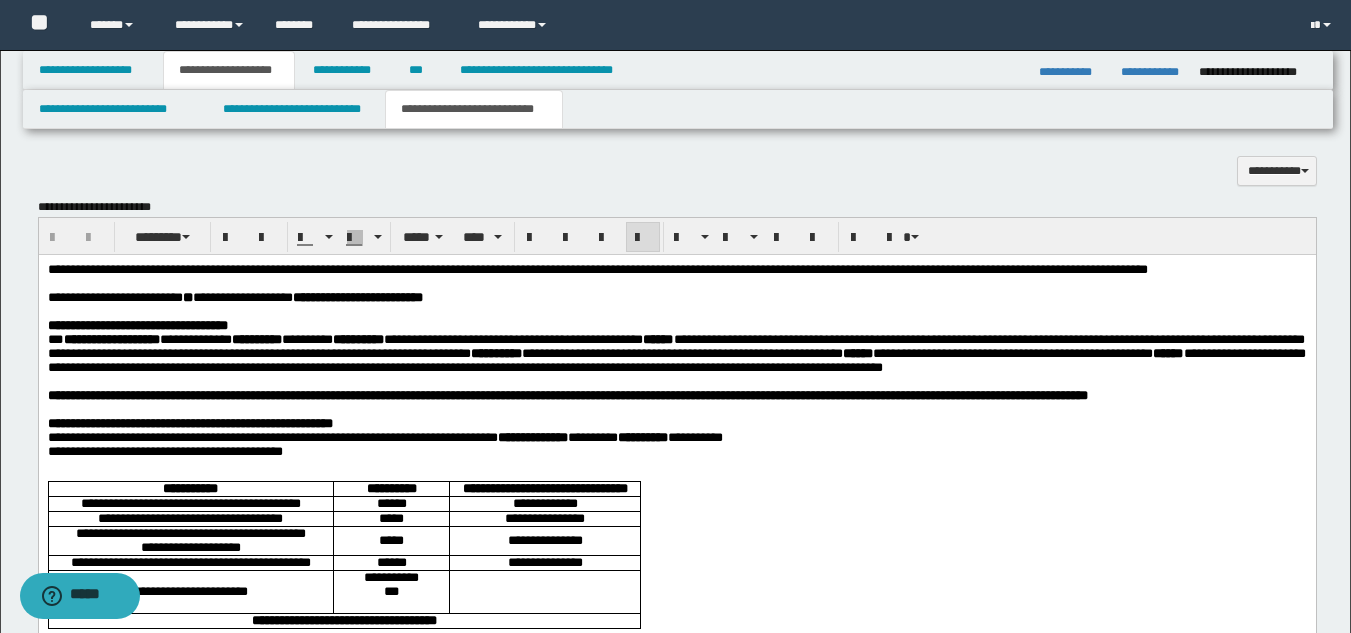click on "**********" at bounding box center (567, 395) 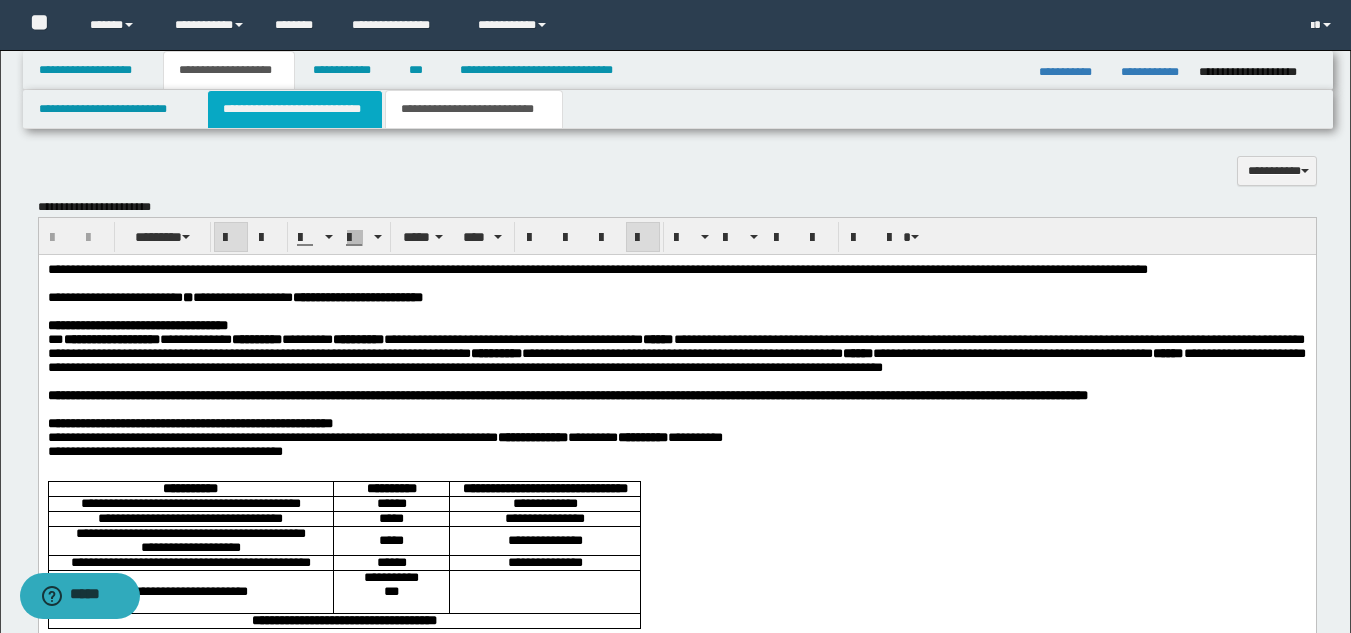 click on "**********" at bounding box center [295, 109] 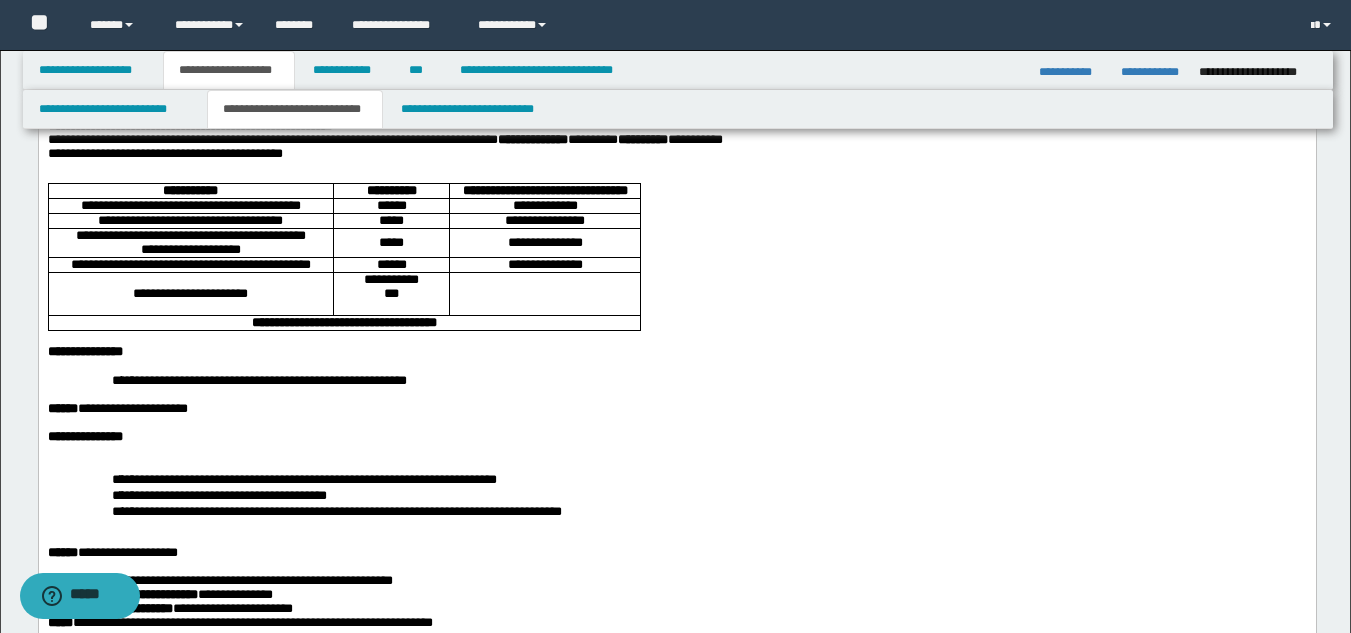 scroll, scrollTop: 0, scrollLeft: 0, axis: both 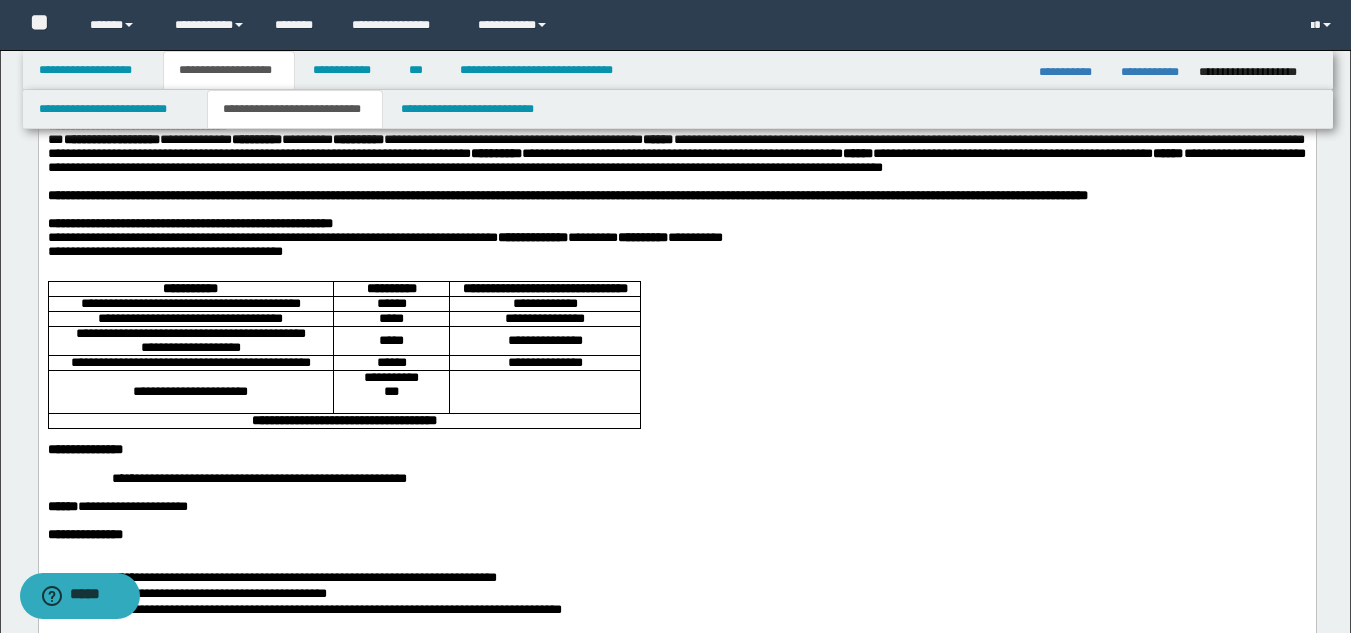 click at bounding box center (676, 181) 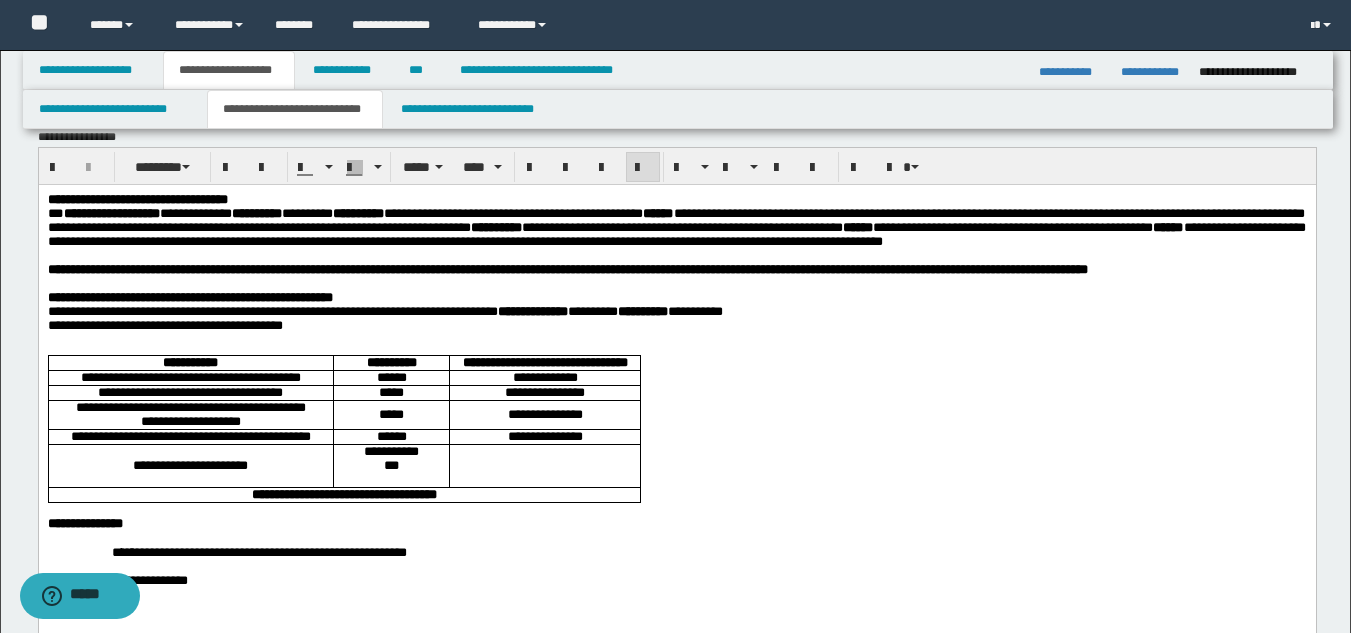 scroll, scrollTop: 0, scrollLeft: 0, axis: both 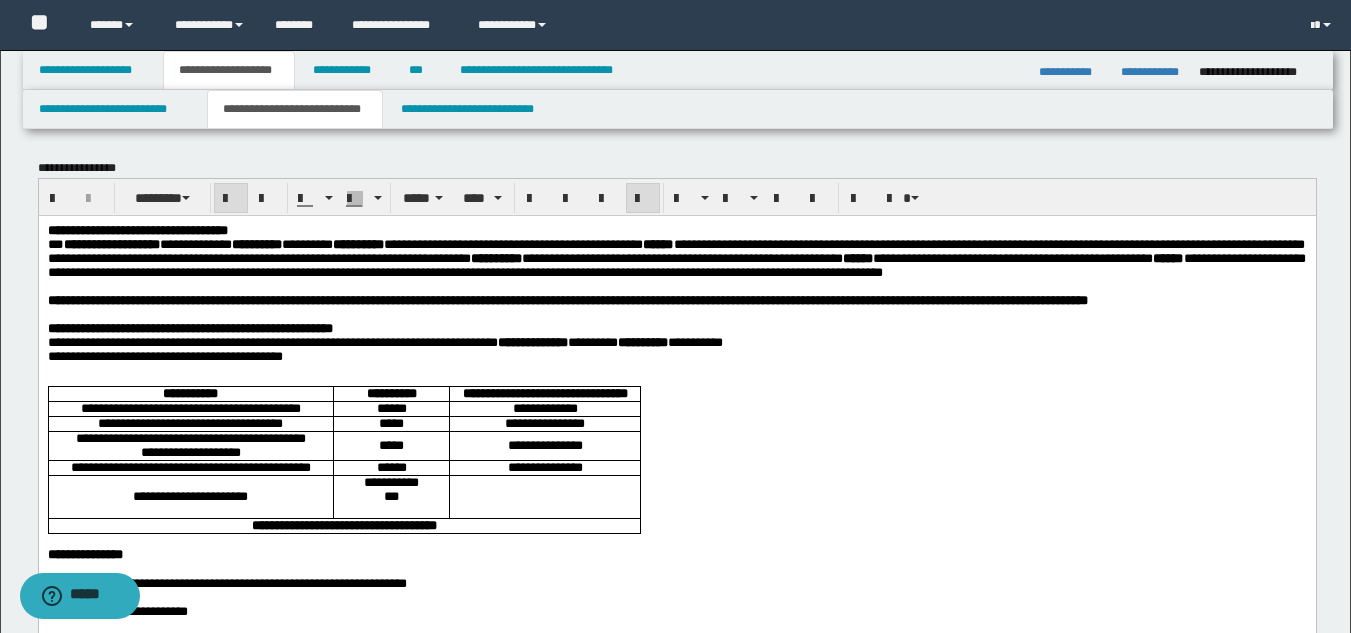 click at bounding box center [676, 314] 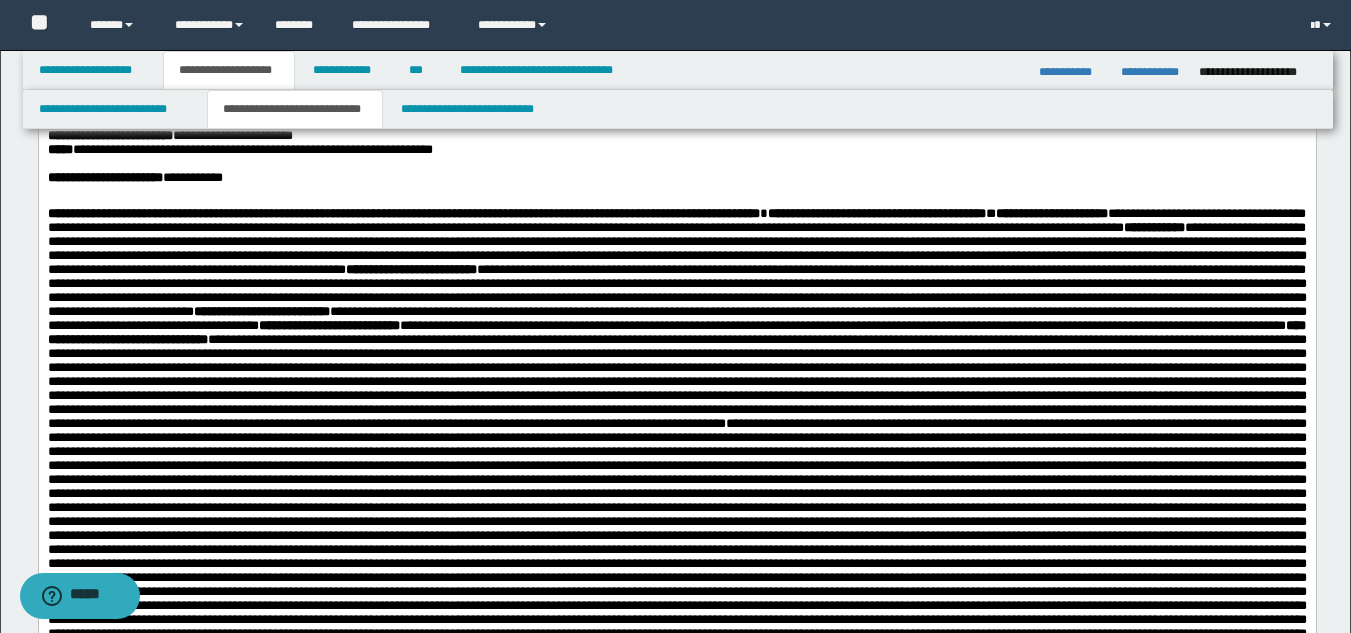 scroll, scrollTop: 725, scrollLeft: 0, axis: vertical 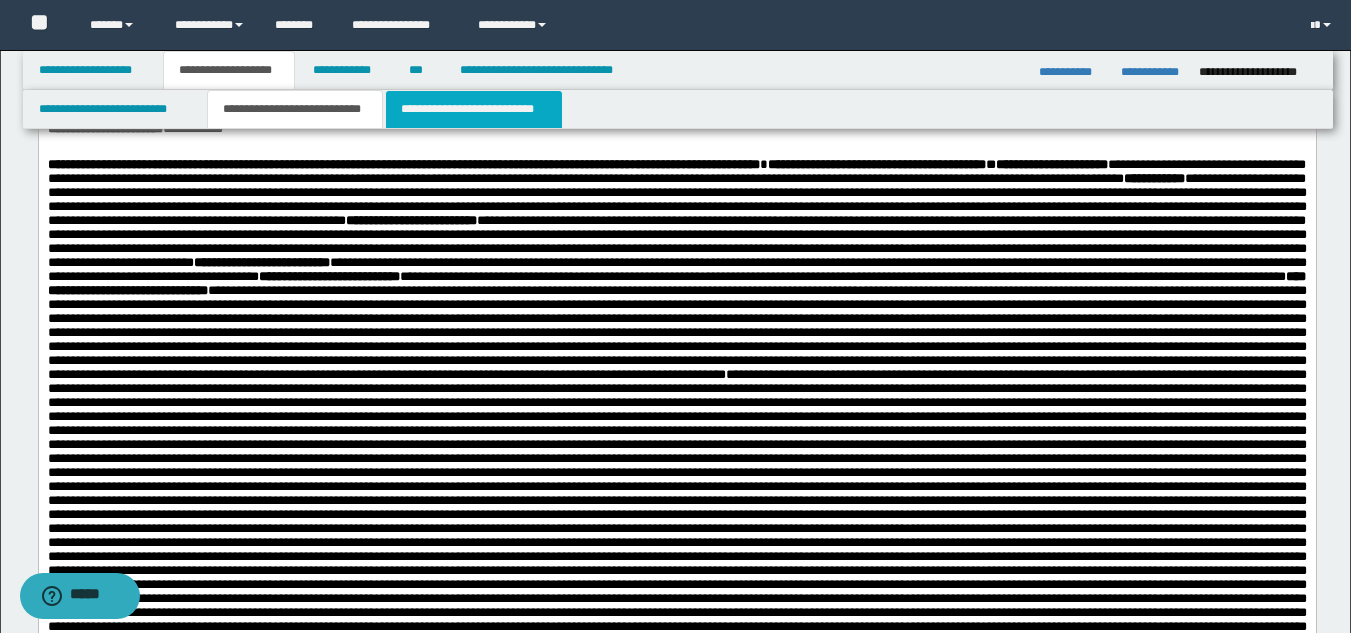 click on "**********" at bounding box center (474, 109) 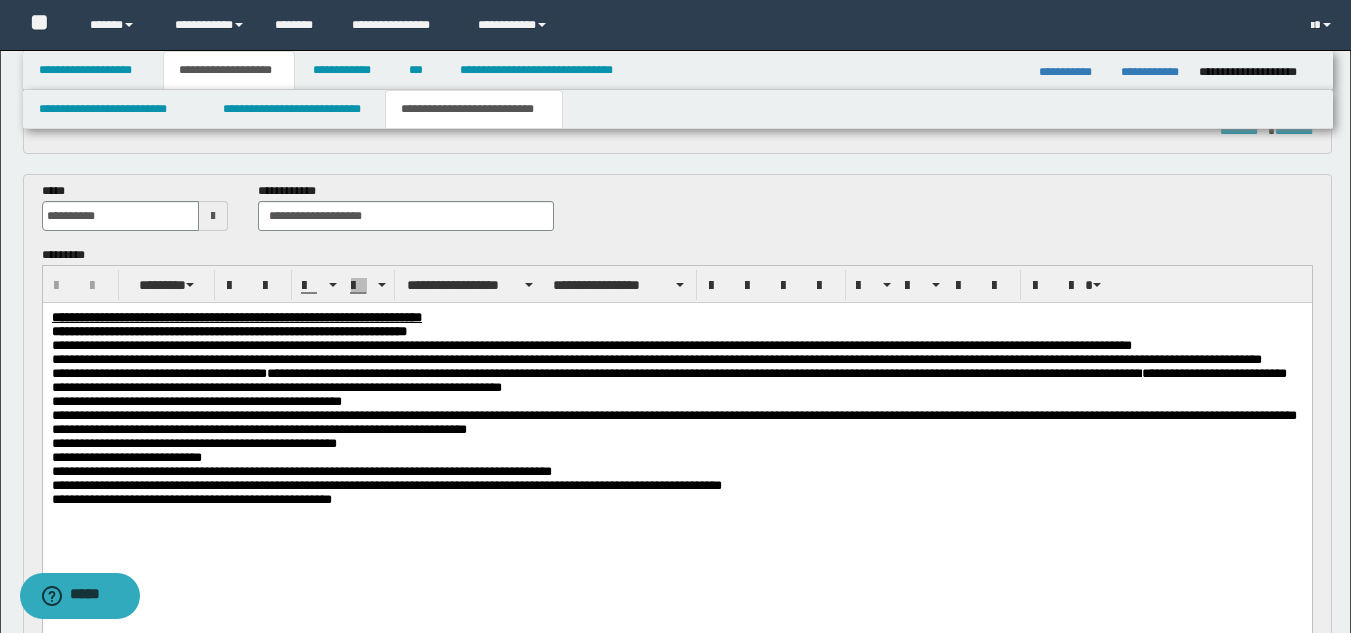 scroll, scrollTop: 655, scrollLeft: 0, axis: vertical 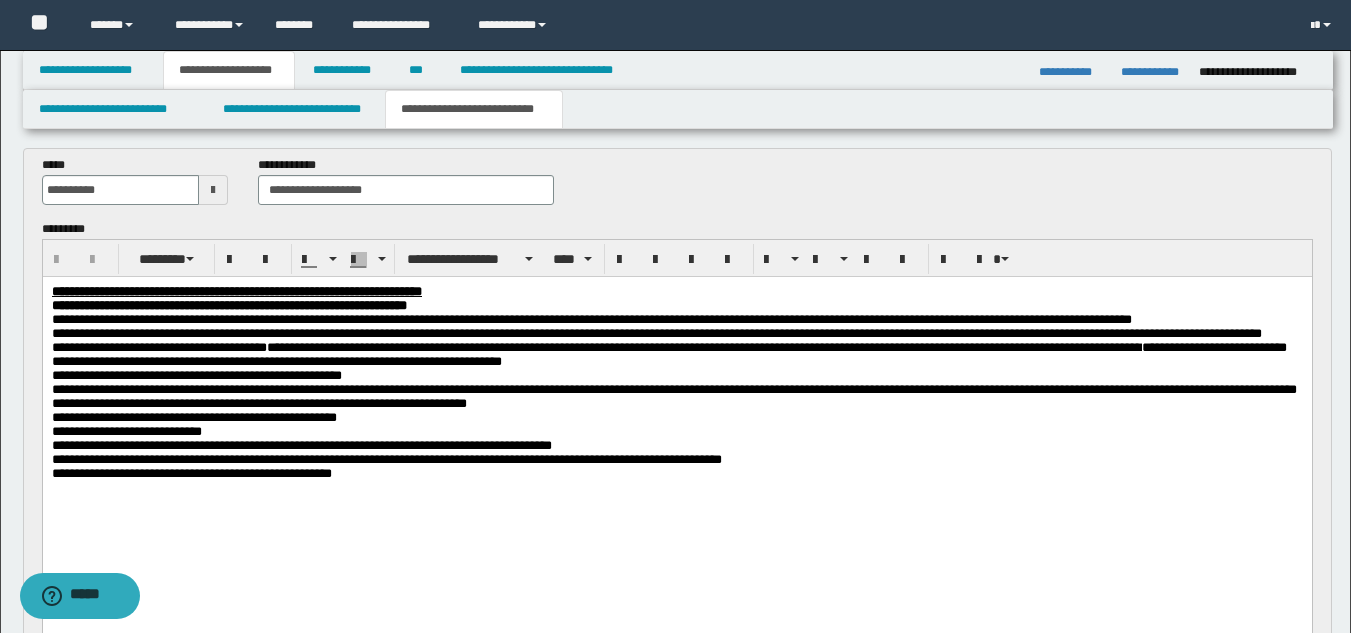 click on "**********" at bounding box center (591, 318) 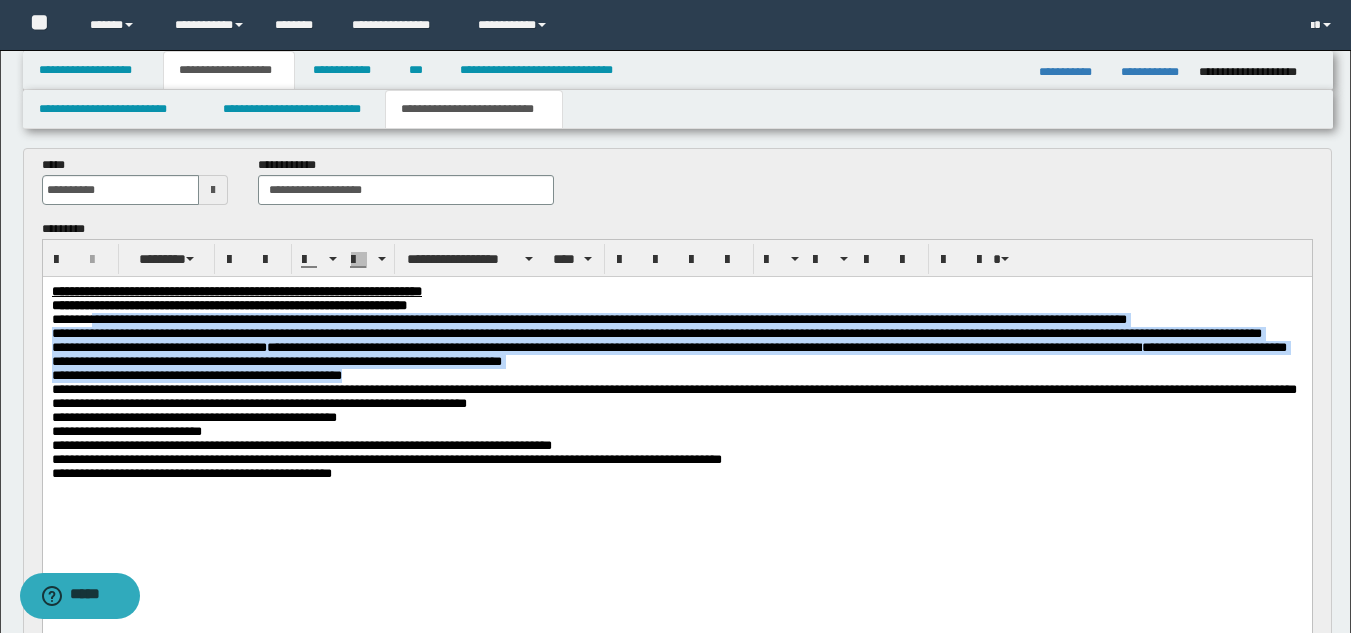 drag, startPoint x: 101, startPoint y: 325, endPoint x: 441, endPoint y: 422, distance: 353.56613 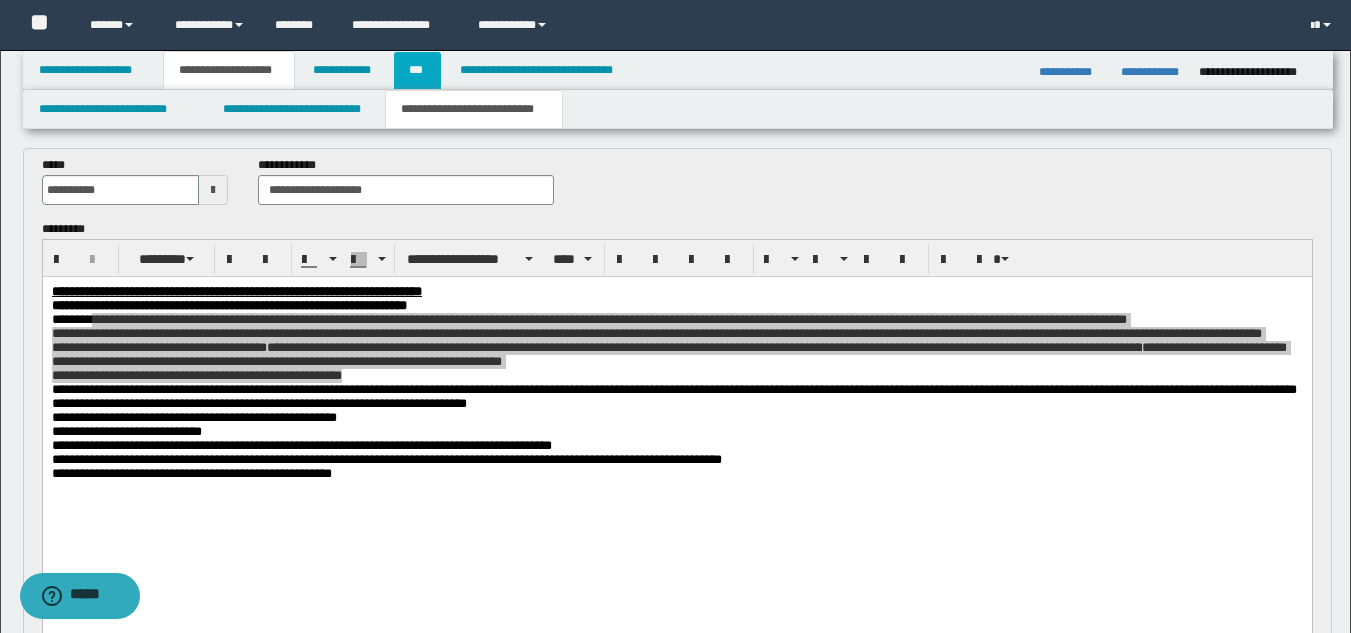 click on "***" at bounding box center [417, 70] 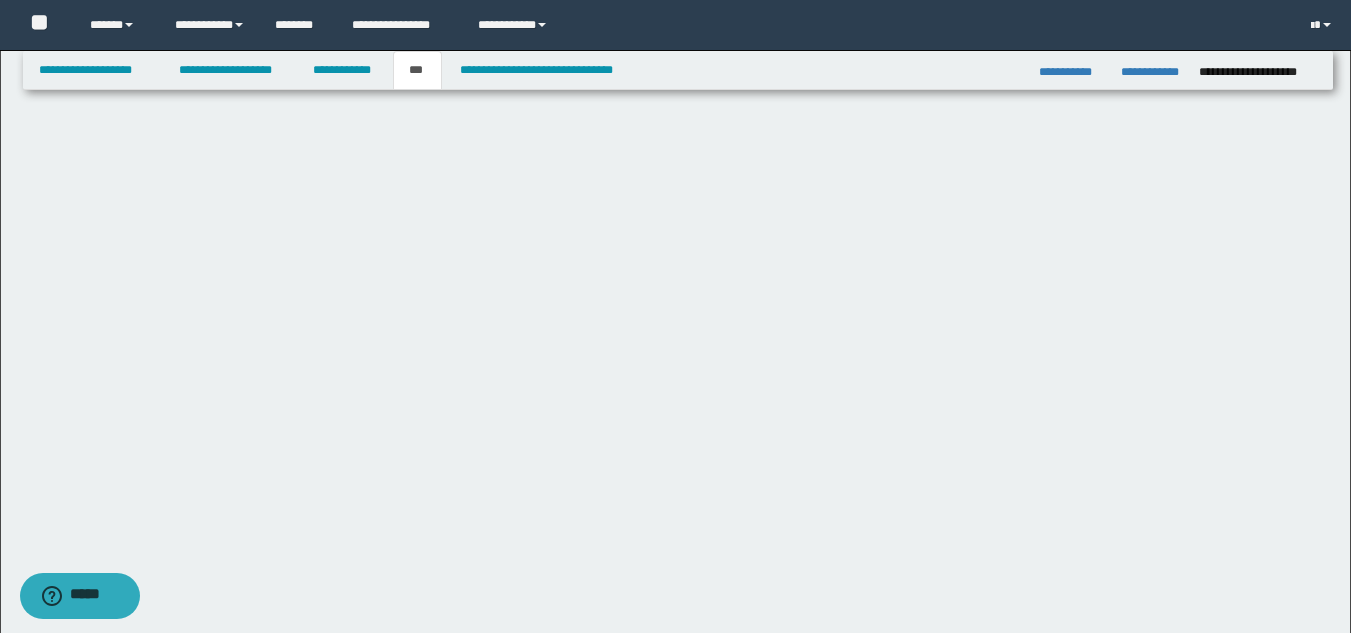 scroll, scrollTop: 0, scrollLeft: 0, axis: both 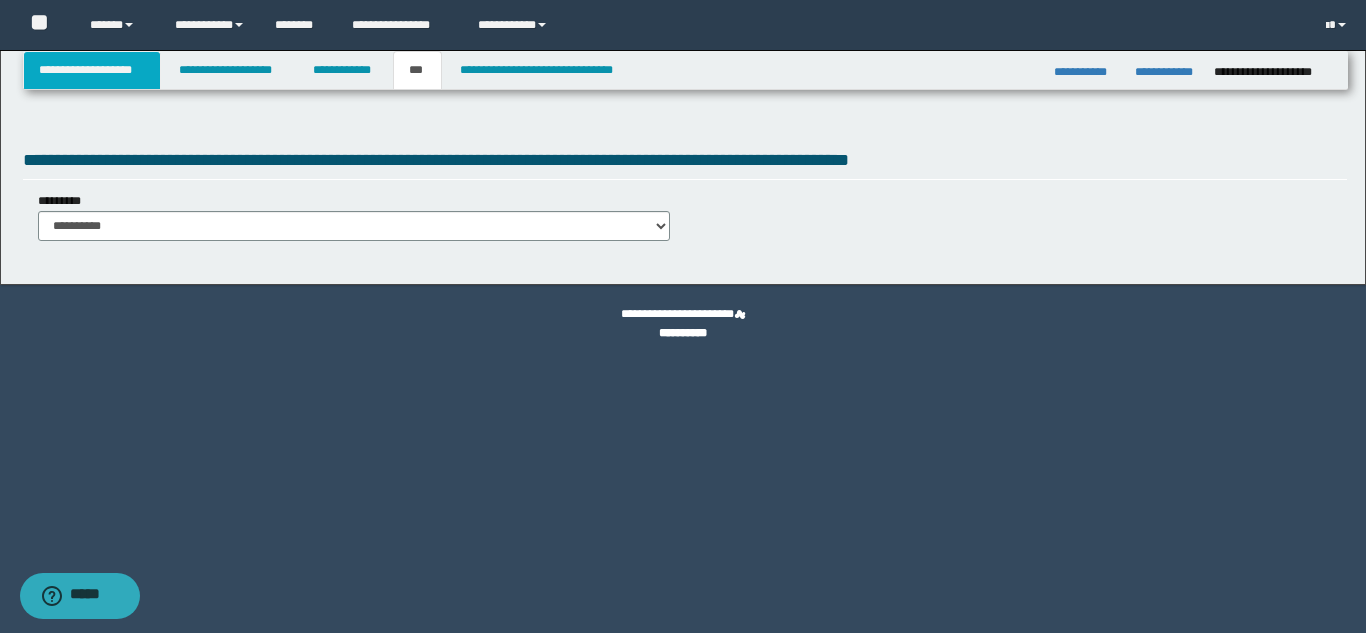 click on "**********" at bounding box center (92, 70) 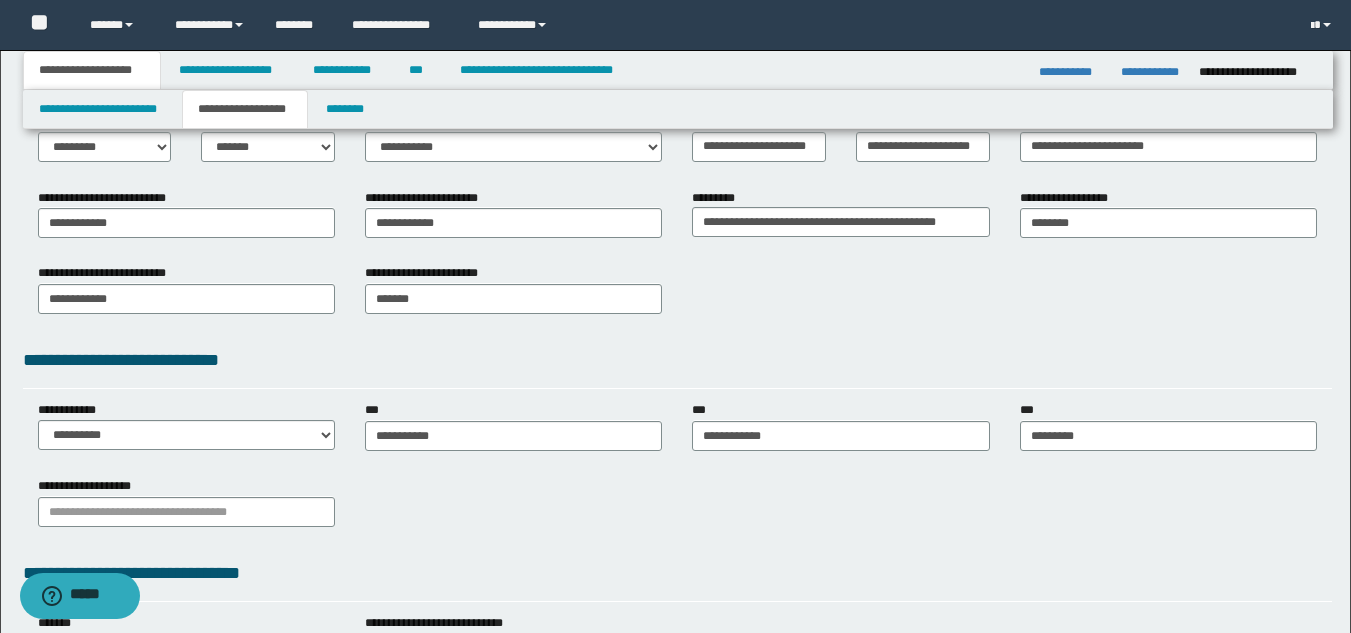 scroll, scrollTop: 324, scrollLeft: 0, axis: vertical 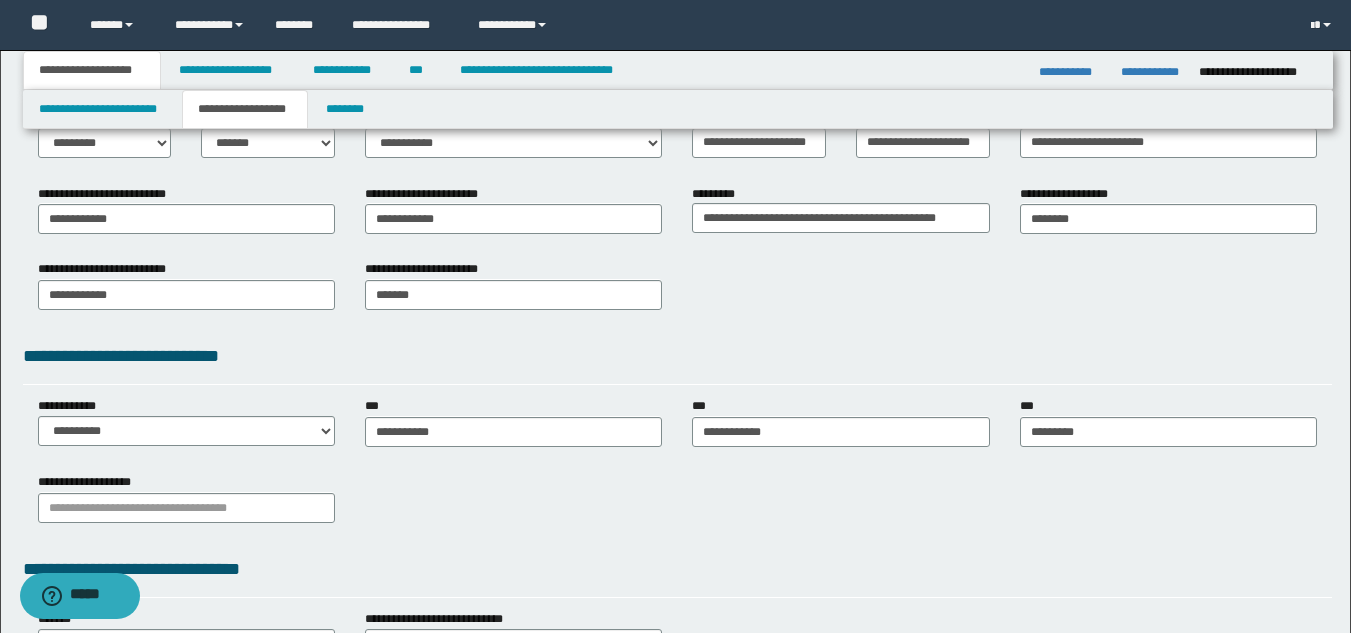 click on "**********" at bounding box center (186, 421) 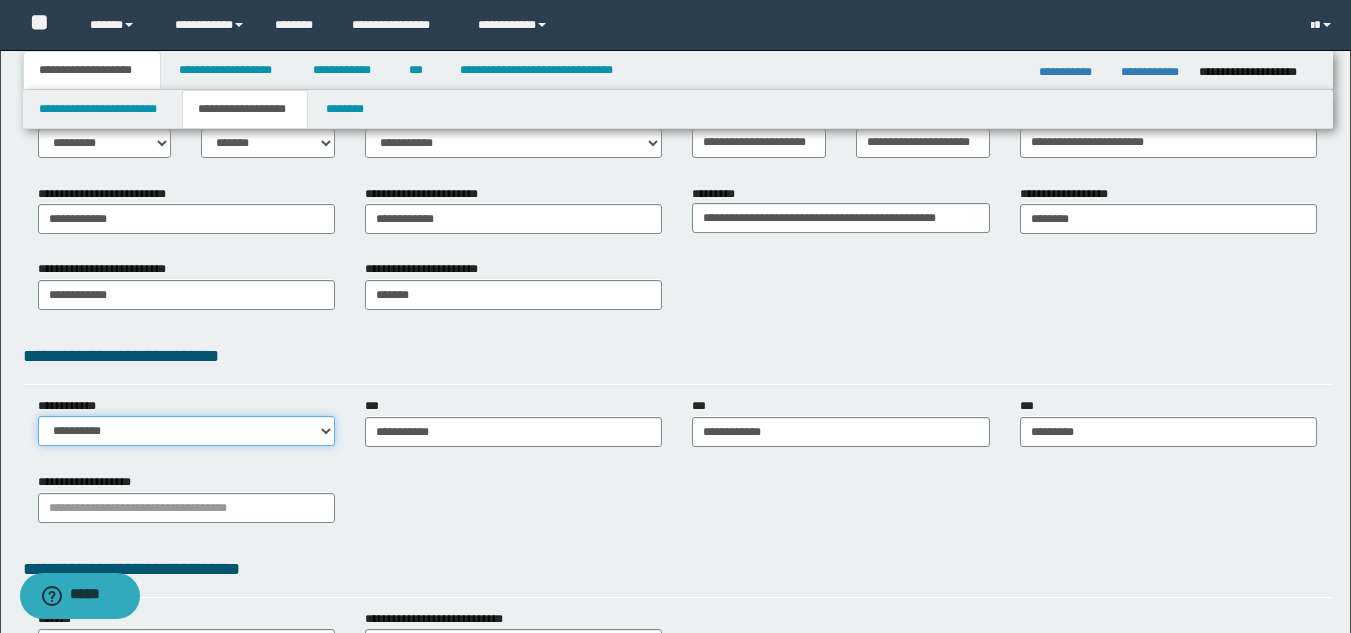 click on "**********" at bounding box center [186, 431] 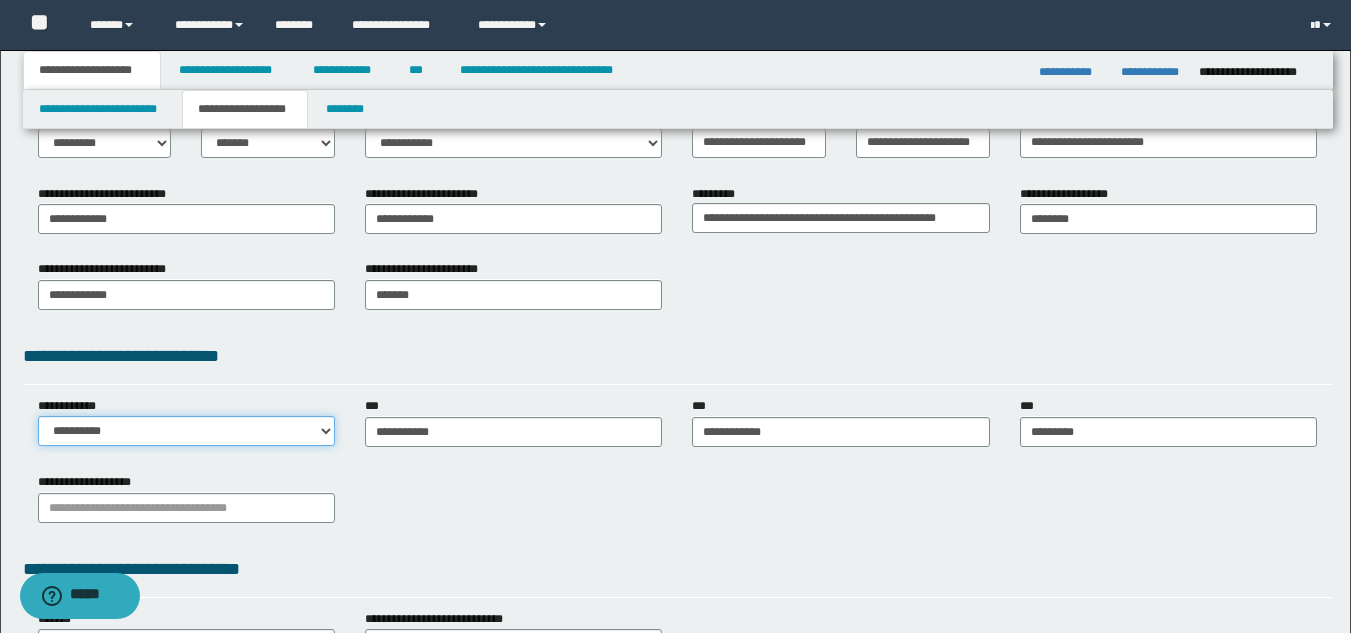 select on "**" 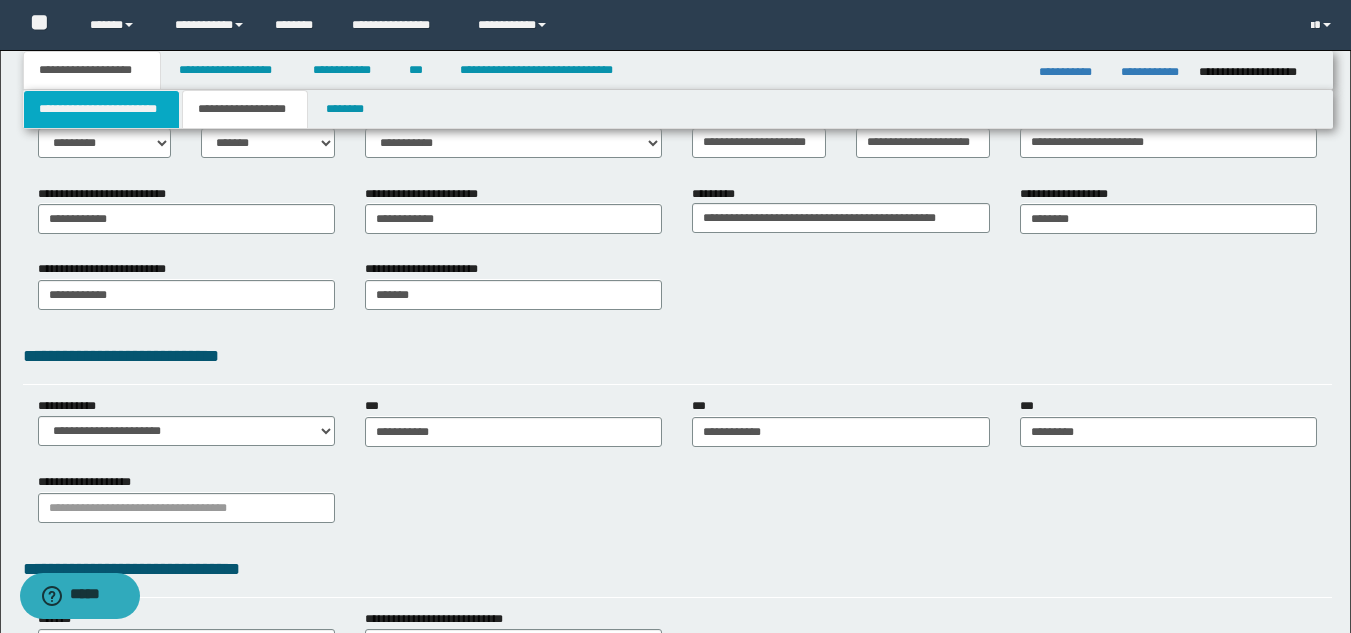 click on "**********" at bounding box center [101, 109] 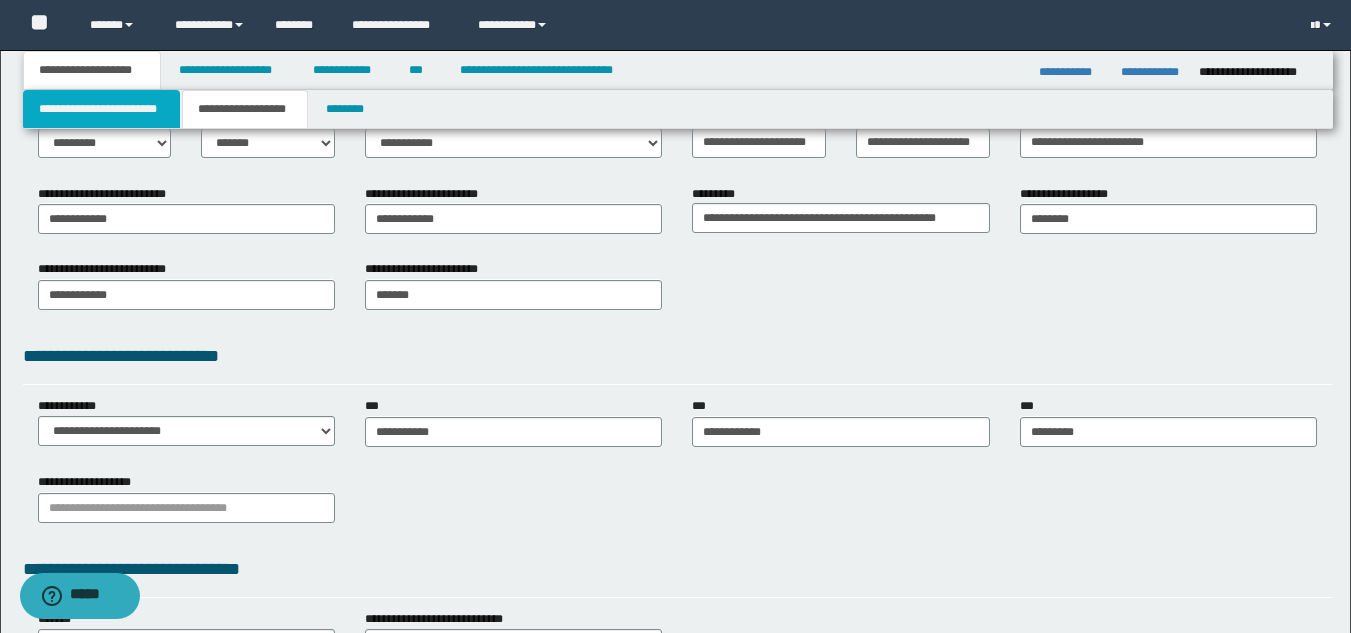 scroll, scrollTop: 251, scrollLeft: 0, axis: vertical 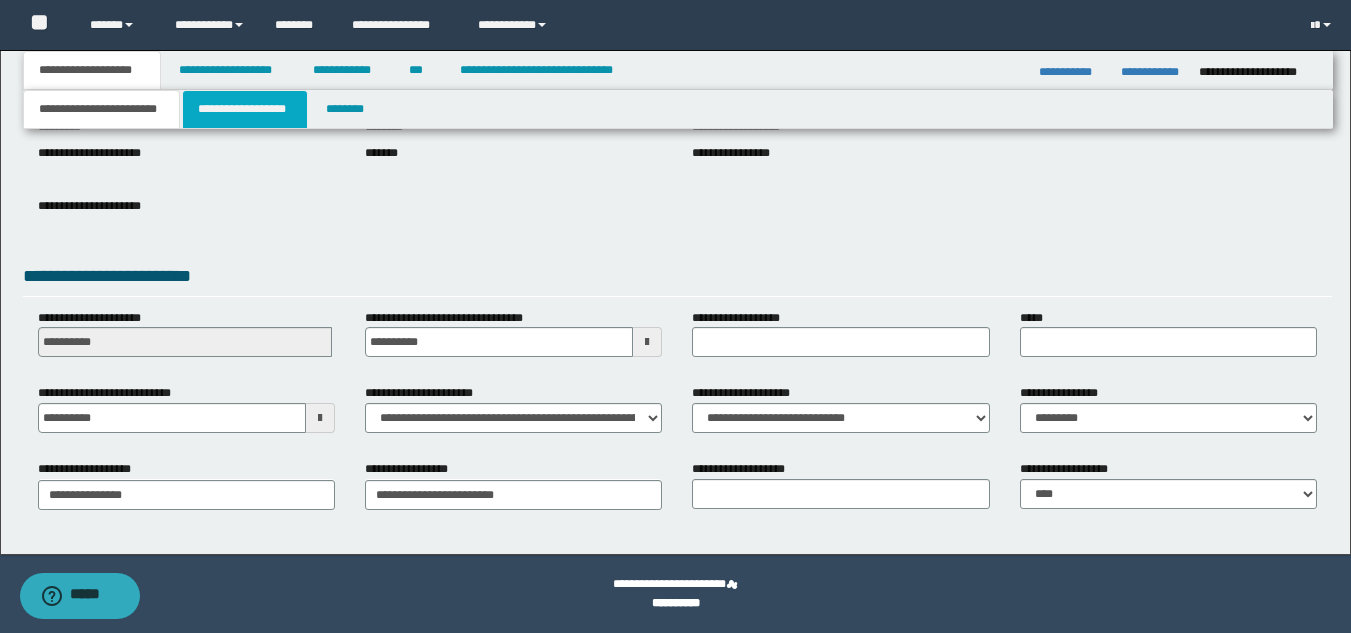 click on "**********" at bounding box center (245, 109) 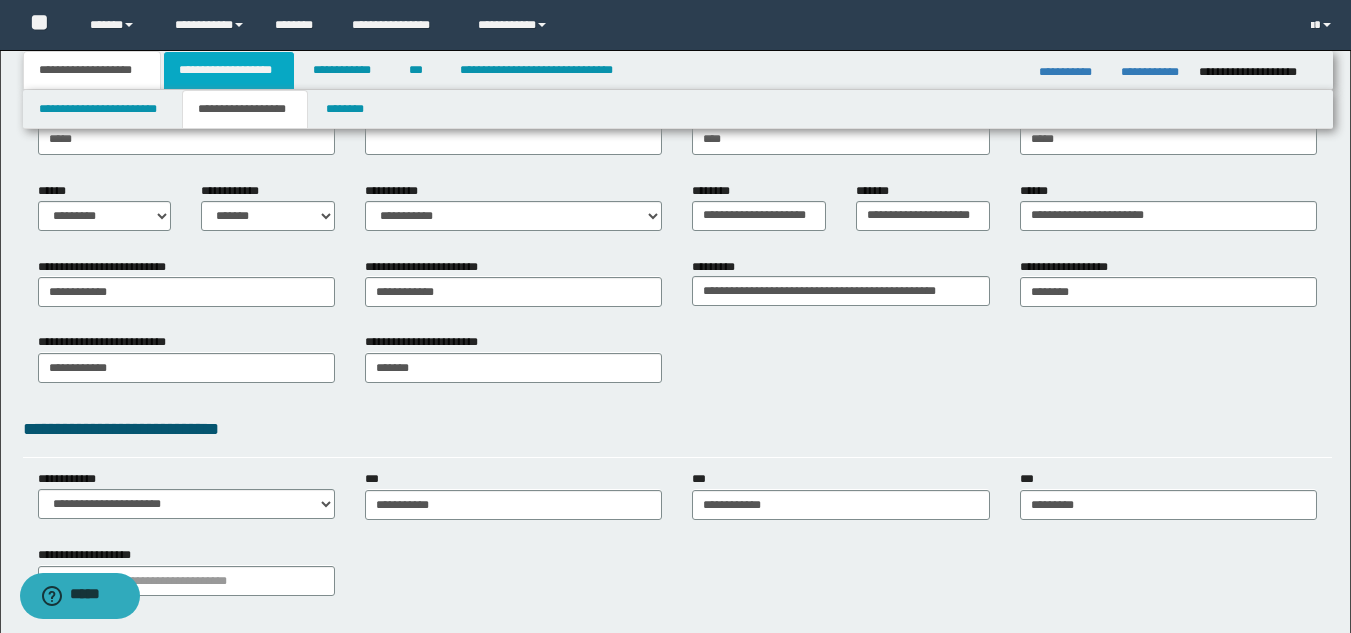 click on "**********" at bounding box center [229, 70] 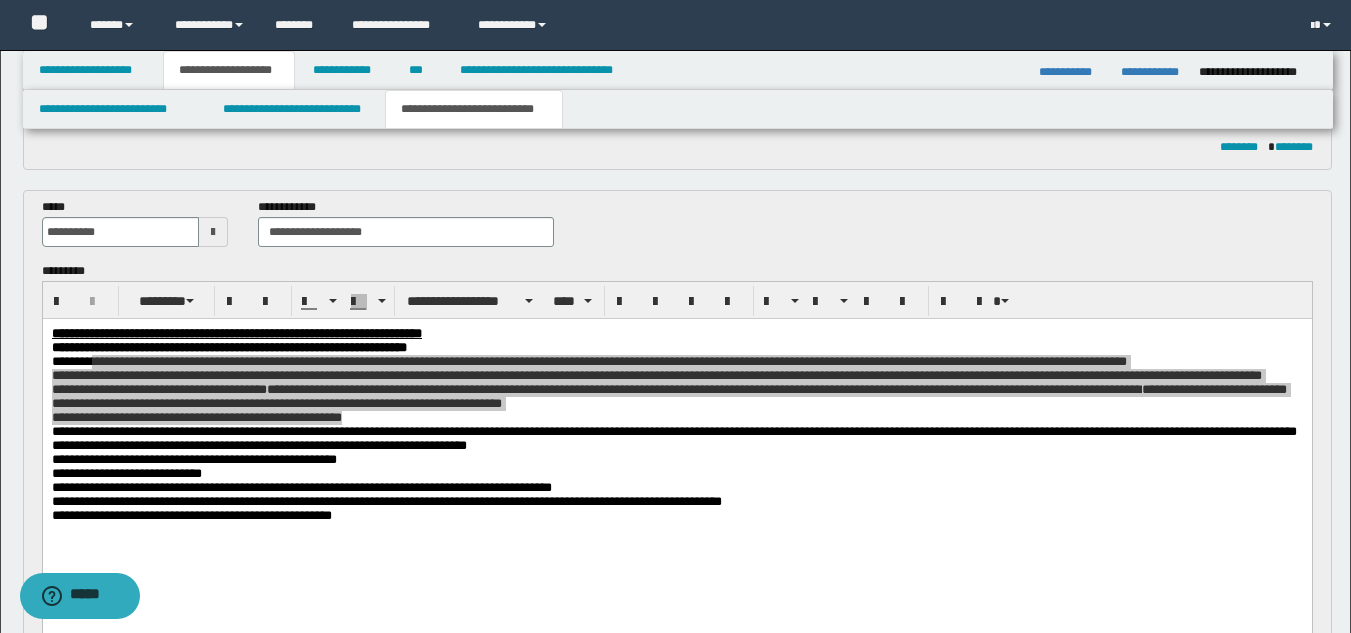 scroll, scrollTop: 722, scrollLeft: 0, axis: vertical 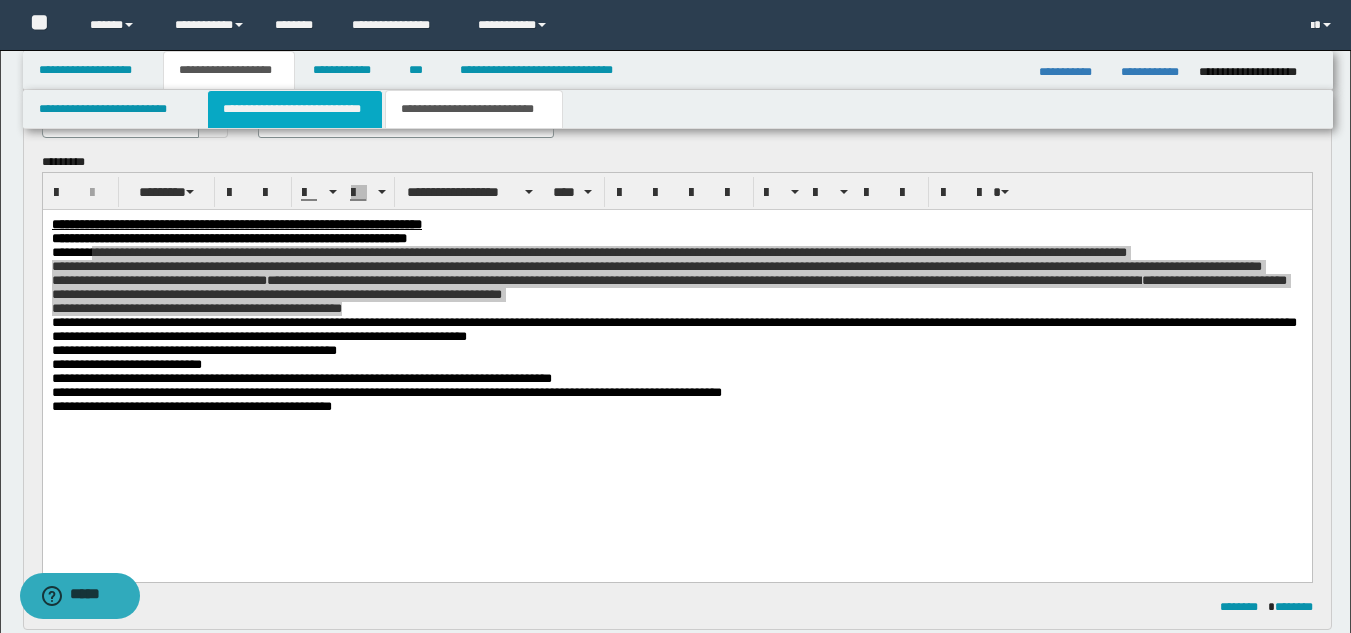click on "**********" at bounding box center (295, 109) 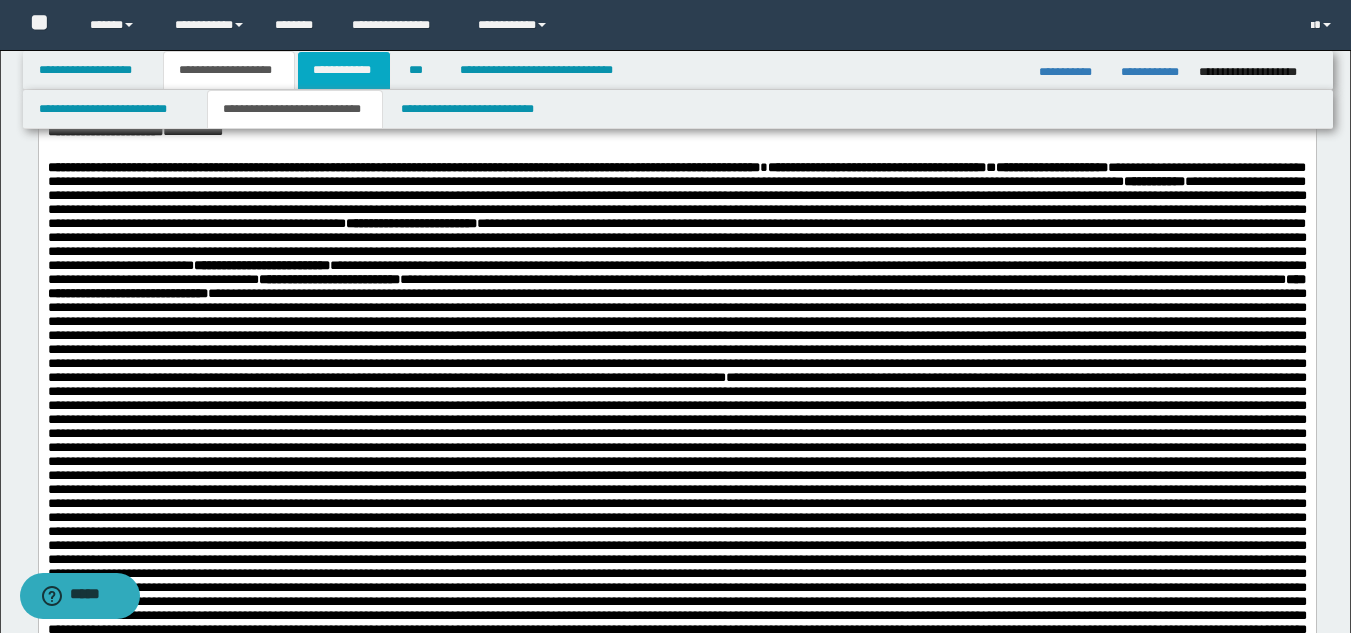click on "**********" at bounding box center (344, 70) 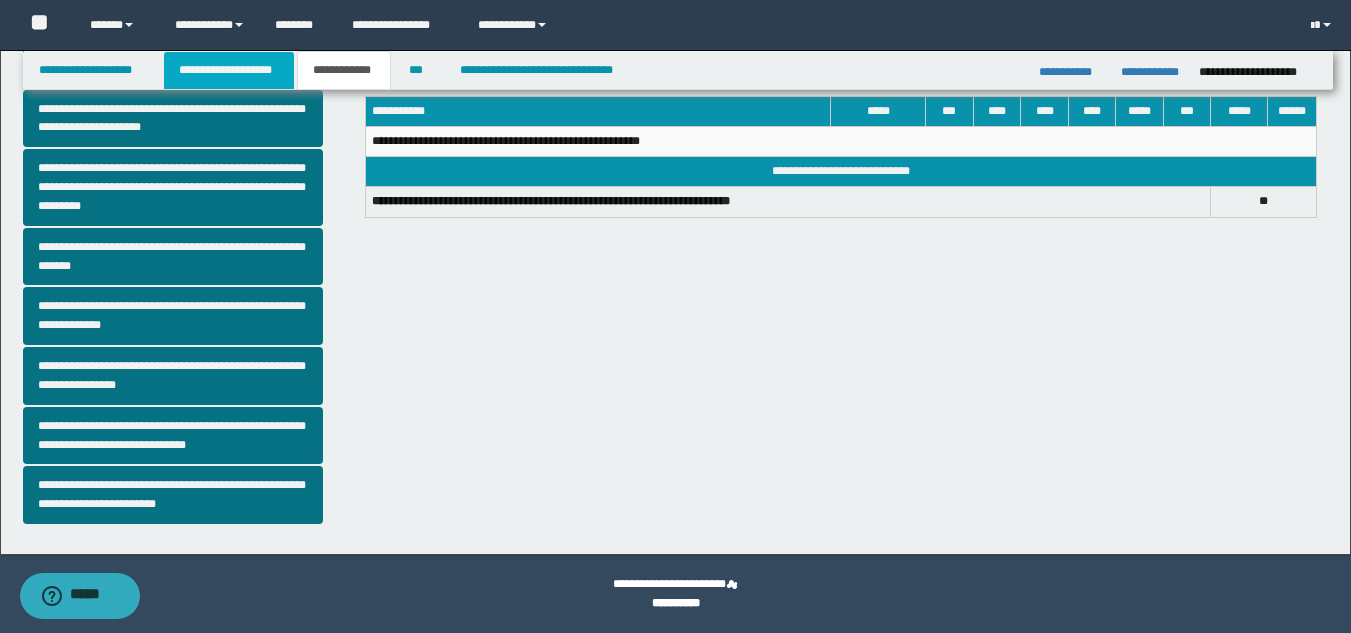 click on "**********" at bounding box center (229, 70) 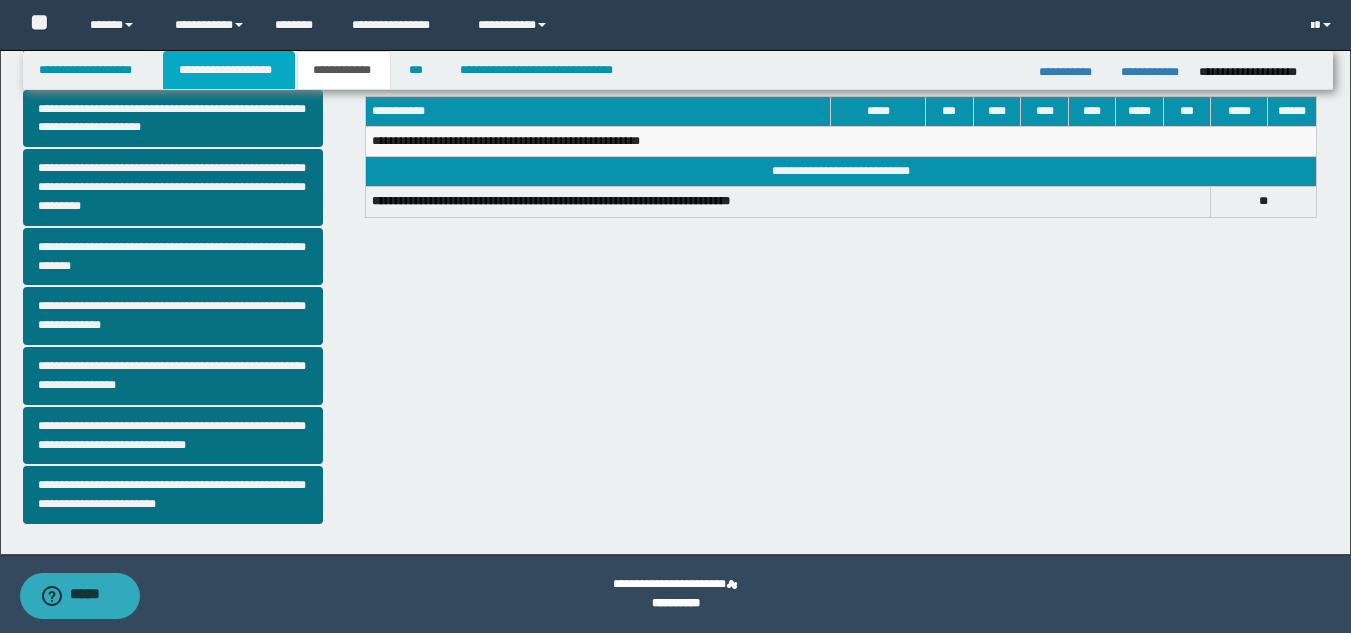scroll, scrollTop: 547, scrollLeft: 0, axis: vertical 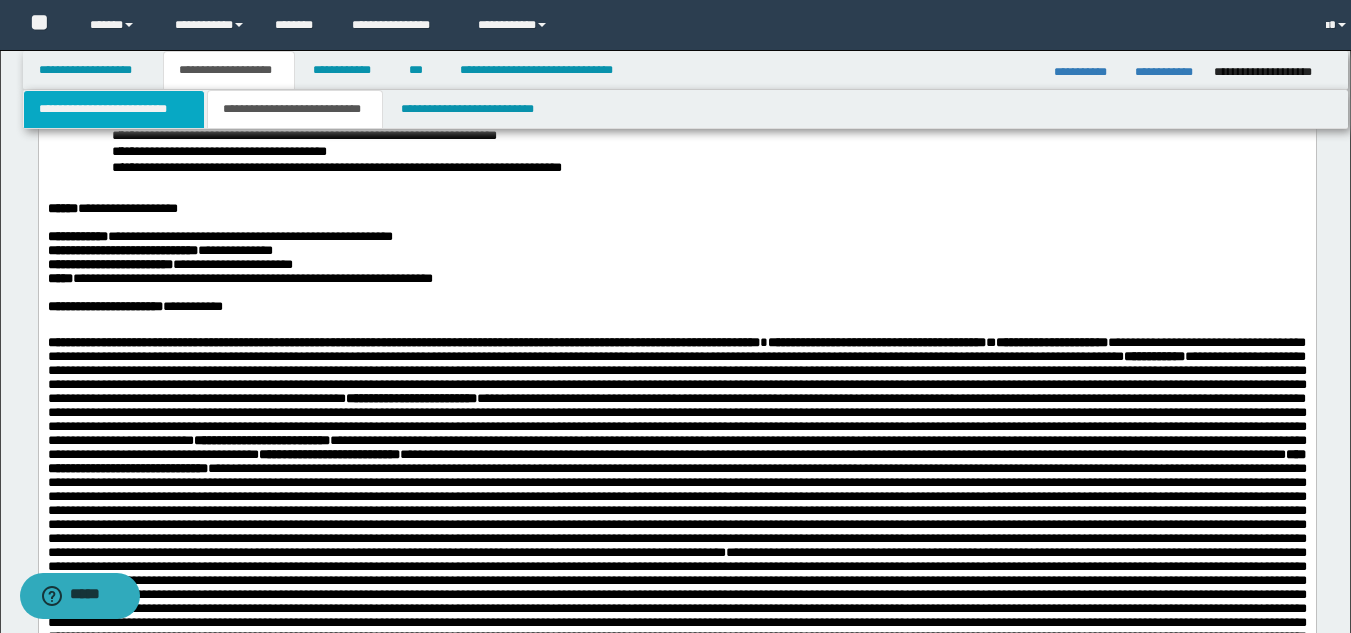 click on "**********" at bounding box center [114, 109] 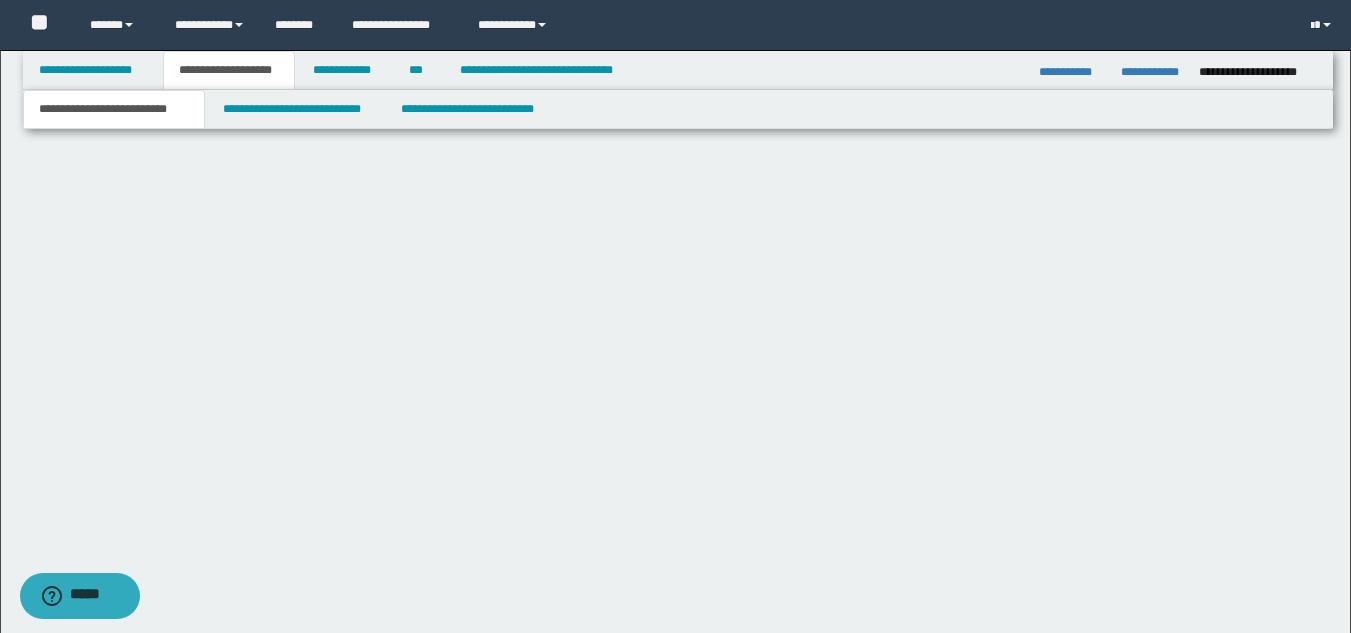 scroll, scrollTop: 0, scrollLeft: 0, axis: both 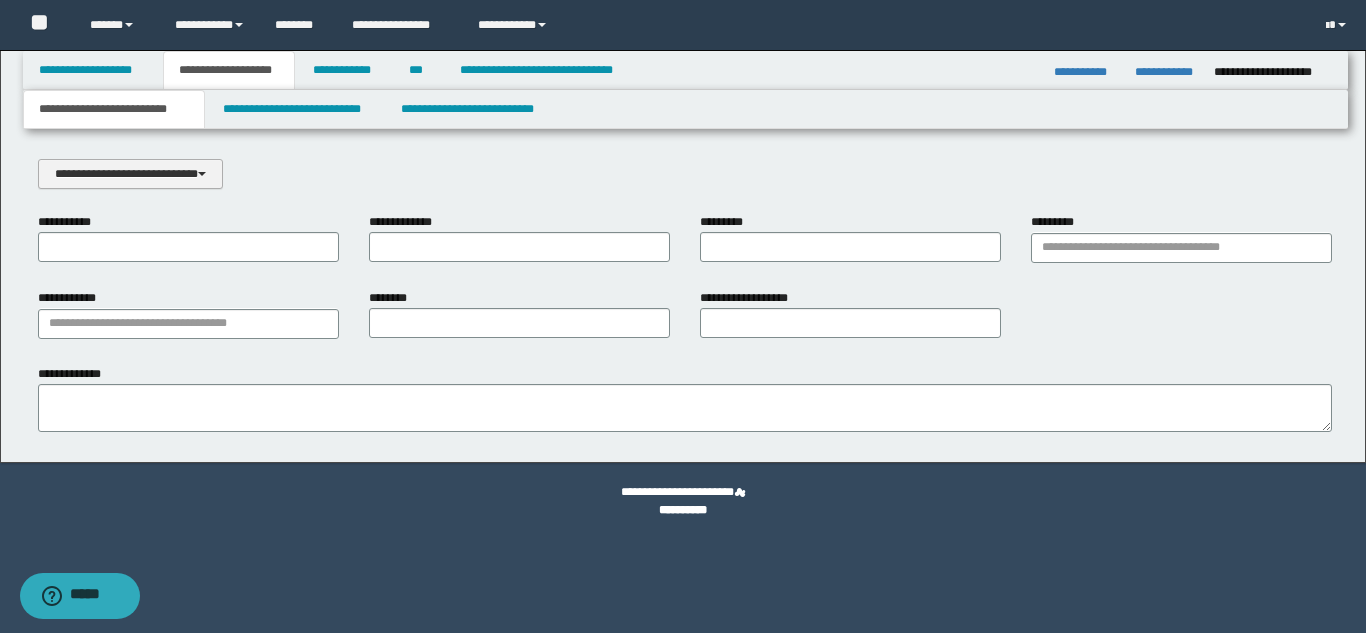 click on "**********" at bounding box center (130, 174) 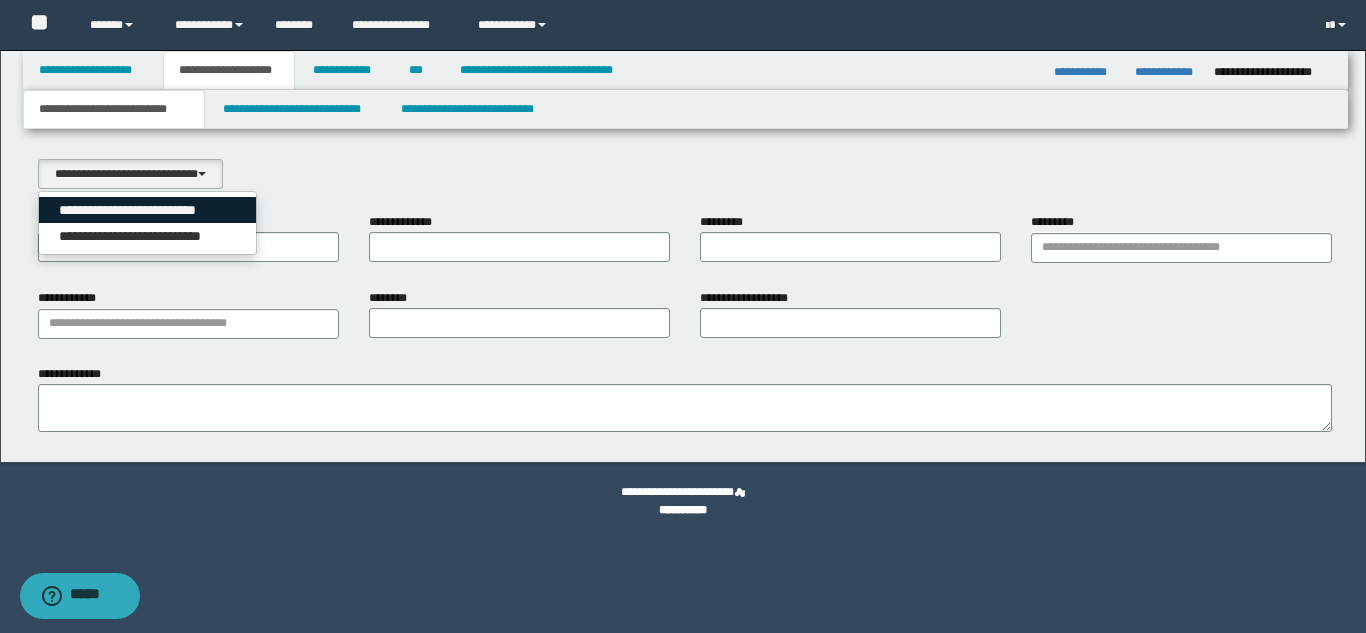 click on "**********" at bounding box center (148, 210) 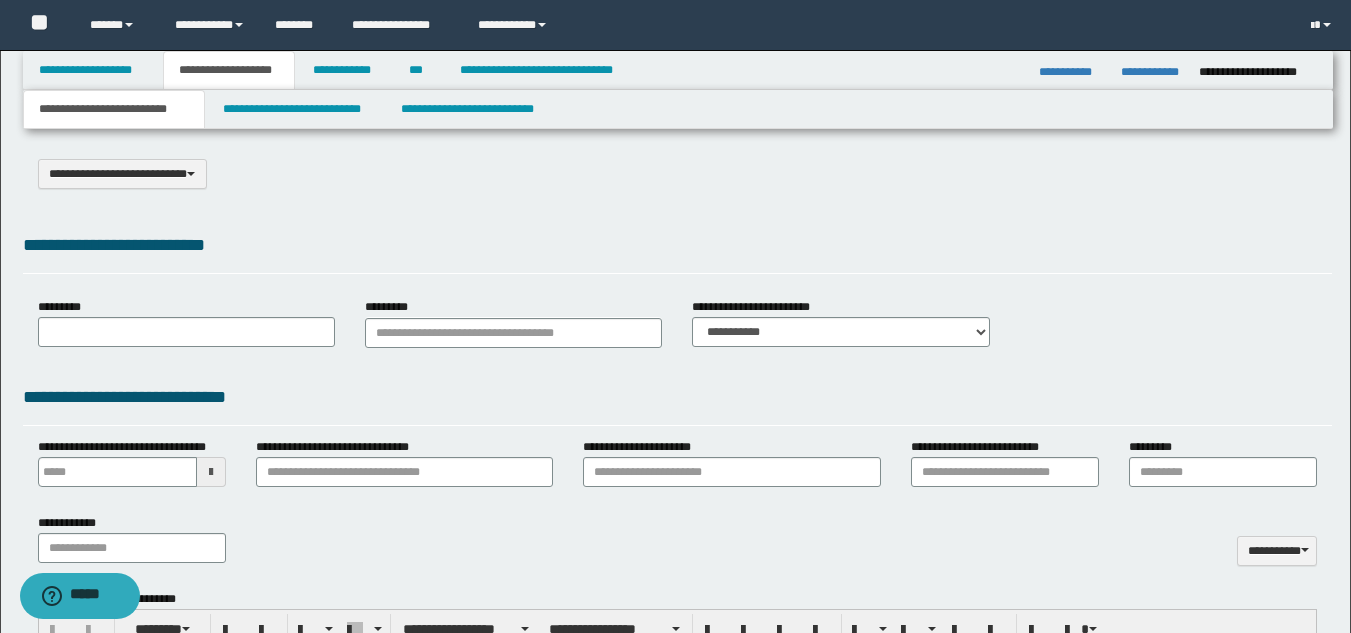 type on "**********" 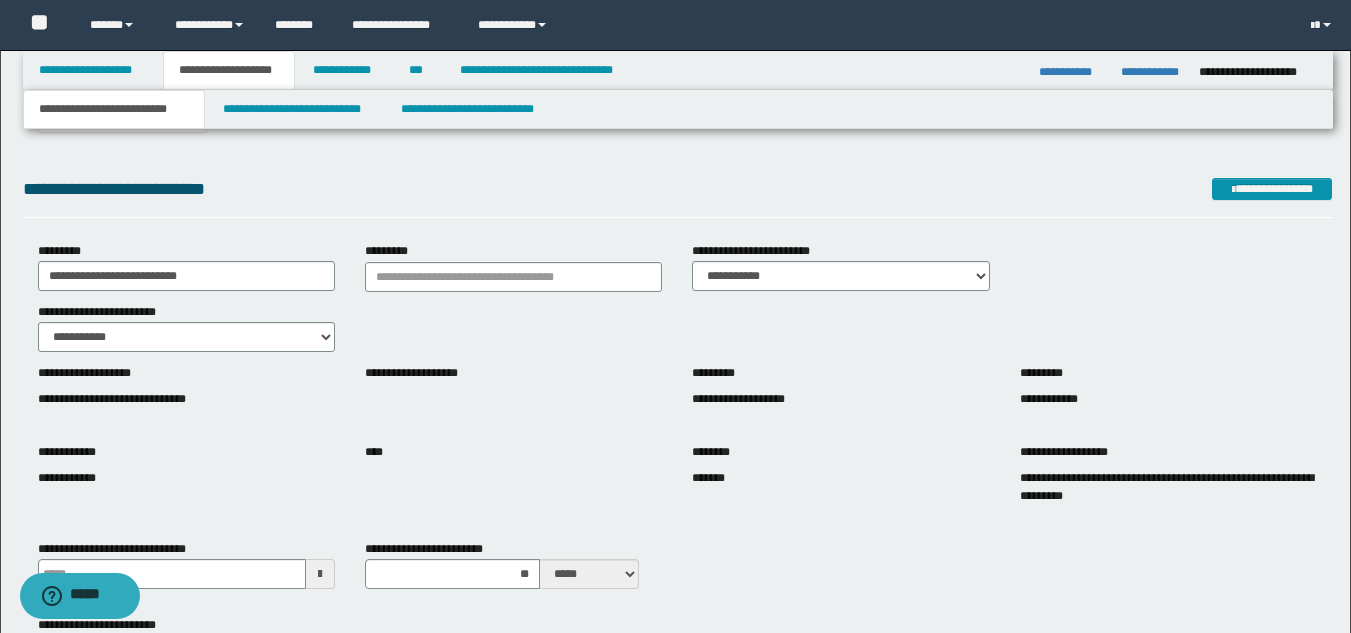 scroll, scrollTop: 46, scrollLeft: 0, axis: vertical 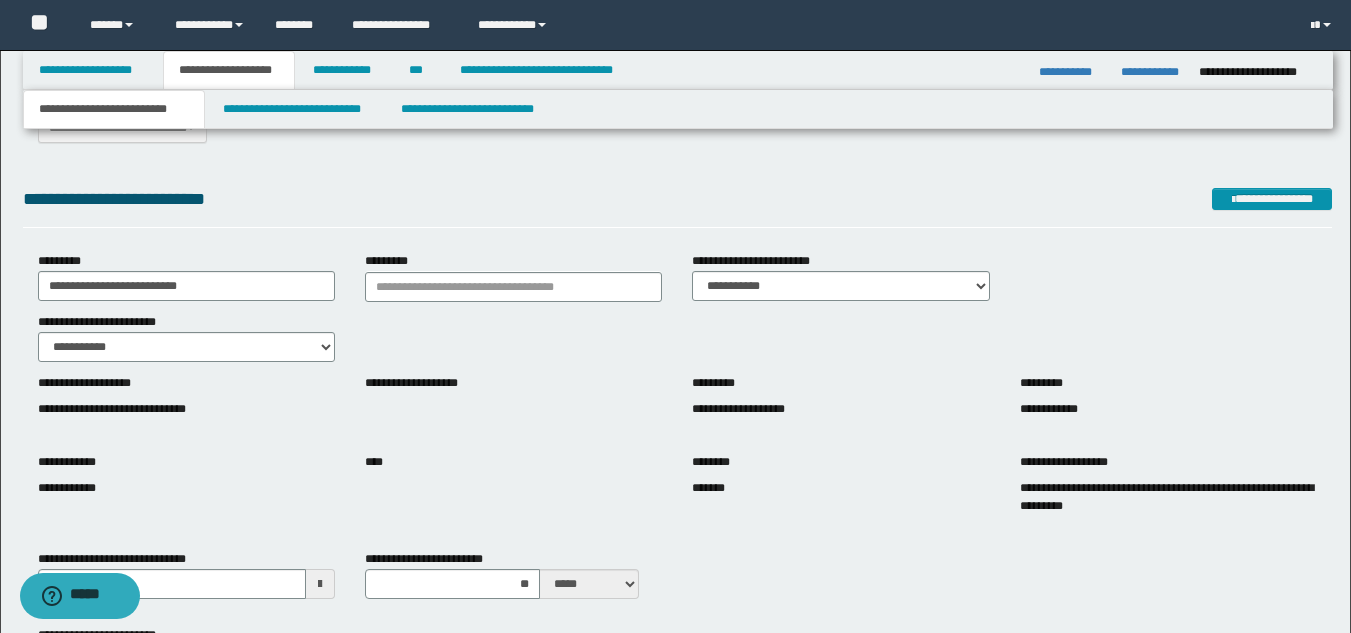 click on "**********" at bounding box center (677, 997) 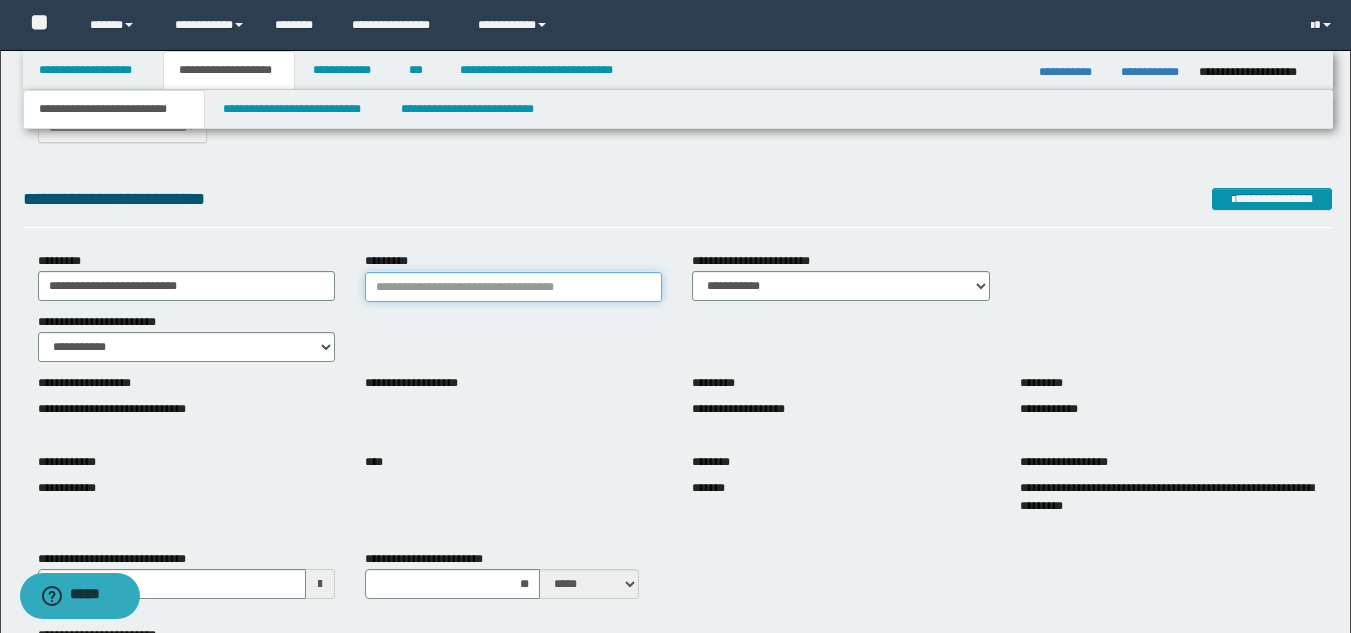 click on "*********" at bounding box center [513, 287] 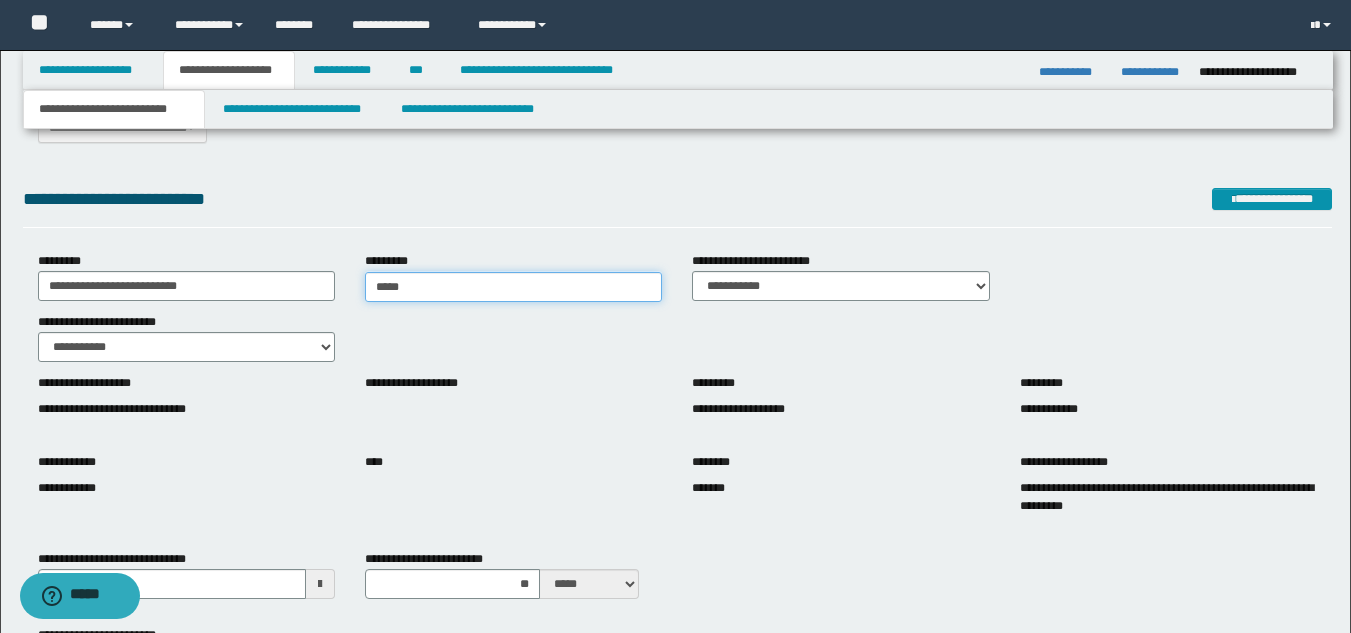 type on "******" 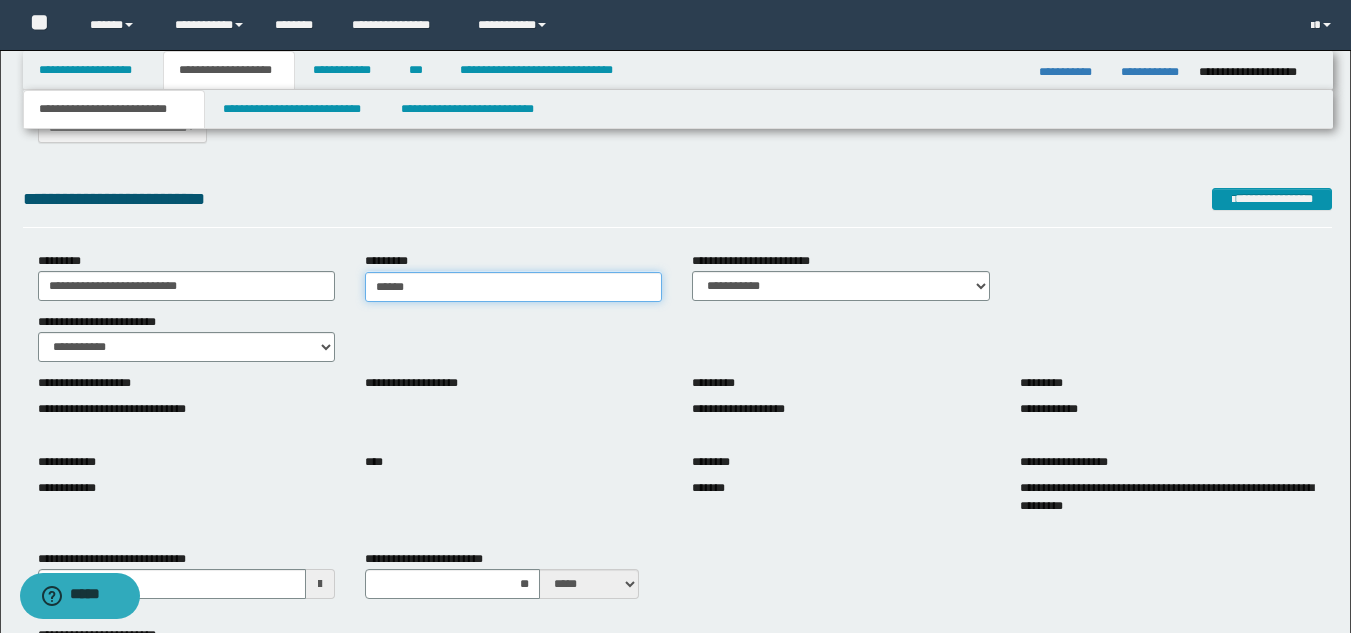 drag, startPoint x: 423, startPoint y: 278, endPoint x: 311, endPoint y: 262, distance: 113.137085 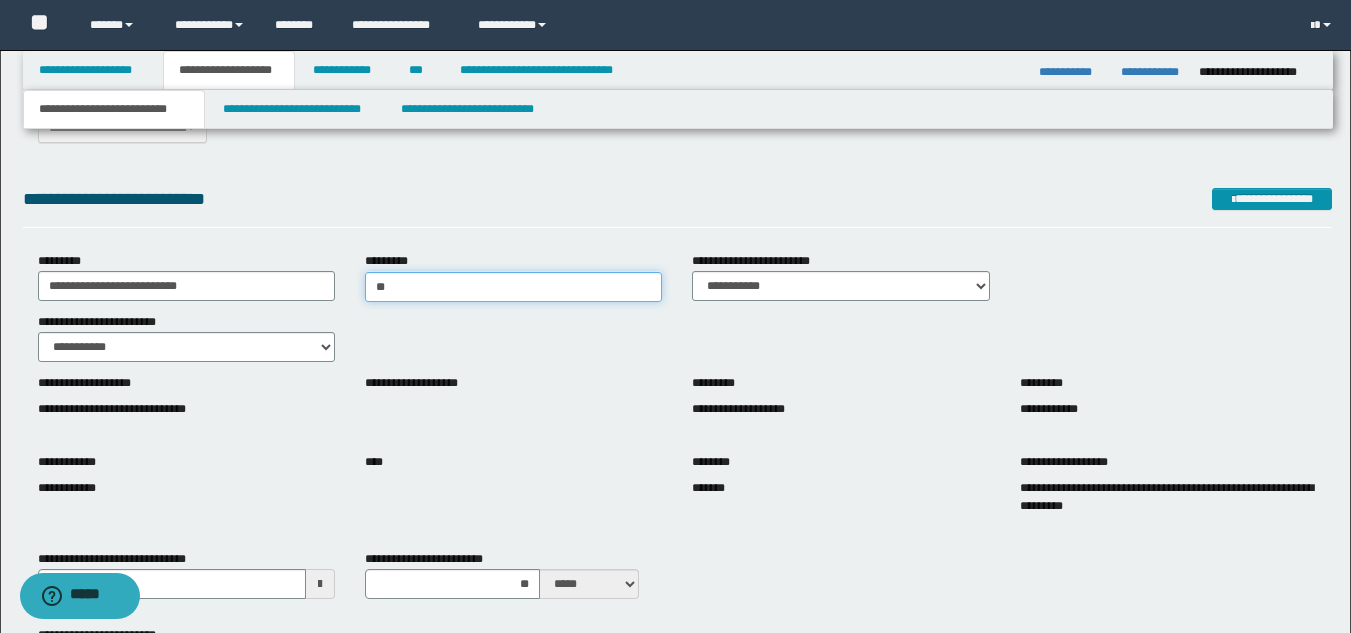 type on "*" 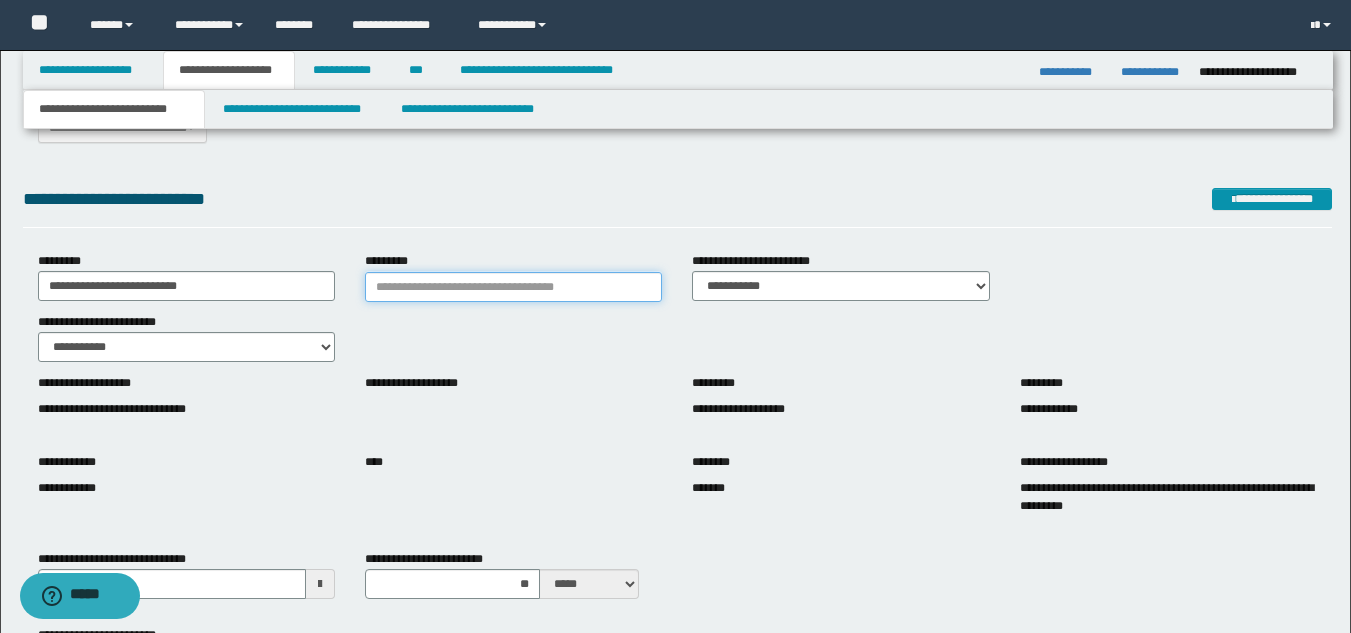 type on "*" 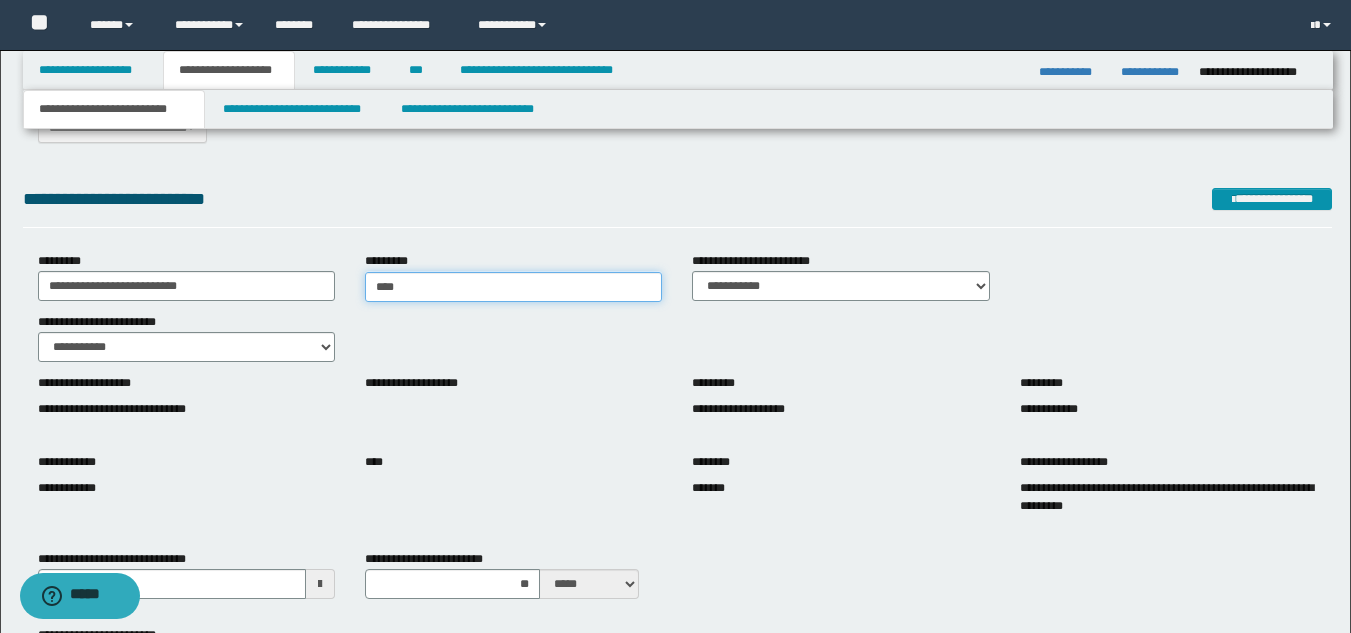 type on "*****" 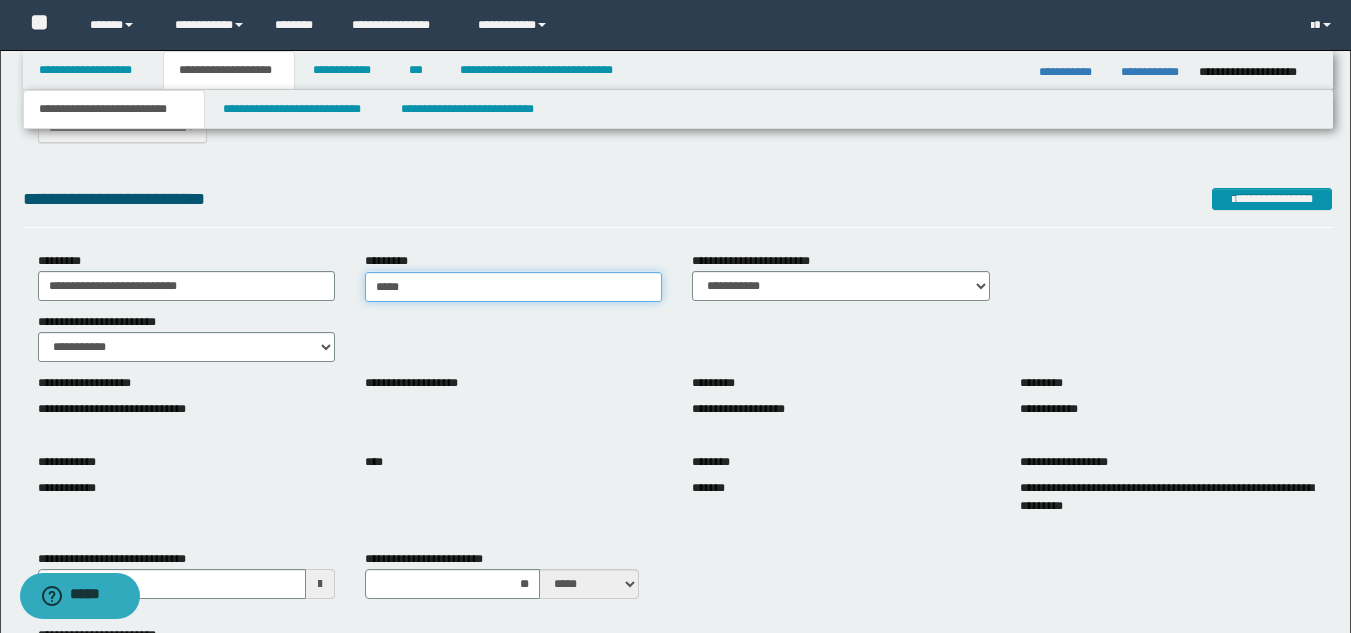 type on "*****" 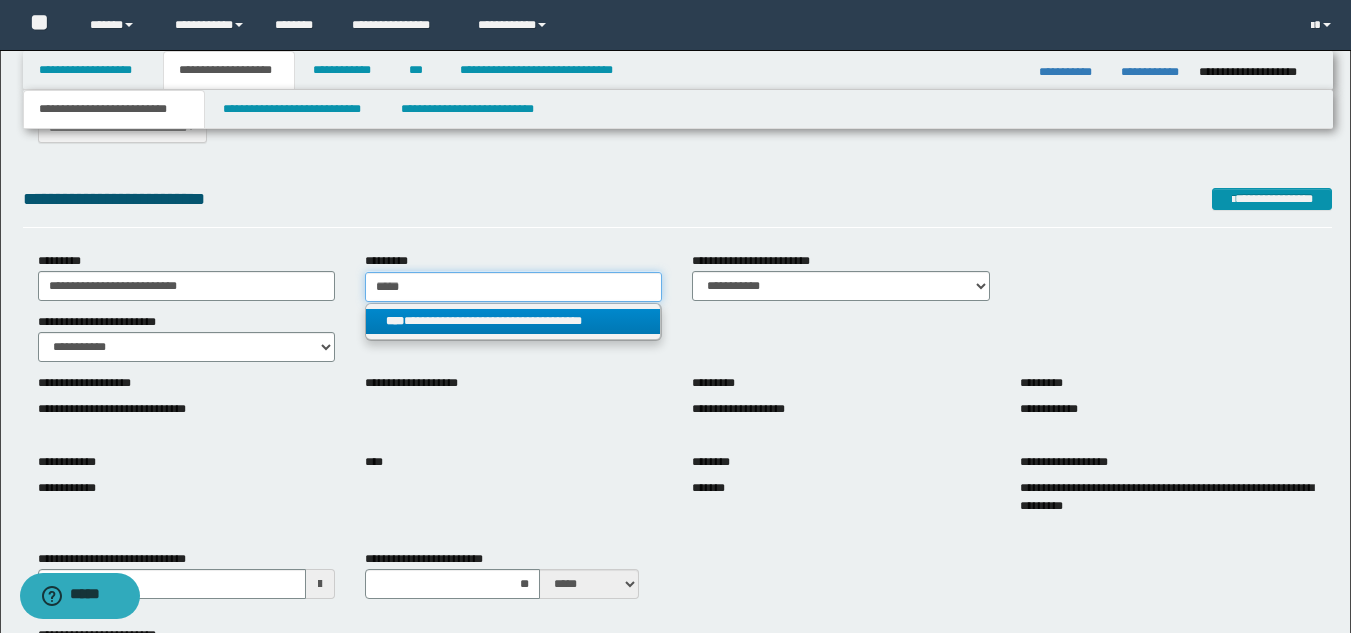 drag, startPoint x: 418, startPoint y: 289, endPoint x: 355, endPoint y: 280, distance: 63.63961 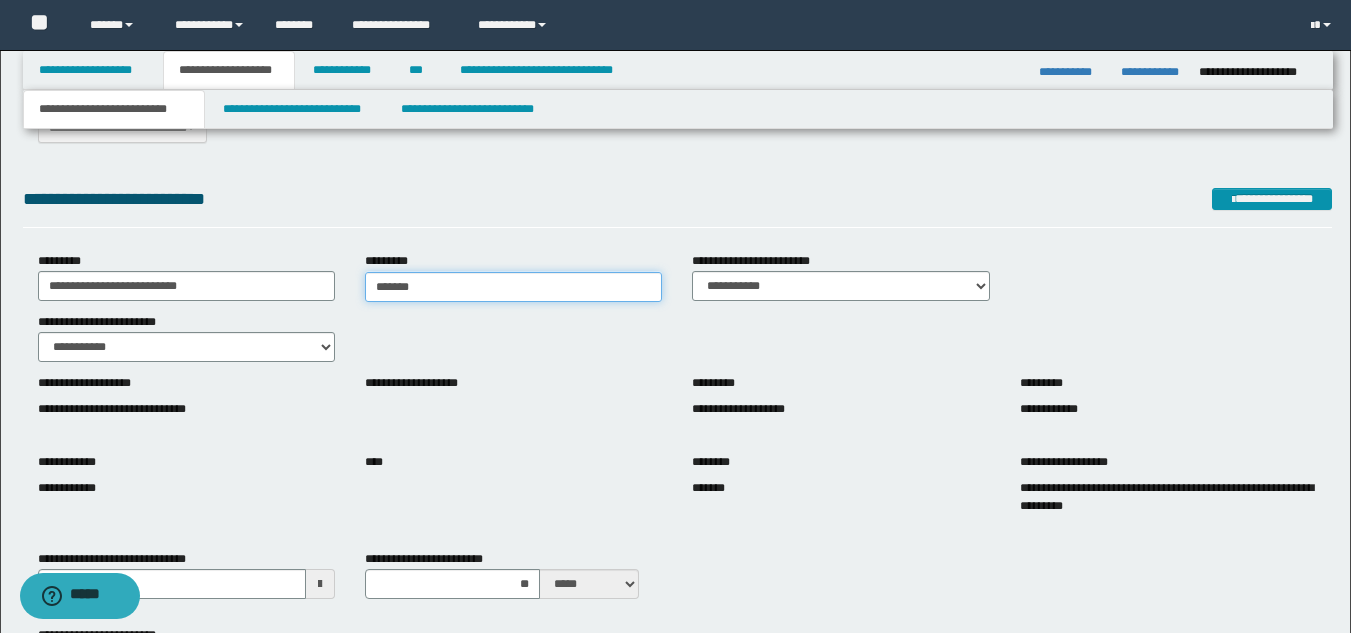 type on "********" 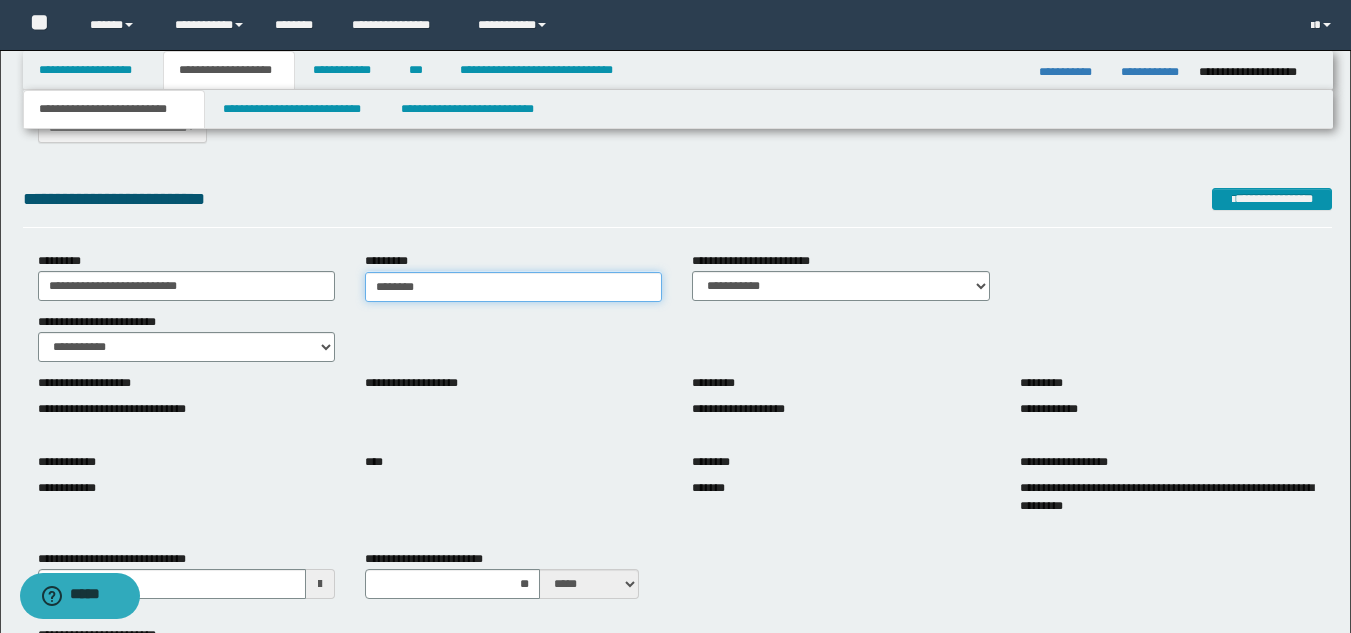 type on "**********" 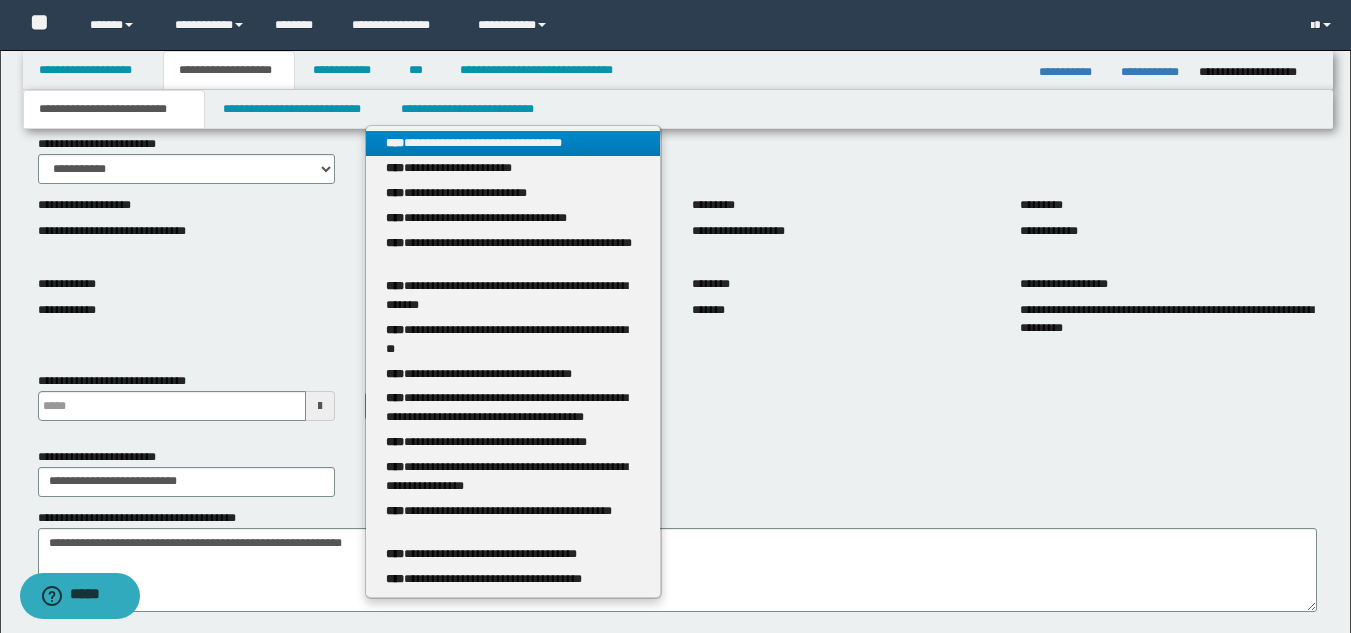 scroll, scrollTop: 231, scrollLeft: 0, axis: vertical 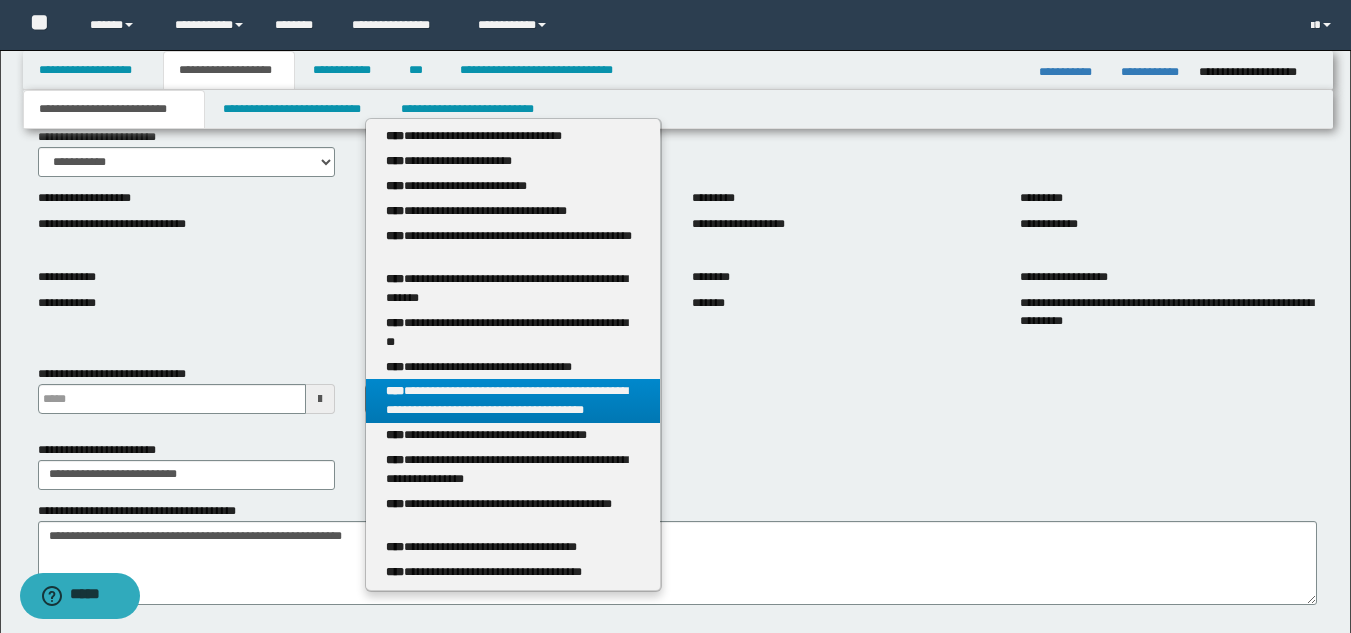 type on "********" 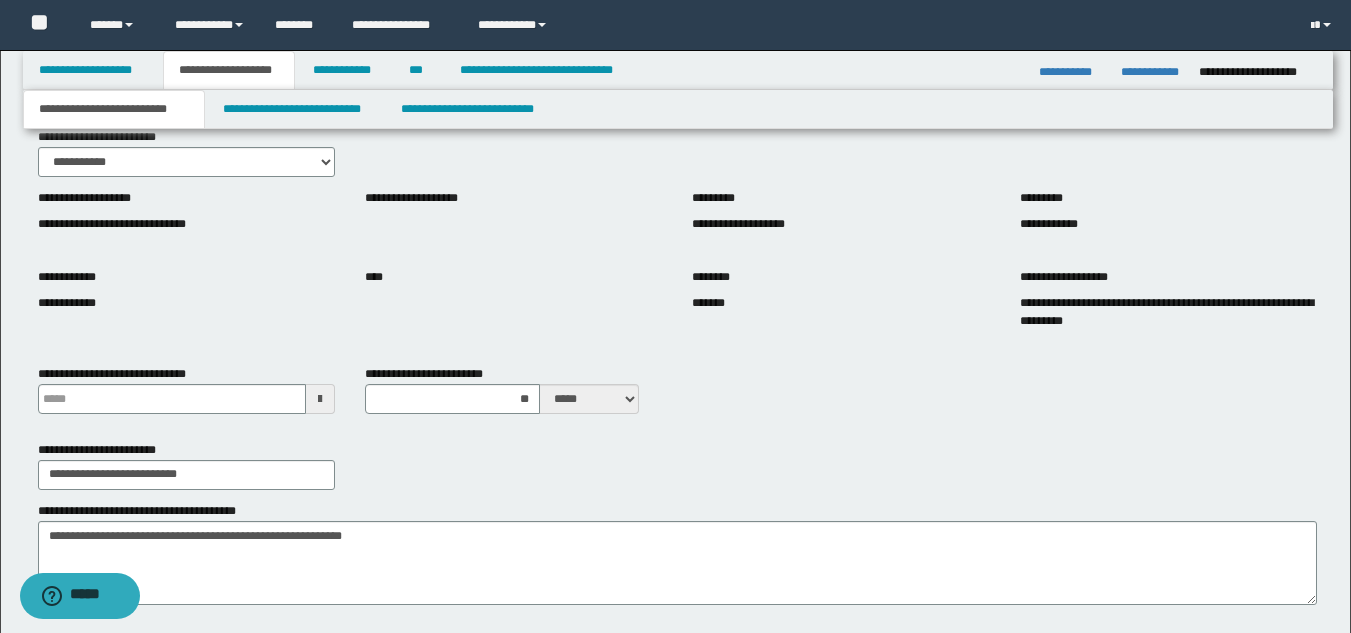 scroll, scrollTop: 0, scrollLeft: 171, axis: horizontal 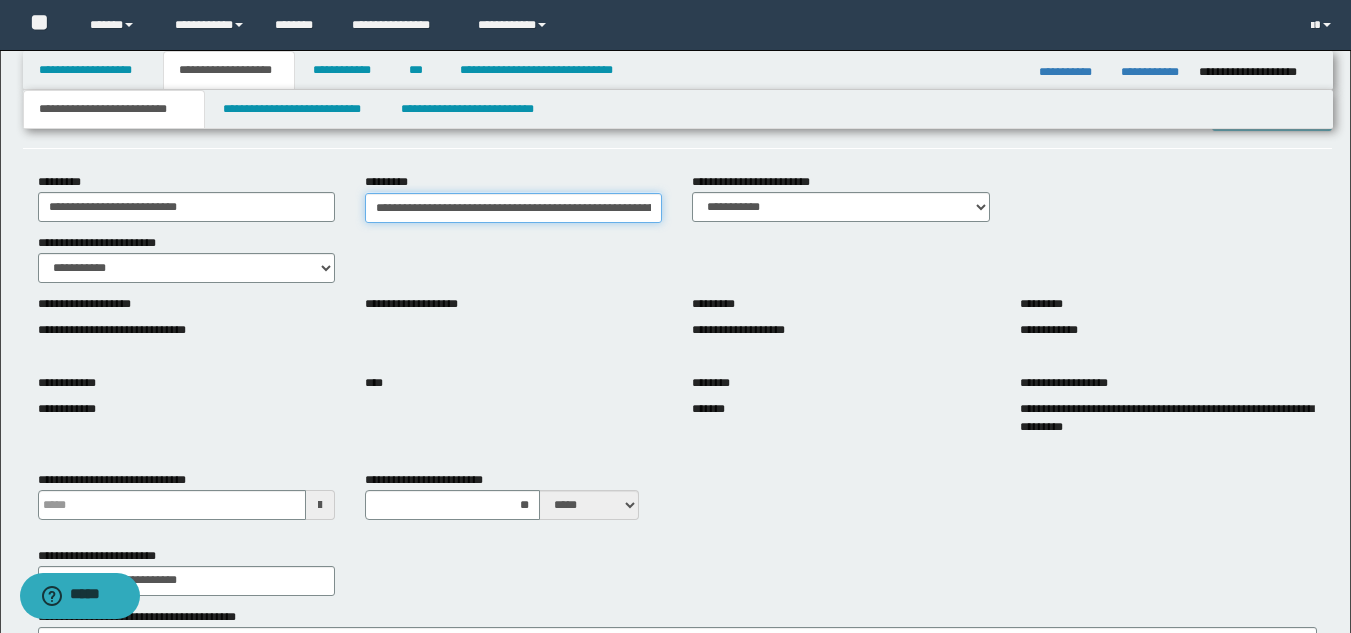 drag, startPoint x: 658, startPoint y: 212, endPoint x: 242, endPoint y: 211, distance: 416.0012 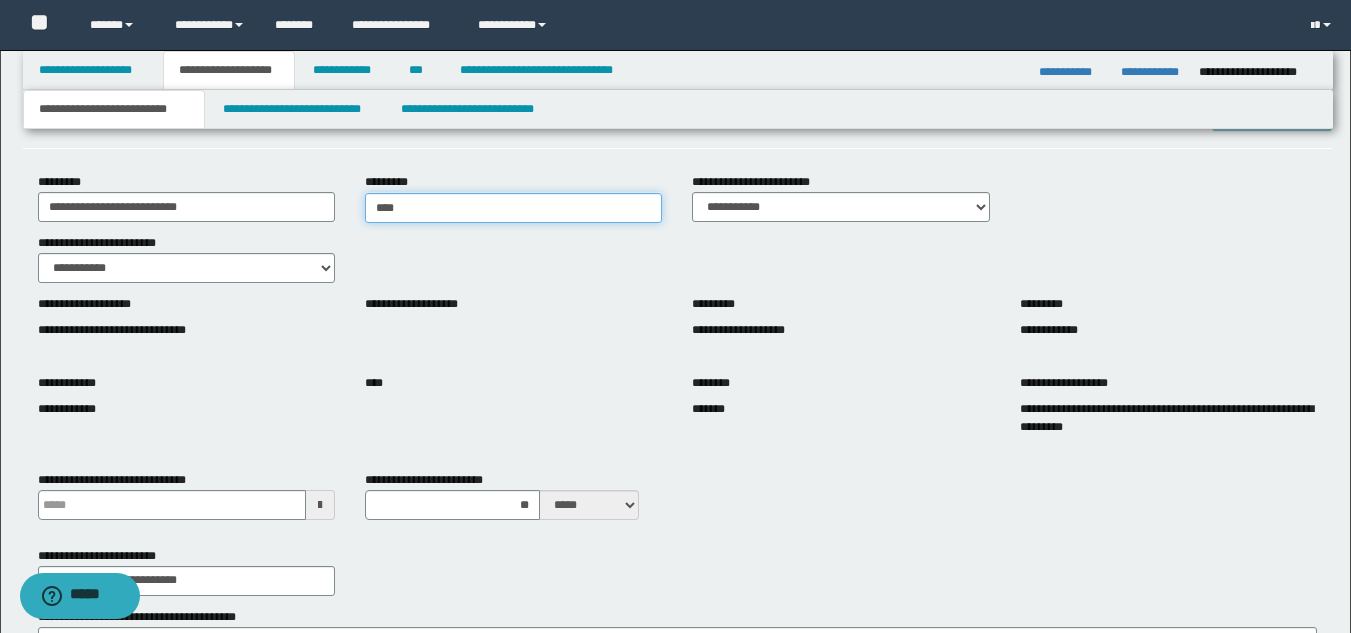type on "*****" 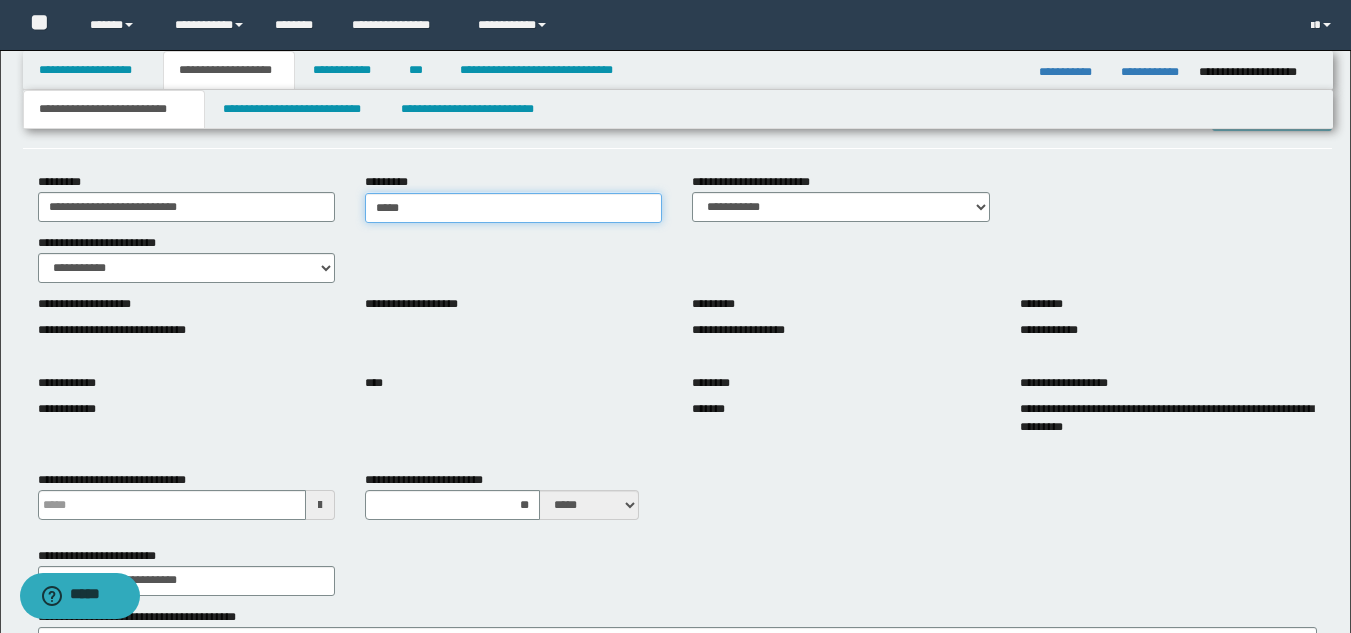 type on "*****" 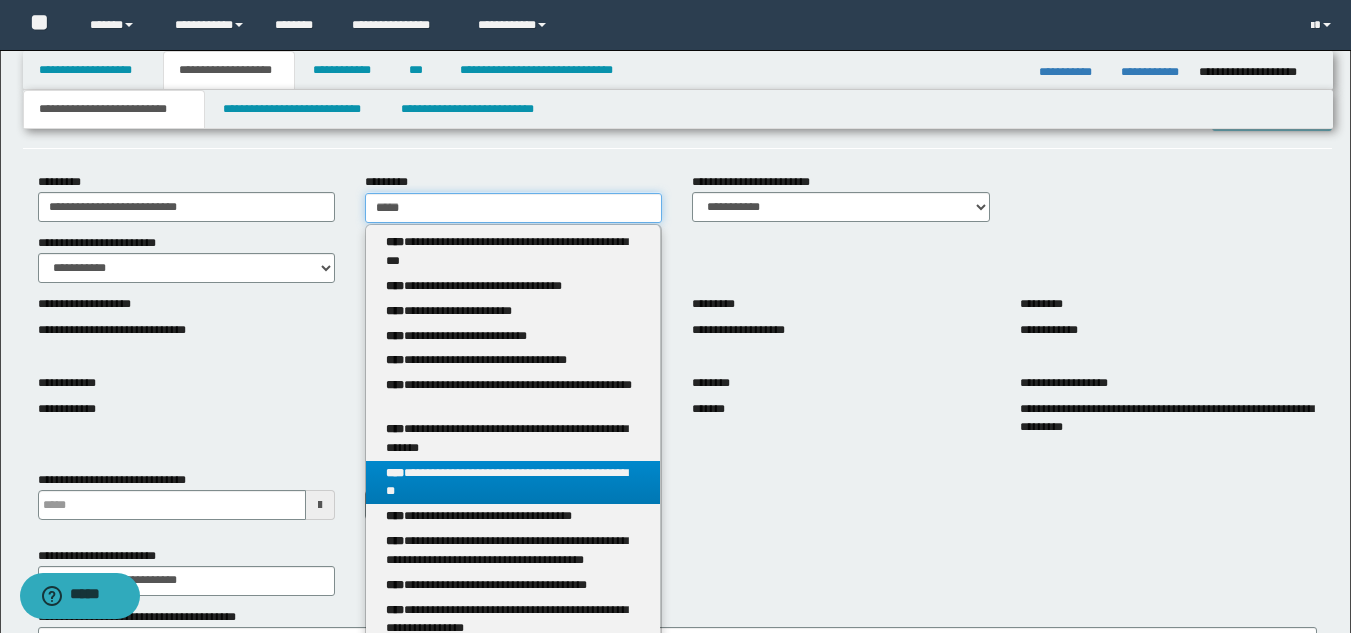 type on "*****" 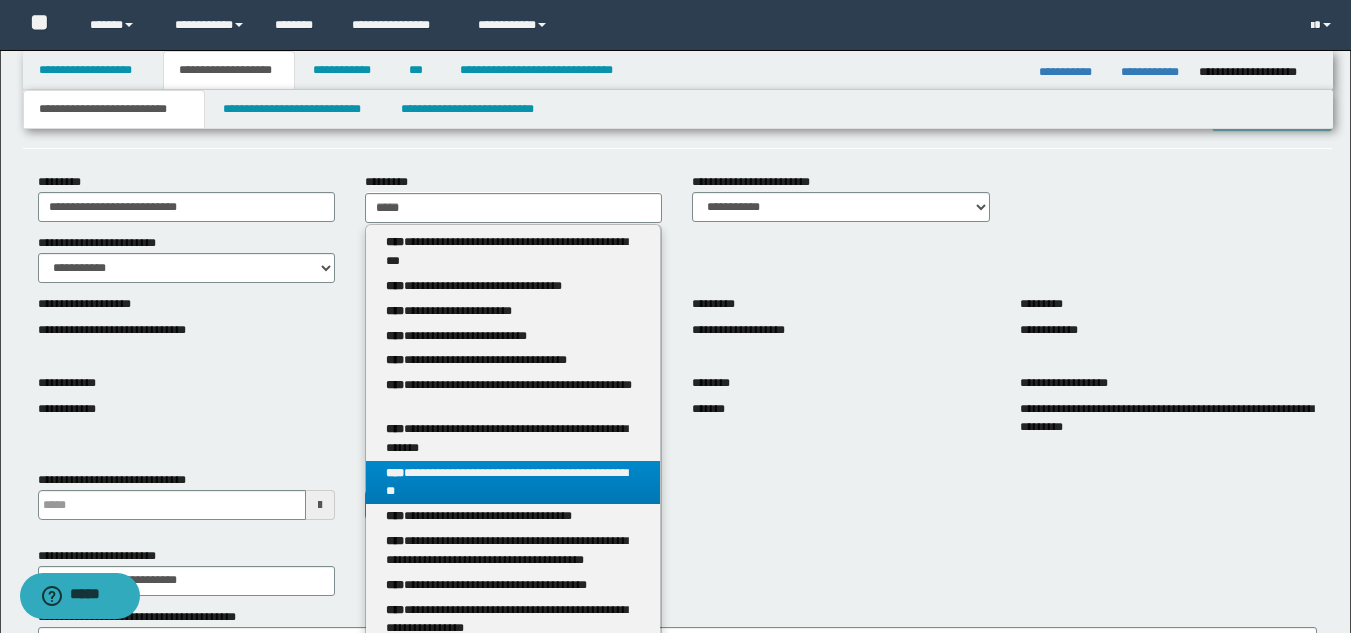 click on "**********" at bounding box center (513, 483) 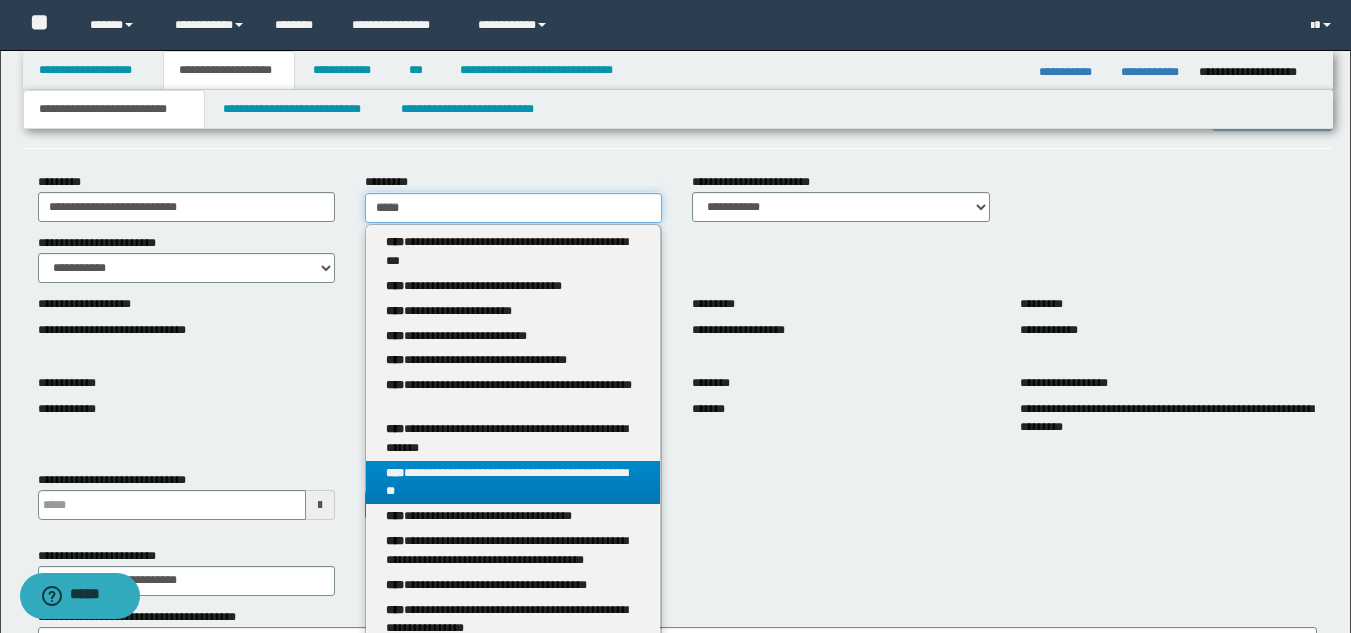type 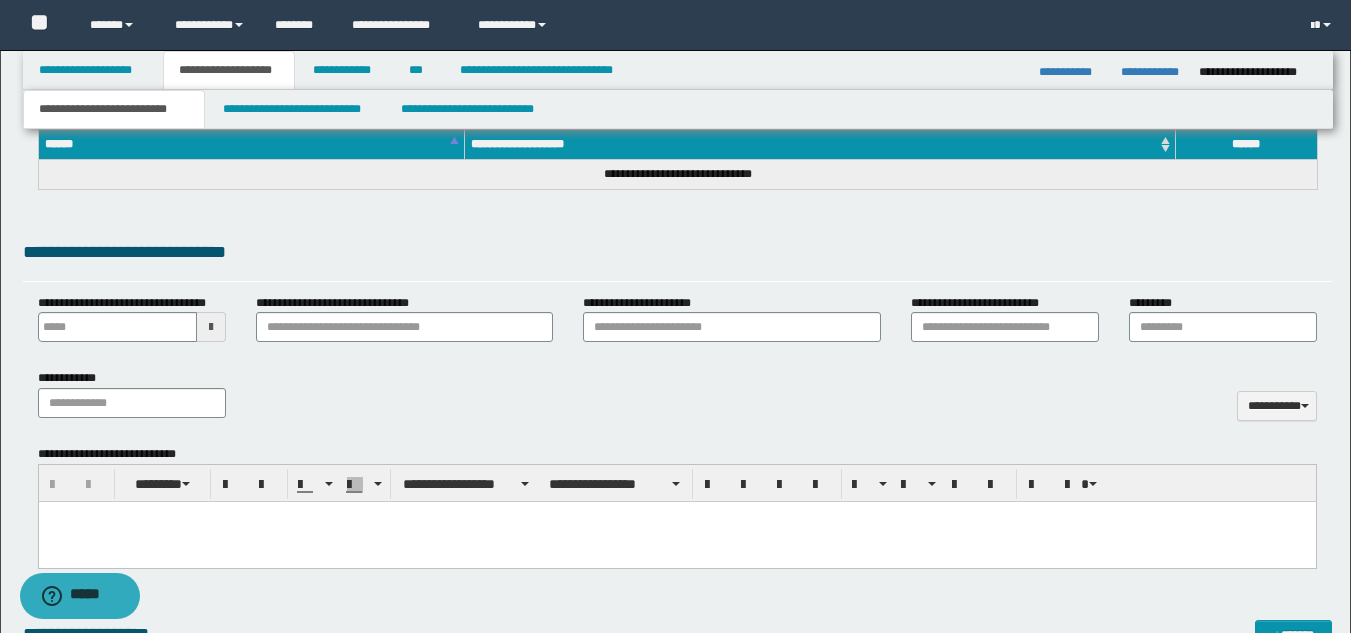 scroll, scrollTop: 910, scrollLeft: 0, axis: vertical 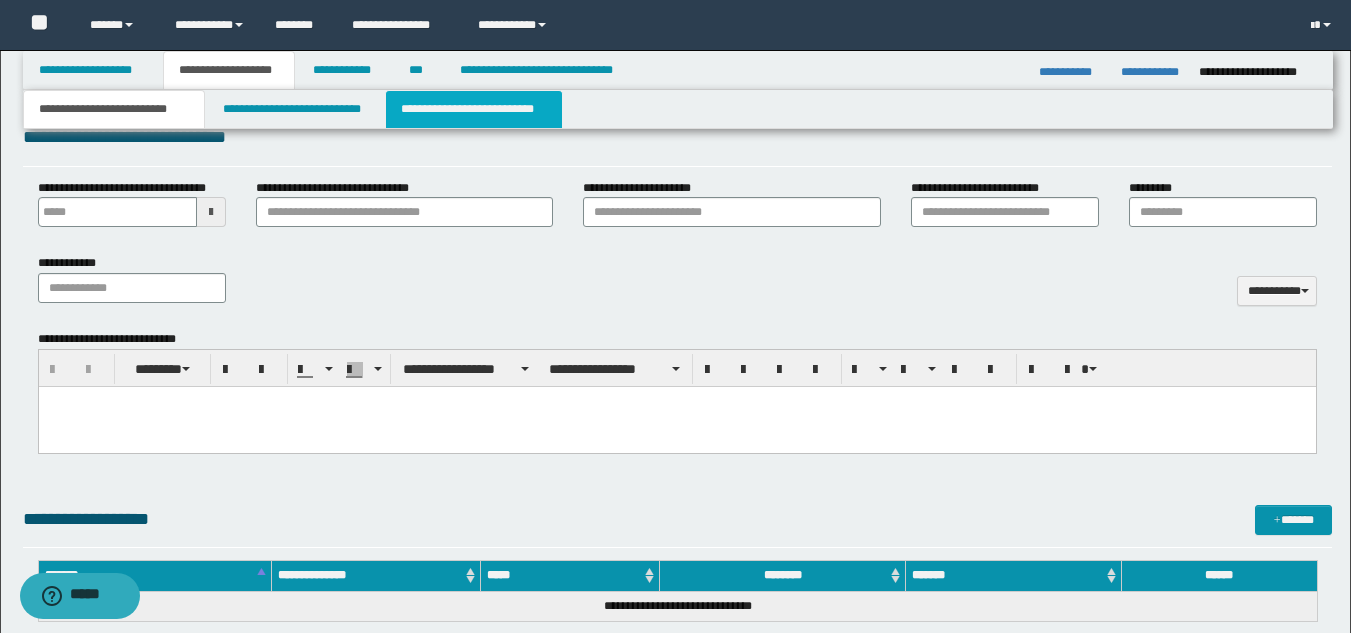 click on "**********" at bounding box center [474, 109] 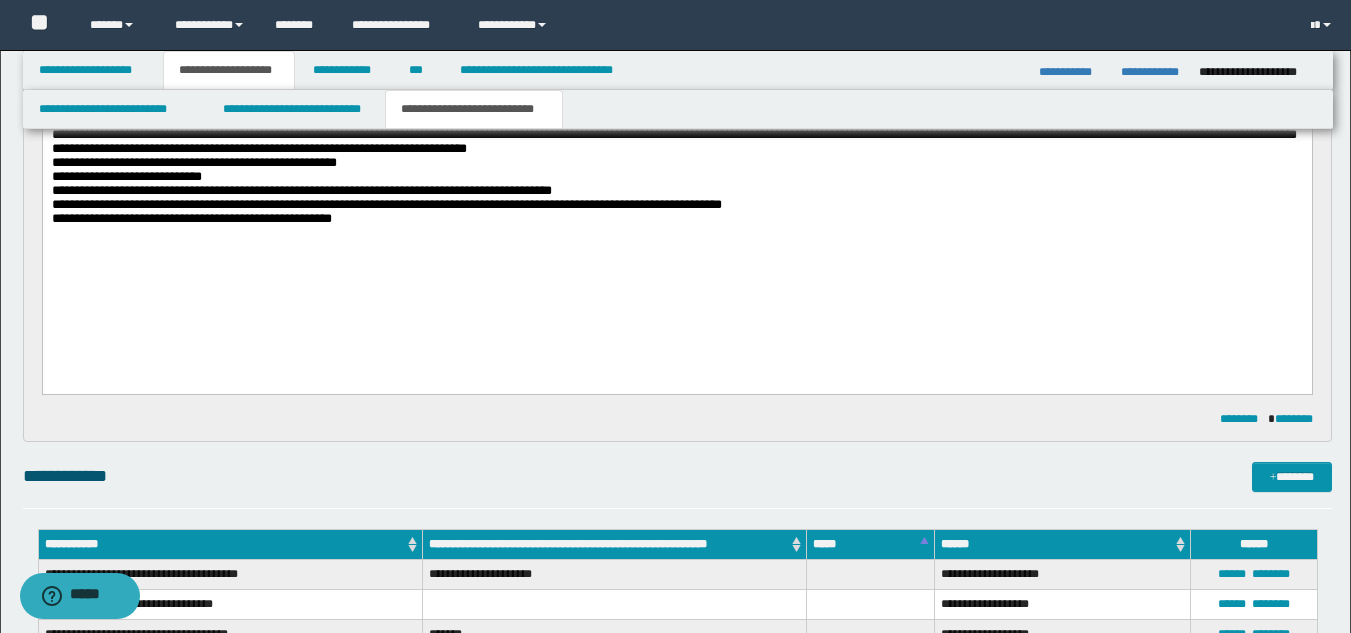 click on "**********" at bounding box center (386, 203) 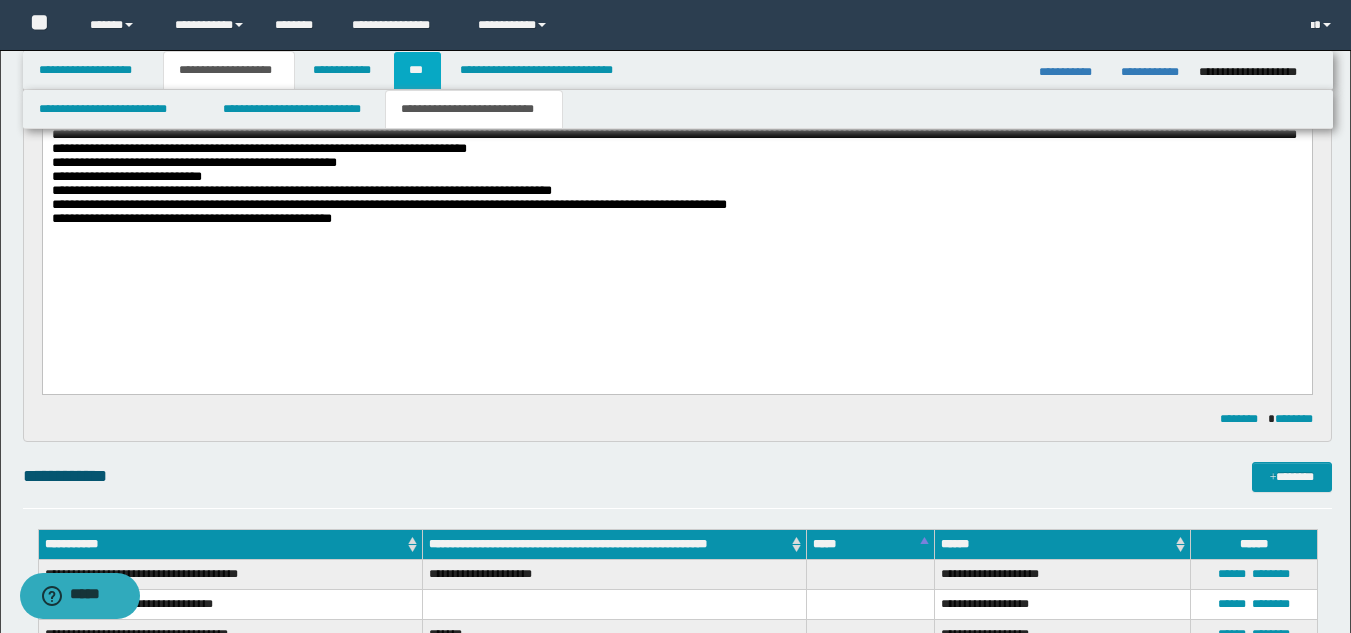 click on "***" at bounding box center (417, 70) 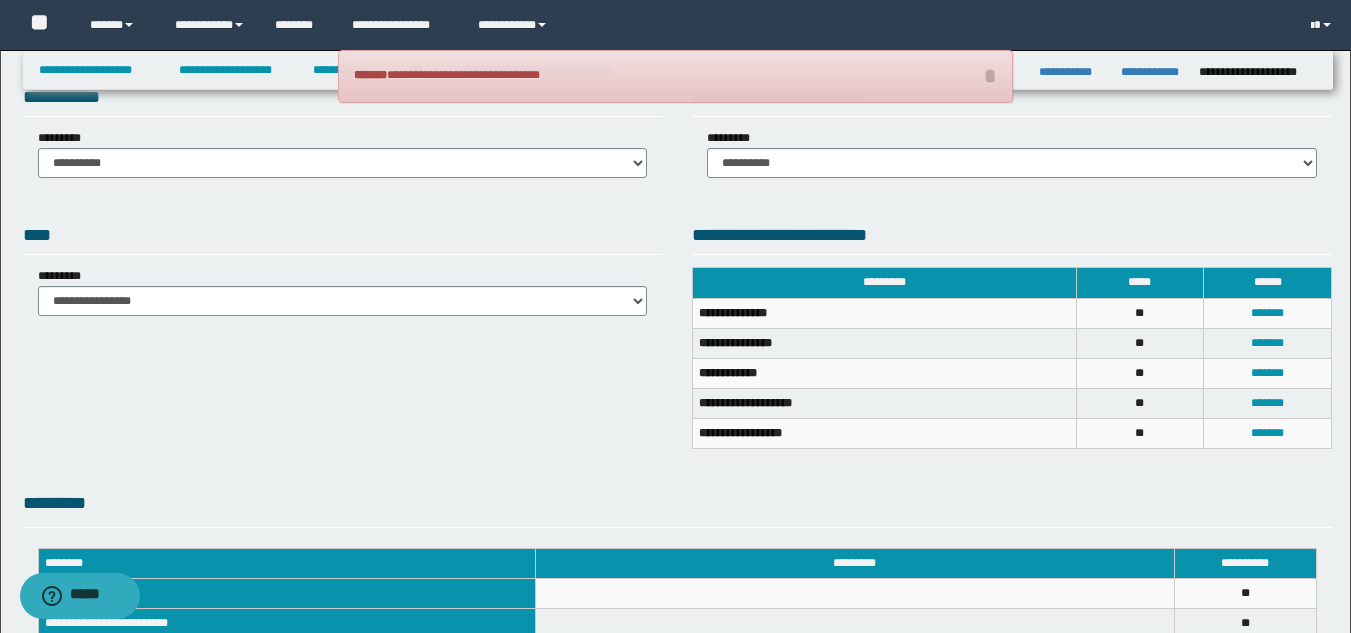scroll, scrollTop: 0, scrollLeft: 0, axis: both 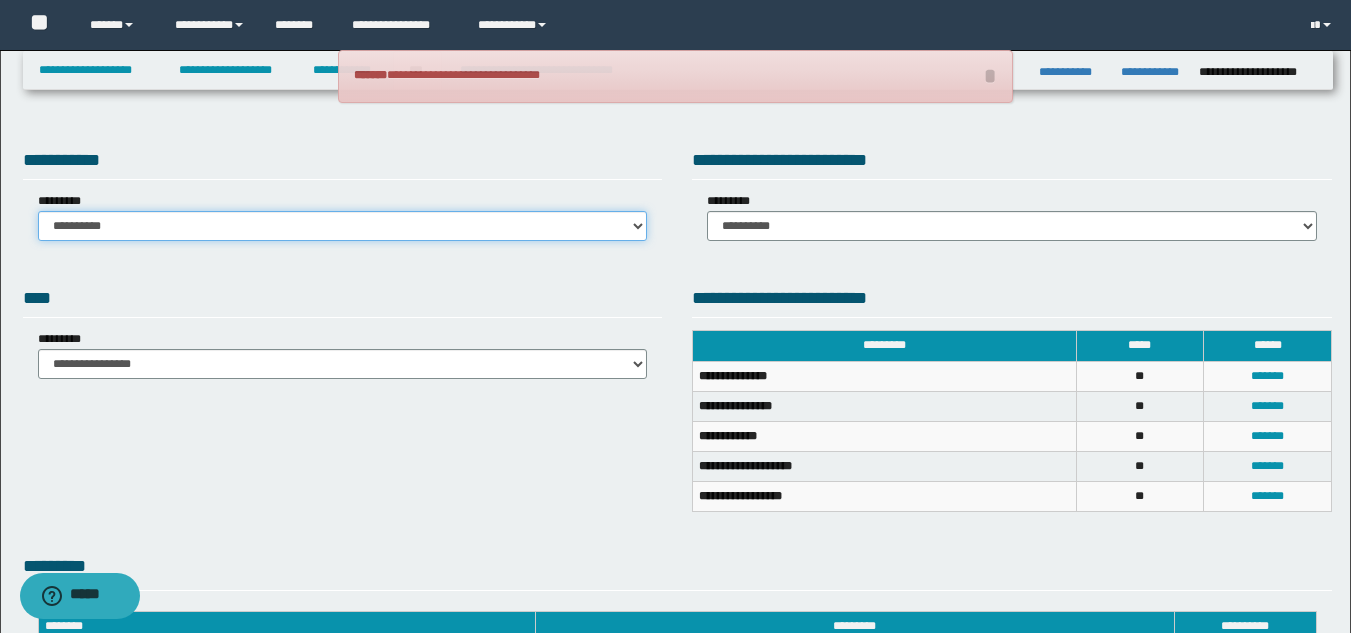 click on "**********" at bounding box center [343, 226] 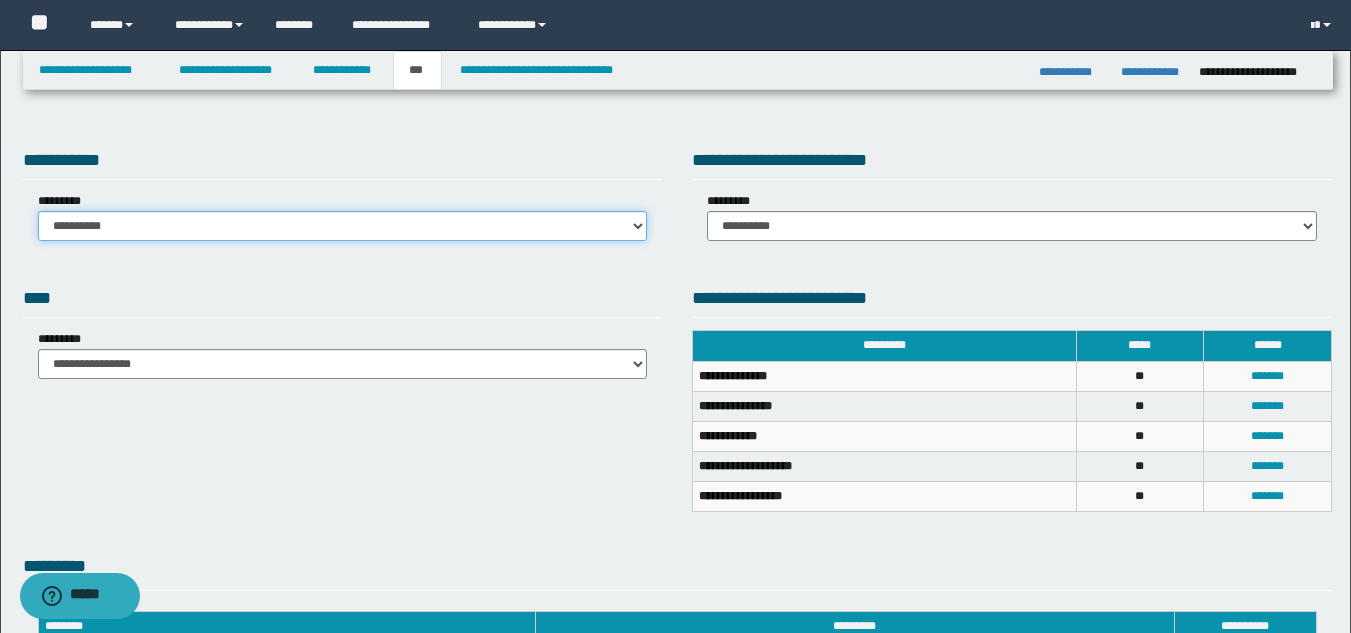 click on "**********" at bounding box center [343, 226] 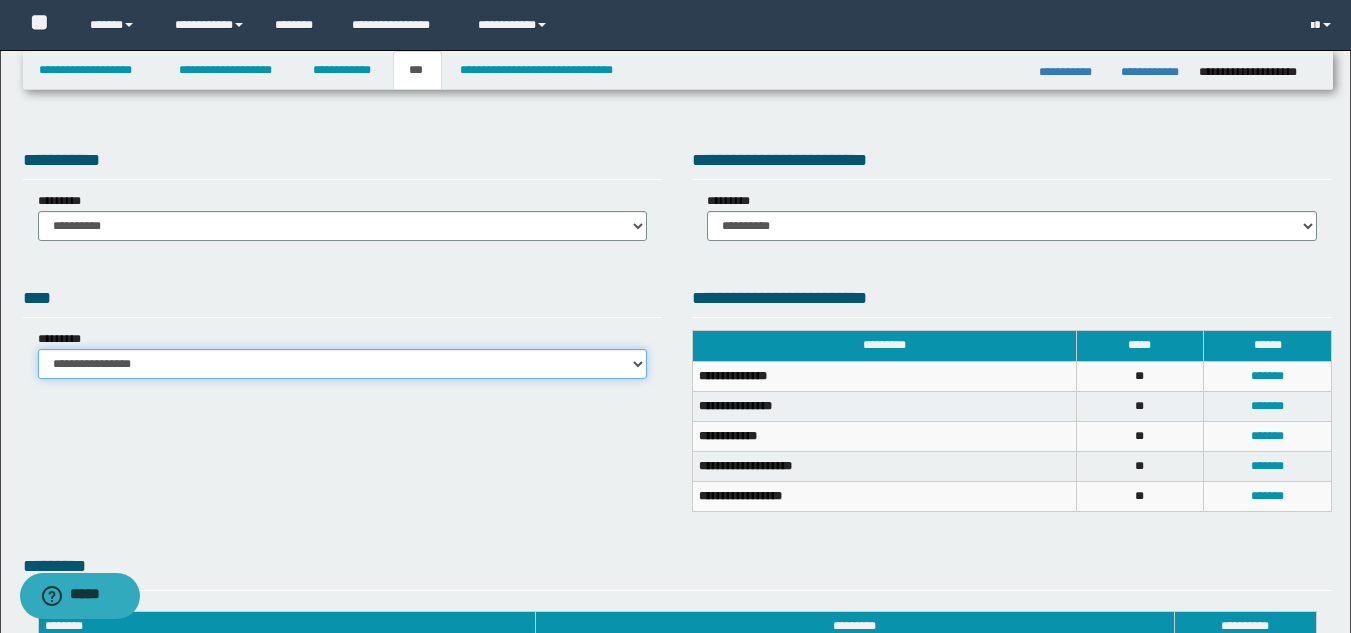 click on "**********" at bounding box center [343, 364] 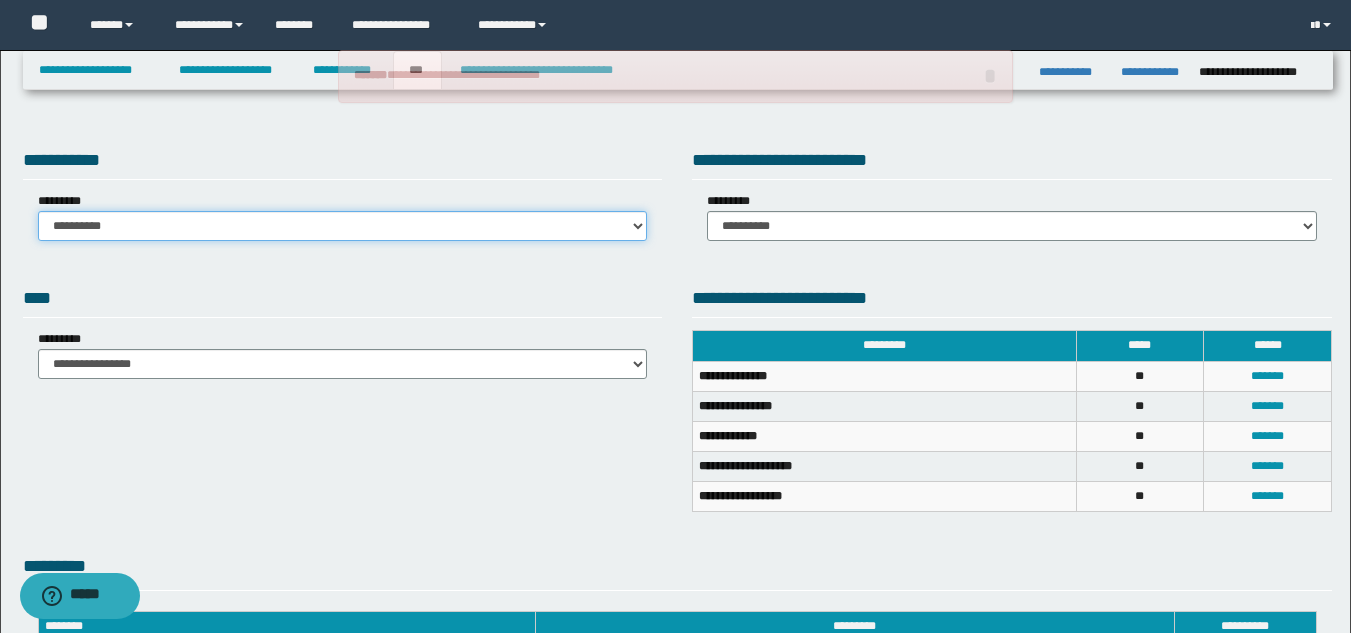 click on "**********" at bounding box center [343, 226] 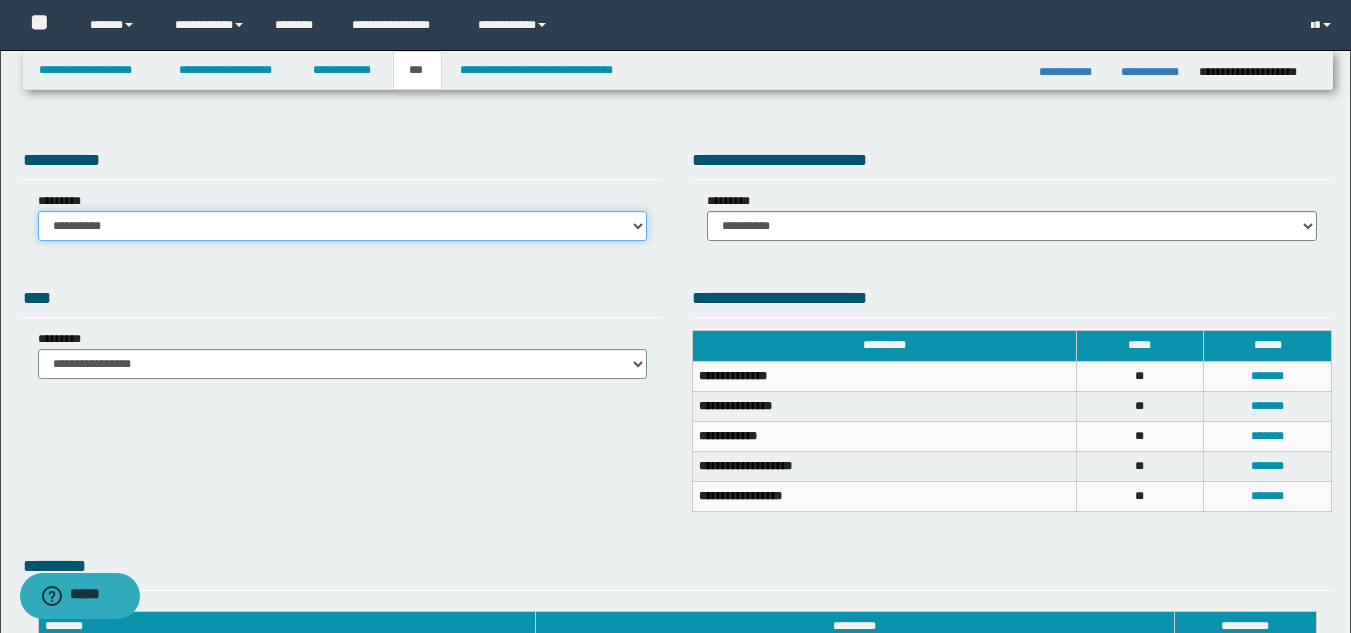 select on "**" 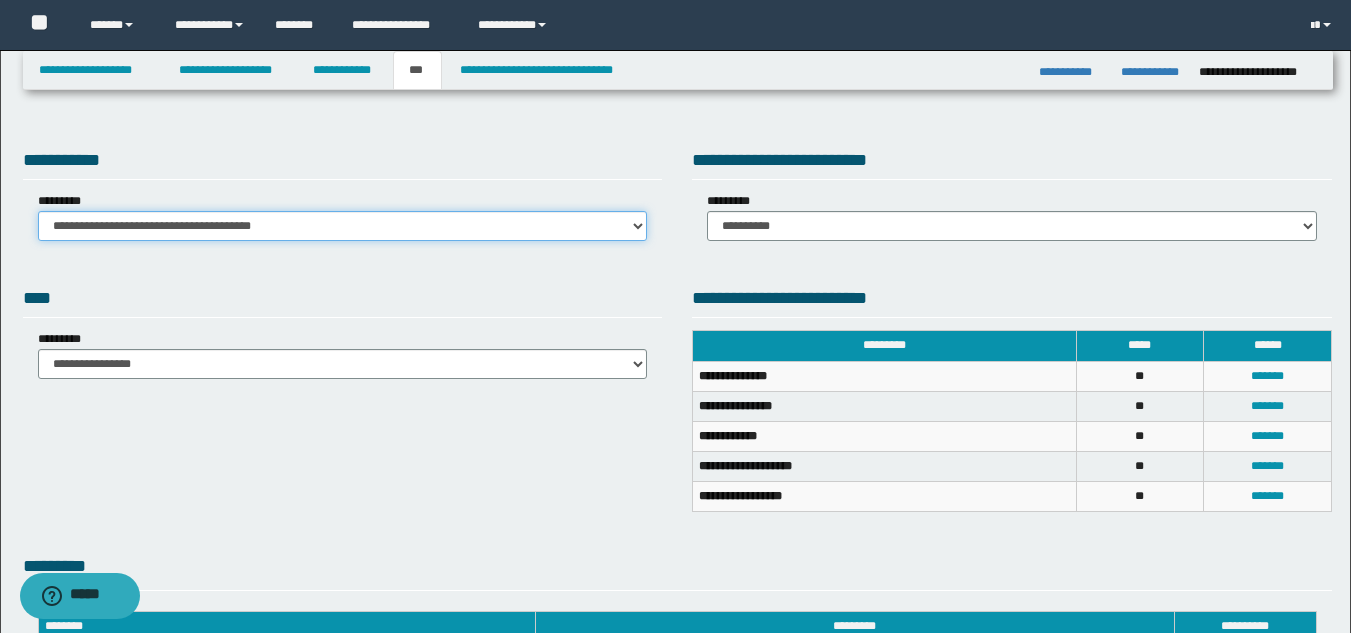 click on "**********" at bounding box center [343, 226] 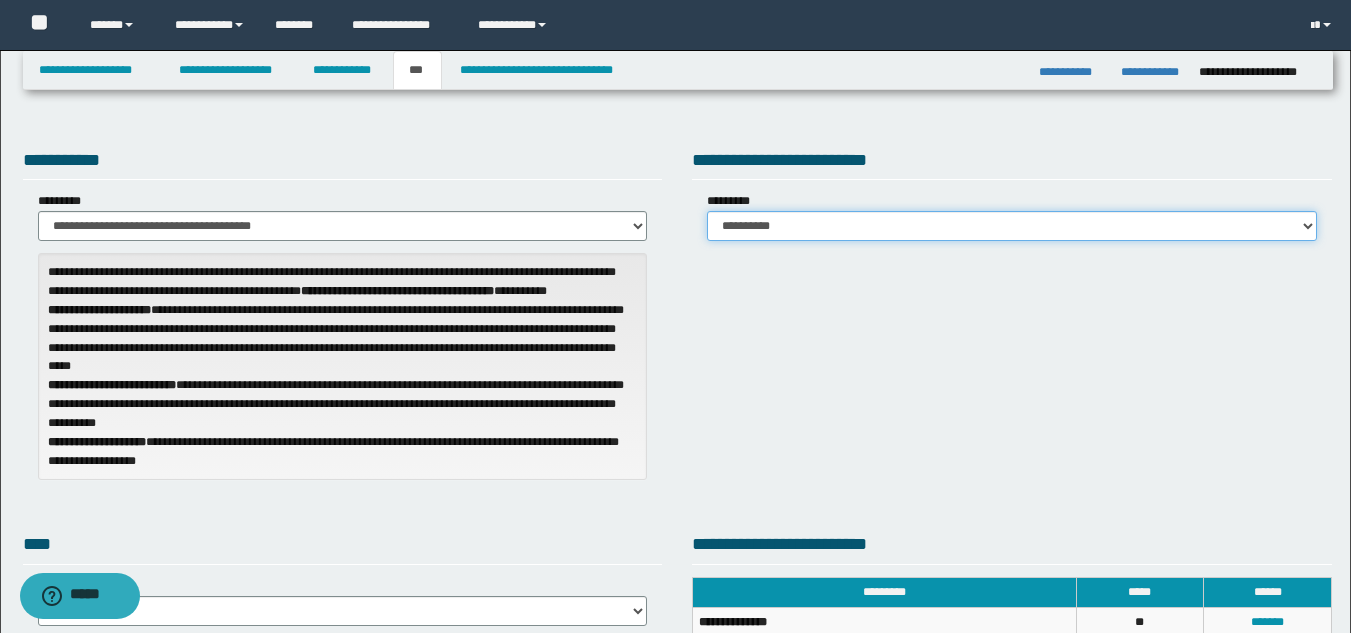 click on "**********" at bounding box center (1012, 226) 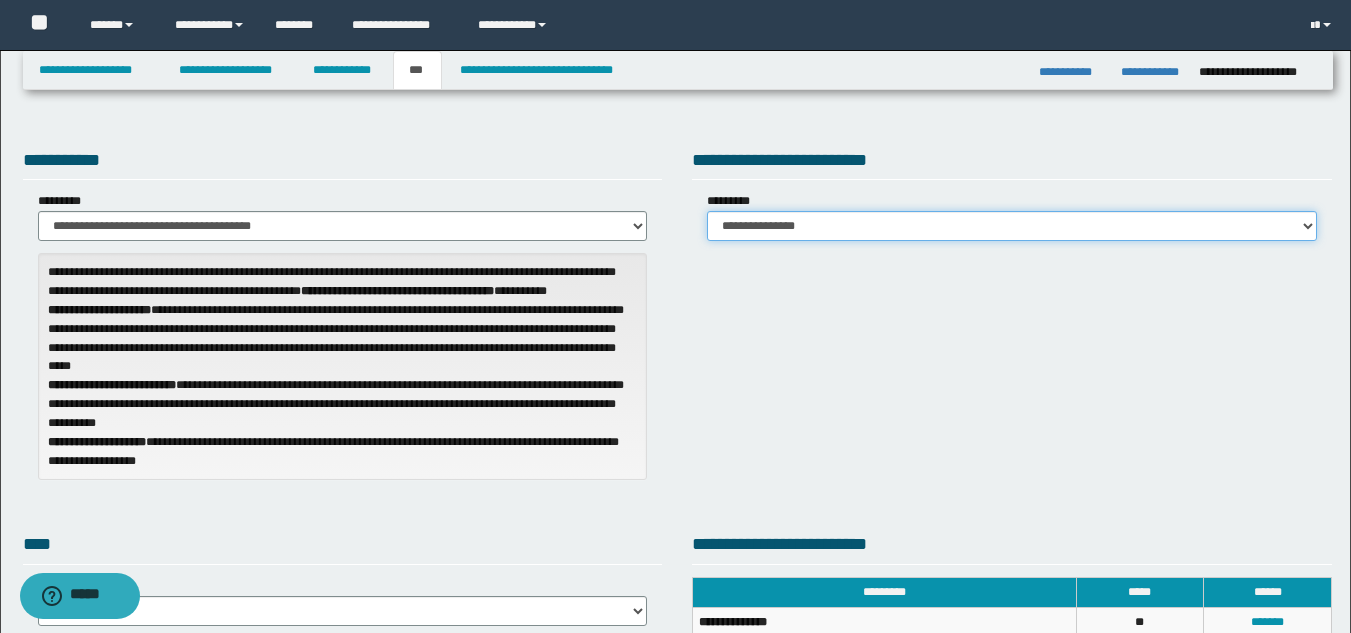 click on "**********" at bounding box center [1012, 226] 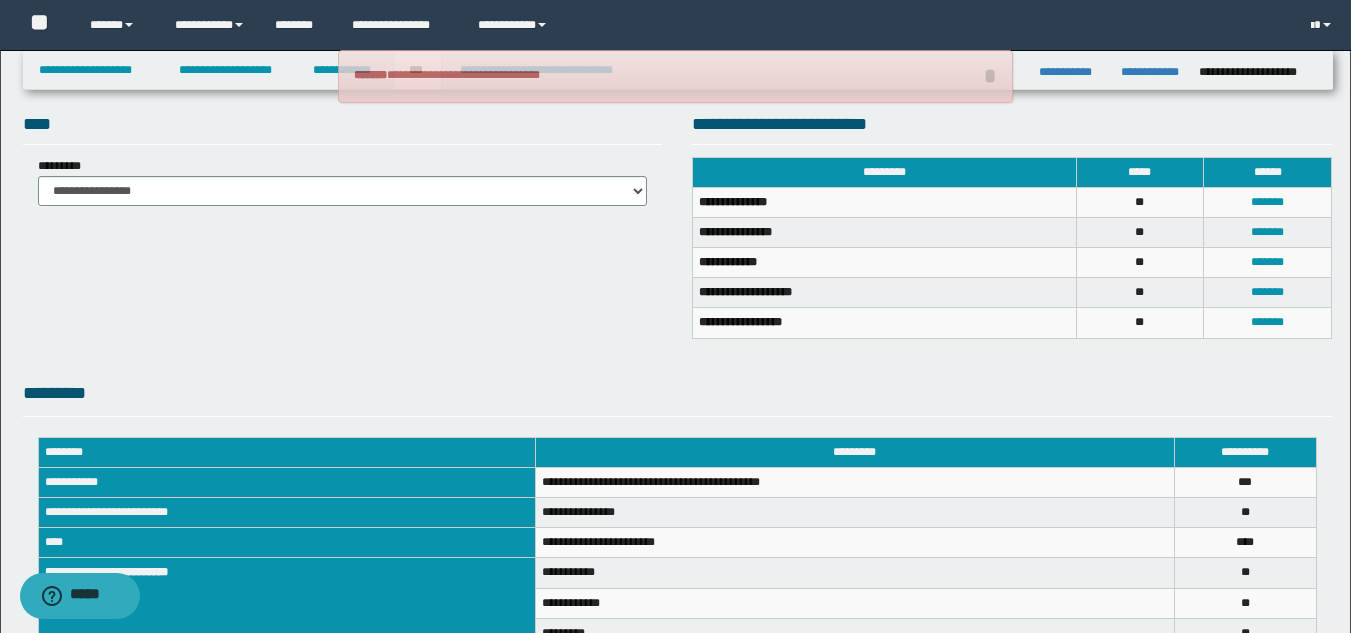 scroll, scrollTop: 414, scrollLeft: 0, axis: vertical 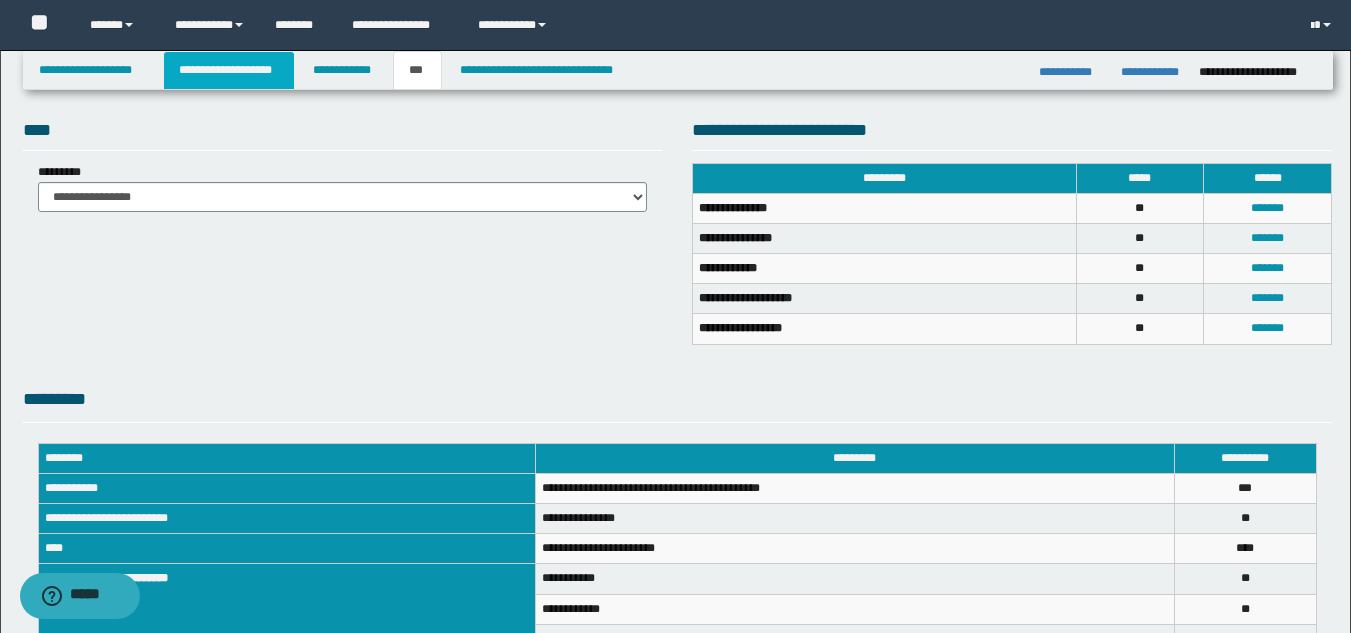 click on "**********" at bounding box center [229, 70] 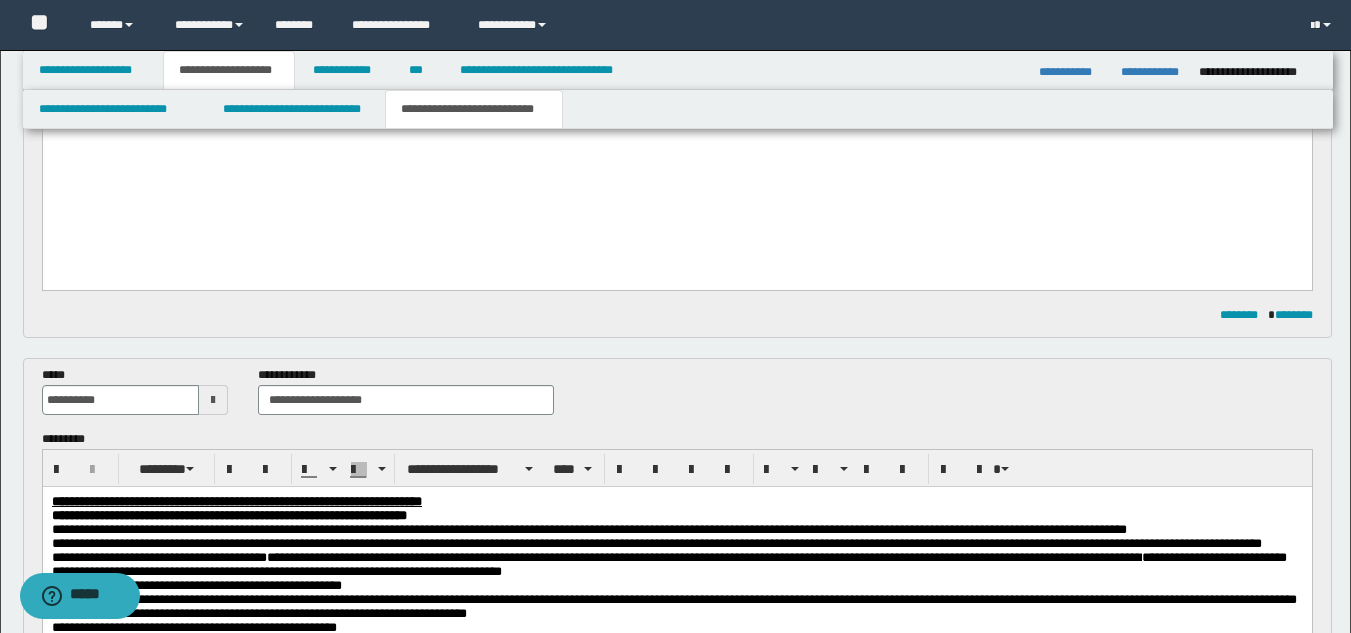 drag, startPoint x: 897, startPoint y: 292, endPoint x: 1314, endPoint y: 253, distance: 418.81976 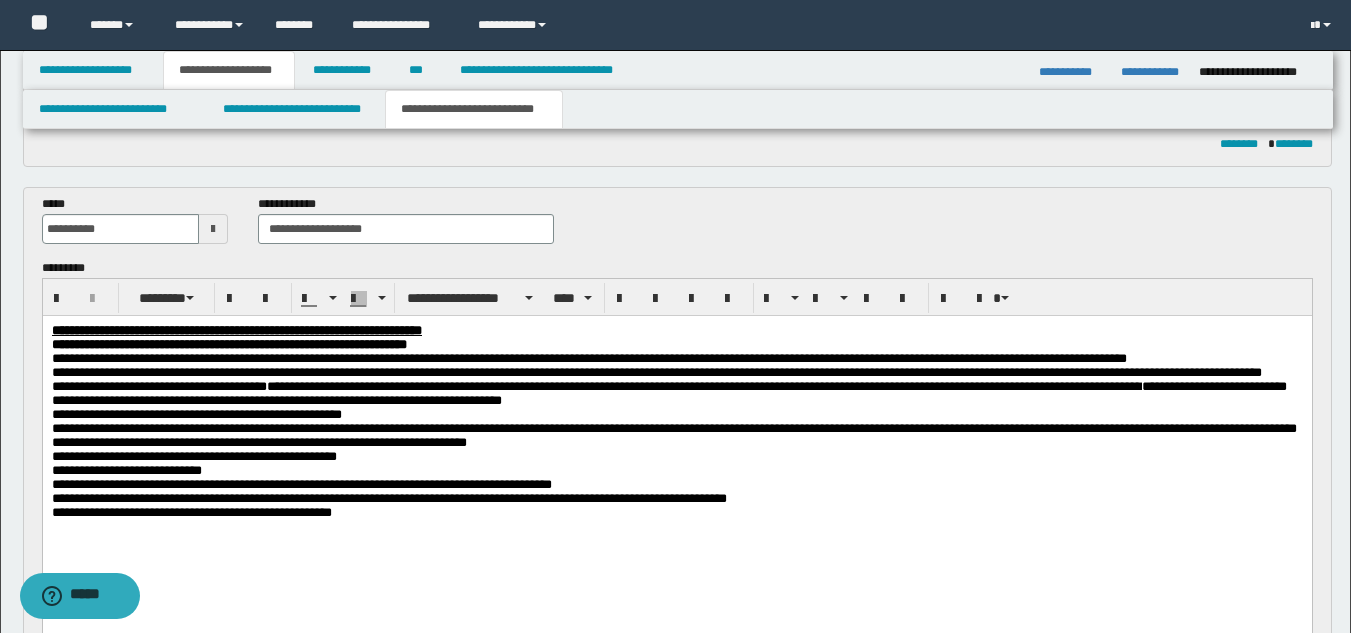 scroll, scrollTop: 674, scrollLeft: 0, axis: vertical 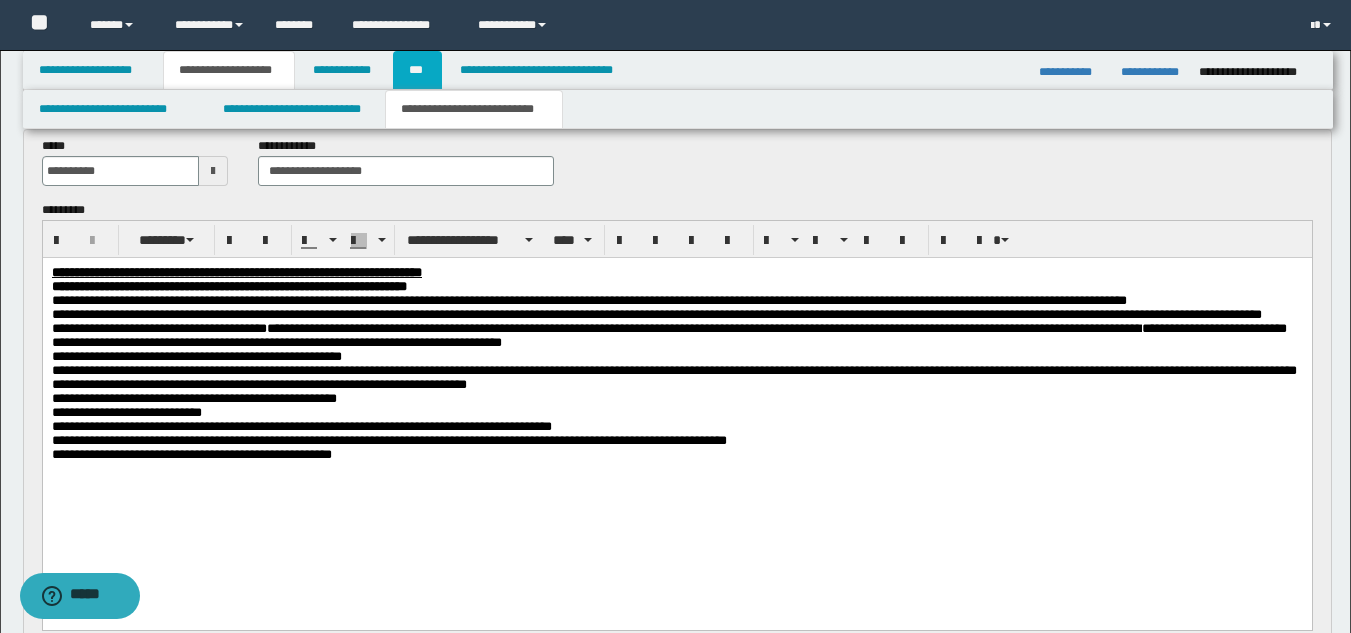 drag, startPoint x: 397, startPoint y: 75, endPoint x: 421, endPoint y: 112, distance: 44.102154 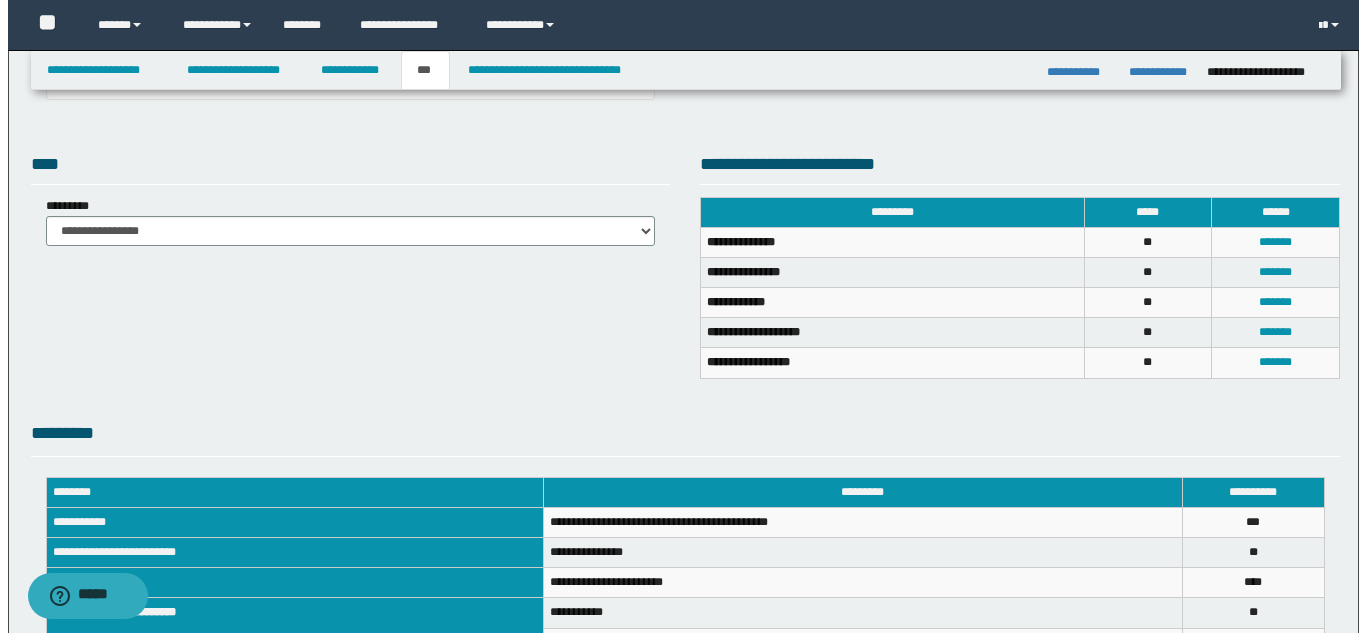 scroll, scrollTop: 375, scrollLeft: 0, axis: vertical 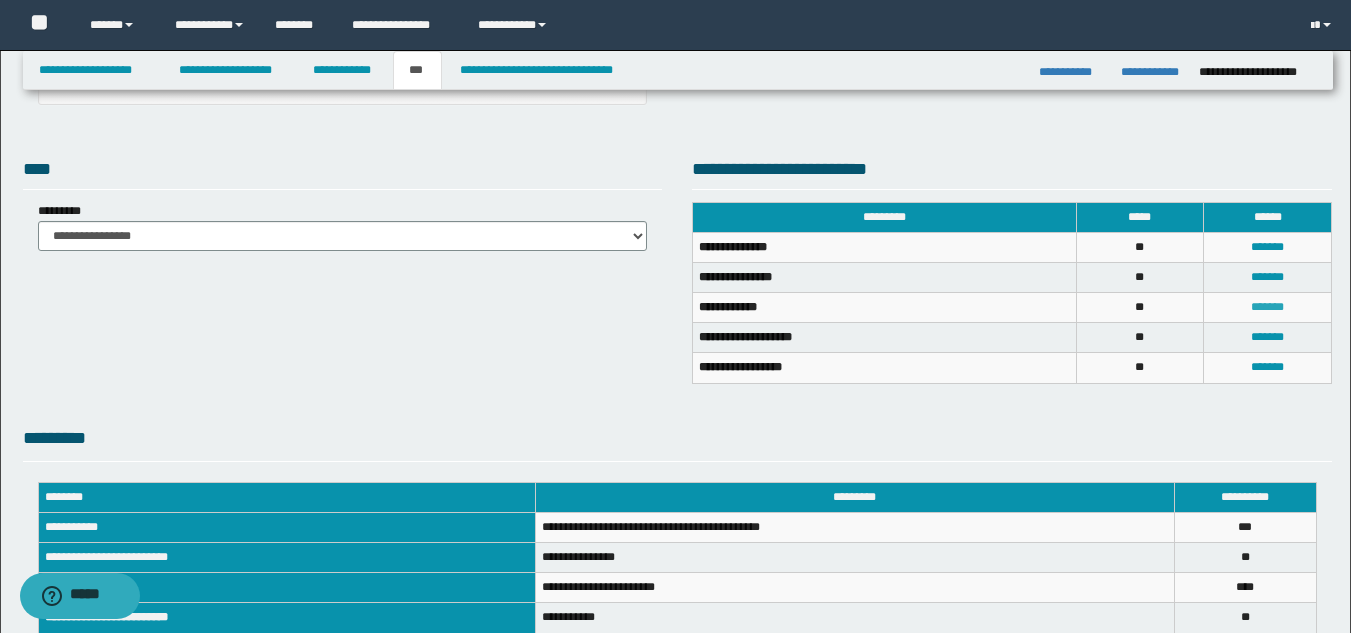 click on "*******" at bounding box center [1267, 307] 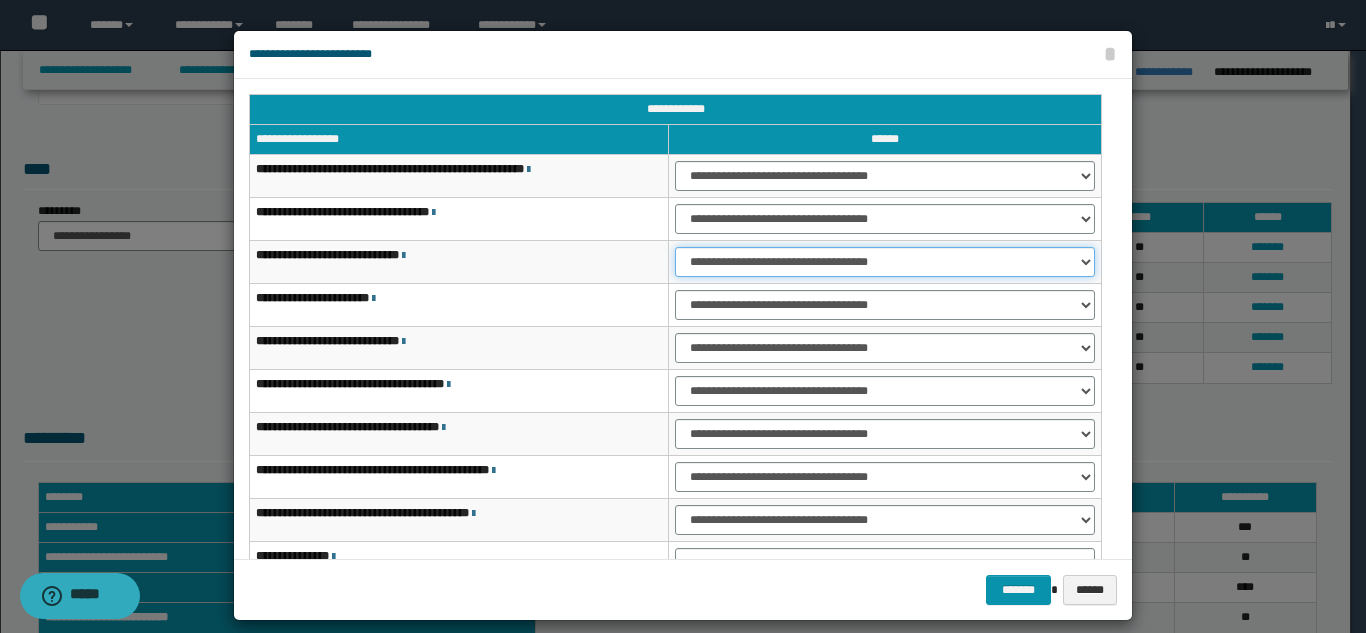 click on "**********" at bounding box center [885, 262] 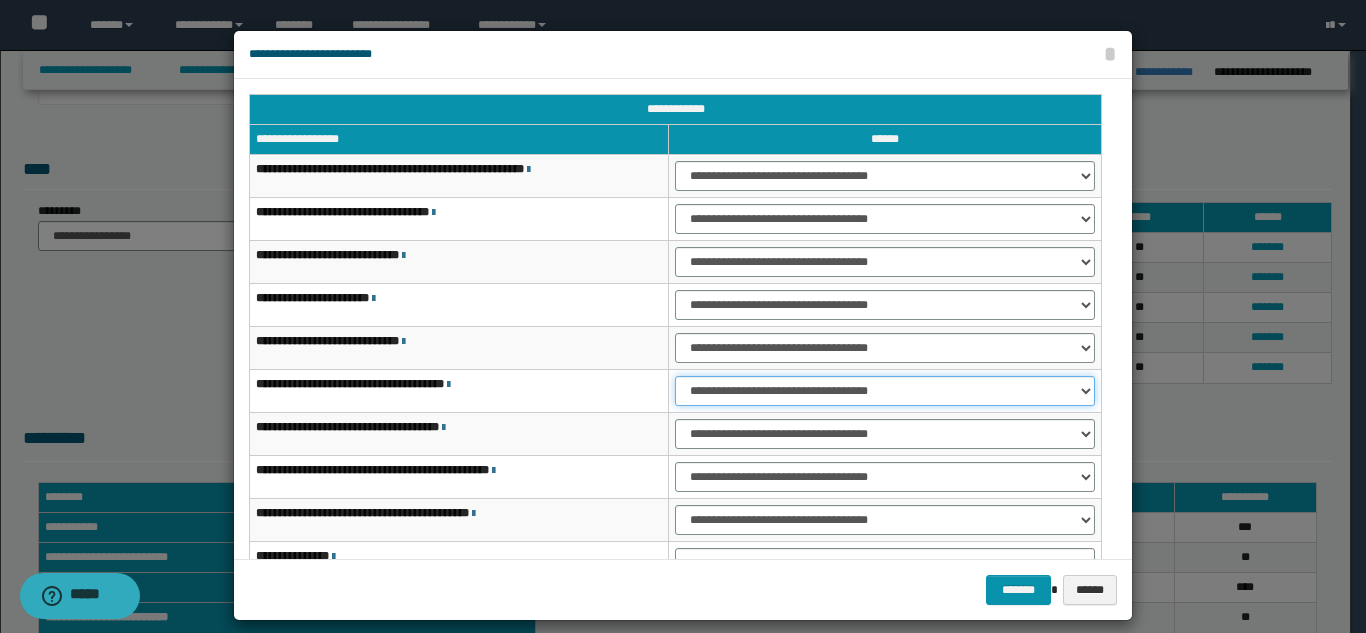 click on "**********" at bounding box center [885, 391] 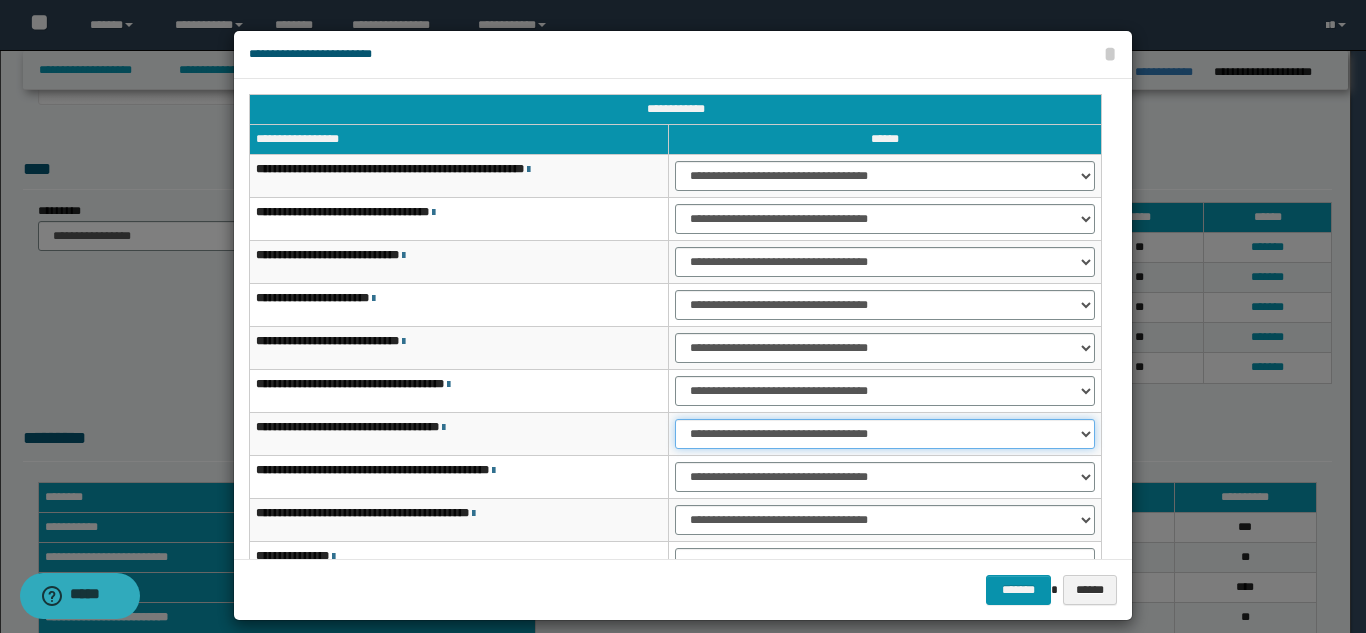 click on "**********" at bounding box center [885, 434] 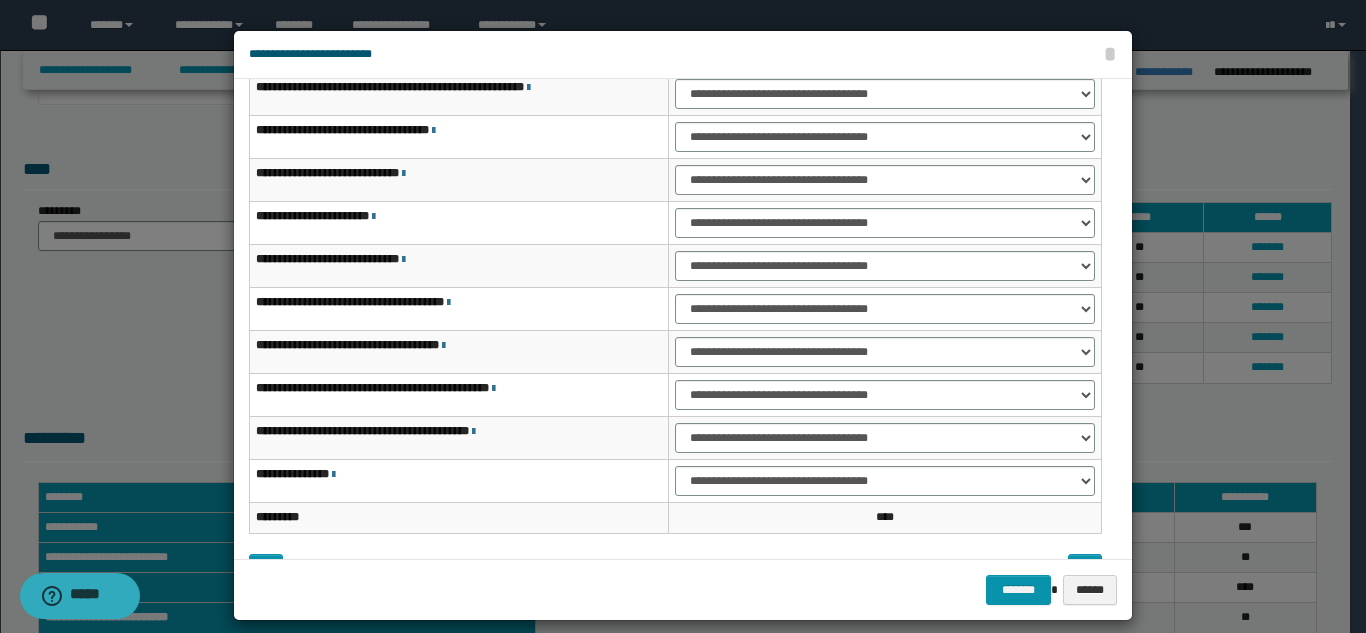 scroll, scrollTop: 88, scrollLeft: 0, axis: vertical 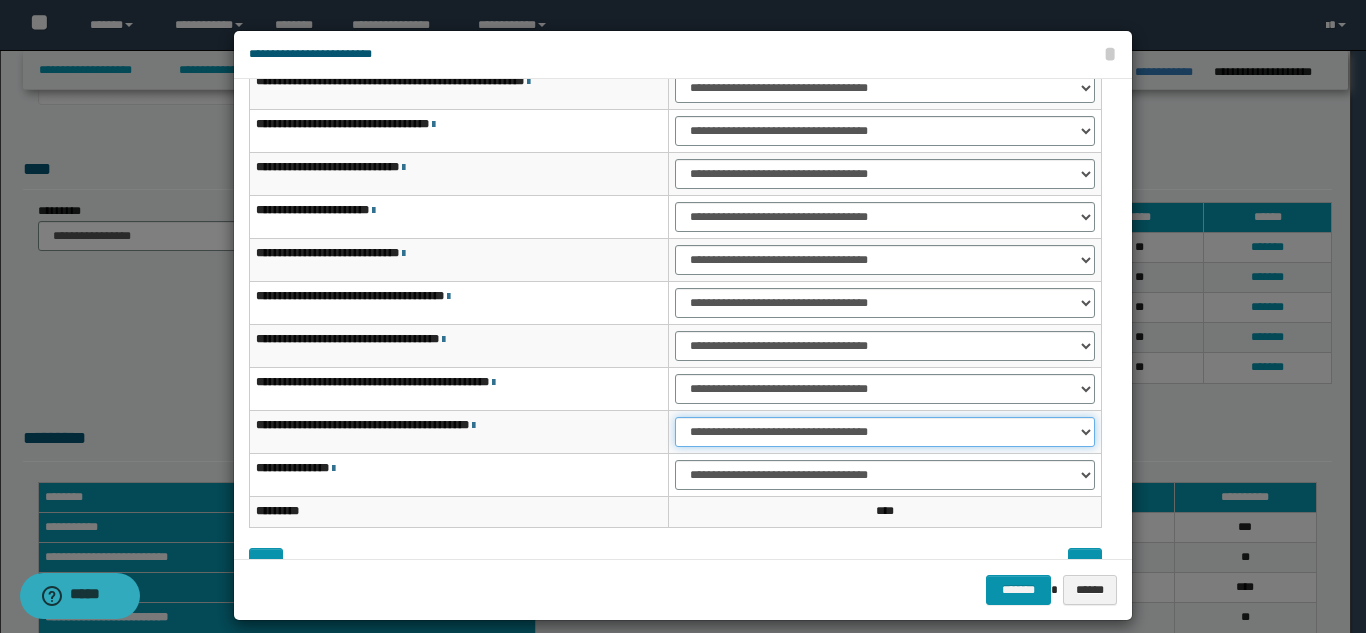 click on "**********" at bounding box center [885, 432] 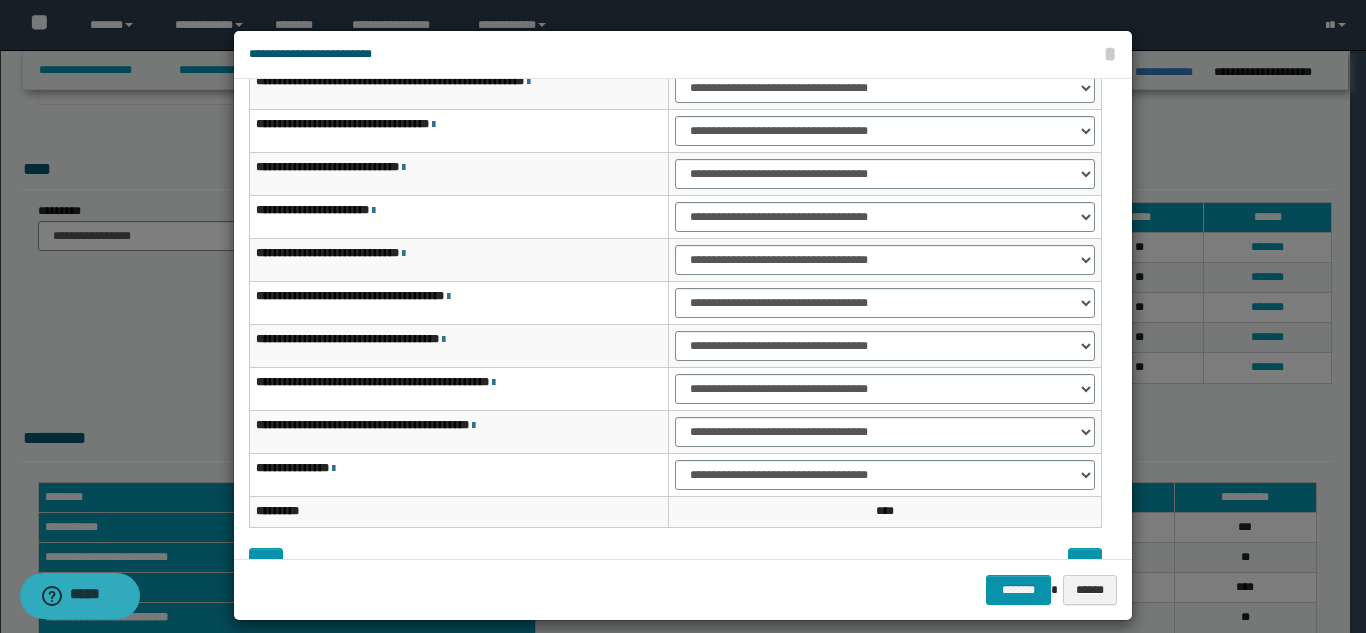 drag, startPoint x: 1138, startPoint y: 218, endPoint x: 1127, endPoint y: 198, distance: 22.825424 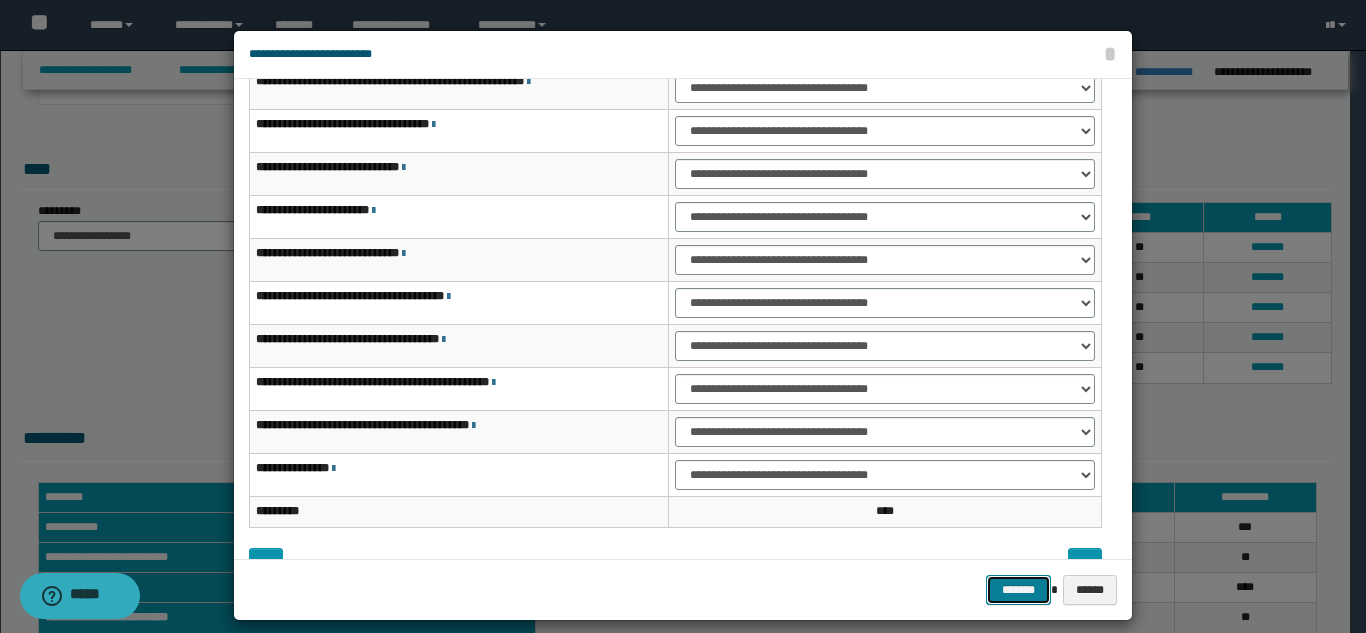 drag, startPoint x: 992, startPoint y: 587, endPoint x: 941, endPoint y: 561, distance: 57.245087 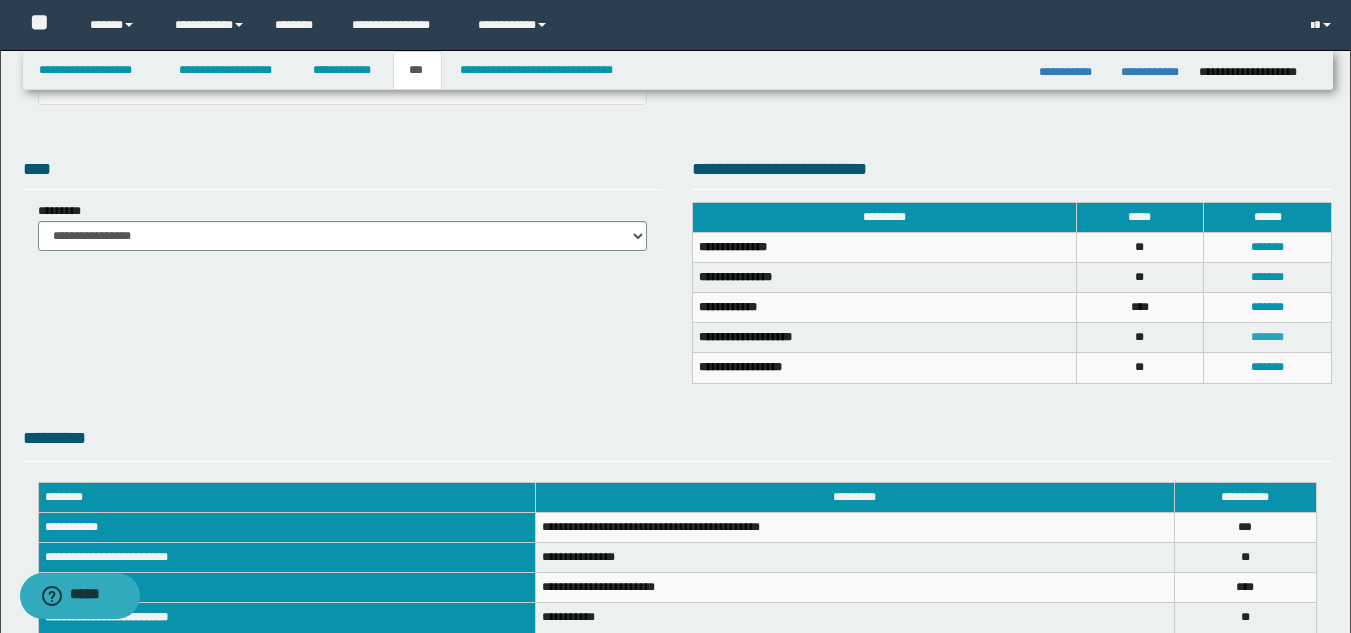 click on "*******" at bounding box center (1267, 337) 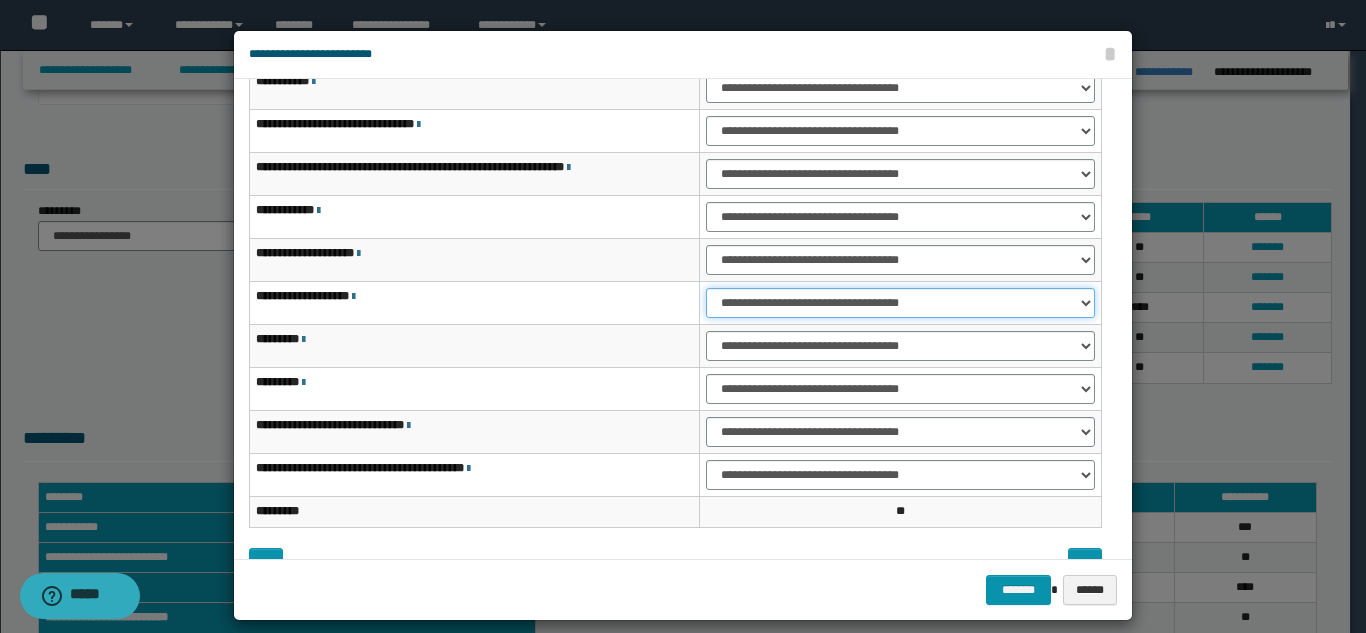 click on "**********" at bounding box center (900, 303) 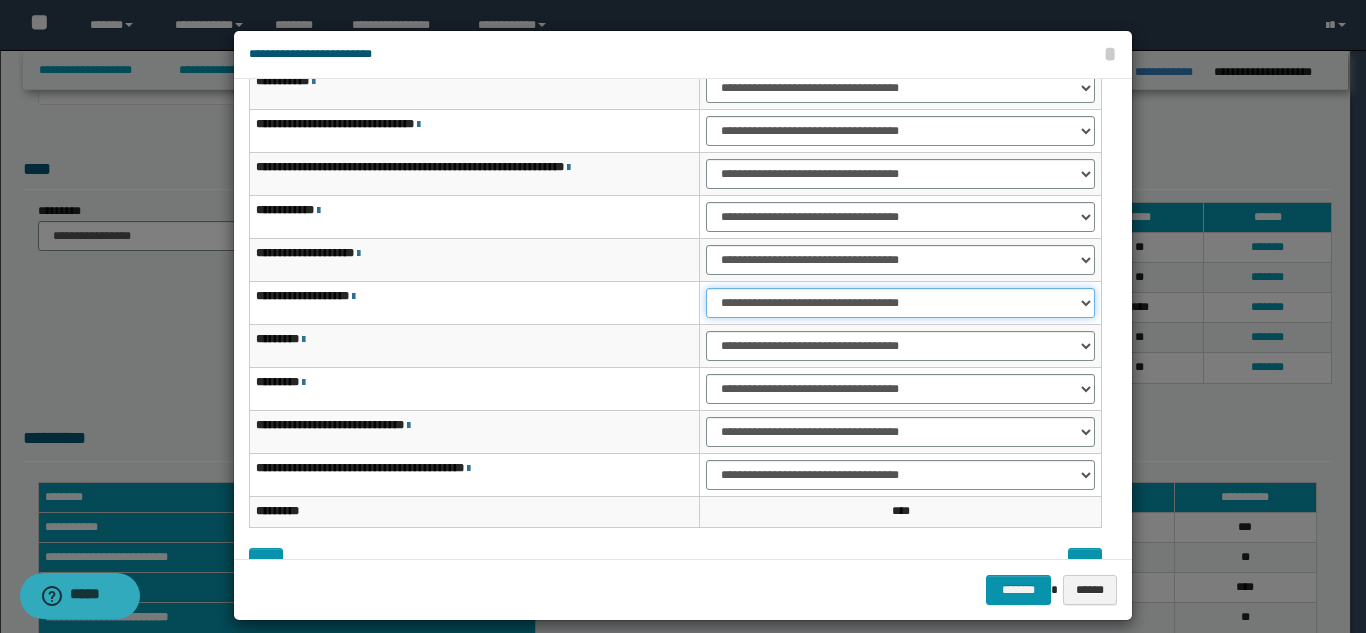 click on "**********" at bounding box center (900, 303) 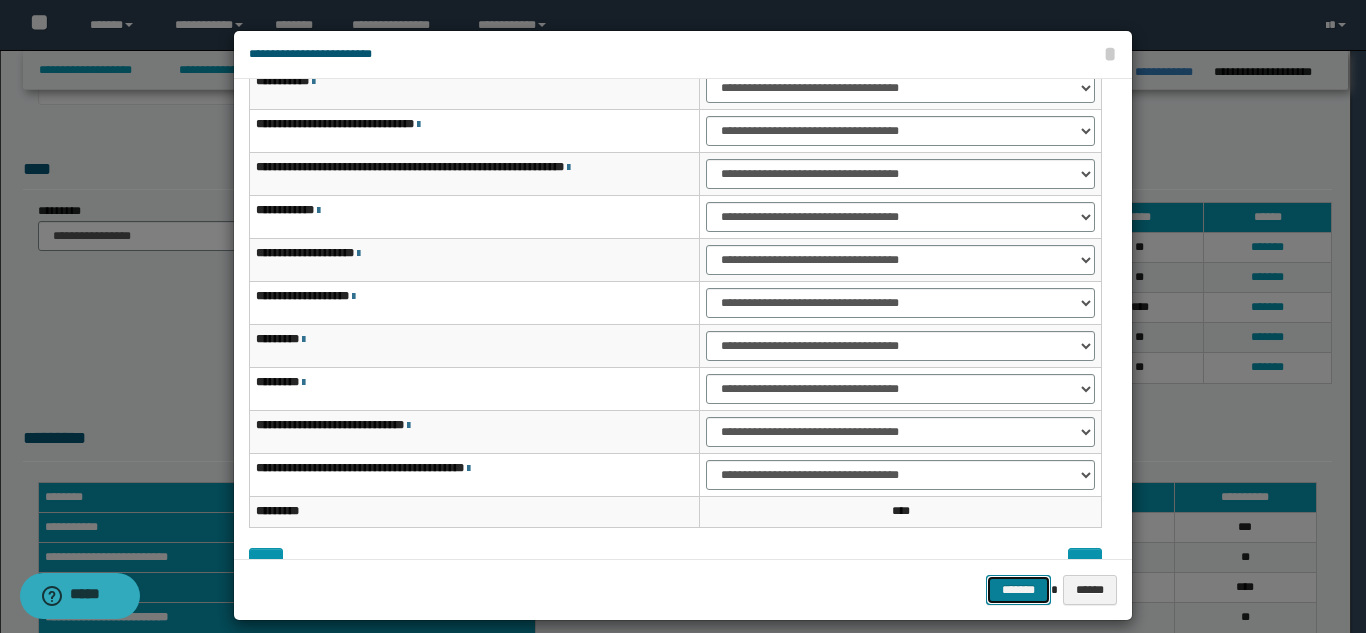click on "*******" at bounding box center [1018, 590] 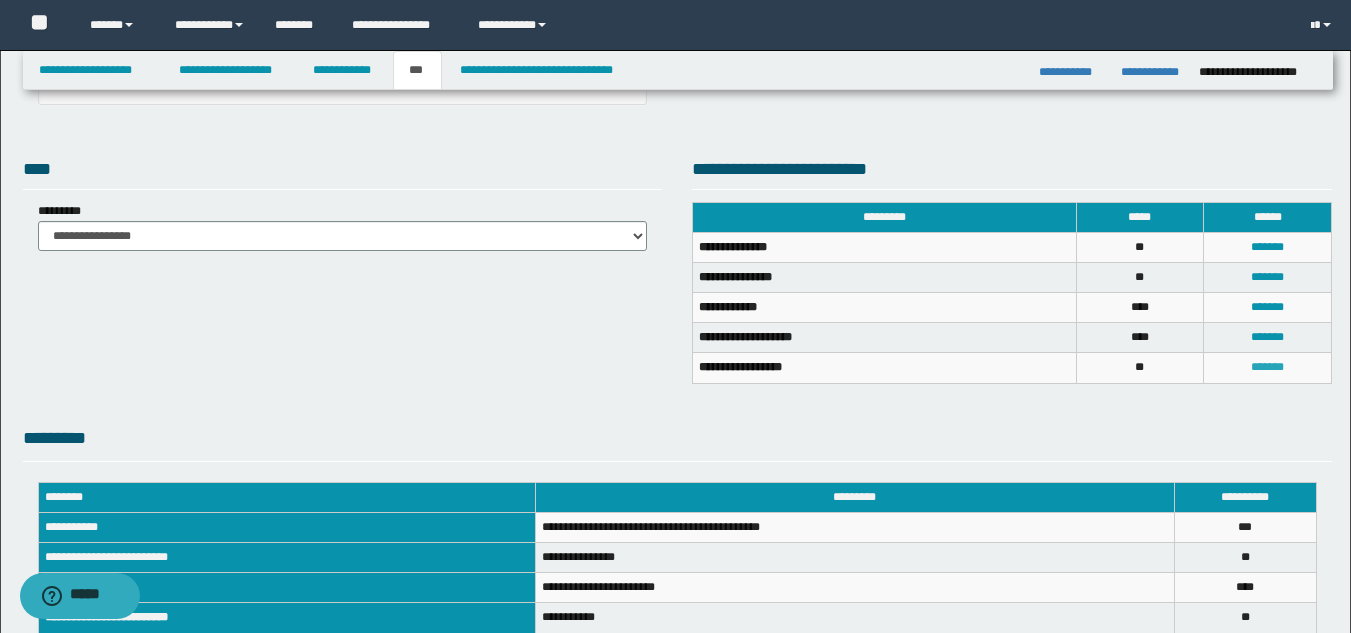 click on "*******" at bounding box center (1267, 367) 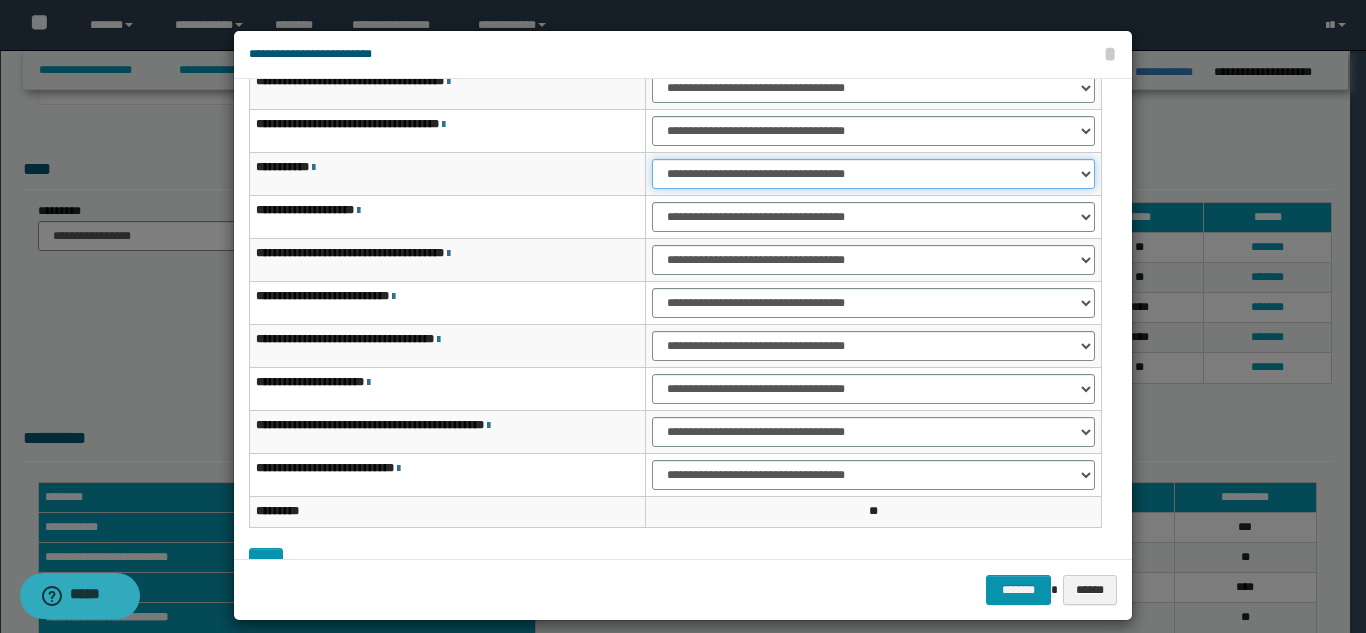 click on "**********" at bounding box center [873, 174] 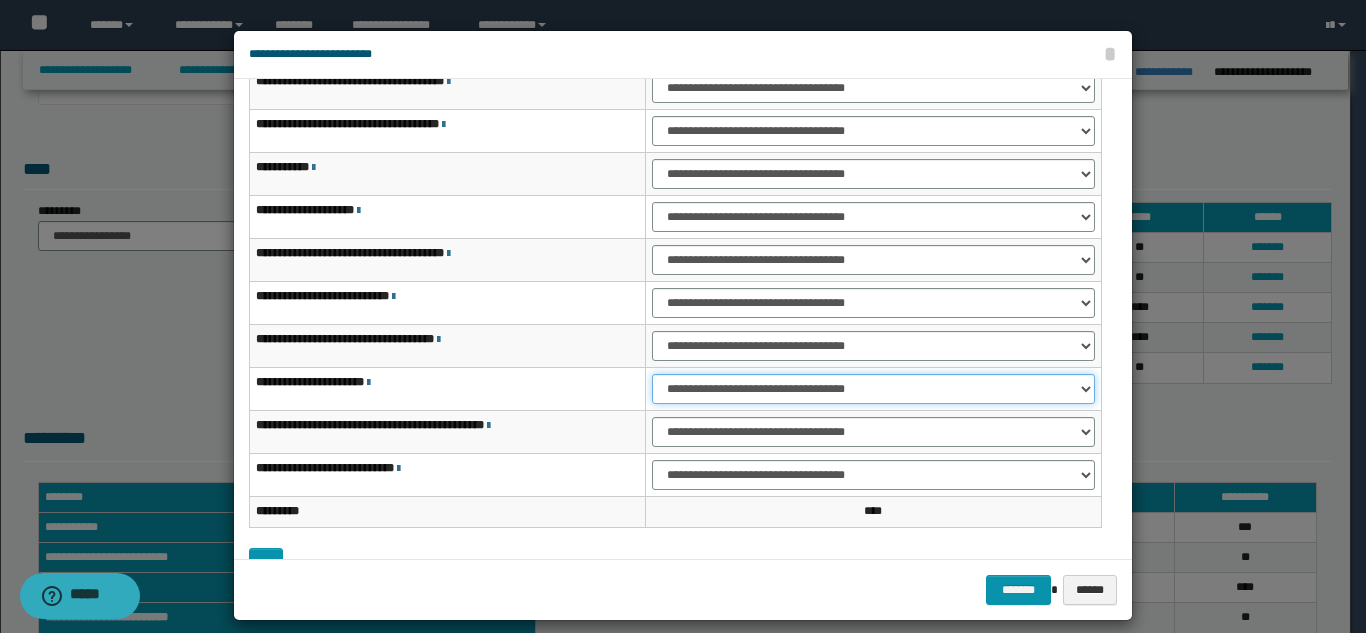 click on "**********" at bounding box center (873, 389) 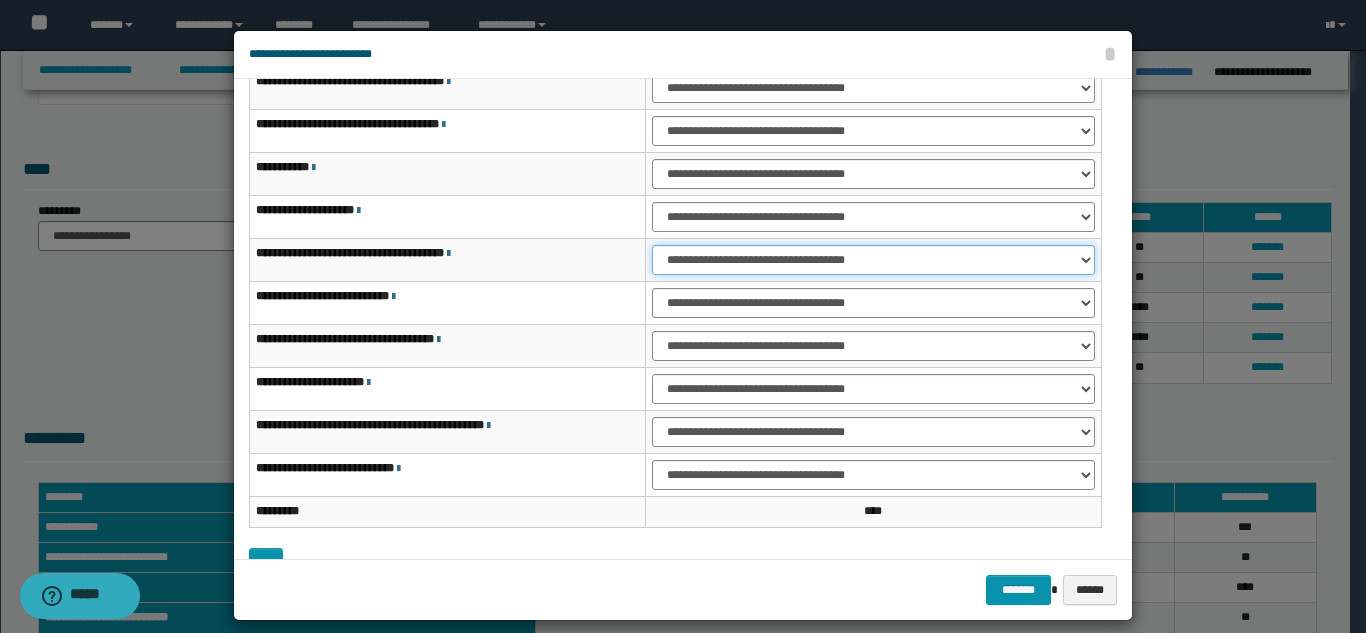 click on "**********" at bounding box center (873, 260) 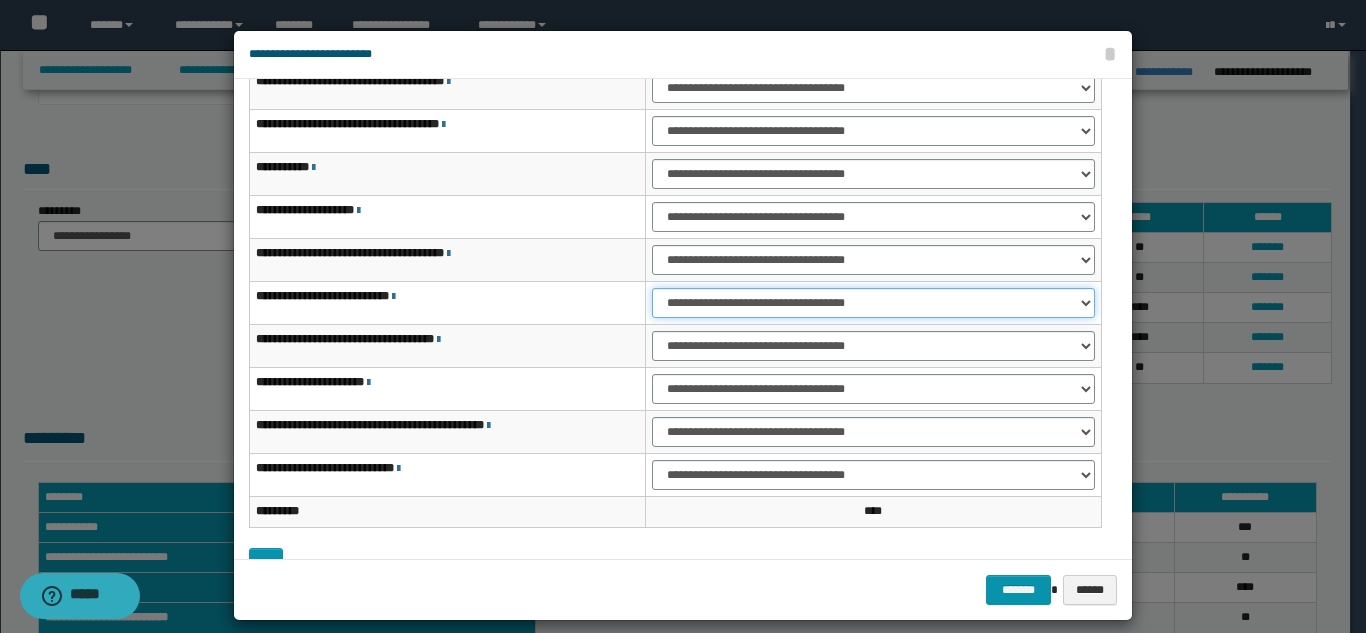 click on "**********" at bounding box center (873, 303) 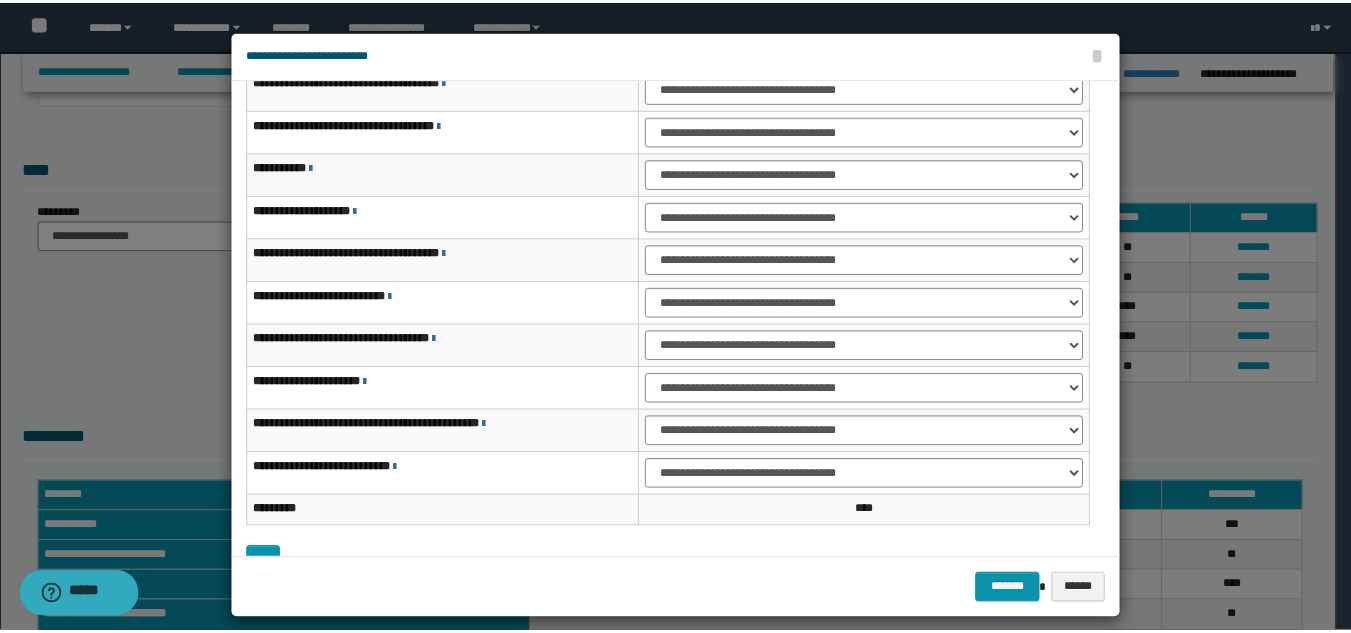 scroll, scrollTop: 121, scrollLeft: 0, axis: vertical 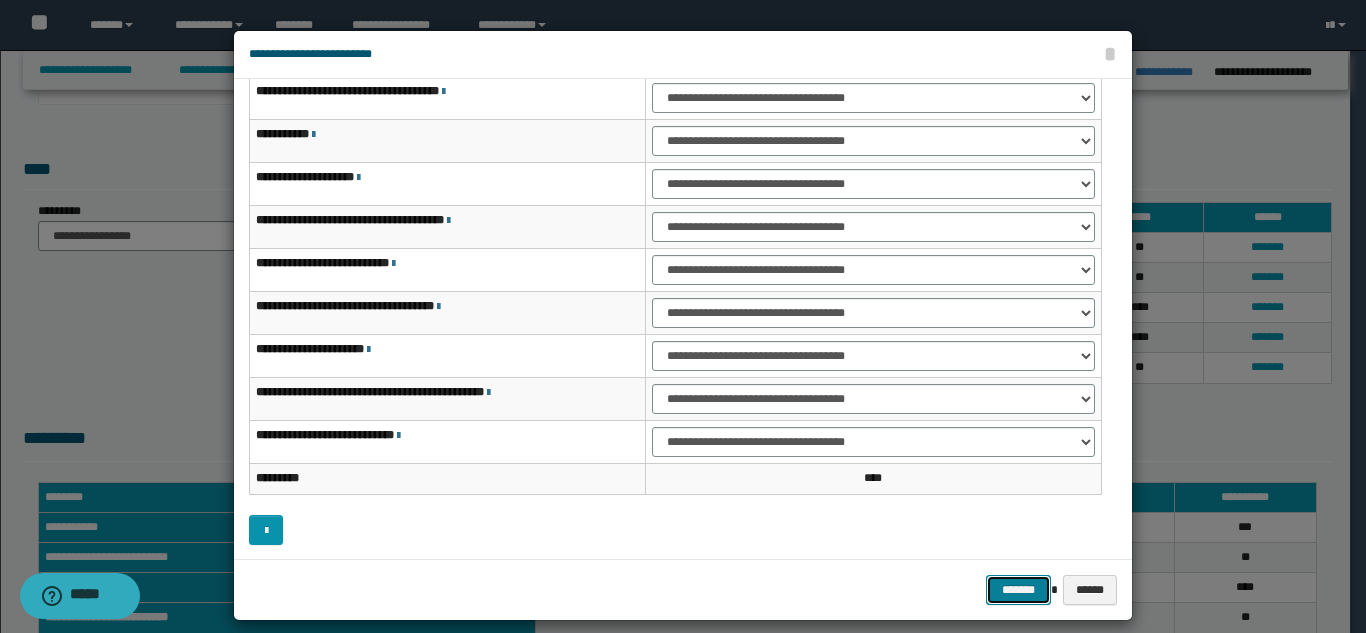 click on "*******" at bounding box center (1018, 590) 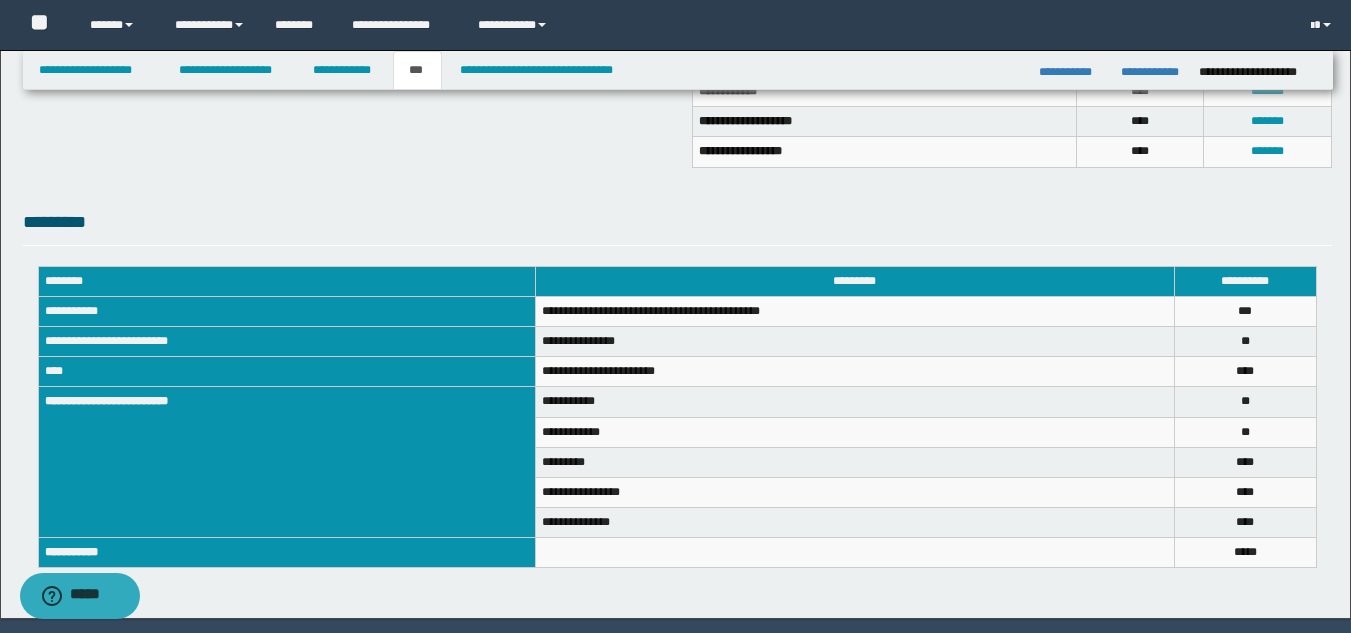 scroll, scrollTop: 655, scrollLeft: 0, axis: vertical 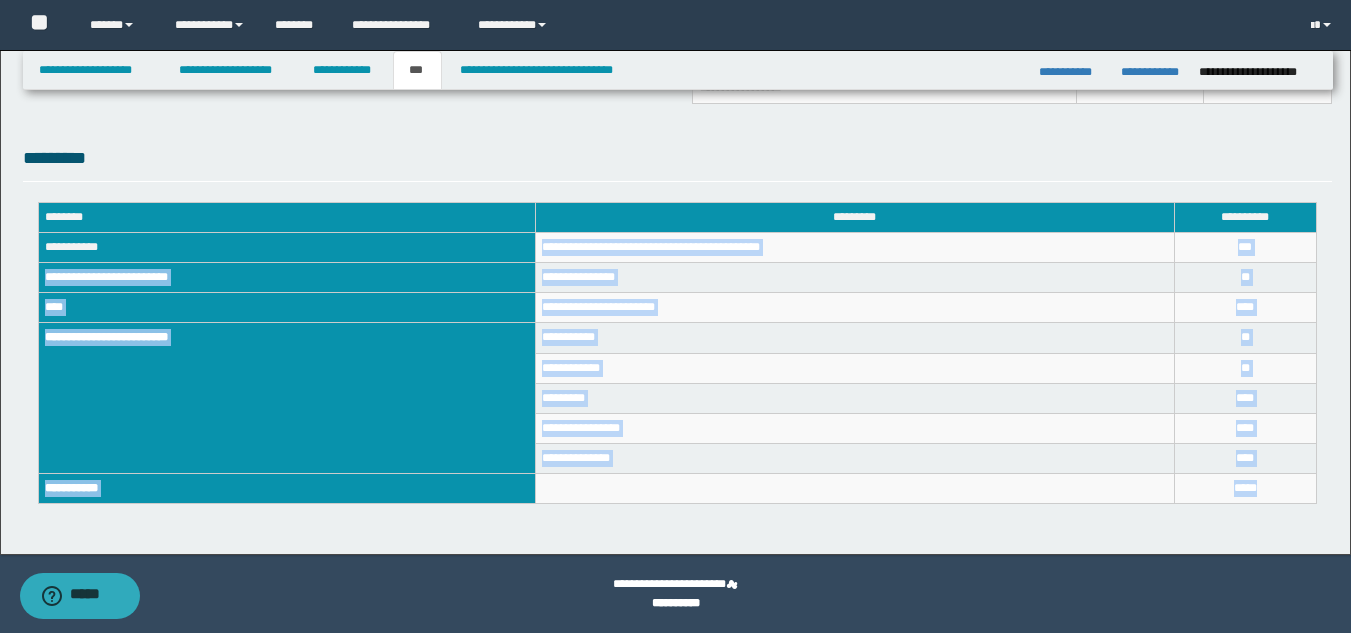 drag, startPoint x: 543, startPoint y: 250, endPoint x: 1196, endPoint y: 452, distance: 683.5298 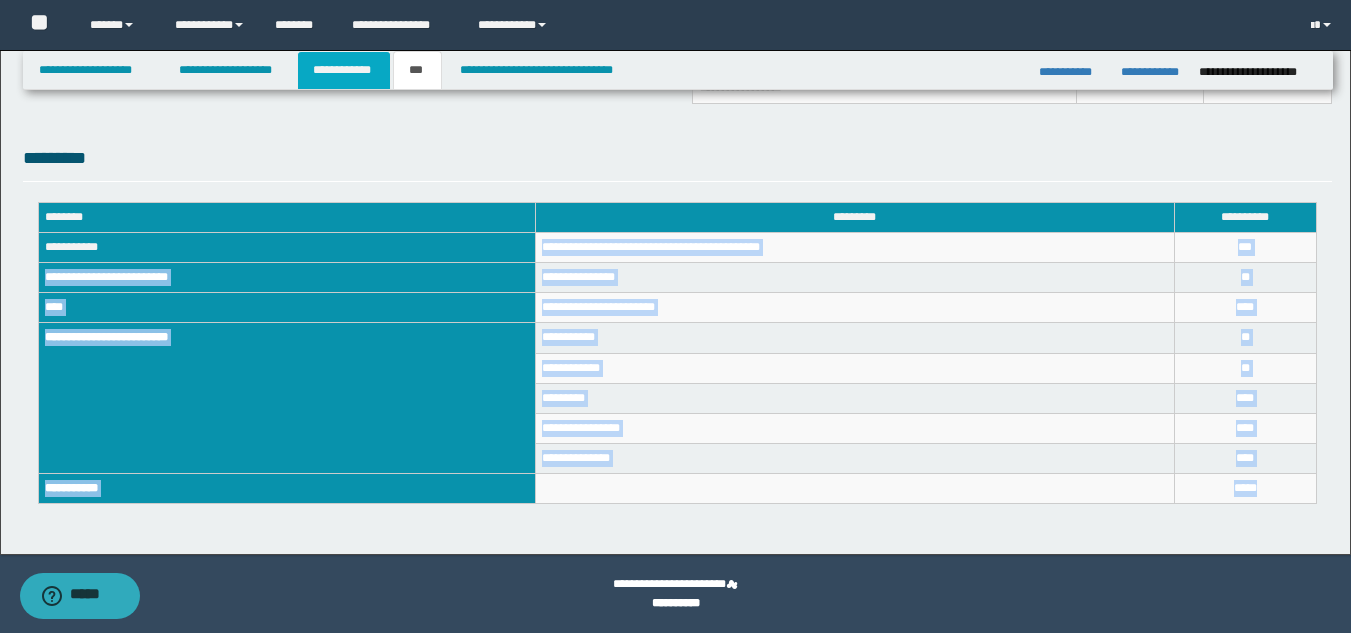 click on "**********" at bounding box center (344, 70) 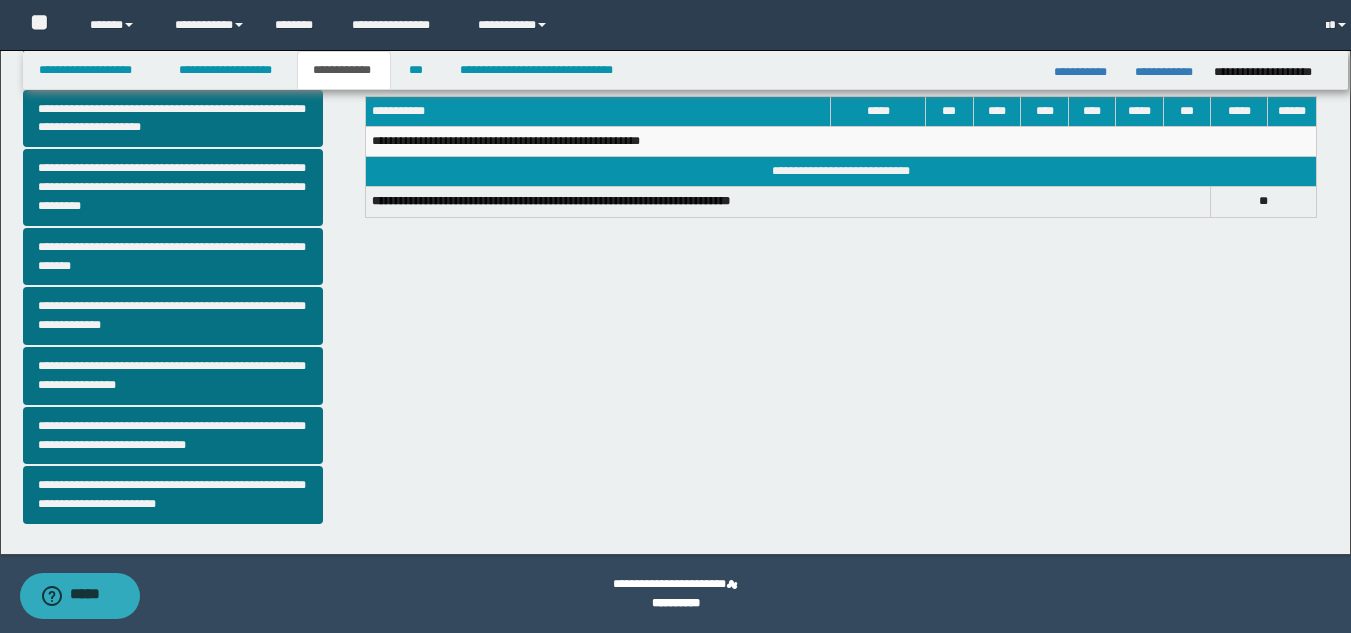scroll, scrollTop: 516, scrollLeft: 0, axis: vertical 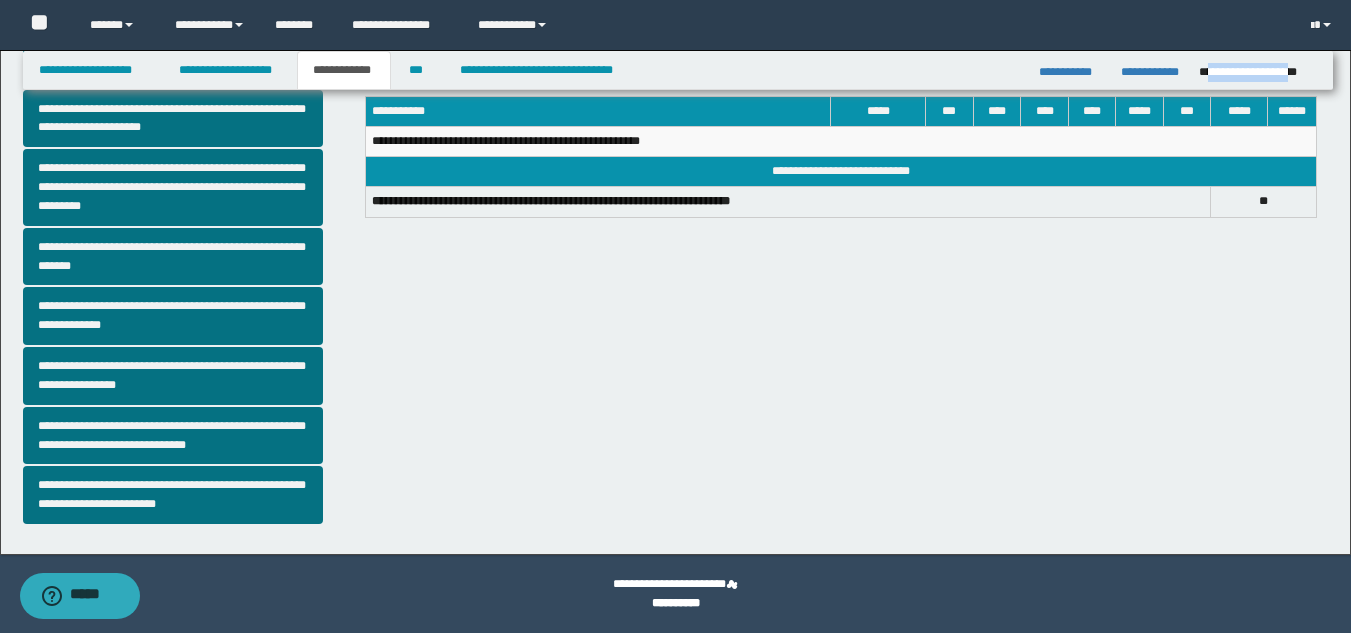 drag, startPoint x: 1205, startPoint y: 65, endPoint x: 1311, endPoint y: 70, distance: 106.11786 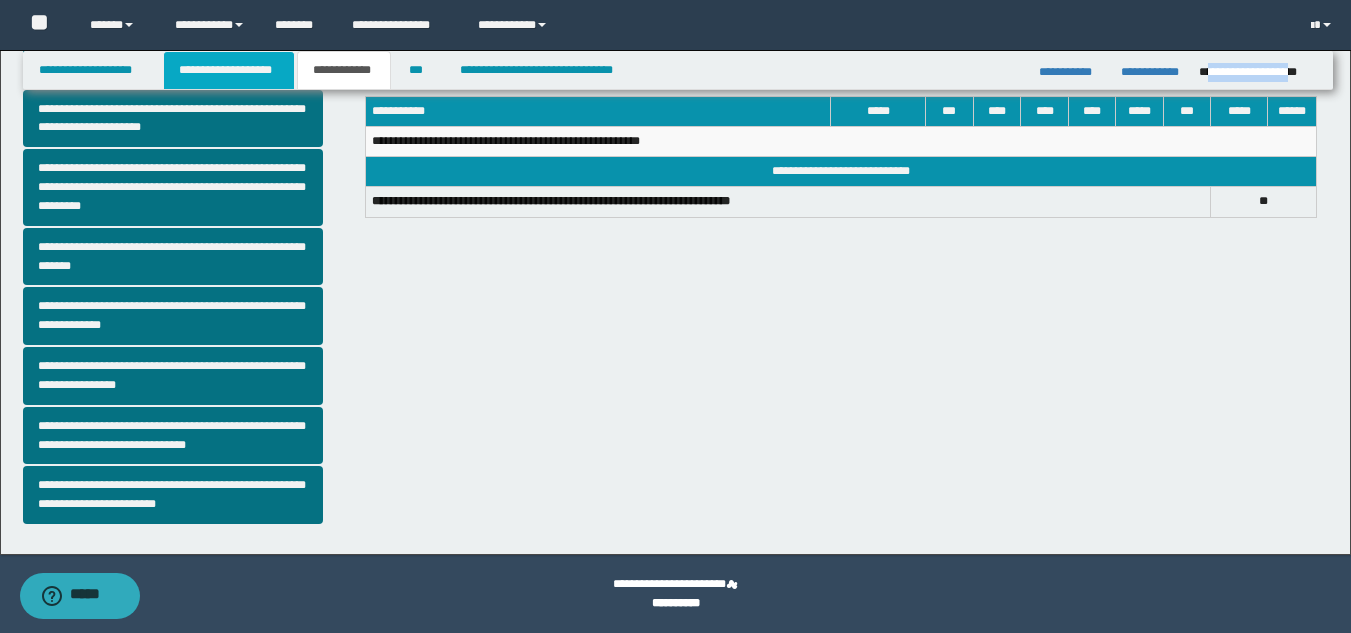 click on "**********" at bounding box center [229, 70] 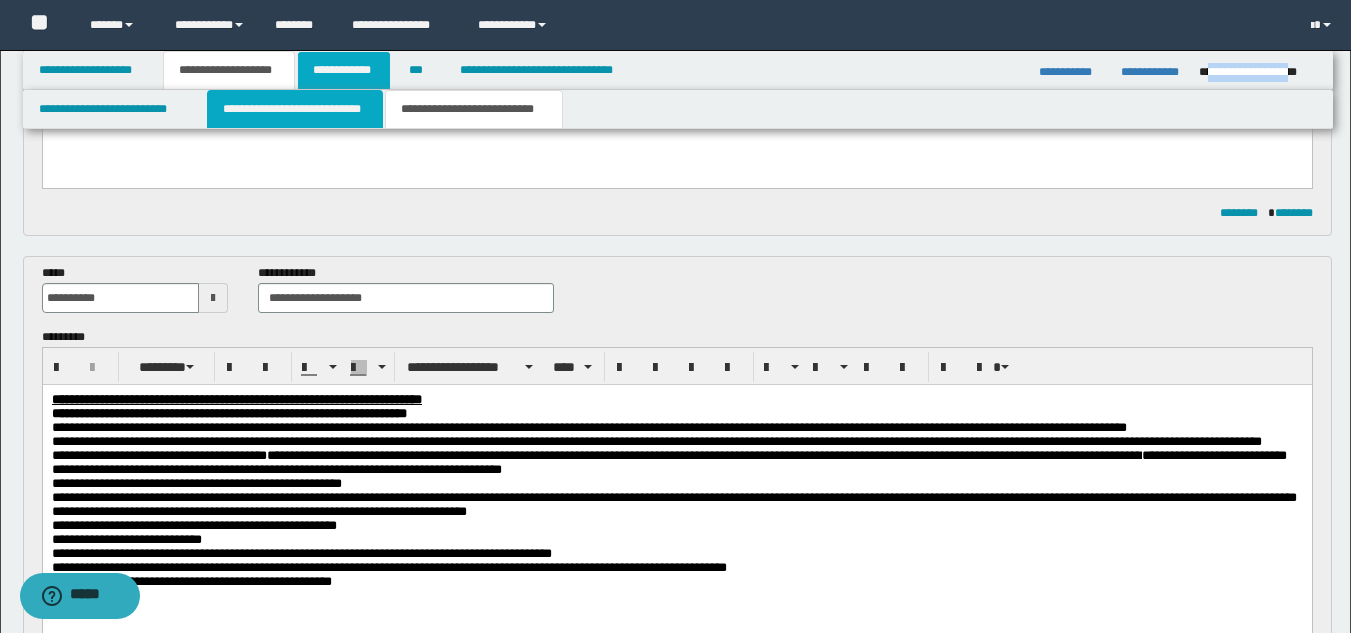 click on "**********" at bounding box center [675, 1335] 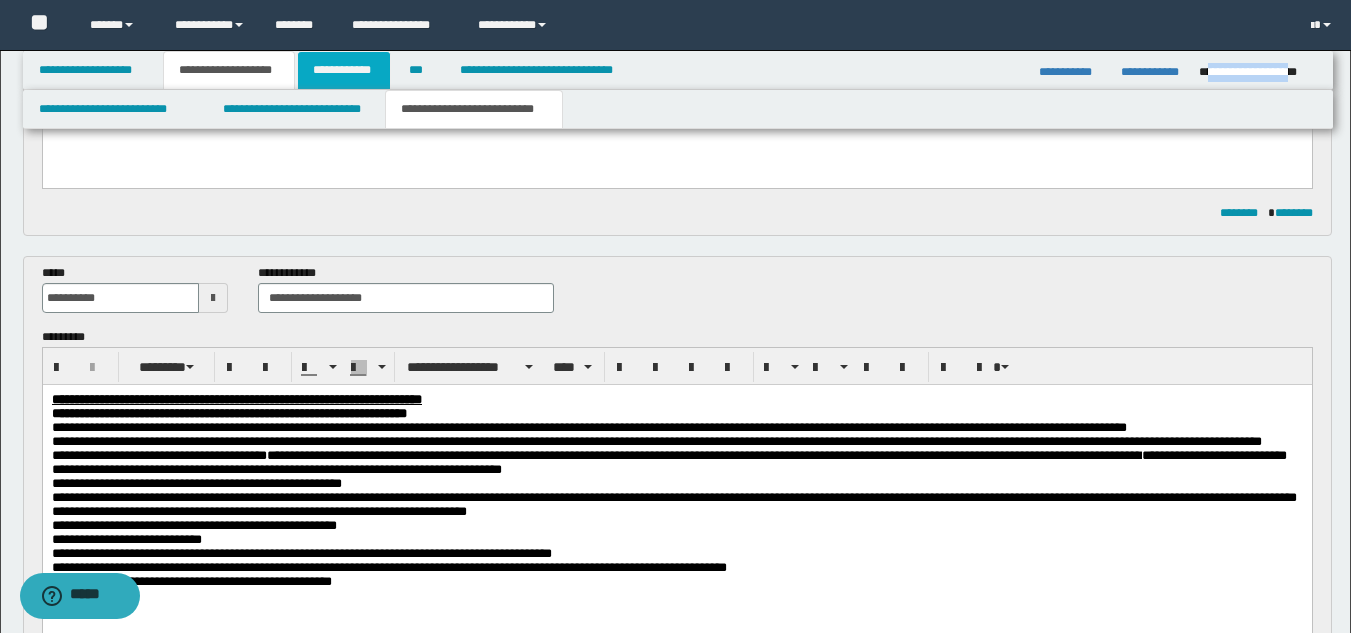 click on "**********" at bounding box center [344, 70] 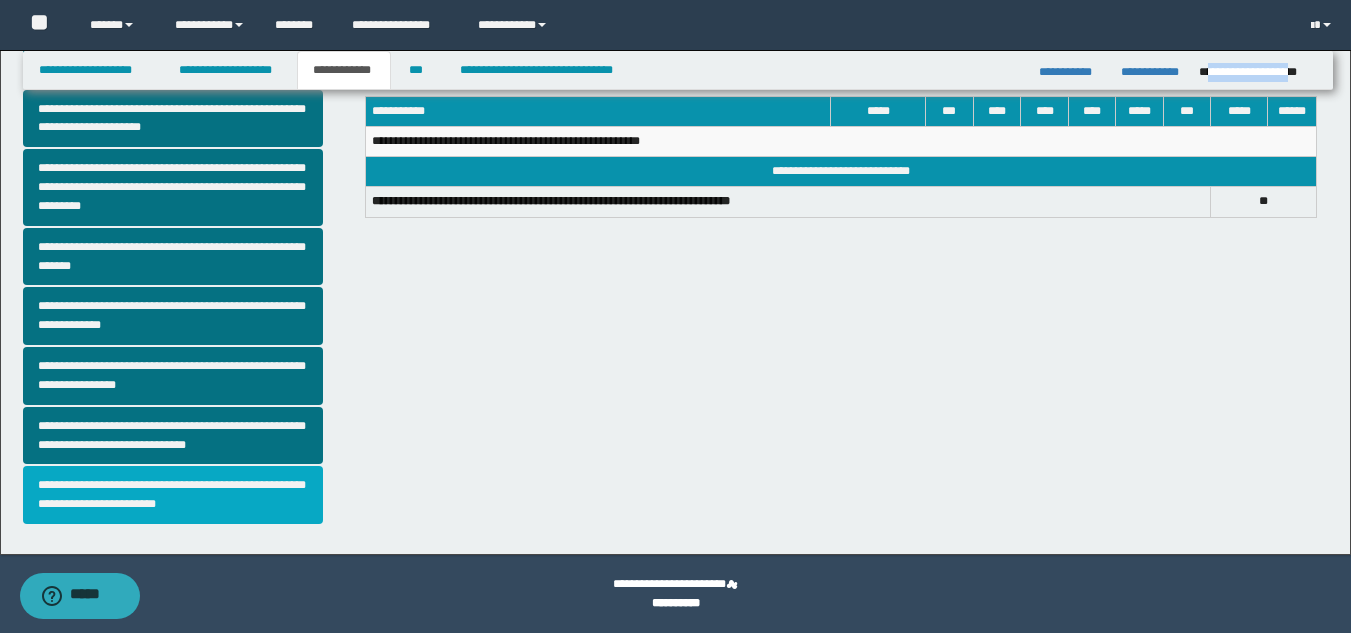 click on "**********" at bounding box center [173, 495] 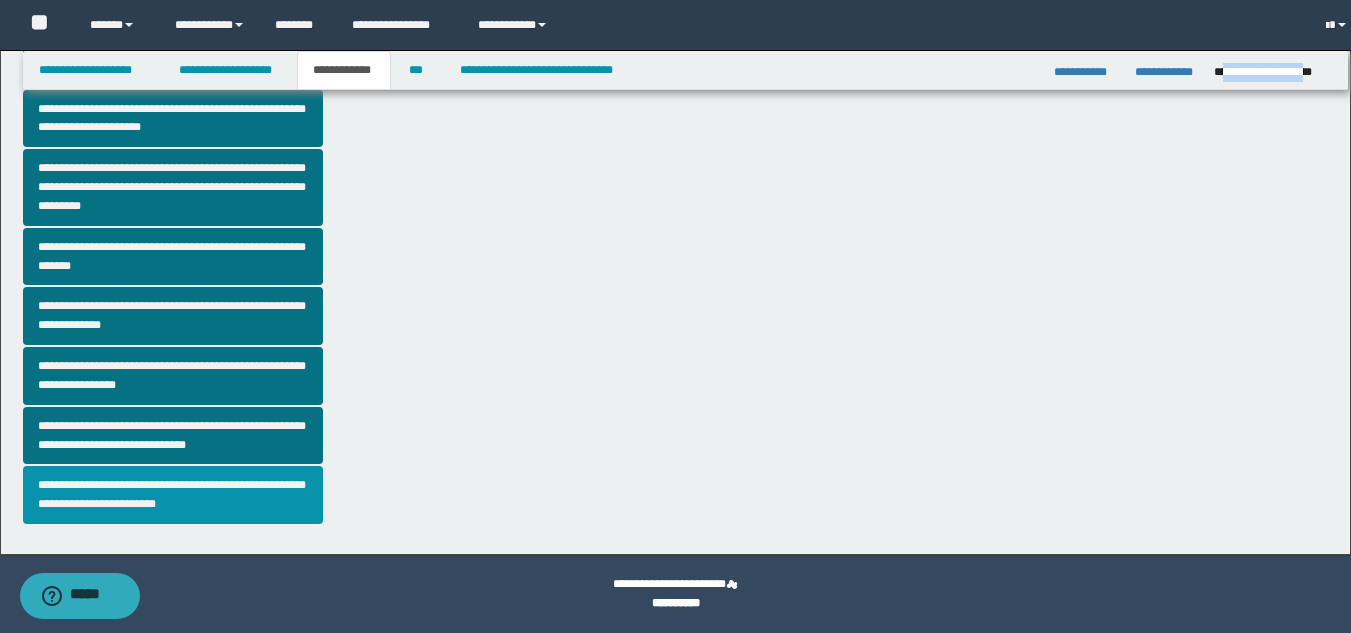 scroll, scrollTop: 0, scrollLeft: 0, axis: both 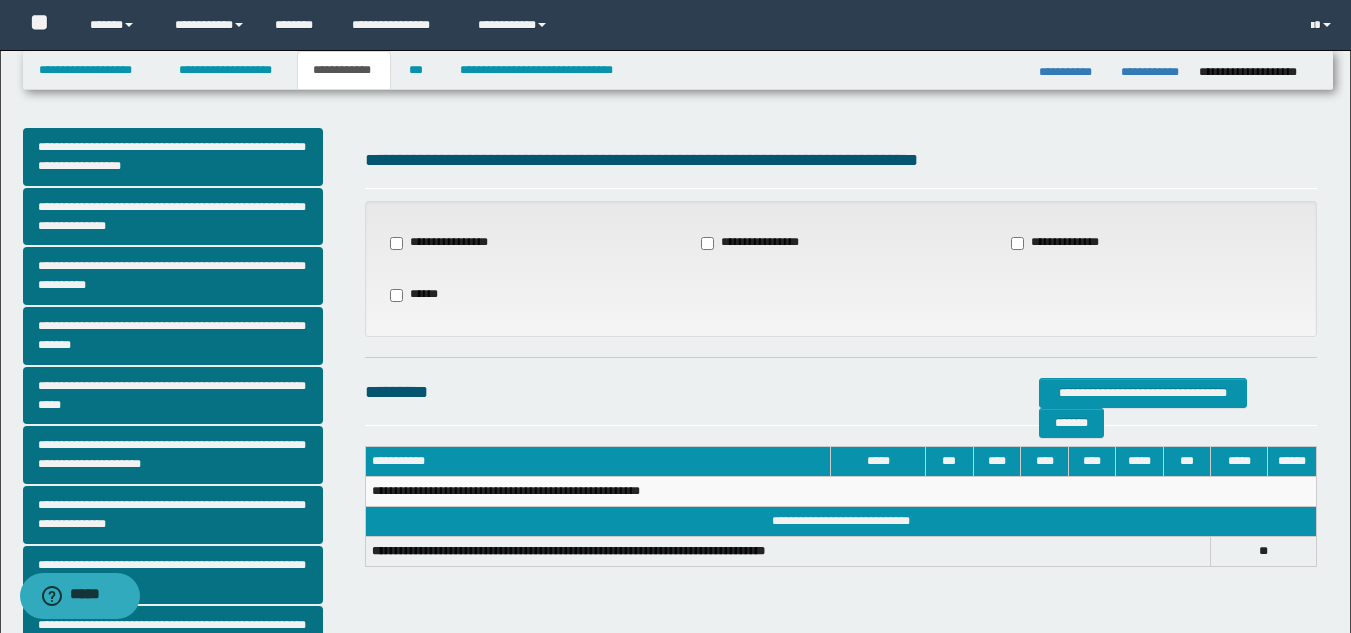 click on "**********" at bounding box center [1065, 243] 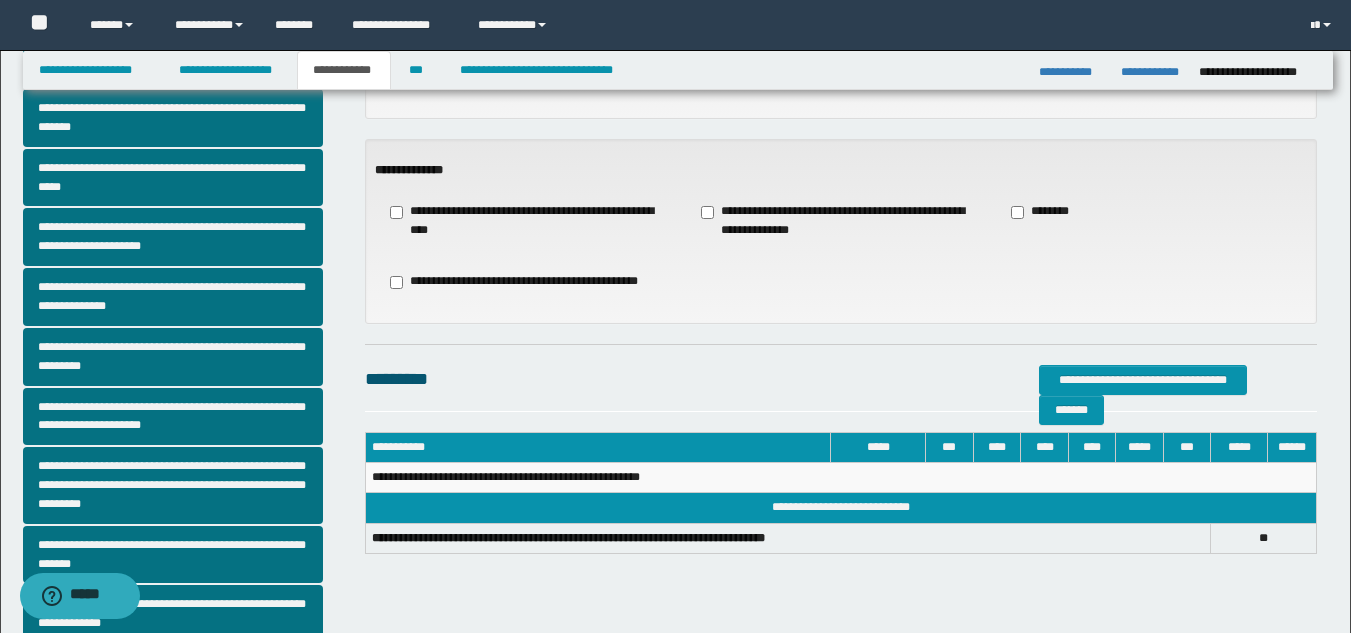 scroll, scrollTop: 235, scrollLeft: 0, axis: vertical 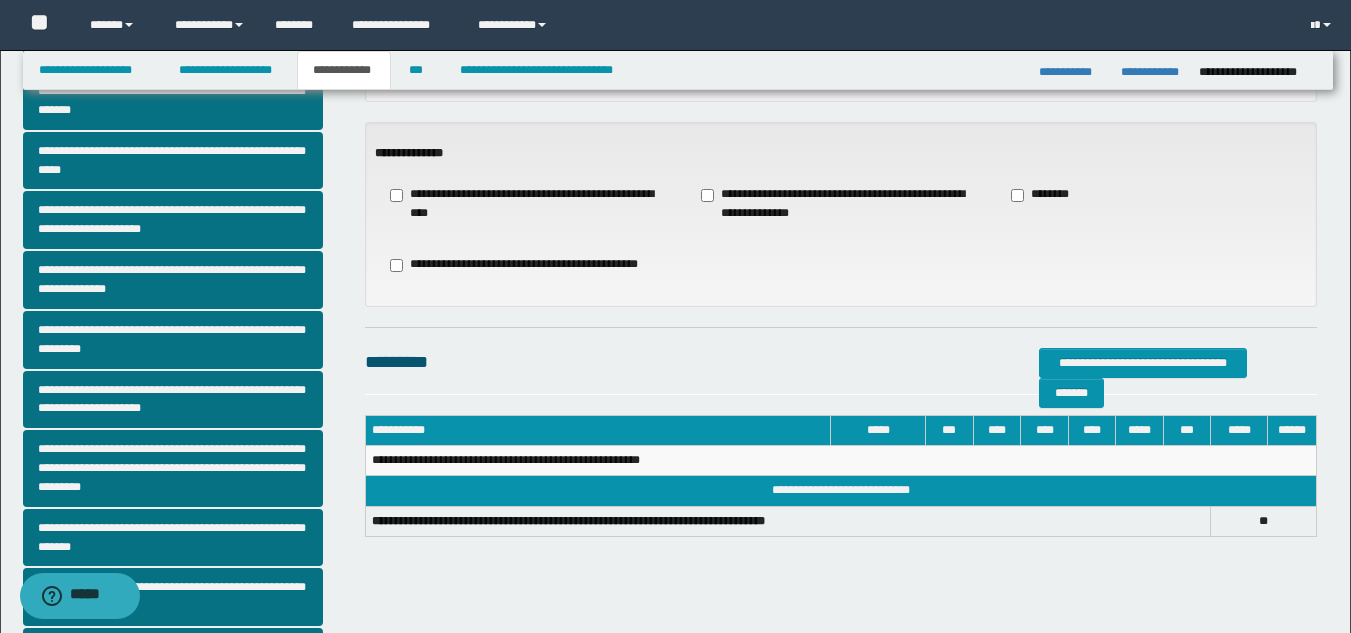 click on "**********" at bounding box center (841, 204) 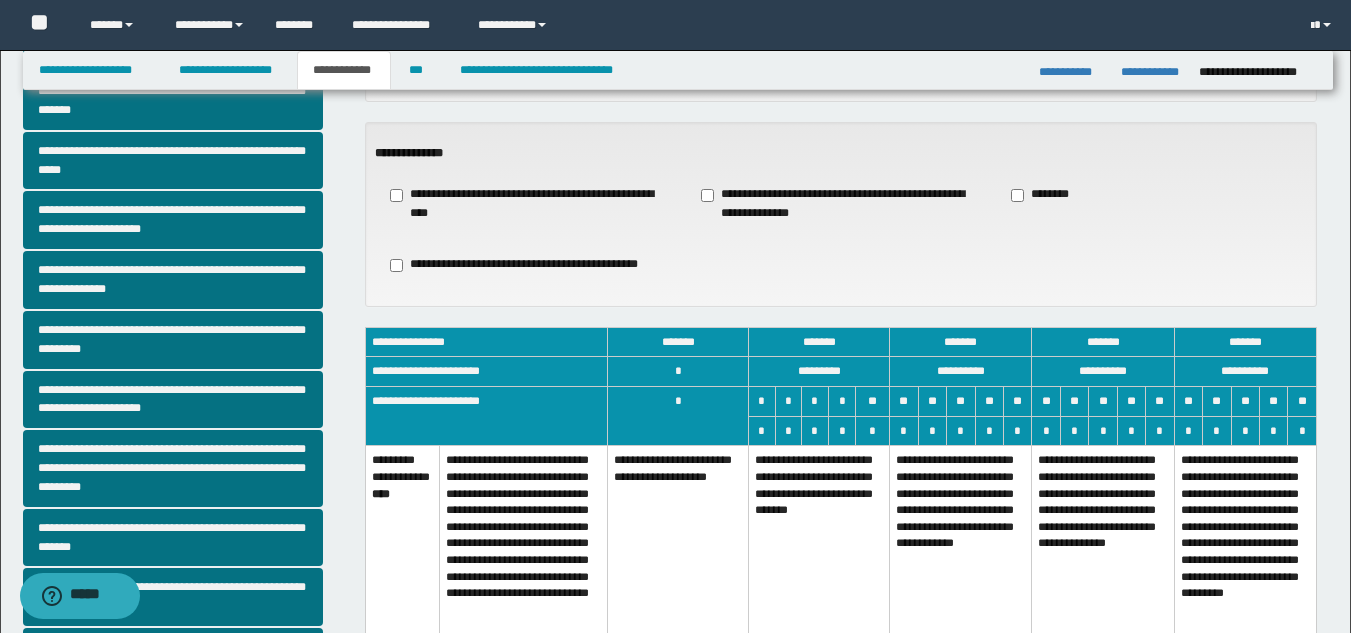 click on "**********" at bounding box center [1103, 559] 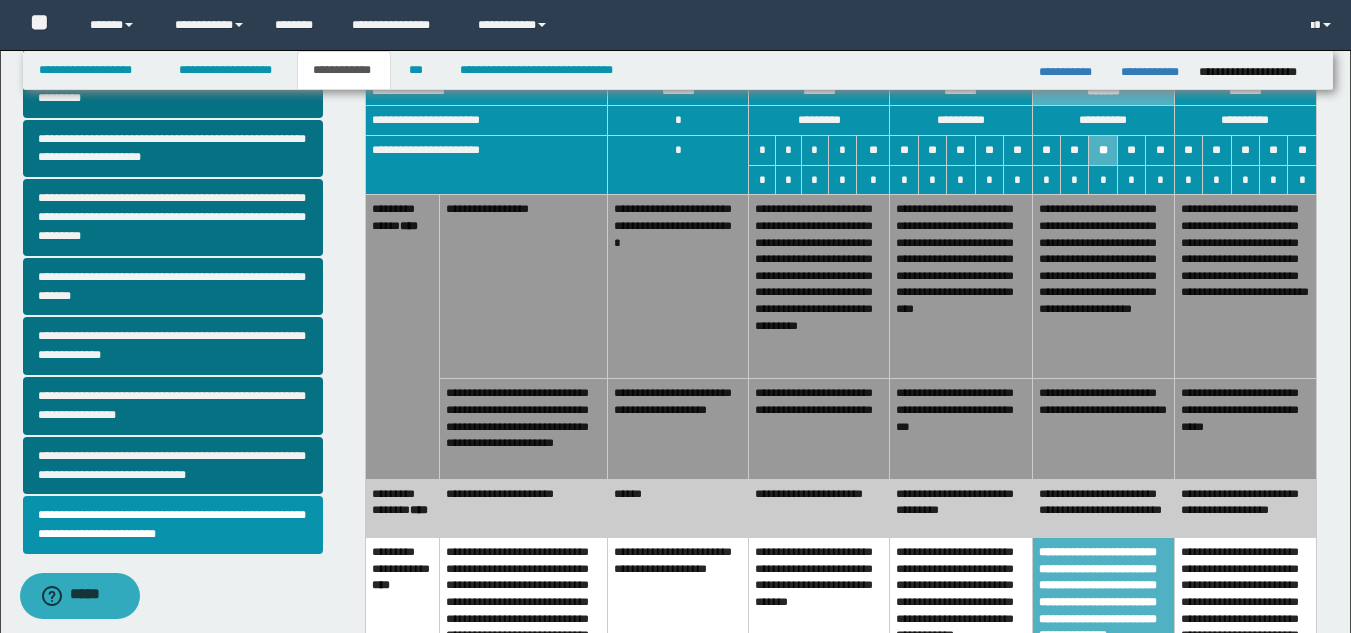 scroll, scrollTop: 480, scrollLeft: 0, axis: vertical 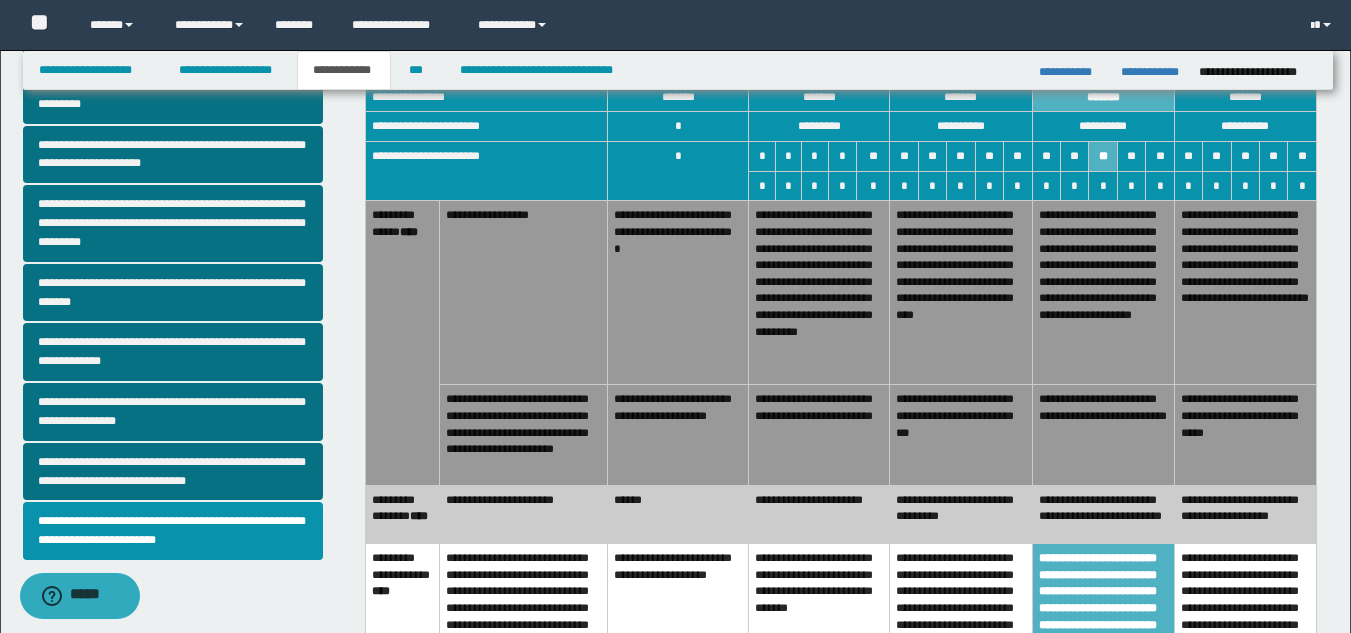click on "**********" at bounding box center (961, 293) 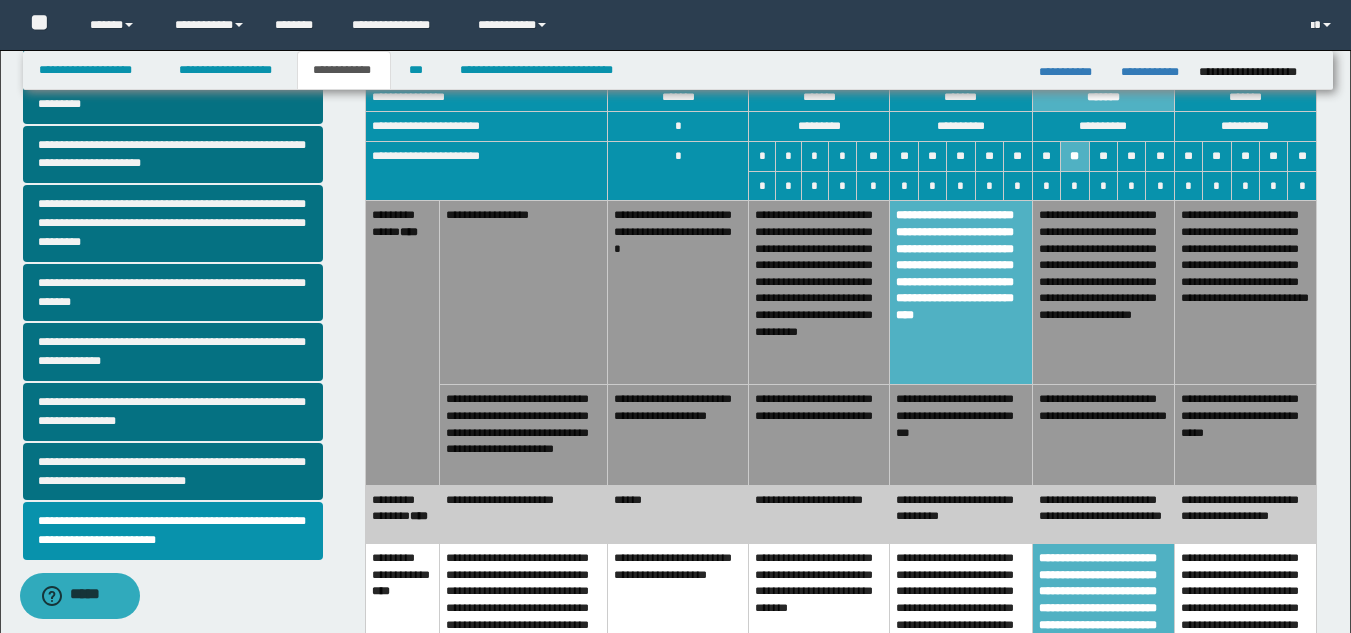 click on "**********" at bounding box center [961, 646] 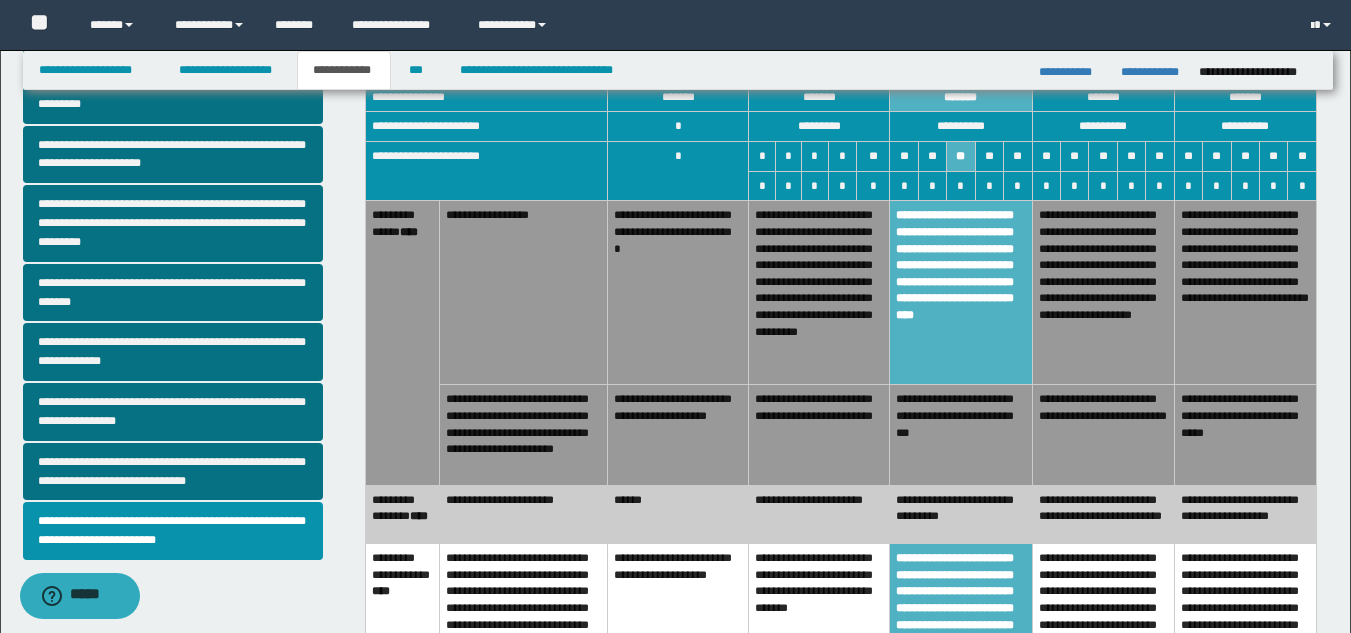 click on "**********" at bounding box center (1103, 435) 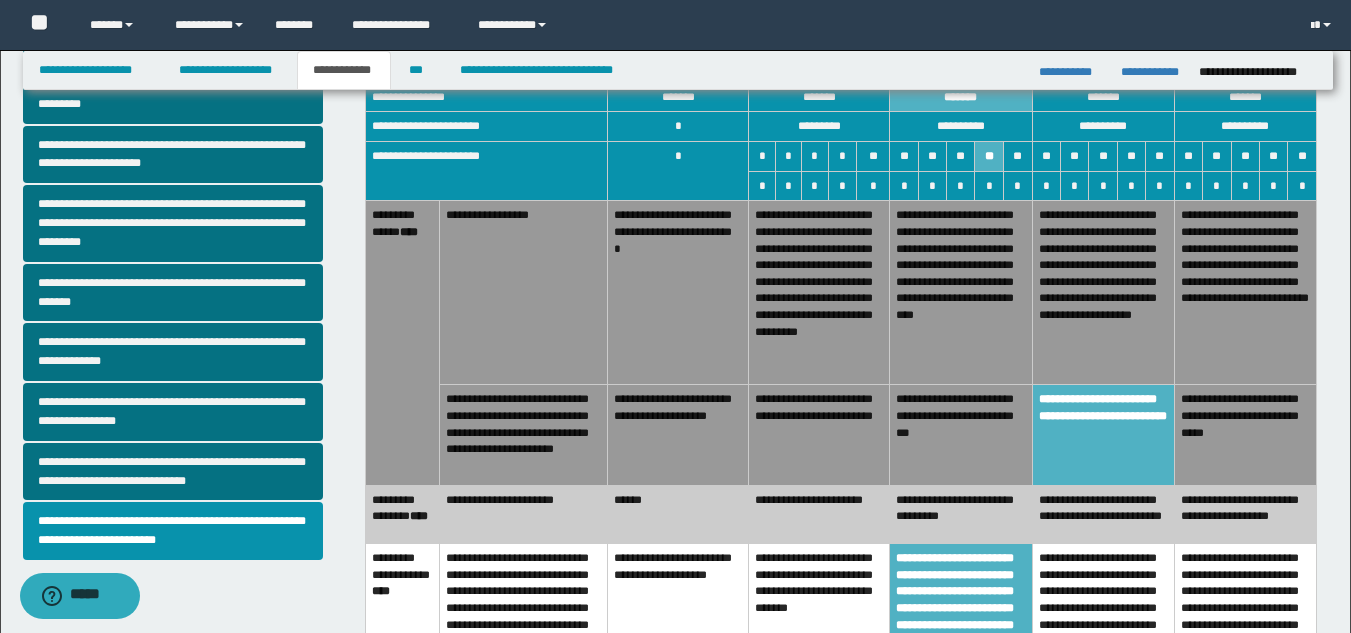 click on "**********" at bounding box center (1103, 514) 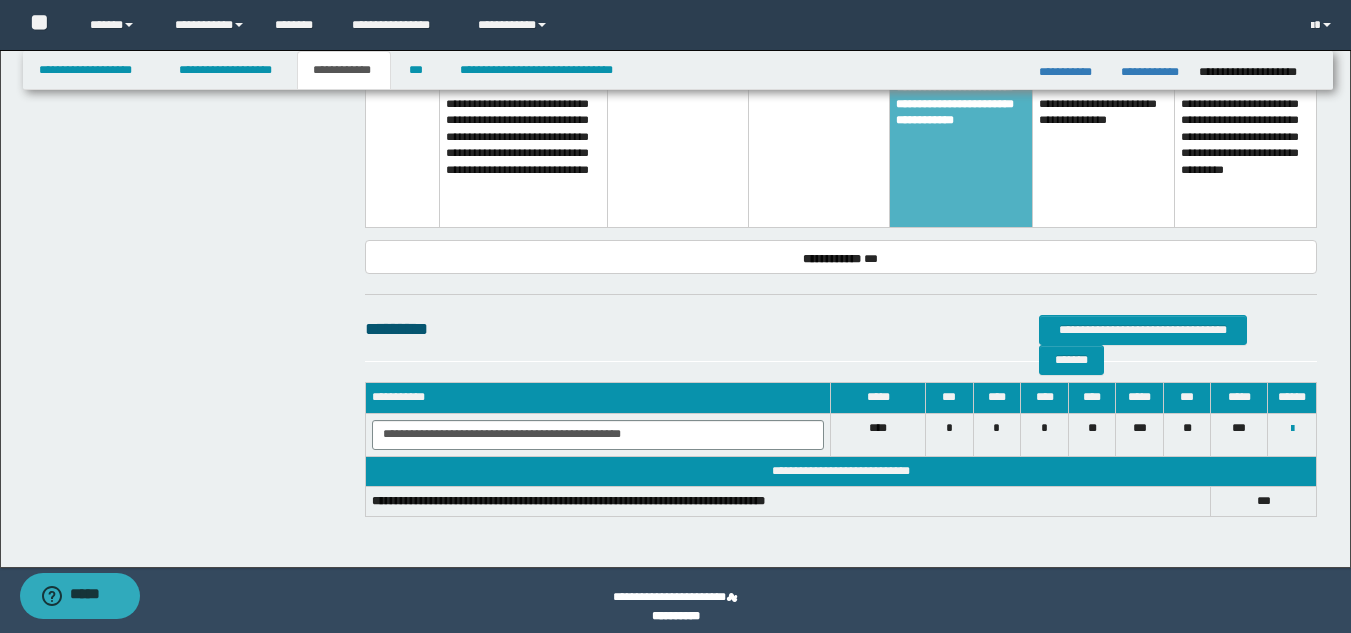 scroll, scrollTop: 1004, scrollLeft: 0, axis: vertical 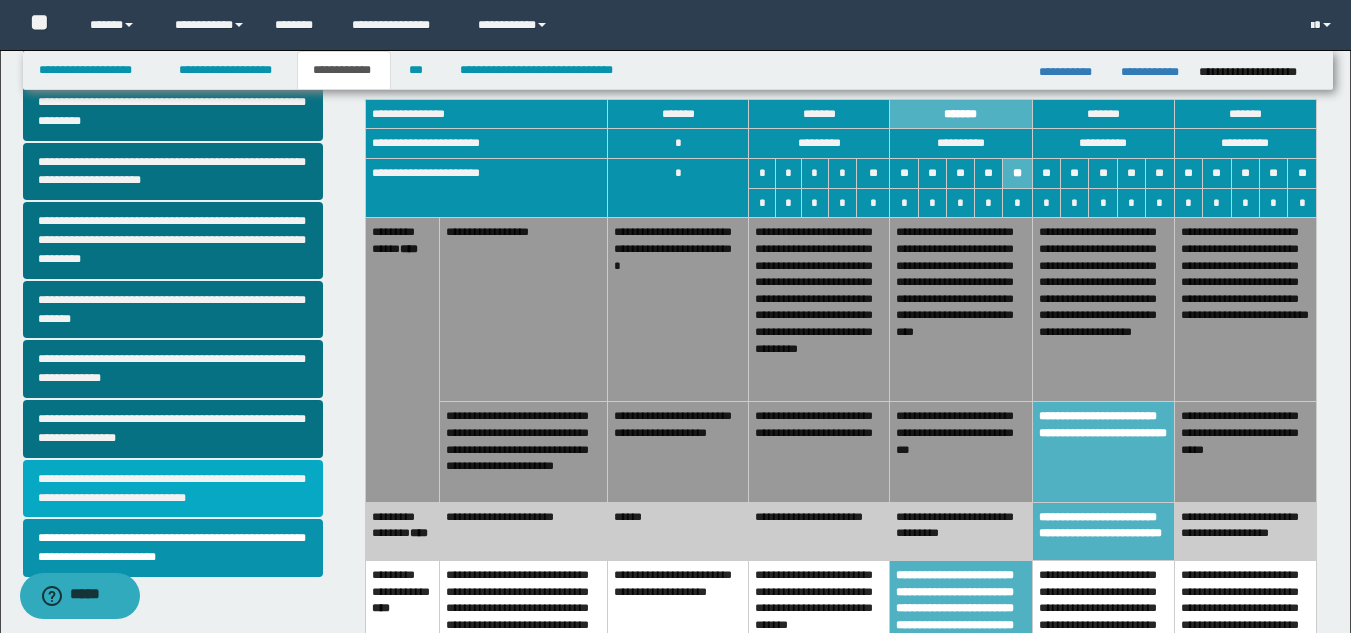 click on "**********" at bounding box center [173, 489] 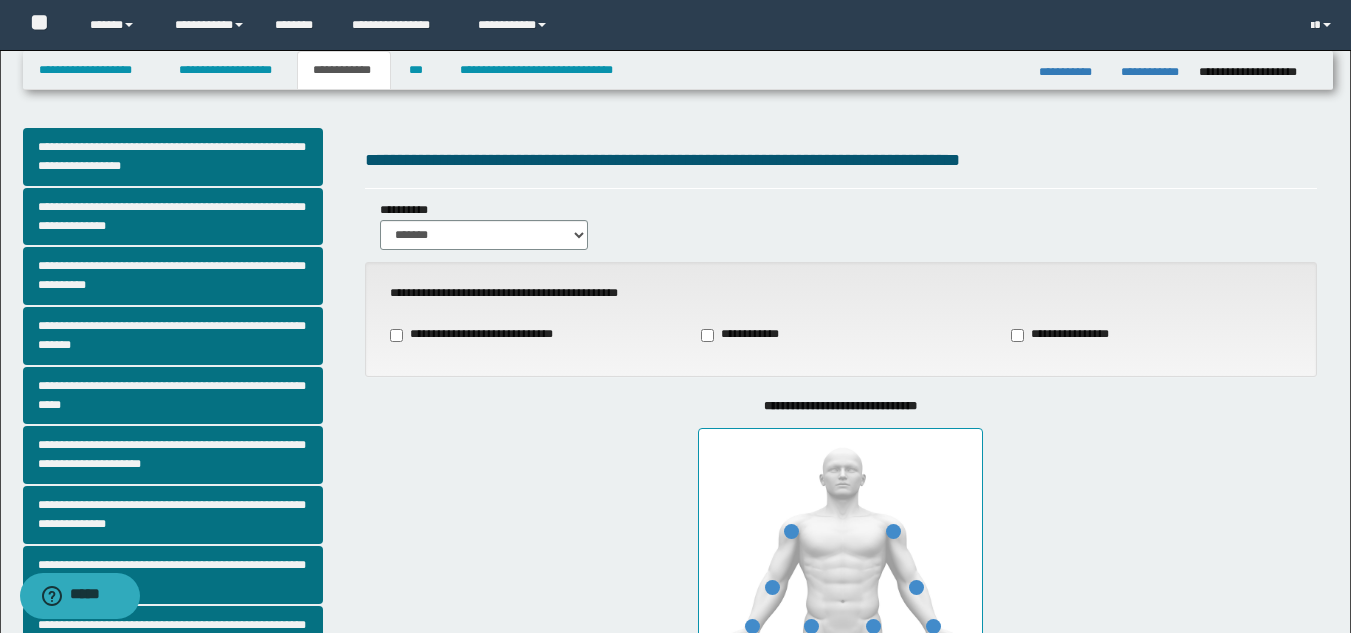 click at bounding box center [840, 645] 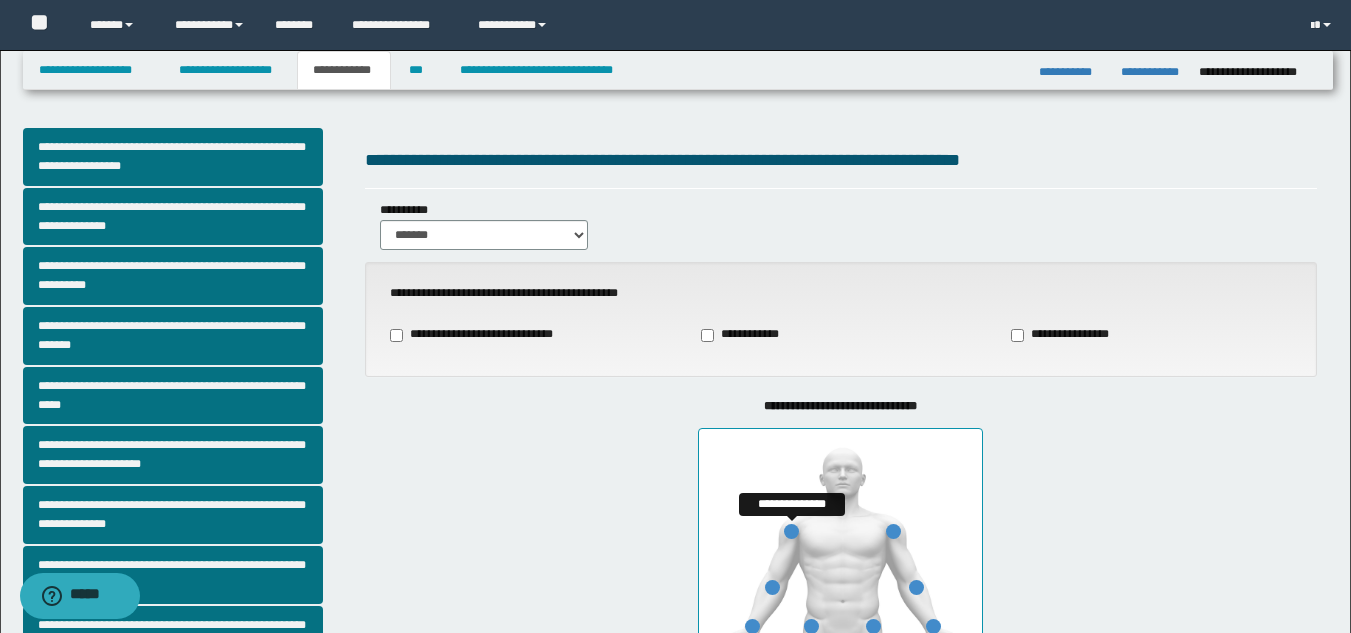 click at bounding box center [791, 531] 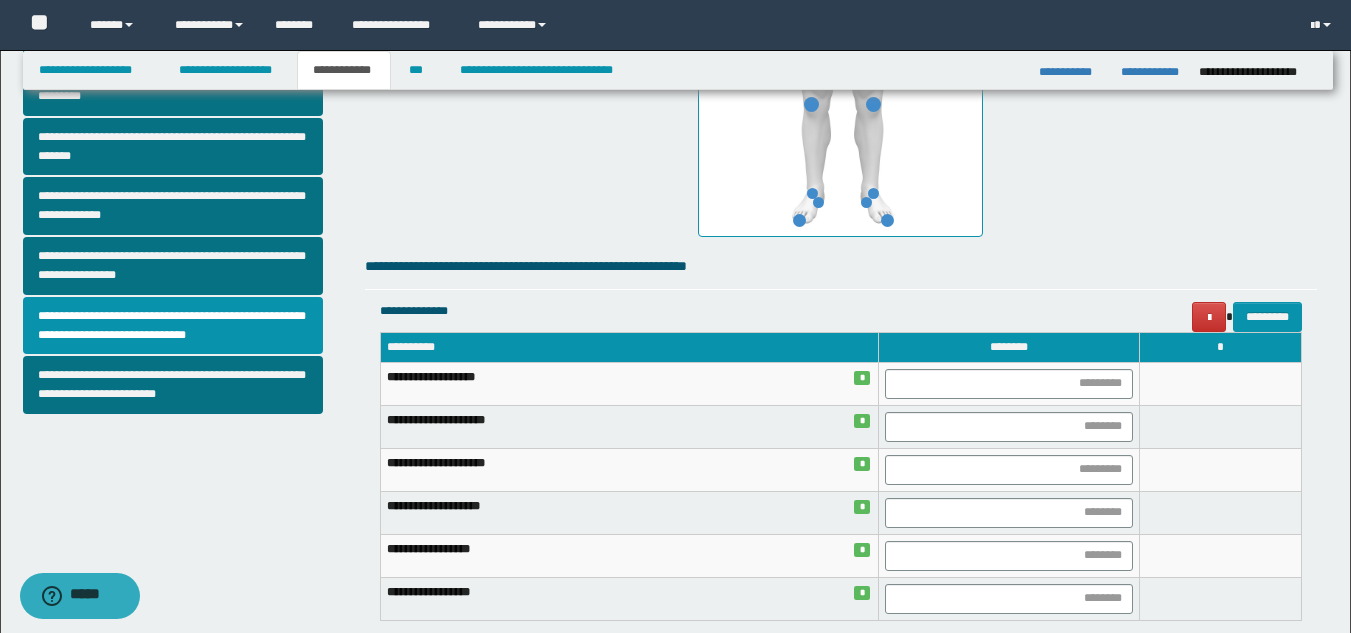 scroll, scrollTop: 628, scrollLeft: 0, axis: vertical 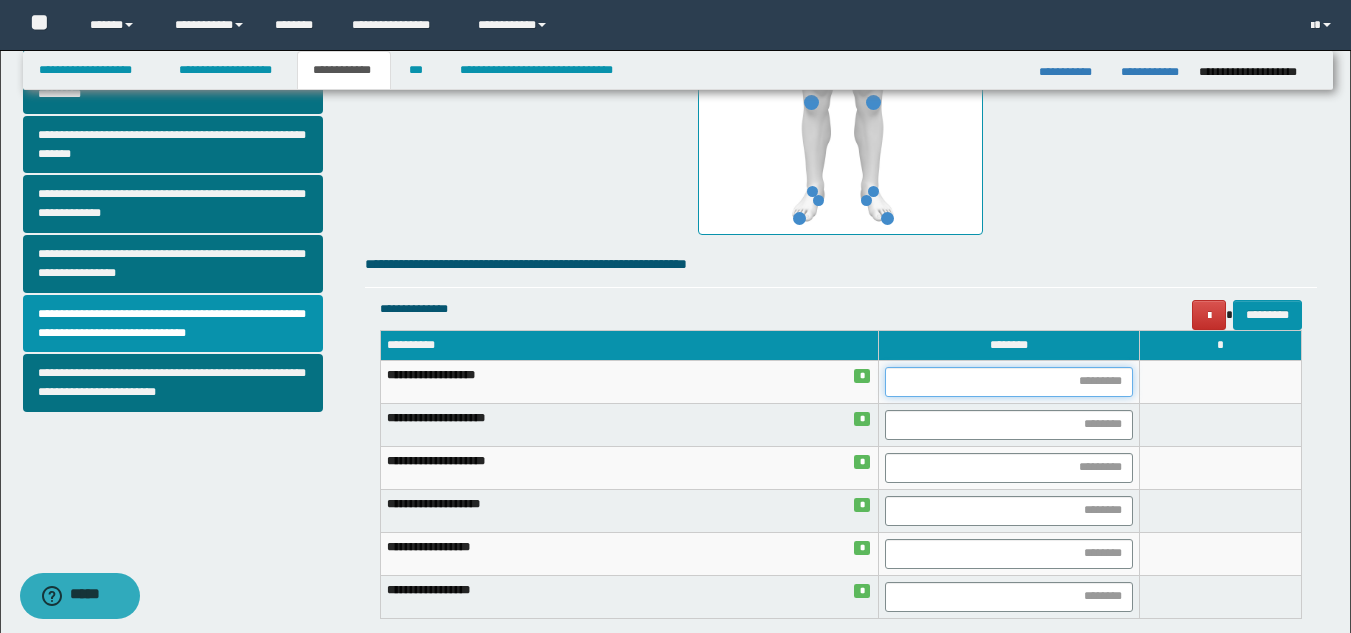 click at bounding box center (1009, 382) 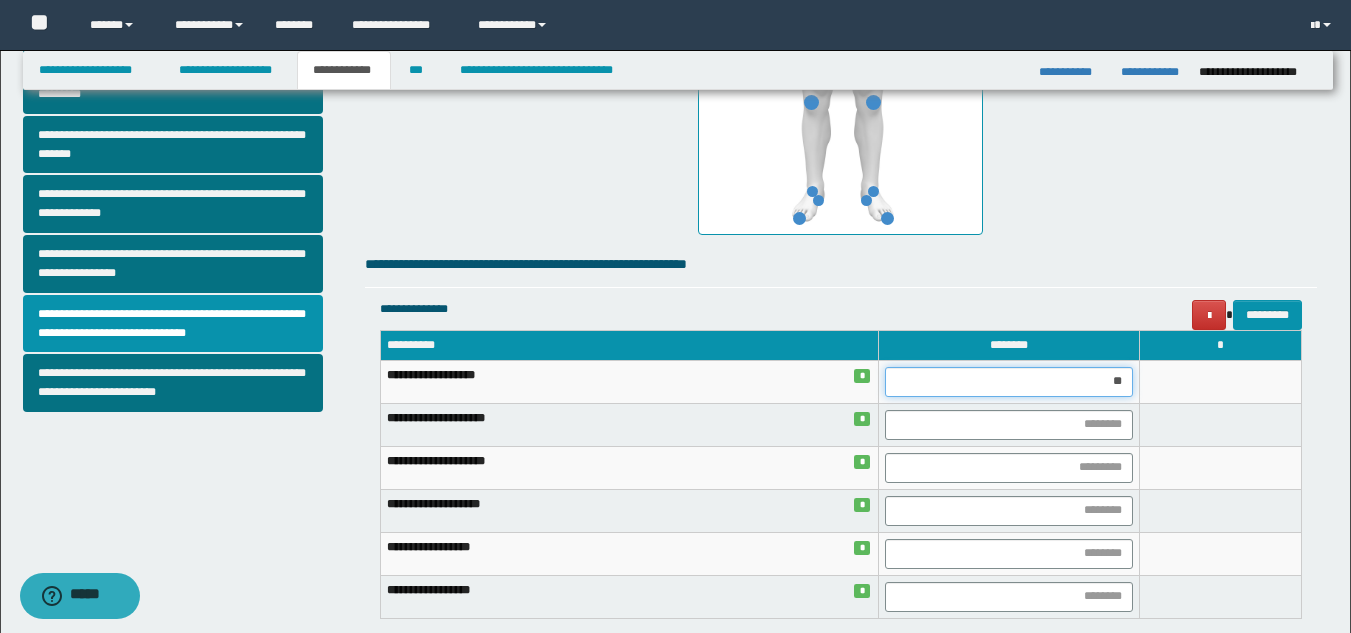 type on "***" 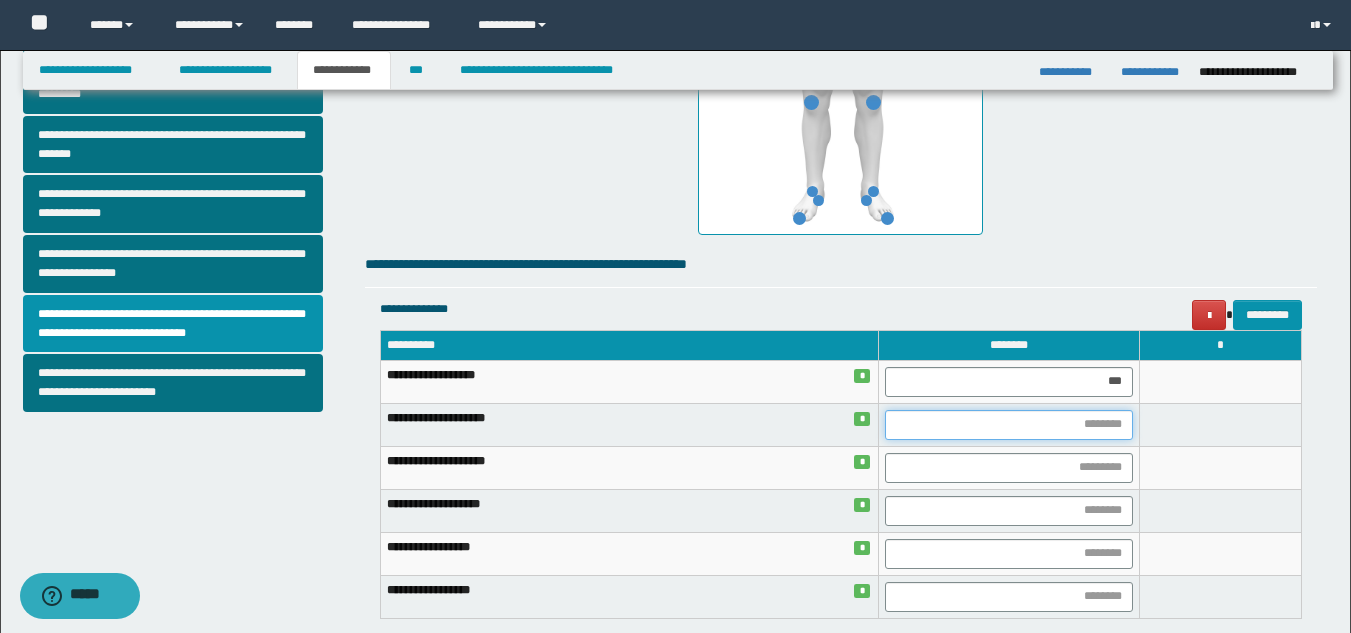click at bounding box center (1009, 425) 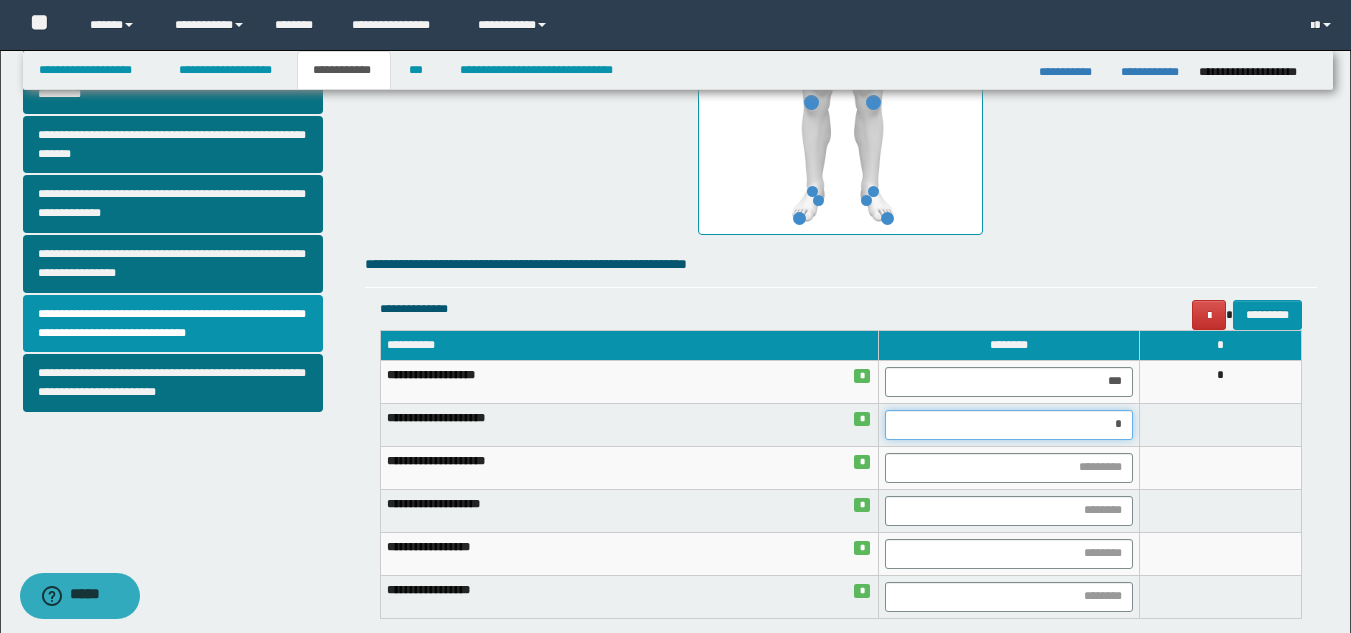 type on "**" 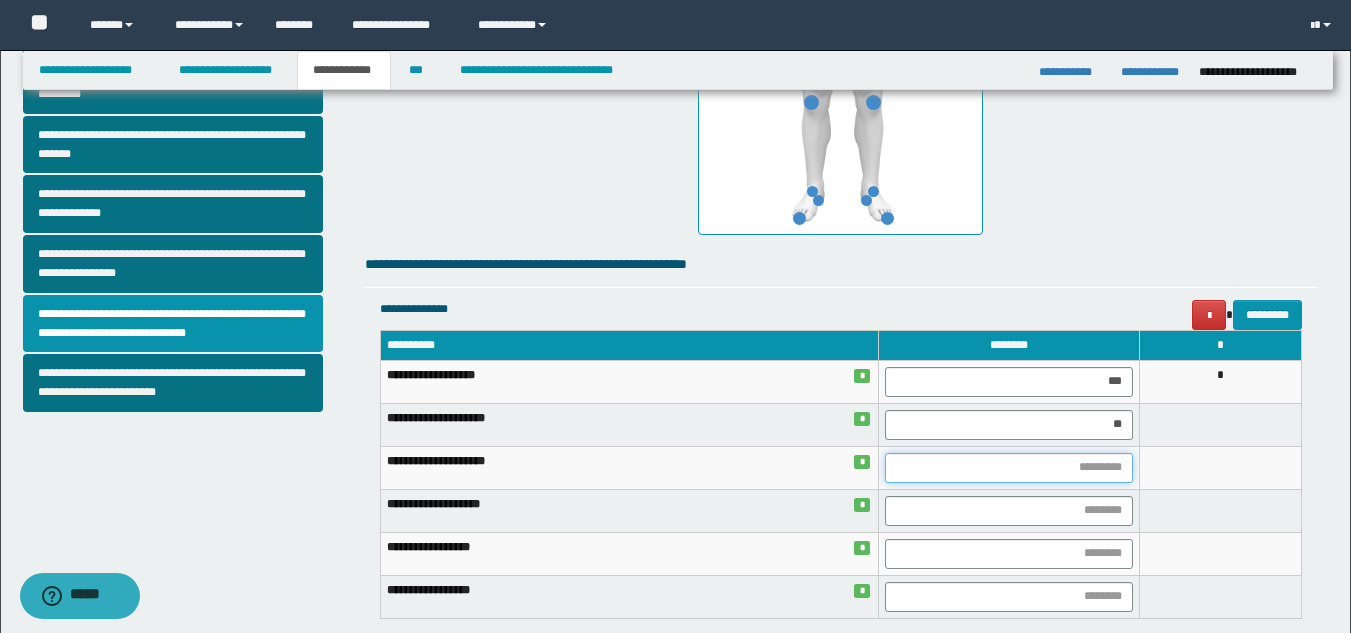 click at bounding box center (1009, 468) 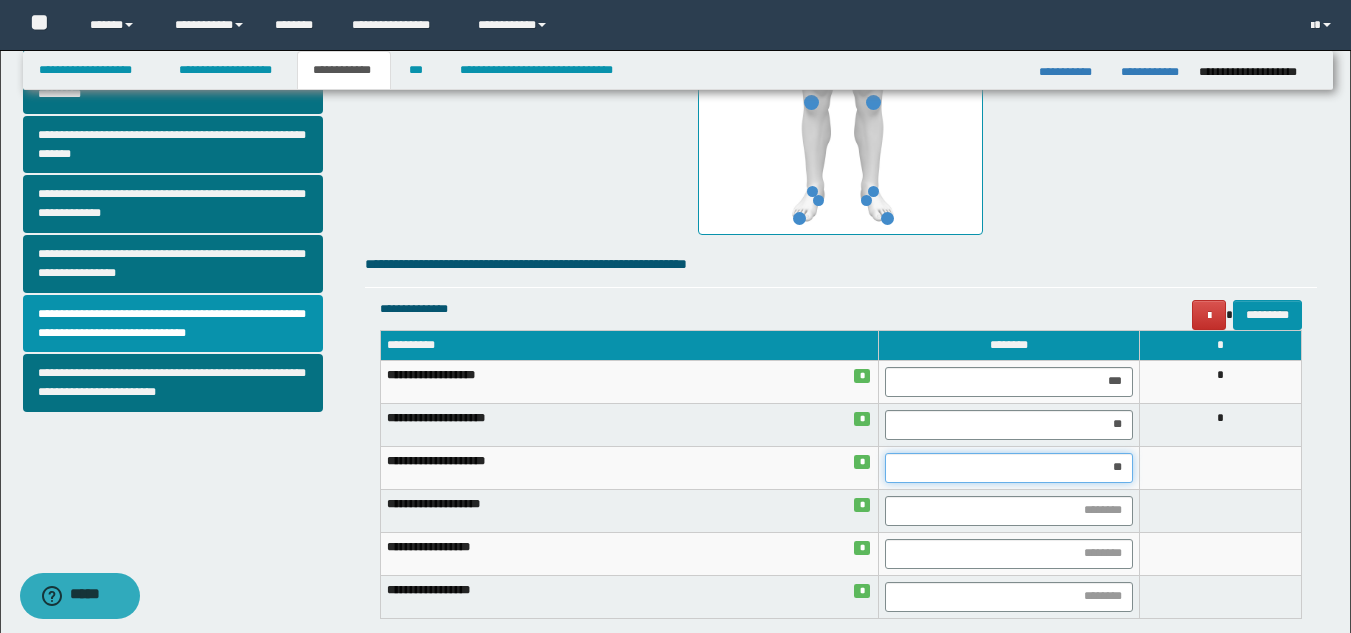 type on "***" 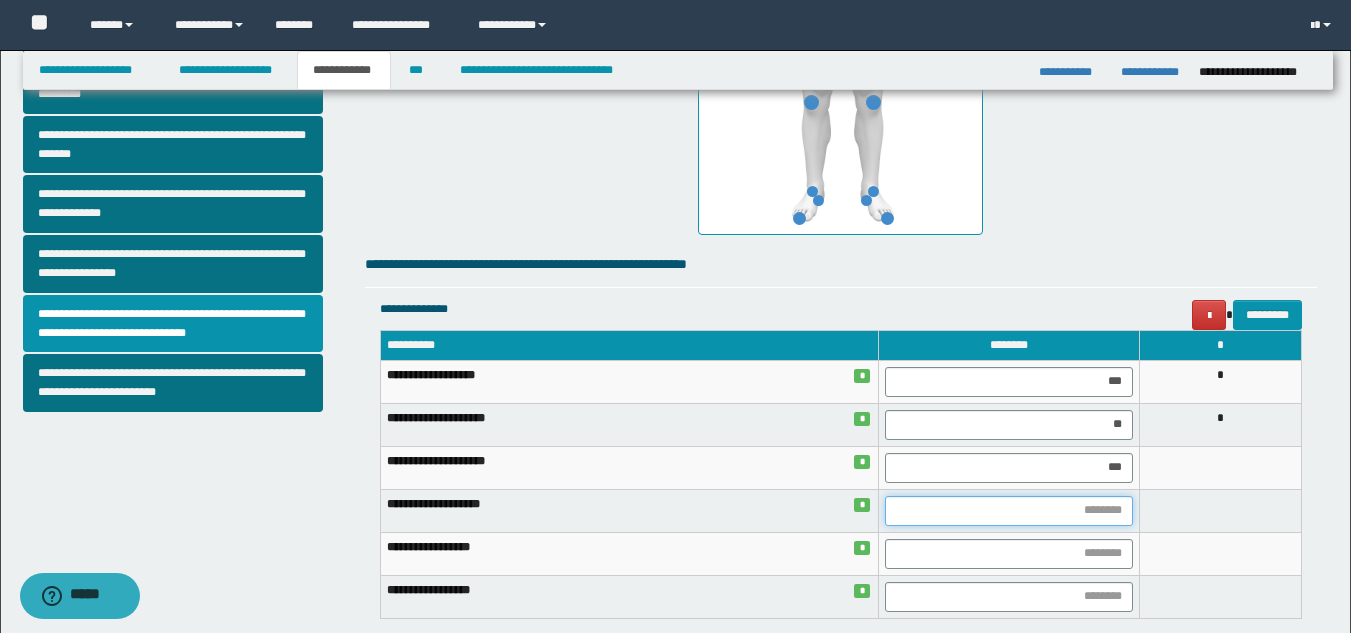 click at bounding box center [1009, 511] 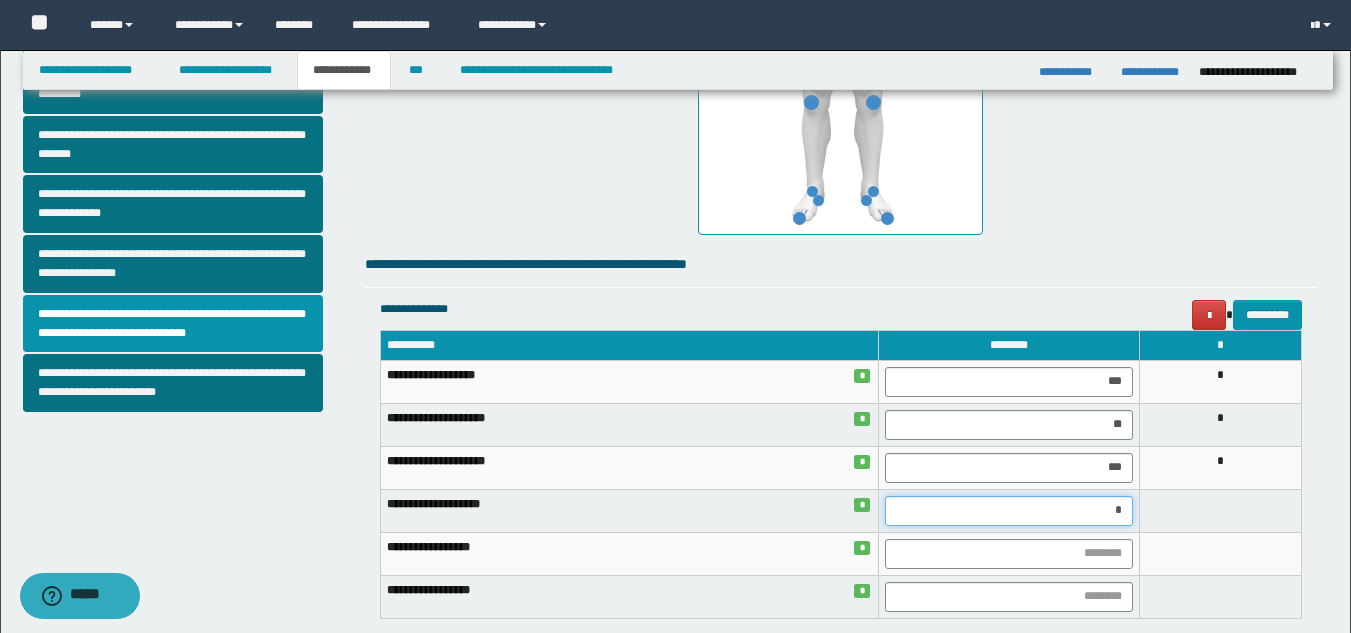 type on "**" 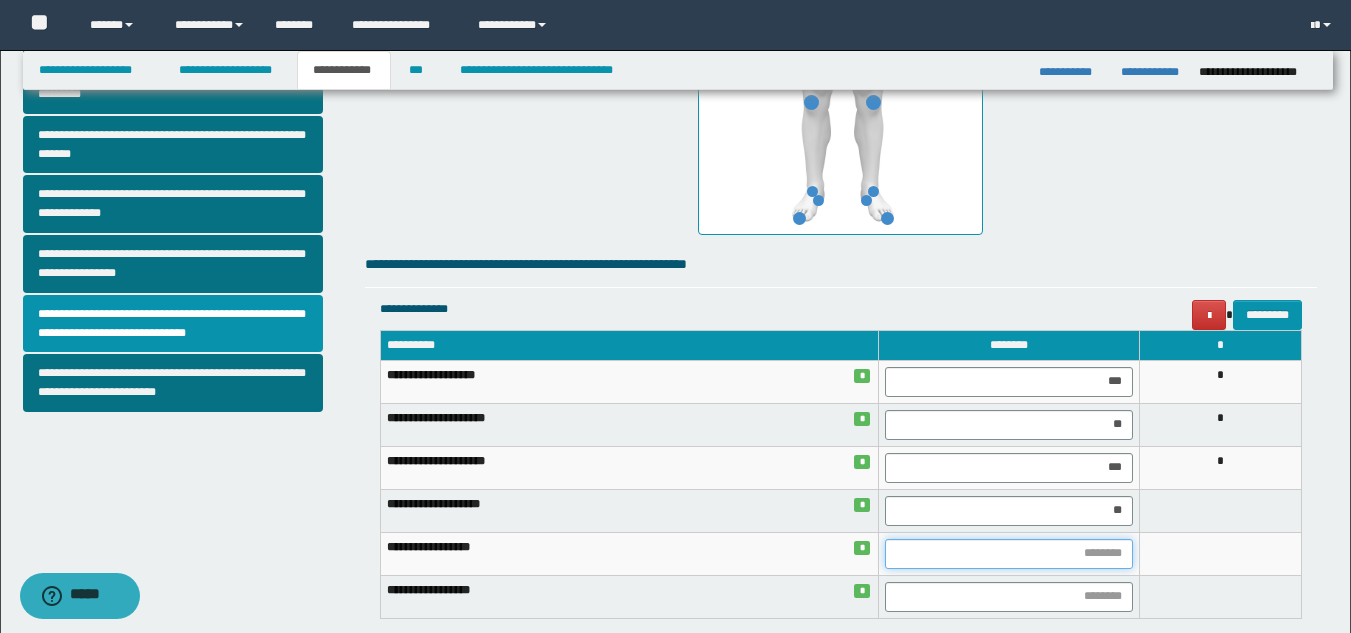 click at bounding box center [1009, 554] 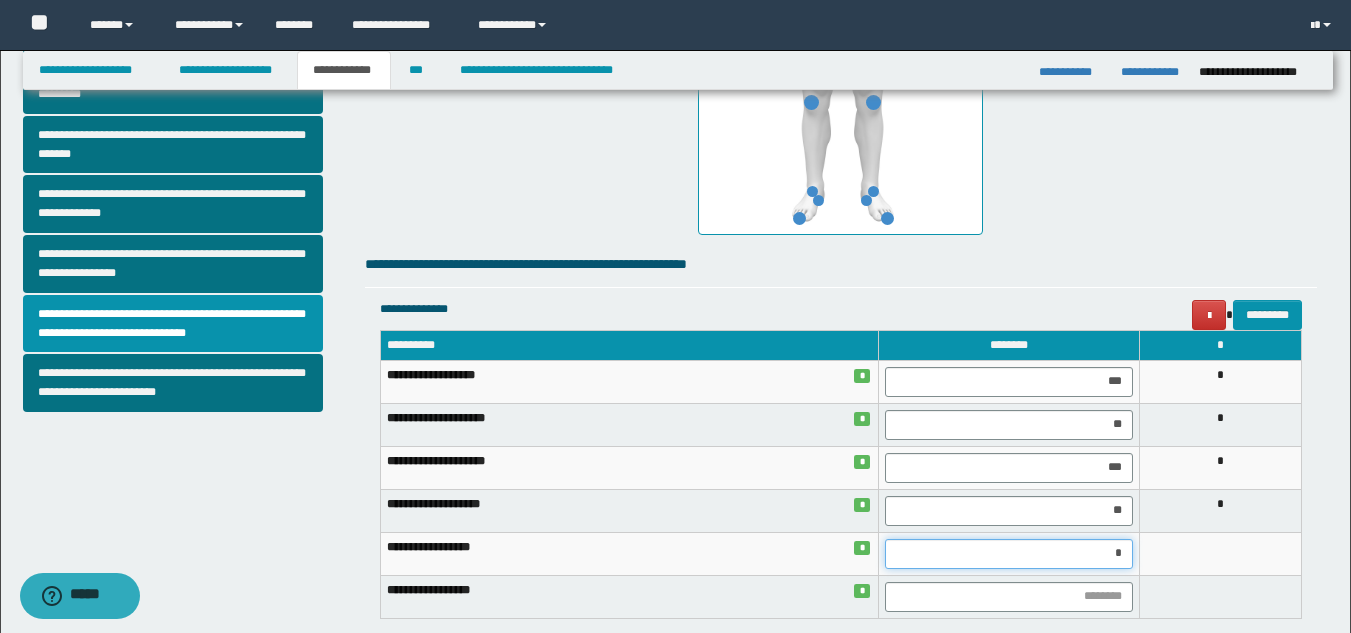 type on "**" 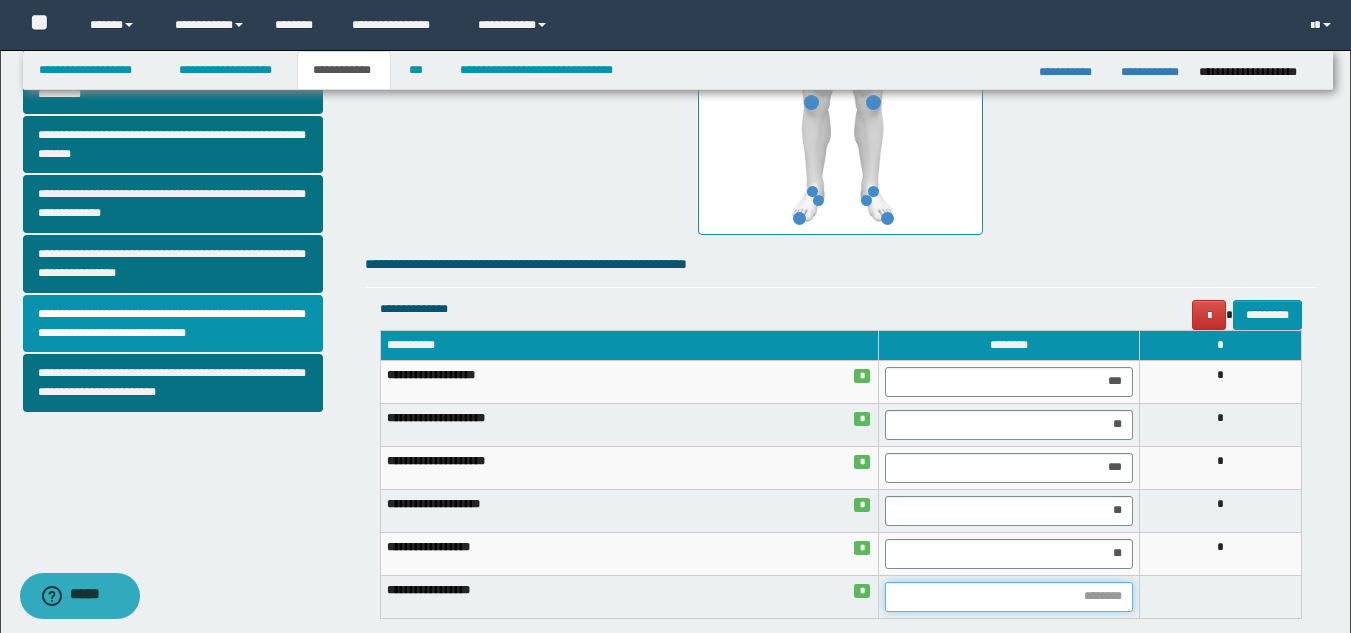 click at bounding box center [1009, 597] 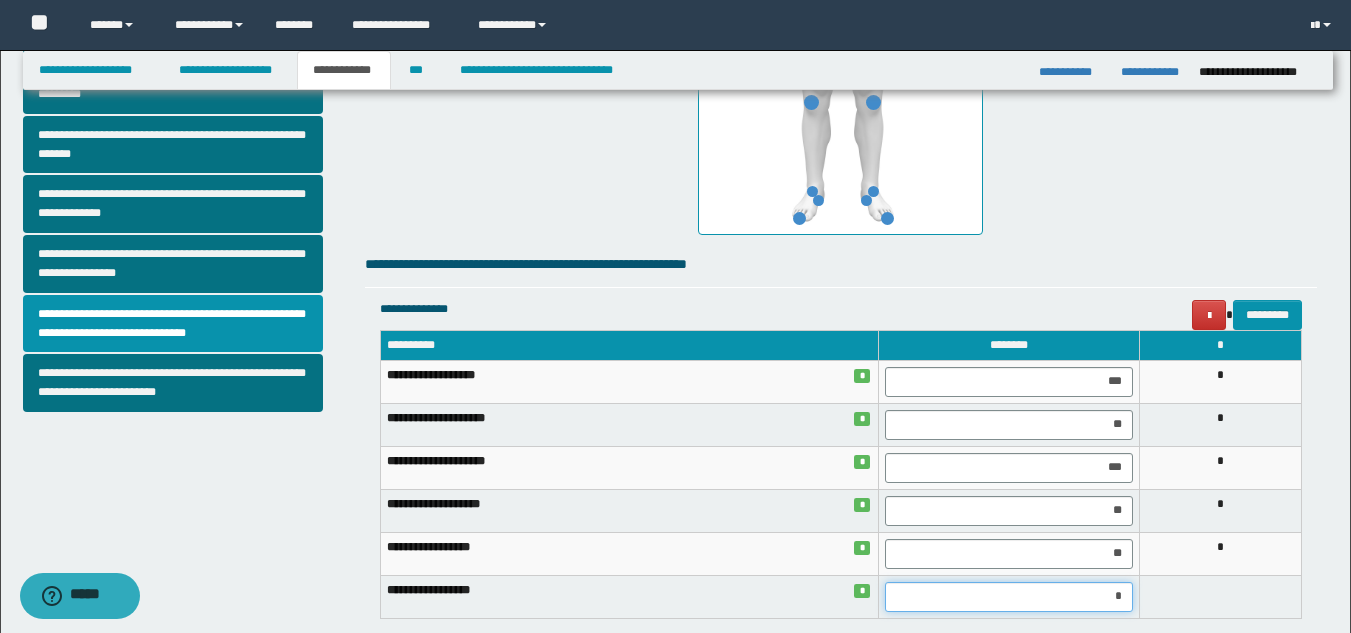 type on "**" 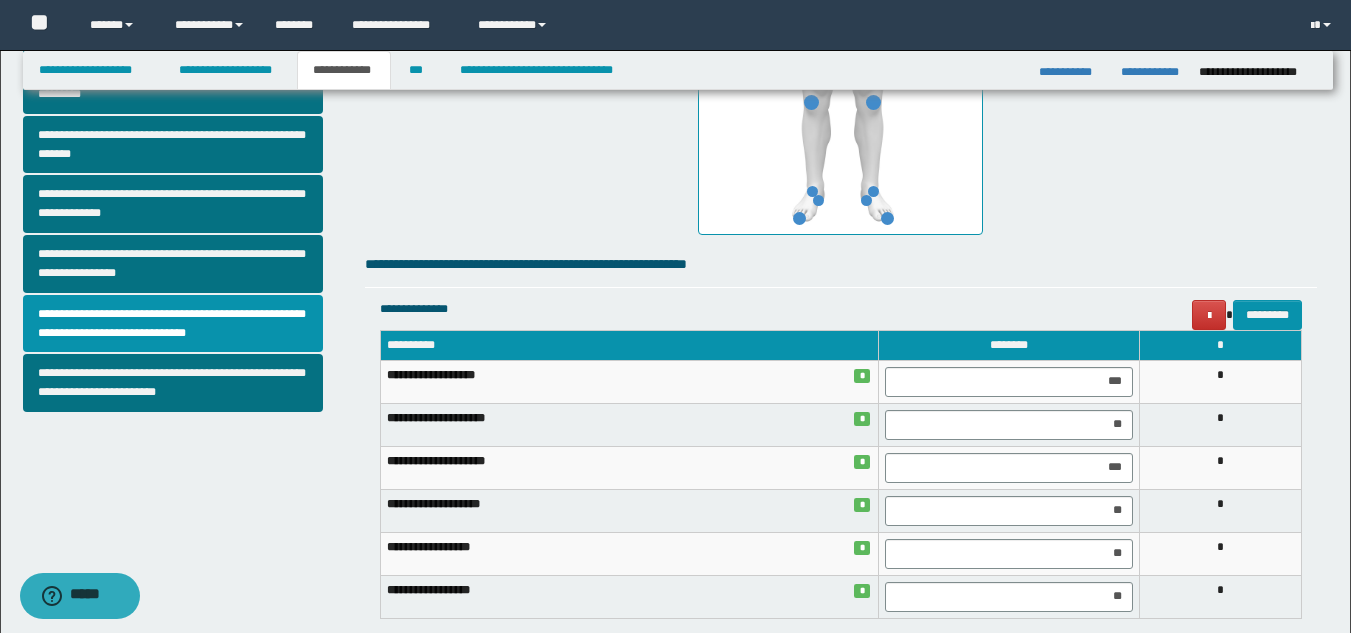 click on "**********" at bounding box center (841, 463) 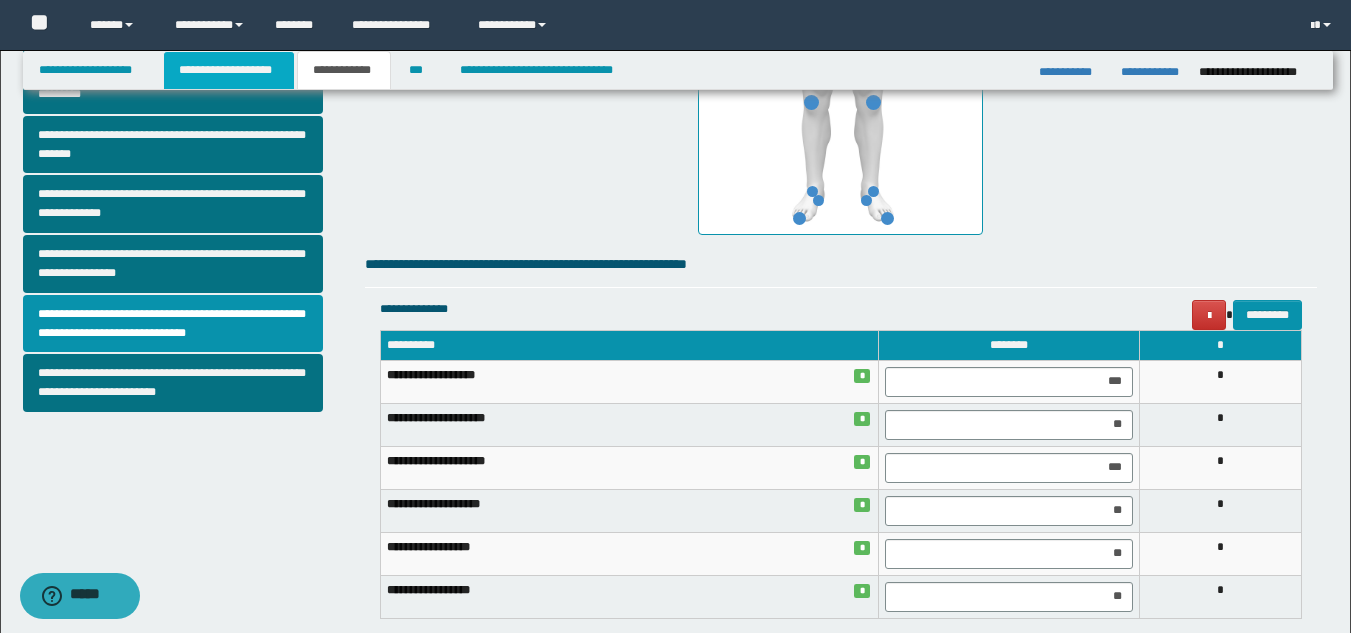 click on "**********" at bounding box center (229, 70) 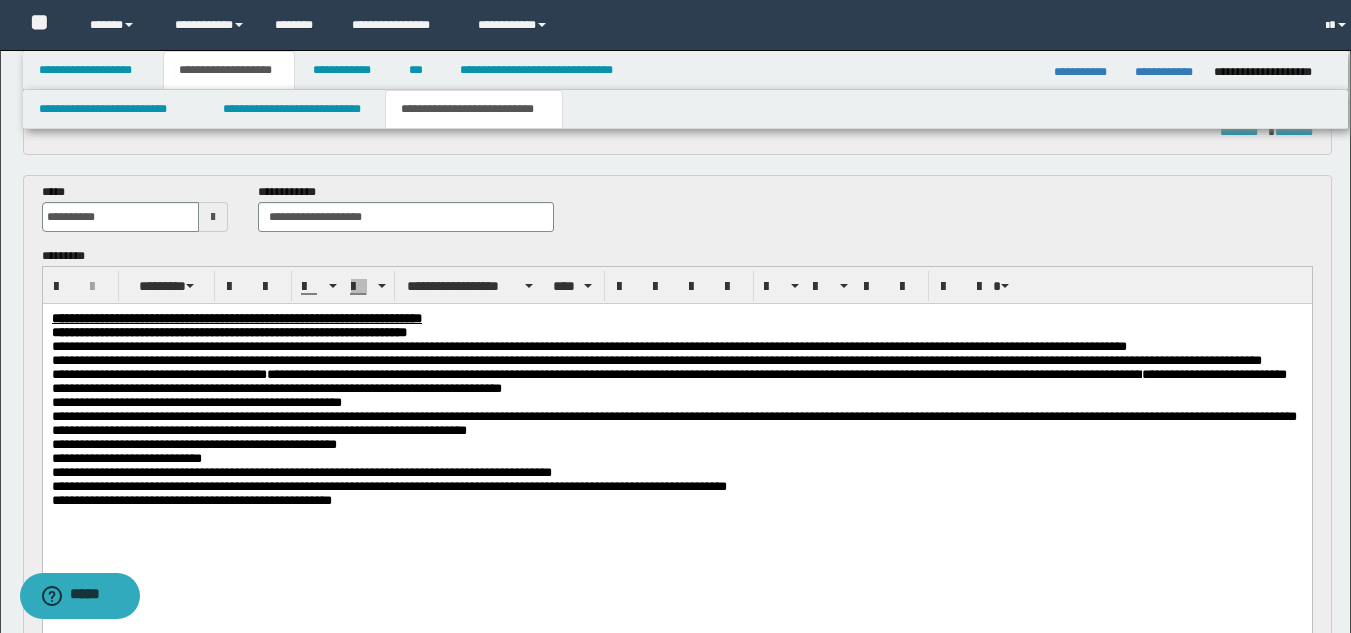 scroll, scrollTop: 659, scrollLeft: 0, axis: vertical 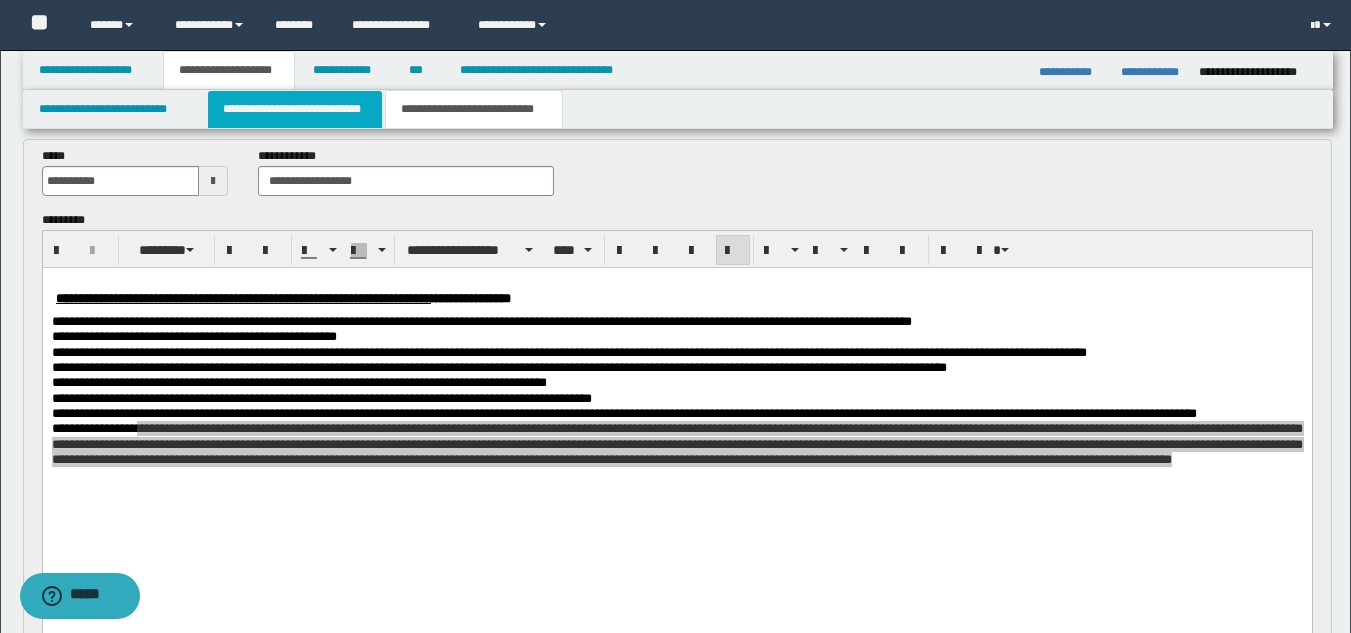 click on "**********" at bounding box center [295, 109] 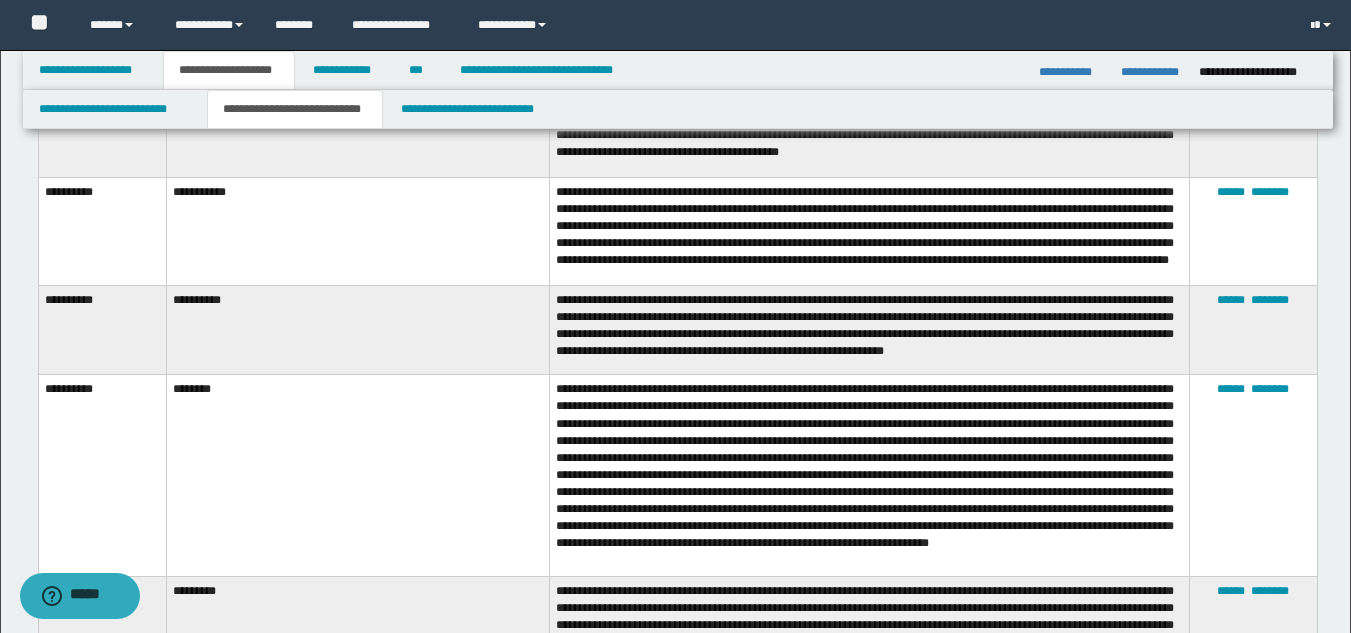 scroll, scrollTop: 4607, scrollLeft: 0, axis: vertical 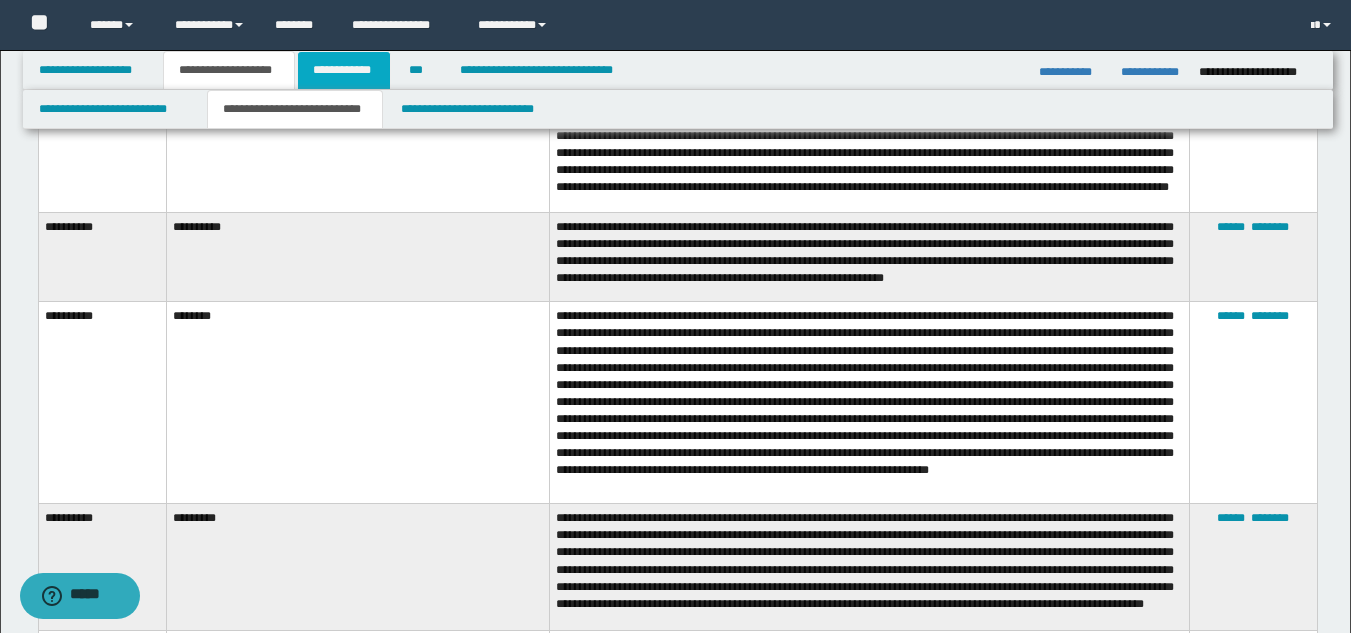 click on "**********" at bounding box center (344, 70) 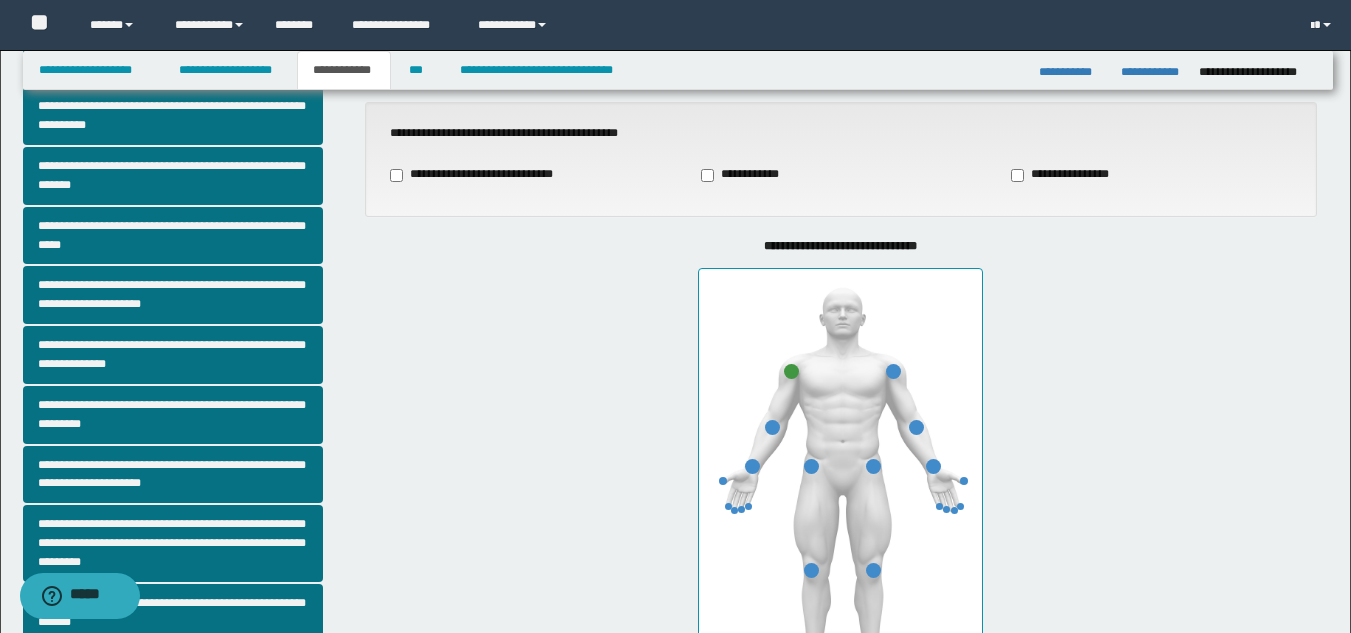 scroll, scrollTop: 151, scrollLeft: 0, axis: vertical 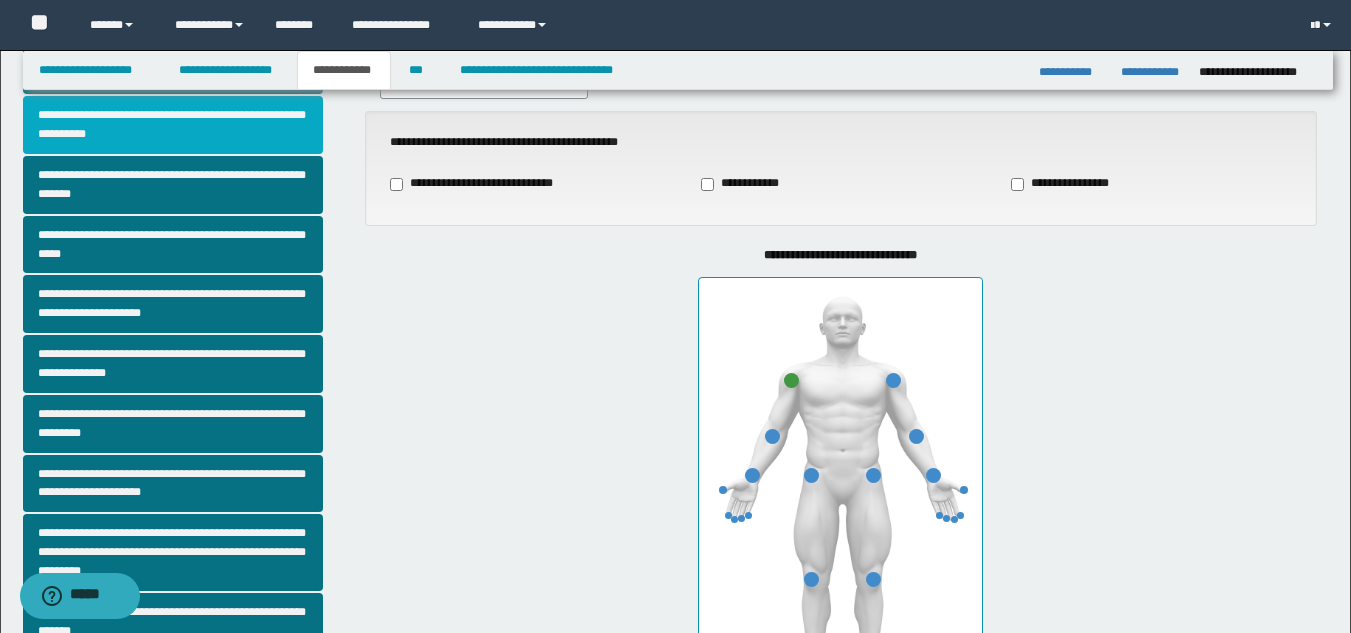 click on "**********" at bounding box center [173, 125] 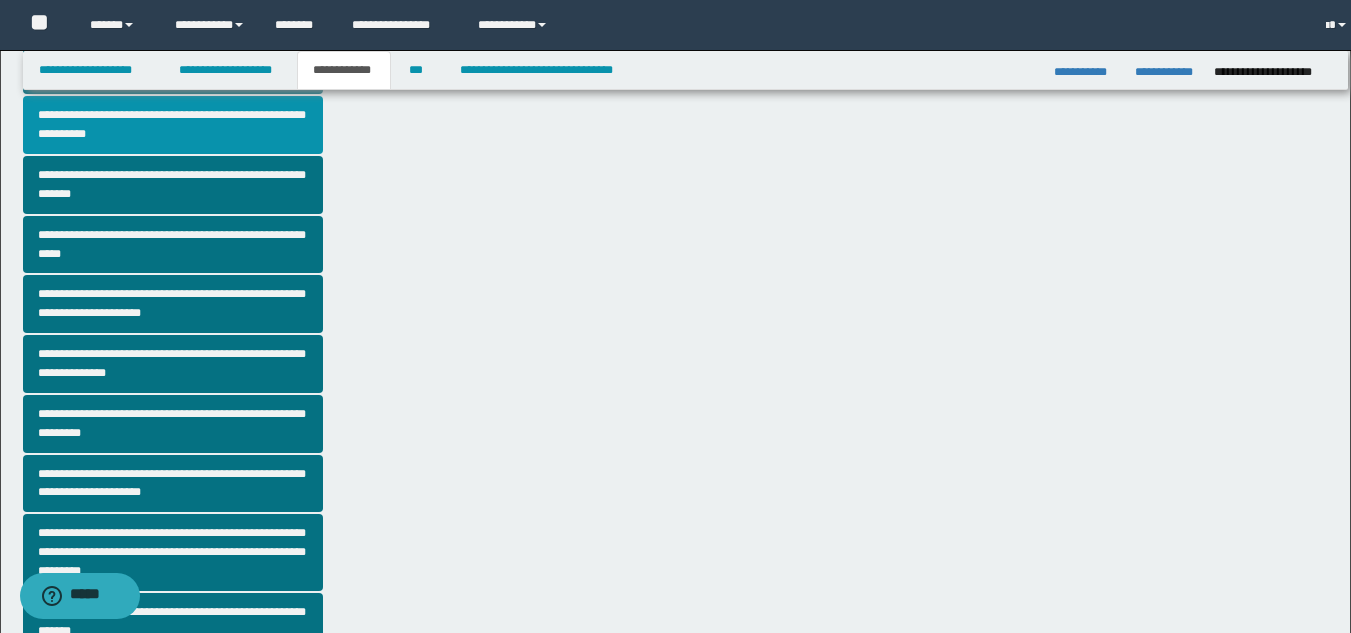 scroll, scrollTop: 0, scrollLeft: 0, axis: both 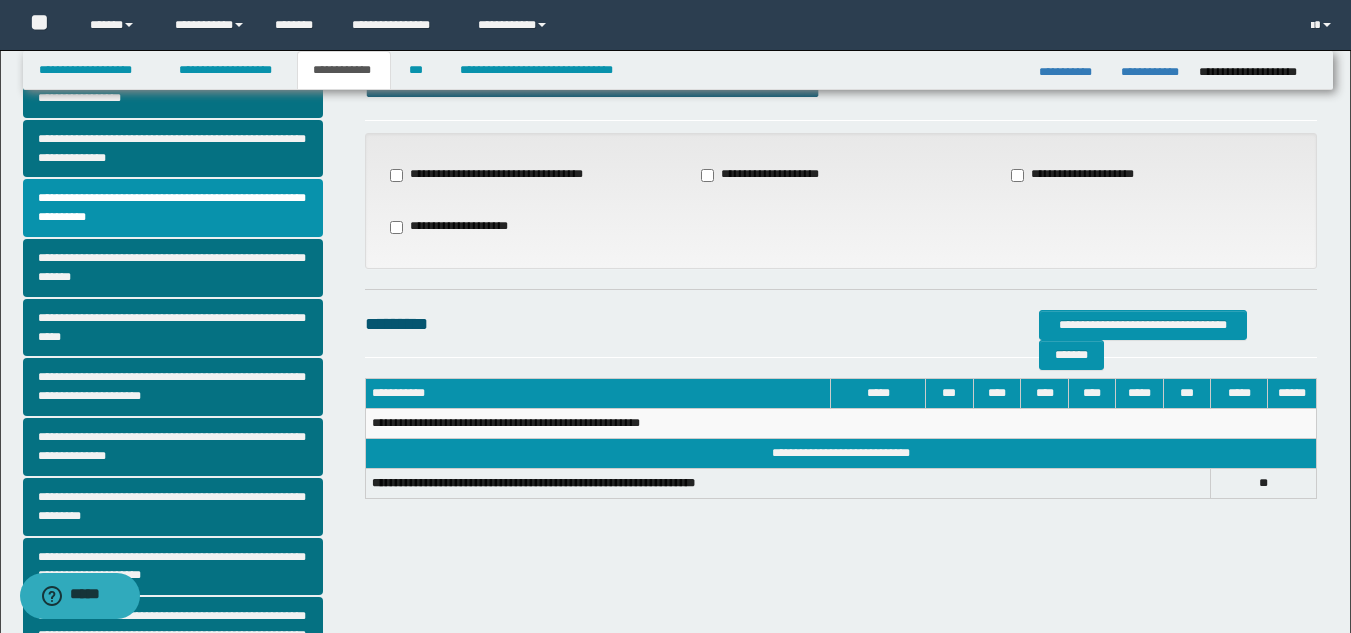 click on "**********" at bounding box center (495, 175) 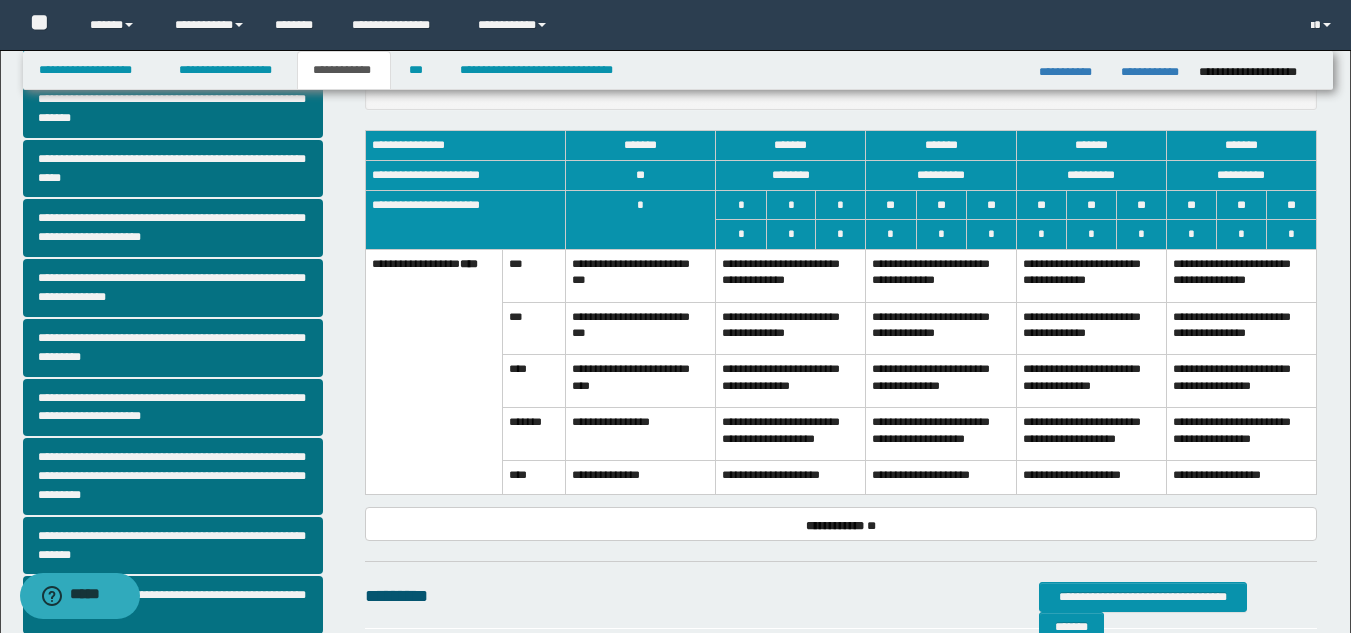 scroll, scrollTop: 235, scrollLeft: 0, axis: vertical 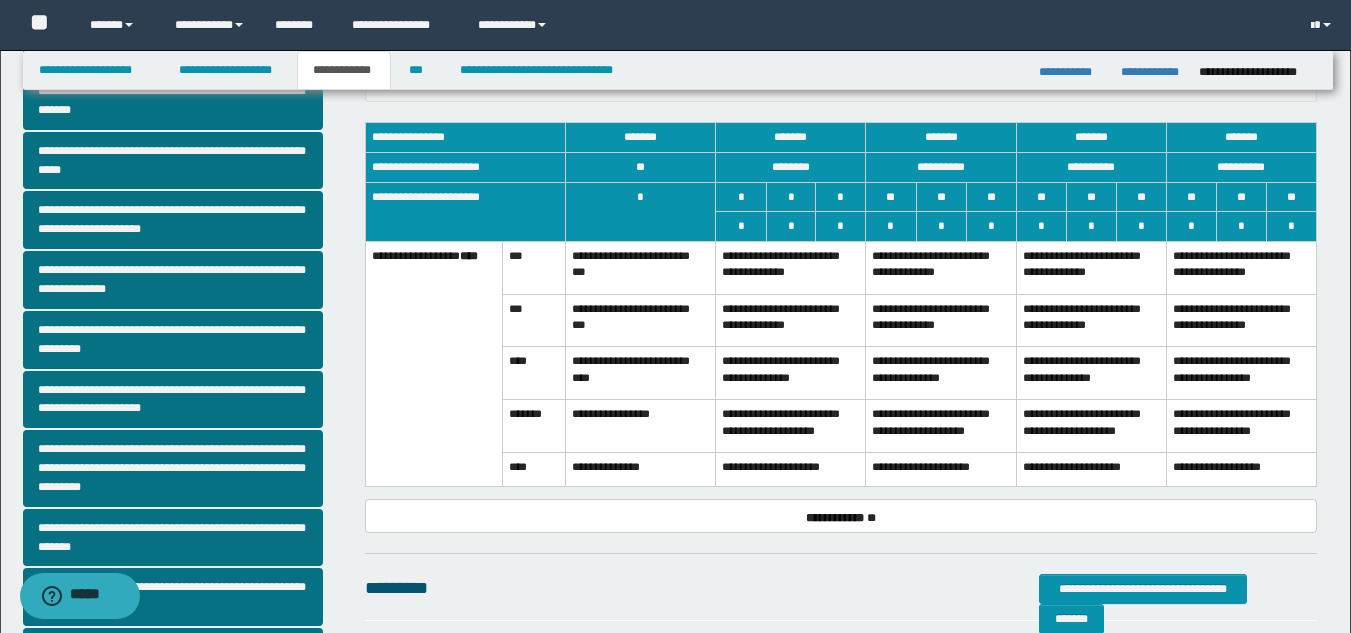click on "**********" at bounding box center (641, 267) 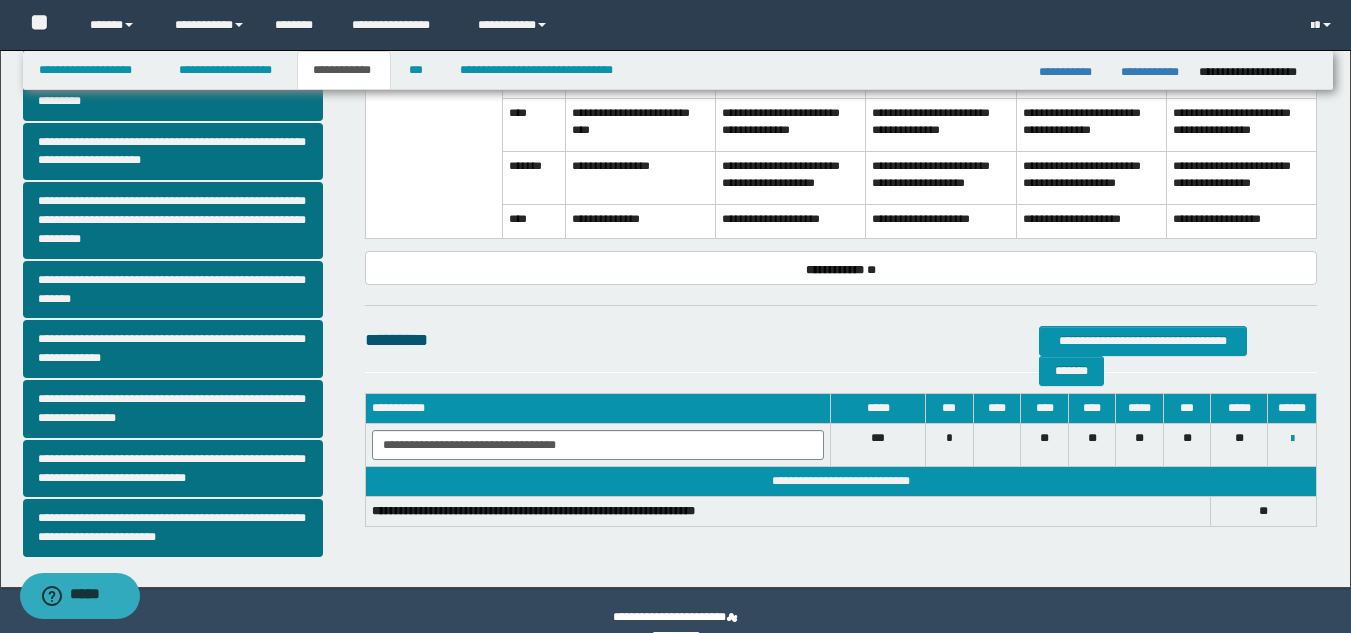 scroll, scrollTop: 489, scrollLeft: 0, axis: vertical 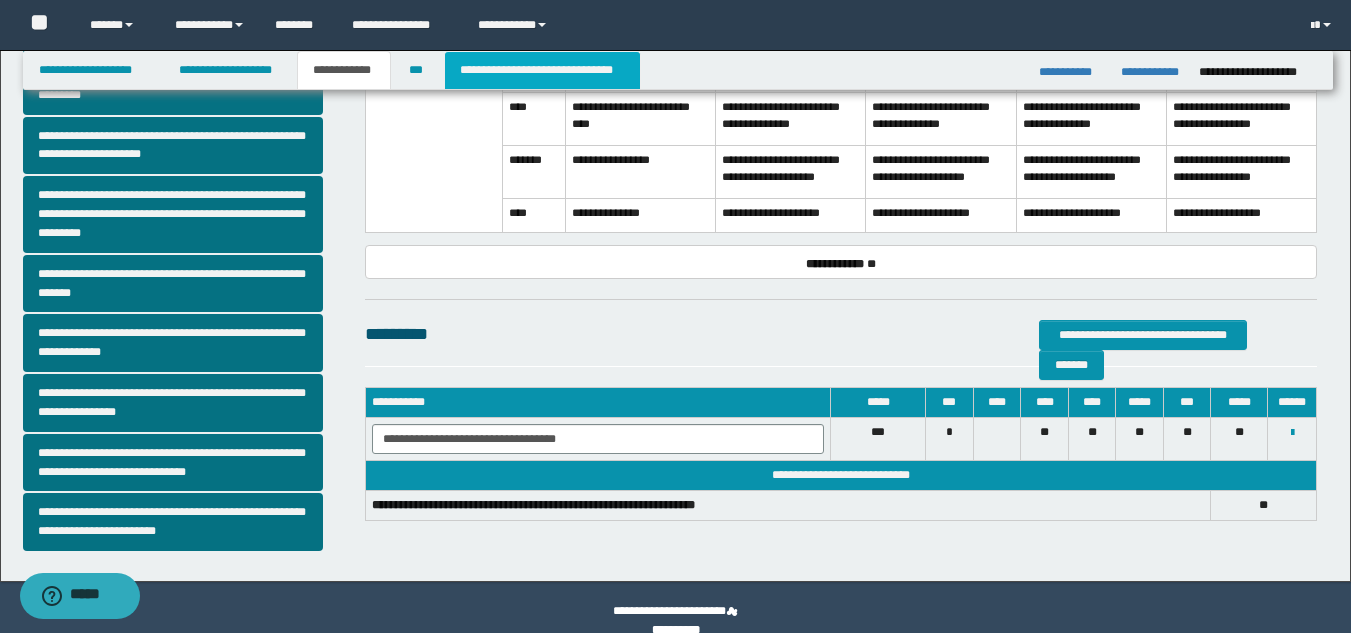 click on "**********" at bounding box center [542, 70] 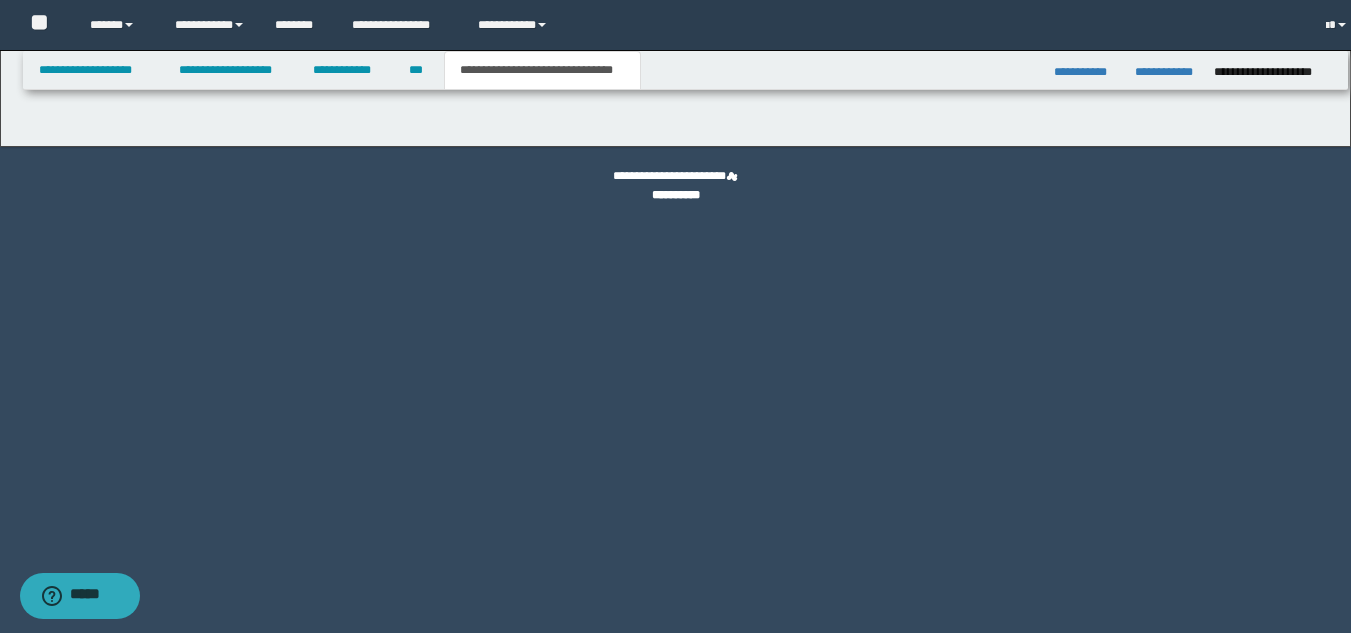 scroll, scrollTop: 0, scrollLeft: 0, axis: both 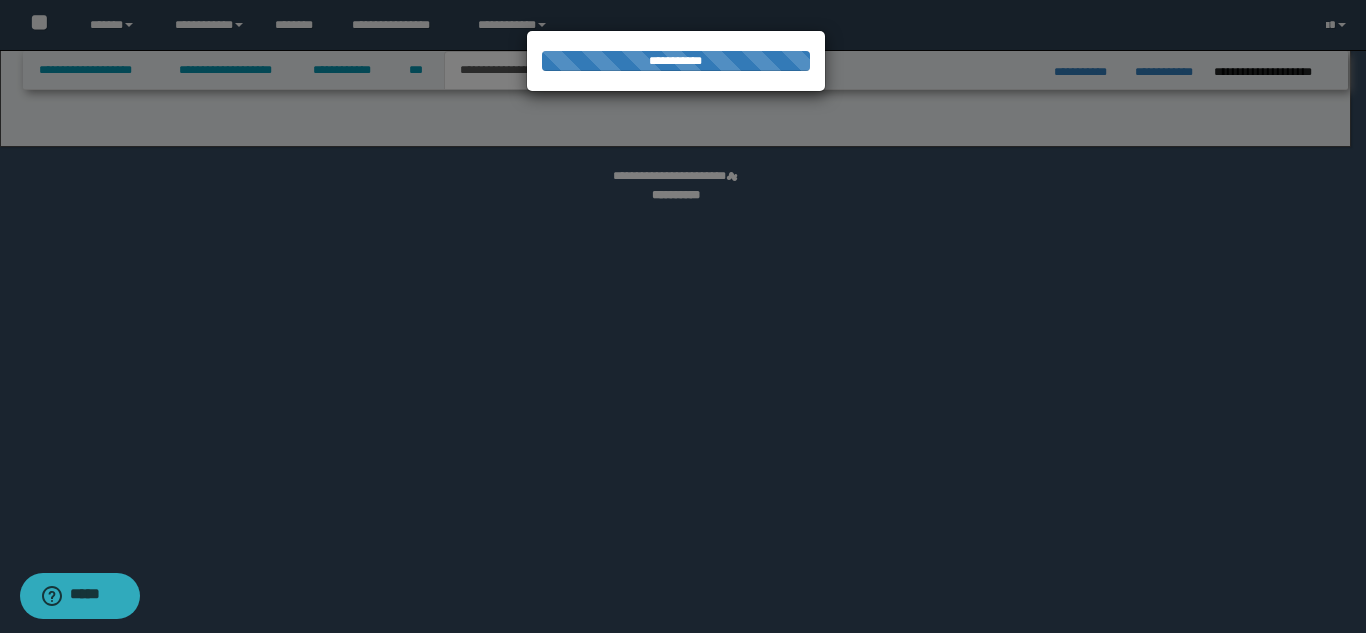 select on "*" 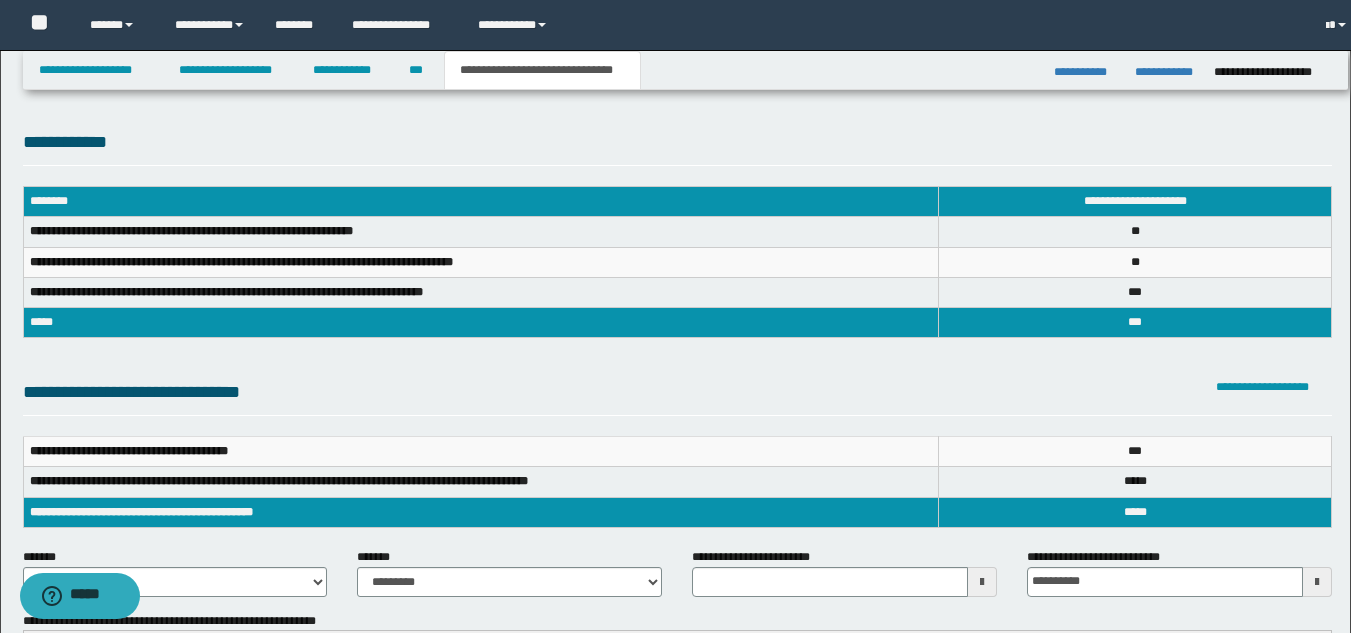 scroll, scrollTop: 0, scrollLeft: 0, axis: both 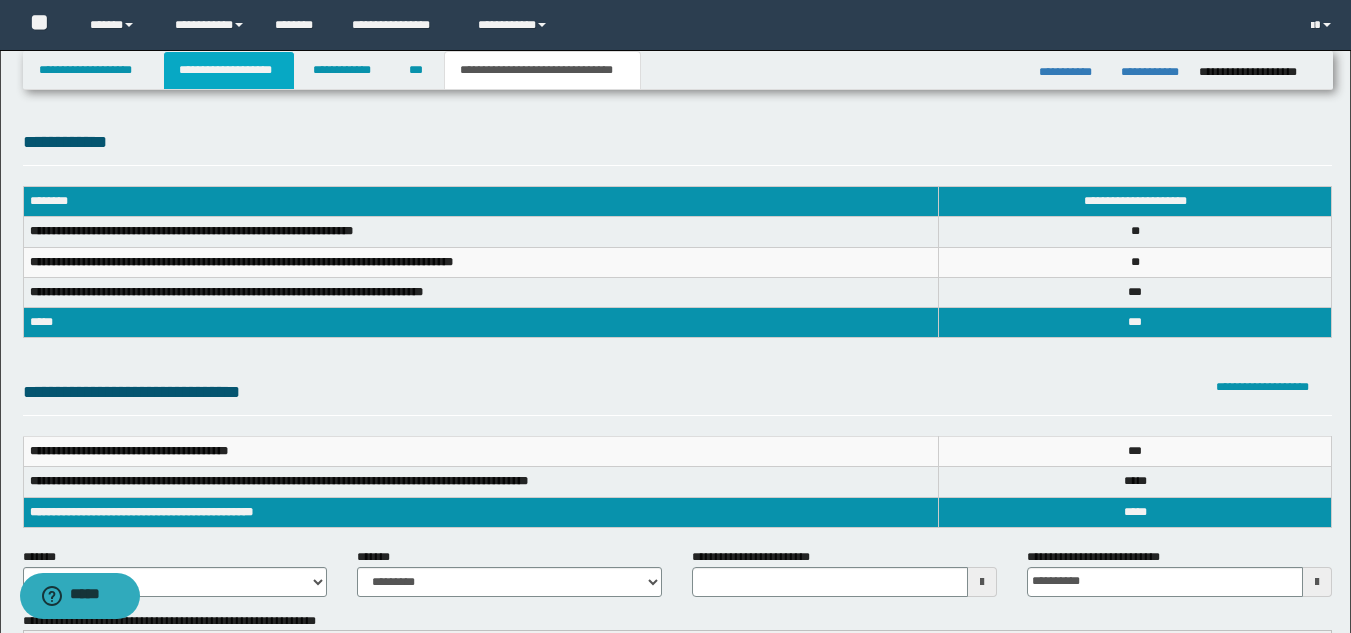 click on "**********" at bounding box center [229, 70] 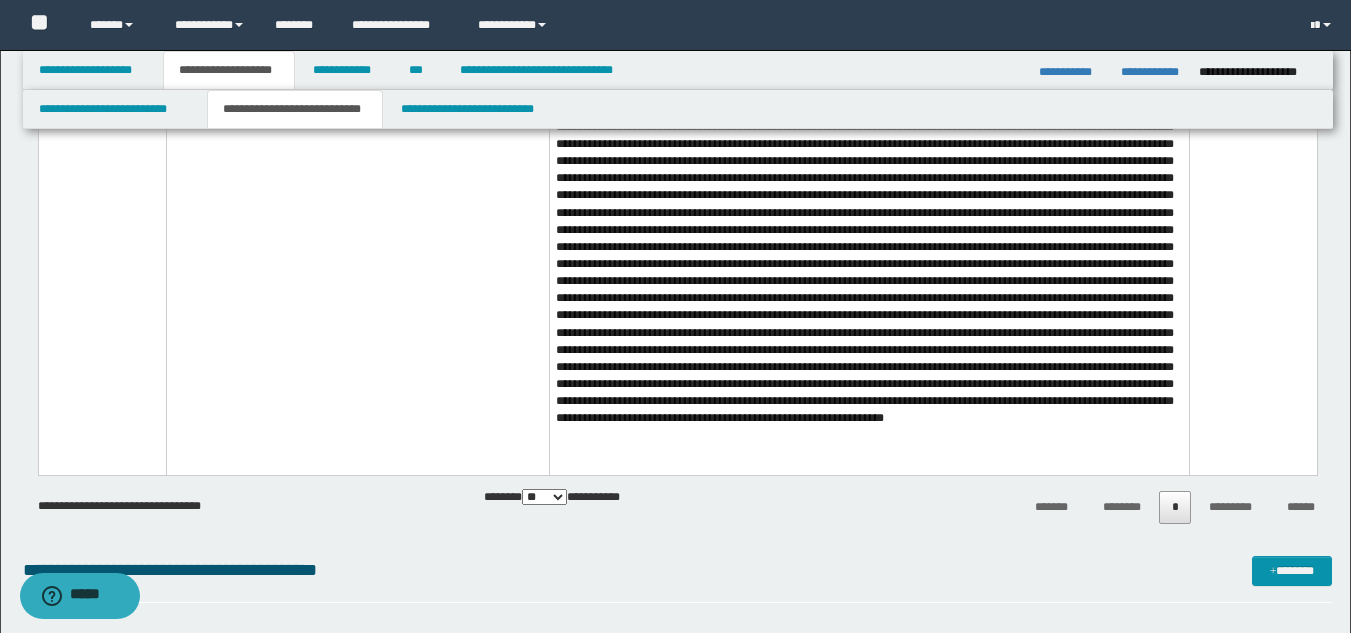 scroll, scrollTop: 5269, scrollLeft: 0, axis: vertical 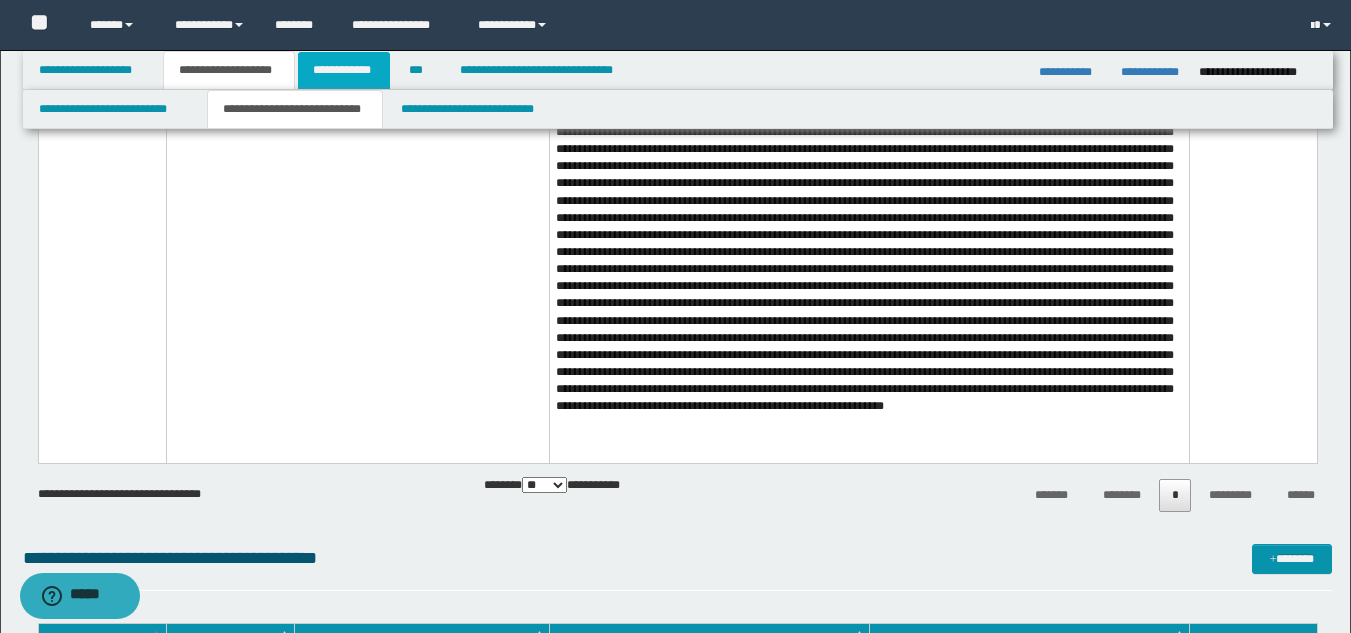 click on "**********" at bounding box center (344, 70) 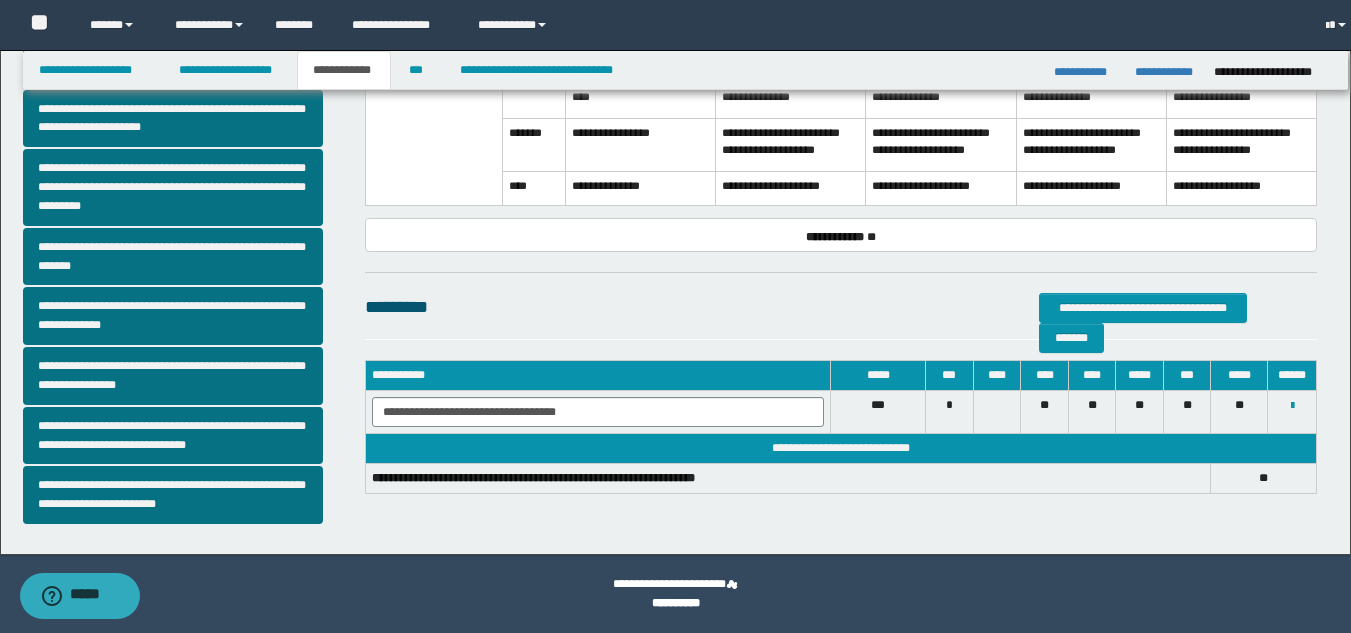 scroll, scrollTop: 516, scrollLeft: 0, axis: vertical 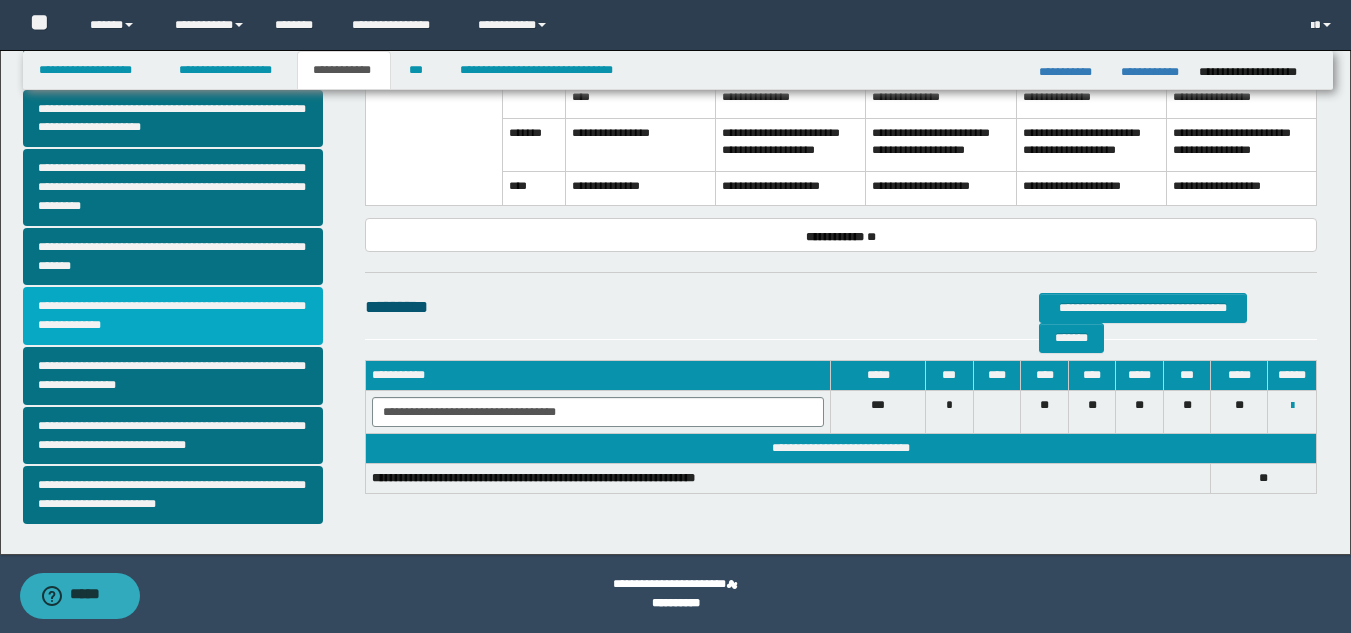 click on "**********" at bounding box center [173, 316] 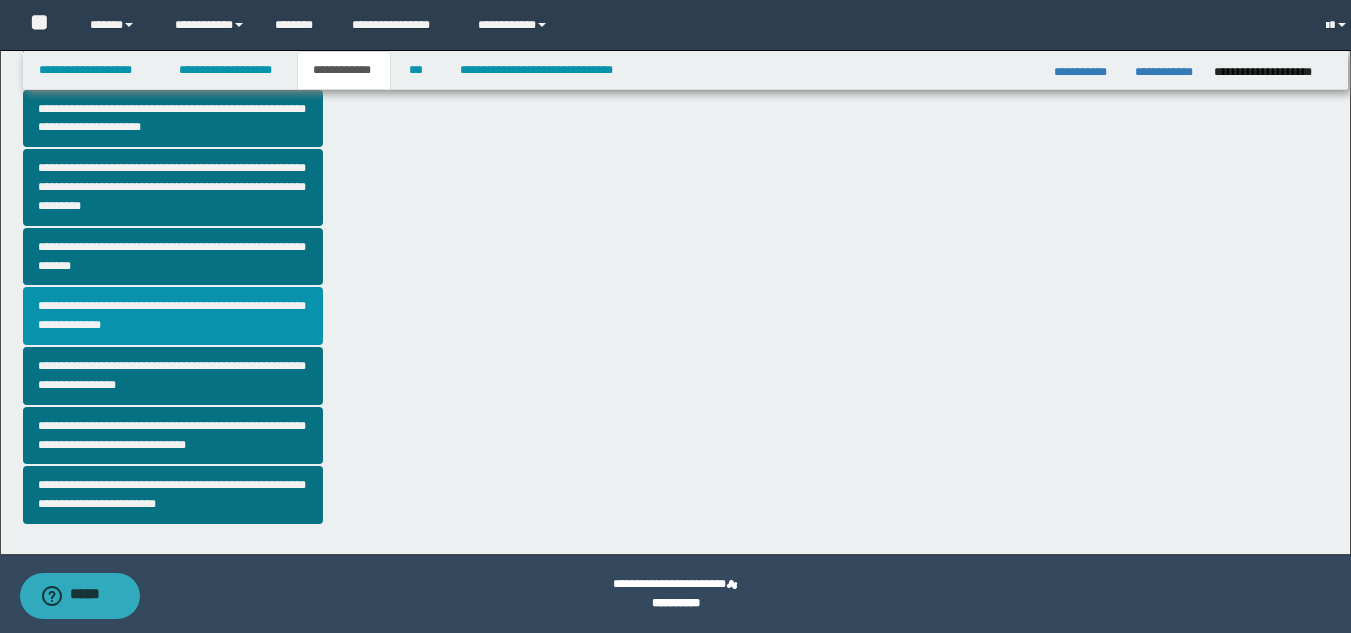 scroll, scrollTop: 0, scrollLeft: 0, axis: both 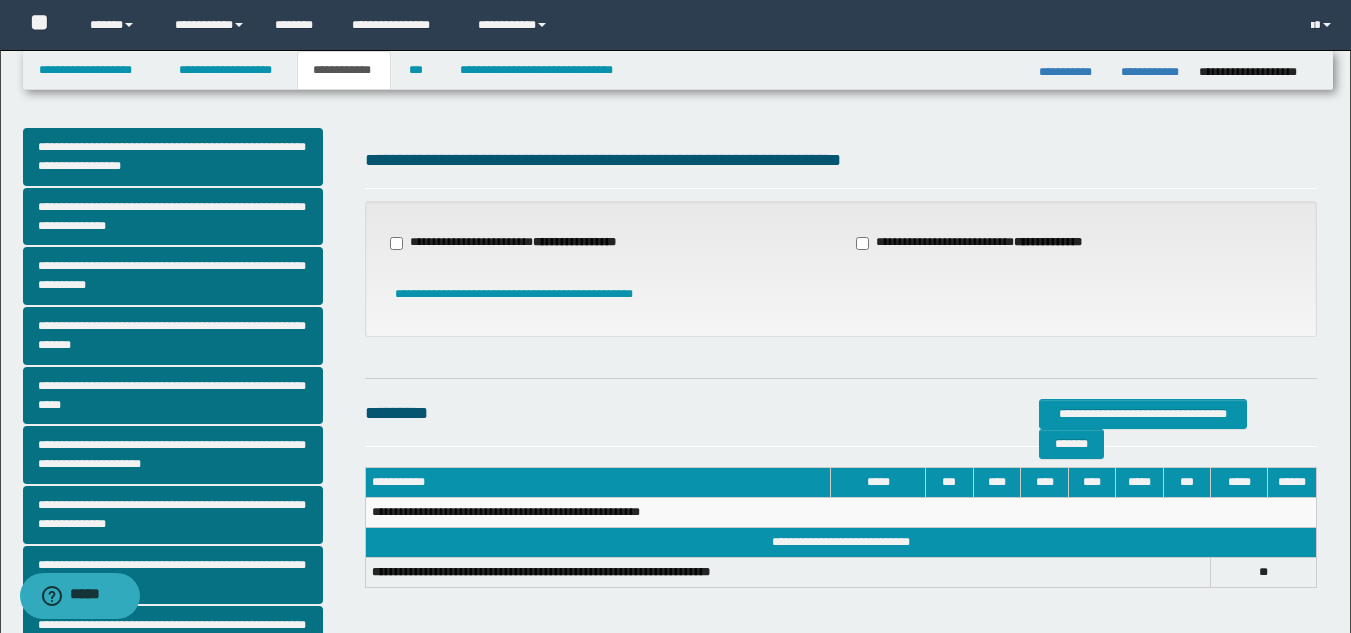 click on "**********" at bounding box center [515, 243] 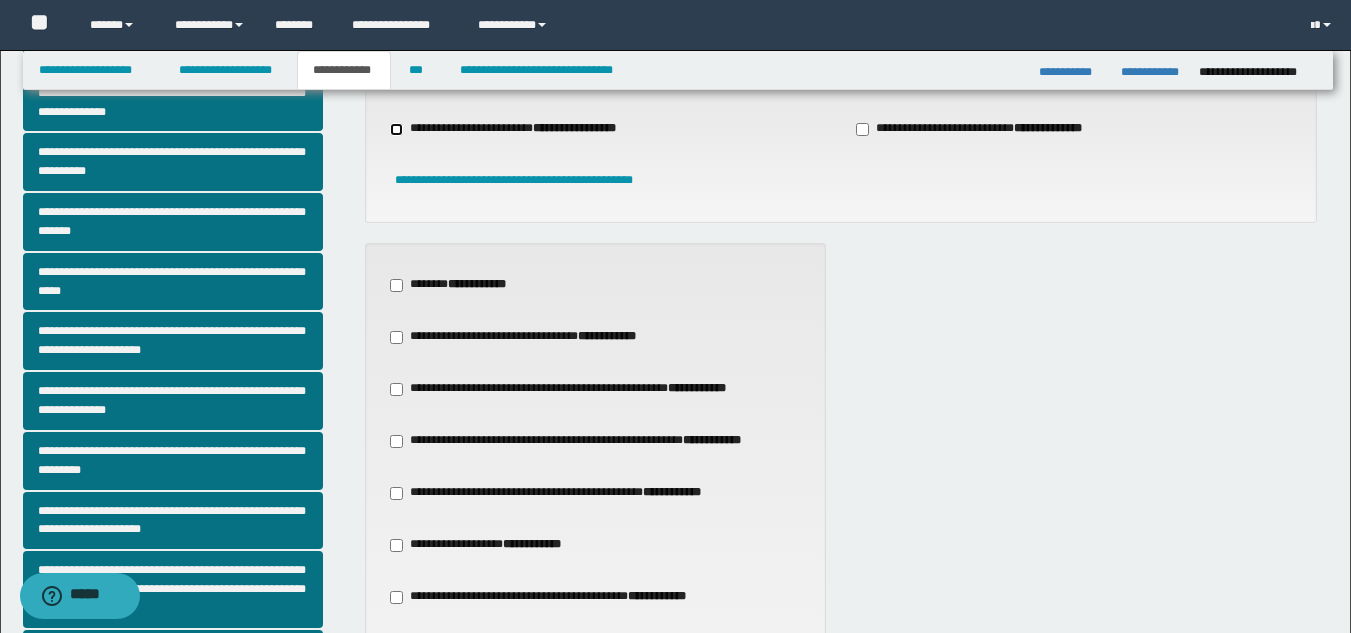 scroll, scrollTop: 147, scrollLeft: 0, axis: vertical 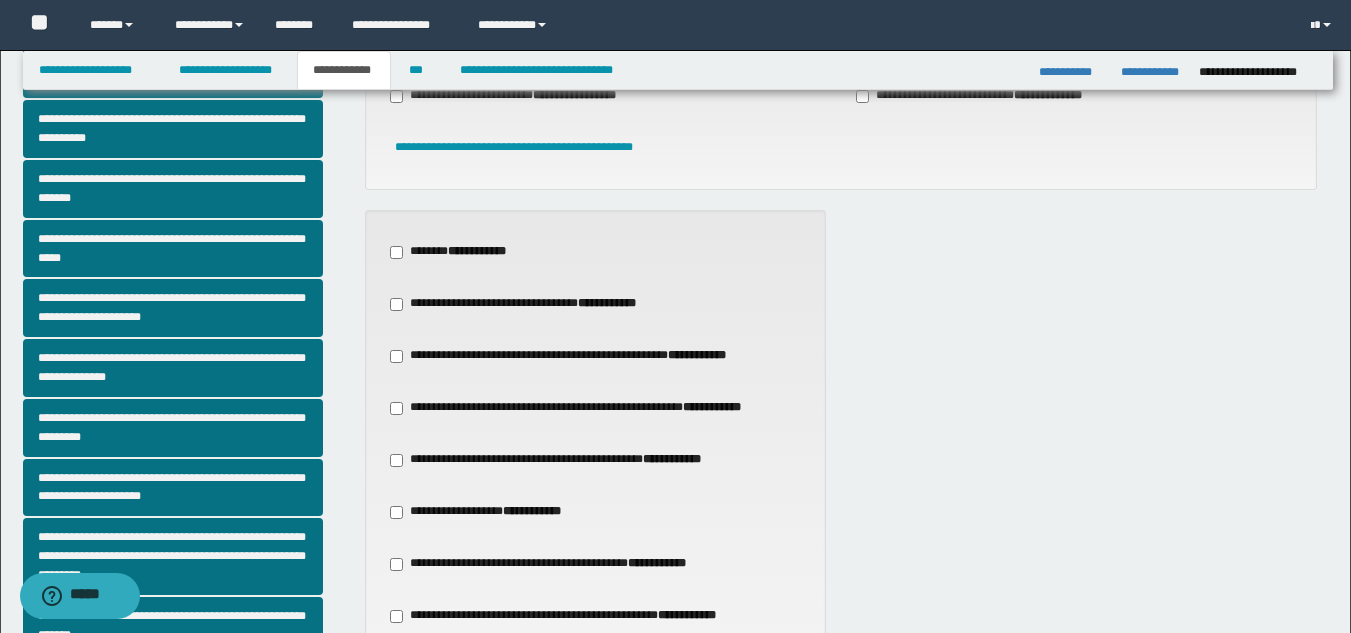 click on "**********" at bounding box center (672, 459) 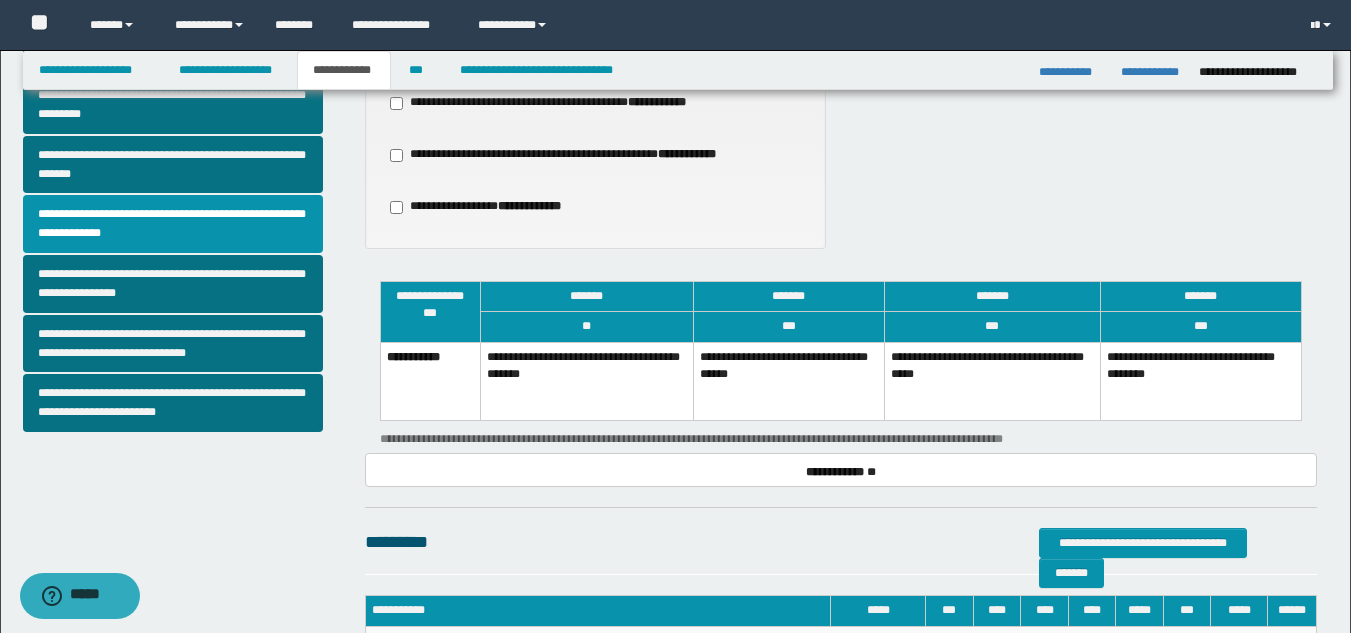 scroll, scrollTop: 615, scrollLeft: 0, axis: vertical 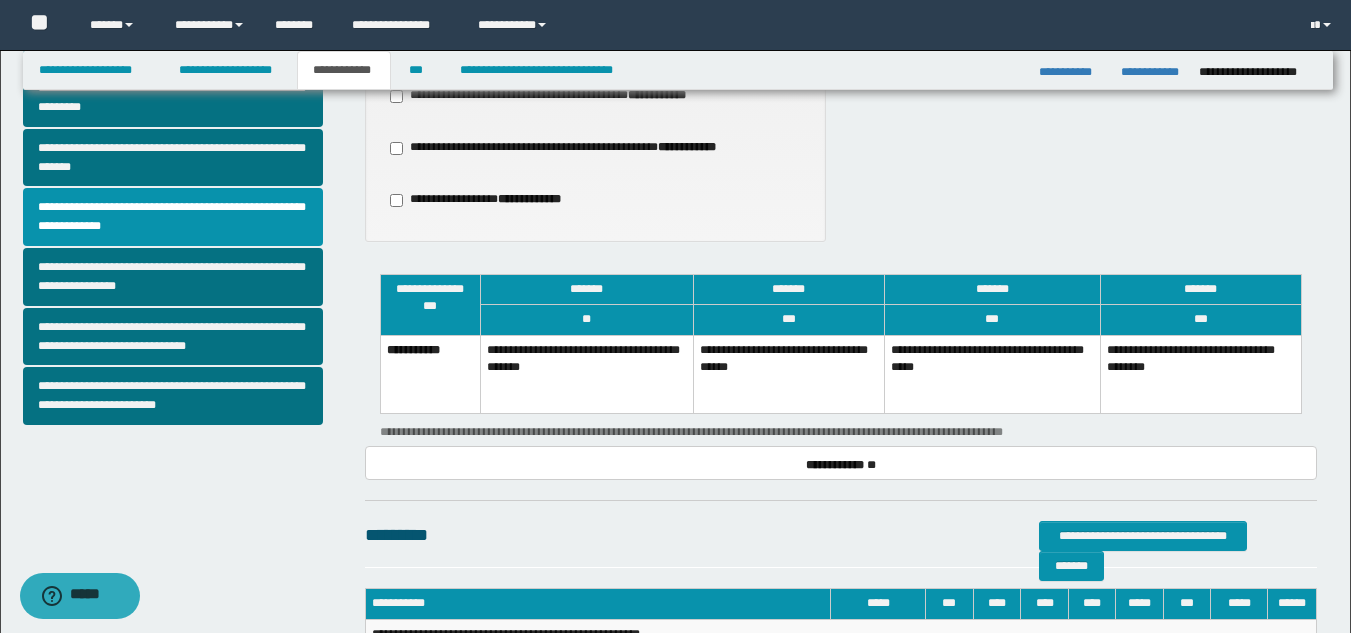 click on "**********" at bounding box center [788, 374] 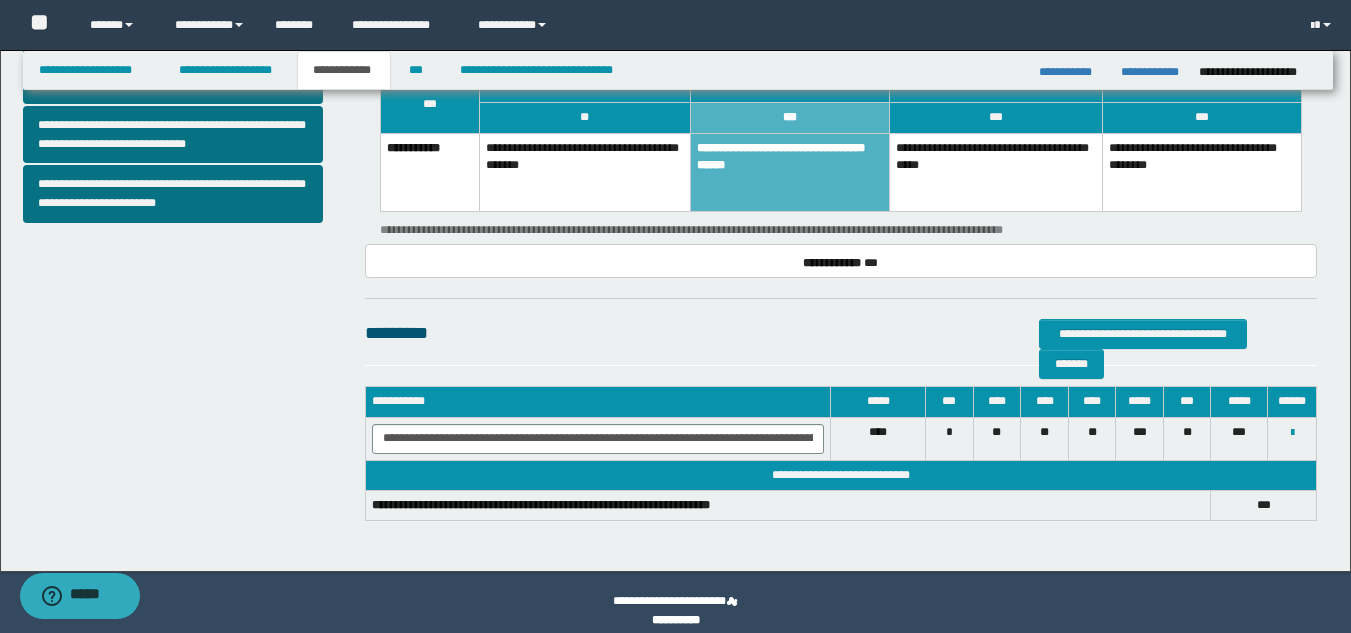 scroll, scrollTop: 834, scrollLeft: 0, axis: vertical 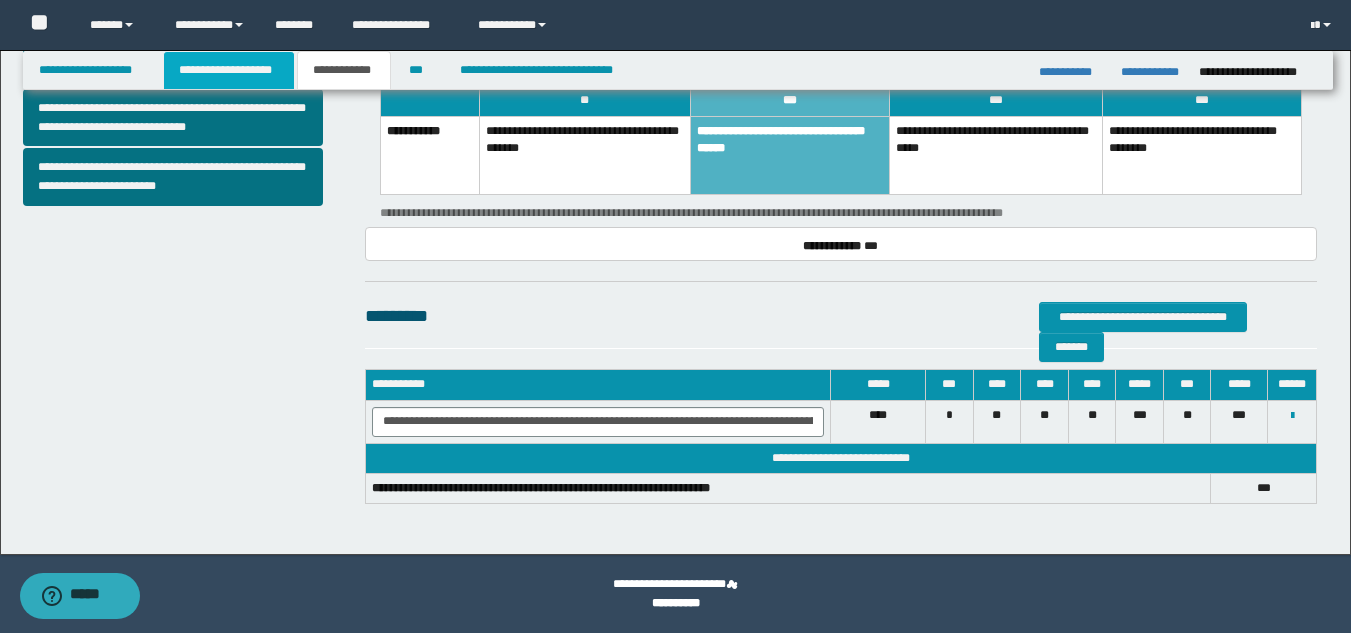 click on "**********" at bounding box center (229, 70) 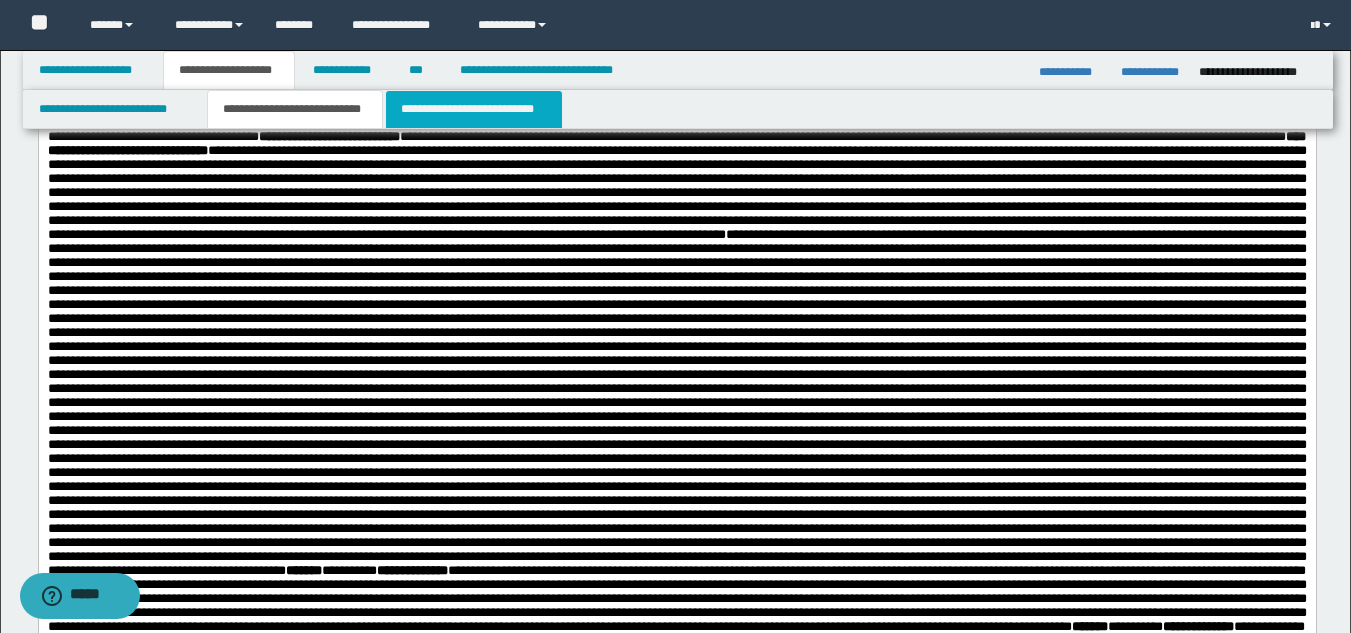 drag, startPoint x: 365, startPoint y: 782, endPoint x: 384, endPoint y: 83, distance: 699.2582 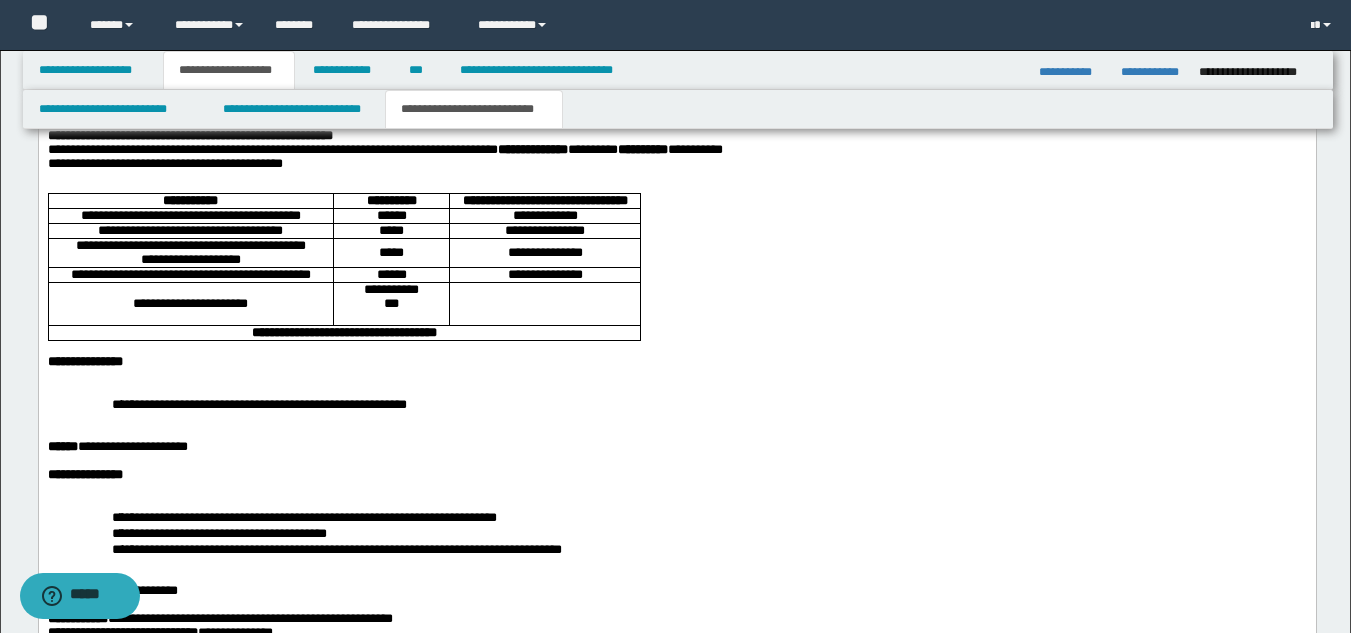 scroll, scrollTop: 1774, scrollLeft: 0, axis: vertical 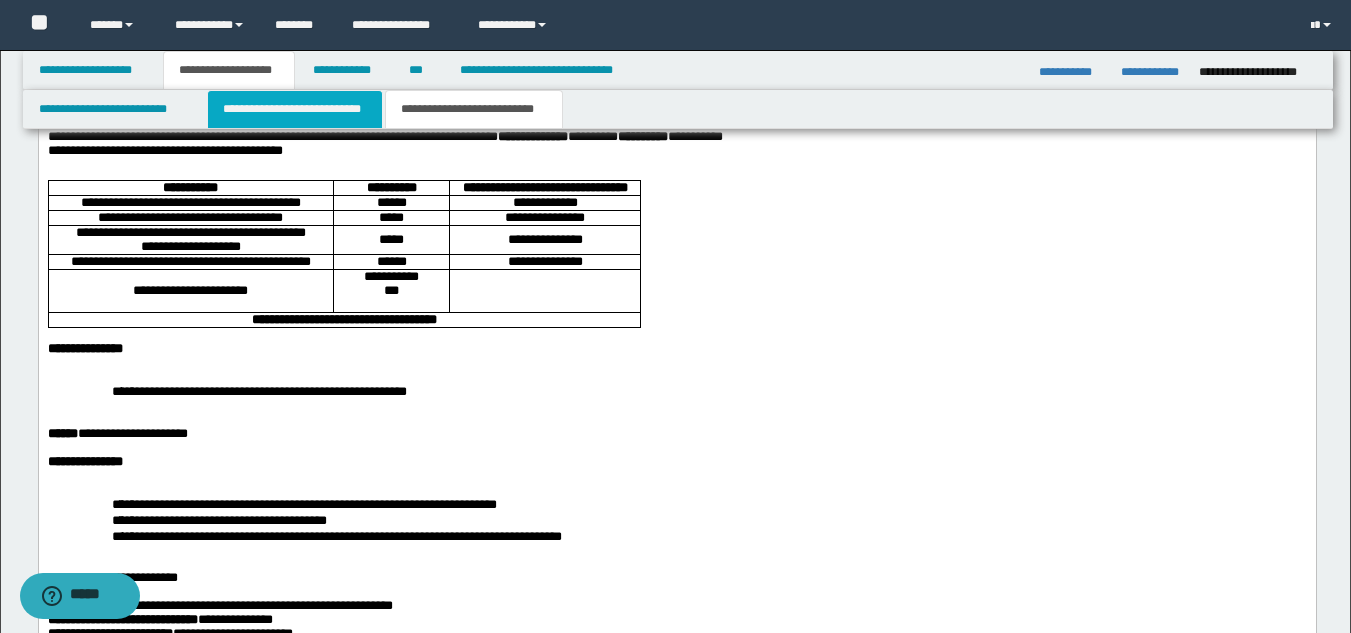 click on "**********" at bounding box center (295, 109) 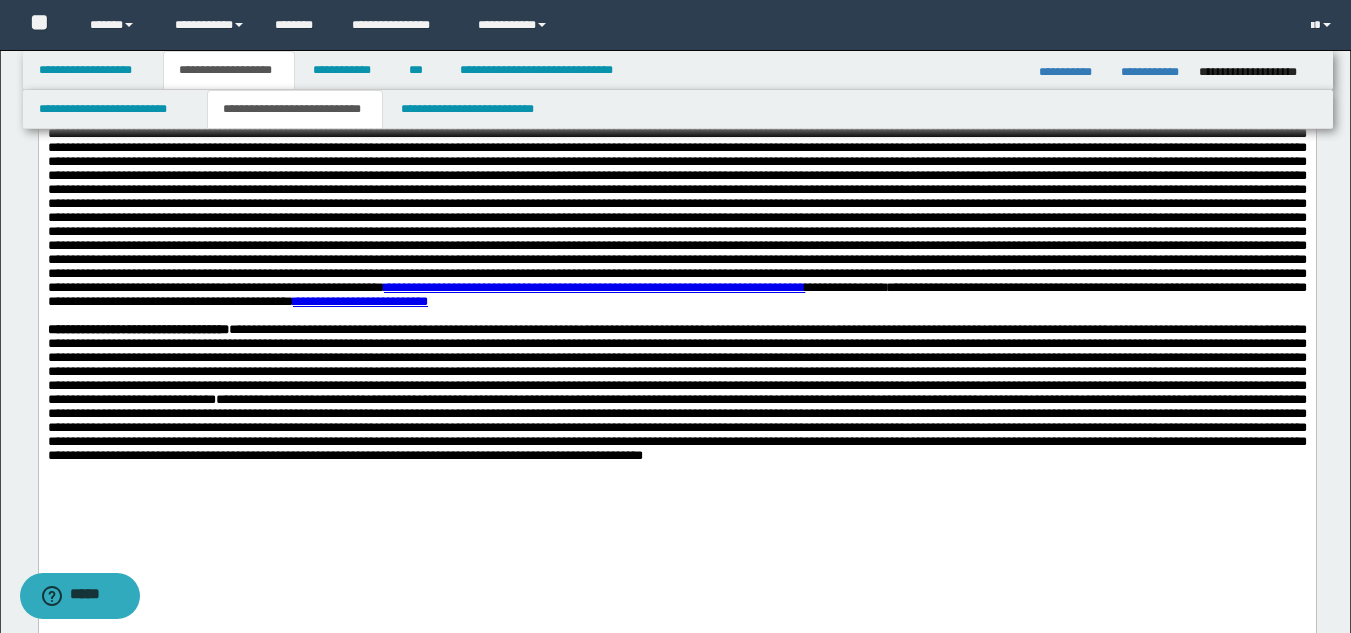 scroll, scrollTop: 1989, scrollLeft: 0, axis: vertical 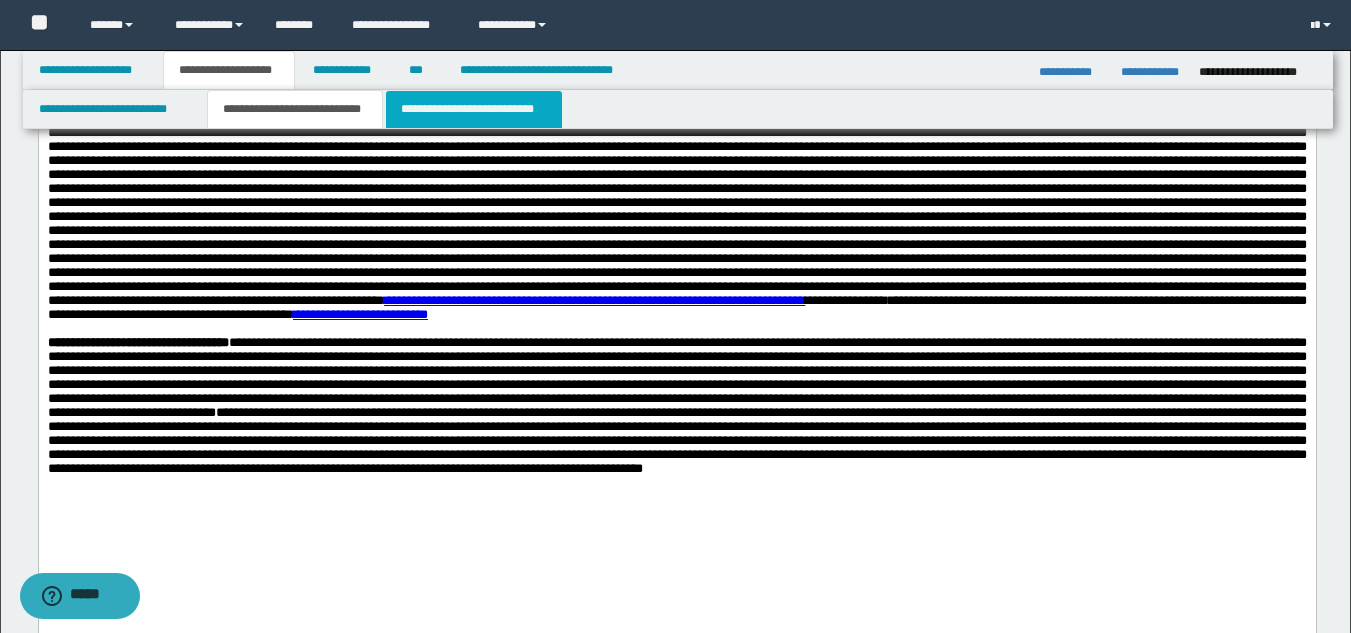 click on "**********" at bounding box center (474, 109) 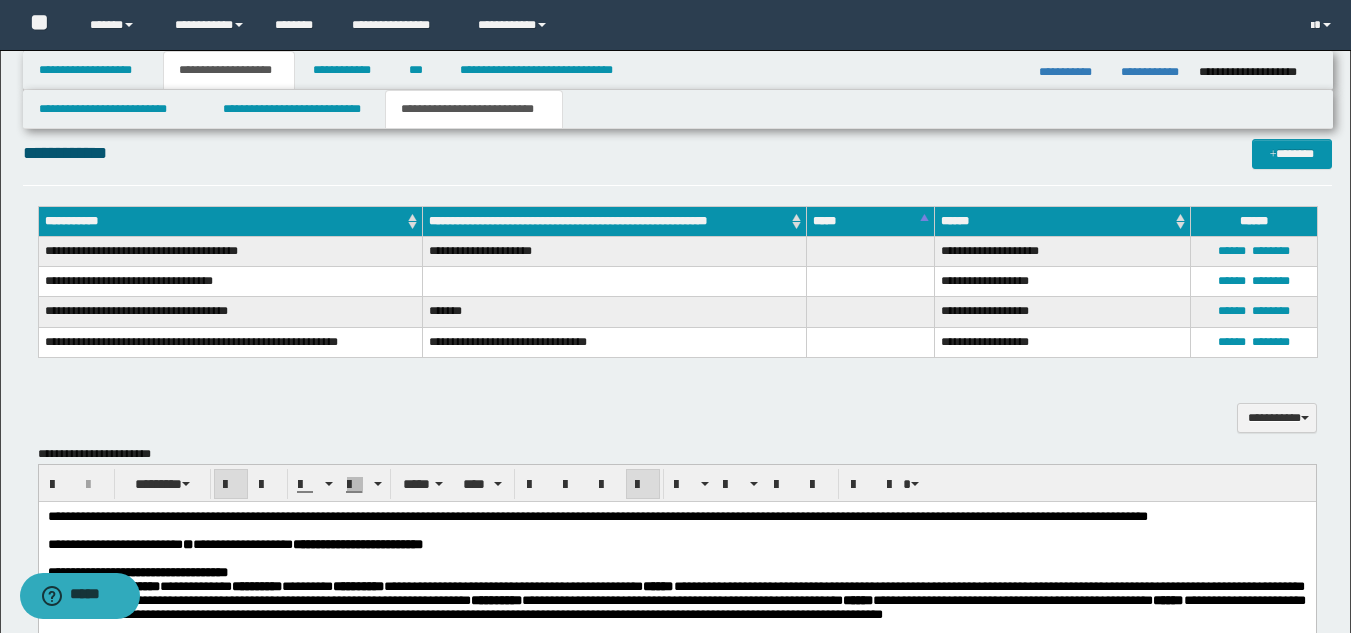 scroll, scrollTop: 1214, scrollLeft: 0, axis: vertical 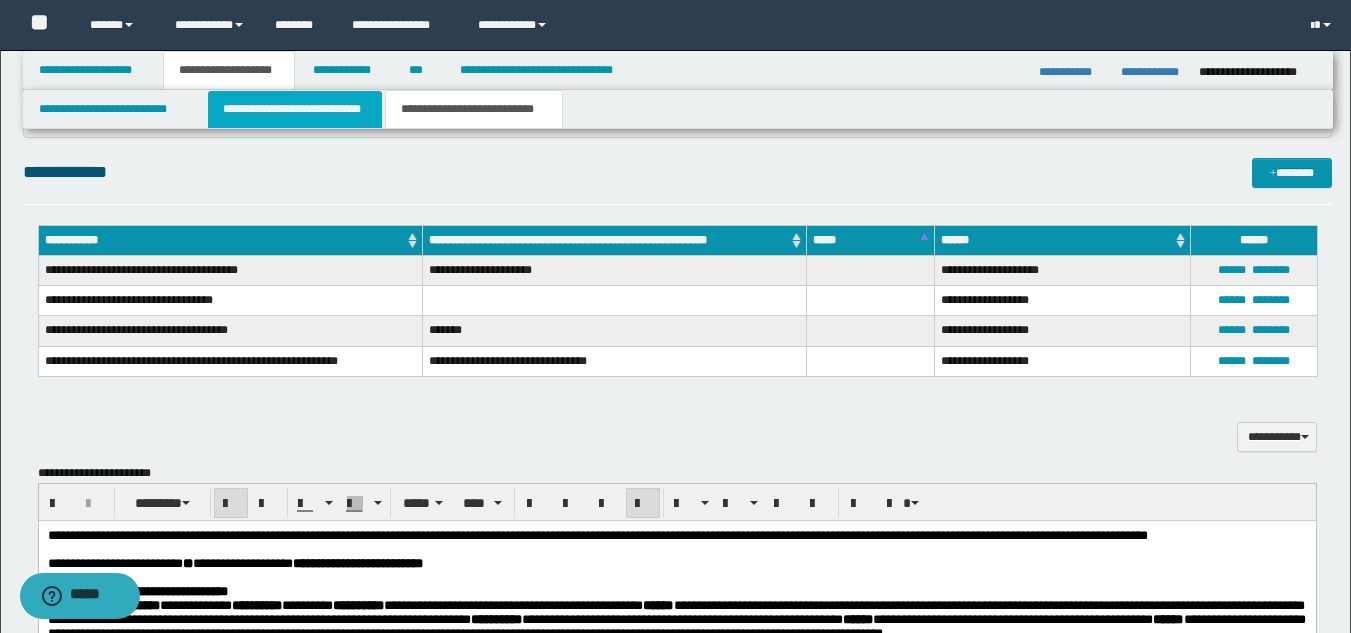 click on "**********" at bounding box center [295, 109] 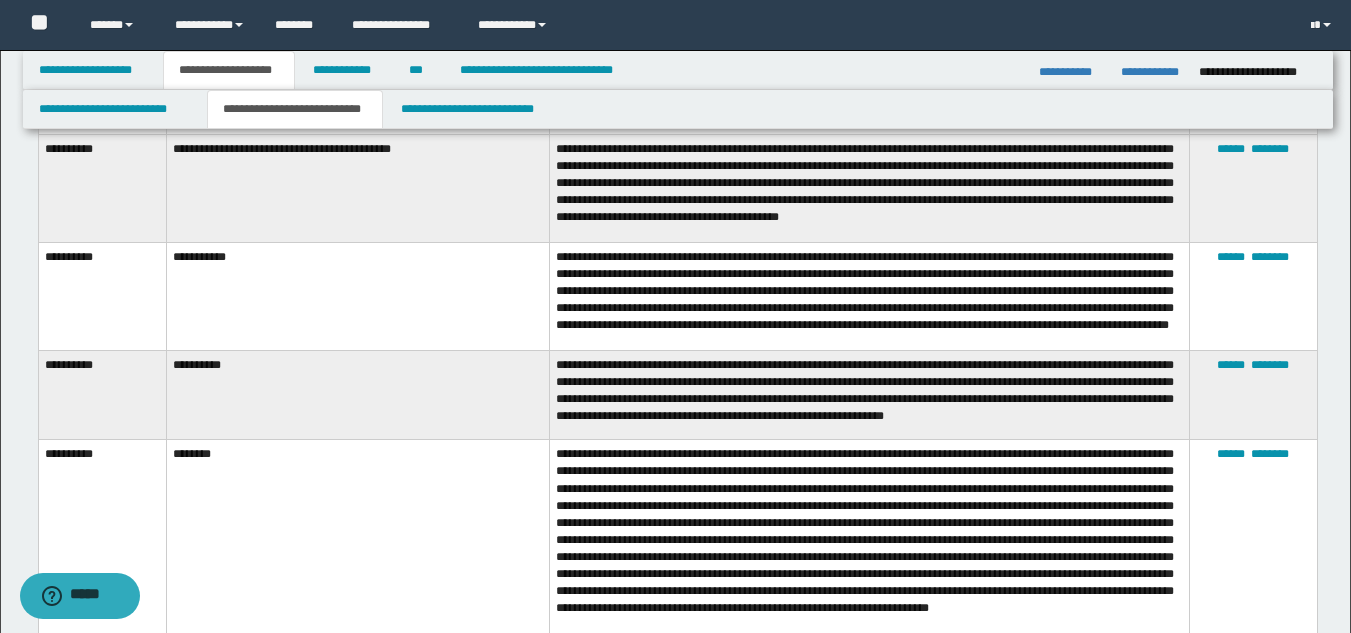 scroll, scrollTop: 4383, scrollLeft: 0, axis: vertical 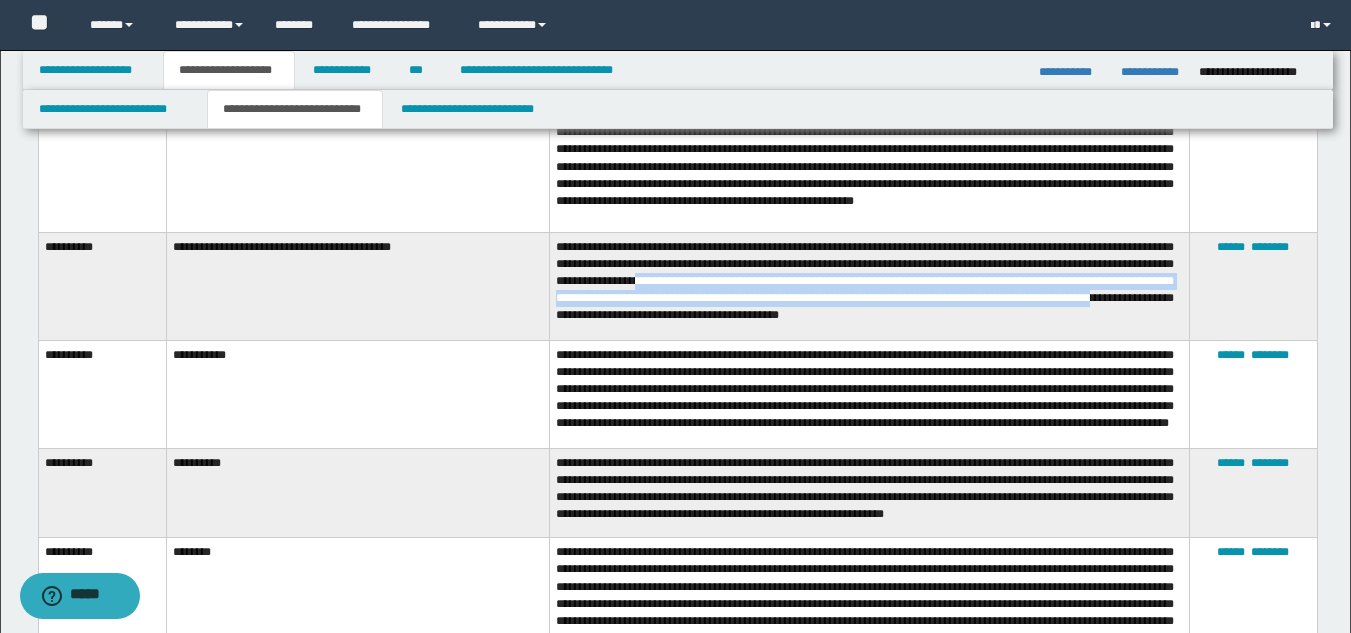 drag, startPoint x: 834, startPoint y: 294, endPoint x: 755, endPoint y: 331, distance: 87.23531 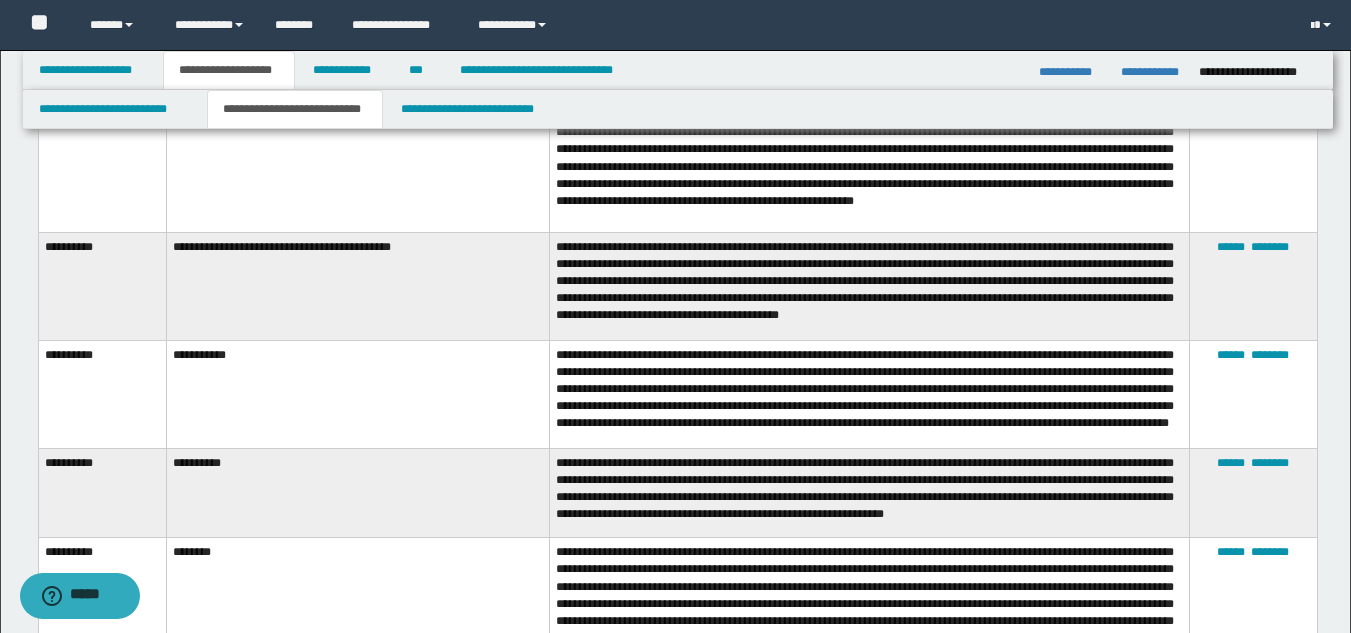 click on "**********" at bounding box center [869, 286] 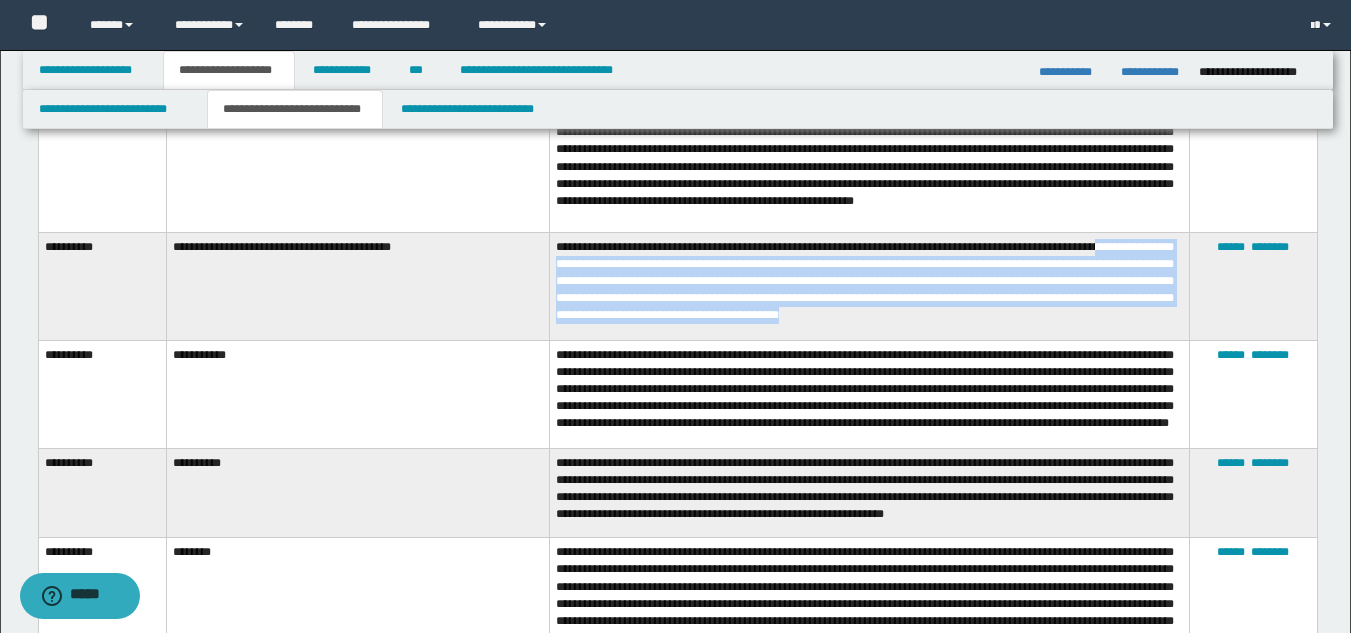 drag, startPoint x: 556, startPoint y: 278, endPoint x: 1102, endPoint y: 334, distance: 548.86426 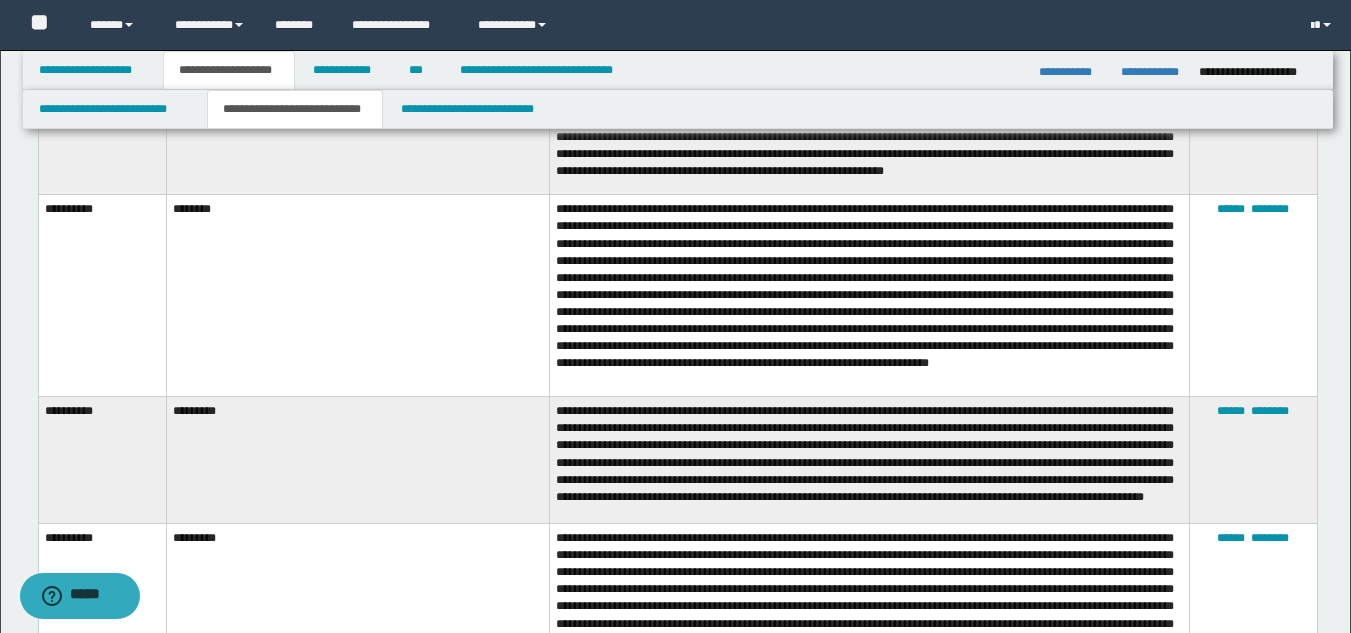 scroll, scrollTop: 4714, scrollLeft: 0, axis: vertical 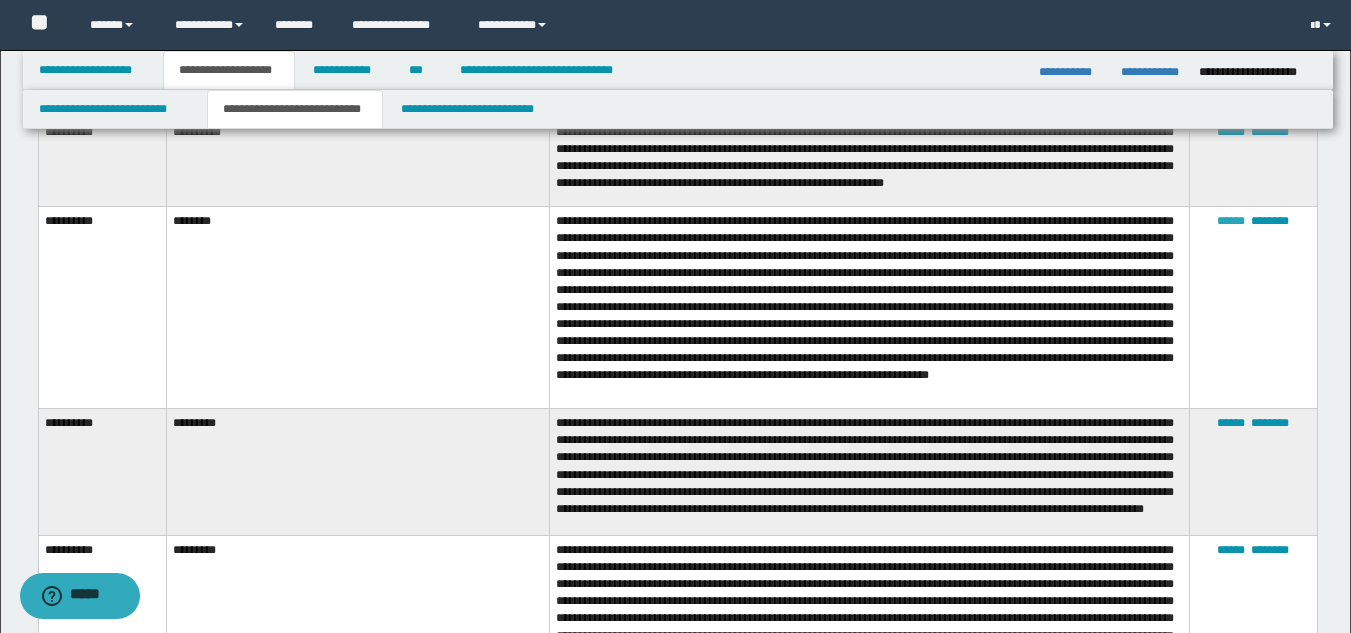 click on "******" at bounding box center (1231, 221) 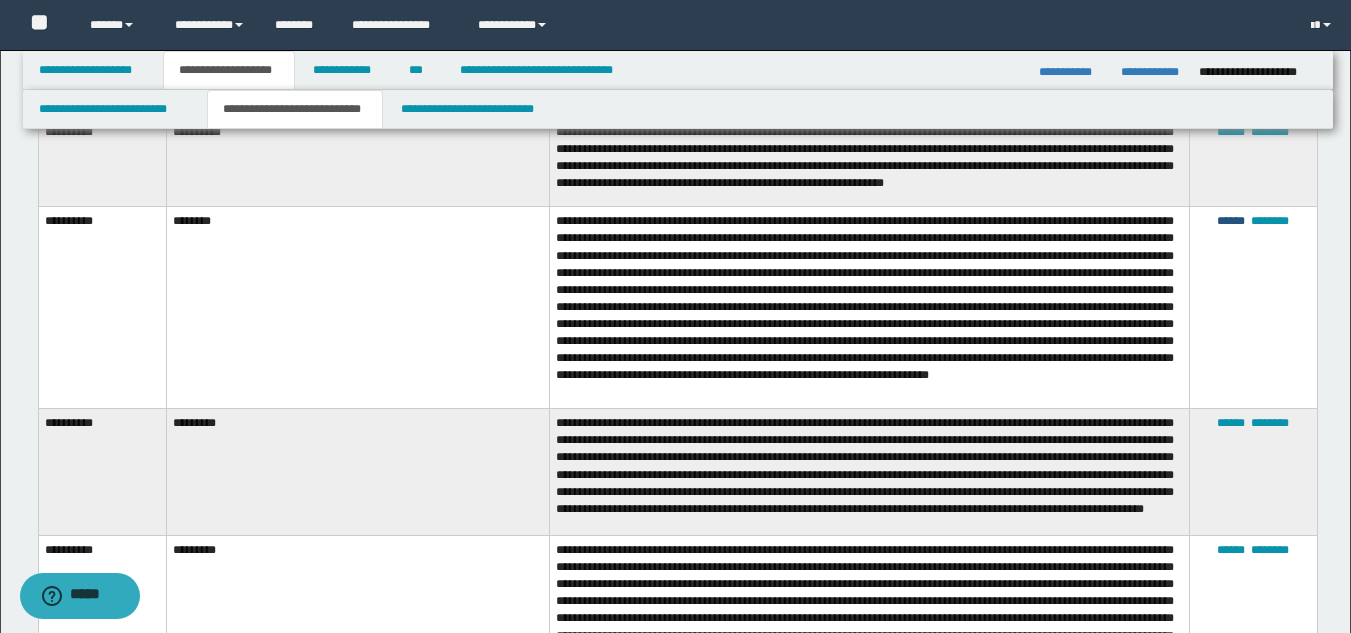 type on "**********" 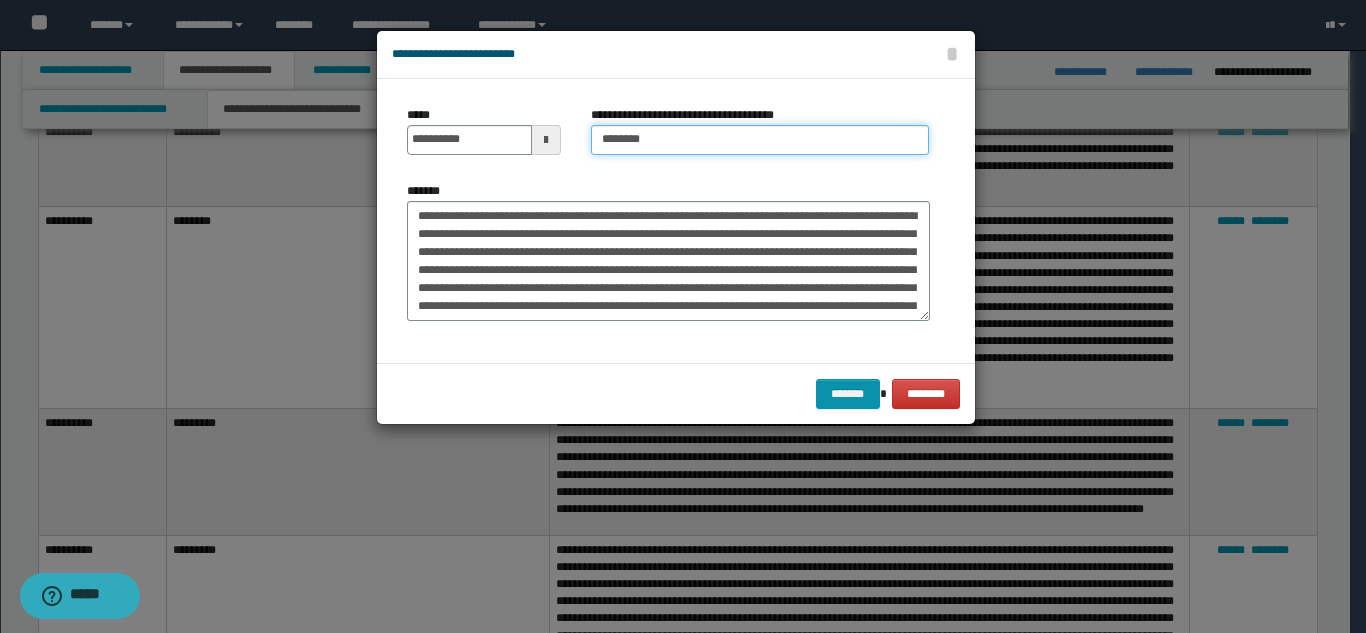 click on "********" at bounding box center (760, 140) 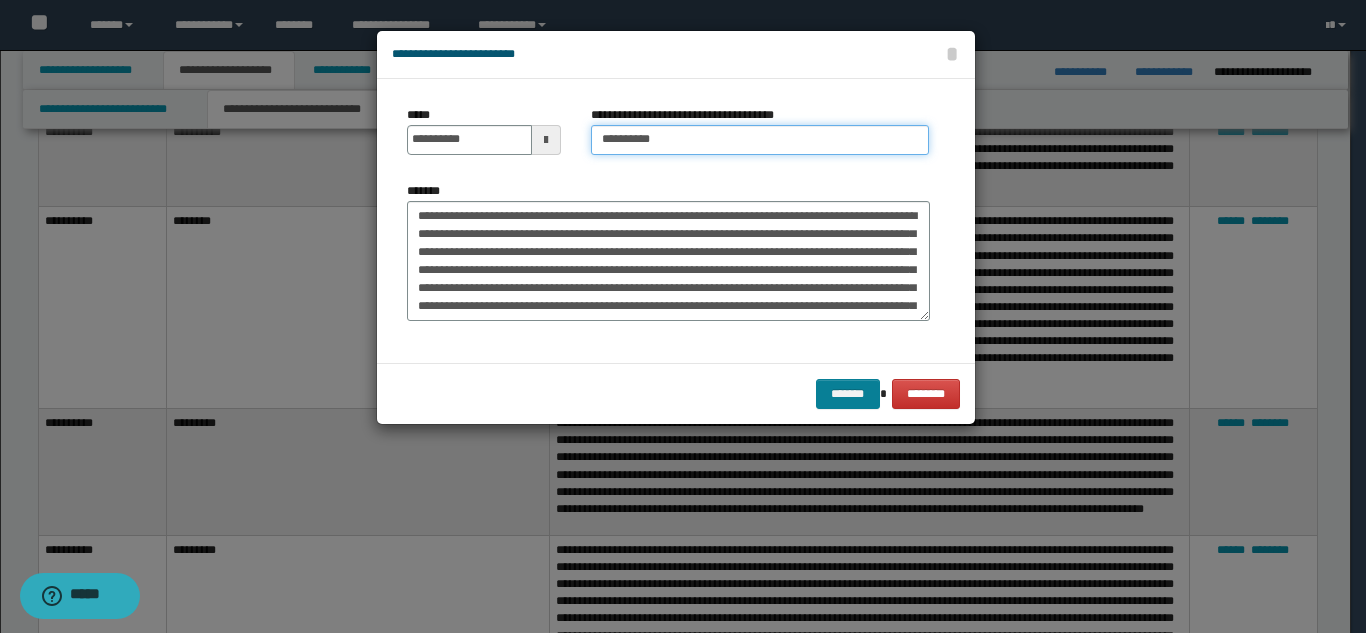 type on "**********" 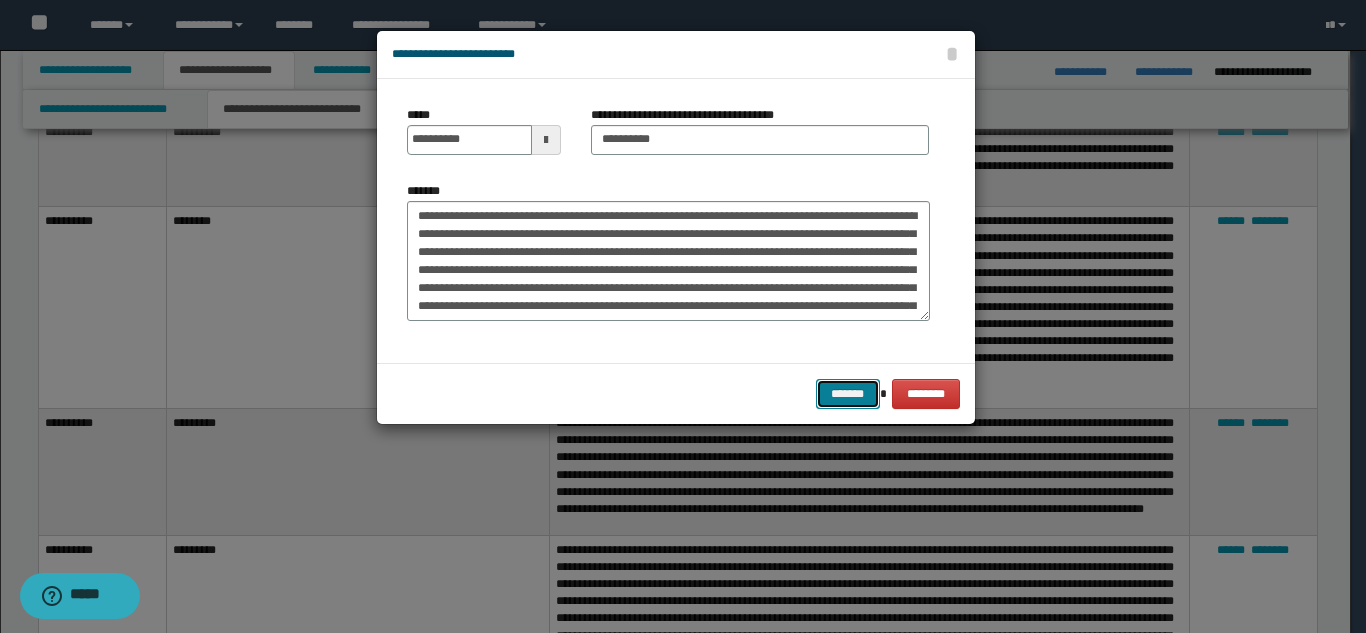 click on "*******" at bounding box center [848, 394] 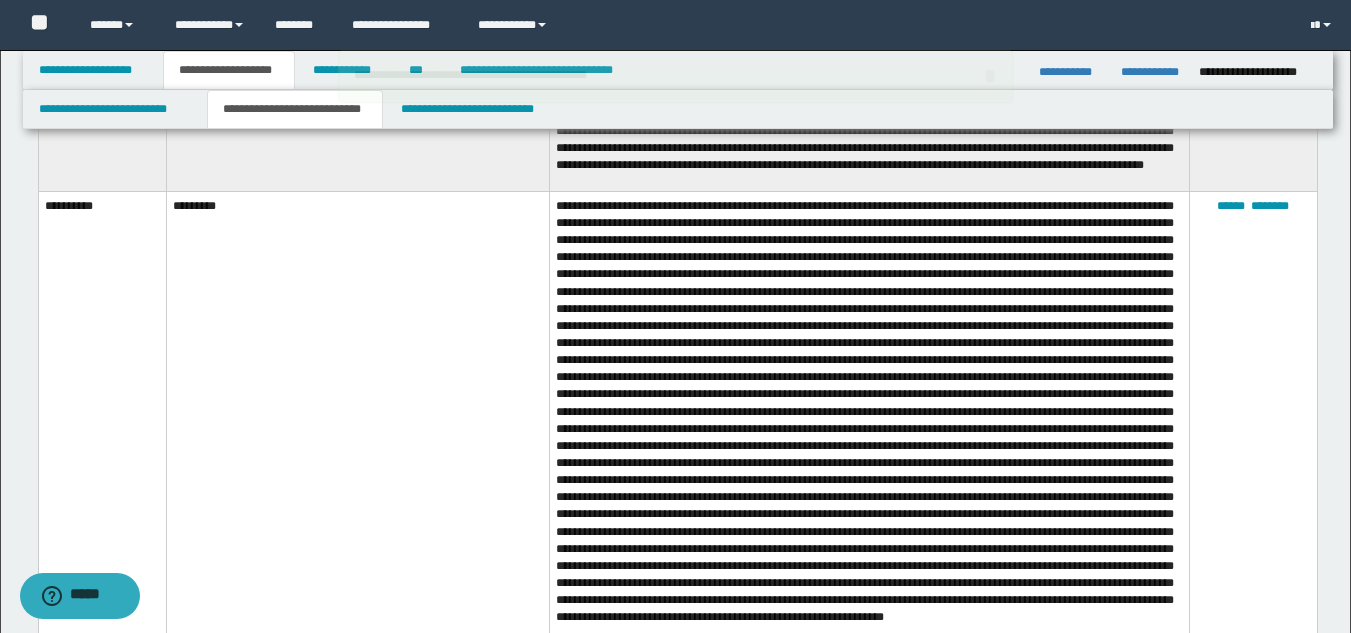 scroll, scrollTop: 5206, scrollLeft: 0, axis: vertical 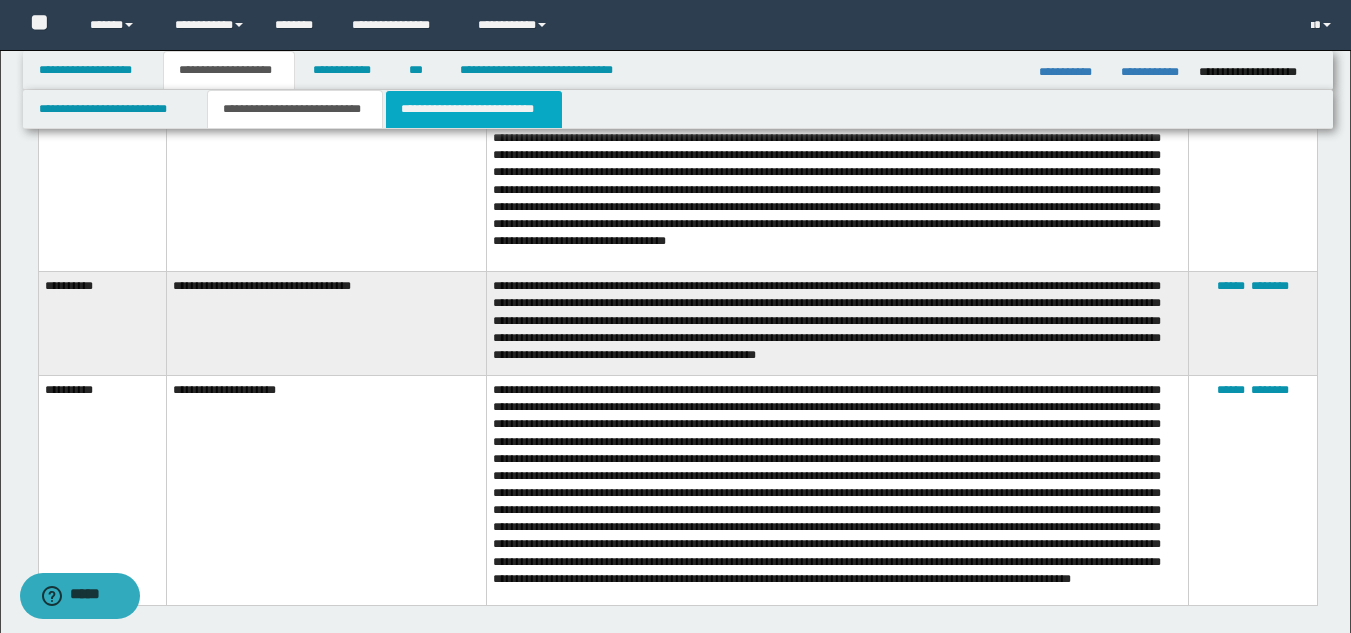 click on "**********" at bounding box center [474, 109] 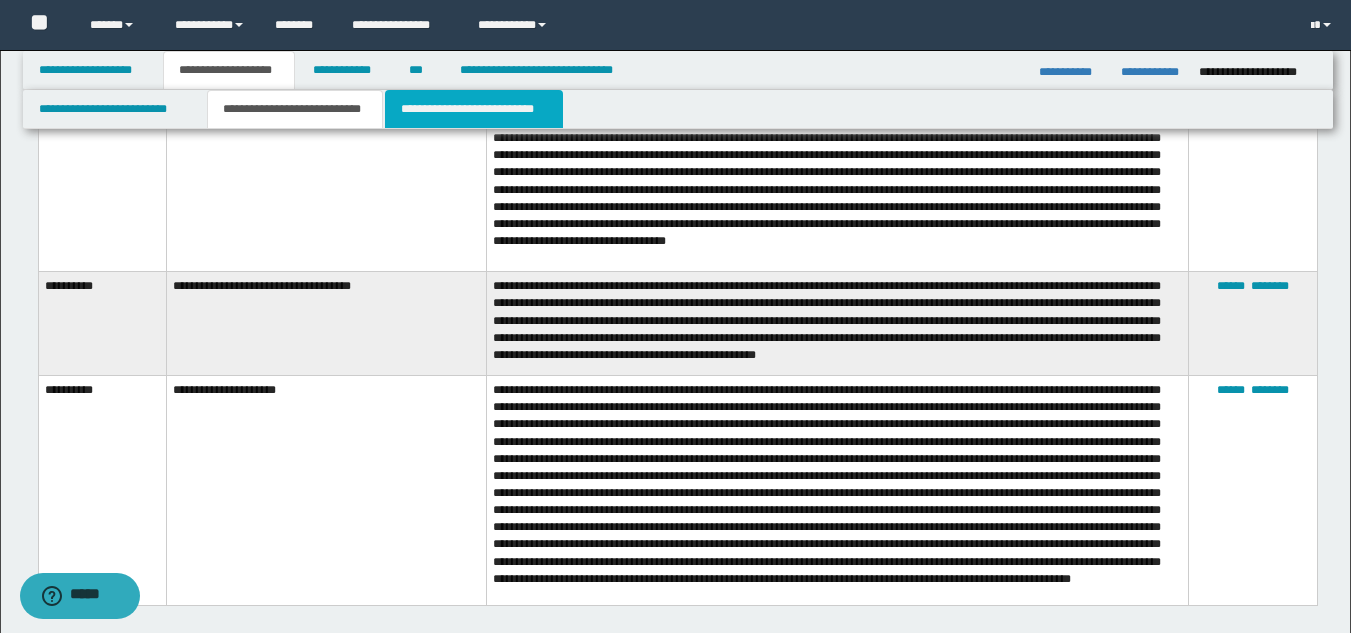 scroll, scrollTop: 3160, scrollLeft: 0, axis: vertical 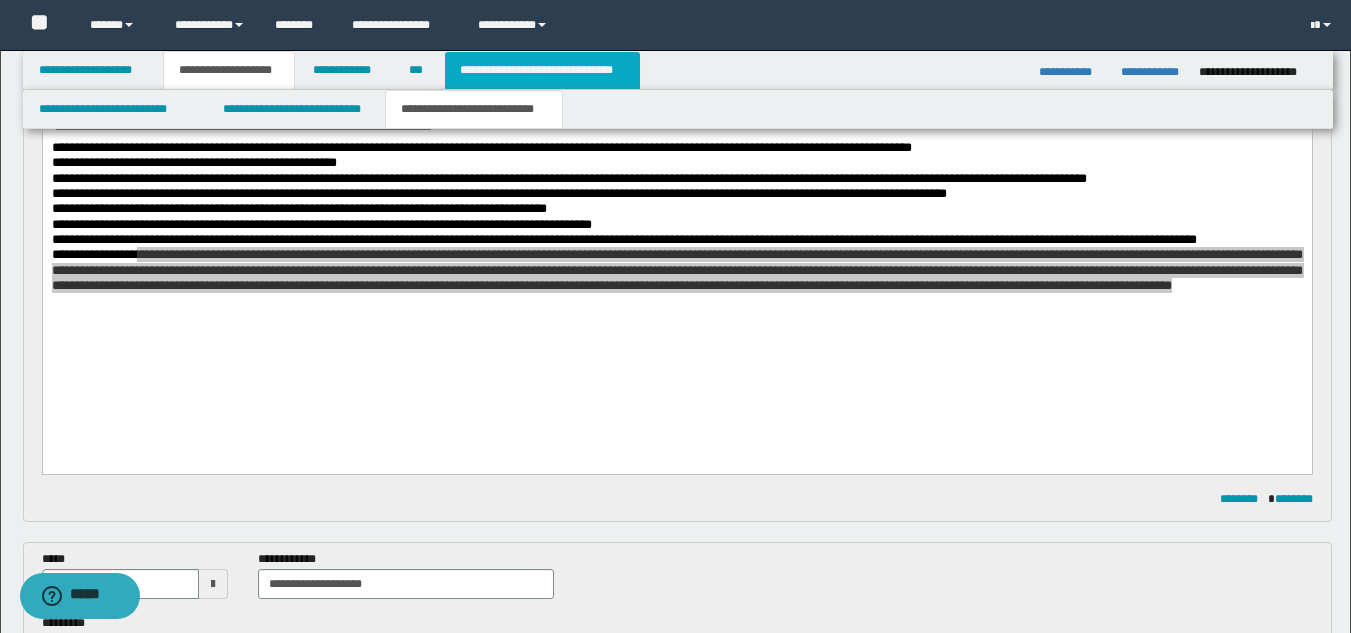 click on "**********" at bounding box center [542, 70] 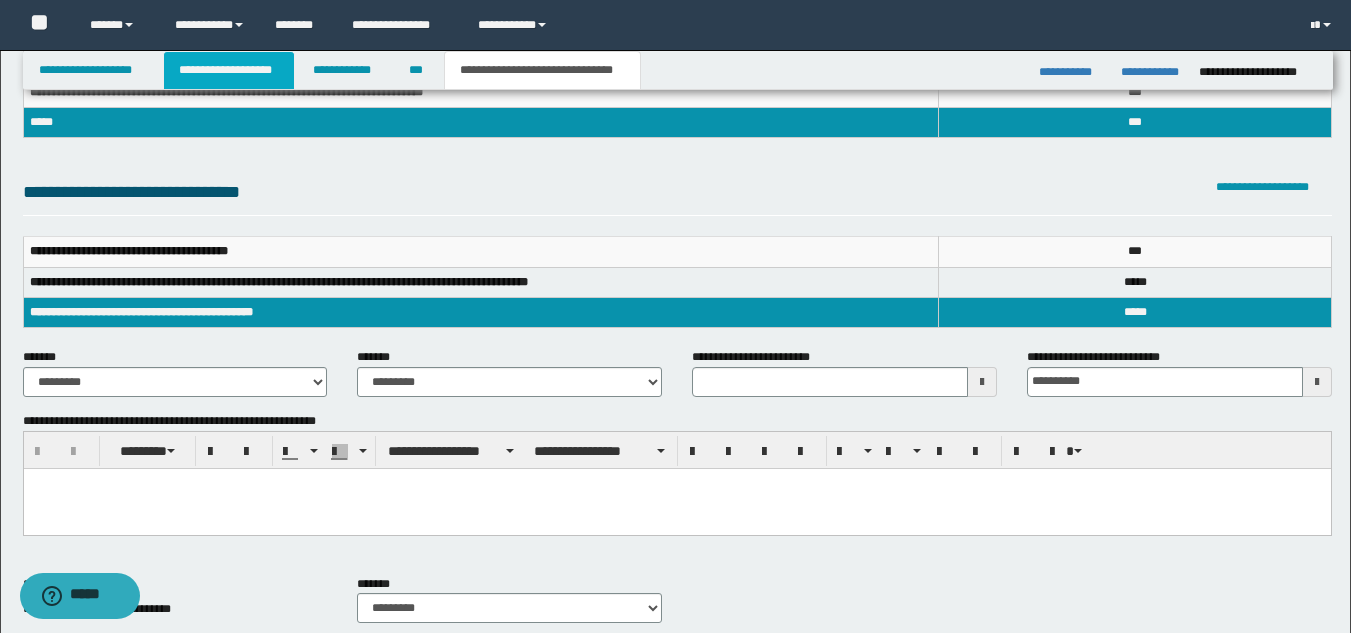 click on "**********" at bounding box center [229, 70] 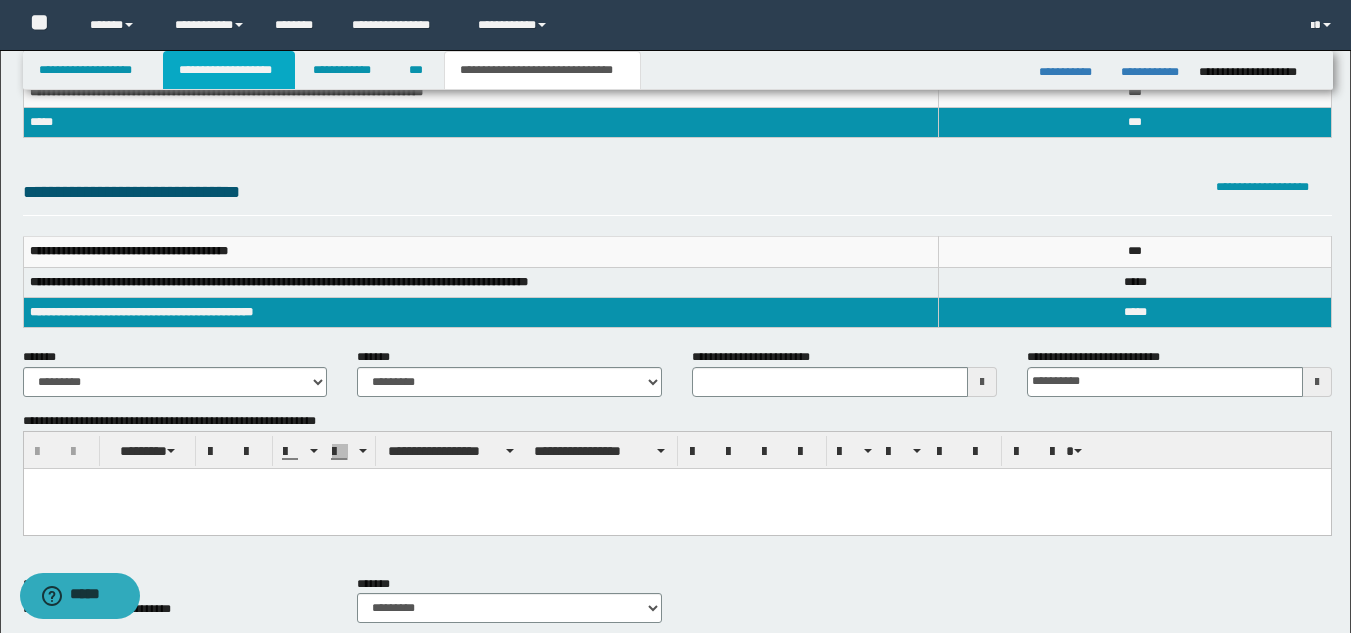 scroll, scrollTop: 261, scrollLeft: 0, axis: vertical 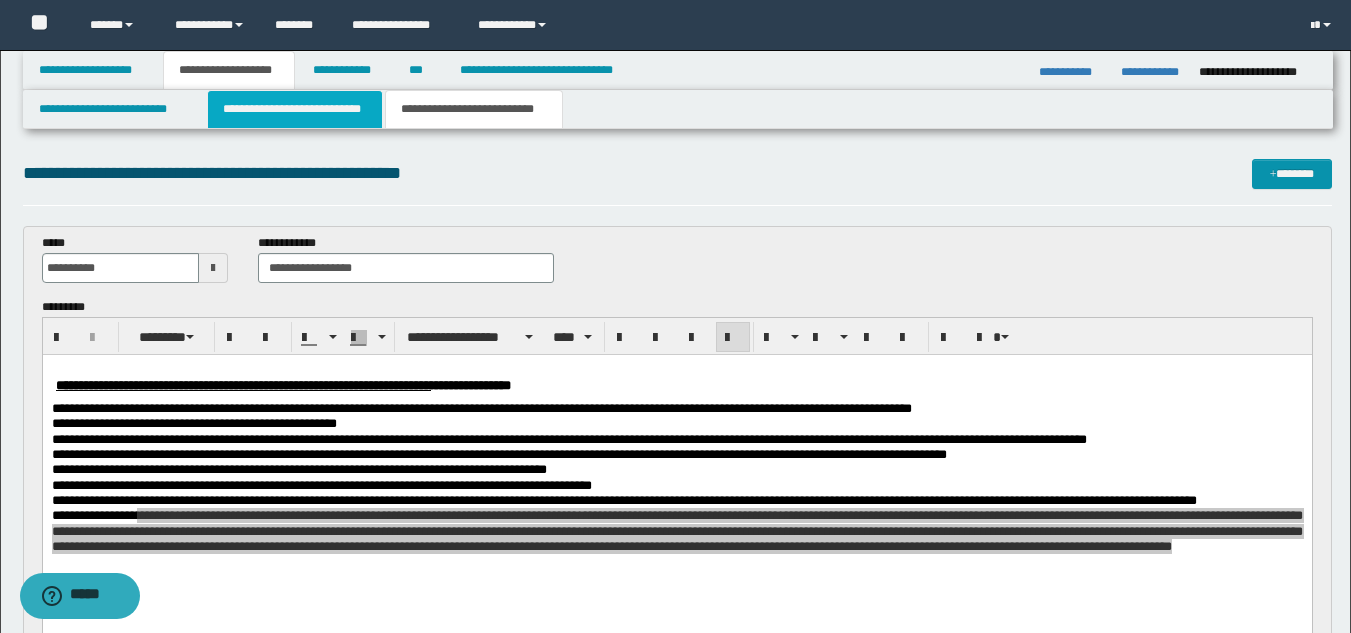 click on "**********" at bounding box center (295, 109) 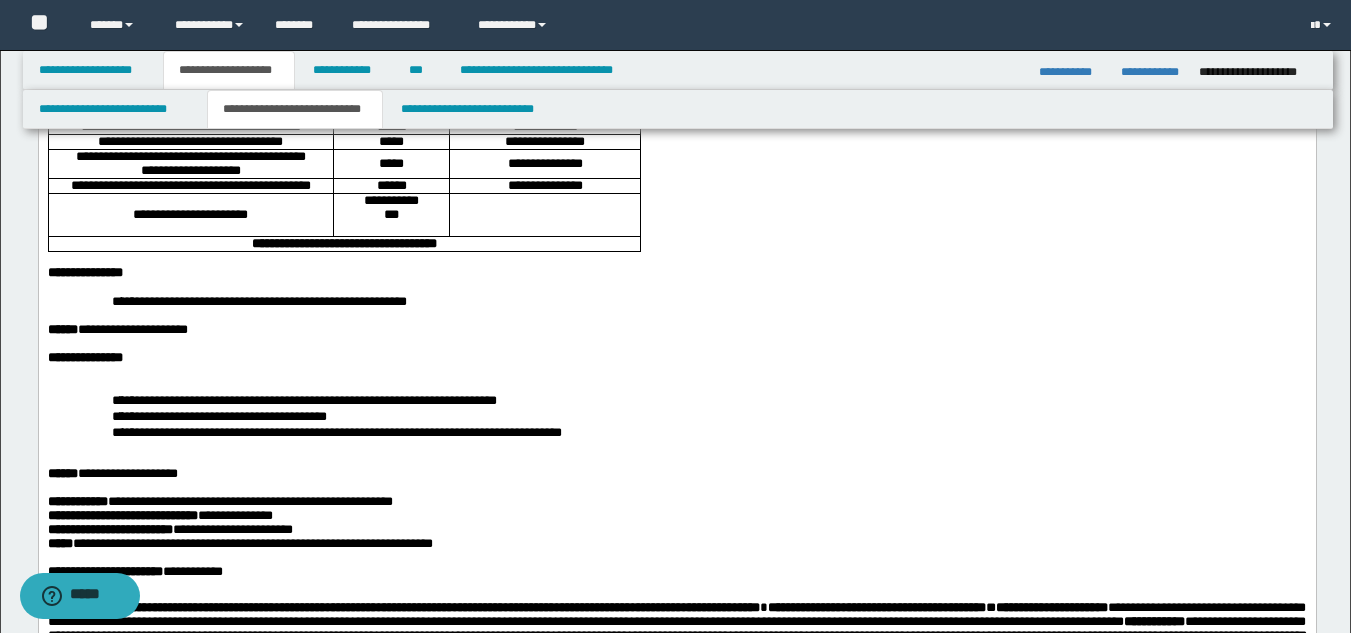 scroll, scrollTop: 405, scrollLeft: 0, axis: vertical 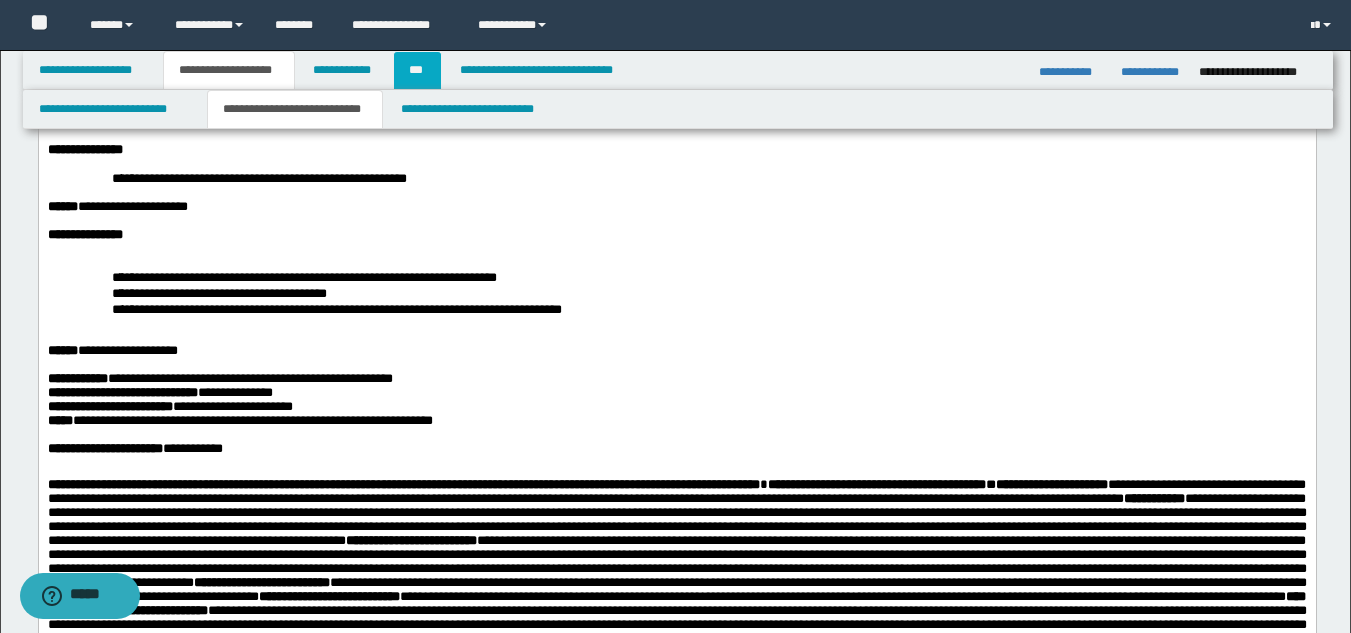 click on "***" at bounding box center [417, 70] 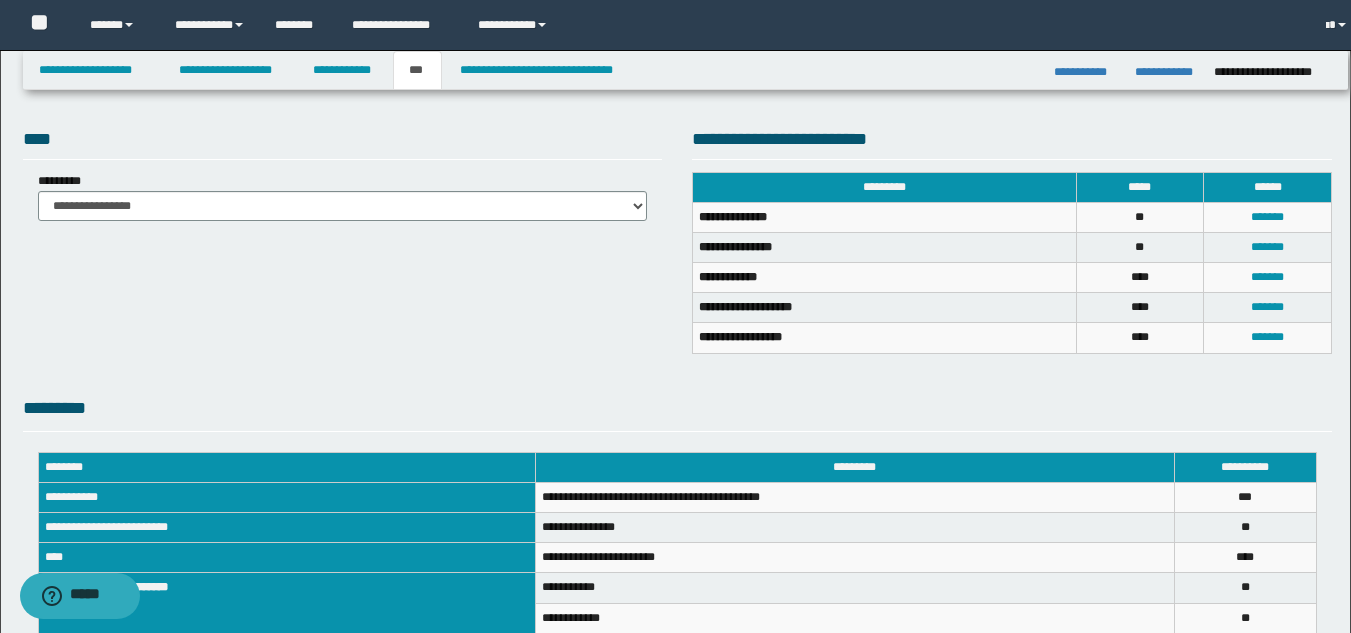 scroll, scrollTop: 374, scrollLeft: 0, axis: vertical 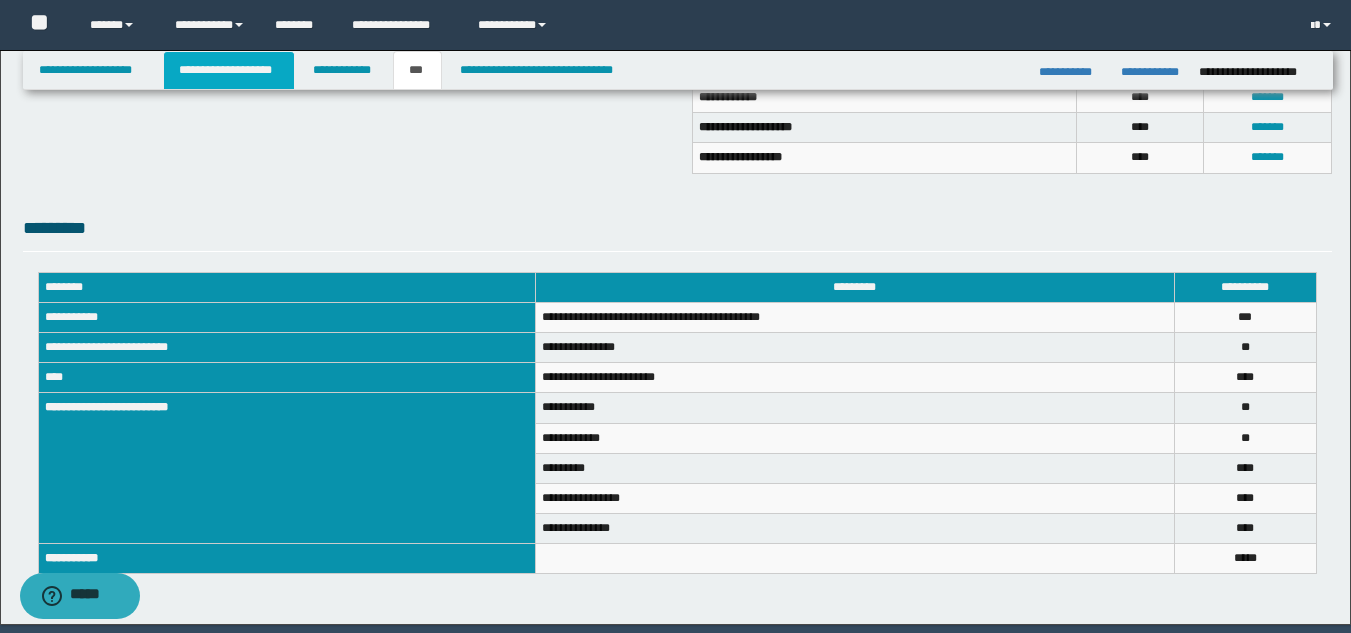 click on "**********" at bounding box center [229, 70] 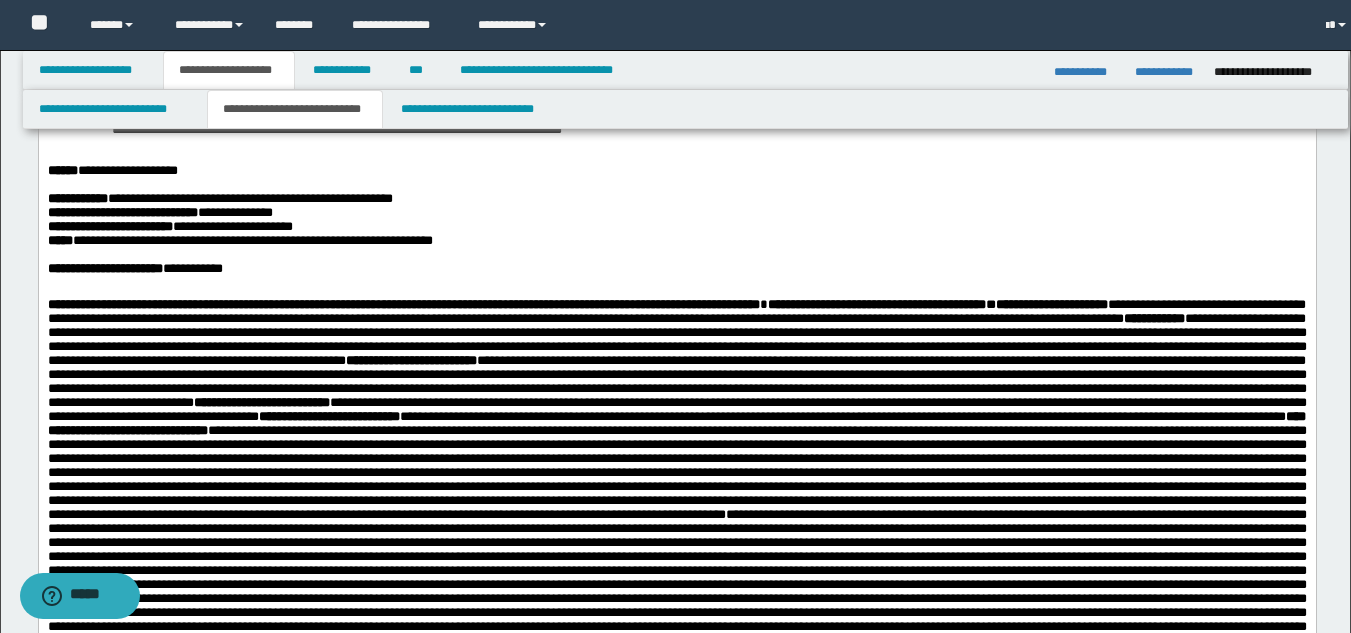 scroll, scrollTop: 616, scrollLeft: 0, axis: vertical 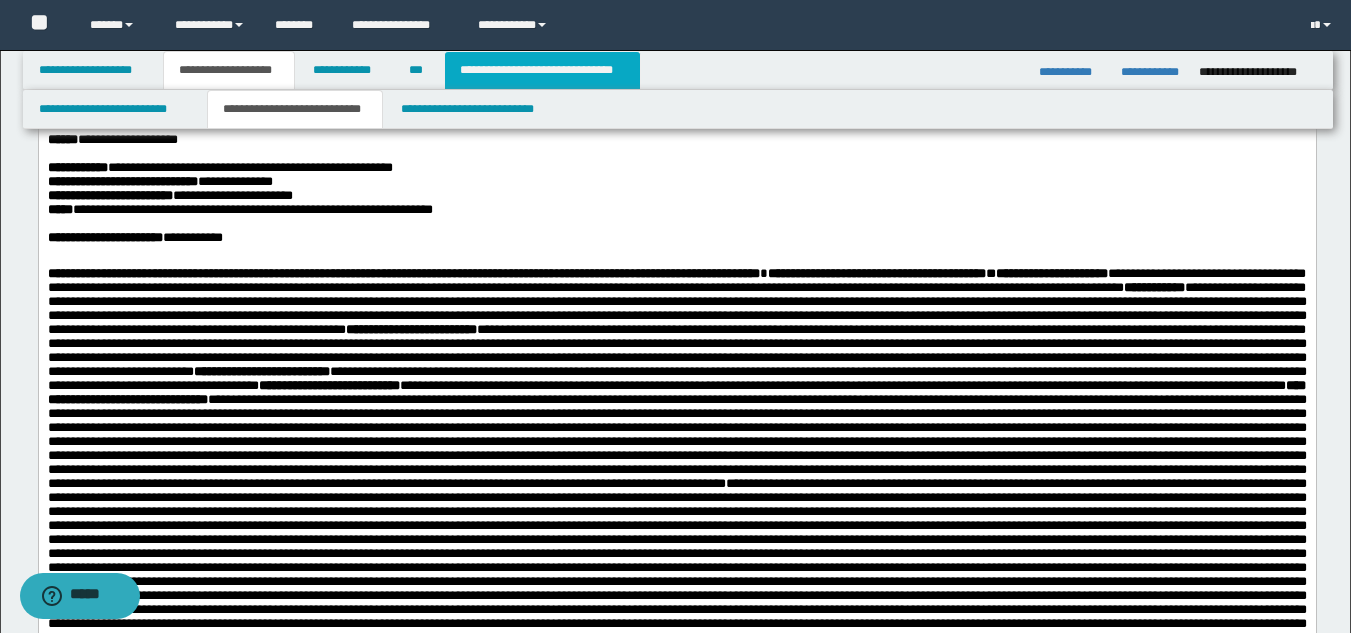 click on "**********" at bounding box center [542, 70] 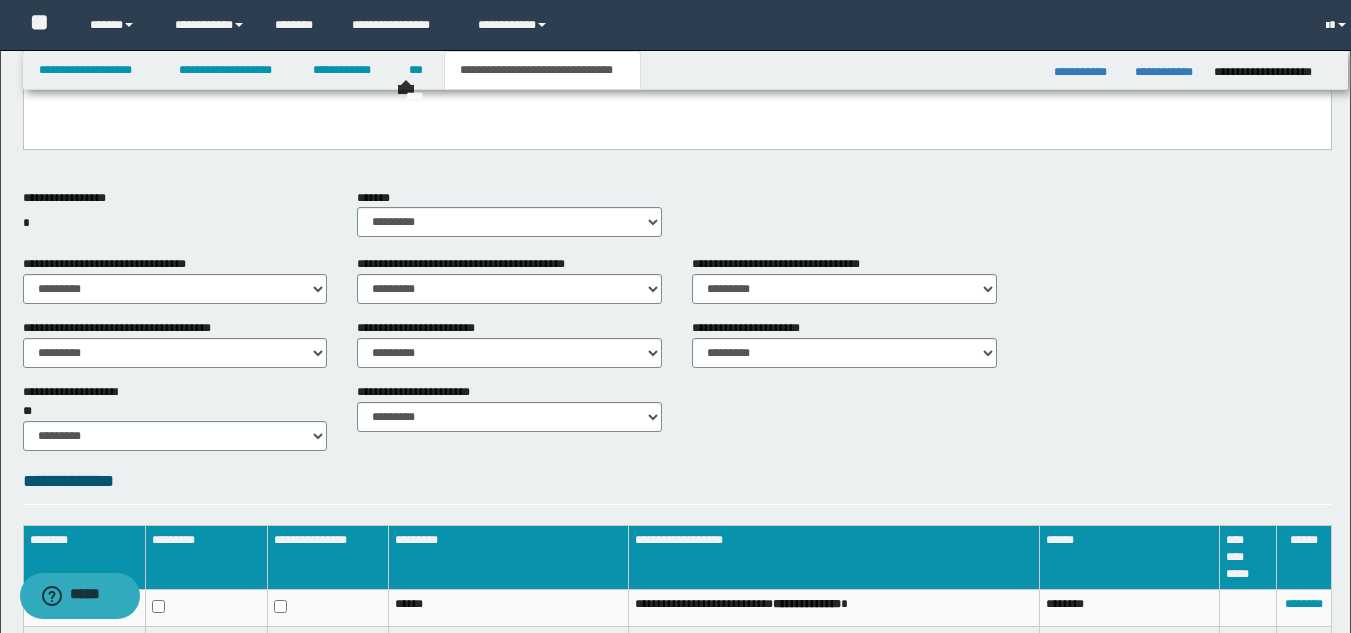 scroll, scrollTop: 585, scrollLeft: 0, axis: vertical 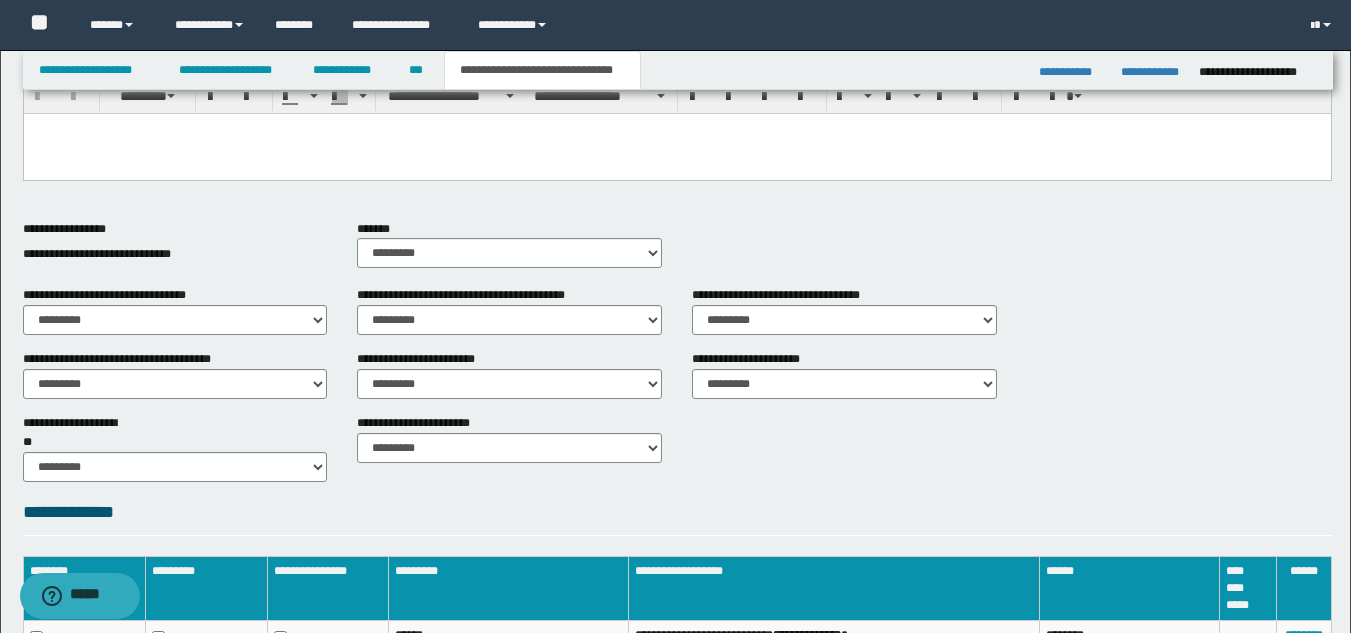 click on "*******
*********
**
**" at bounding box center (509, 252) 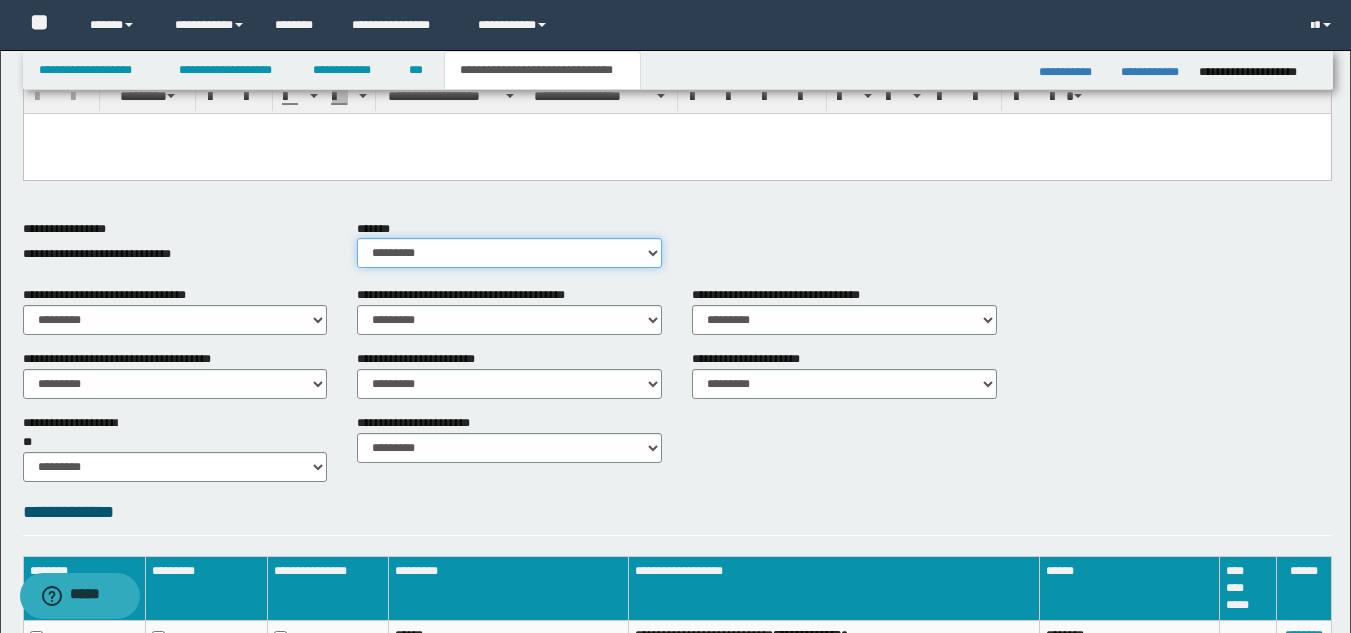 click on "*********
**
**" at bounding box center (509, 253) 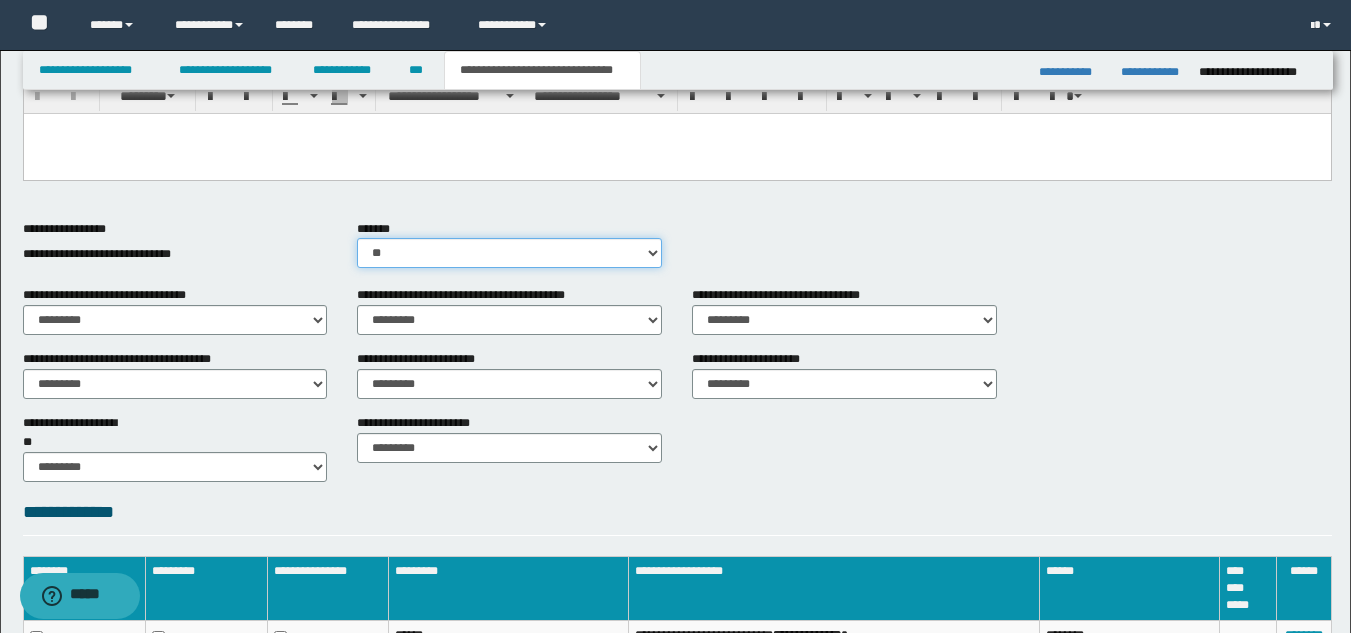 click on "*********
**
**" at bounding box center [509, 253] 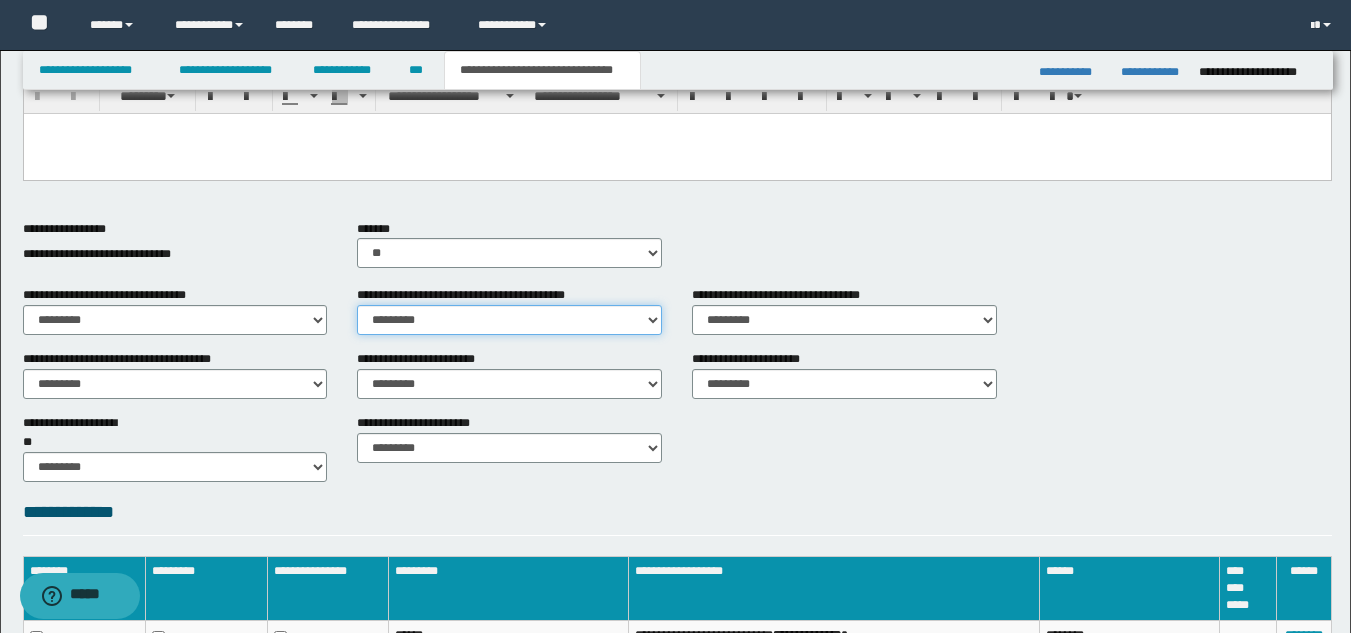 click on "*********
**
**" at bounding box center [509, 320] 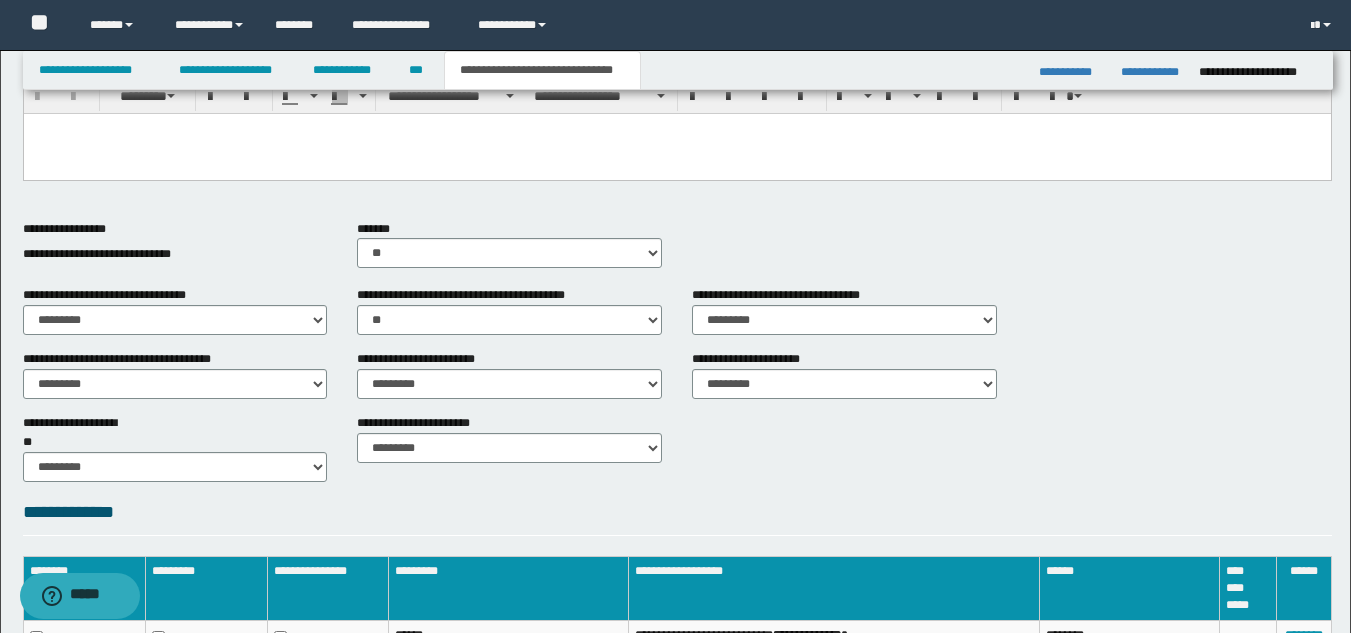 click on "**********" at bounding box center (426, 359) 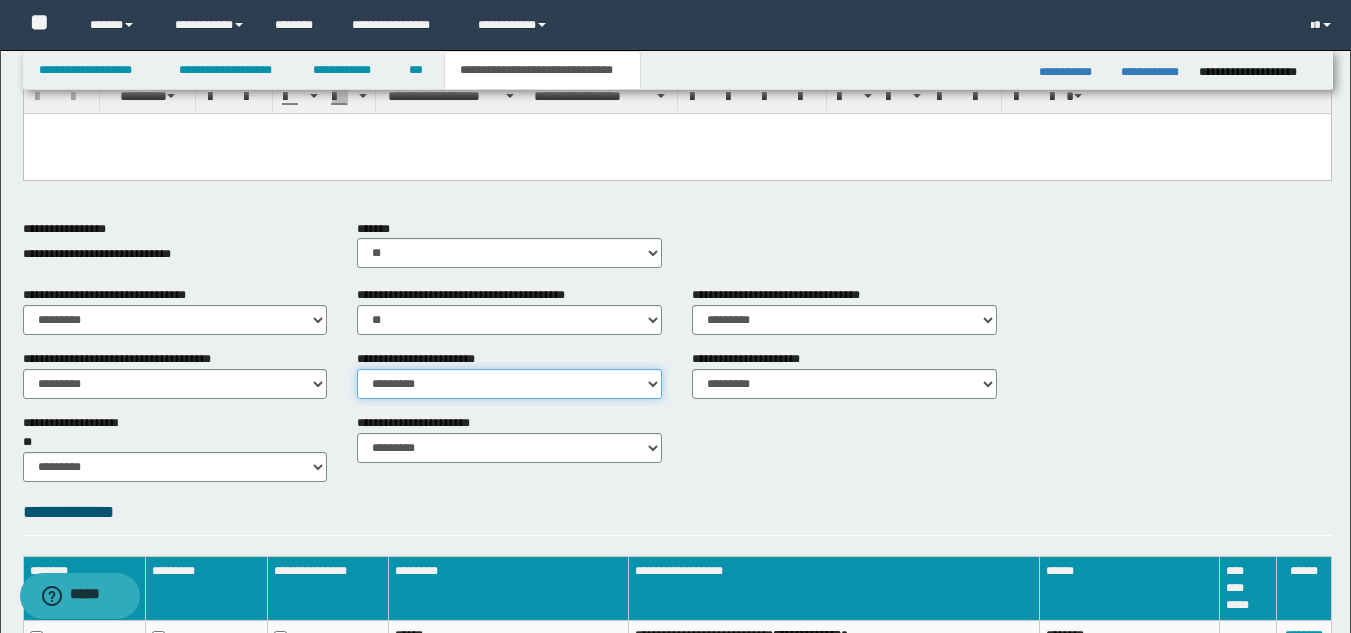 click on "*********
**
**" at bounding box center [509, 384] 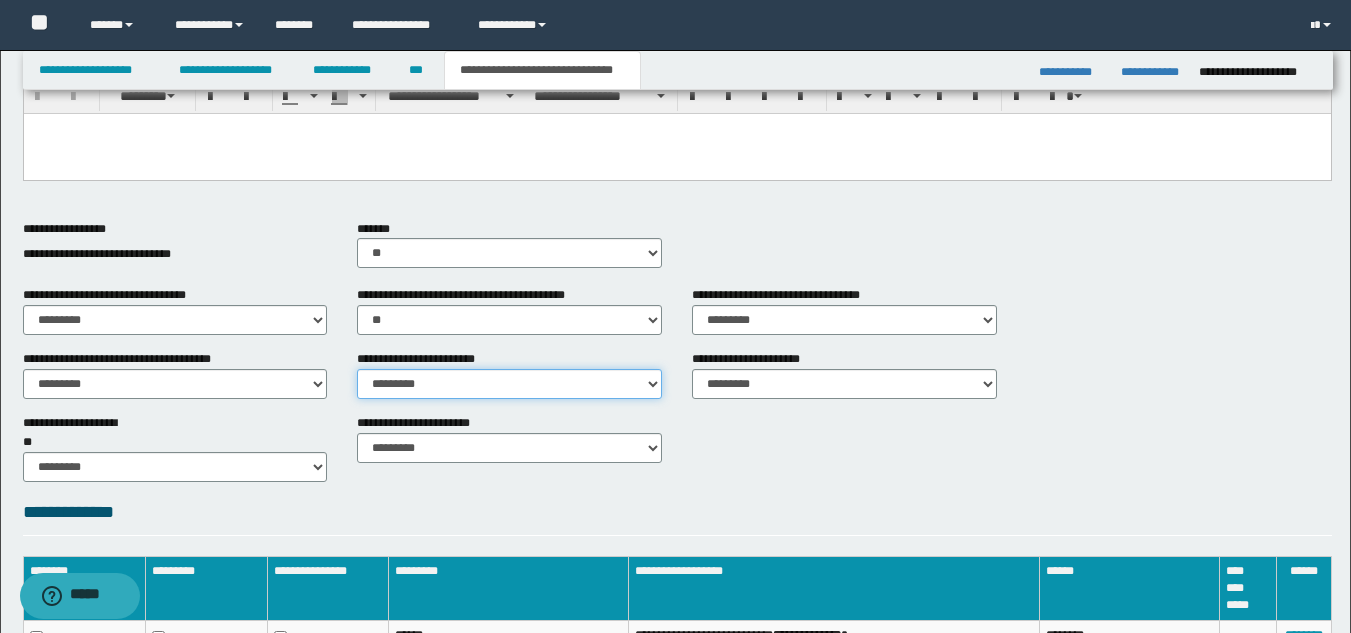 drag, startPoint x: 393, startPoint y: 378, endPoint x: 393, endPoint y: 391, distance: 13 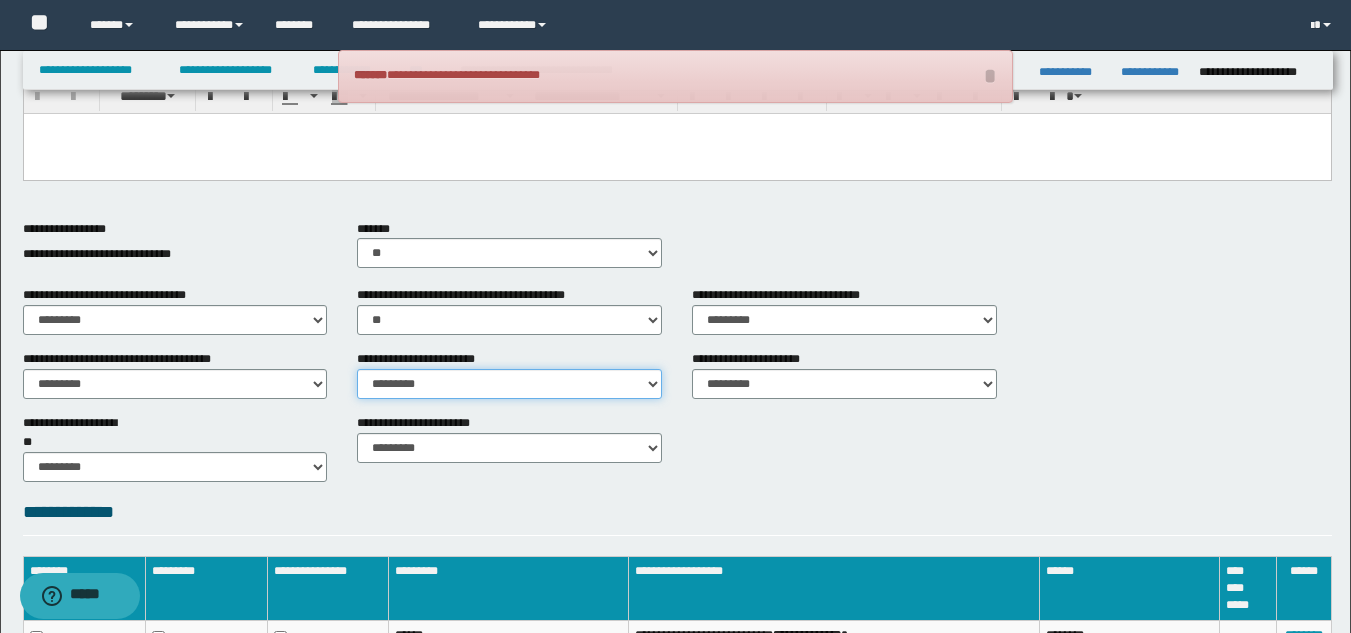 select on "*" 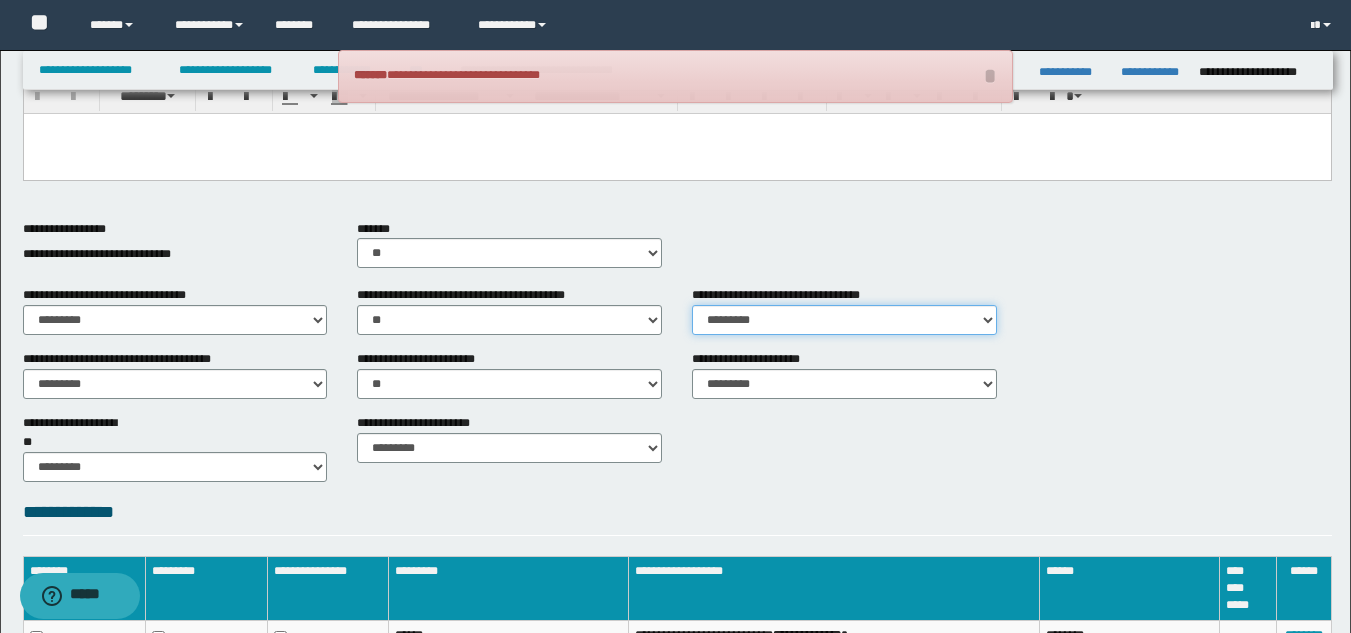click on "*********
**
**" at bounding box center [844, 320] 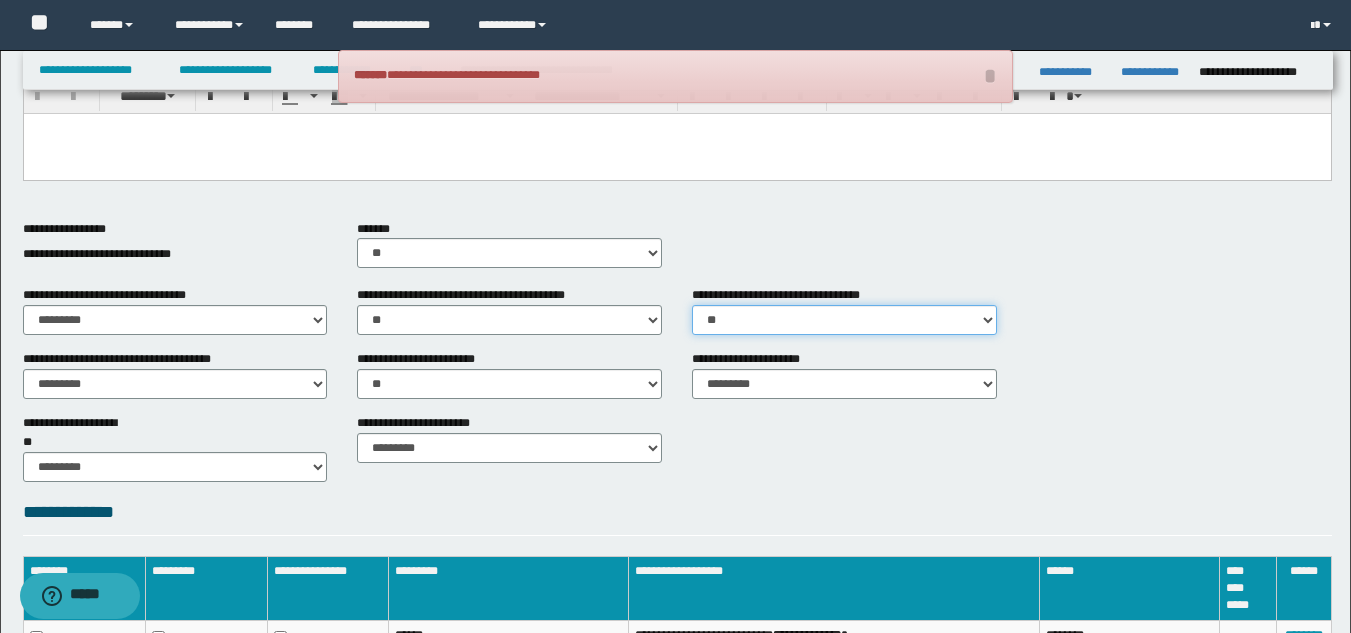 click on "*********
**
**" at bounding box center [844, 320] 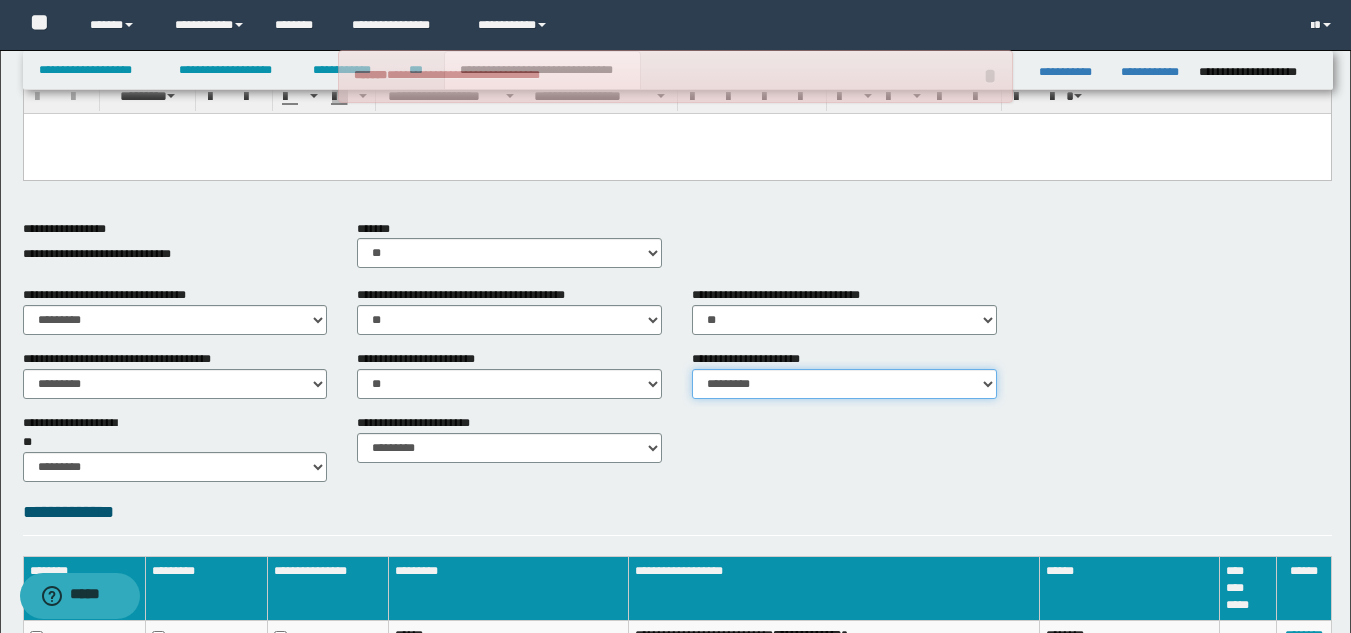 click on "*********
**
**" at bounding box center (844, 384) 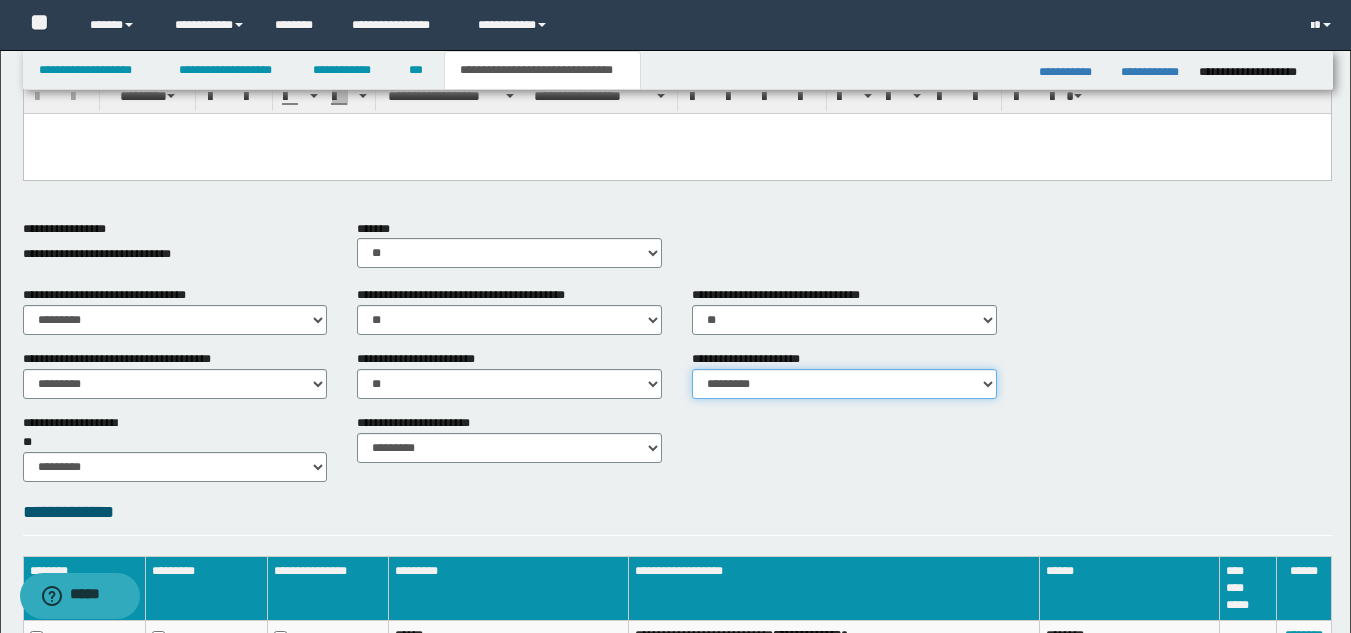 select on "*" 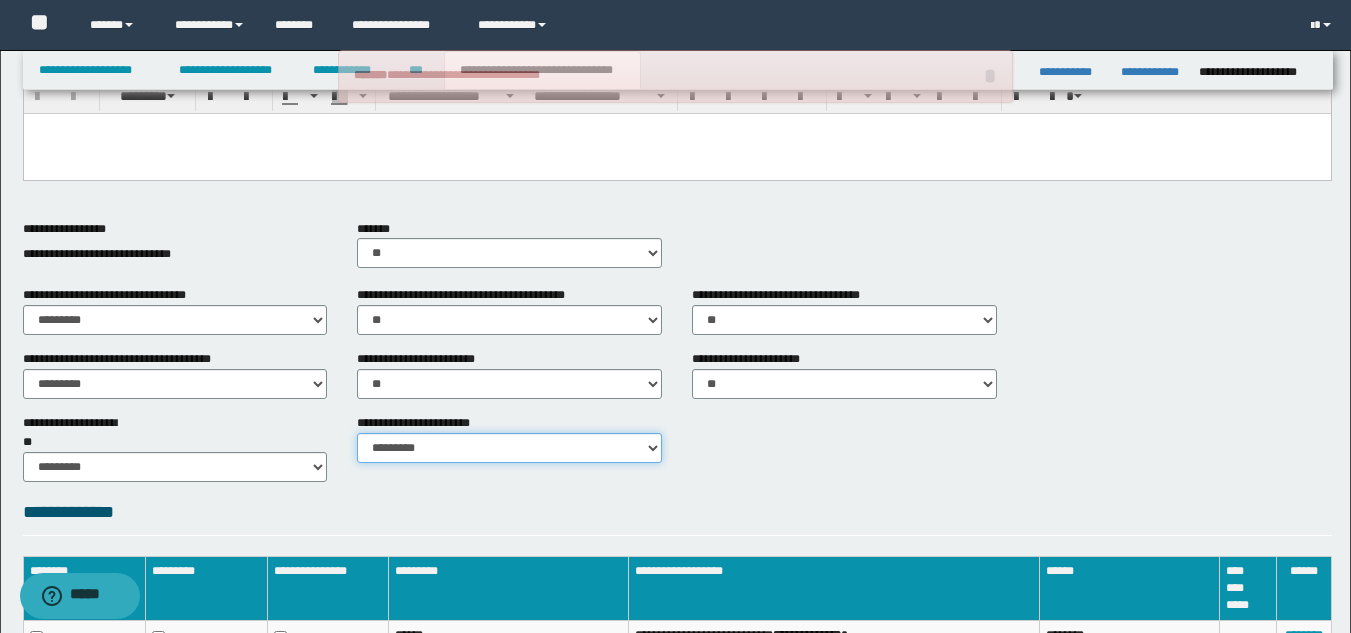click on "*********
*********
*********" at bounding box center (509, 448) 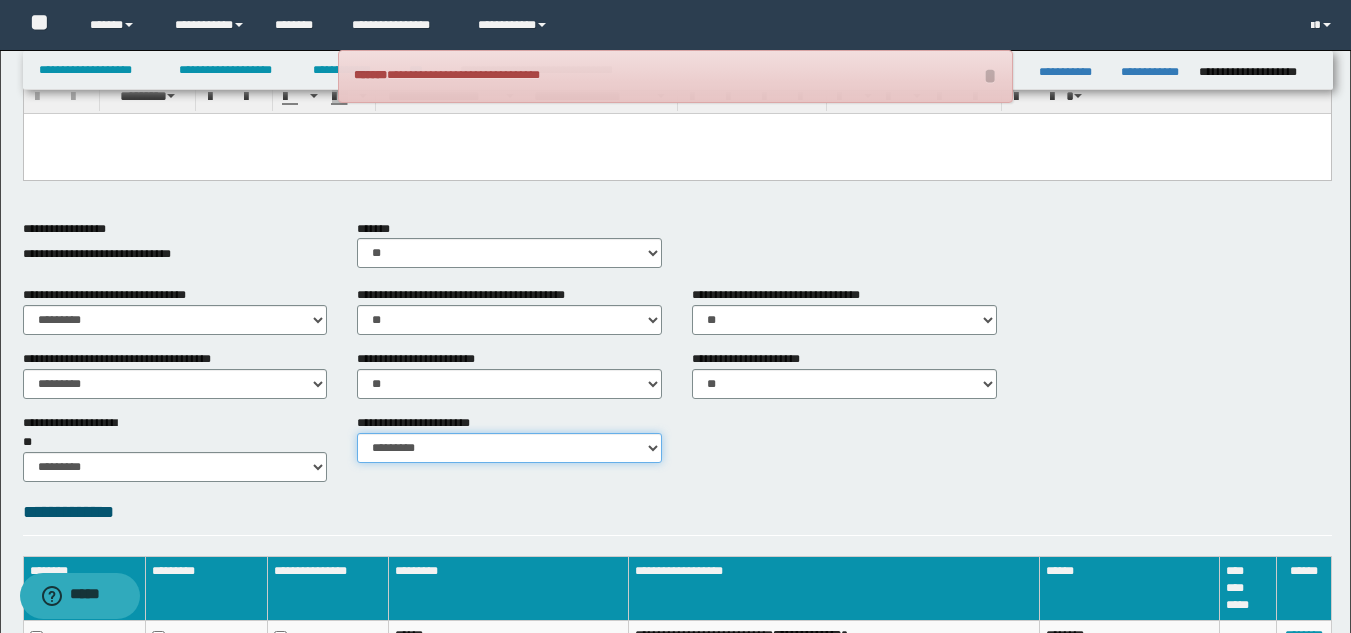 click on "*********
*********
*********" at bounding box center [509, 448] 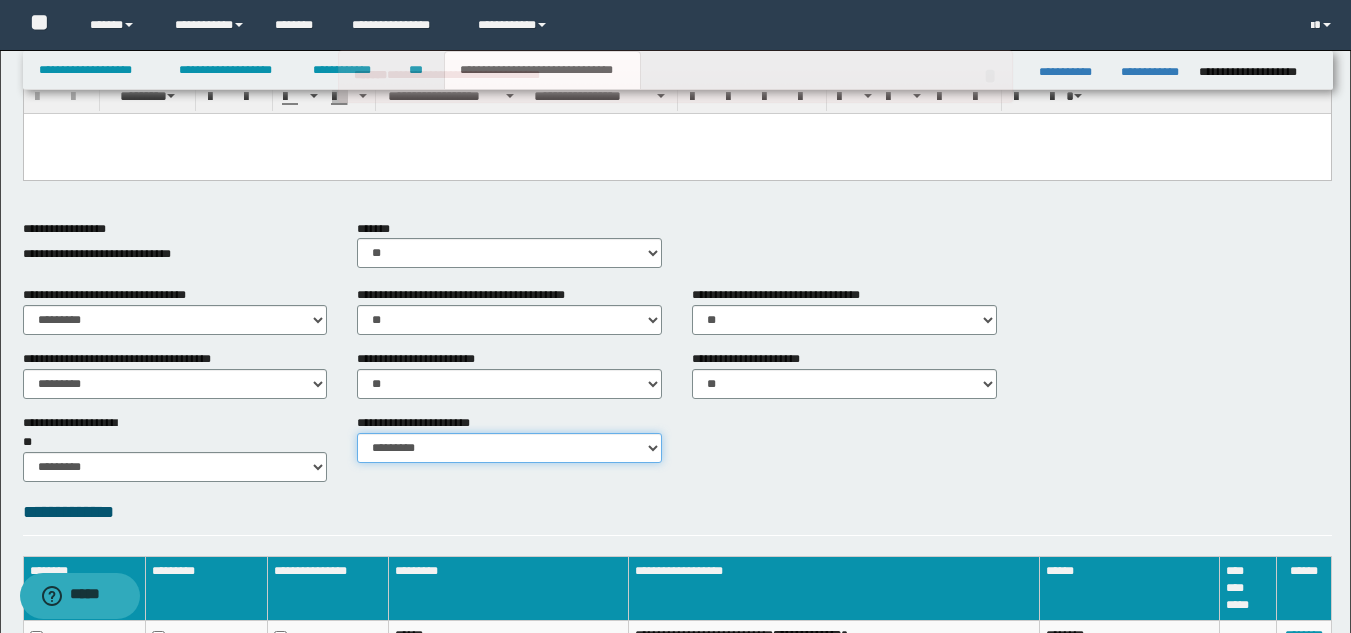 select on "*" 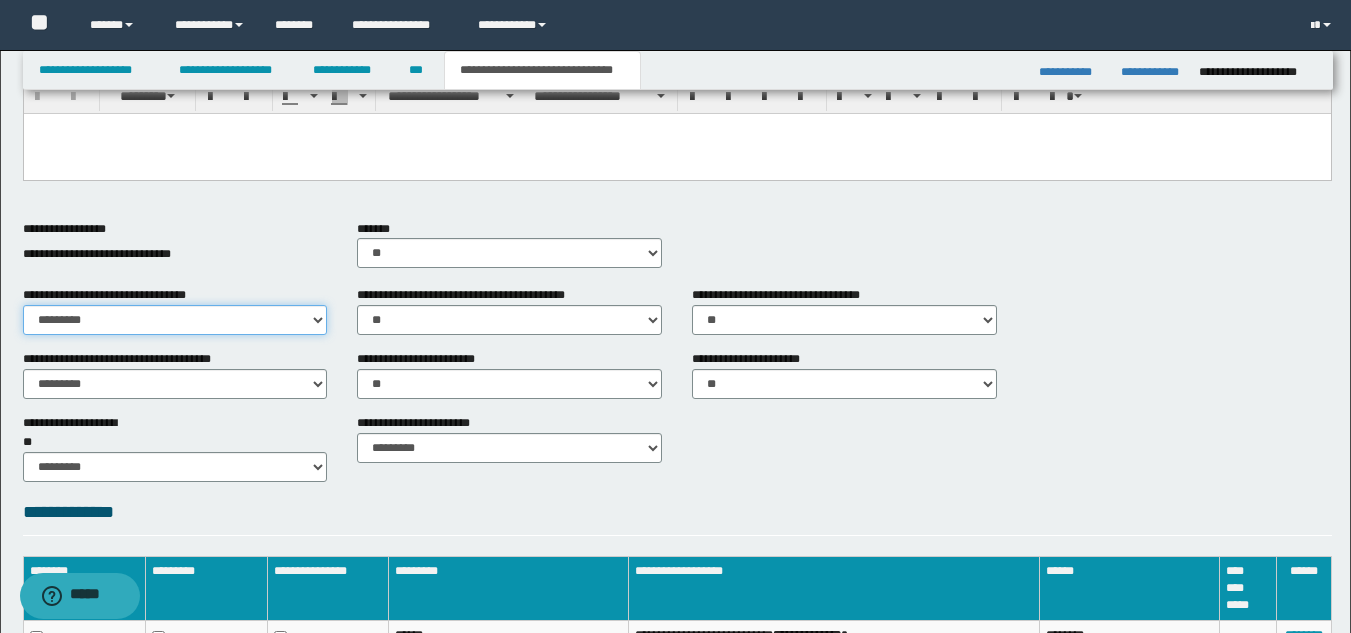click on "*********
**
**" at bounding box center [175, 320] 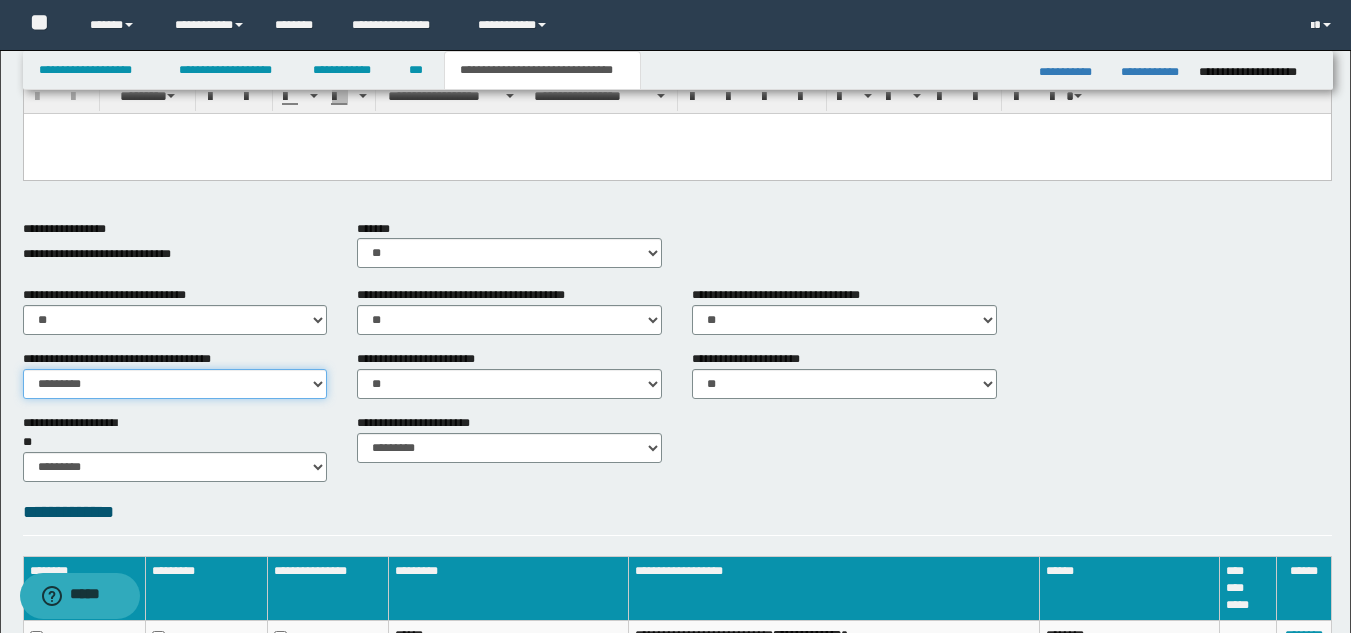 click on "*********
**
**" at bounding box center (175, 384) 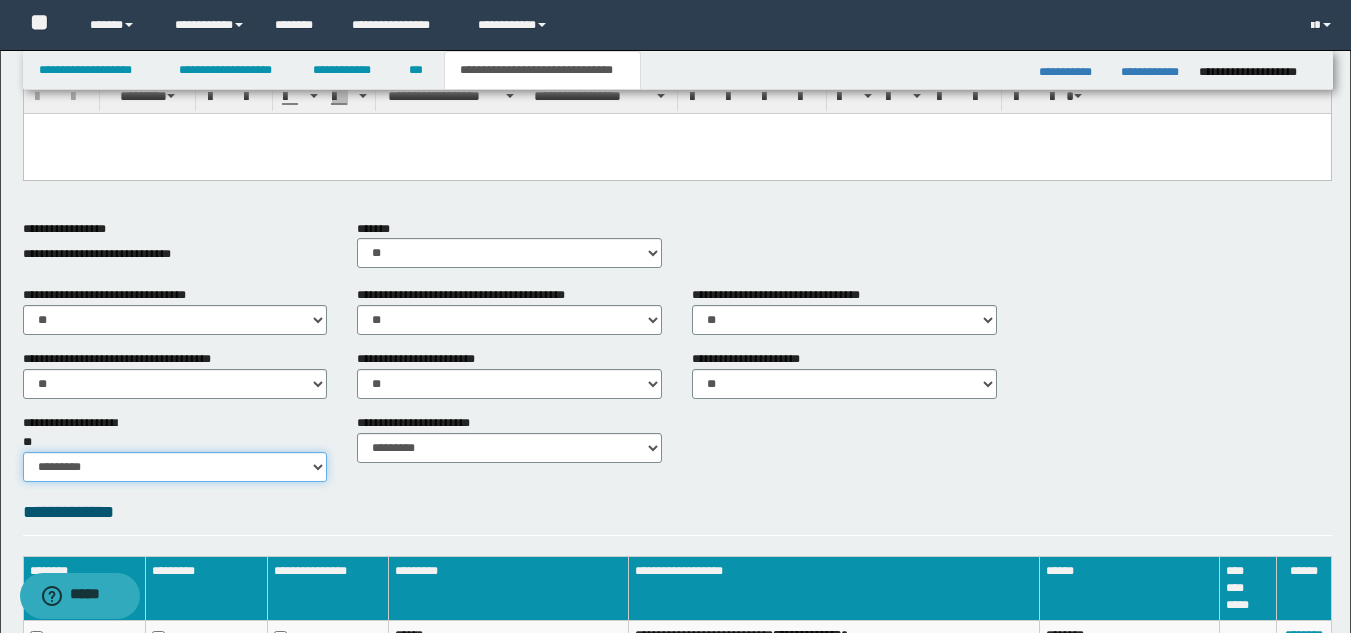 click on "*********
**
**" at bounding box center (175, 467) 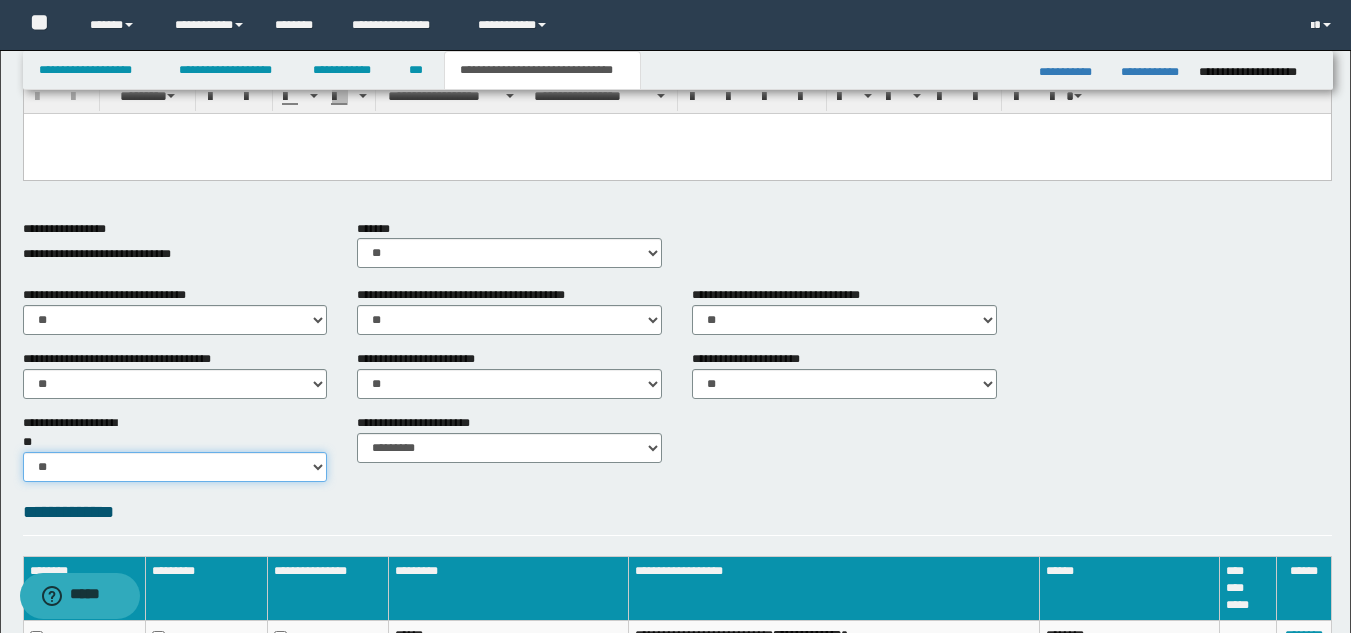 click on "*********
**
**" at bounding box center [175, 467] 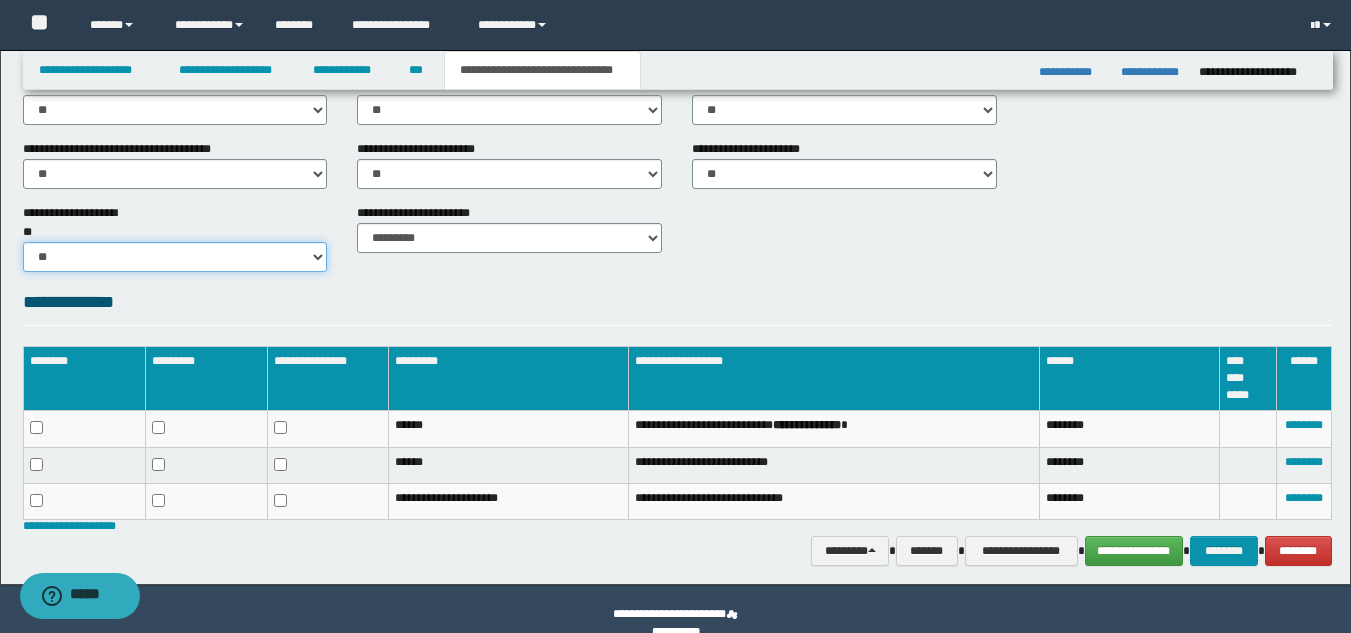 scroll, scrollTop: 800, scrollLeft: 0, axis: vertical 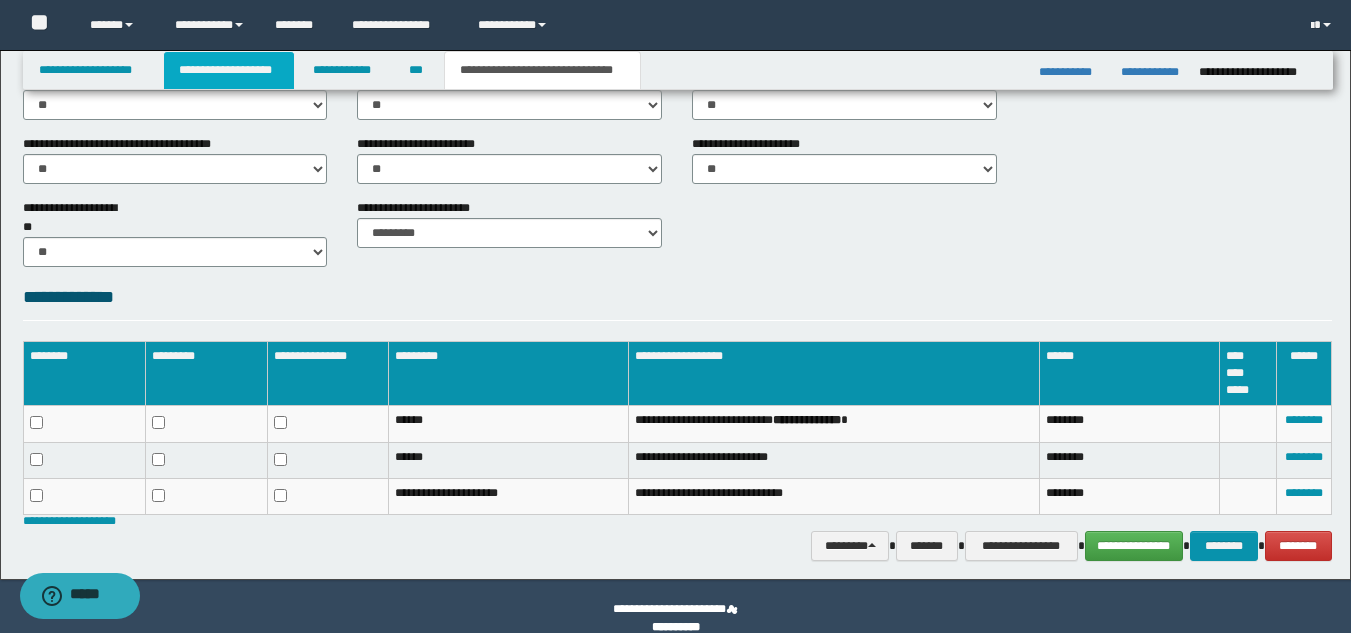 click on "**********" at bounding box center [229, 70] 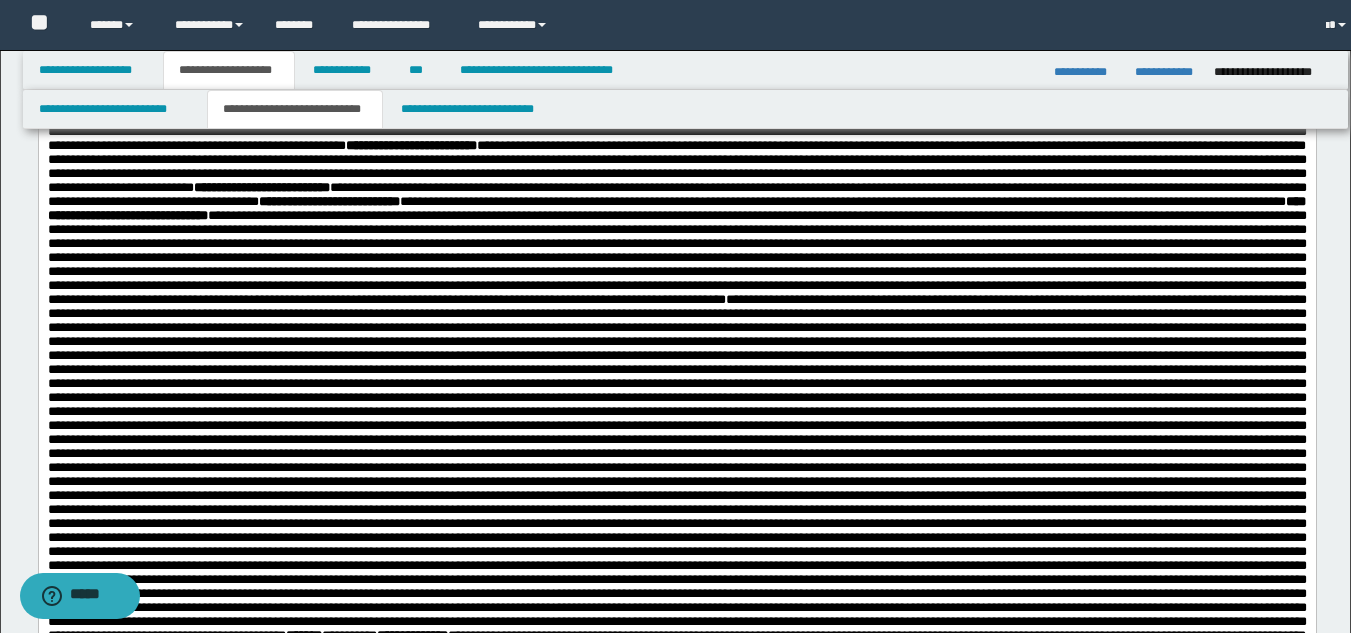 scroll, scrollTop: 831, scrollLeft: 0, axis: vertical 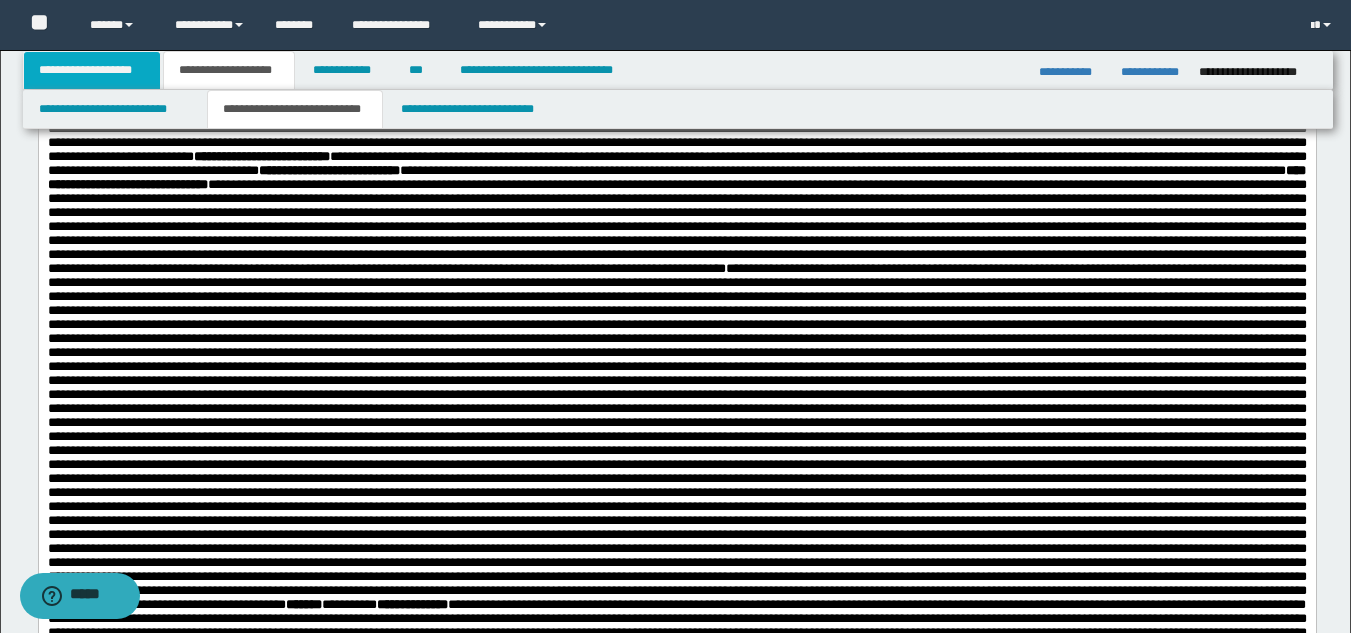 click on "**********" at bounding box center (92, 70) 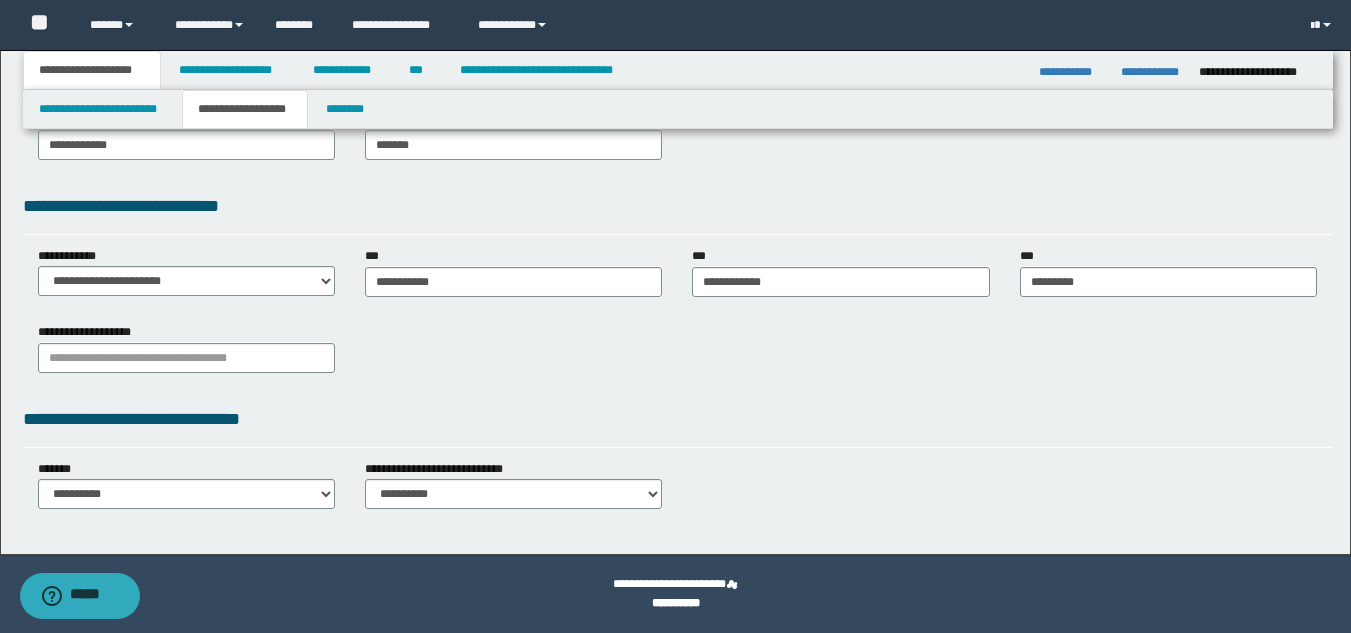 scroll, scrollTop: 474, scrollLeft: 0, axis: vertical 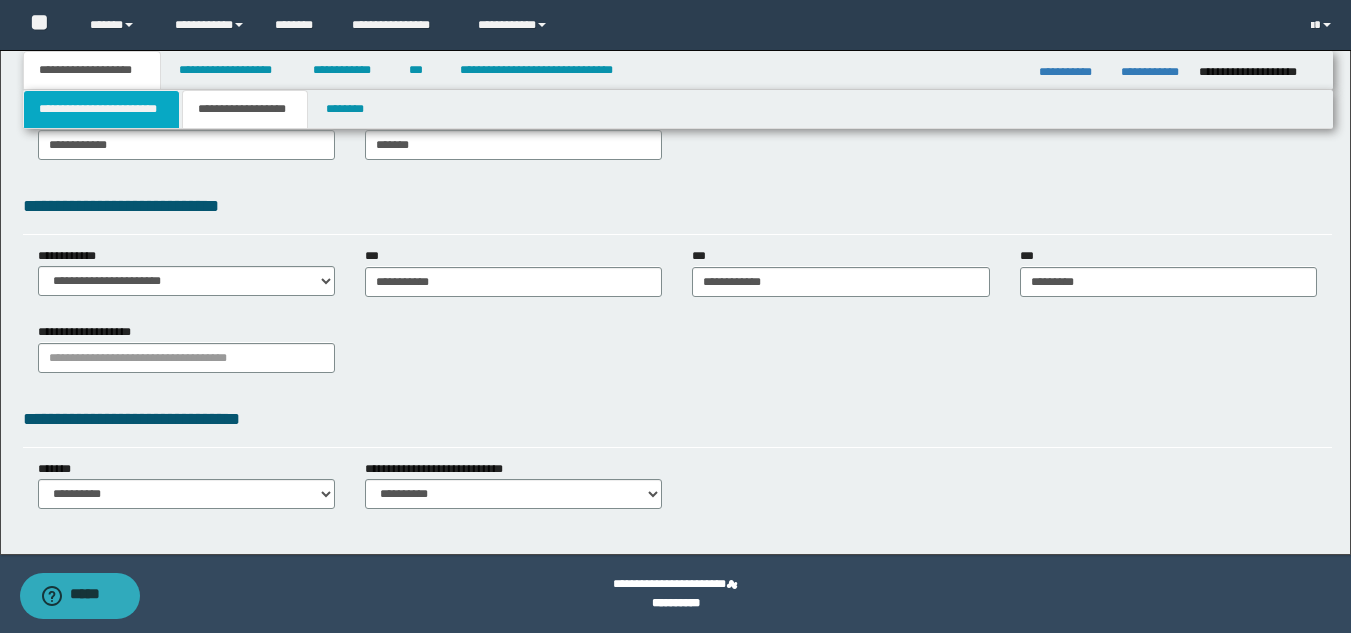 click on "**********" at bounding box center (101, 109) 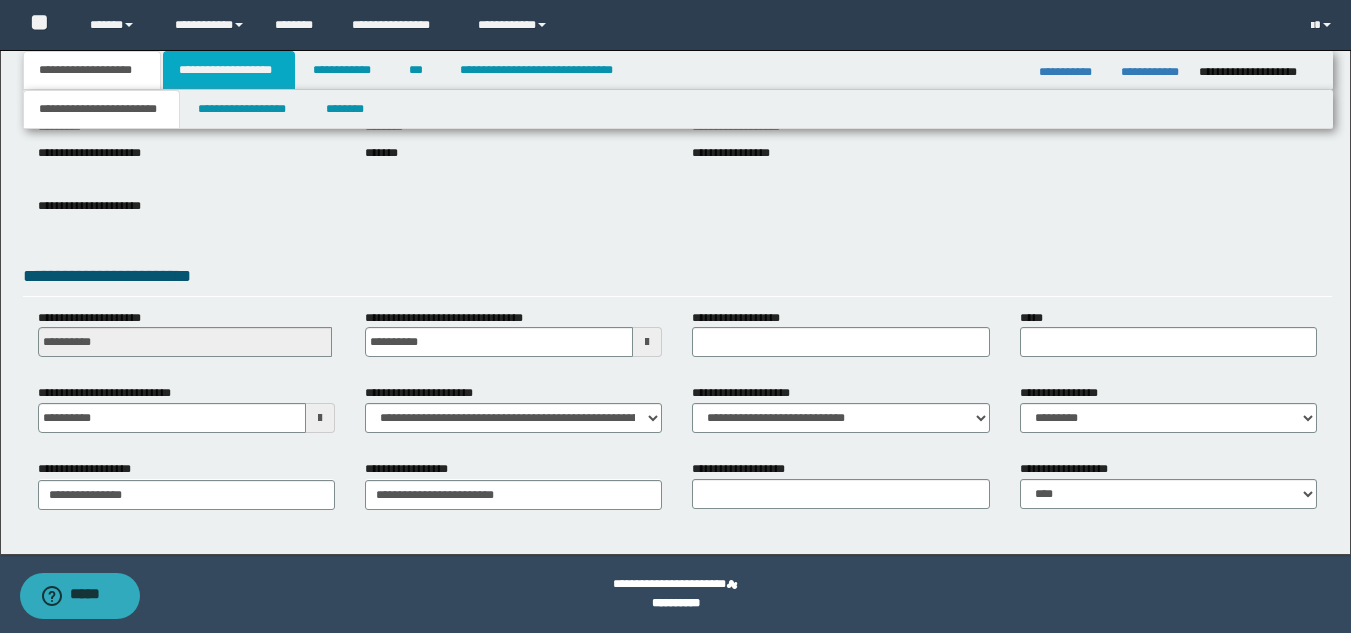 drag, startPoint x: 270, startPoint y: 76, endPoint x: 376, endPoint y: 110, distance: 111.31936 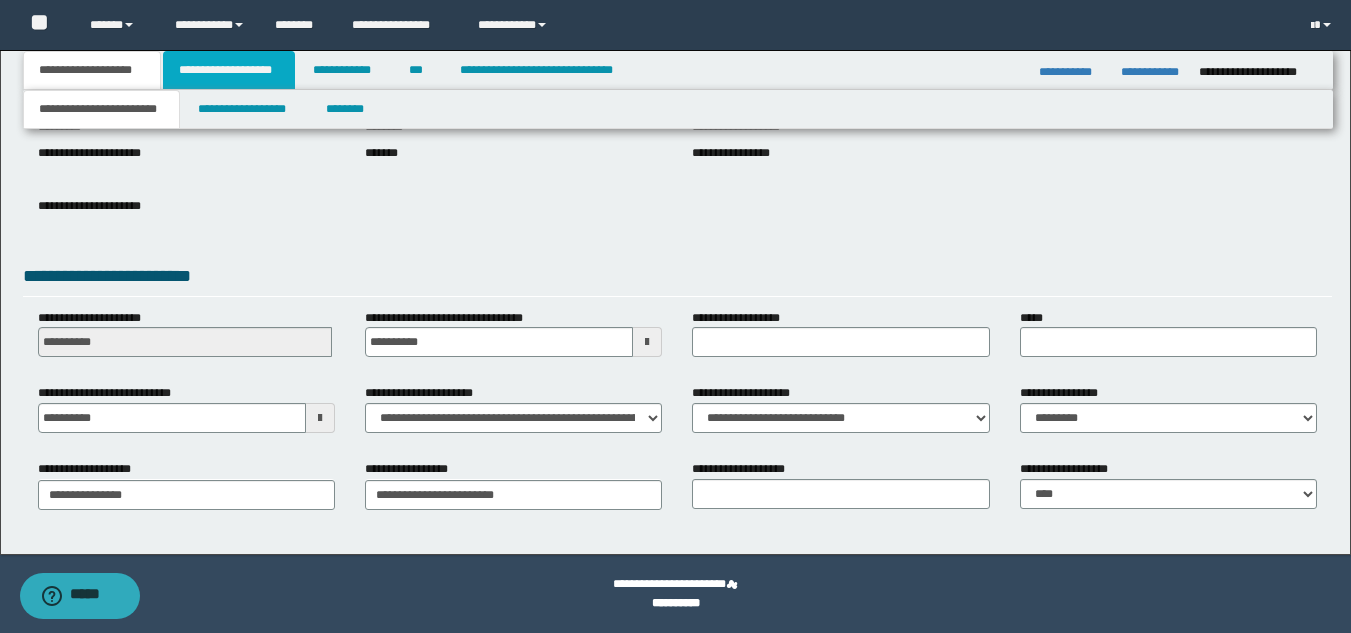 click on "**********" at bounding box center [229, 70] 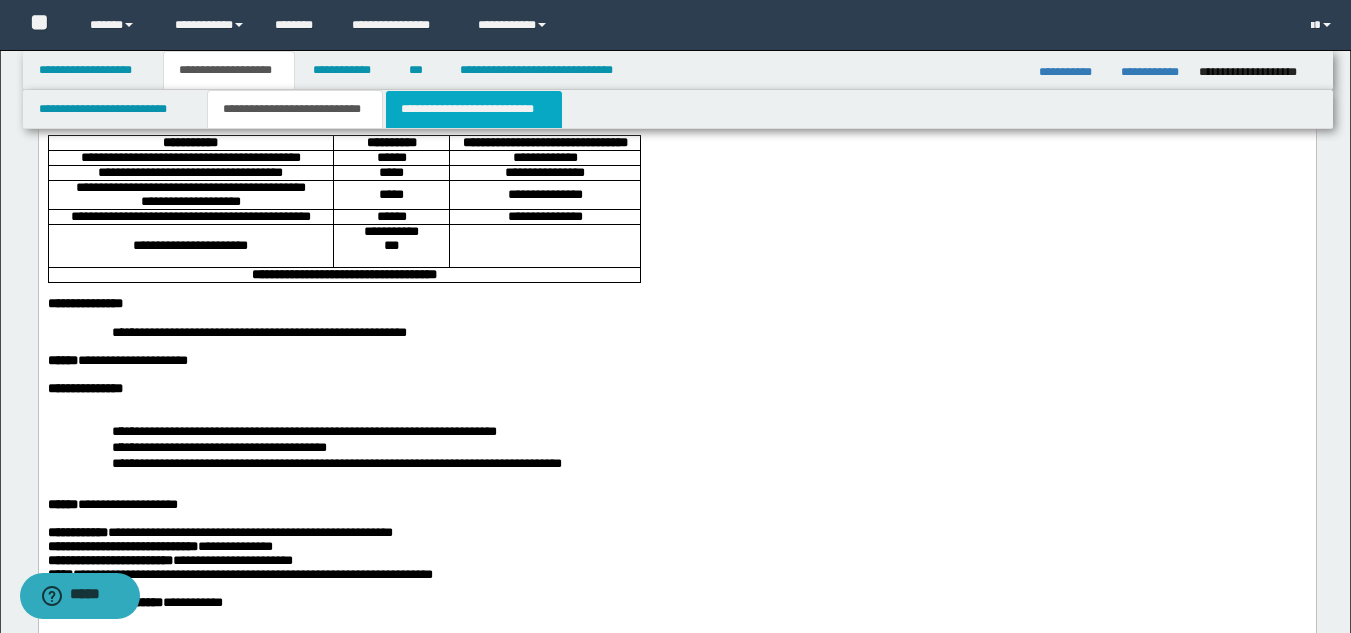 click on "**********" at bounding box center (474, 109) 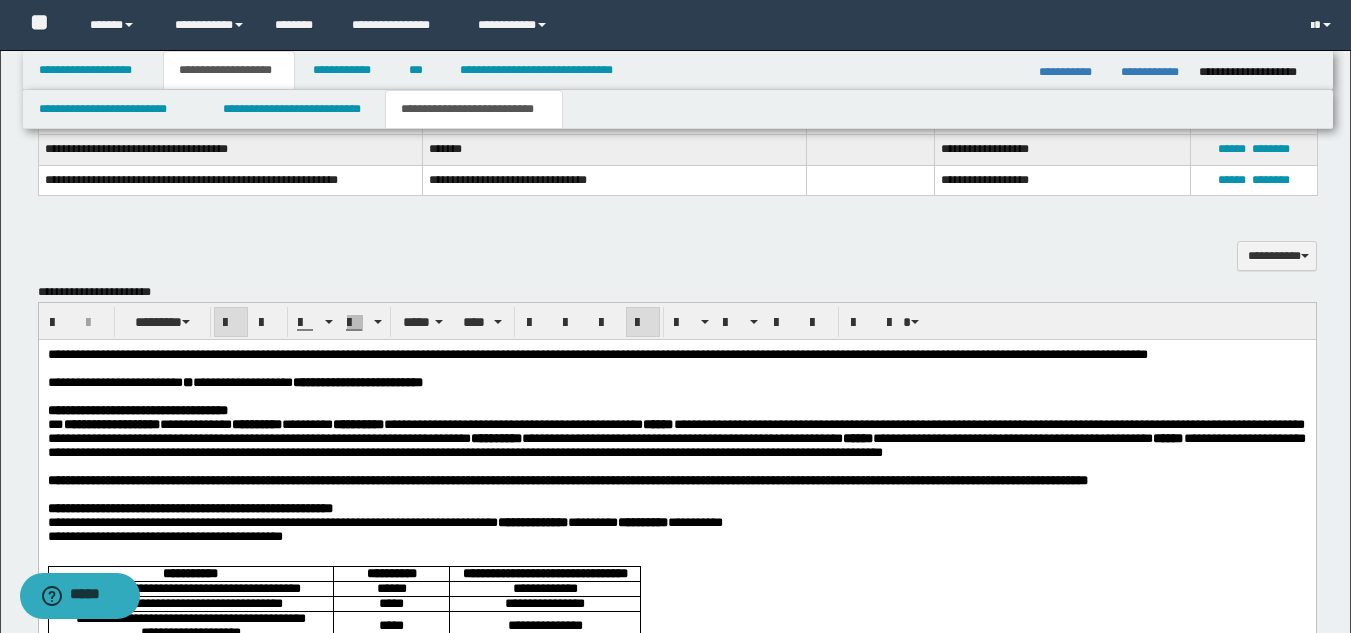 scroll, scrollTop: 1478, scrollLeft: 0, axis: vertical 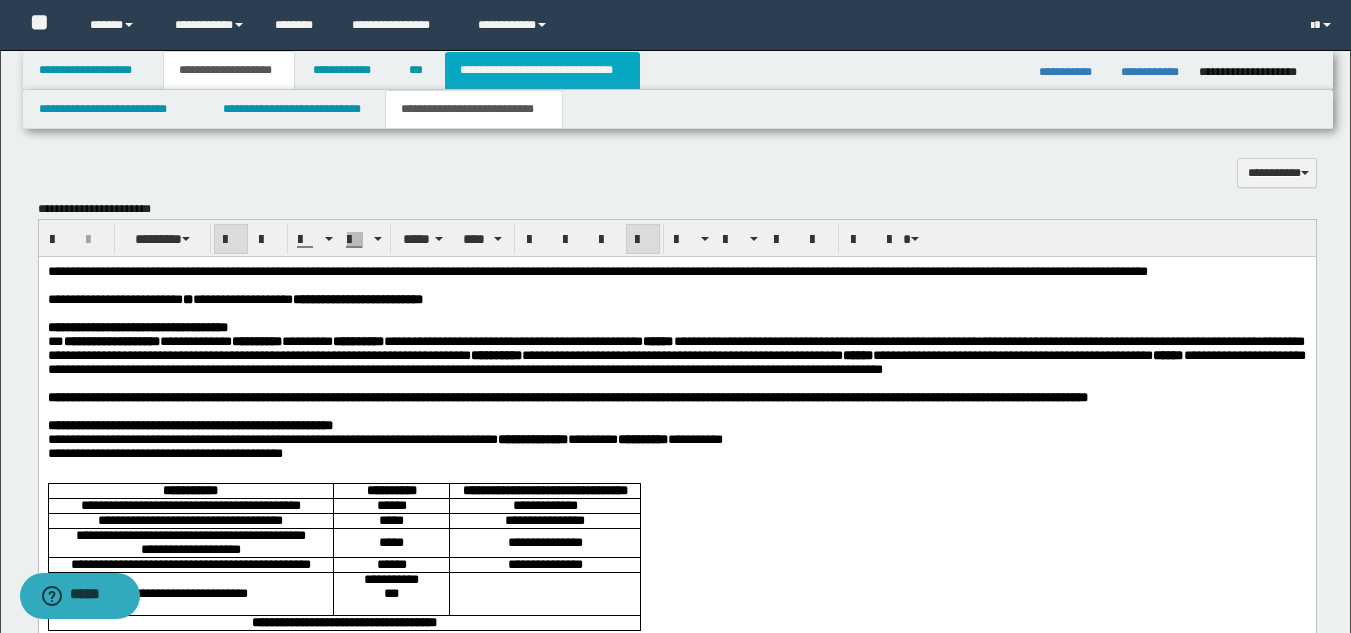click on "**********" at bounding box center (542, 70) 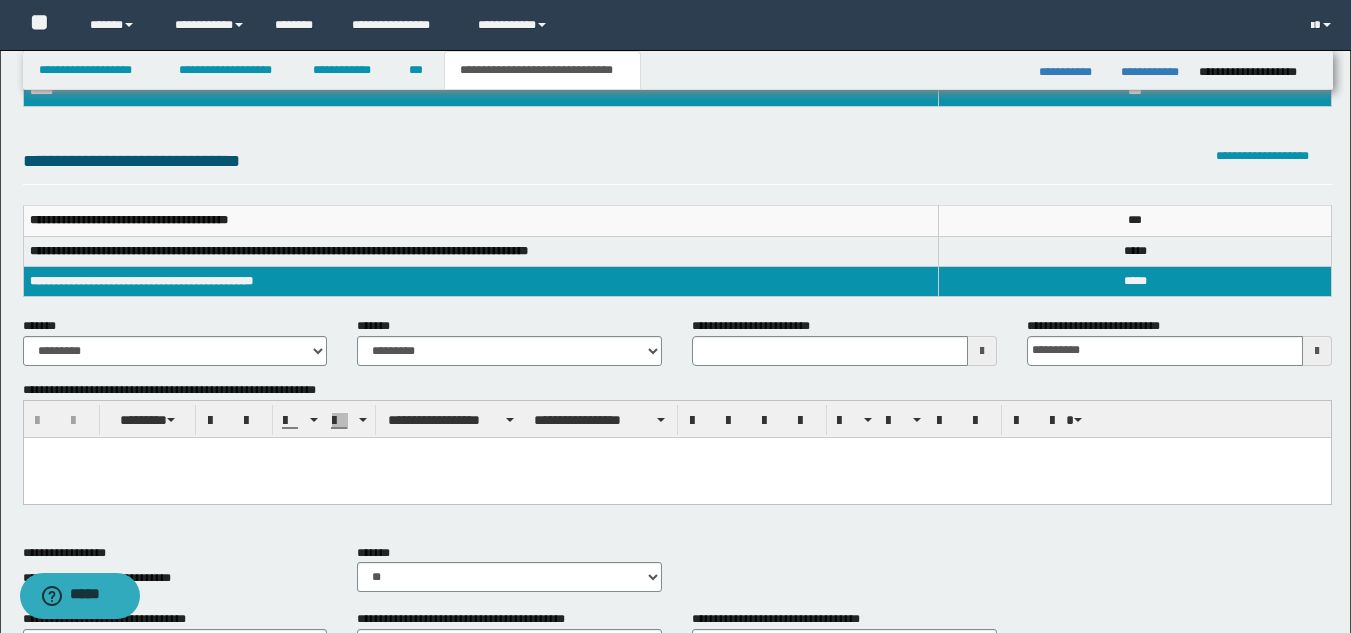 scroll, scrollTop: 256, scrollLeft: 0, axis: vertical 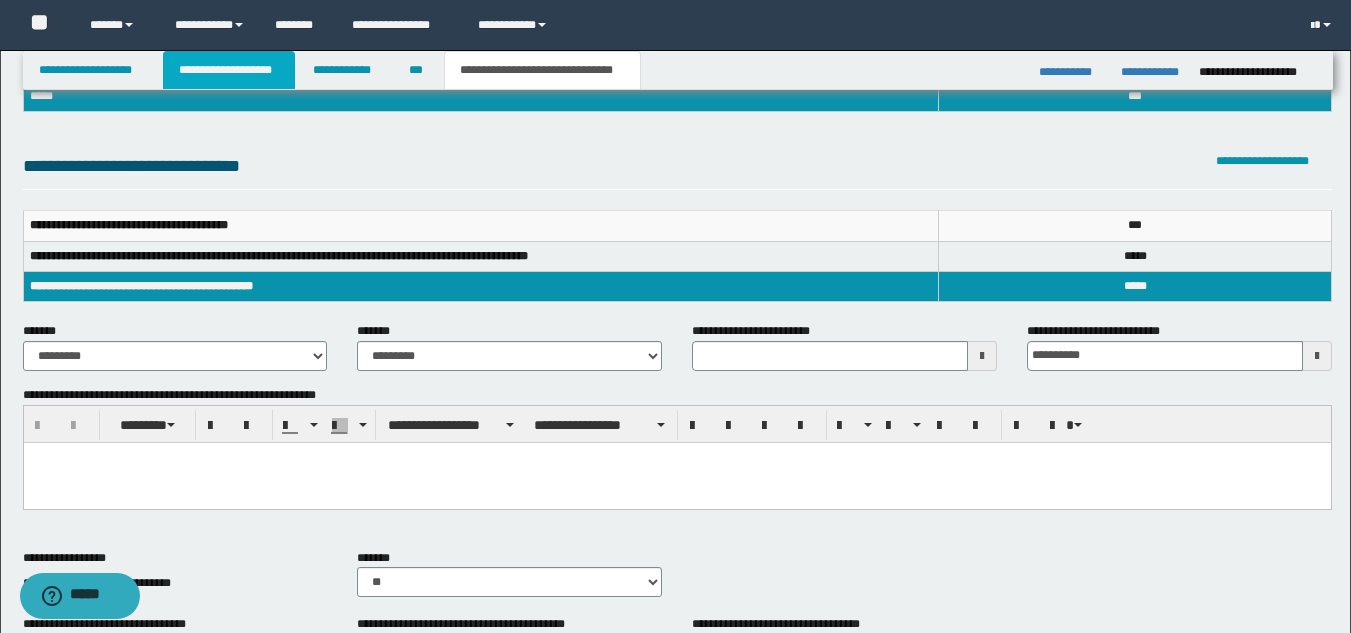 drag, startPoint x: 225, startPoint y: 77, endPoint x: 271, endPoint y: 107, distance: 54.91812 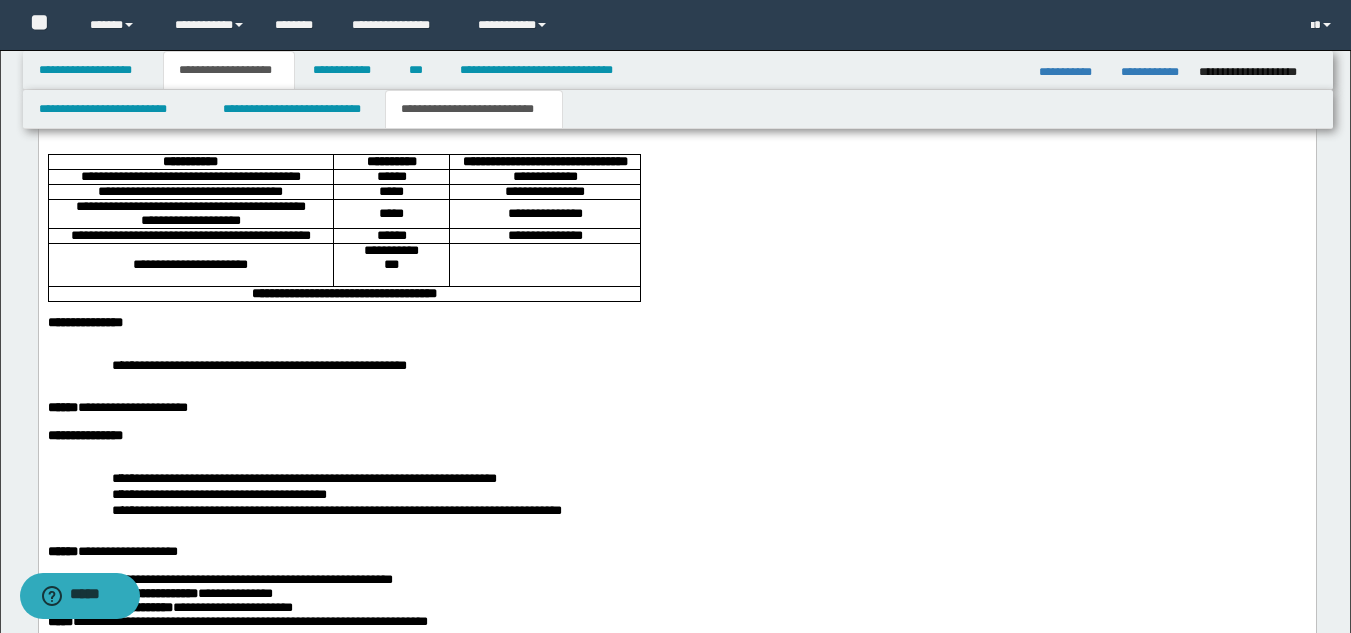 scroll, scrollTop: 1781, scrollLeft: 0, axis: vertical 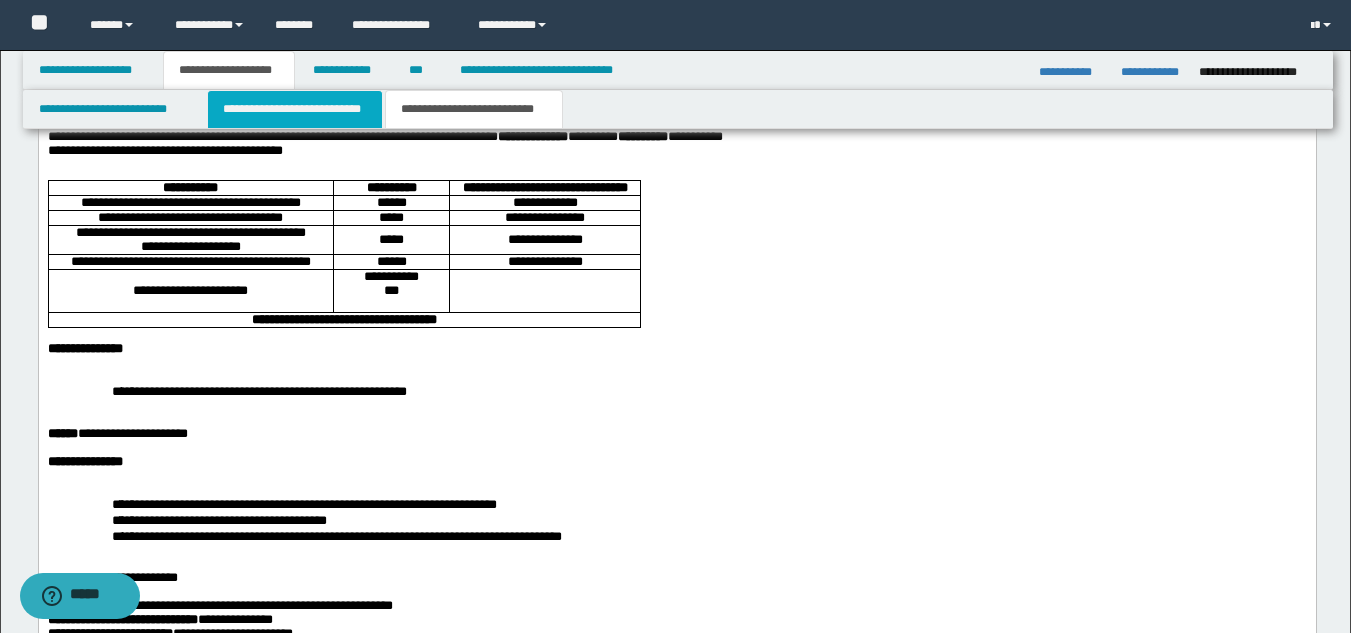 click on "**********" at bounding box center (295, 109) 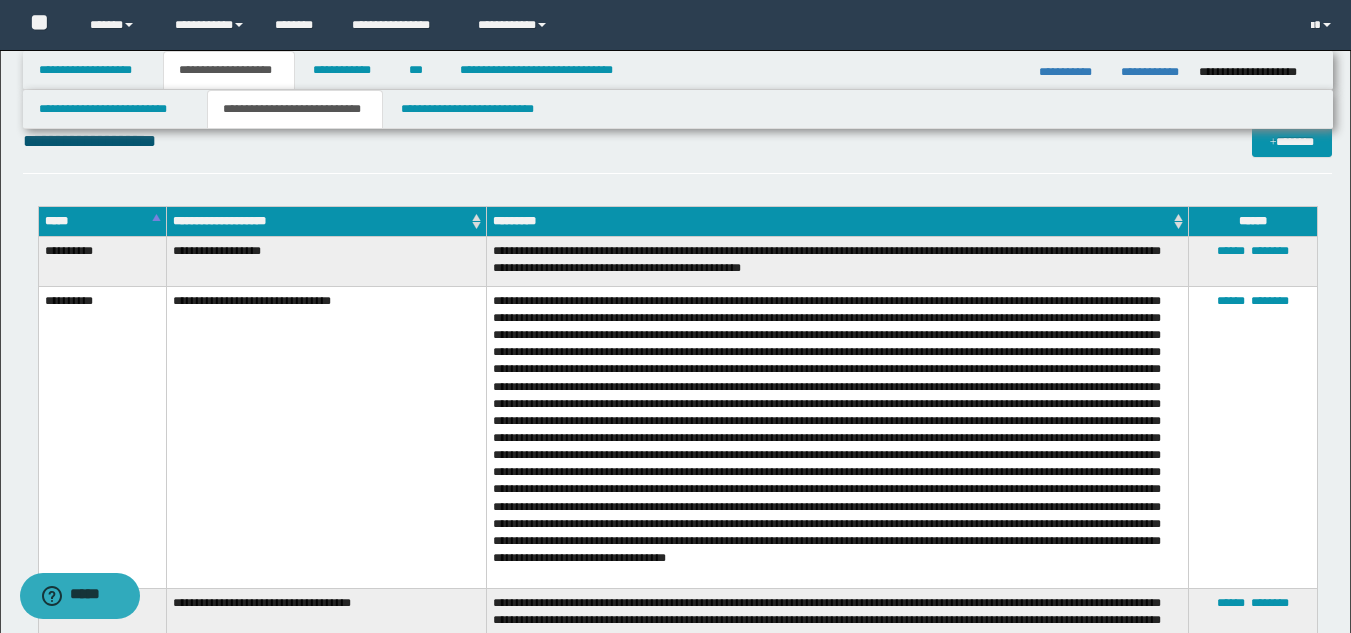 scroll, scrollTop: 5871, scrollLeft: 0, axis: vertical 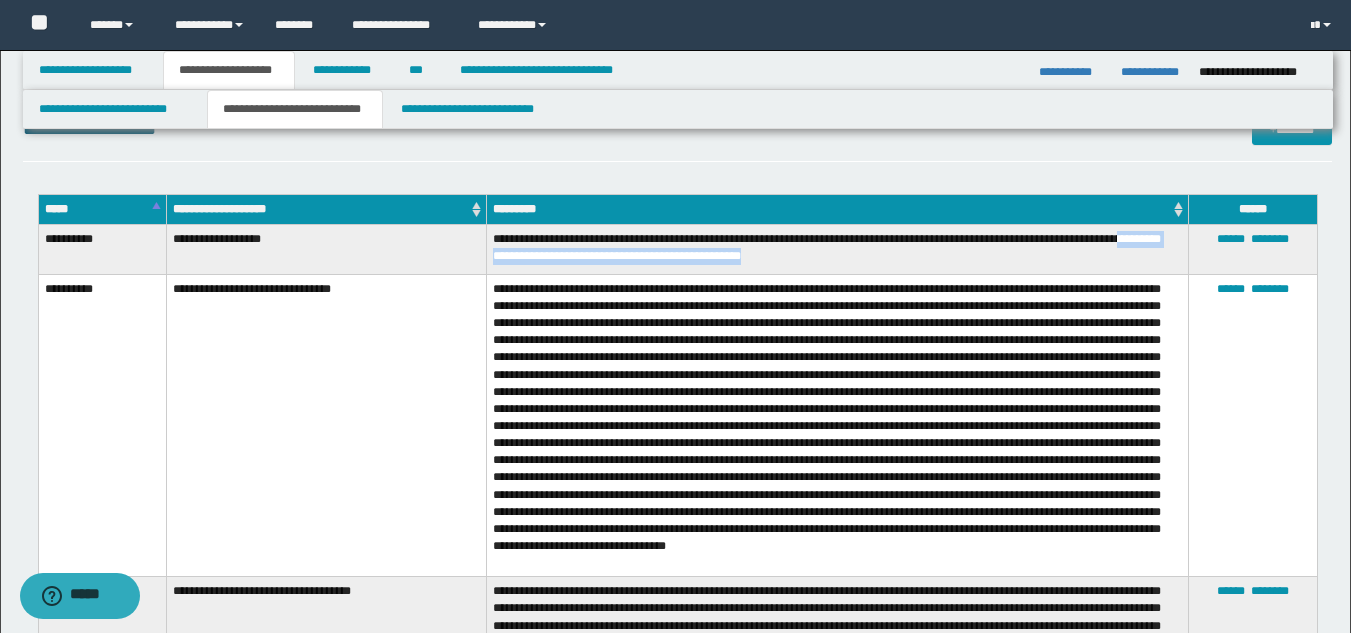 drag, startPoint x: 511, startPoint y: 258, endPoint x: 810, endPoint y: 257, distance: 299.00168 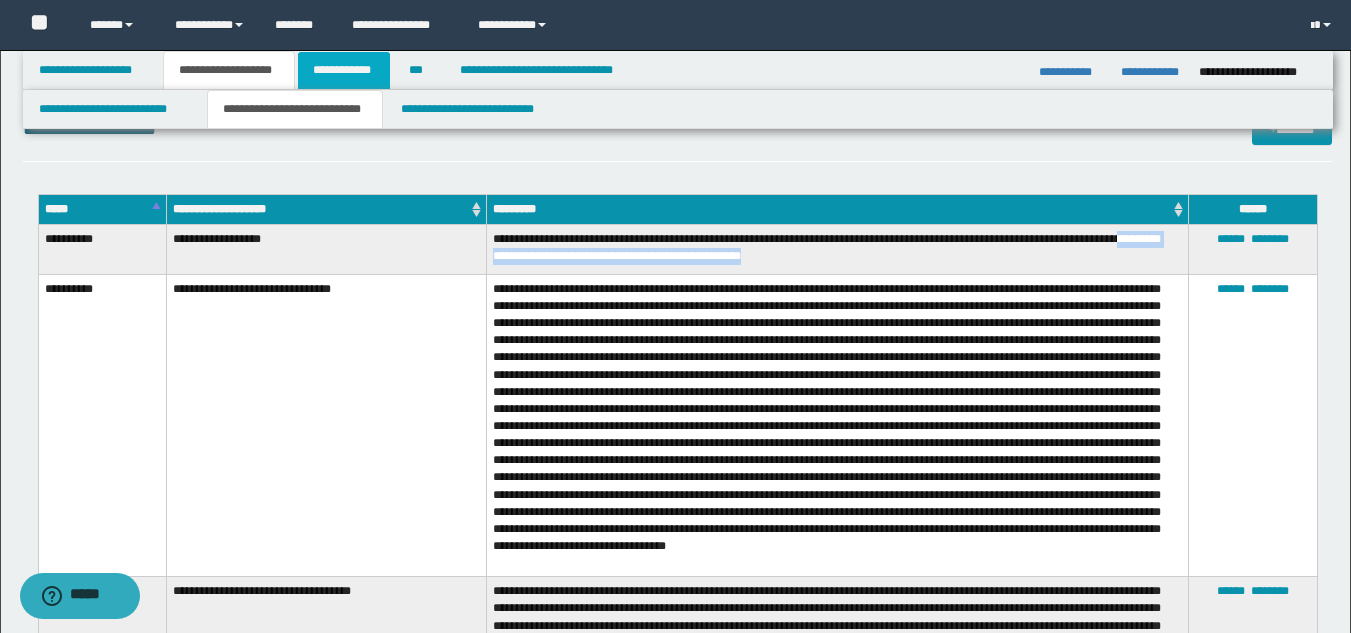 drag, startPoint x: 357, startPoint y: 77, endPoint x: 361, endPoint y: 88, distance: 11.7046995 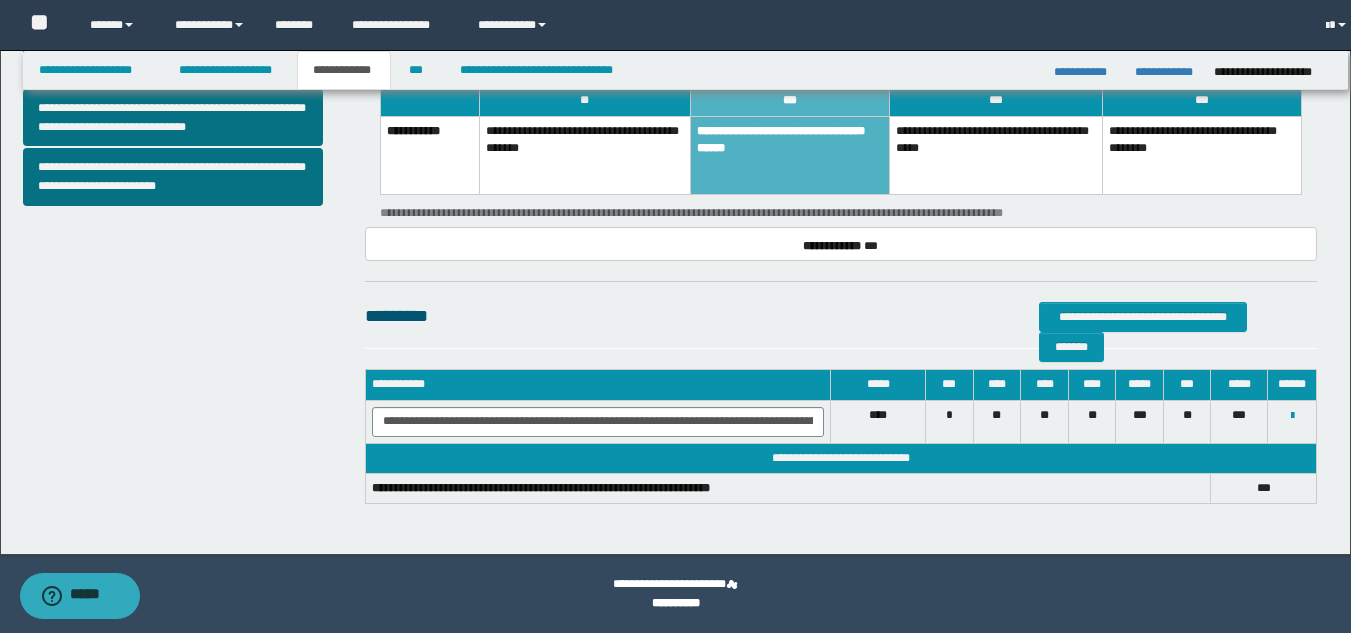 scroll, scrollTop: 834, scrollLeft: 0, axis: vertical 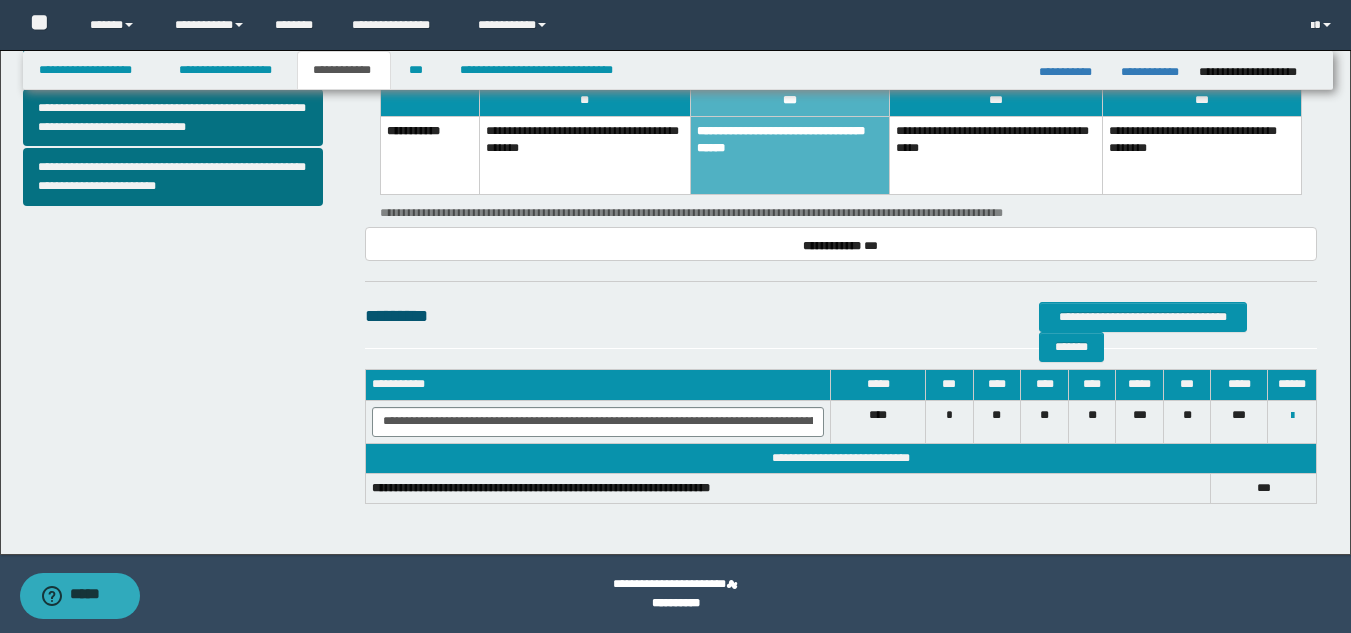 click on "**********" at bounding box center [841, 316] 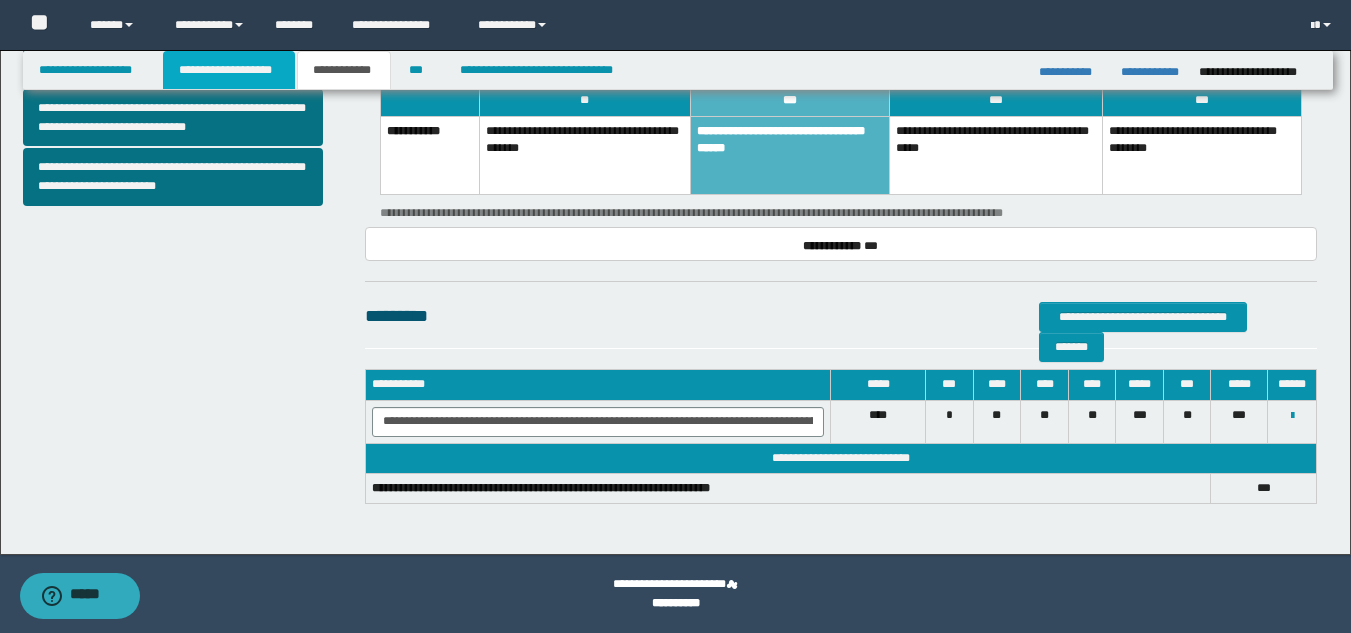 drag, startPoint x: 278, startPoint y: 72, endPoint x: 299, endPoint y: 112, distance: 45.17743 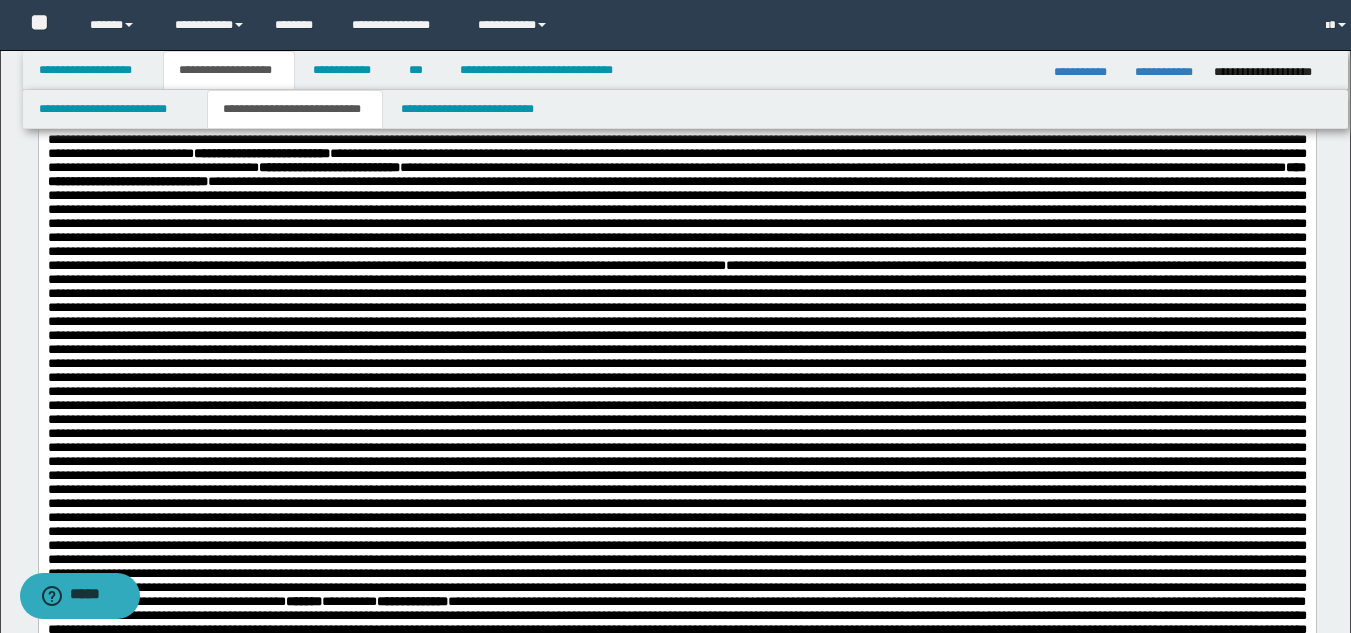 scroll, scrollTop: 865, scrollLeft: 0, axis: vertical 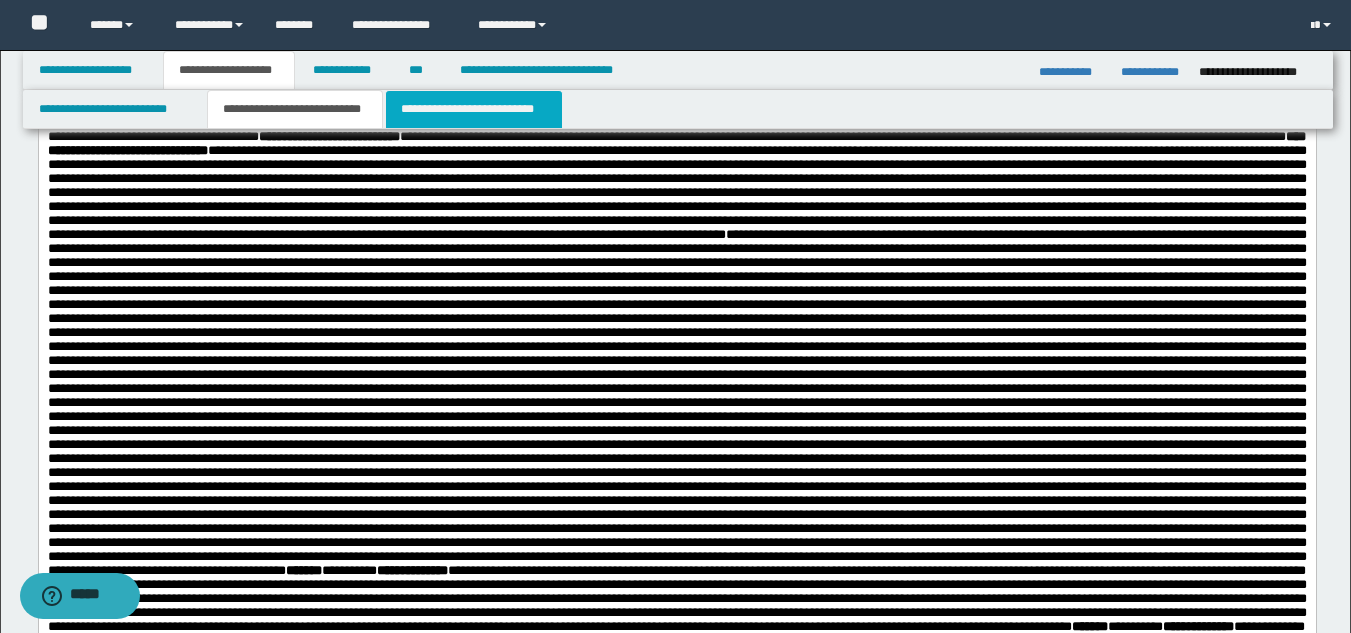 click on "**********" at bounding box center [474, 109] 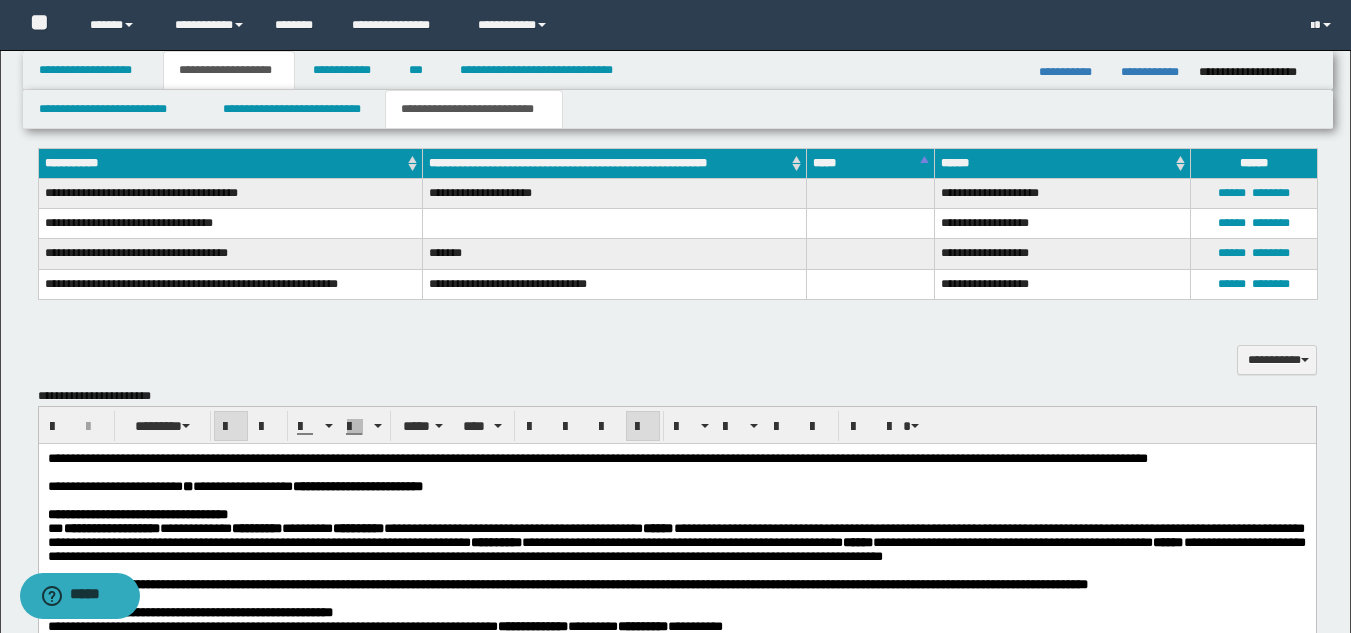 scroll, scrollTop: 1348, scrollLeft: 0, axis: vertical 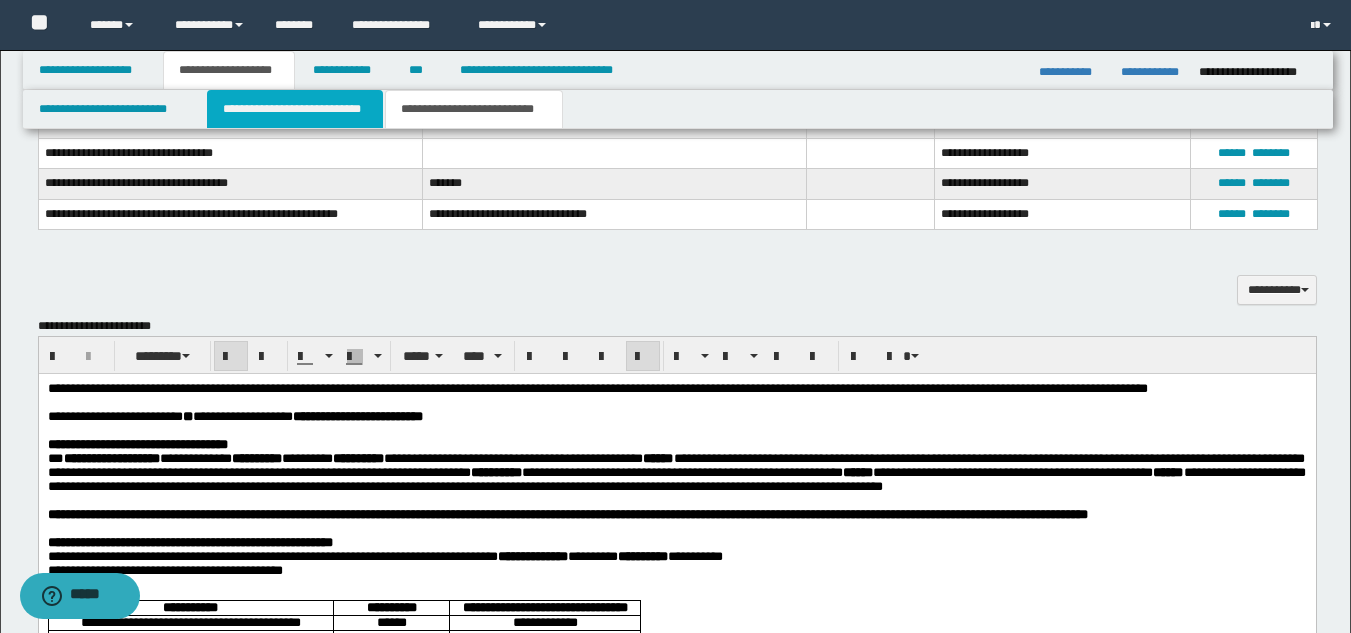 drag, startPoint x: 373, startPoint y: 115, endPoint x: 384, endPoint y: 127, distance: 16.27882 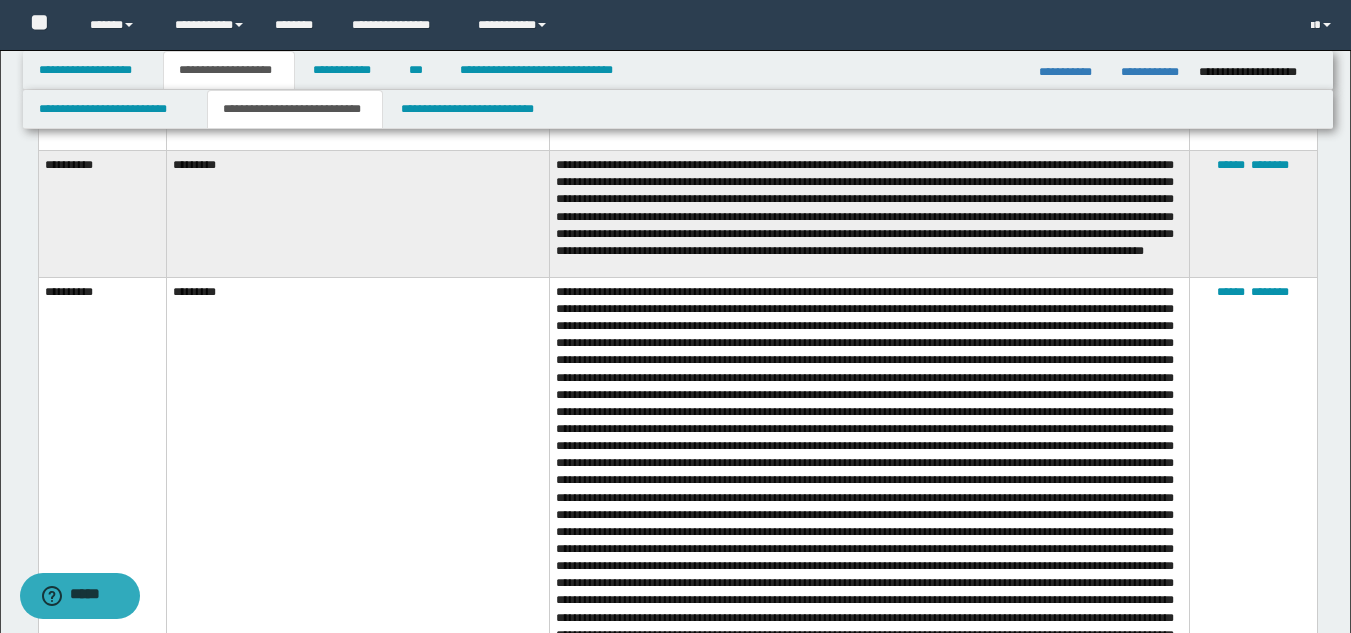 scroll, scrollTop: 5193, scrollLeft: 0, axis: vertical 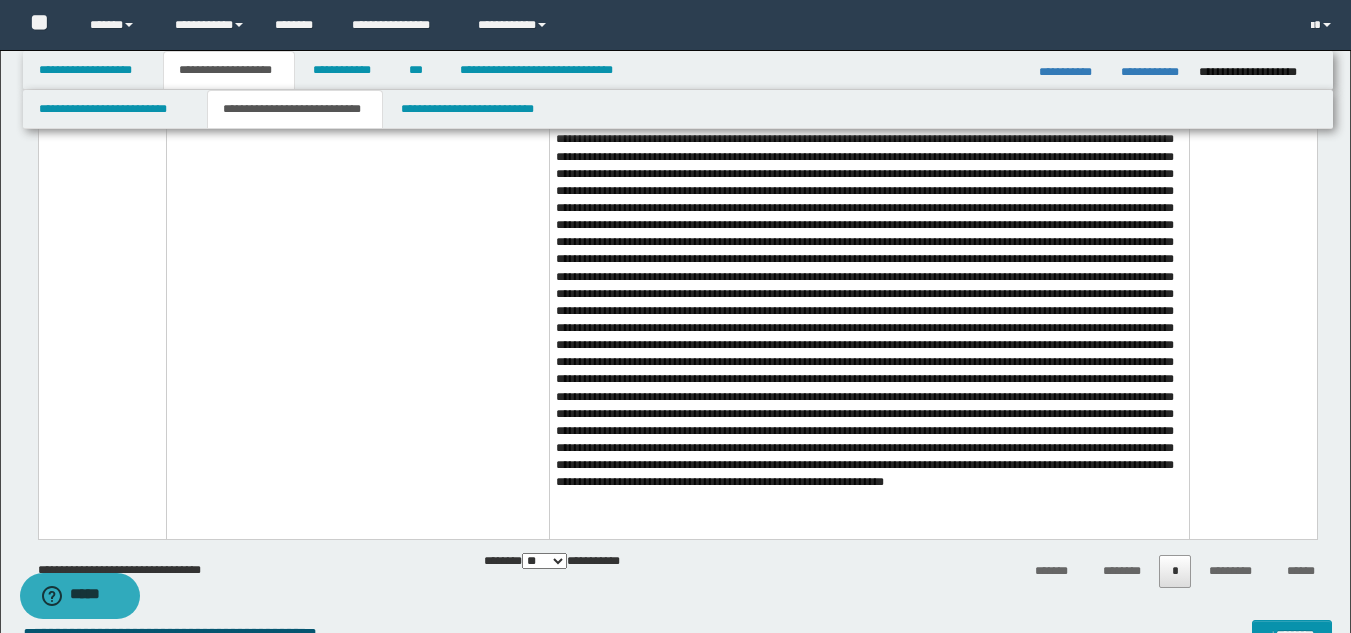 click at bounding box center [869, 297] 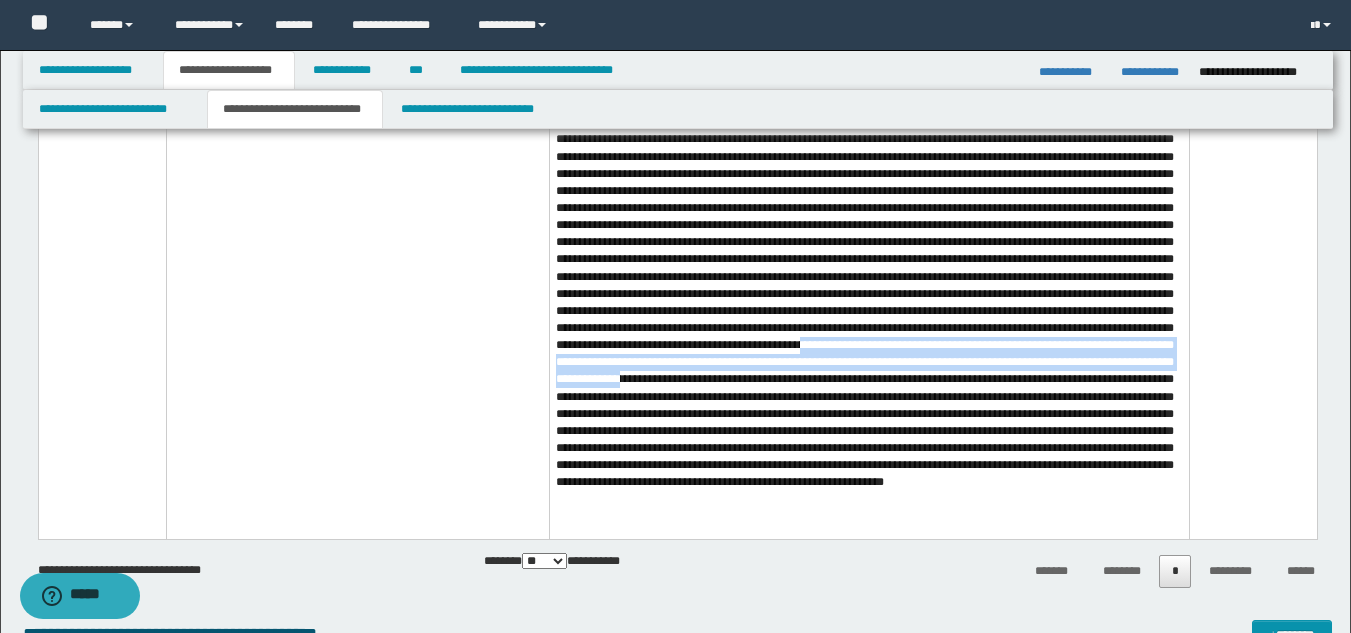 drag, startPoint x: 556, startPoint y: 385, endPoint x: 1068, endPoint y: 400, distance: 512.21967 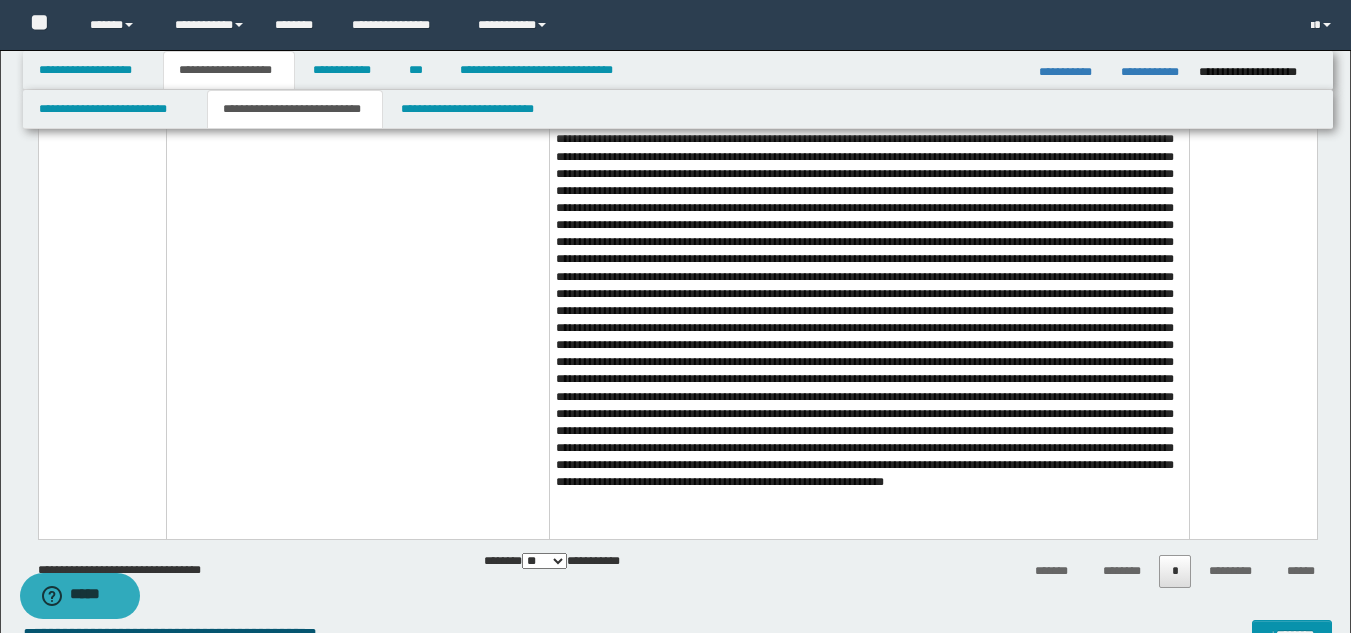 click at bounding box center (869, 297) 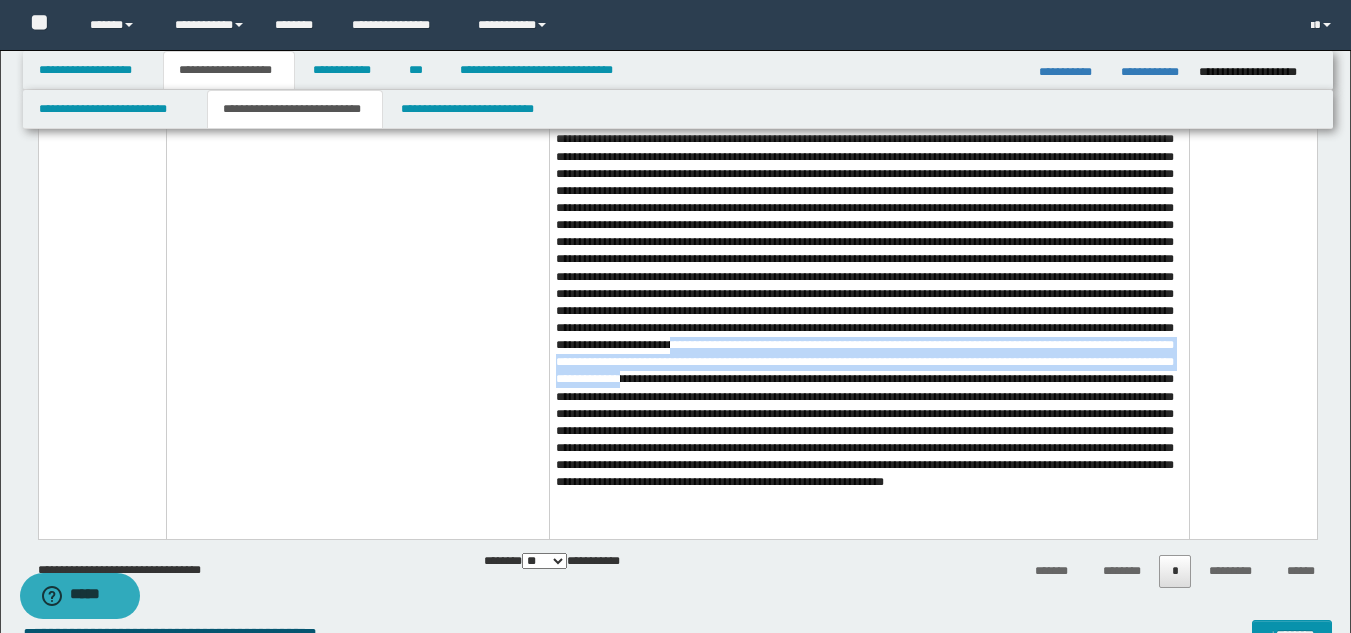drag, startPoint x: 1020, startPoint y: 371, endPoint x: 1070, endPoint y: 410, distance: 63.411354 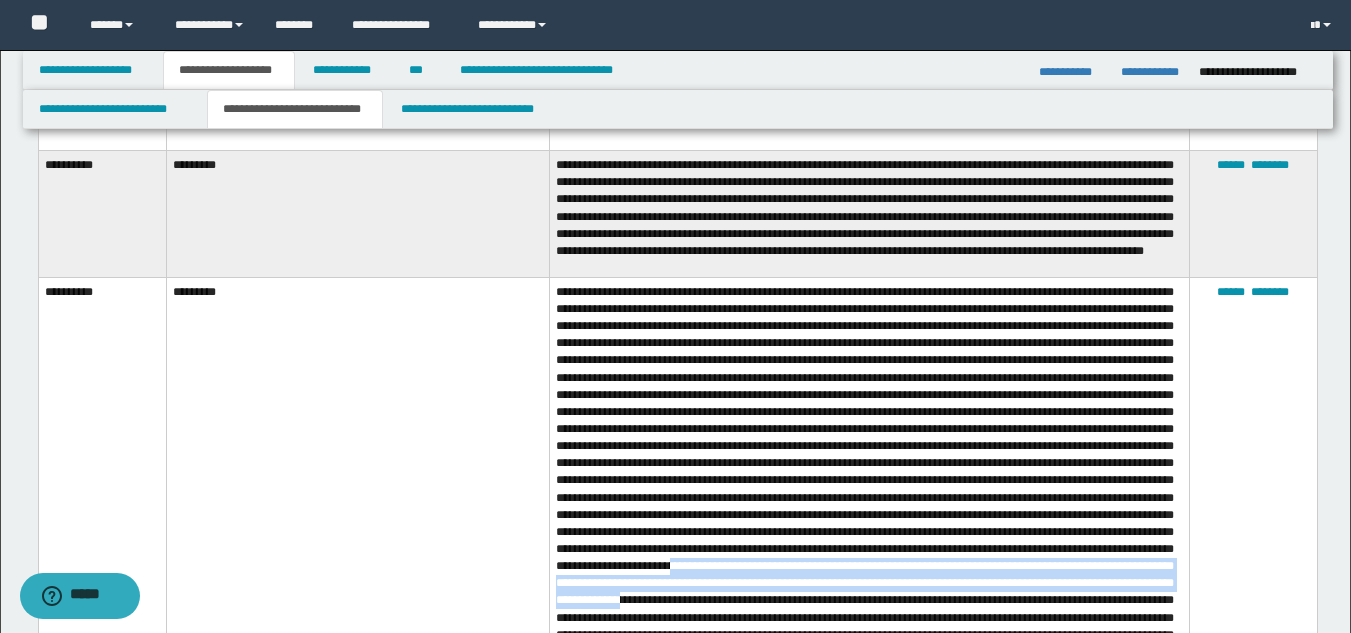 scroll, scrollTop: 5033, scrollLeft: 0, axis: vertical 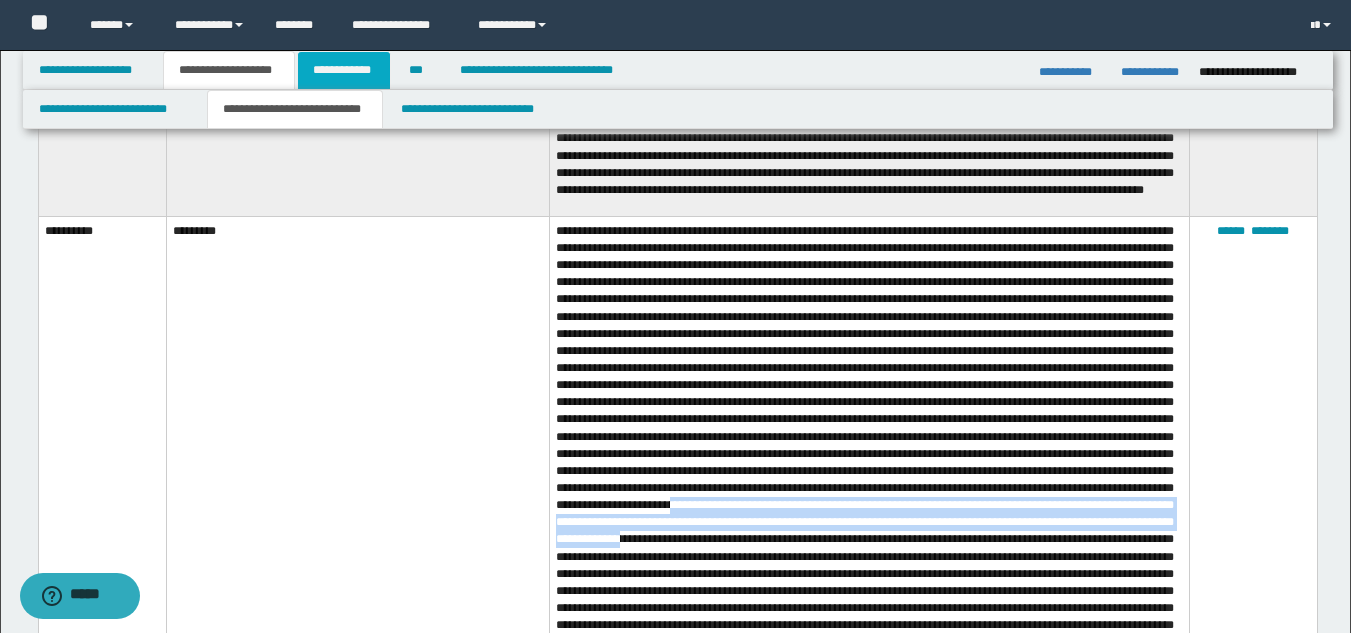 click on "**********" at bounding box center (344, 70) 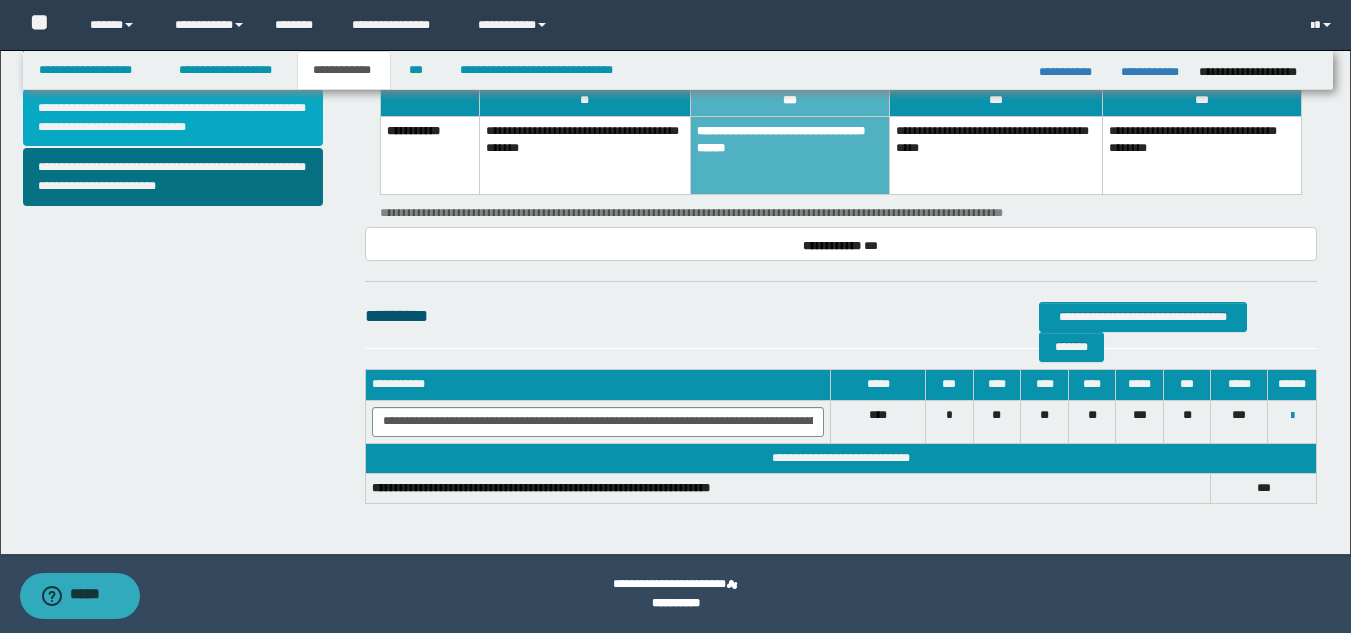 click on "**********" at bounding box center (173, 118) 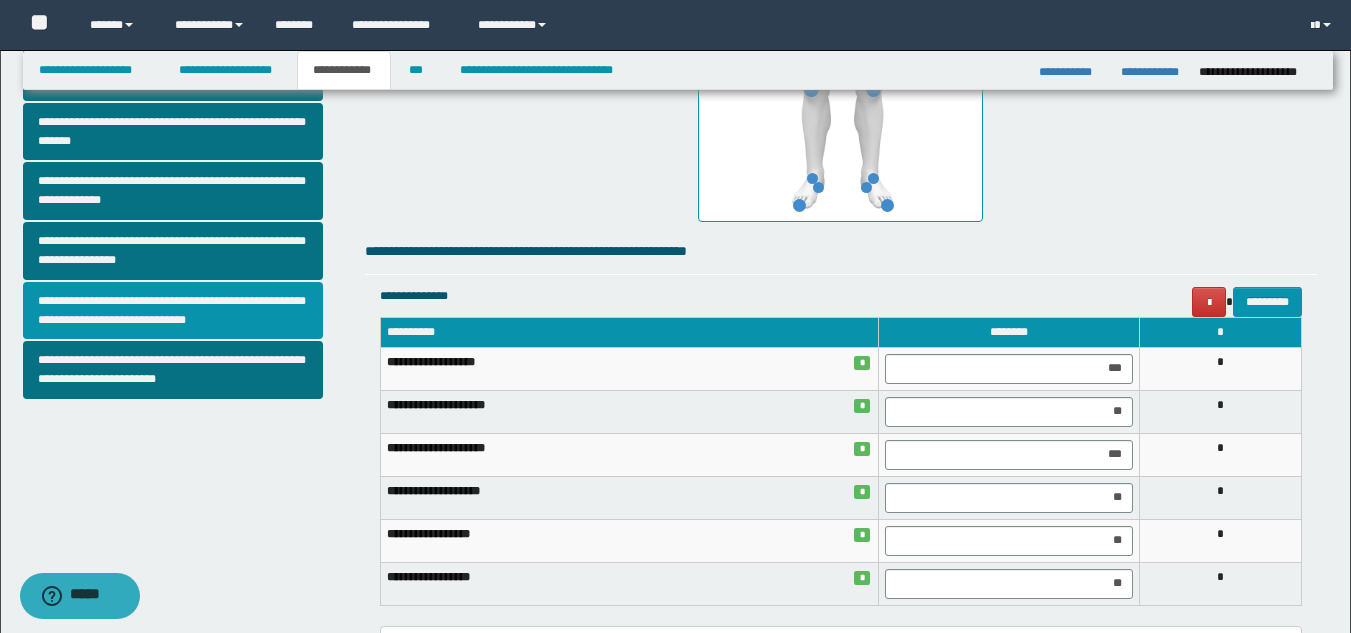 scroll, scrollTop: 650, scrollLeft: 0, axis: vertical 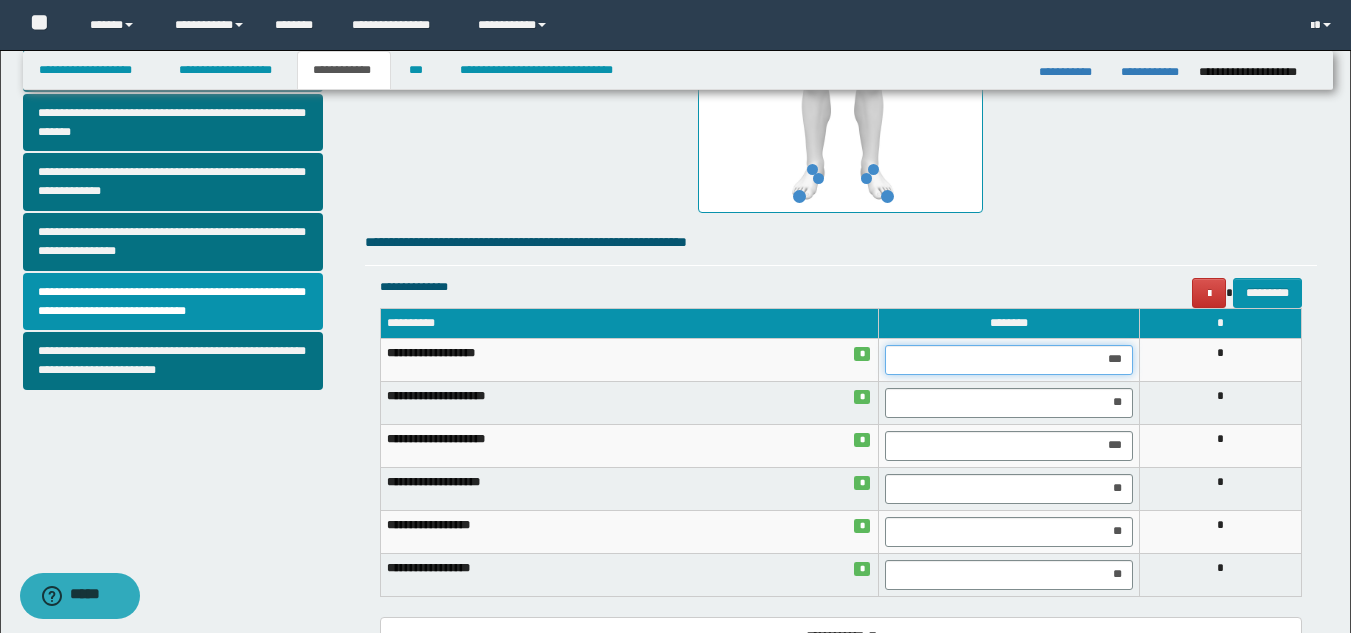 click on "***" at bounding box center [1009, 360] 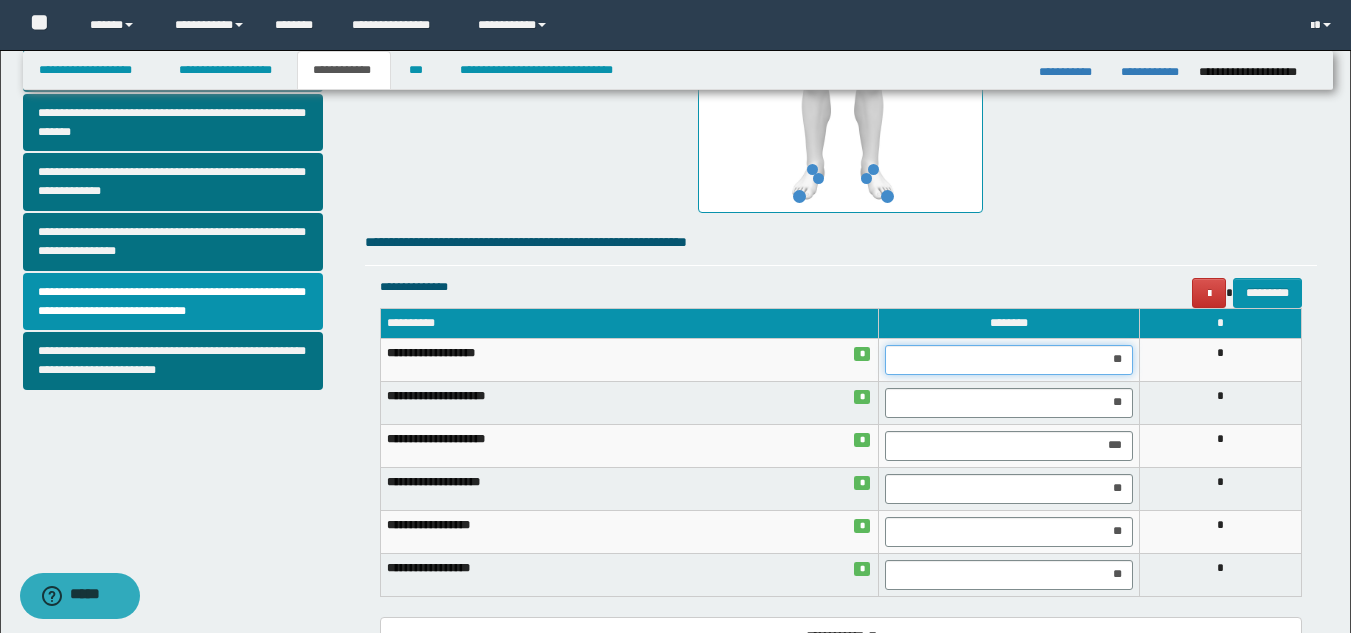 type on "***" 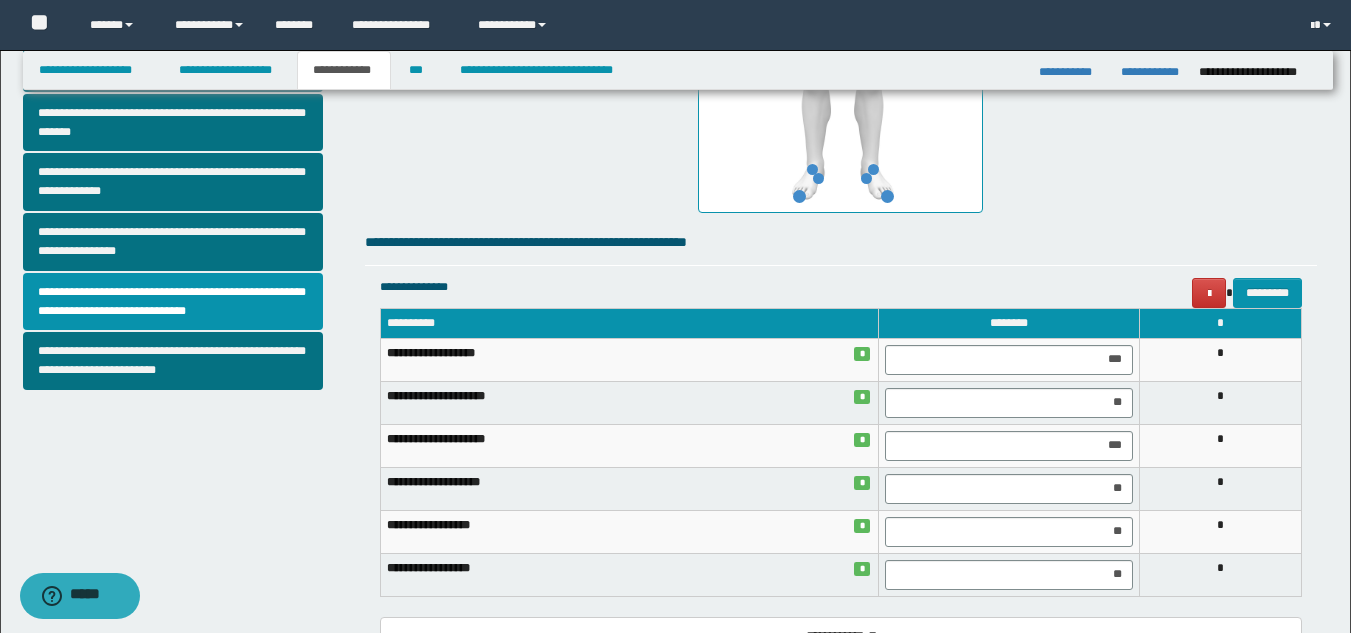 click on "**********" at bounding box center [629, 359] 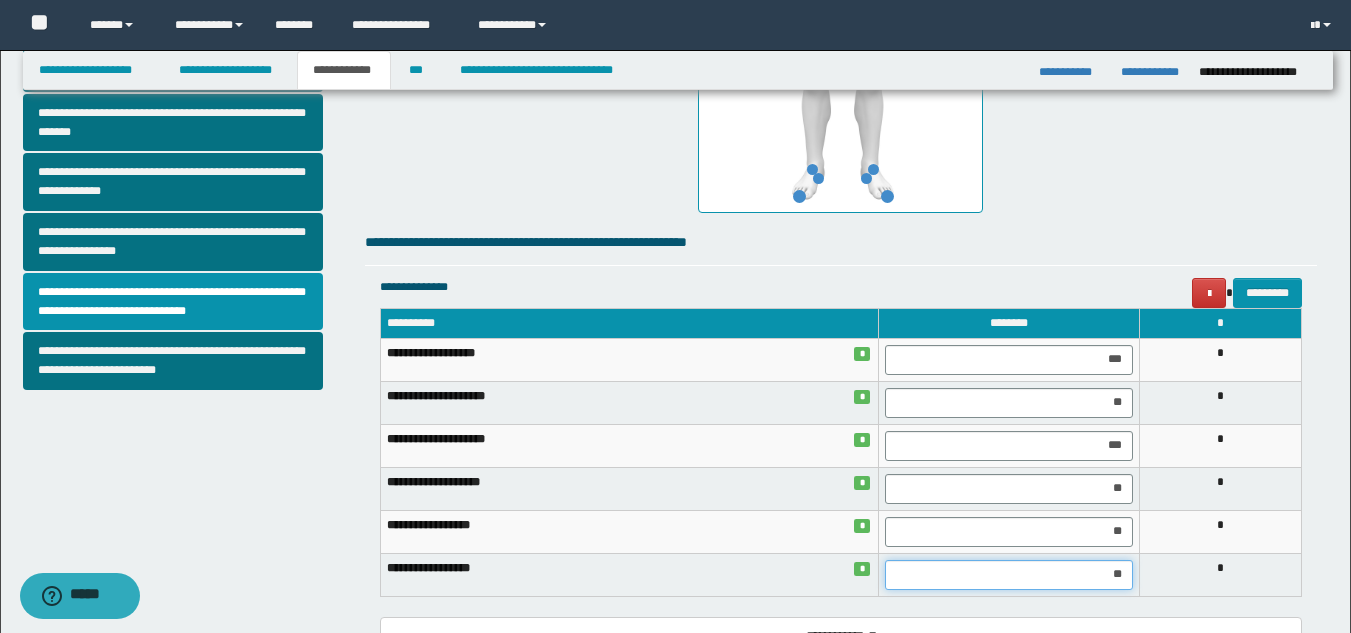 click on "**" at bounding box center [1009, 575] 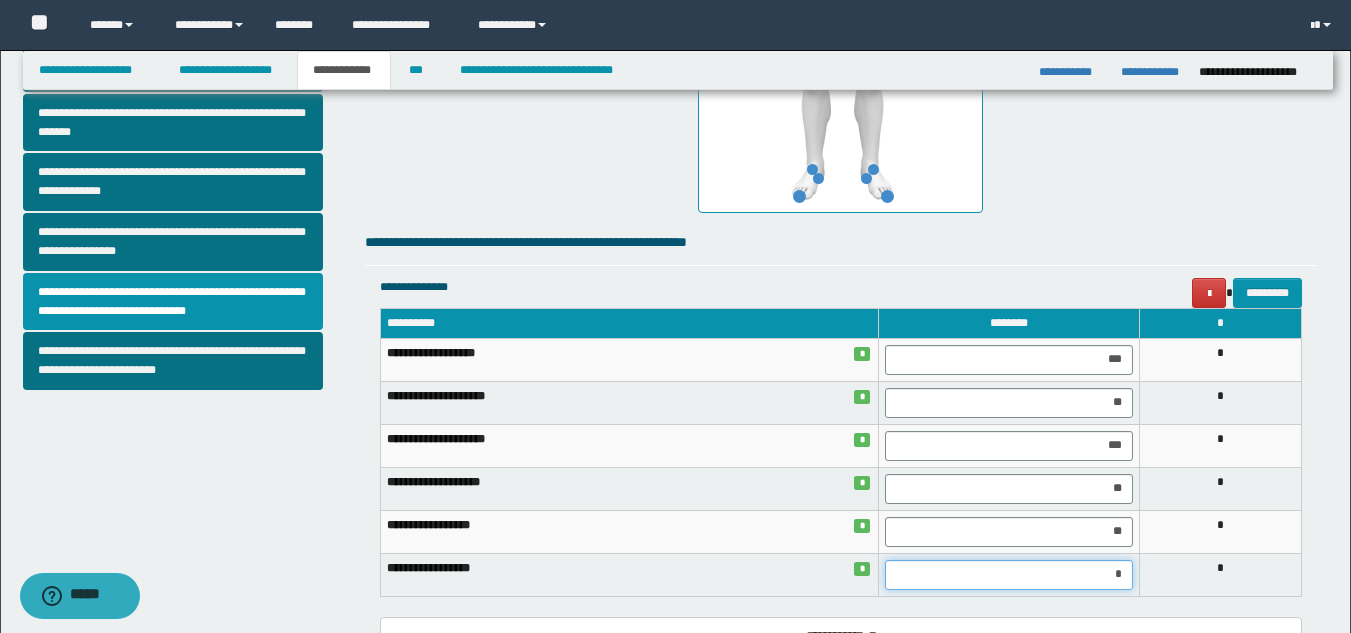 type on "**" 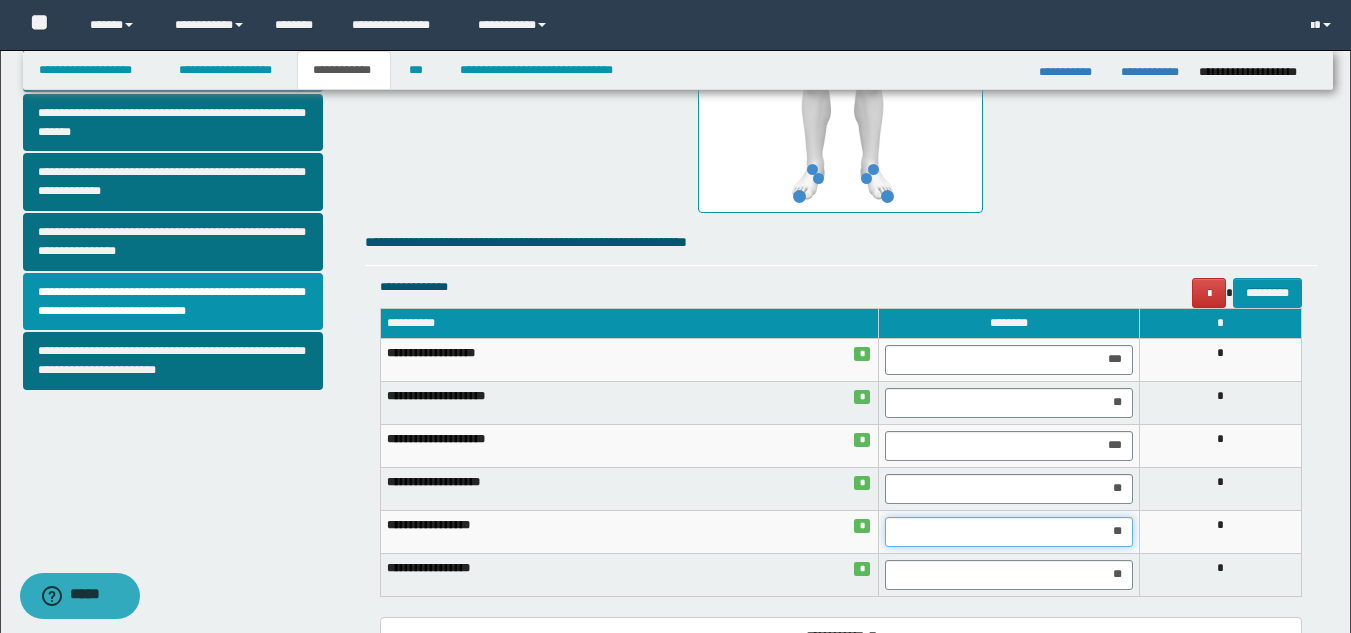 click on "**" at bounding box center (1009, 532) 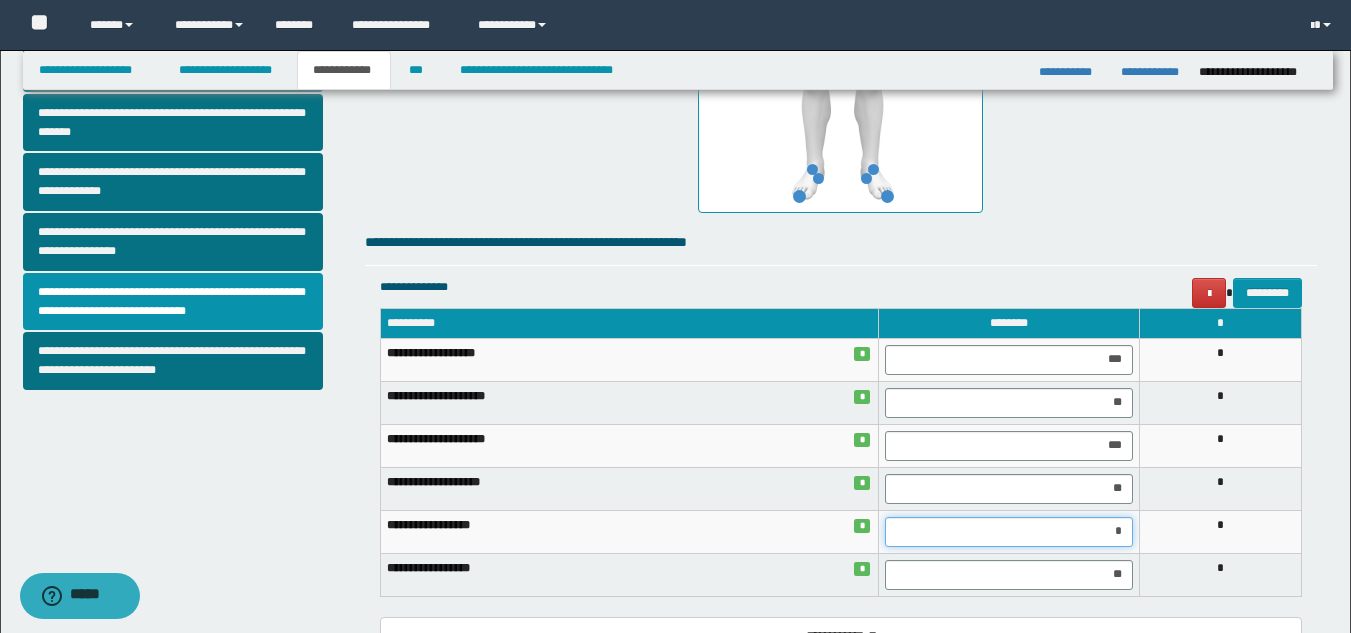 type on "**" 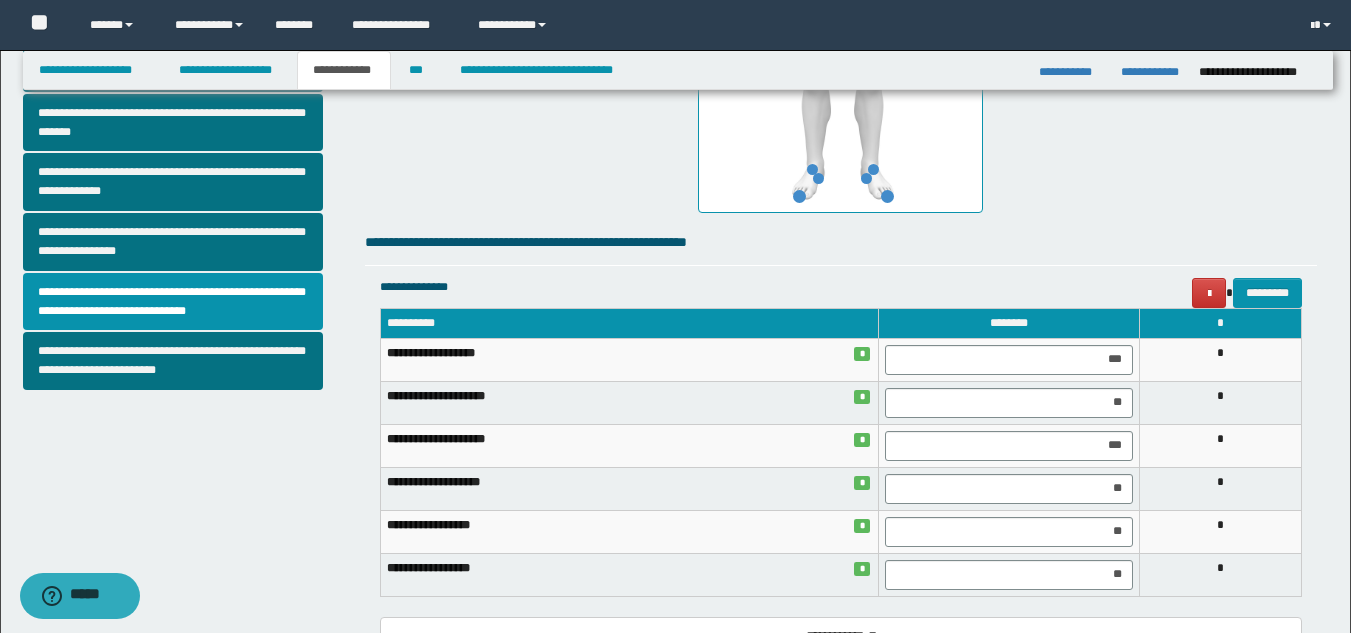 click on "**********" at bounding box center [629, 531] 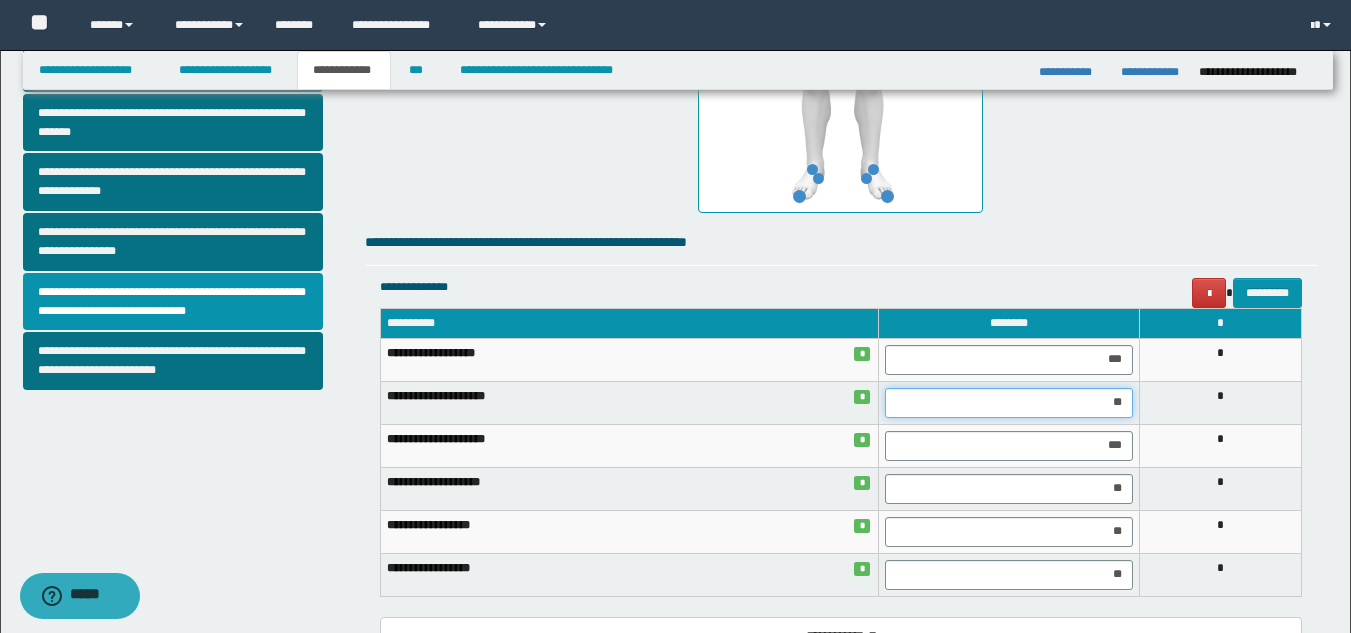 click on "**" at bounding box center (1009, 403) 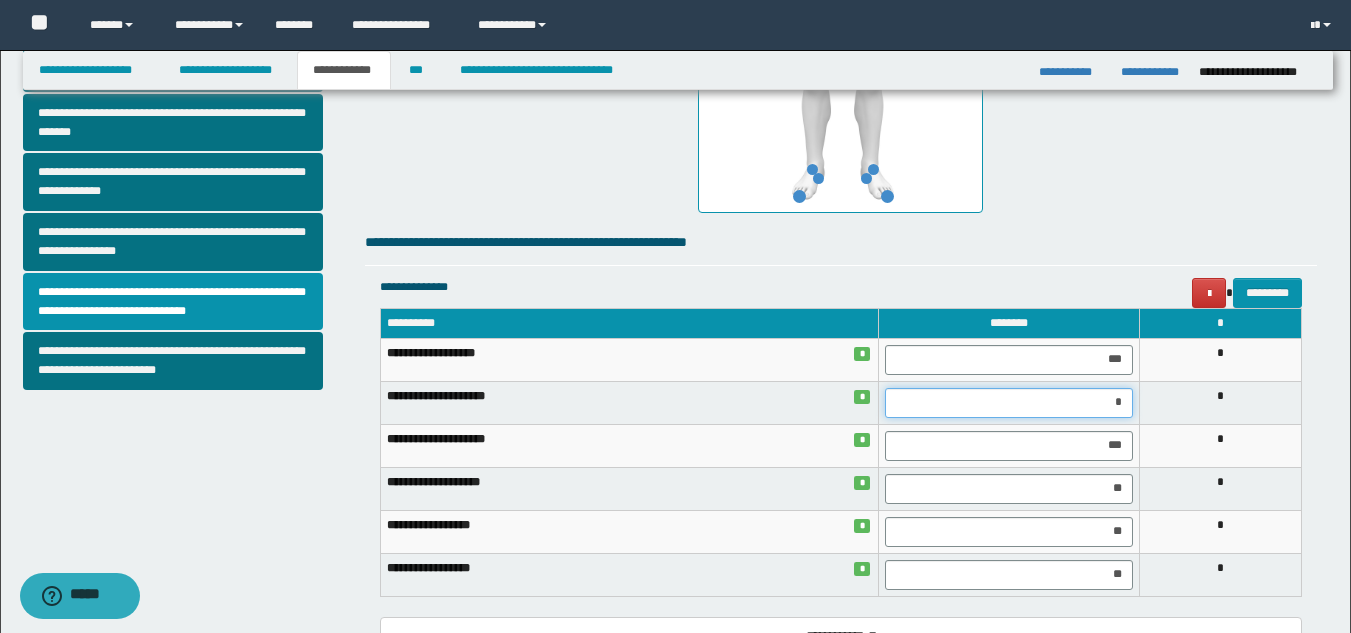 type on "**" 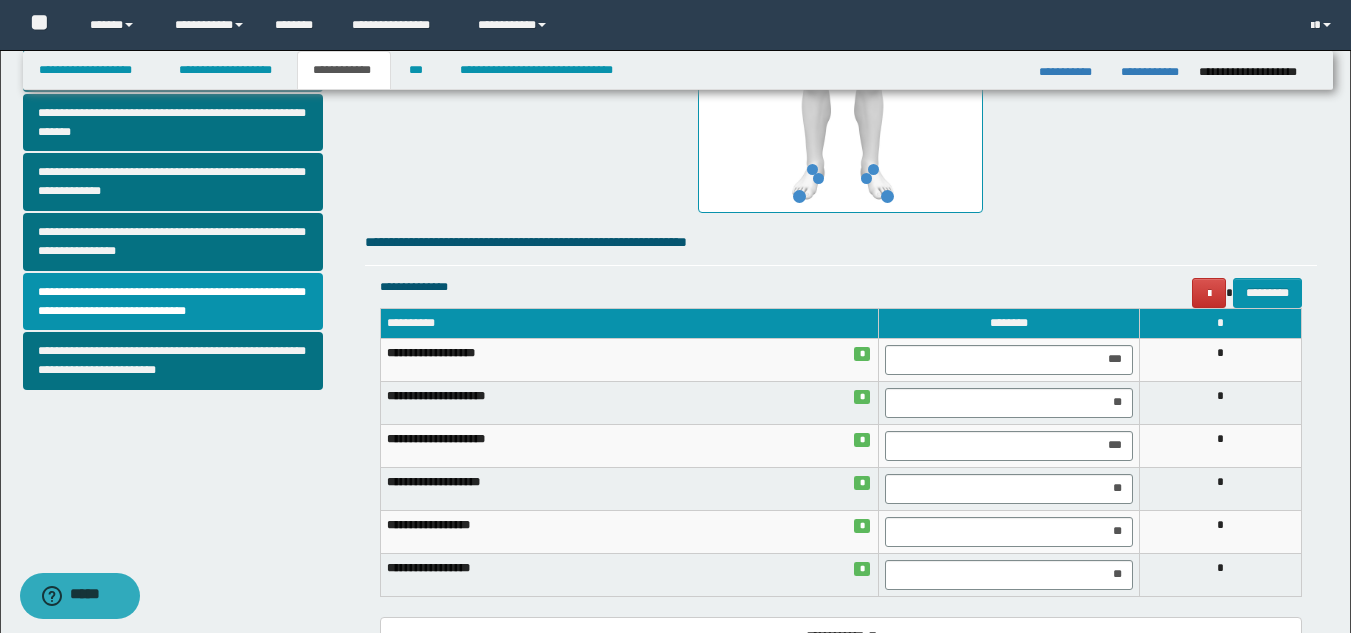 click on "**********" at bounding box center [629, 445] 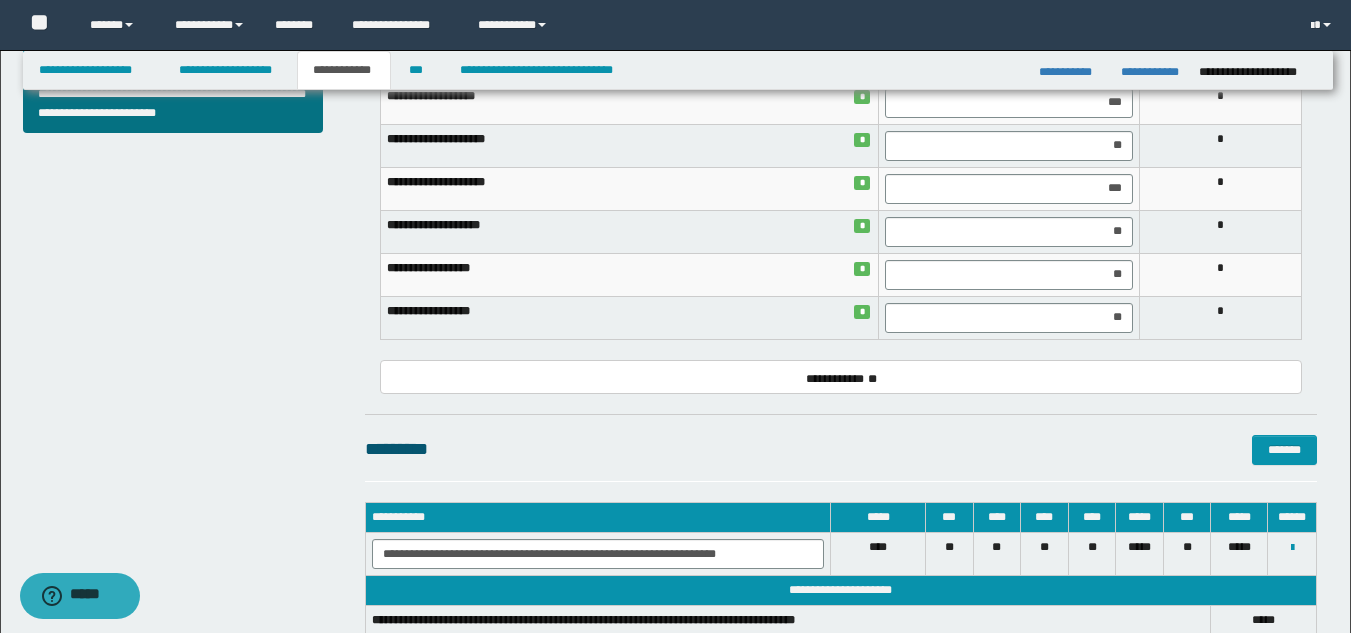 scroll, scrollTop: 1039, scrollLeft: 0, axis: vertical 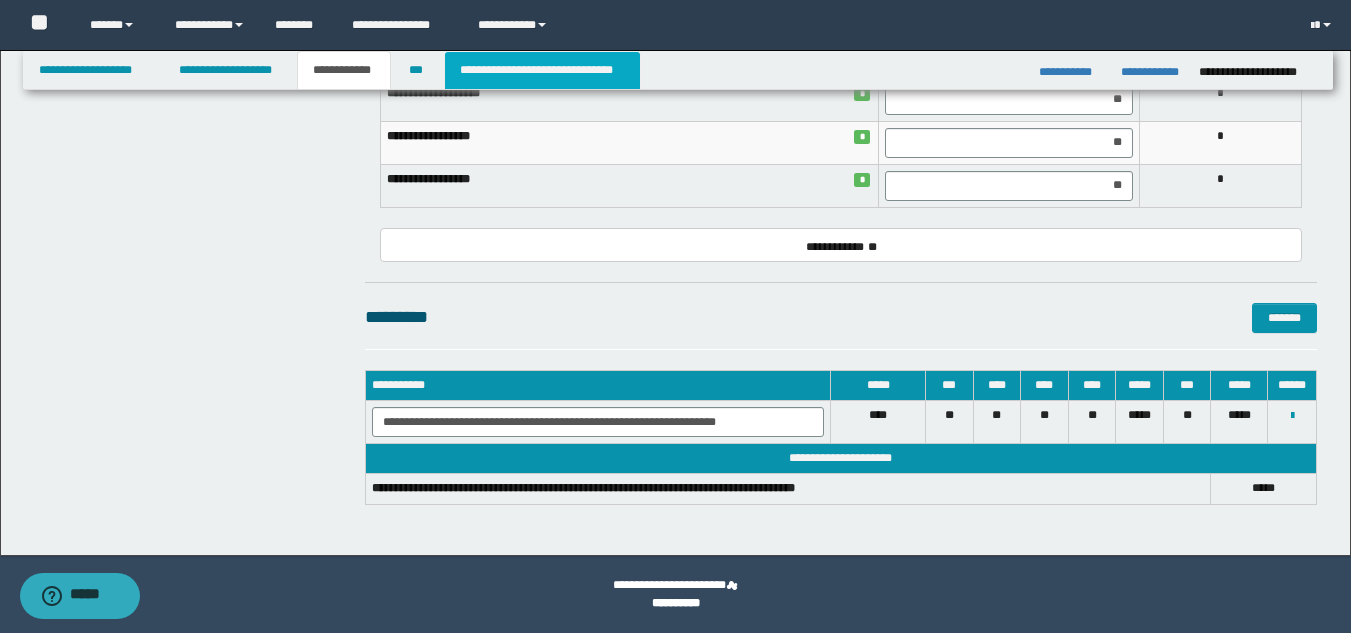 click on "**********" at bounding box center [542, 70] 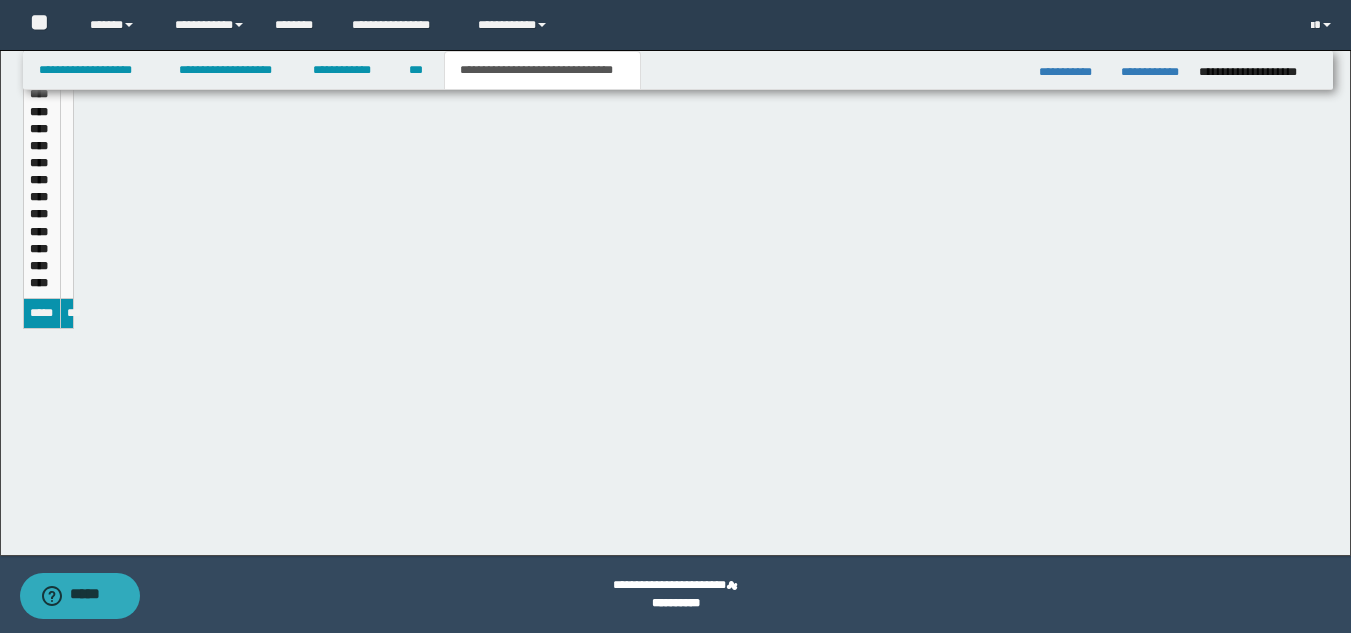 scroll, scrollTop: 824, scrollLeft: 0, axis: vertical 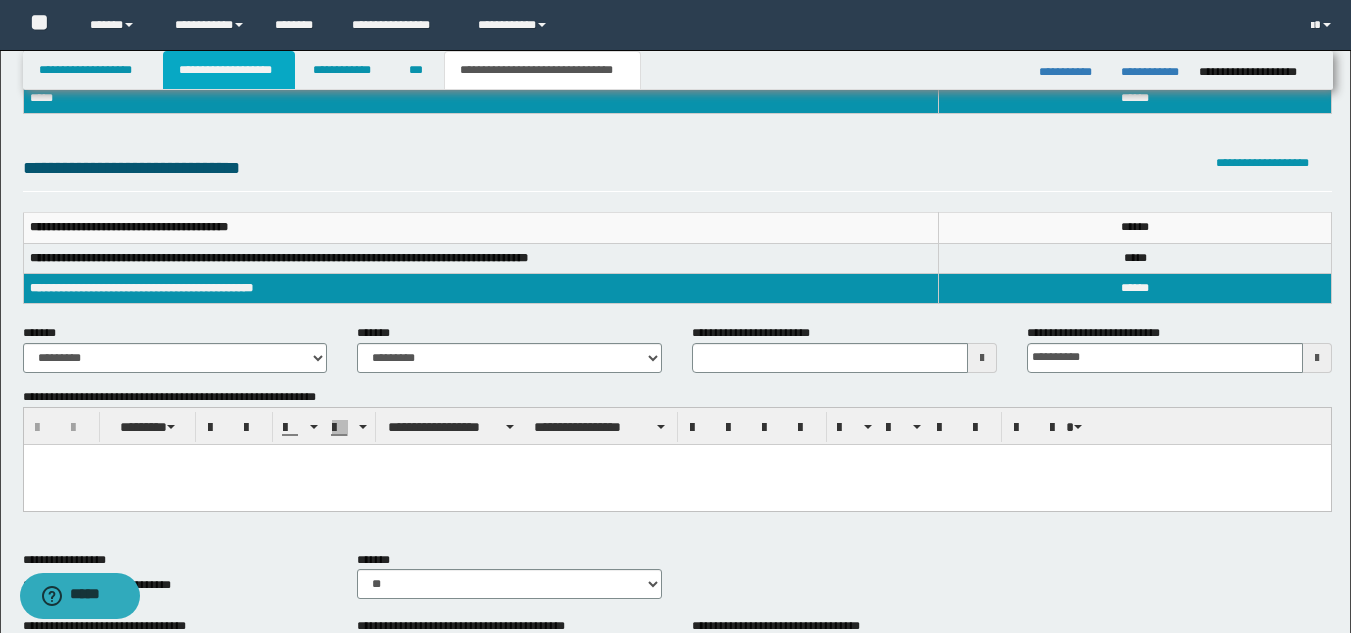 drag, startPoint x: 237, startPoint y: 59, endPoint x: 248, endPoint y: 93, distance: 35.735138 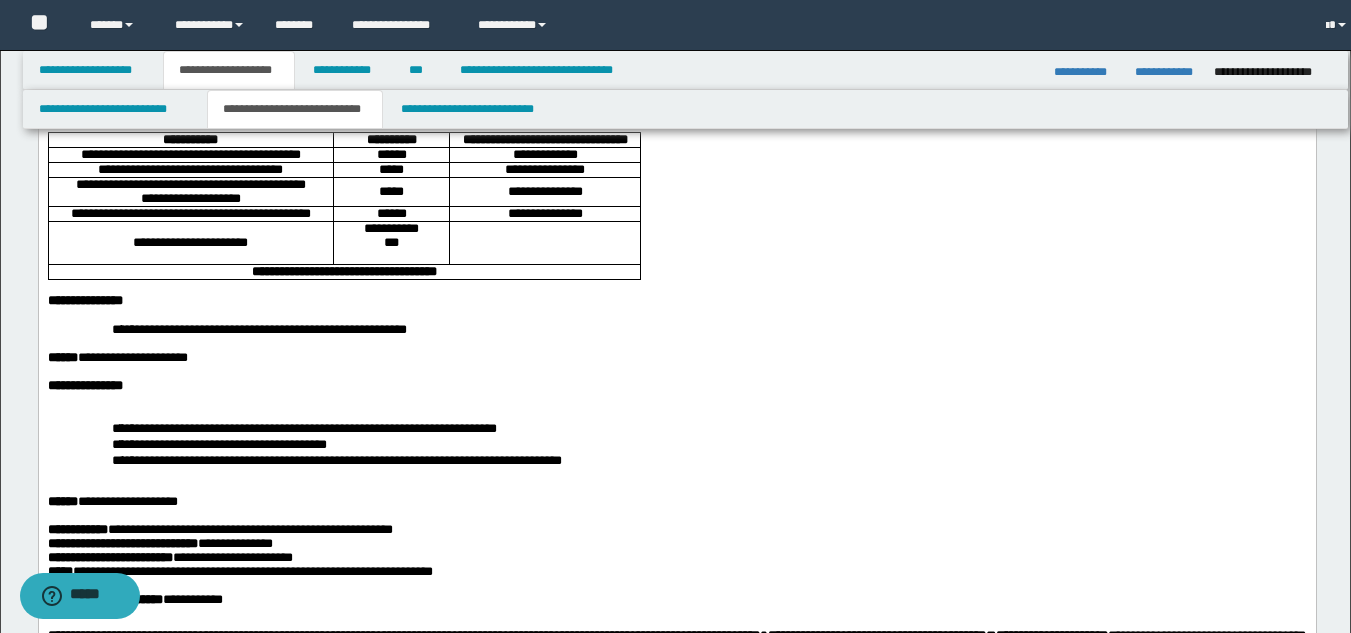 scroll, scrollTop: 285, scrollLeft: 0, axis: vertical 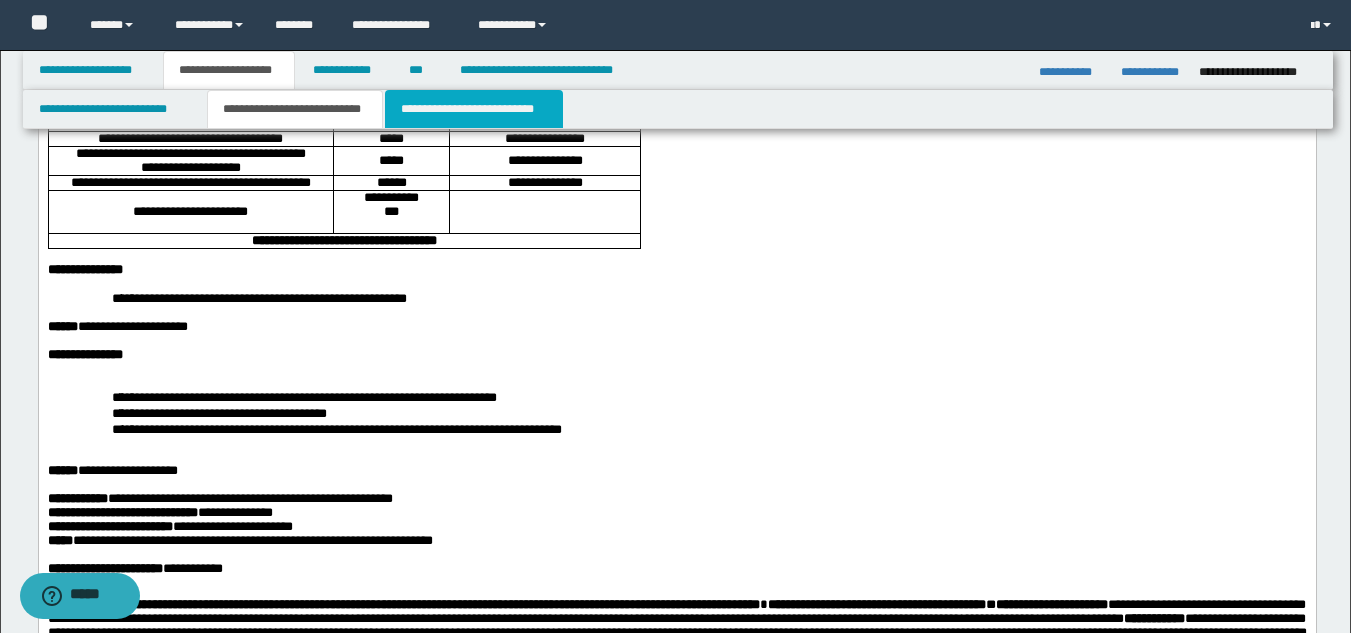 click on "**********" at bounding box center [474, 109] 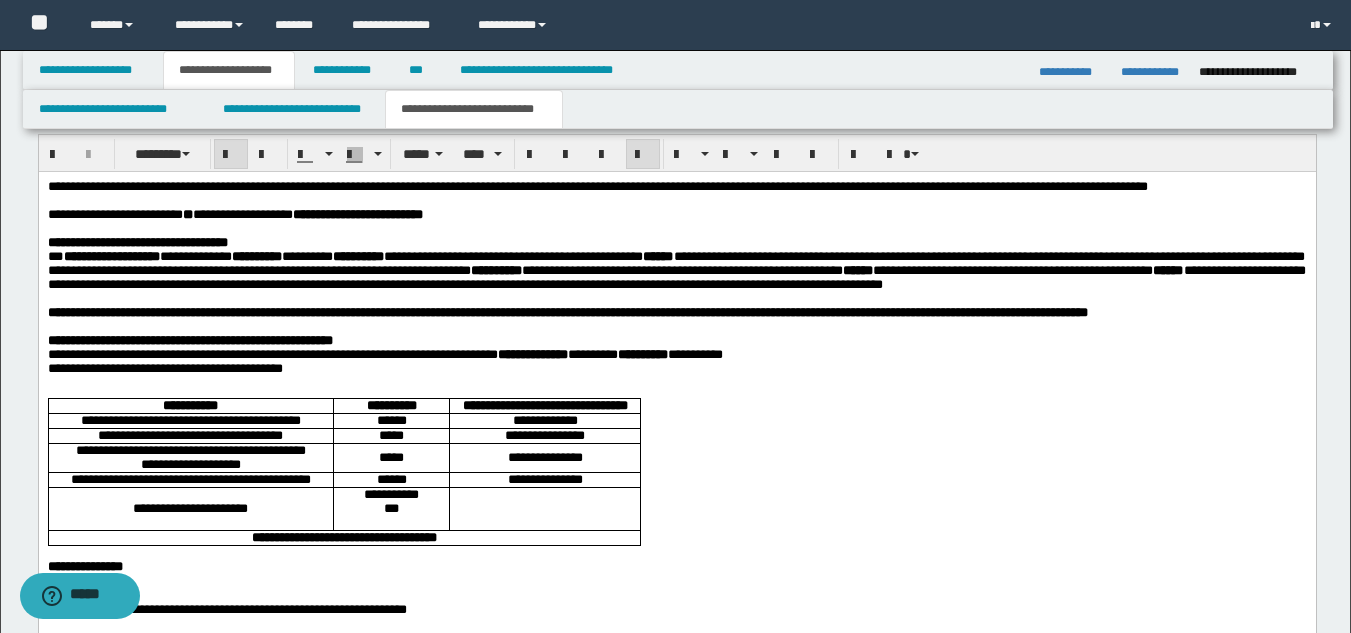 scroll, scrollTop: 1575, scrollLeft: 0, axis: vertical 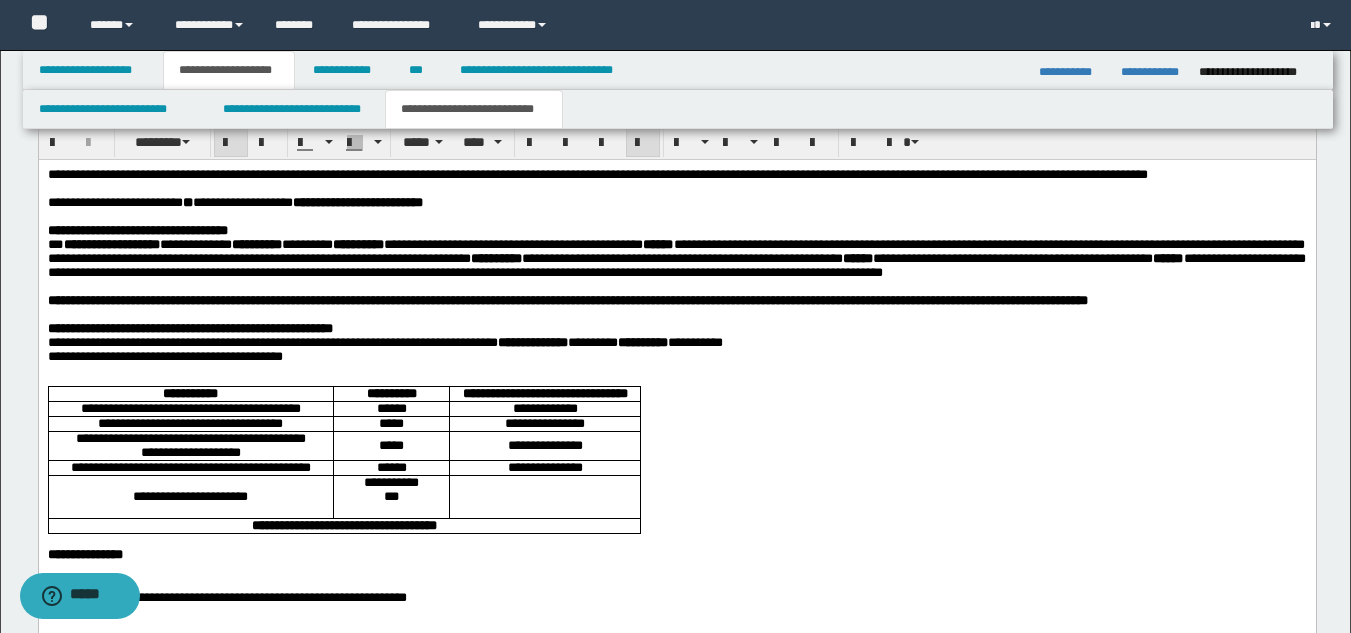 drag, startPoint x: 1364, startPoint y: 121, endPoint x: 1127, endPoint y: 159, distance: 240.02708 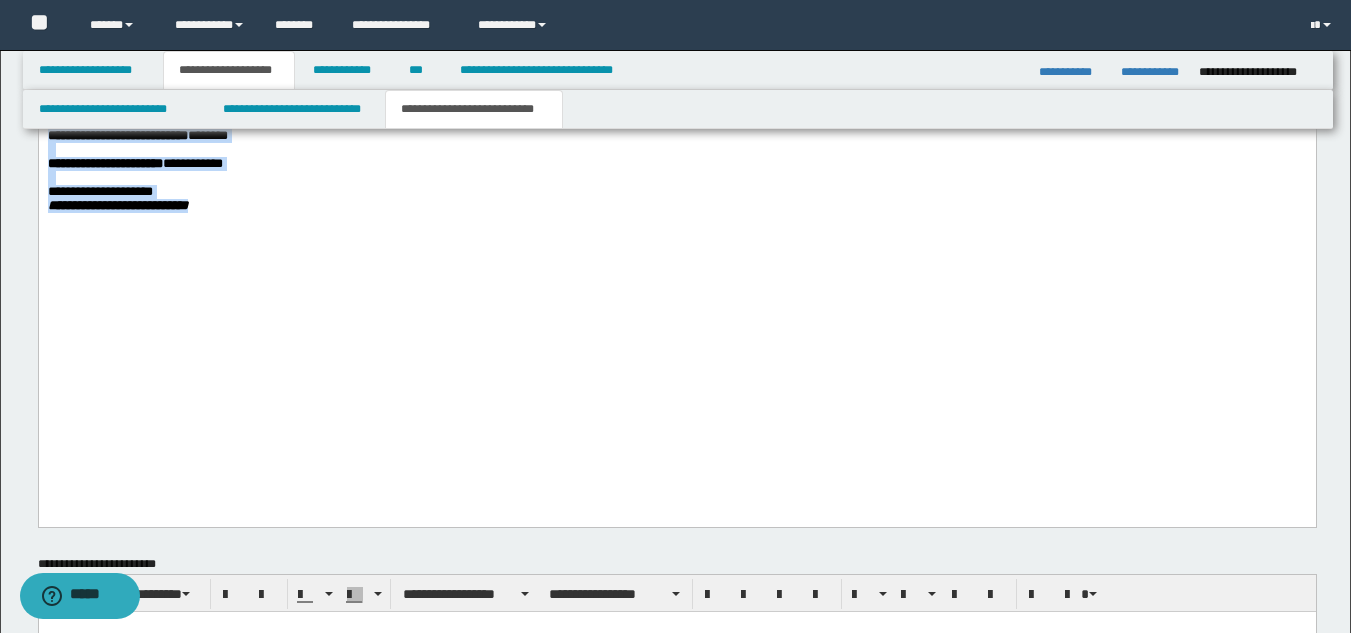 scroll, scrollTop: 2770, scrollLeft: 0, axis: vertical 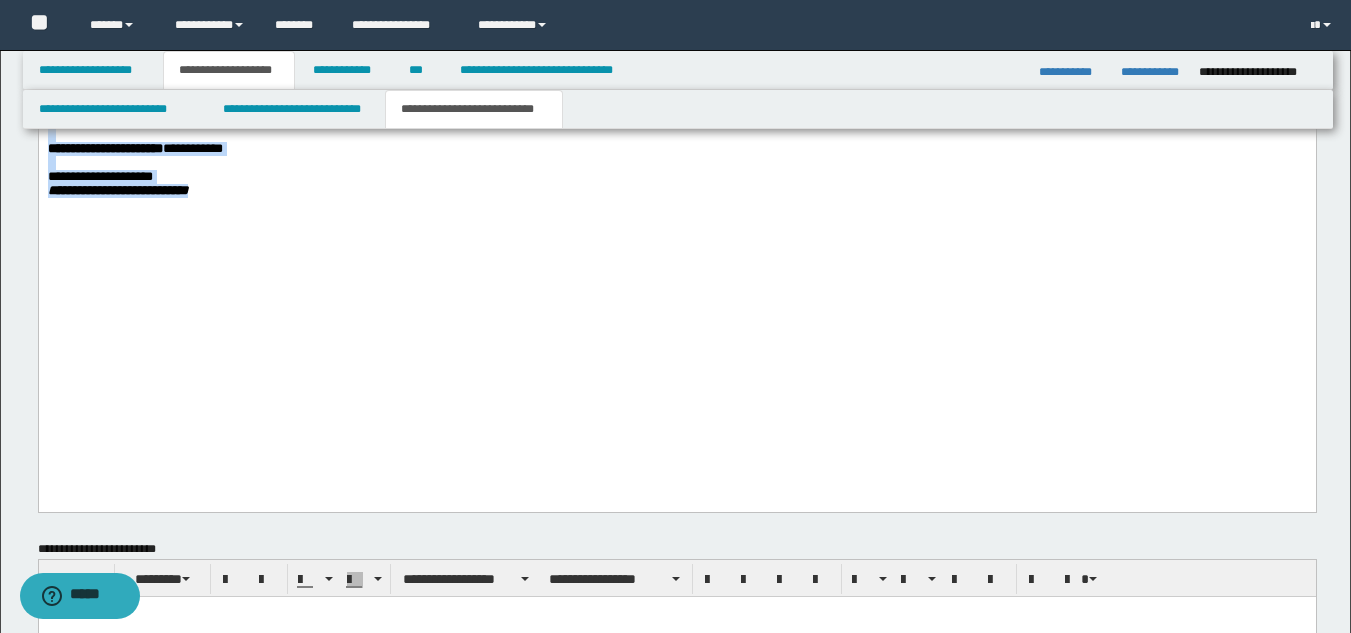 drag, startPoint x: 48, startPoint y: -1021, endPoint x: 378, endPoint y: 447, distance: 1504.6342 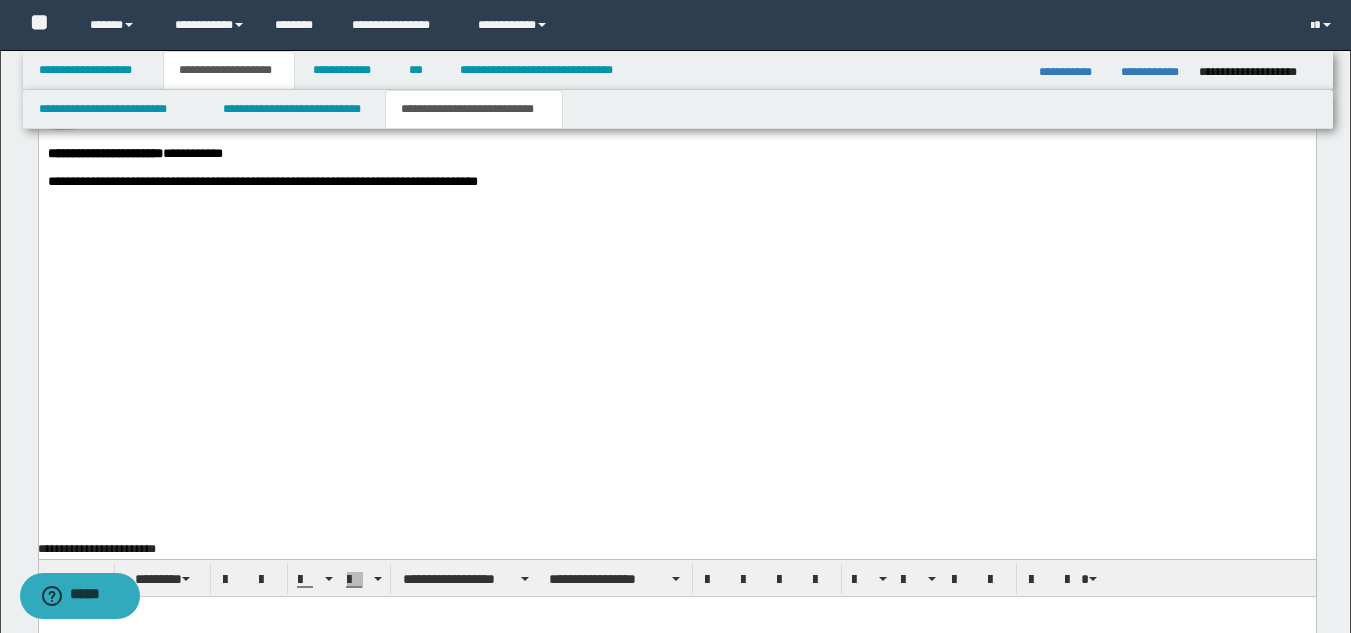 scroll, scrollTop: 1735, scrollLeft: 0, axis: vertical 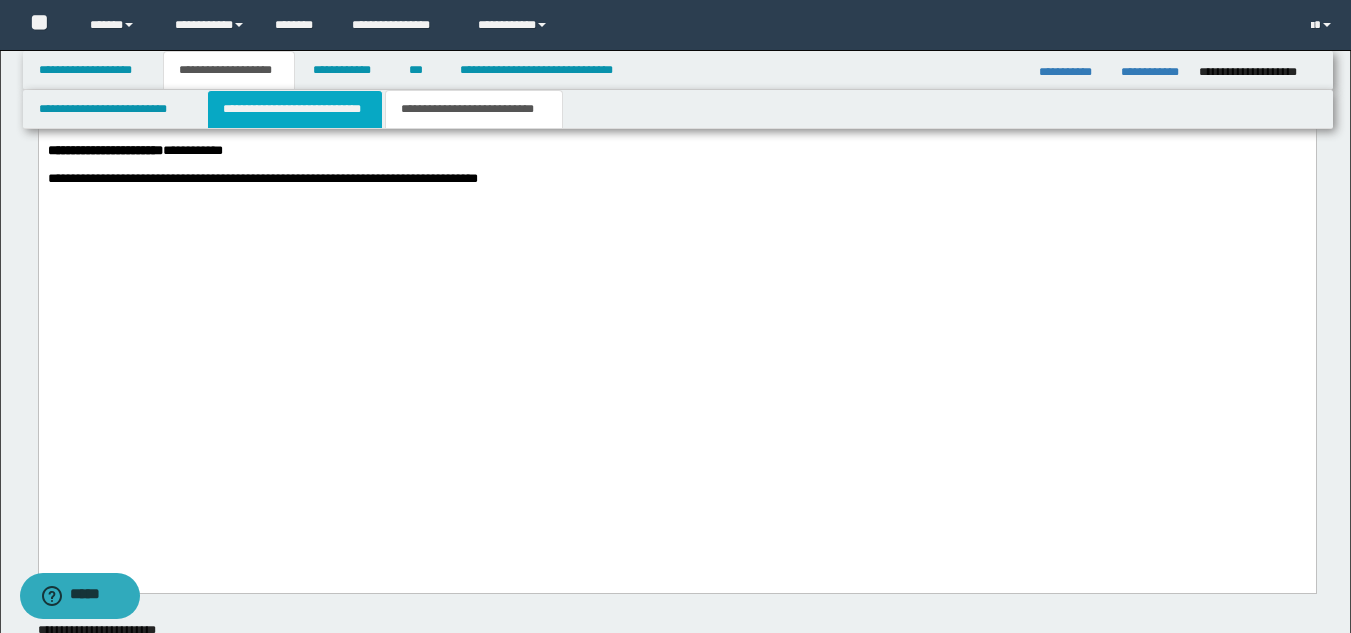 click on "**********" at bounding box center [295, 109] 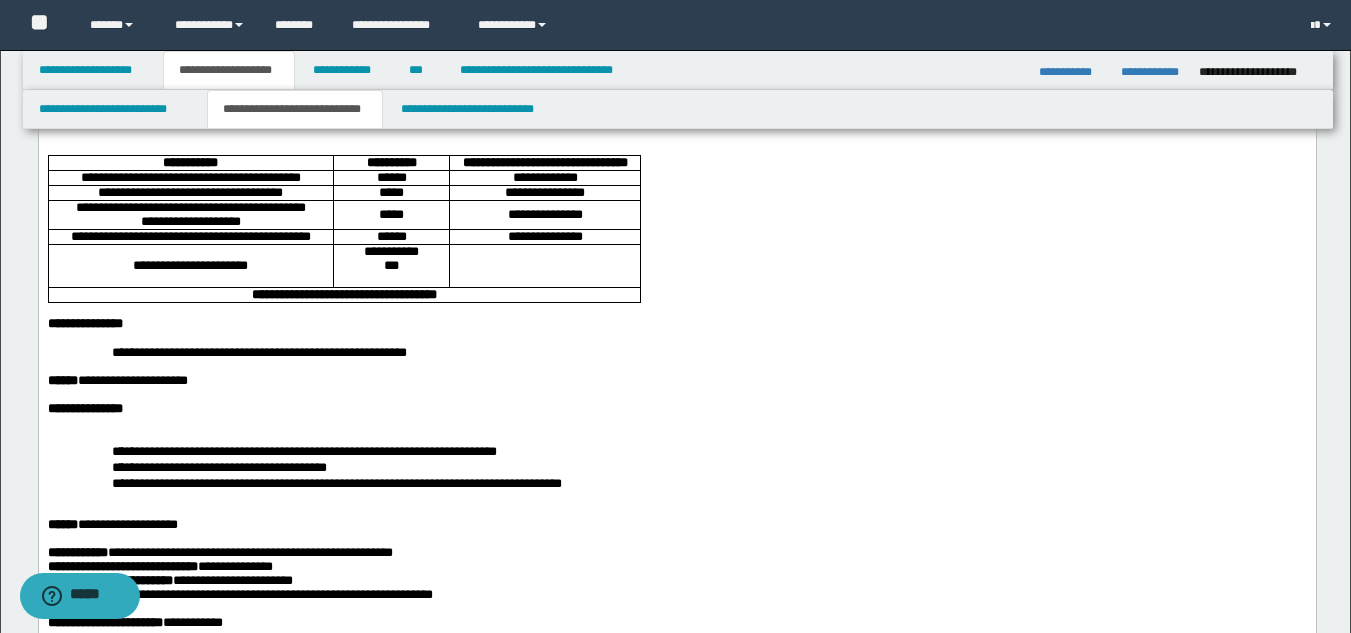 scroll, scrollTop: 219, scrollLeft: 0, axis: vertical 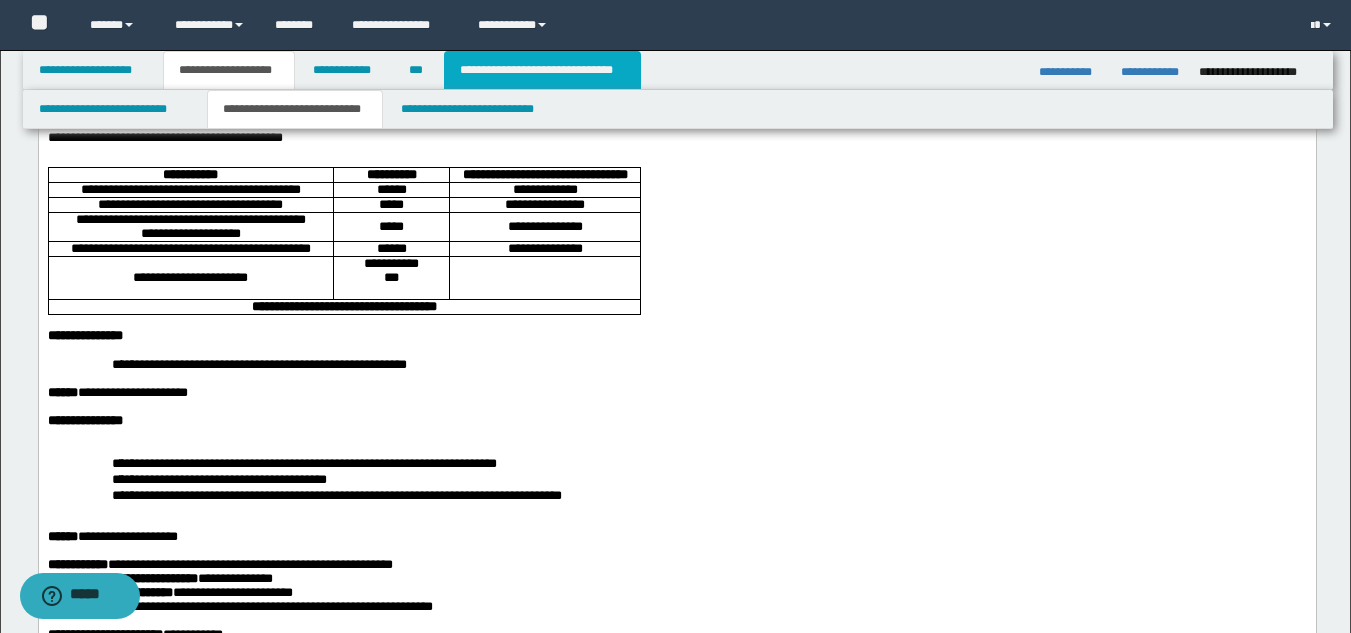 drag, startPoint x: 614, startPoint y: 78, endPoint x: 624, endPoint y: 95, distance: 19.723083 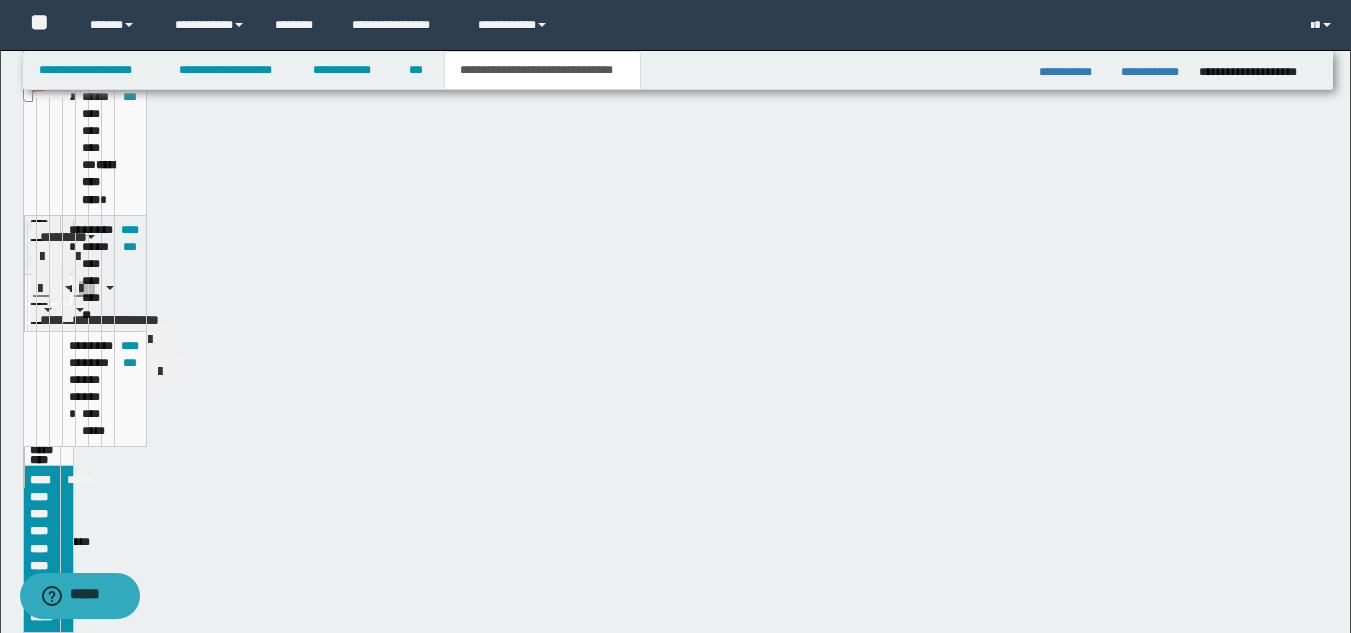 scroll, scrollTop: 188, scrollLeft: 0, axis: vertical 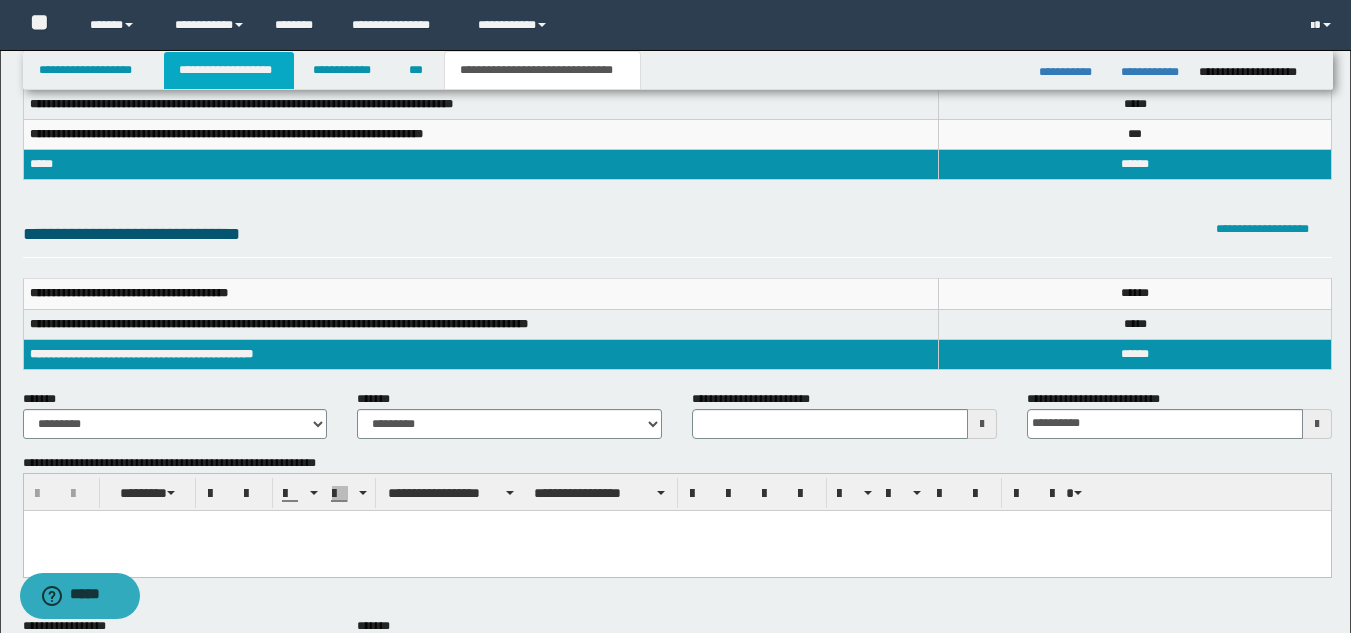 click on "**********" at bounding box center [229, 70] 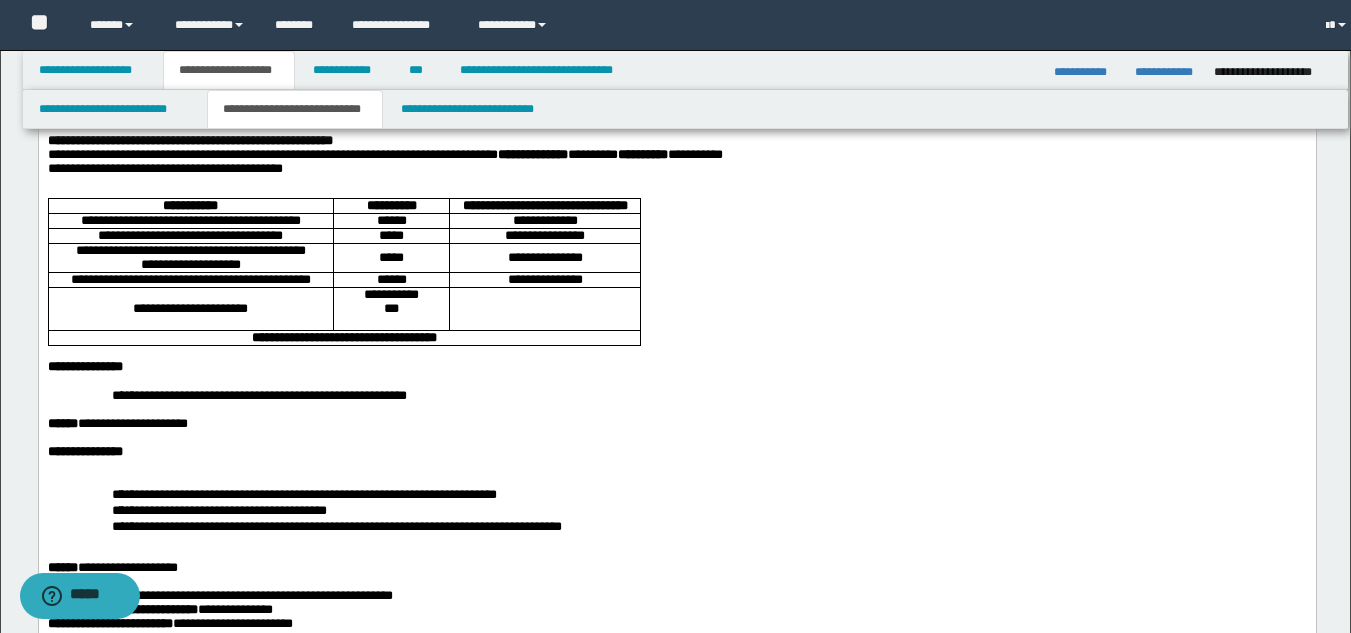scroll, scrollTop: 219, scrollLeft: 0, axis: vertical 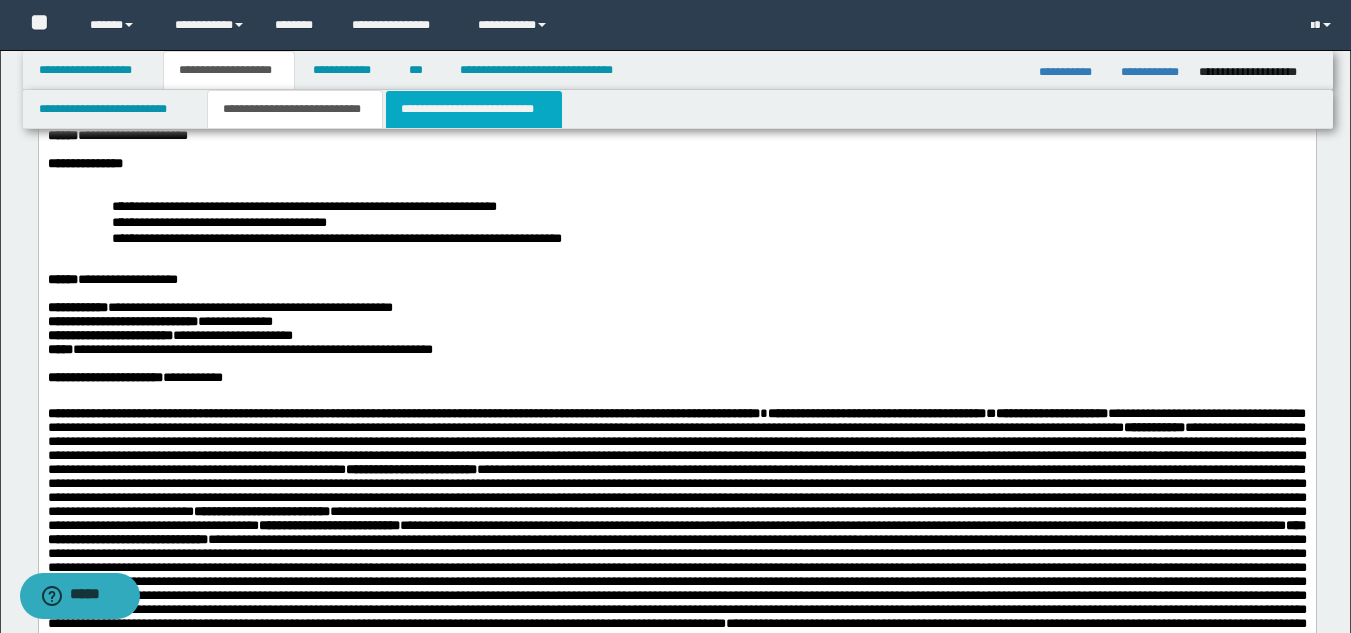 click on "**********" at bounding box center [474, 109] 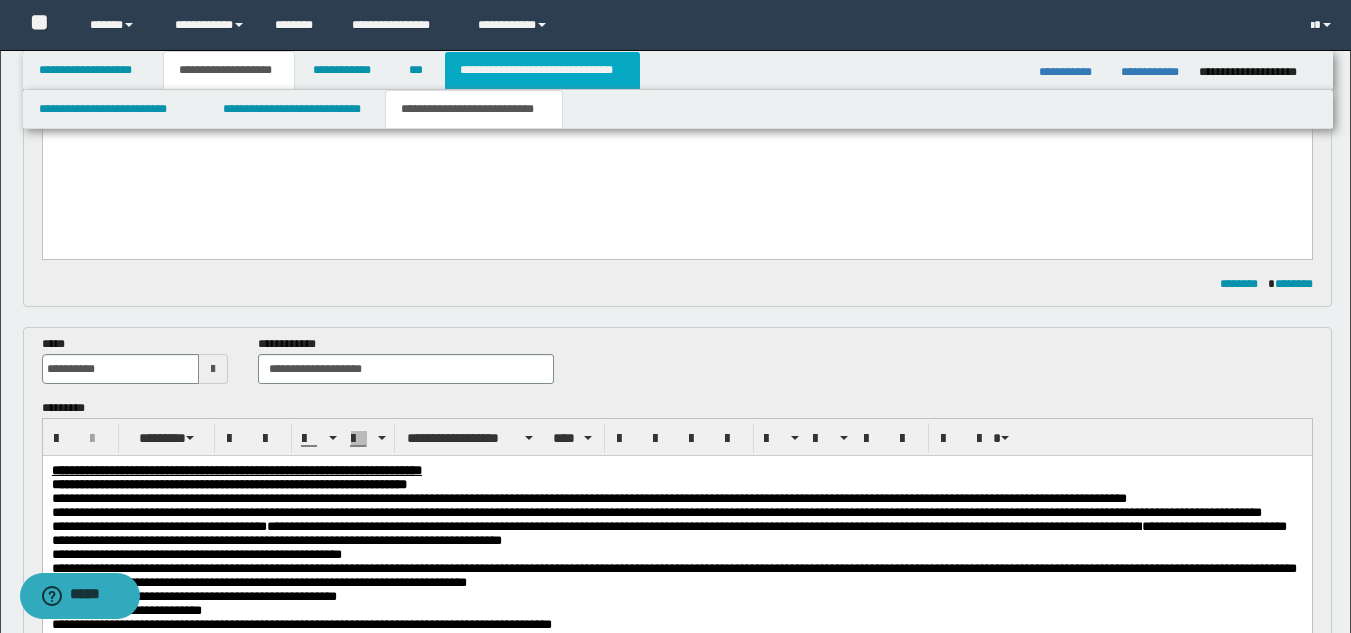 click on "**********" at bounding box center [542, 70] 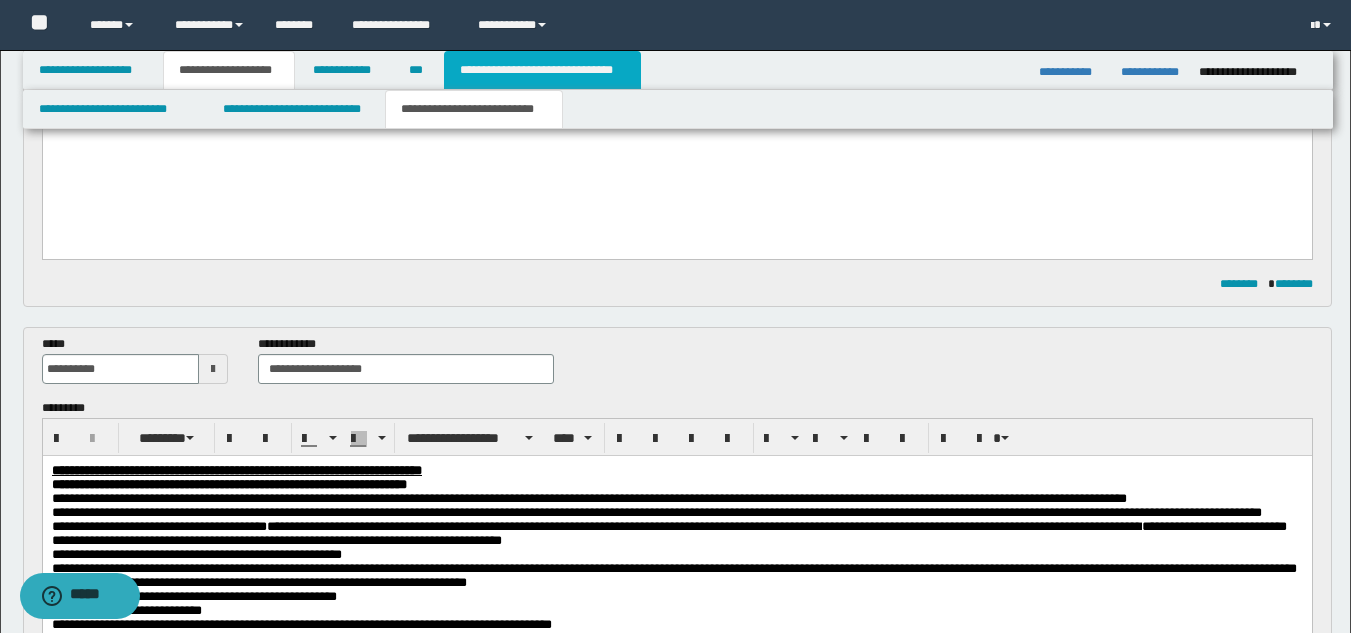 type 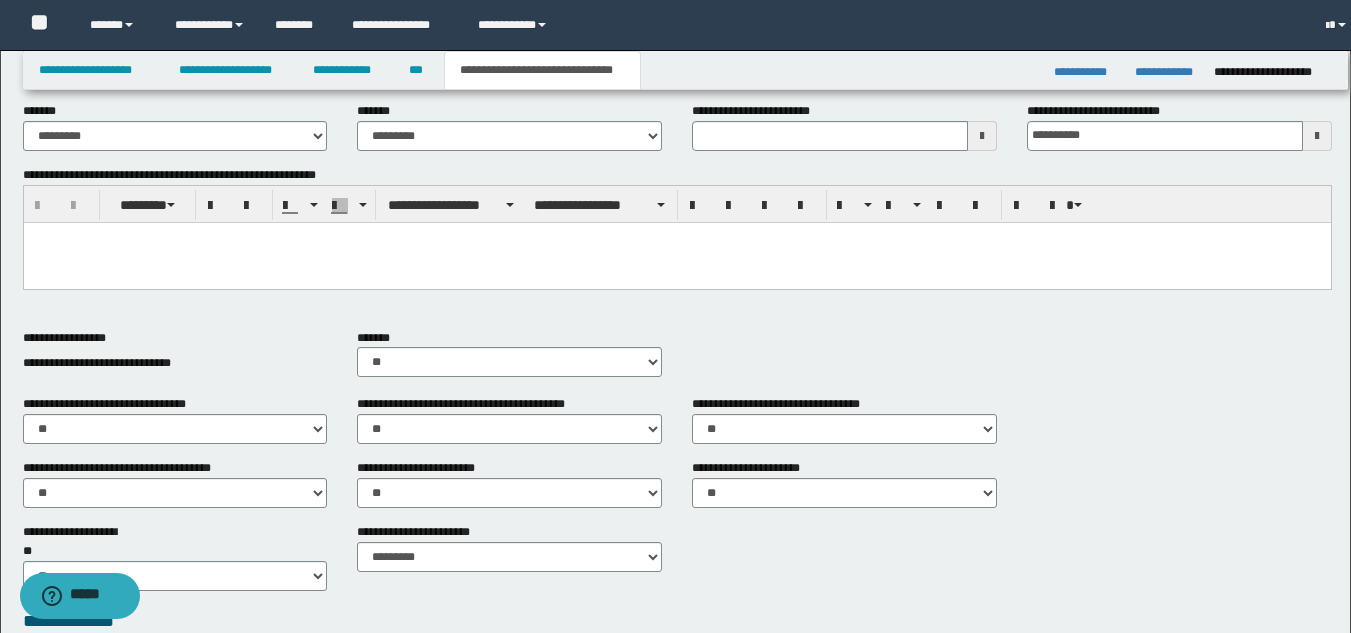 scroll, scrollTop: 445, scrollLeft: 0, axis: vertical 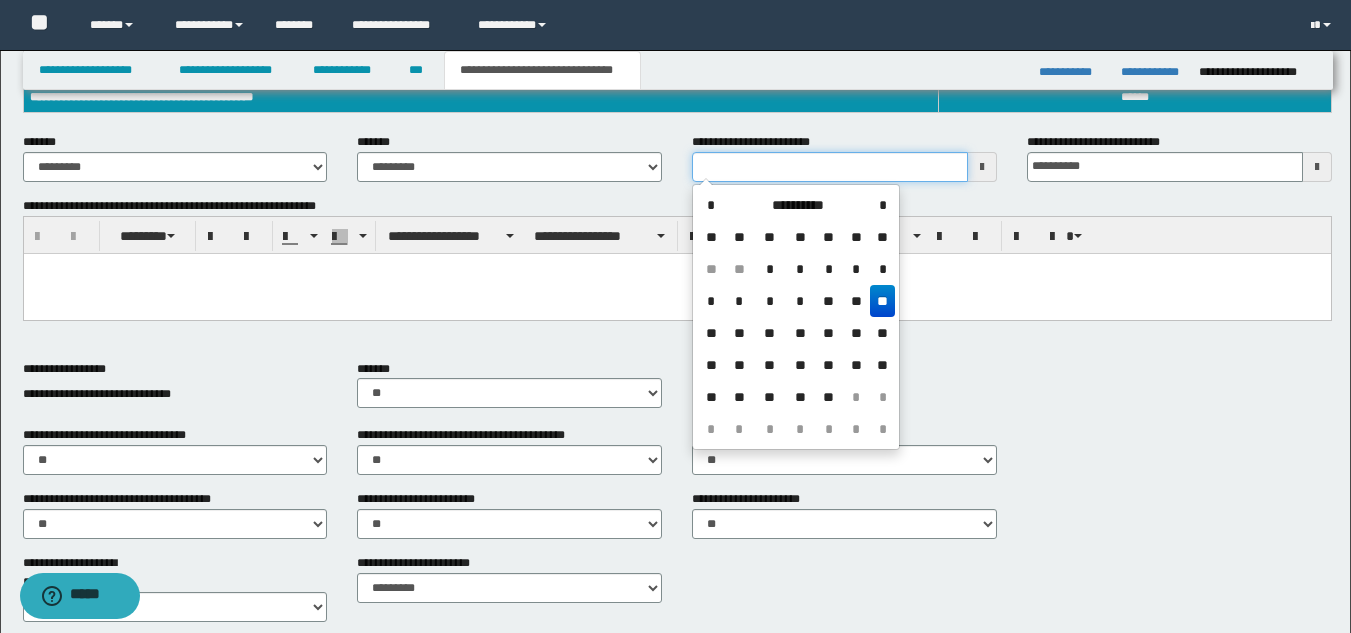 click on "**********" at bounding box center (830, 167) 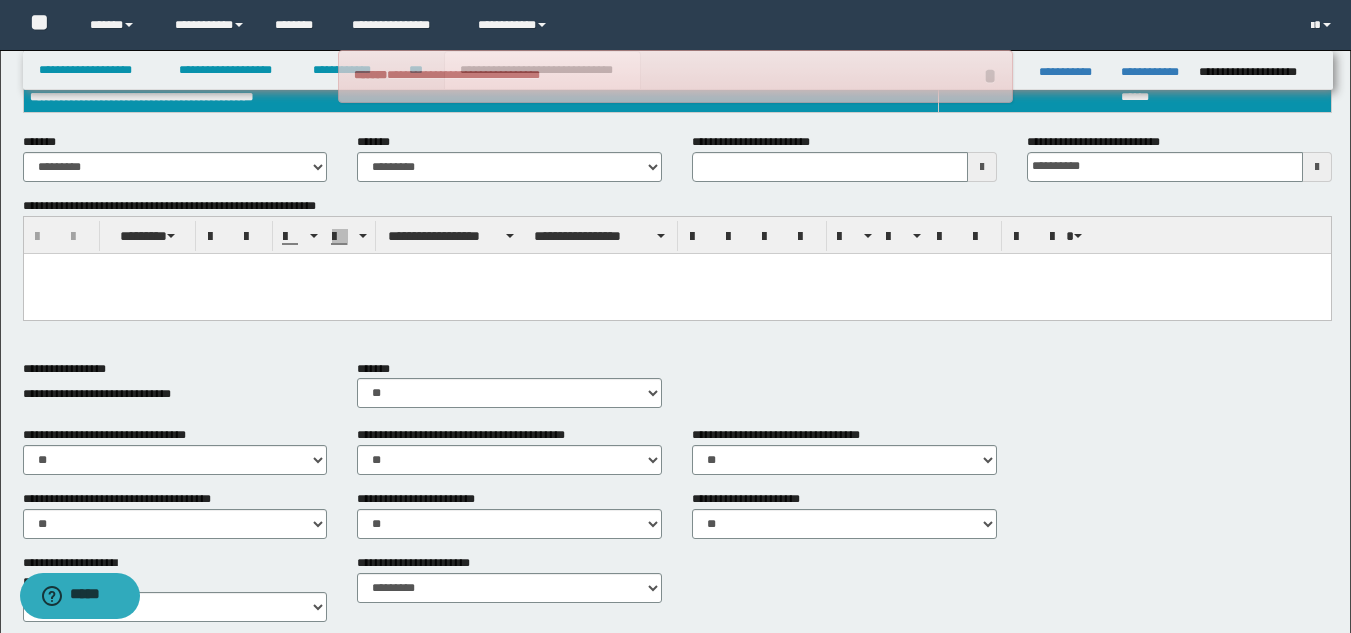 click at bounding box center [982, 167] 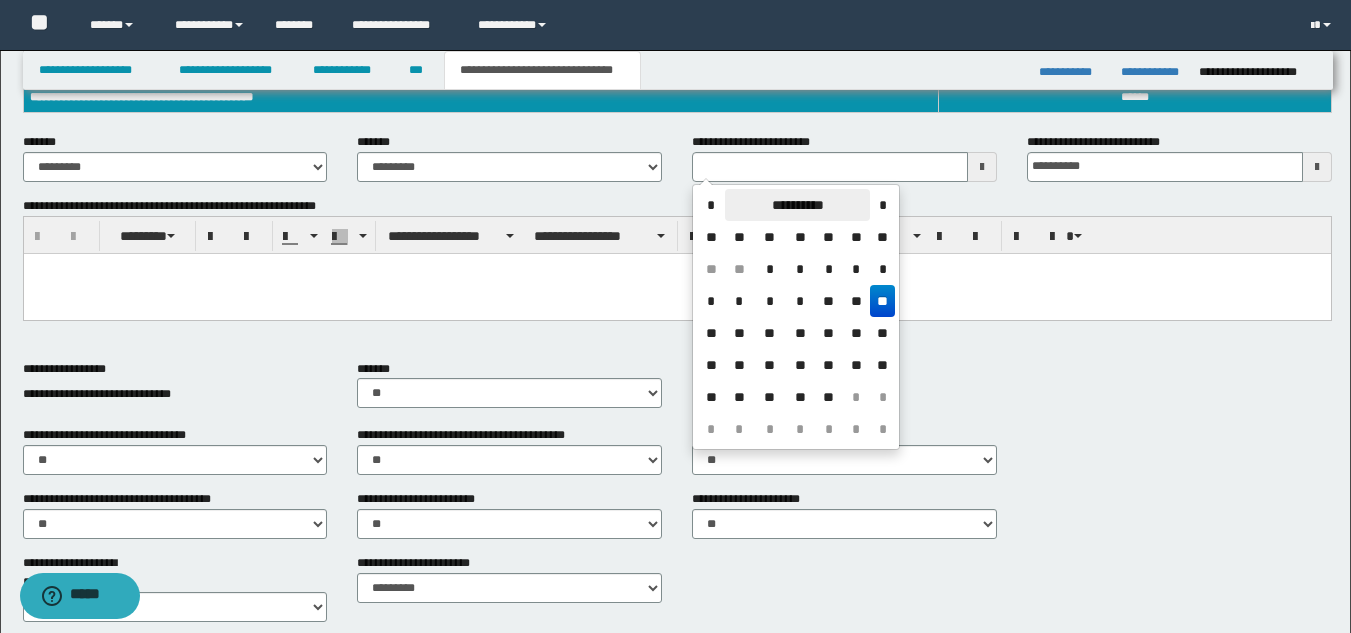 click on "**********" at bounding box center (797, 205) 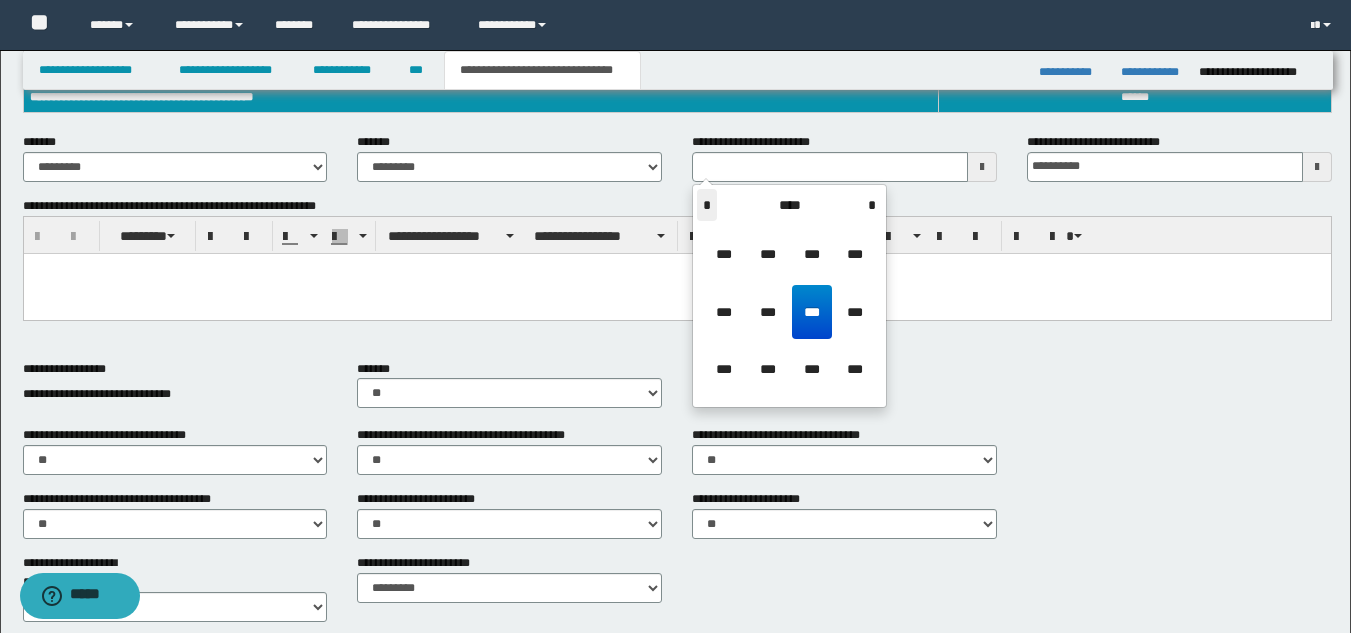 click on "*" at bounding box center [707, 205] 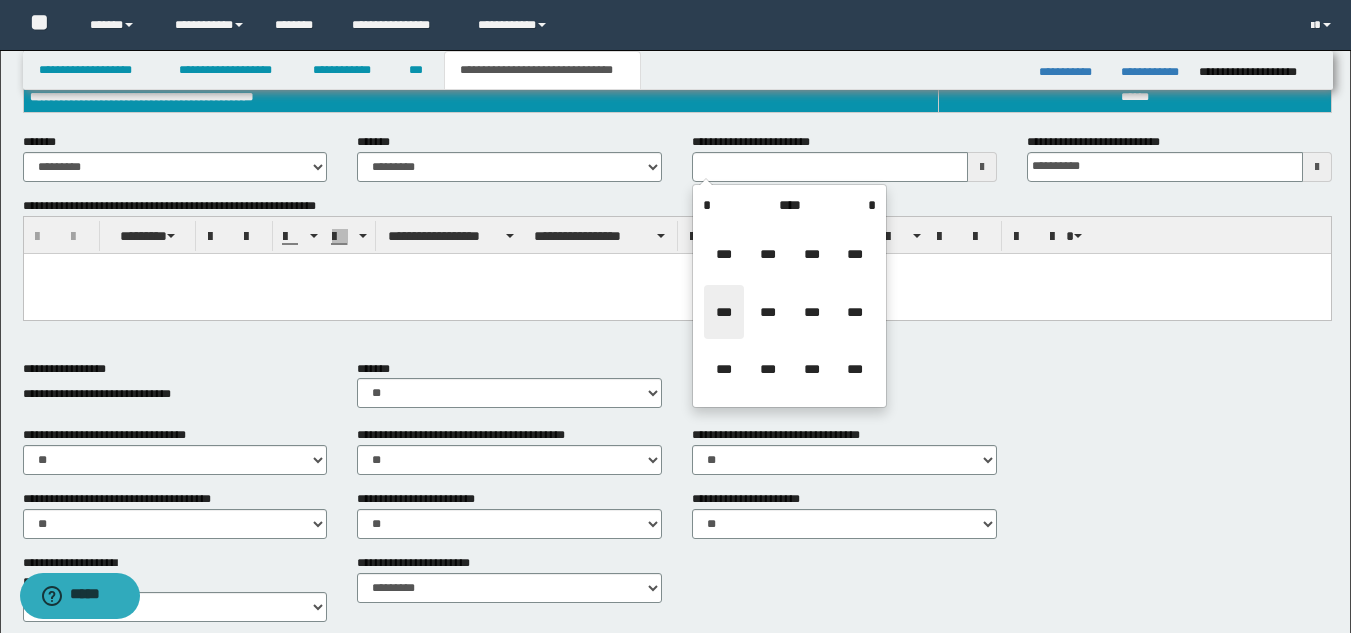 click on "***" at bounding box center (724, 312) 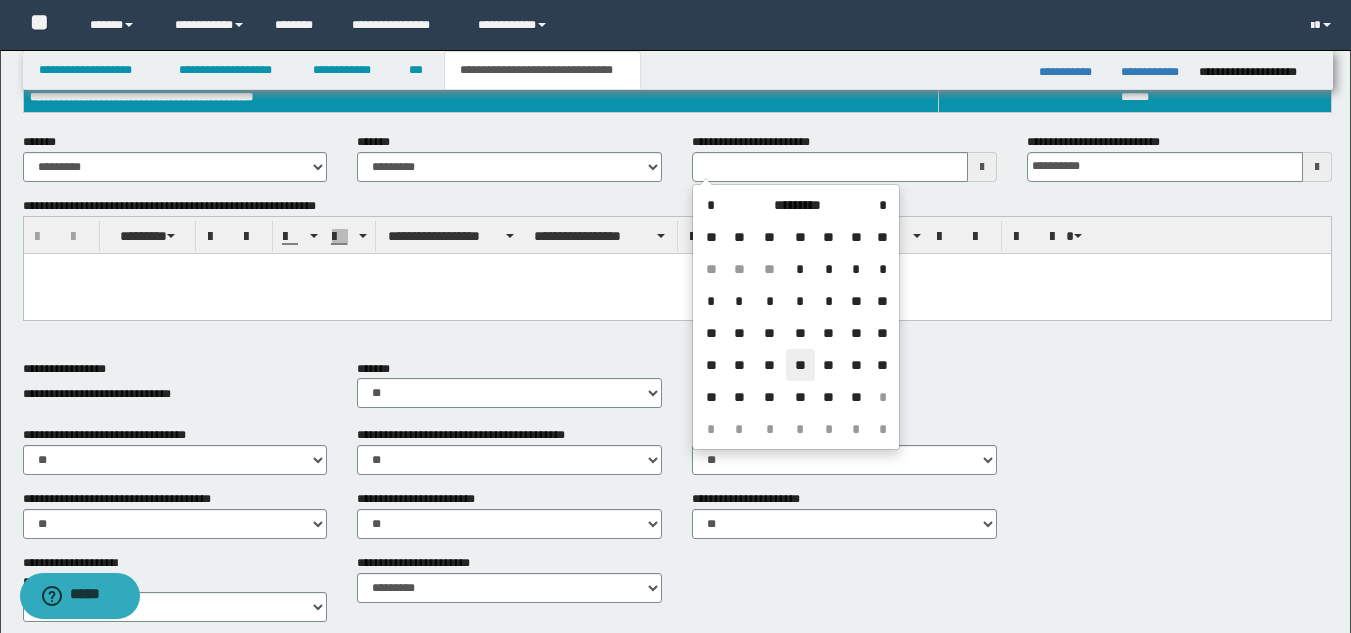 click on "**" at bounding box center (800, 365) 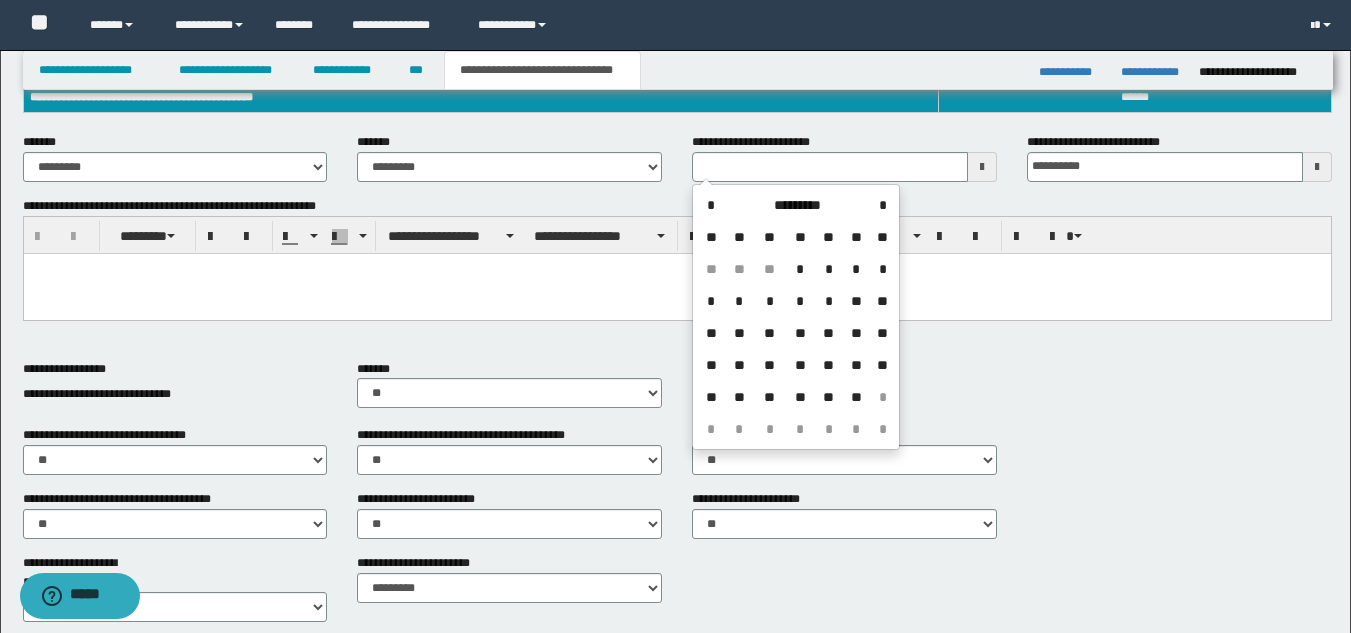 type on "**********" 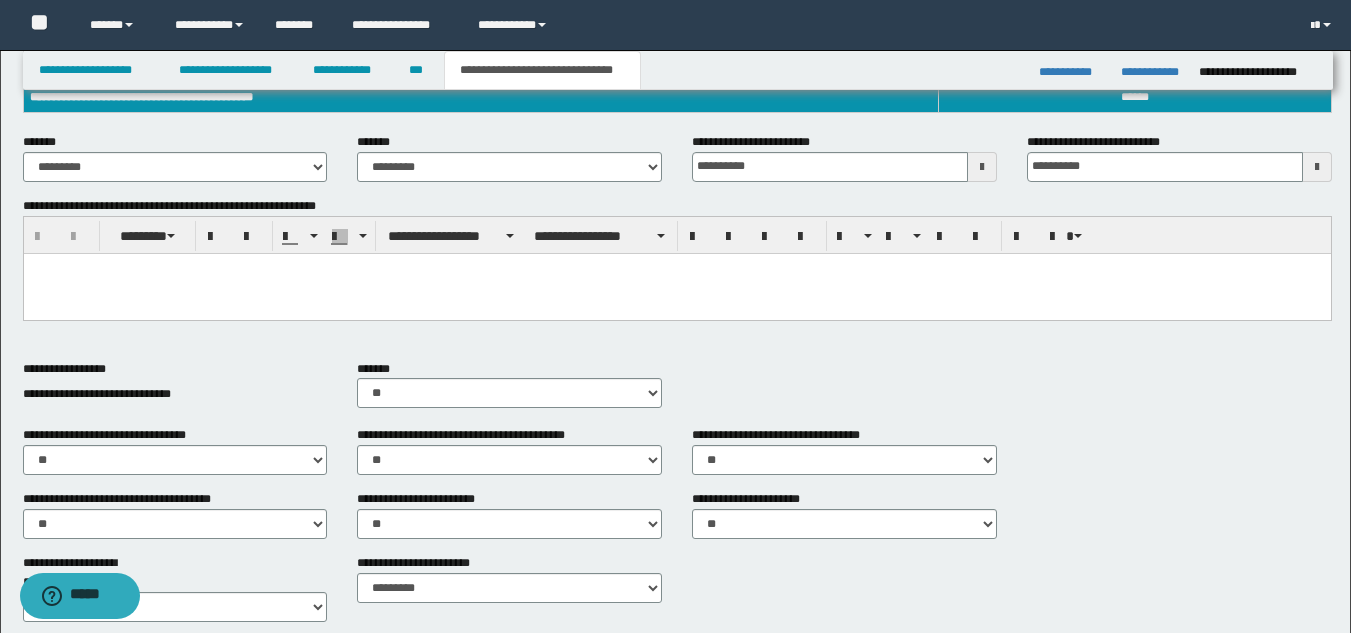 click on "**********" at bounding box center [677, 266] 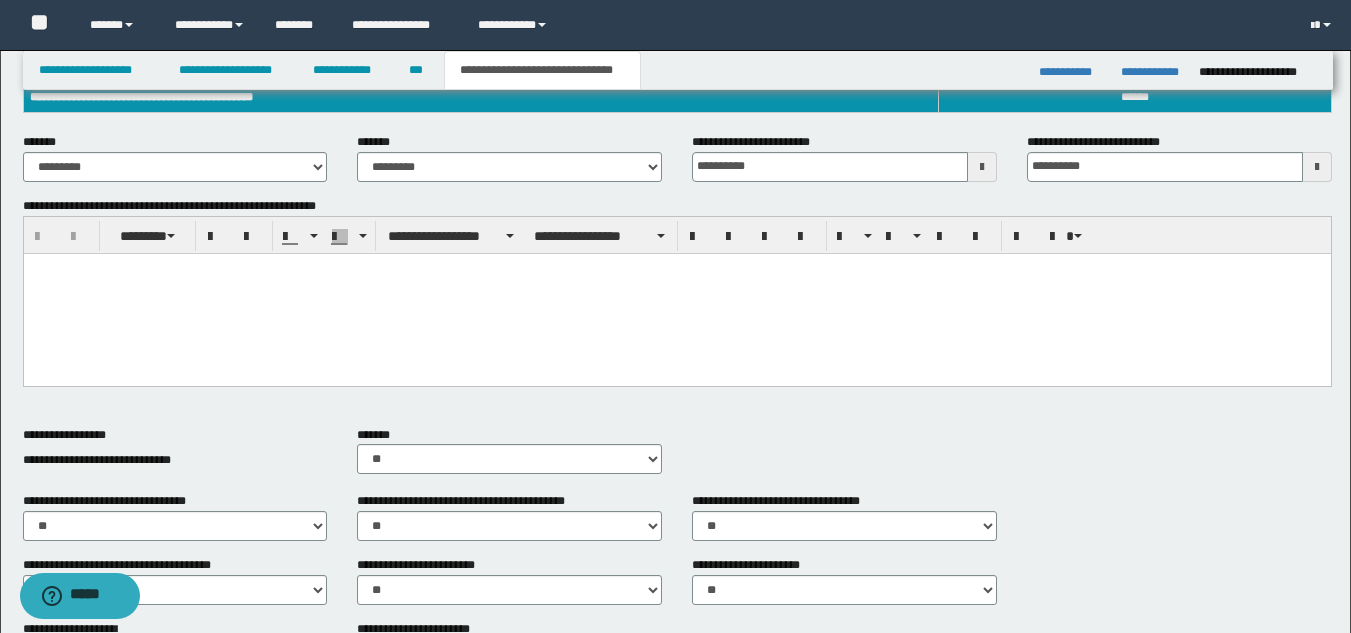 click at bounding box center [676, 293] 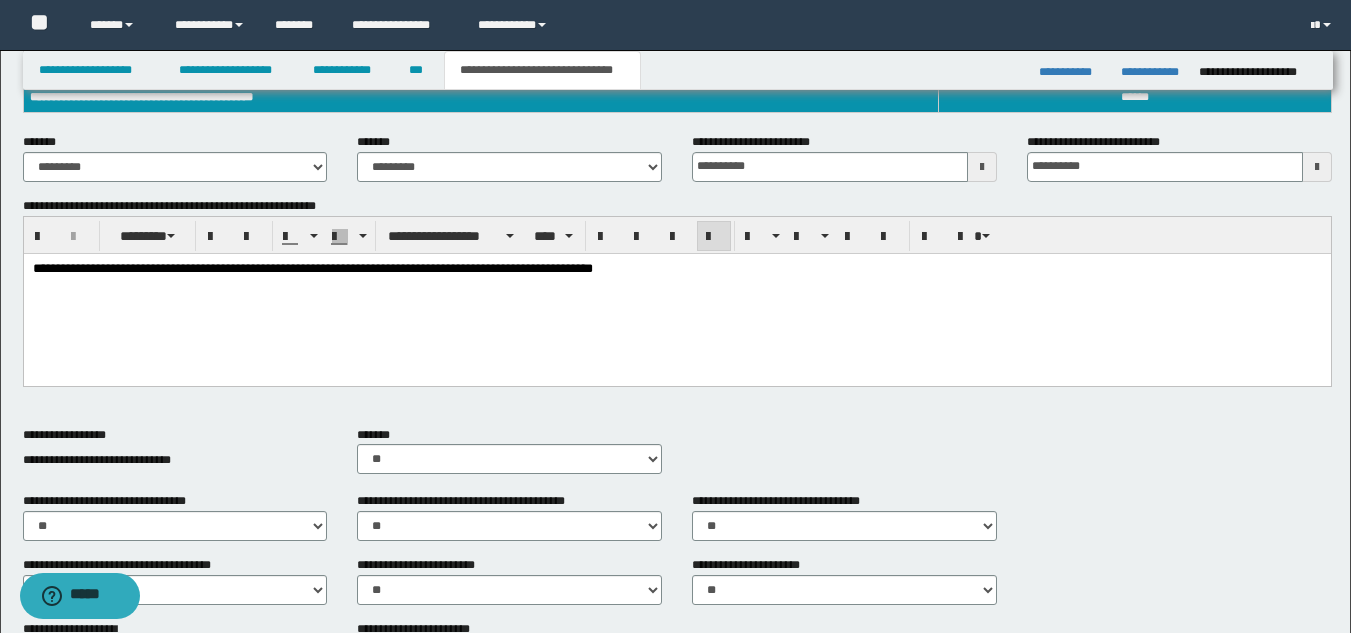 drag, startPoint x: 284, startPoint y: 271, endPoint x: 306, endPoint y: 316, distance: 50.08992 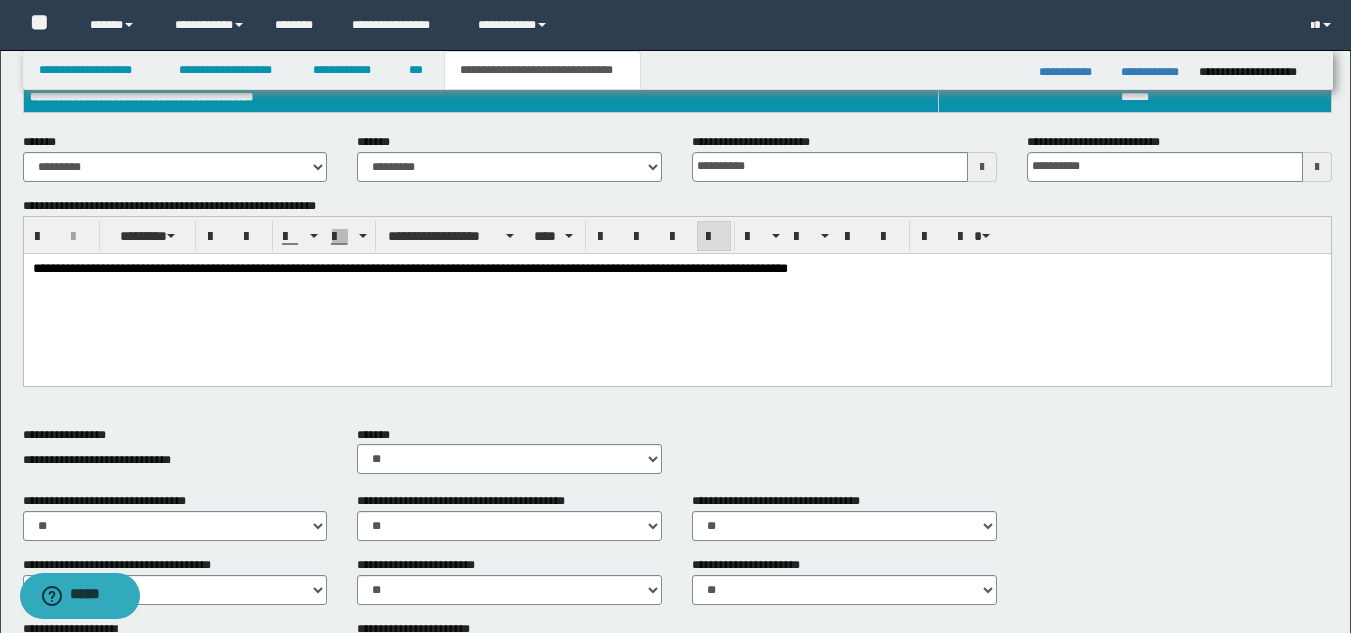 drag, startPoint x: 859, startPoint y: 263, endPoint x: 871, endPoint y: 300, distance: 38.8973 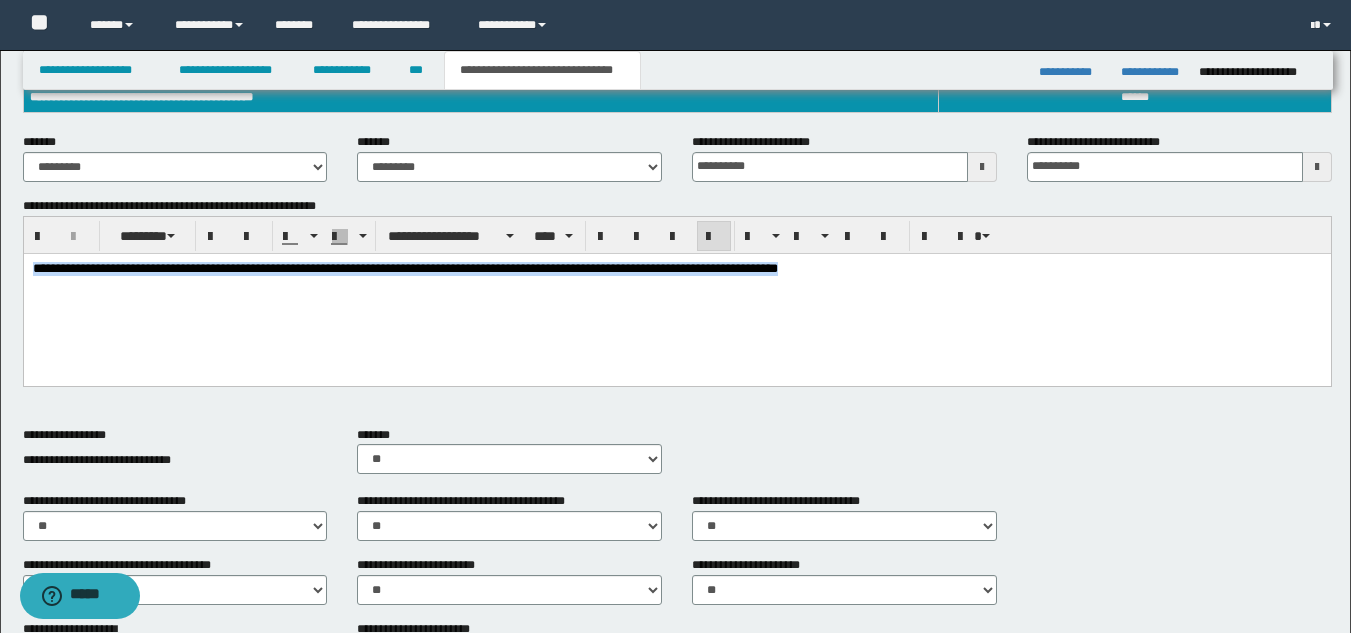 drag, startPoint x: 926, startPoint y: 272, endPoint x: -1, endPoint y: 252, distance: 927.2157 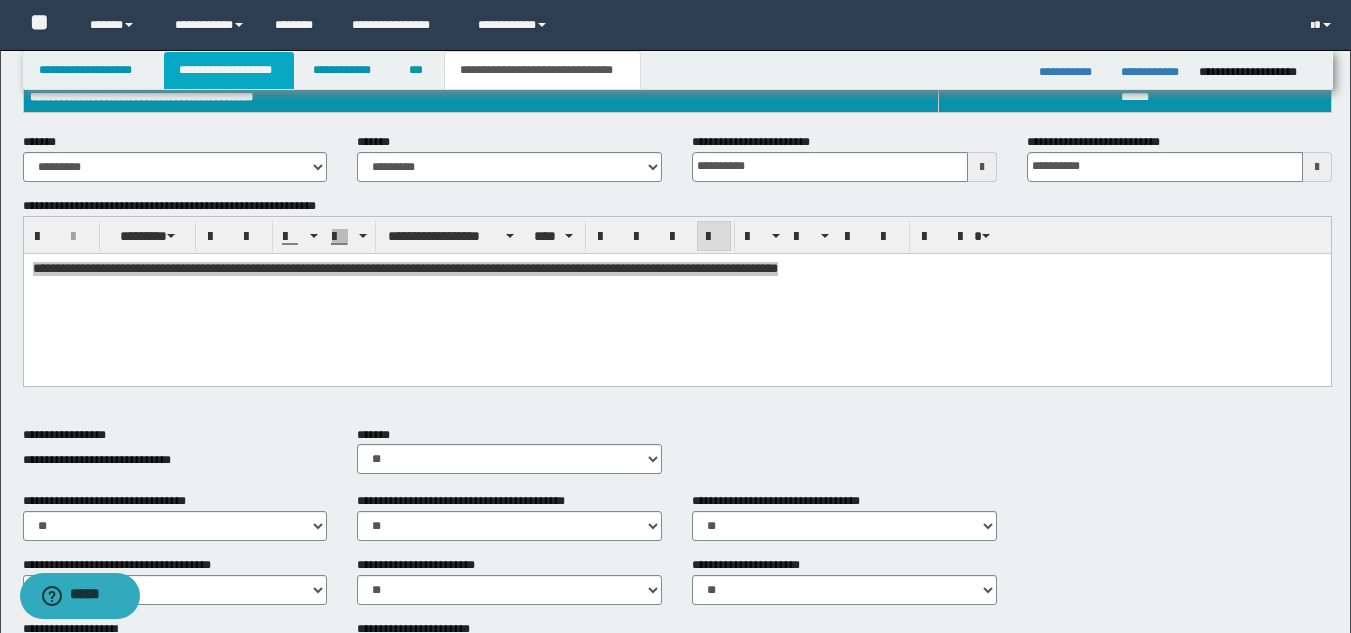 drag, startPoint x: 214, startPoint y: 80, endPoint x: 184, endPoint y: 273, distance: 195.31769 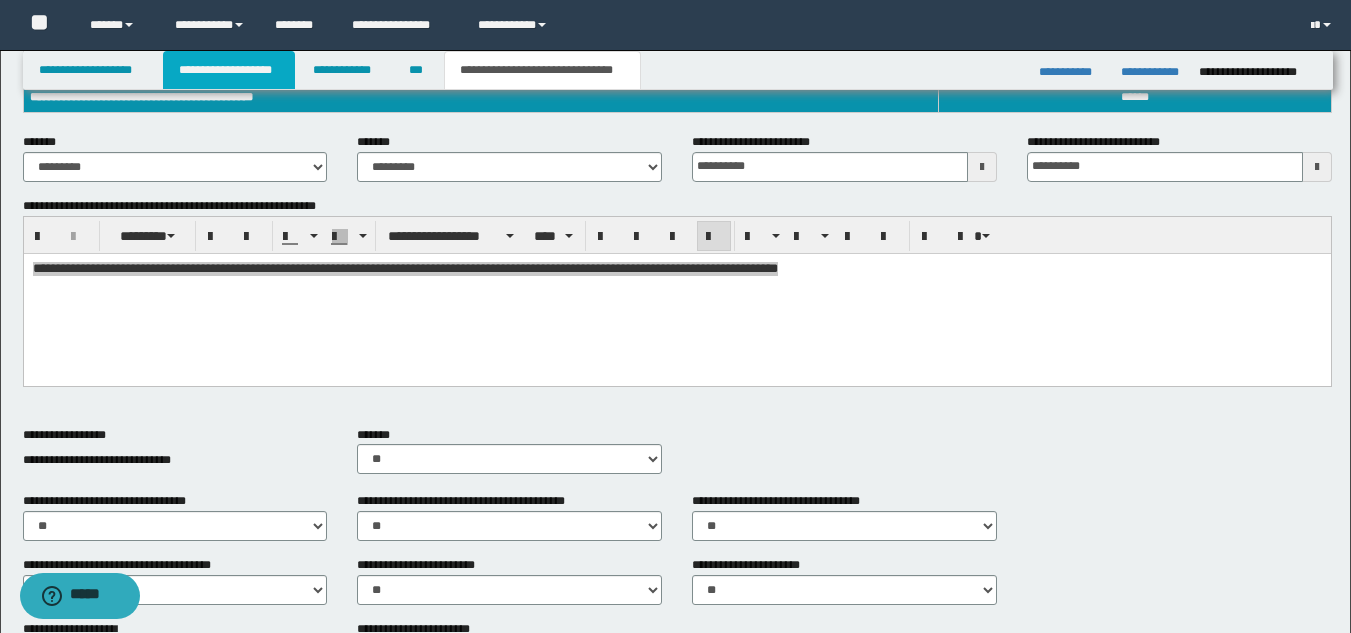 scroll, scrollTop: 476, scrollLeft: 0, axis: vertical 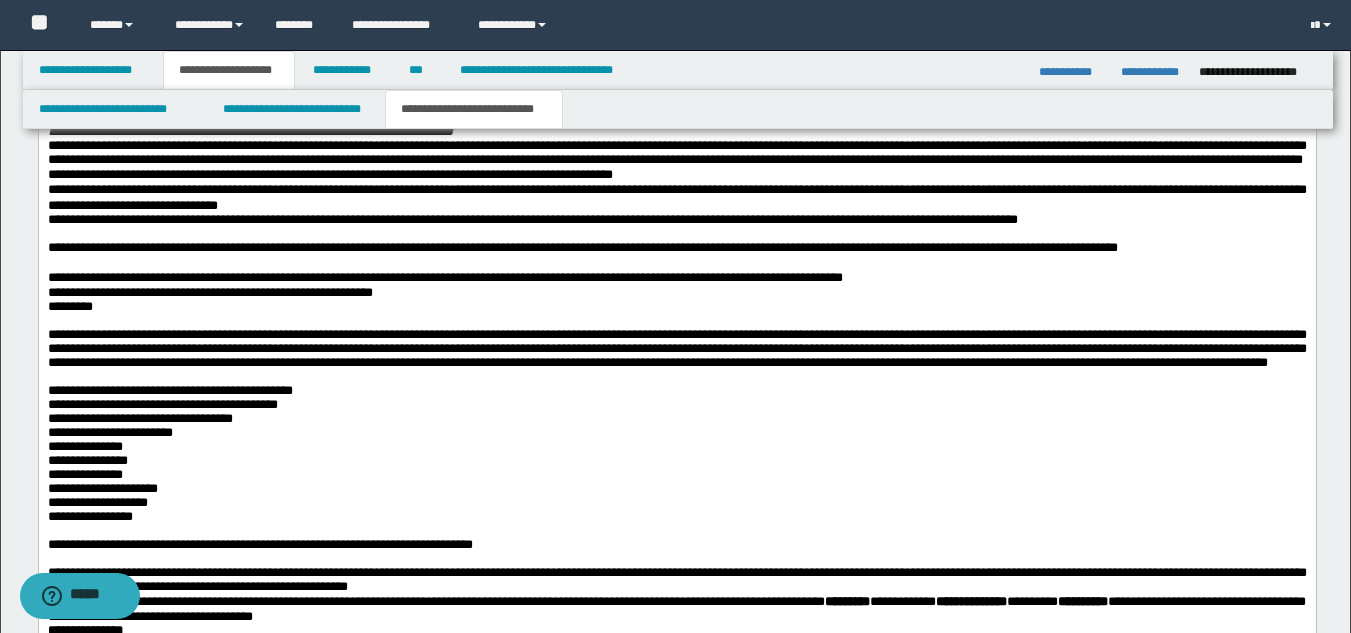 click on "**********" at bounding box center [676, 154] 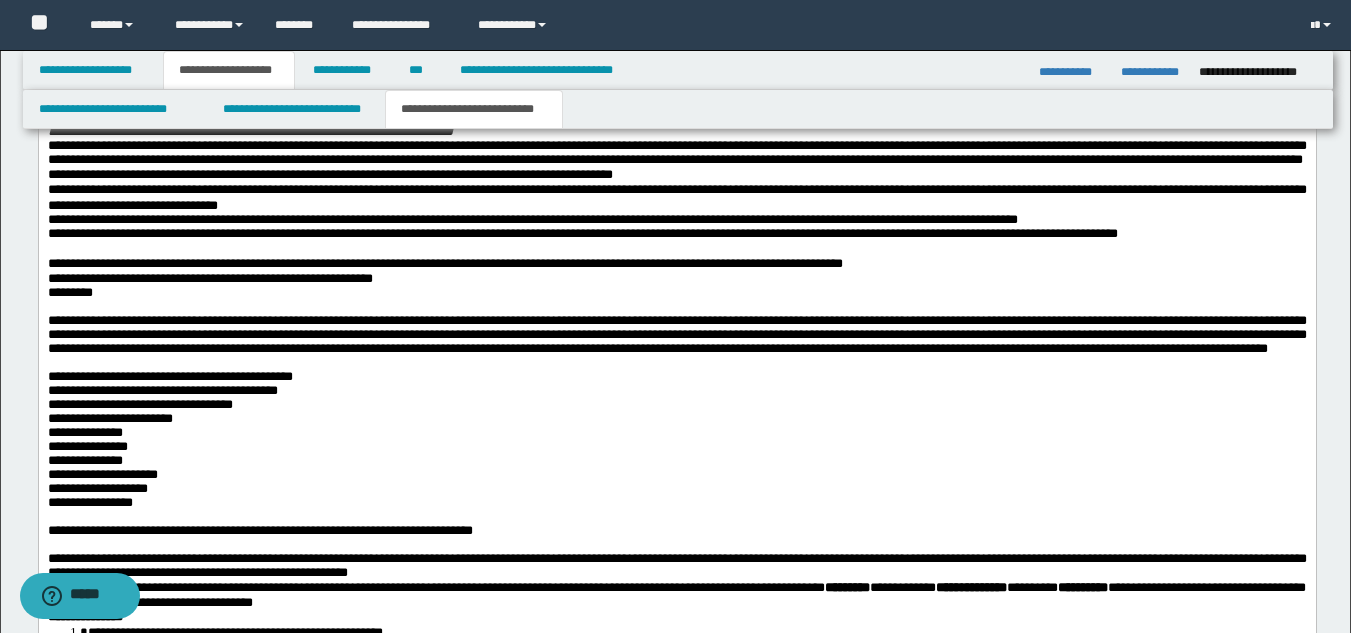 click at bounding box center (676, 249) 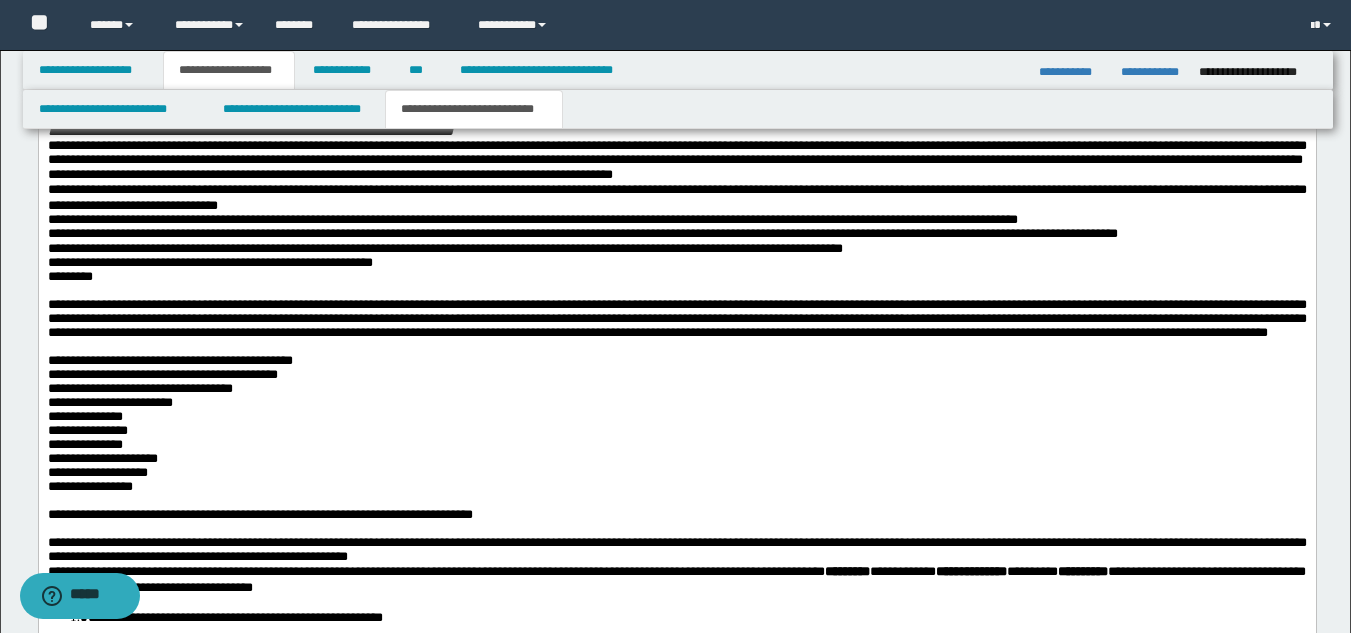 click on "**********" at bounding box center (676, 244) 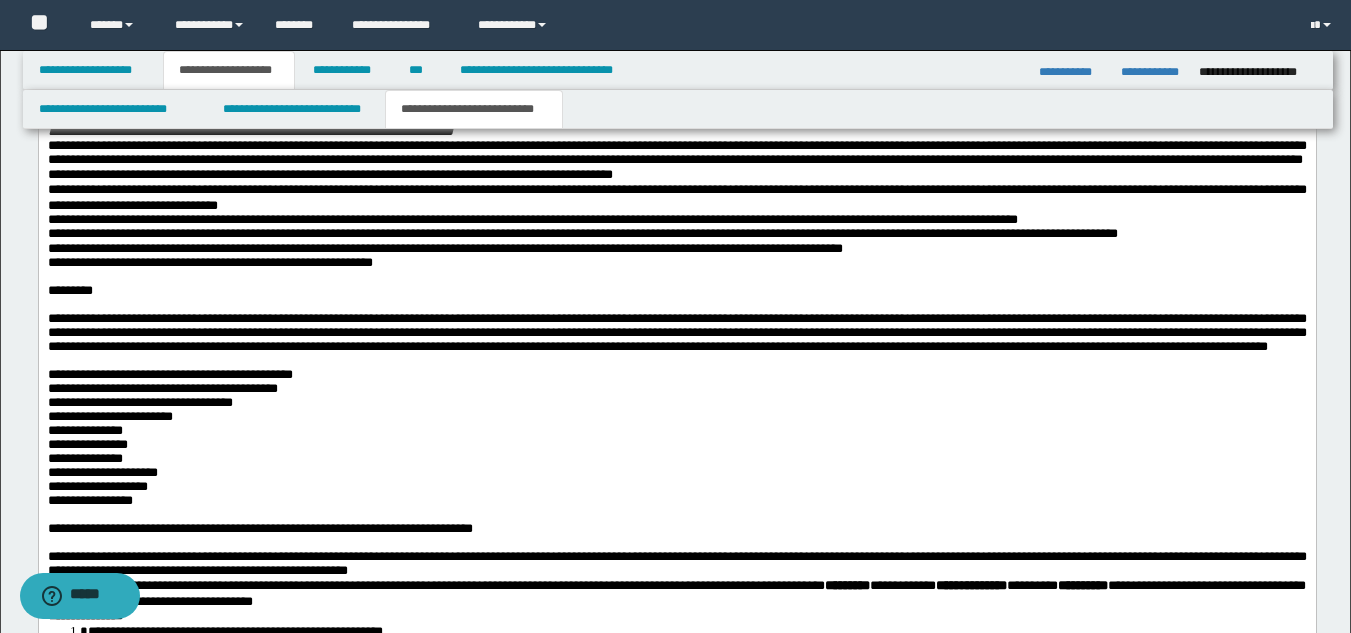 click at bounding box center (676, 278) 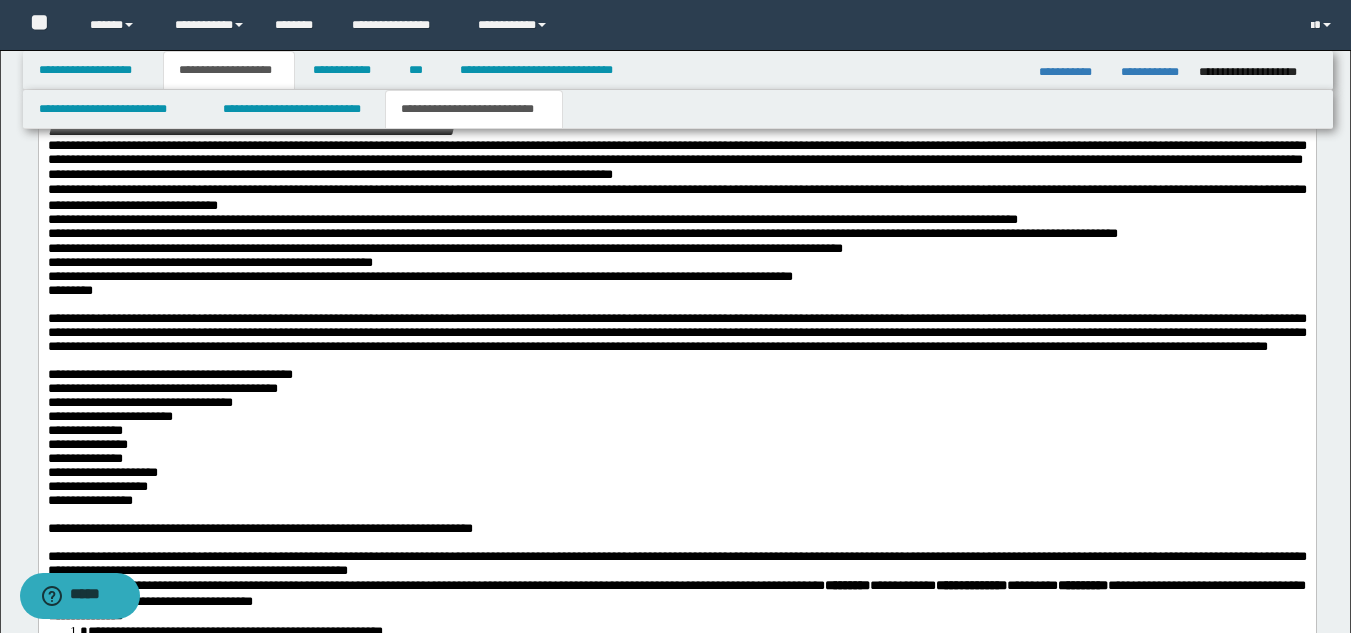 click on "**********" at bounding box center (676, 327) 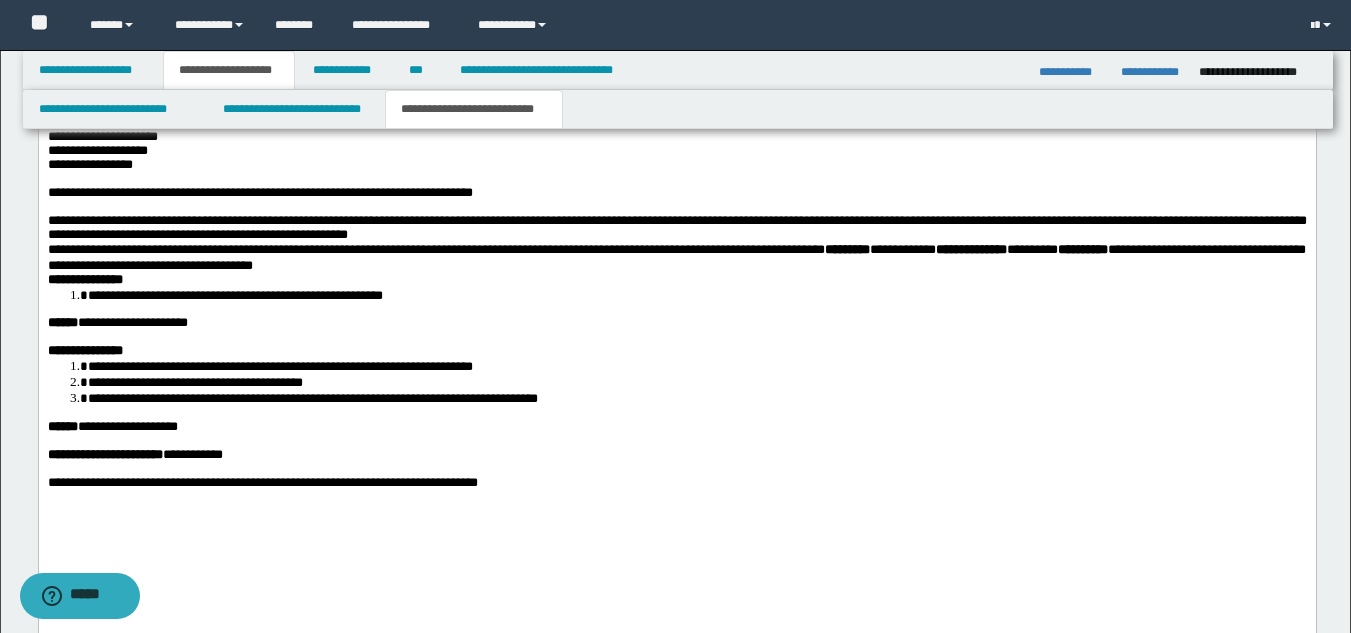 scroll, scrollTop: 2446, scrollLeft: 0, axis: vertical 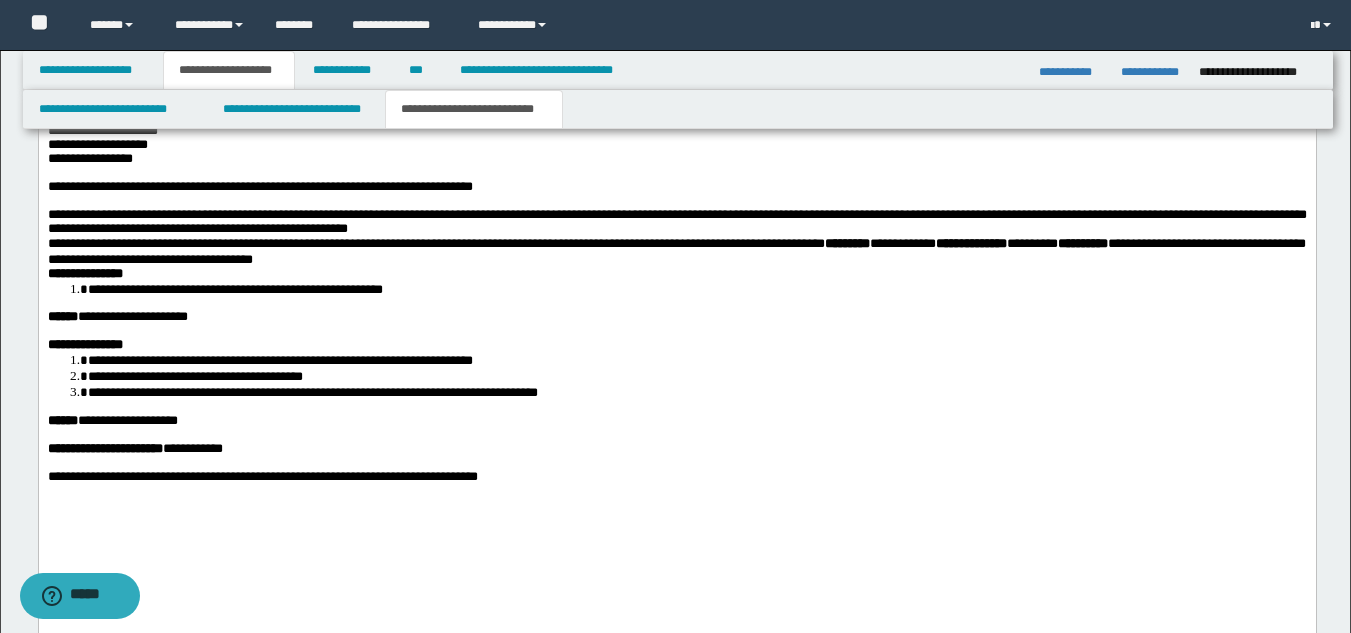 click at bounding box center [676, 20] 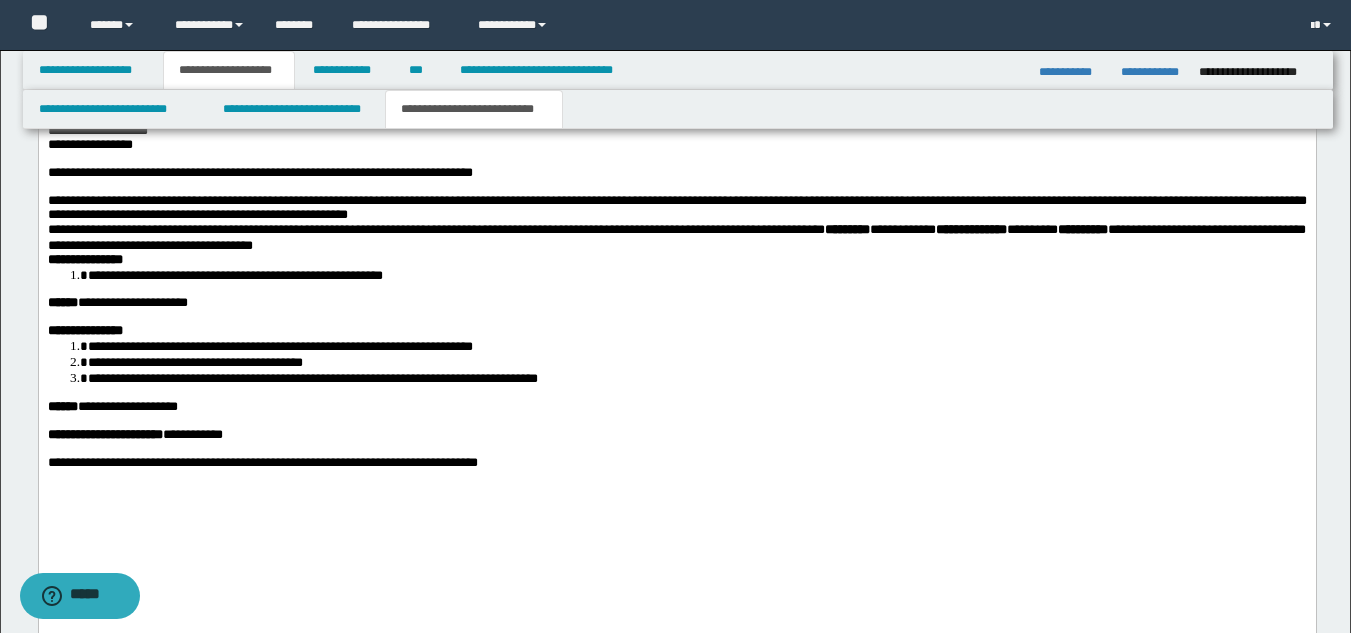 click at bounding box center [676, 160] 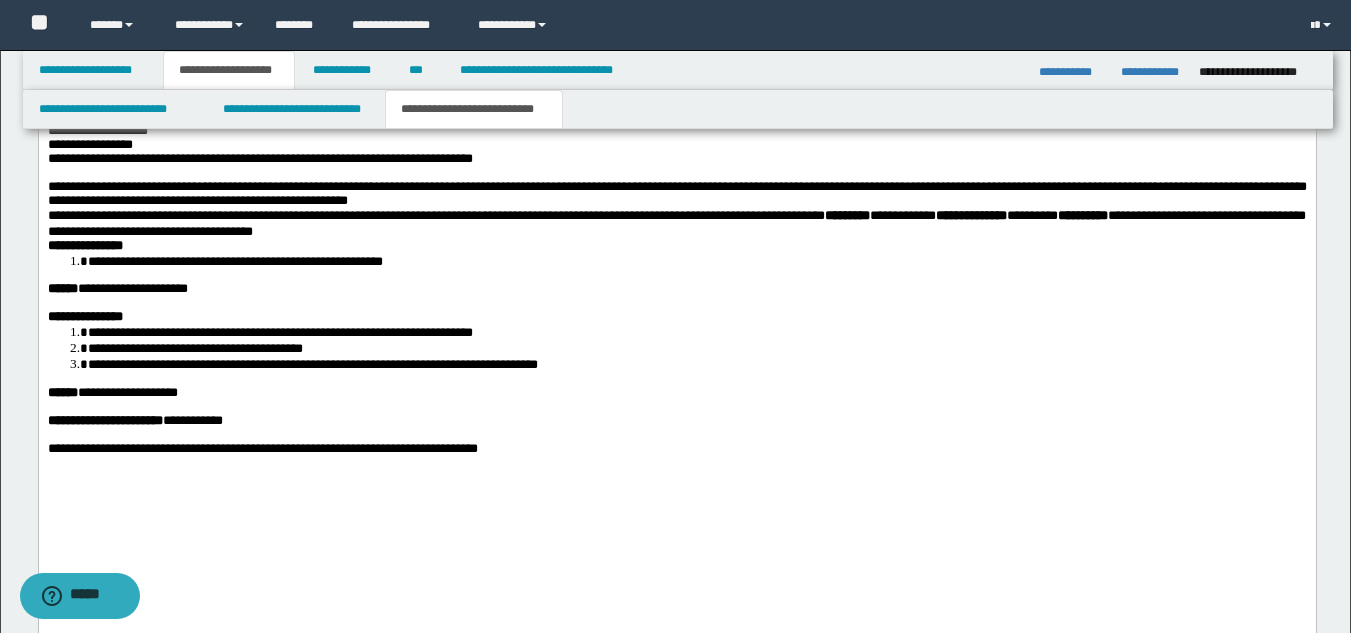 click at bounding box center [49, 173] 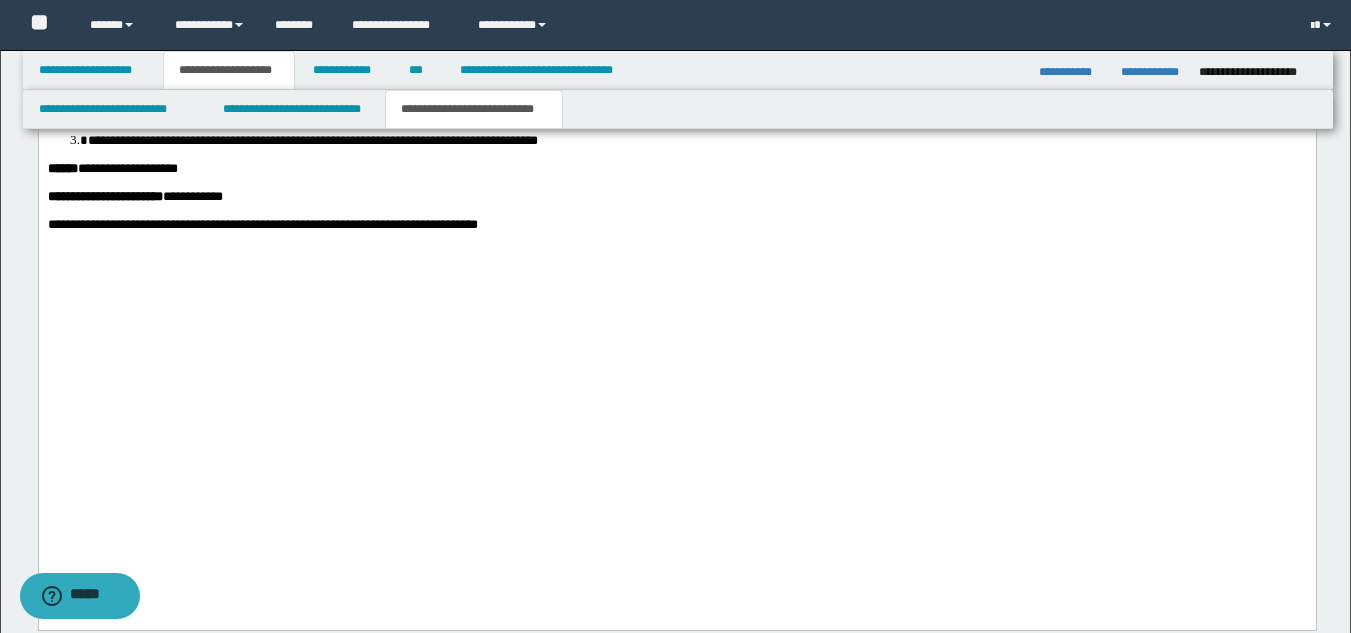 drag, startPoint x: 1365, startPoint y: 451, endPoint x: 1224, endPoint y: 1414, distance: 973.2677 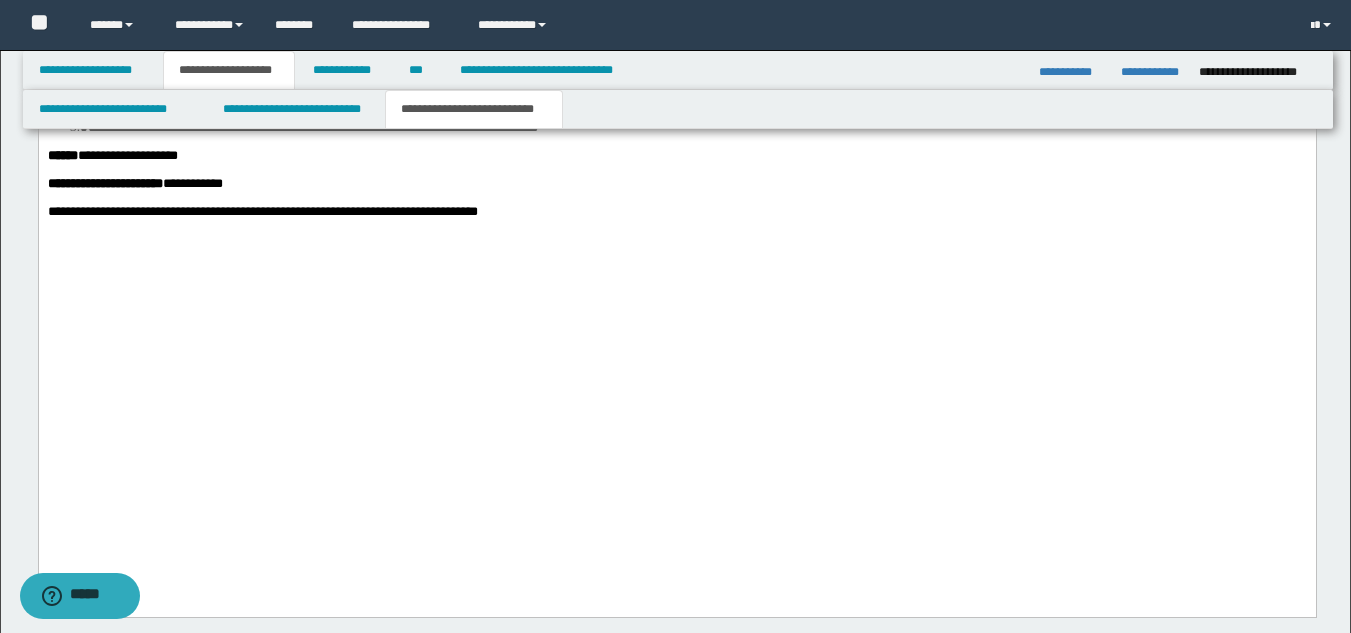 drag, startPoint x: 602, startPoint y: 506, endPoint x: 577, endPoint y: 512, distance: 25.70992 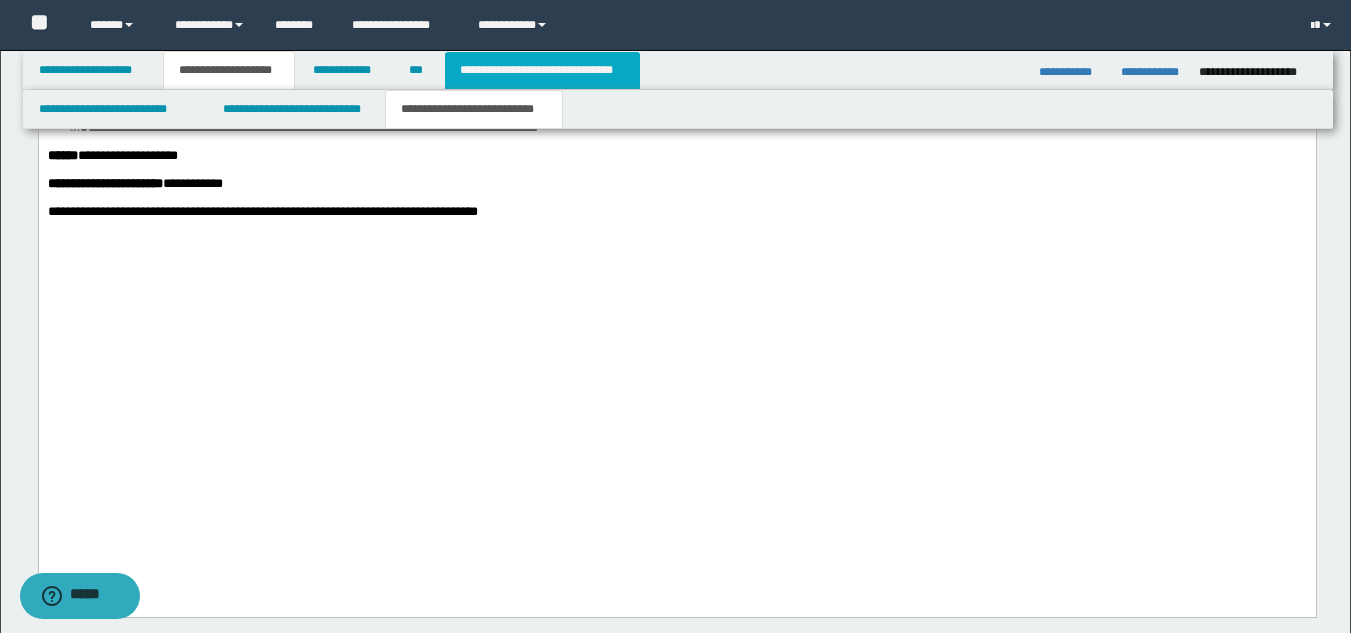 click on "**********" at bounding box center [542, 70] 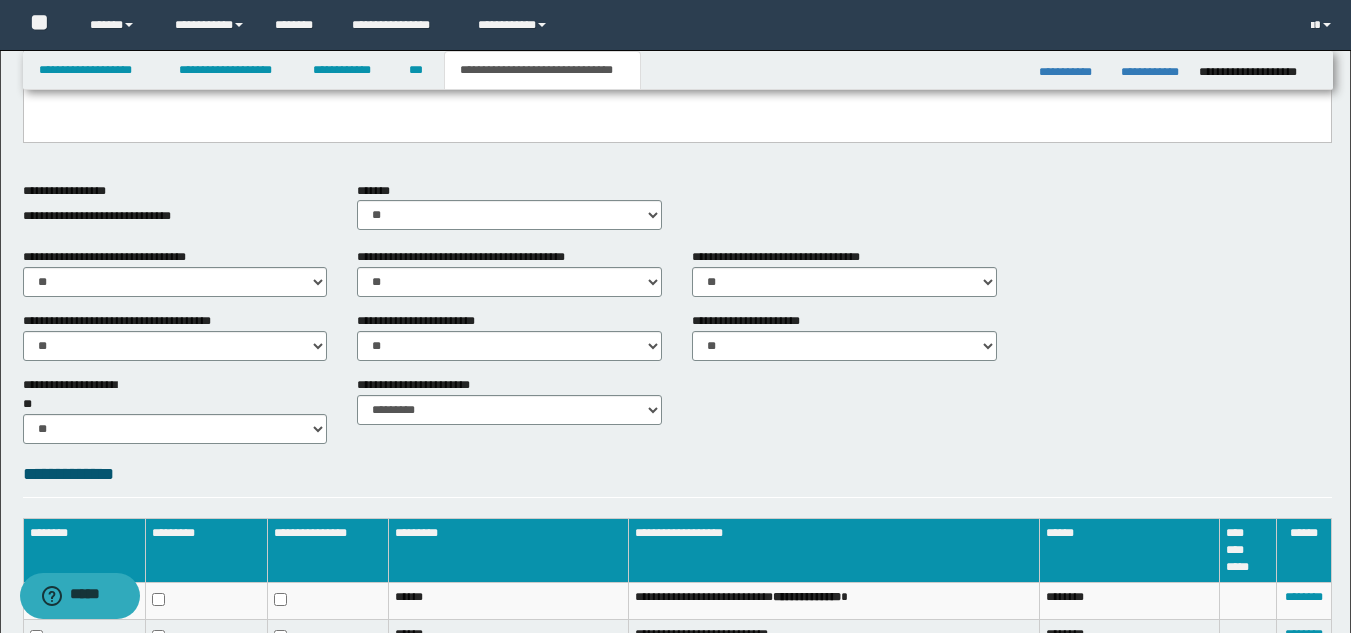 scroll, scrollTop: 686, scrollLeft: 0, axis: vertical 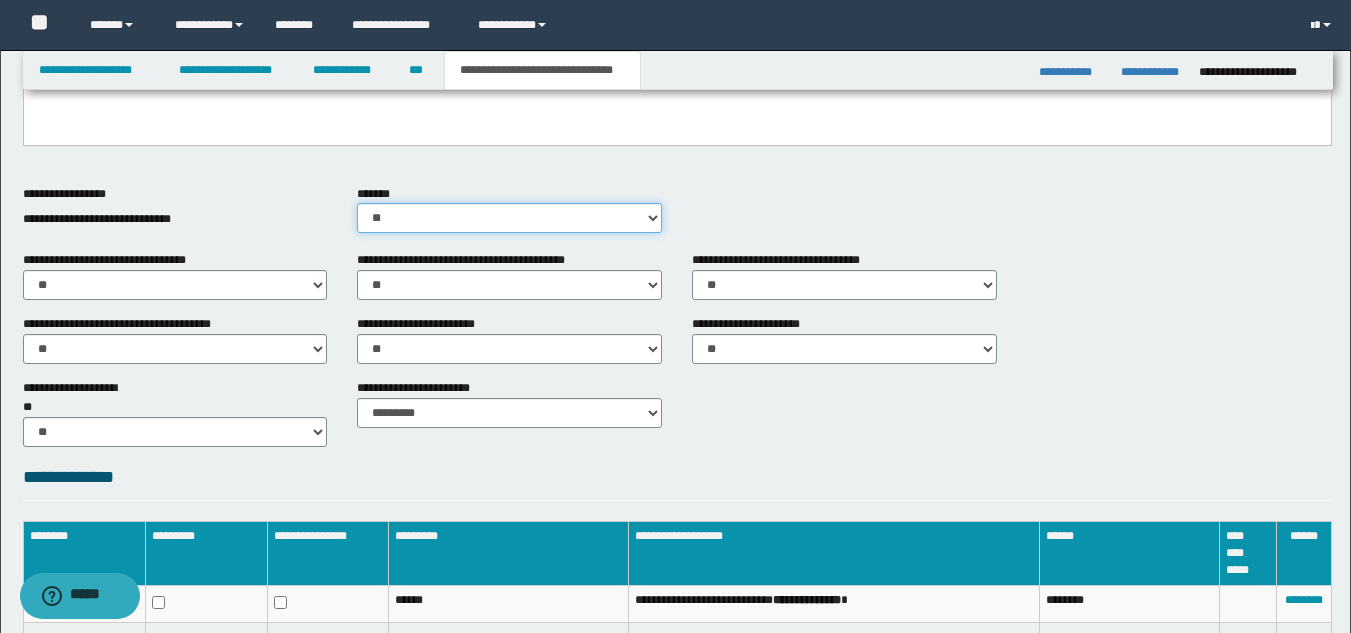 click on "*********
**
**" at bounding box center [509, 218] 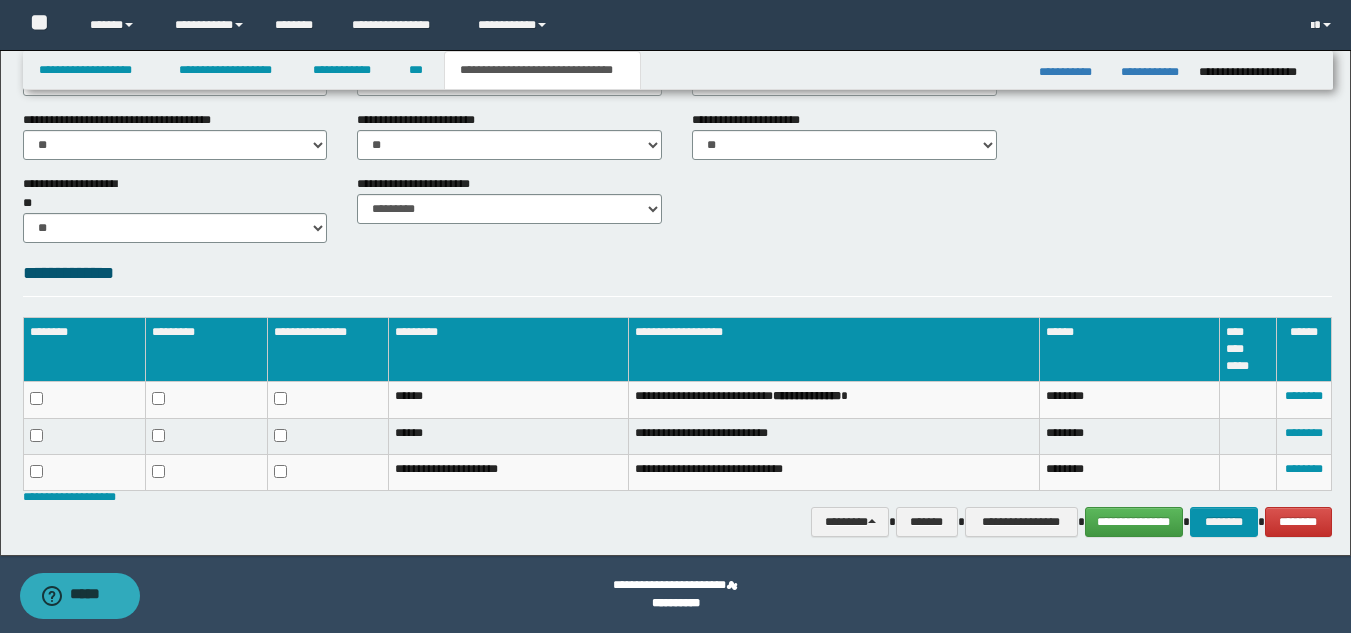 scroll, scrollTop: 181, scrollLeft: 0, axis: vertical 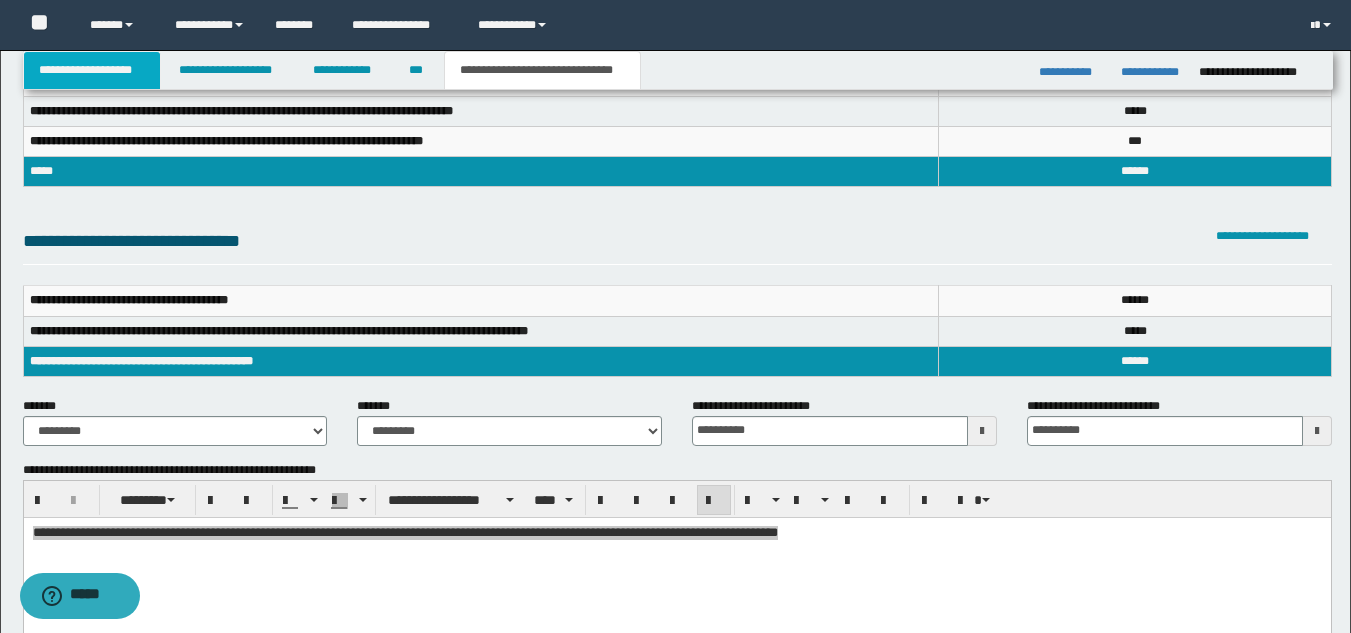 click on "**********" at bounding box center (92, 70) 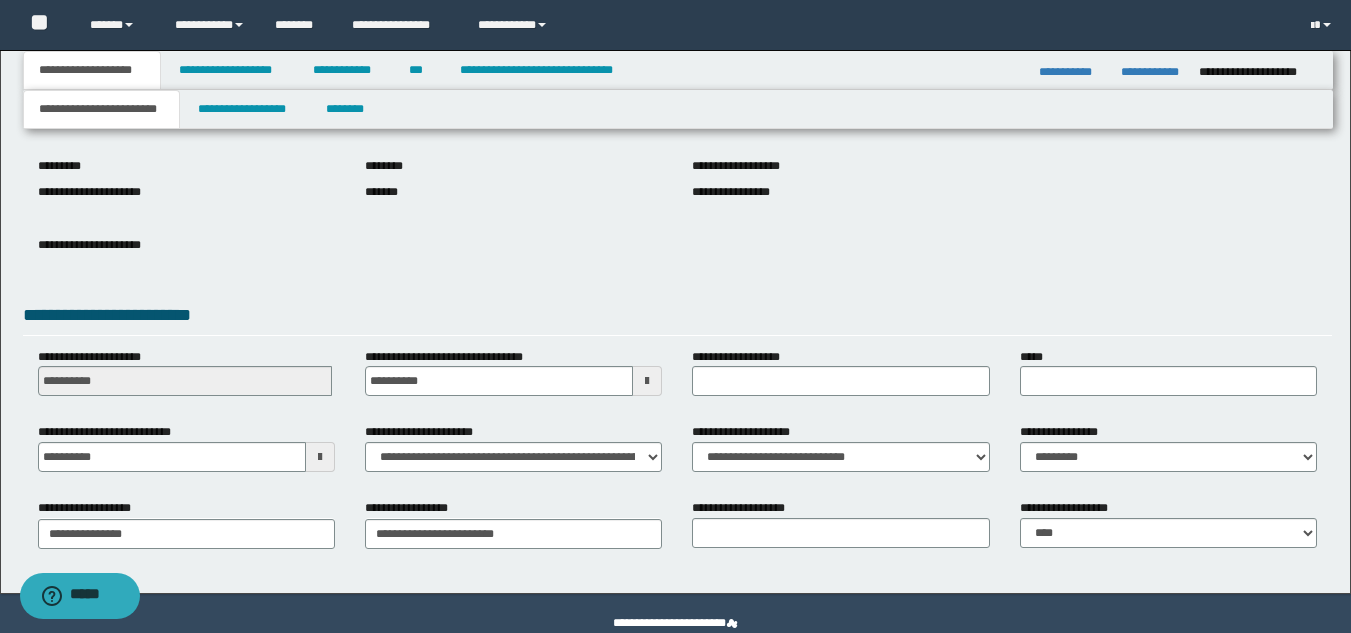 scroll, scrollTop: 251, scrollLeft: 0, axis: vertical 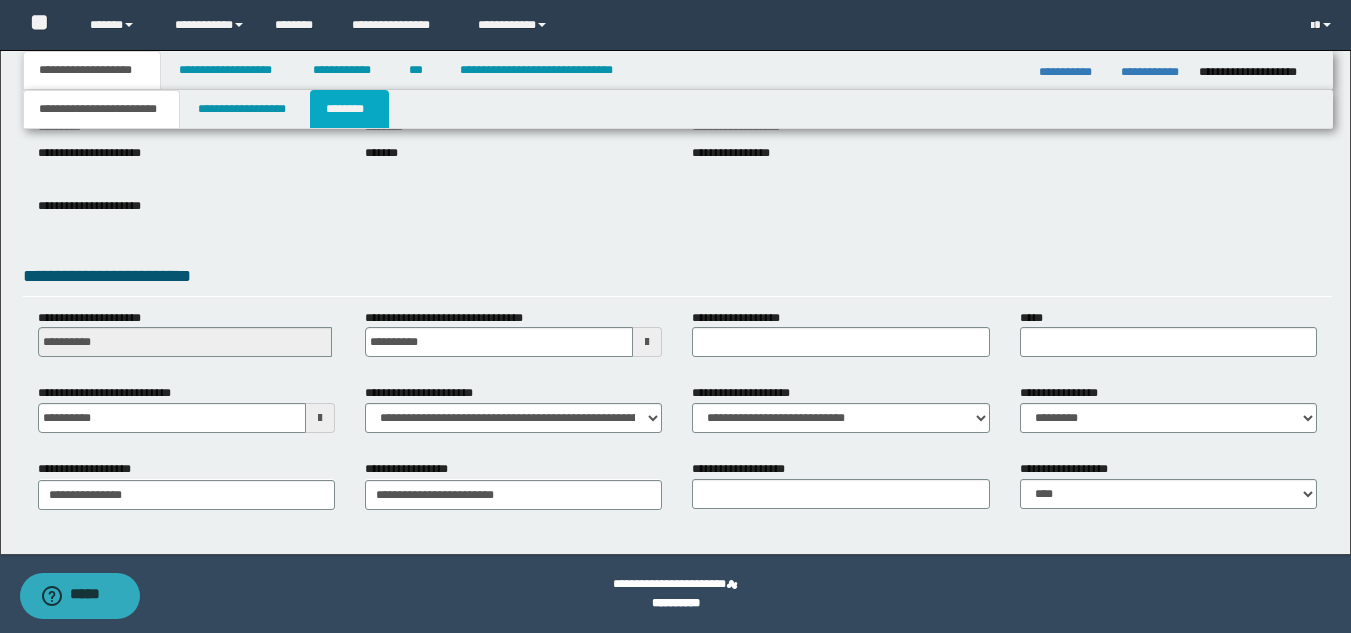 drag, startPoint x: 387, startPoint y: 111, endPoint x: 410, endPoint y: 115, distance: 23.345236 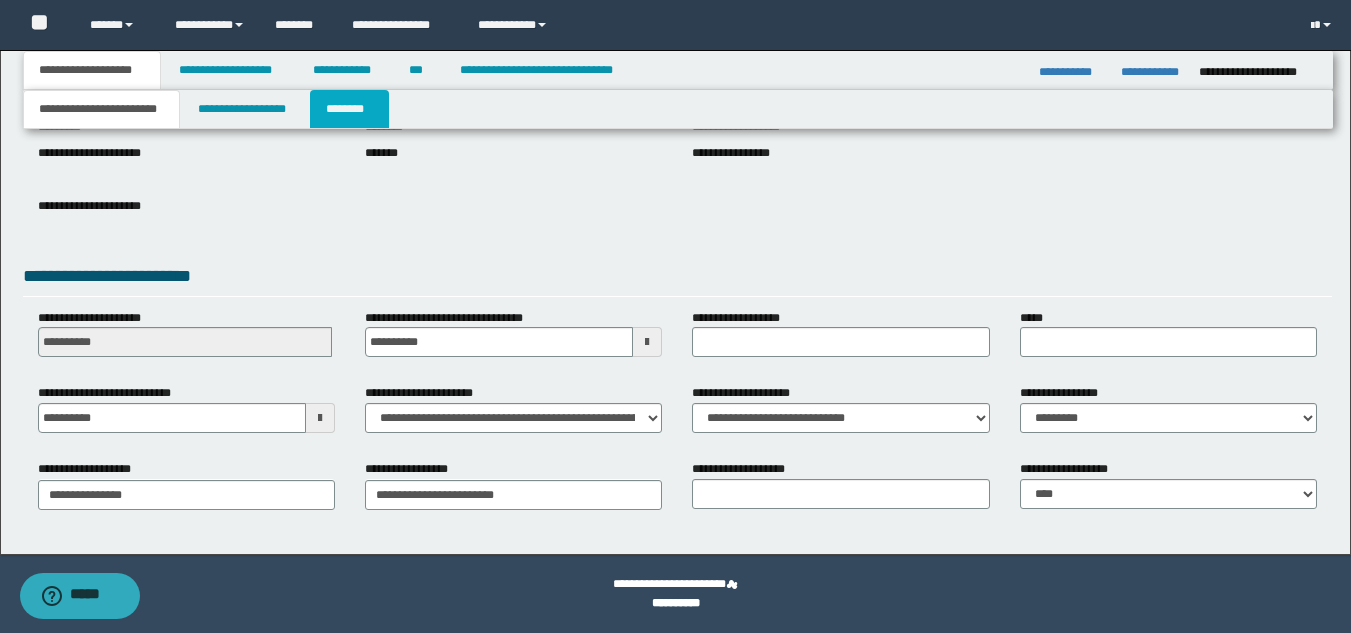 click on "********" at bounding box center (349, 109) 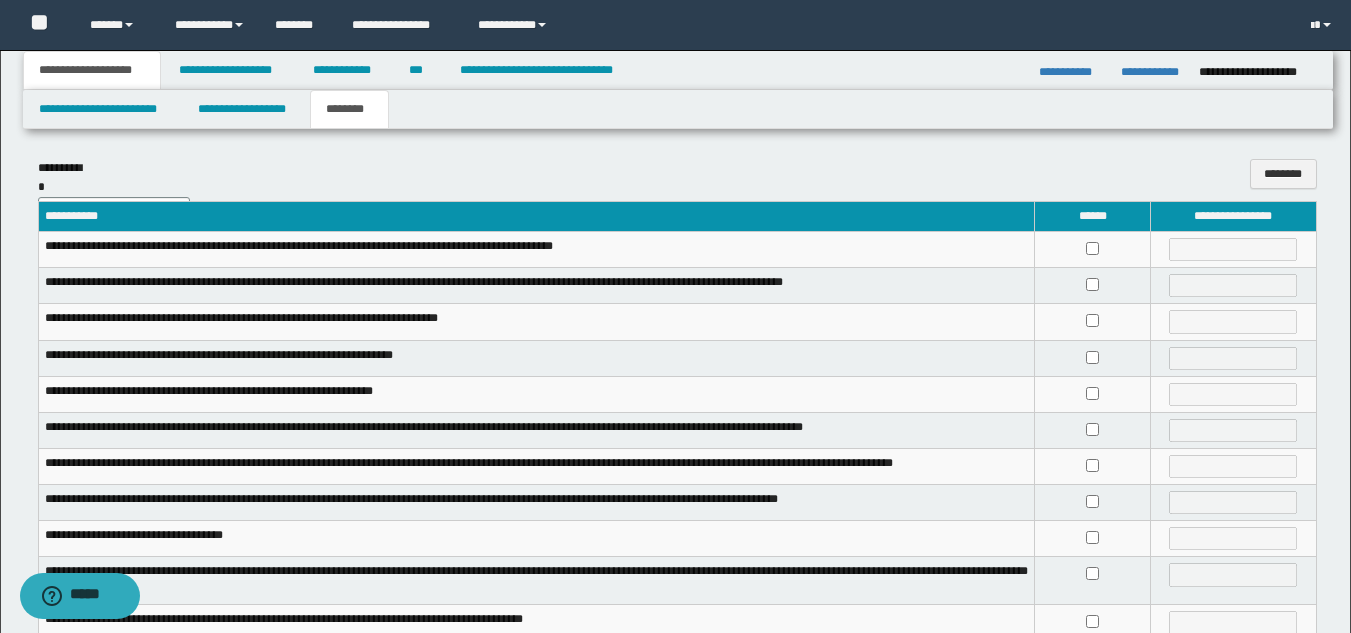 scroll, scrollTop: 509, scrollLeft: 0, axis: vertical 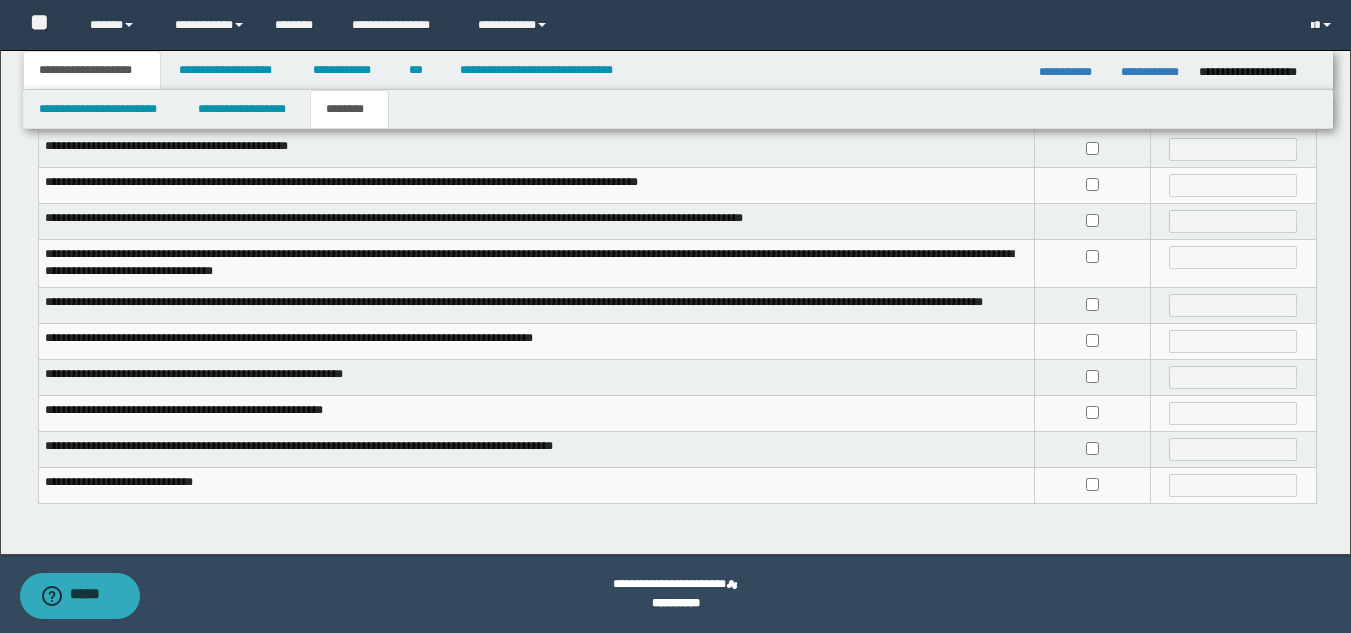 click at bounding box center [1093, 486] 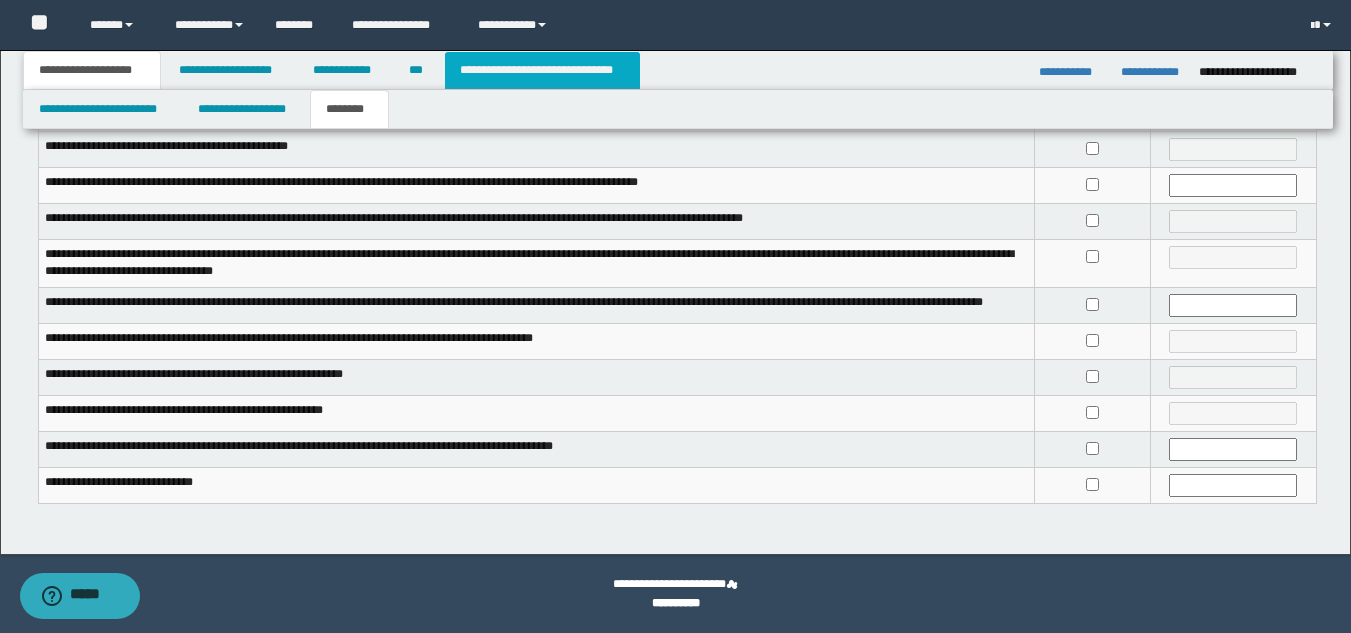 click on "**********" at bounding box center (542, 70) 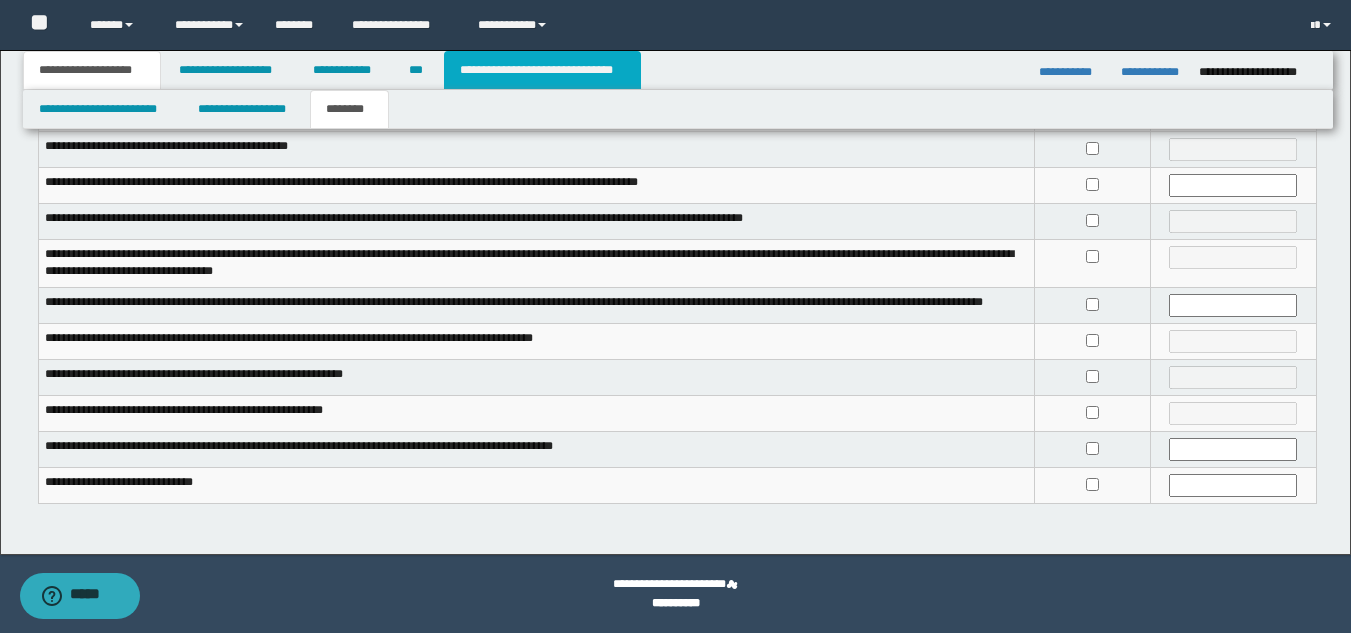type on "**********" 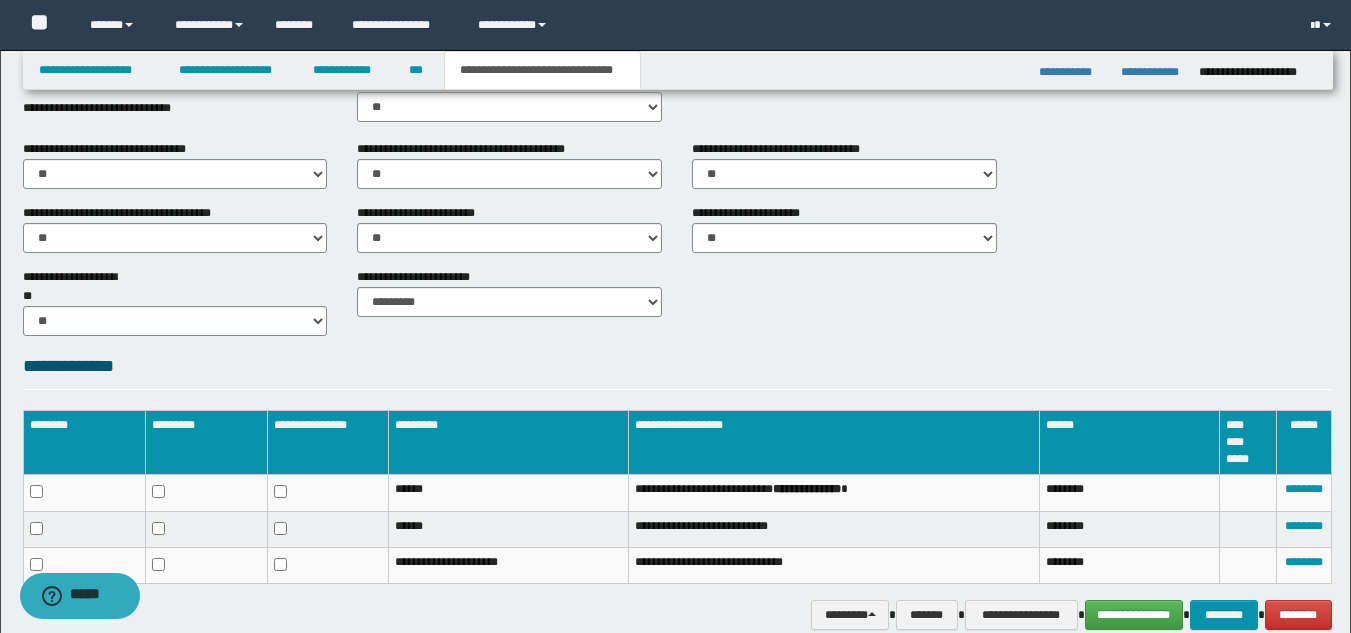 scroll, scrollTop: 890, scrollLeft: 0, axis: vertical 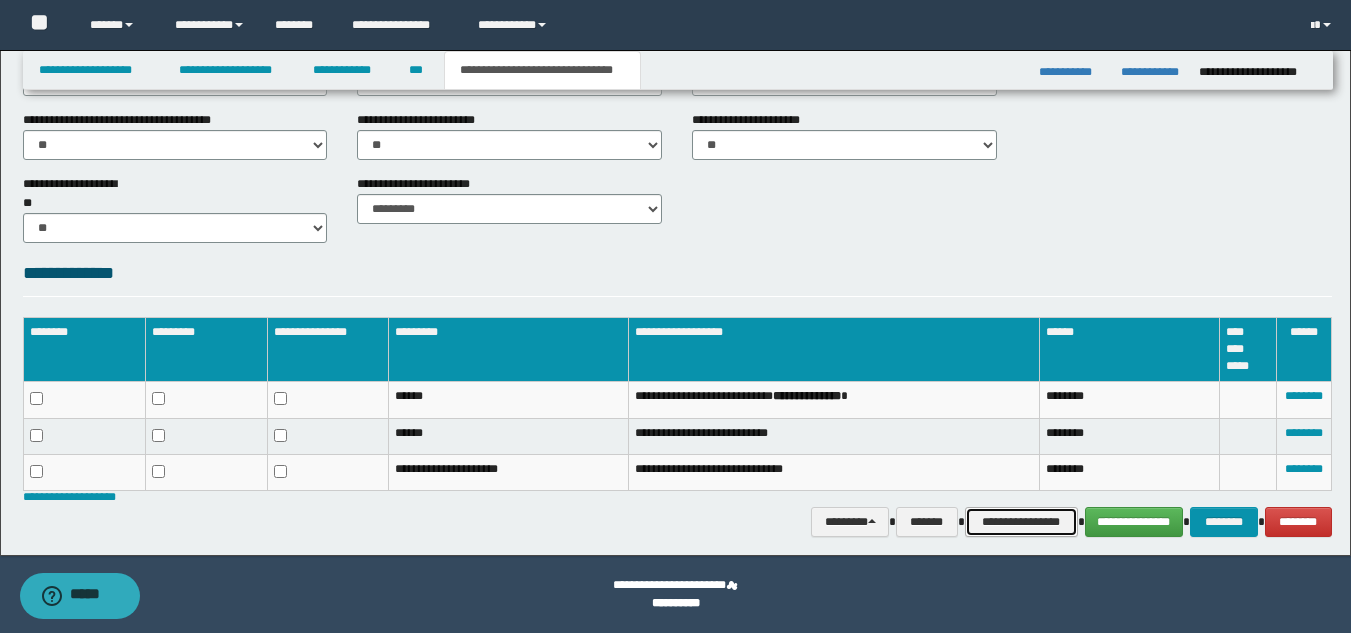 click on "**********" at bounding box center (1021, 522) 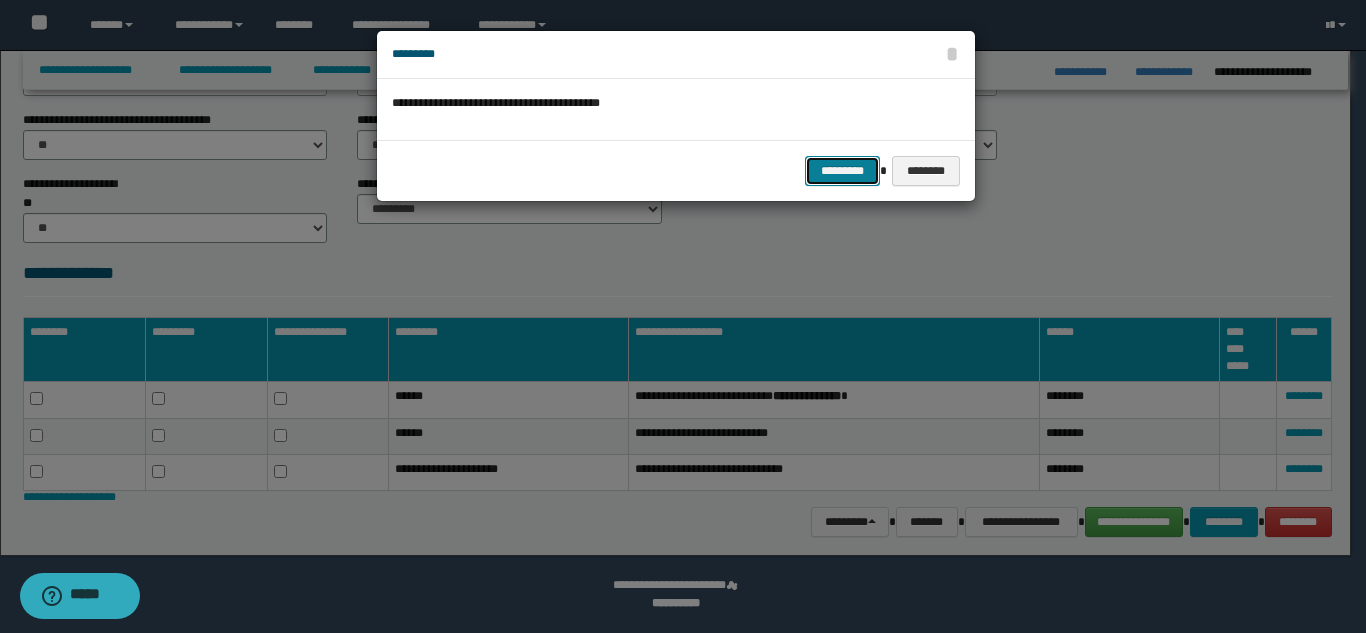click on "*********" at bounding box center (842, 171) 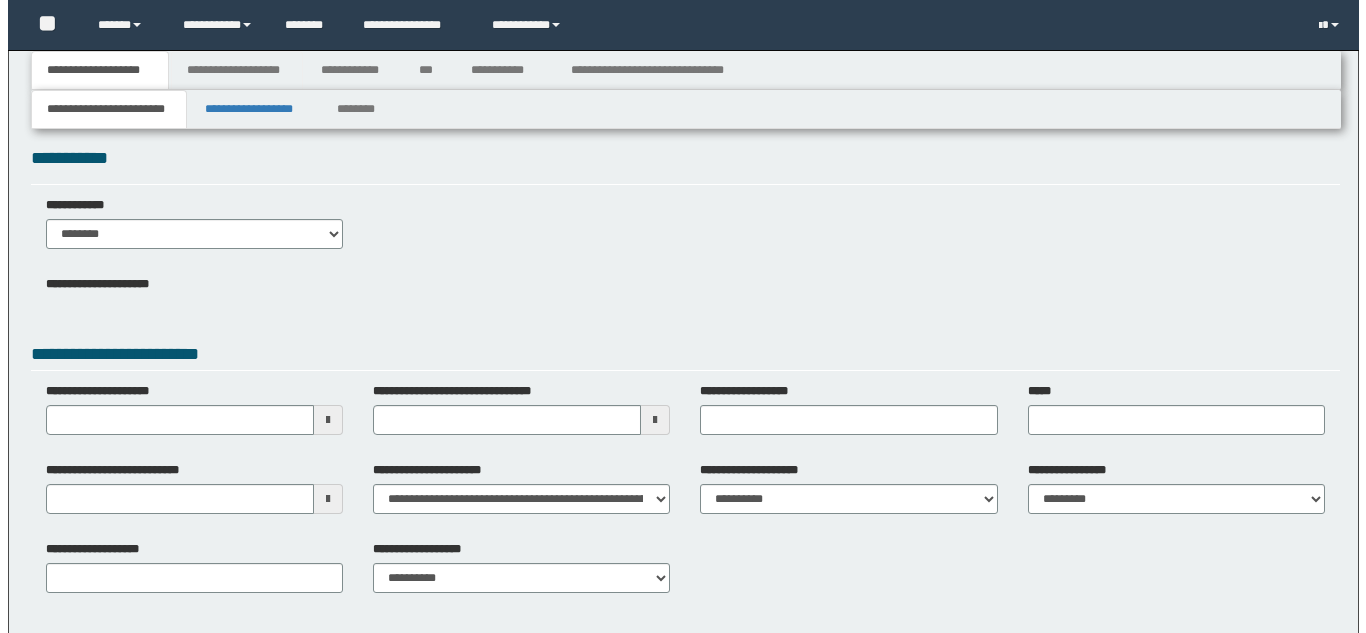 scroll, scrollTop: 0, scrollLeft: 0, axis: both 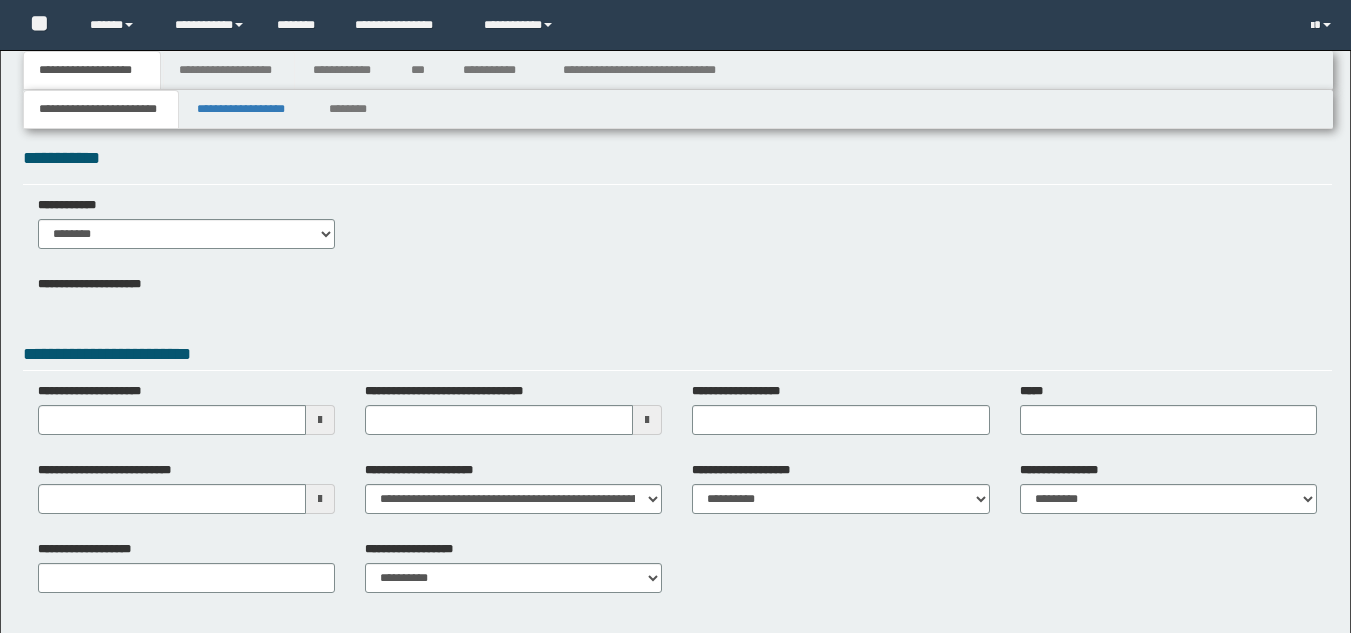 type 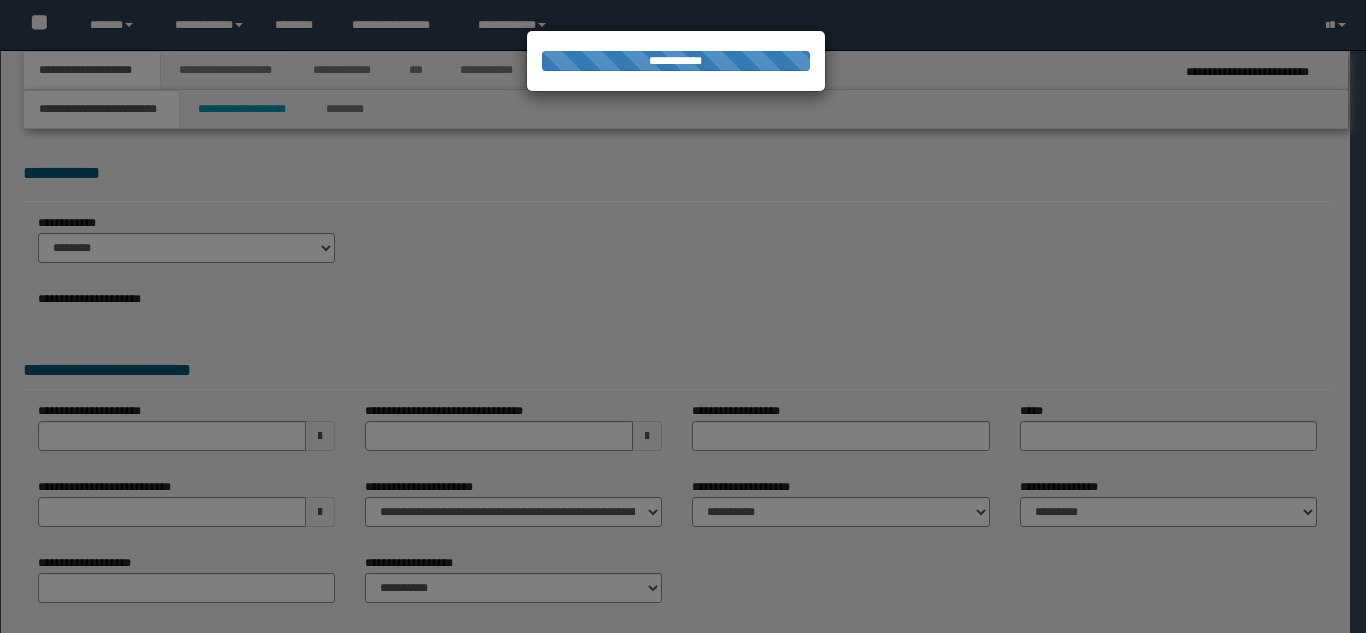 type on "**********" 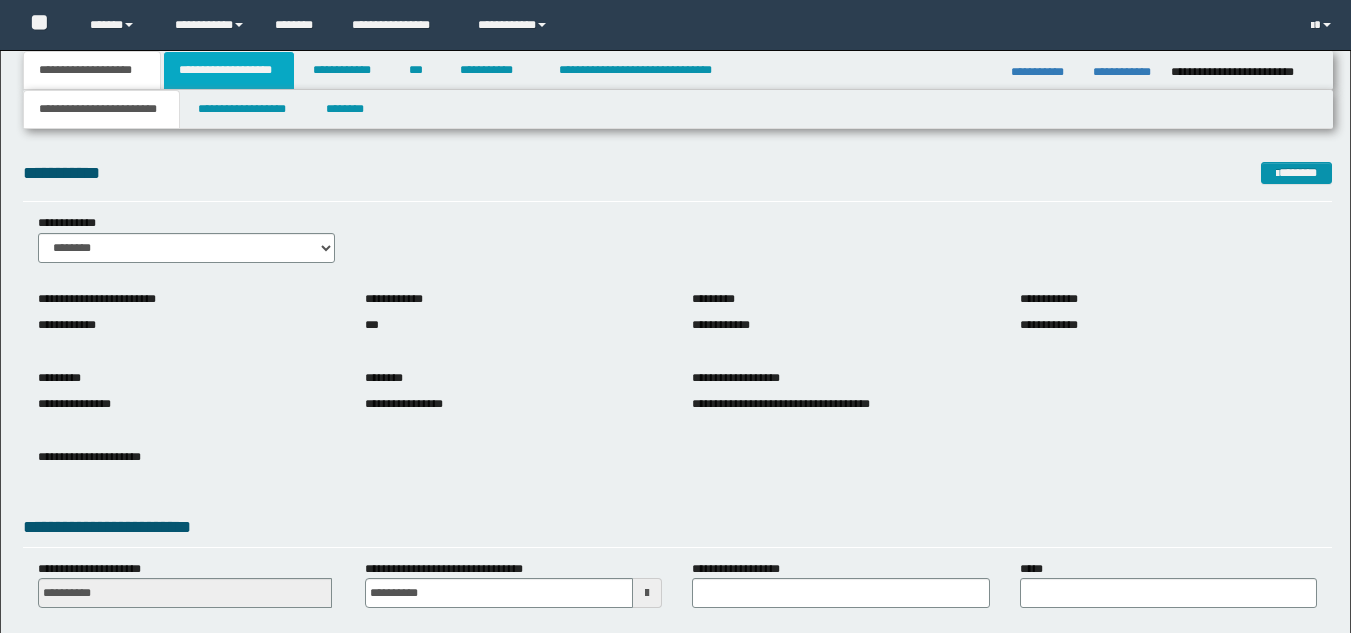 click on "**********" at bounding box center (229, 70) 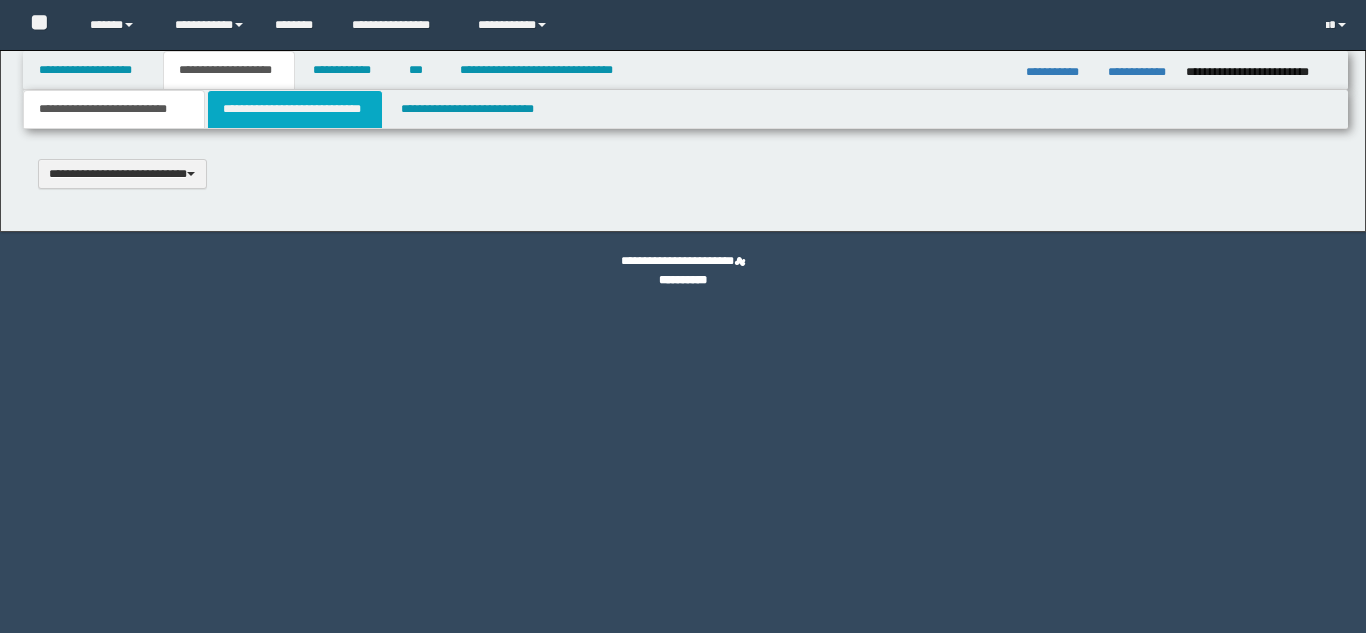 click on "**********" at bounding box center (295, 109) 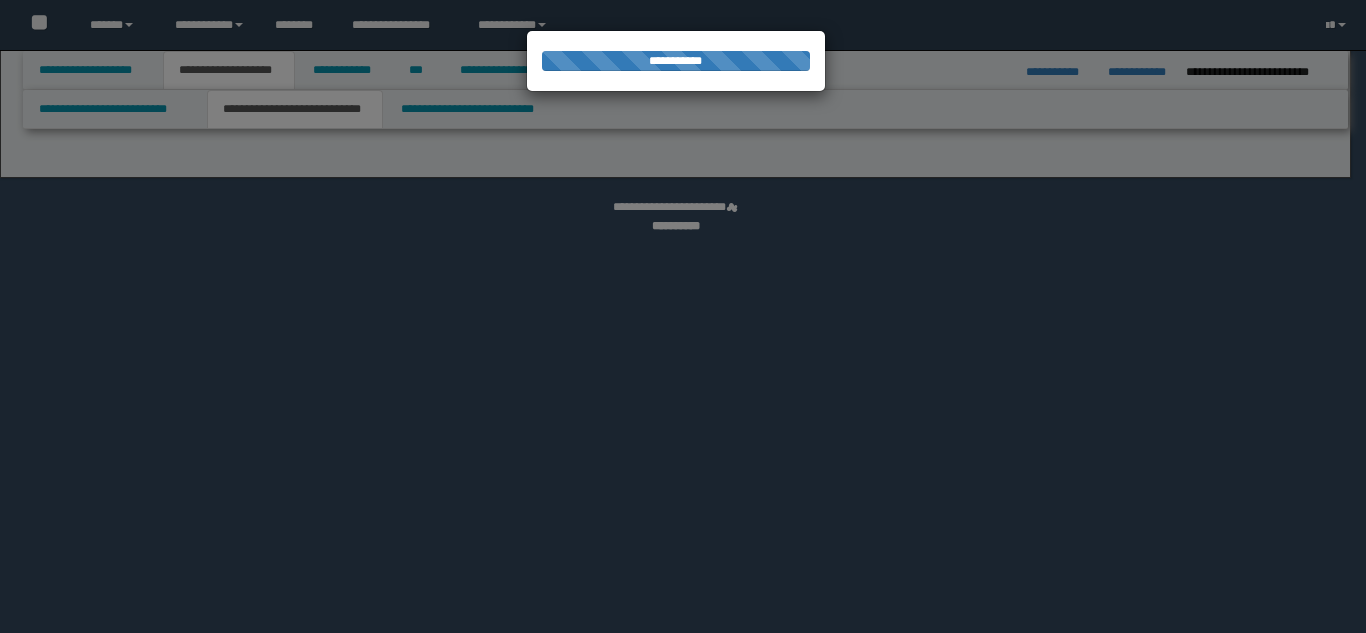 scroll, scrollTop: 0, scrollLeft: 0, axis: both 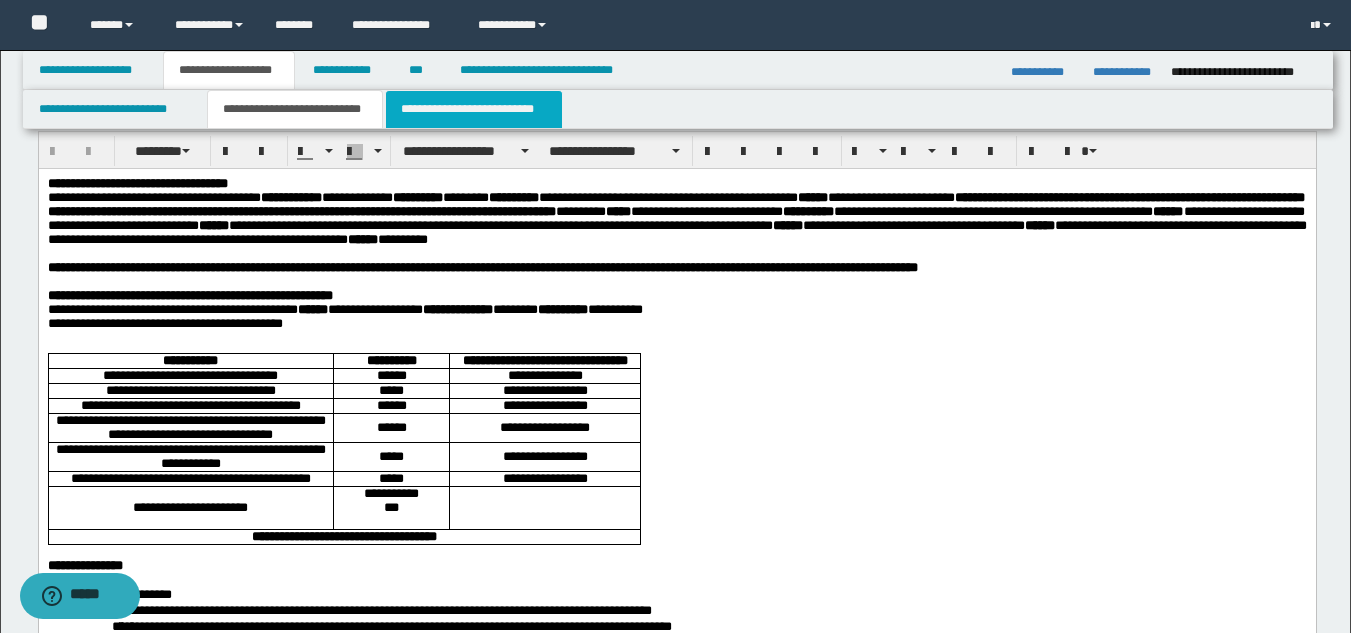 click on "**********" at bounding box center [474, 109] 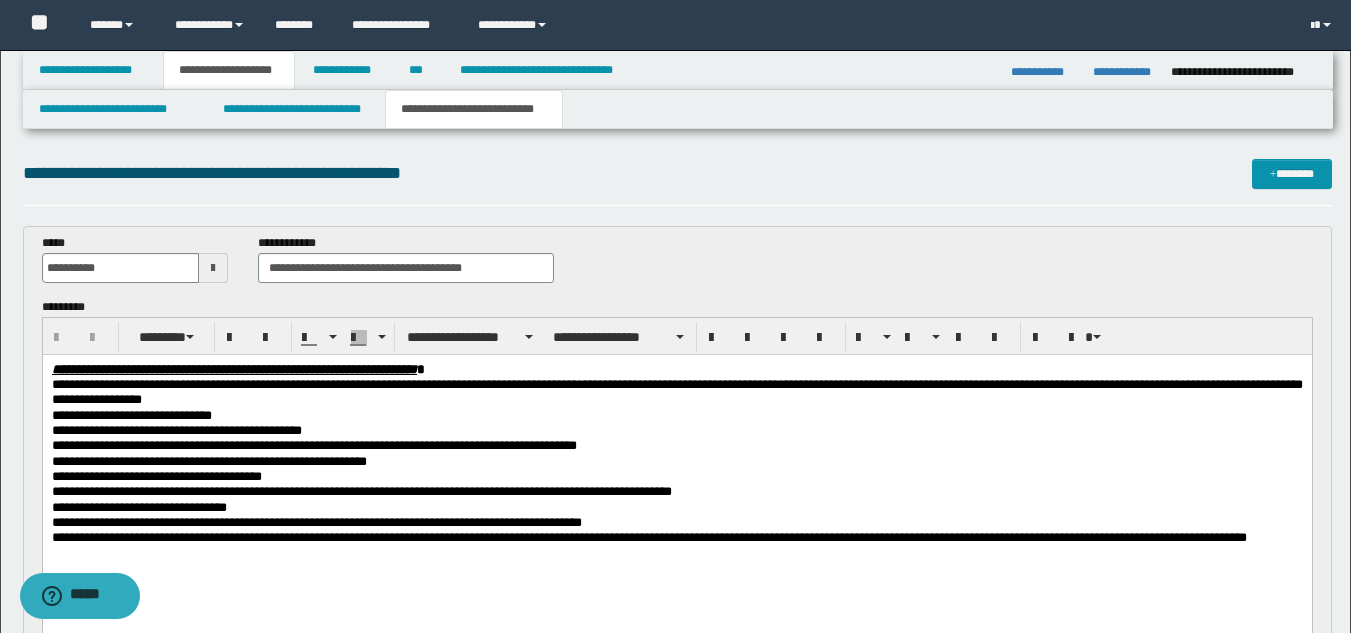 scroll, scrollTop: 0, scrollLeft: 0, axis: both 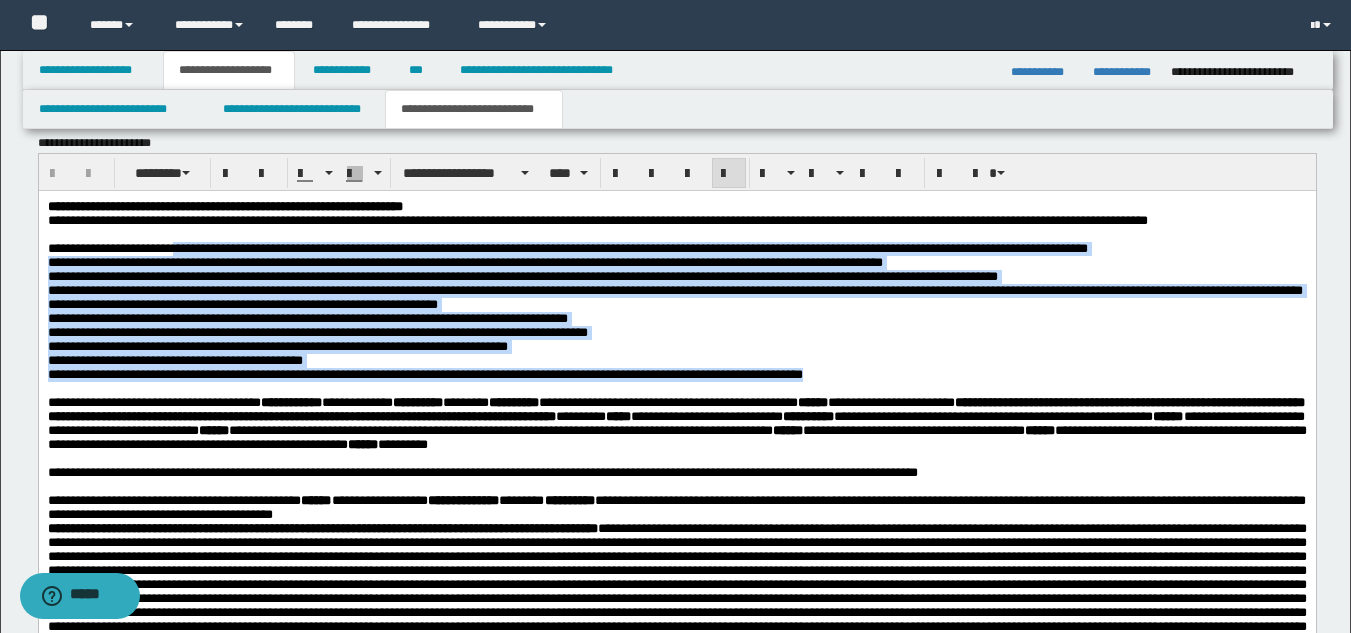 drag, startPoint x: 204, startPoint y: 265, endPoint x: 971, endPoint y: 440, distance: 786.7109 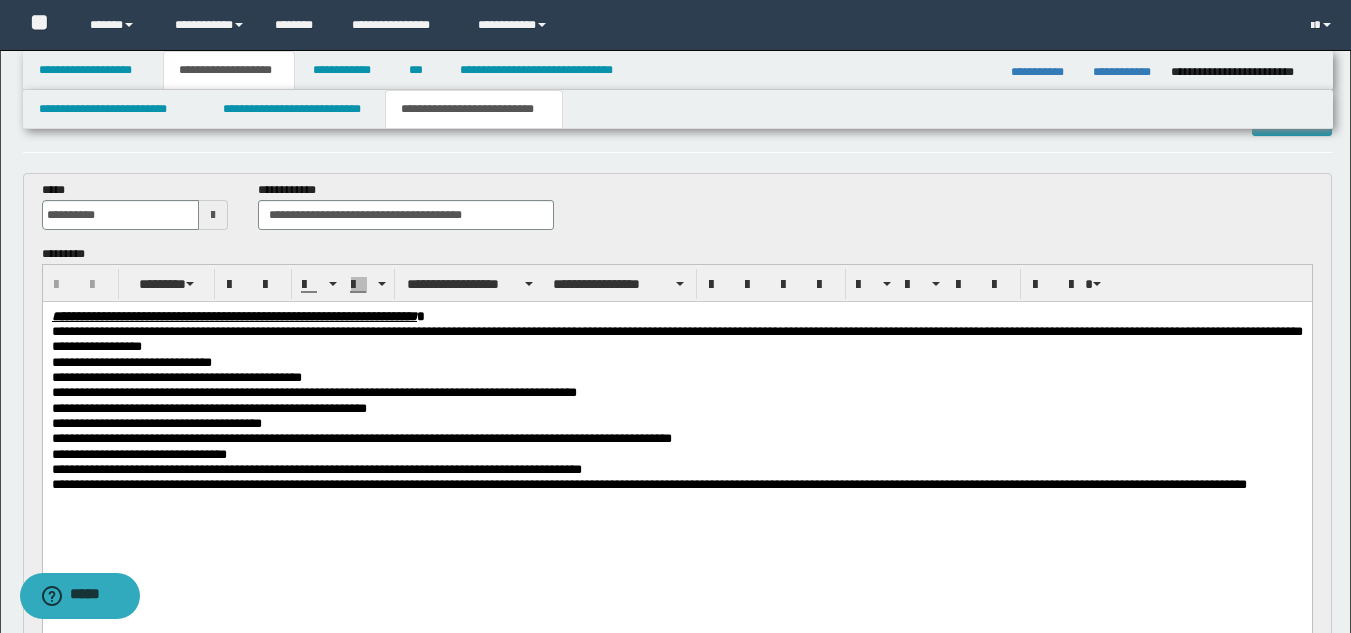 scroll, scrollTop: 41, scrollLeft: 0, axis: vertical 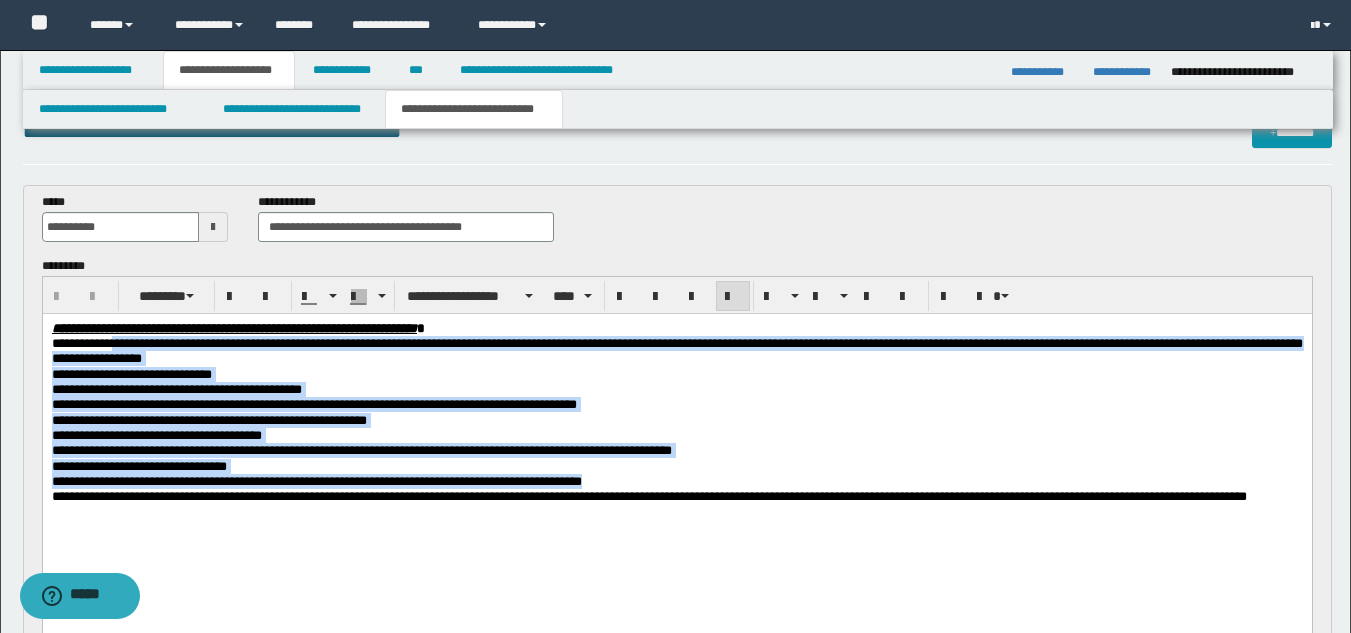 drag, startPoint x: 127, startPoint y: 345, endPoint x: 730, endPoint y: 479, distance: 617.7095 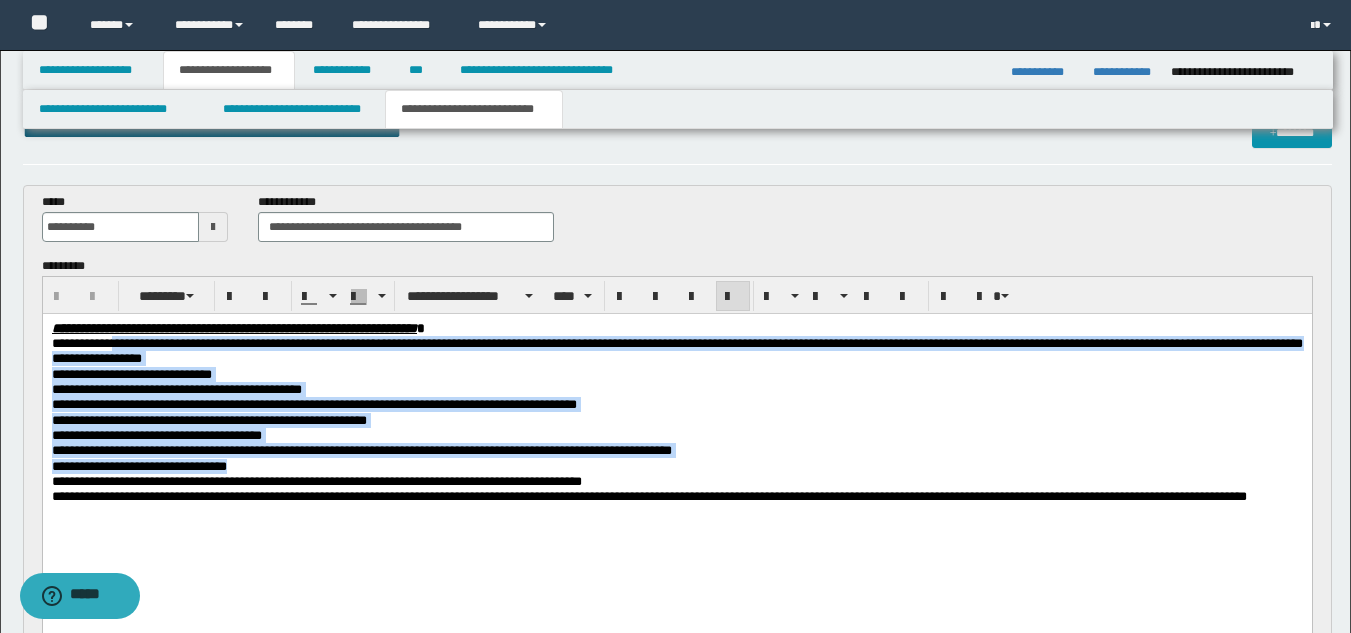 click on "**********" at bounding box center (131, 374) 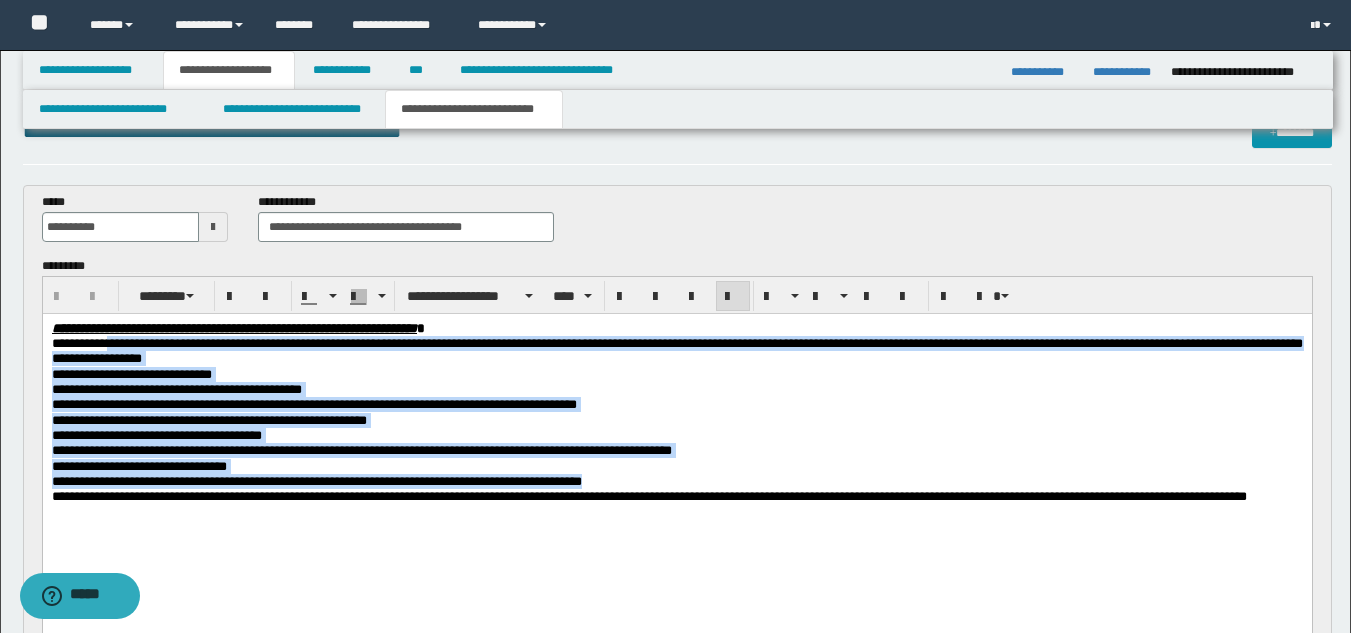 drag, startPoint x: 123, startPoint y: 343, endPoint x: 710, endPoint y: 483, distance: 603.4642 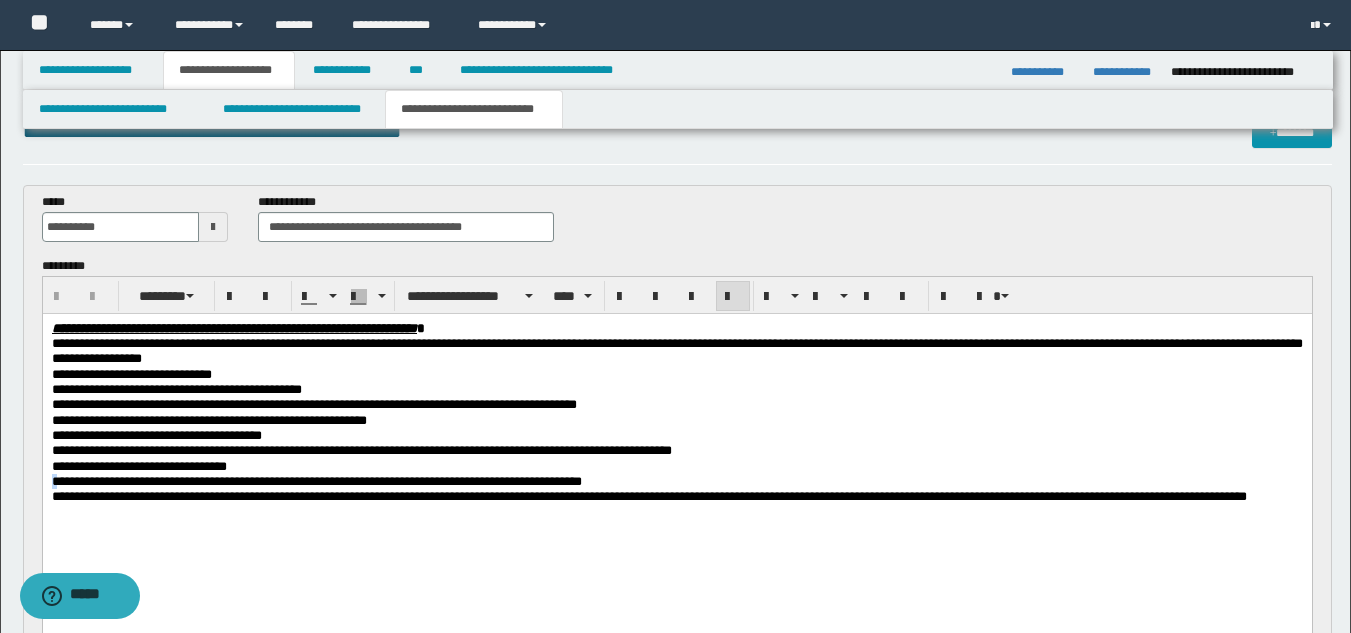 click on "**********" at bounding box center (316, 481) 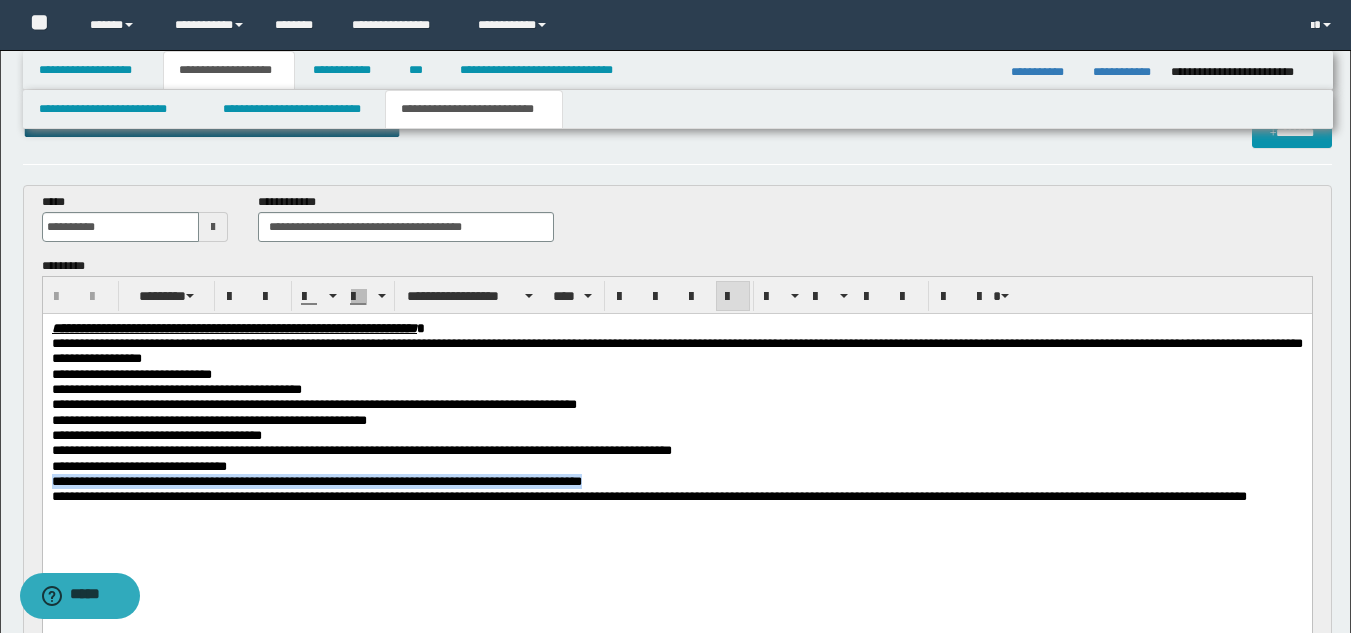 drag, startPoint x: 53, startPoint y: 489, endPoint x: 707, endPoint y: 495, distance: 654.0275 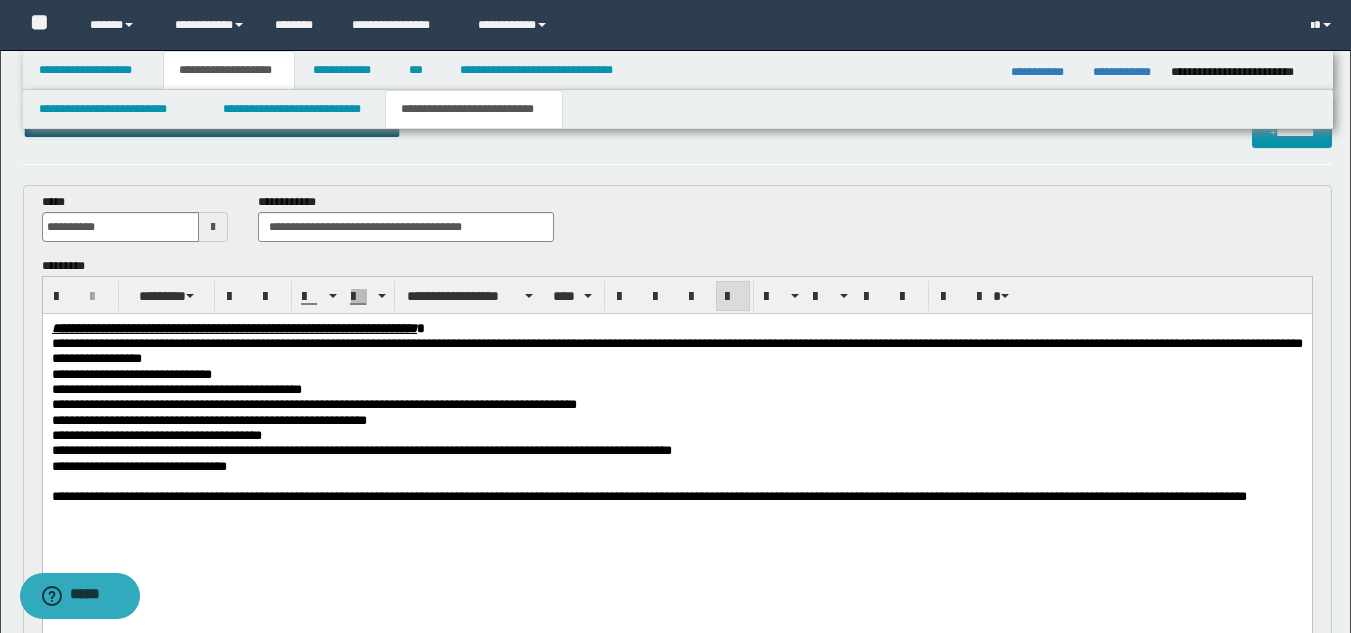 click on "**********" at bounding box center (676, 351) 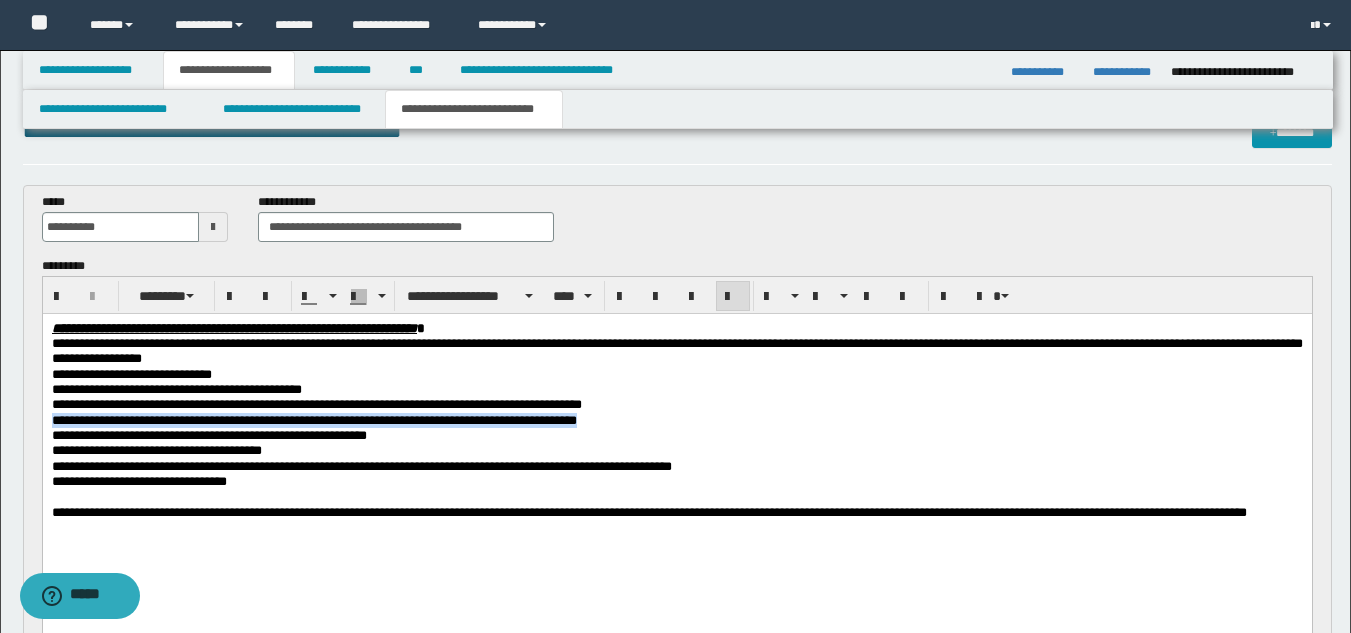 drag, startPoint x: 53, startPoint y: 425, endPoint x: 688, endPoint y: 424, distance: 635.0008 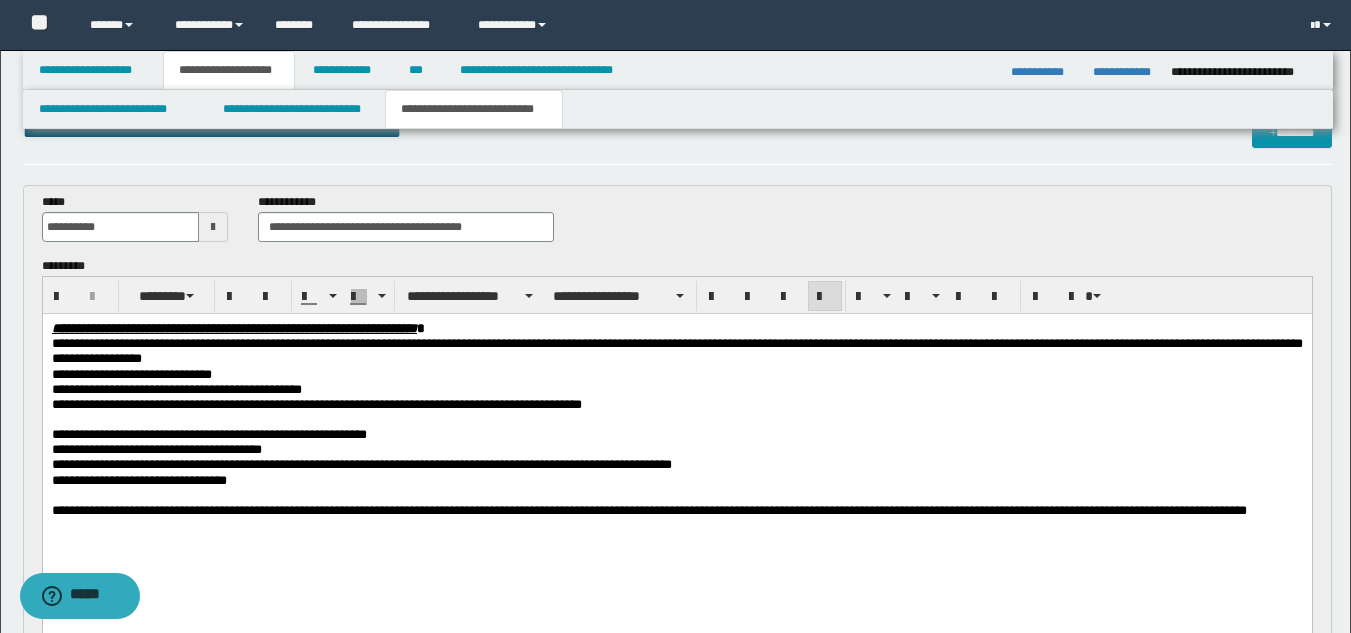 click on "**********" at bounding box center (676, 510) 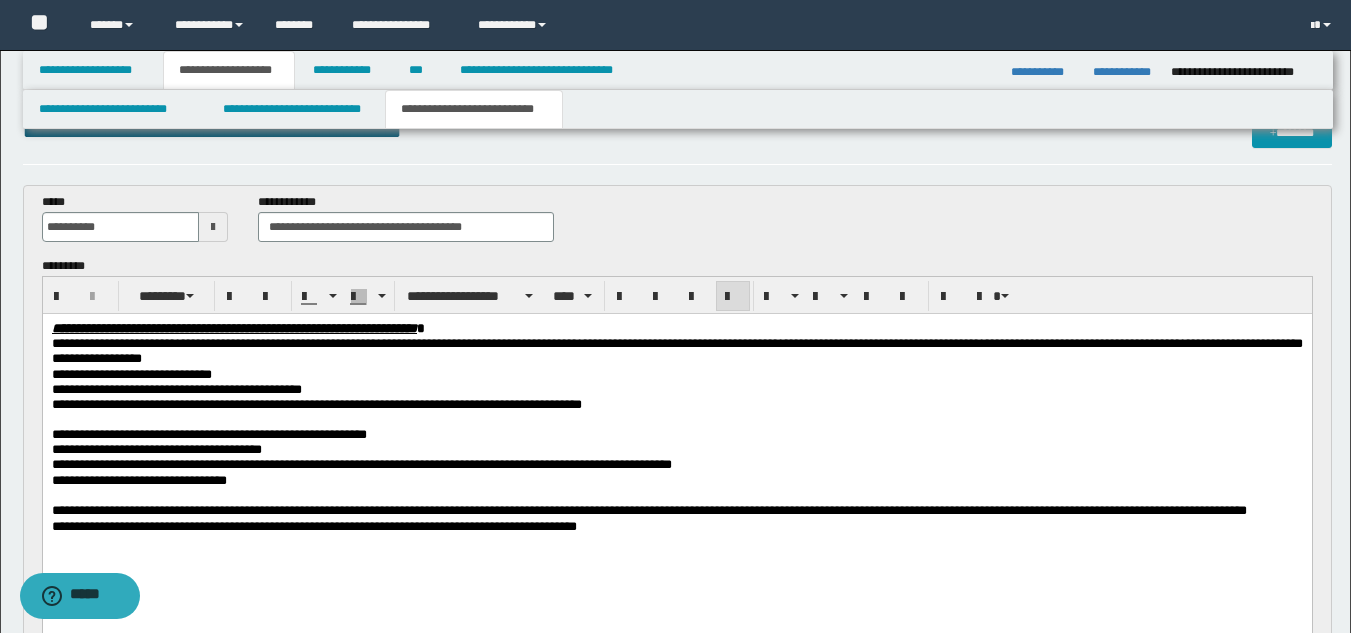 click at bounding box center (676, 495) 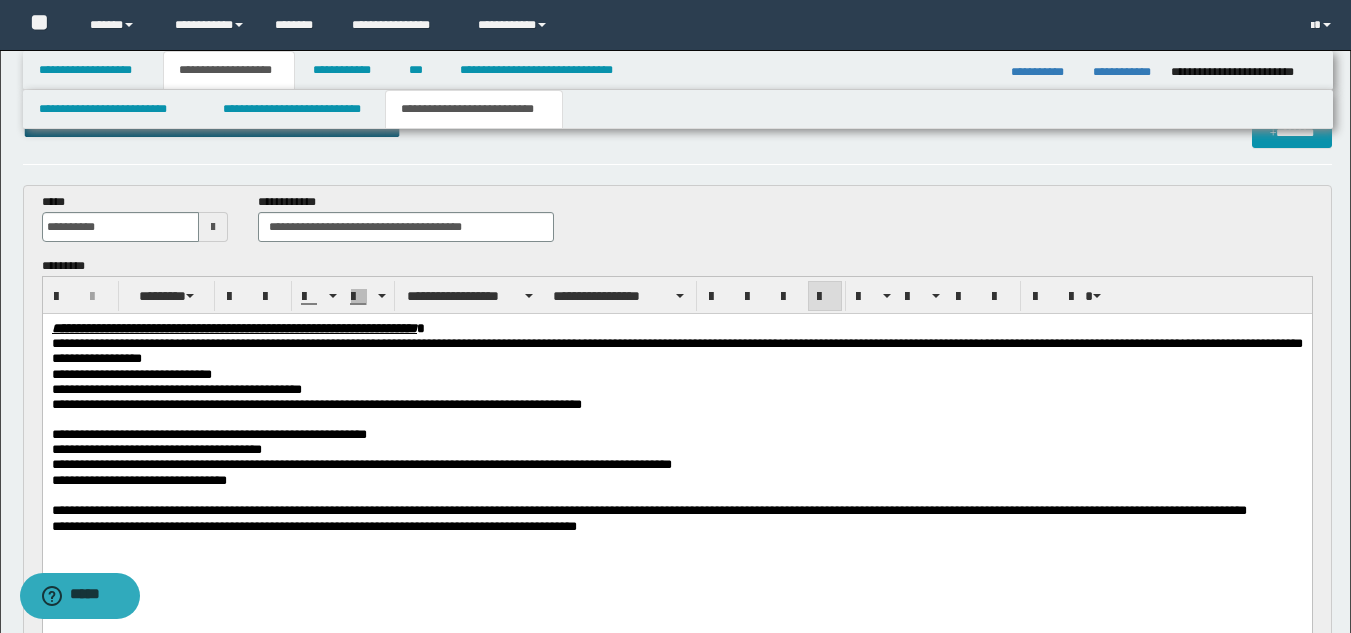 click at bounding box center [676, 420] 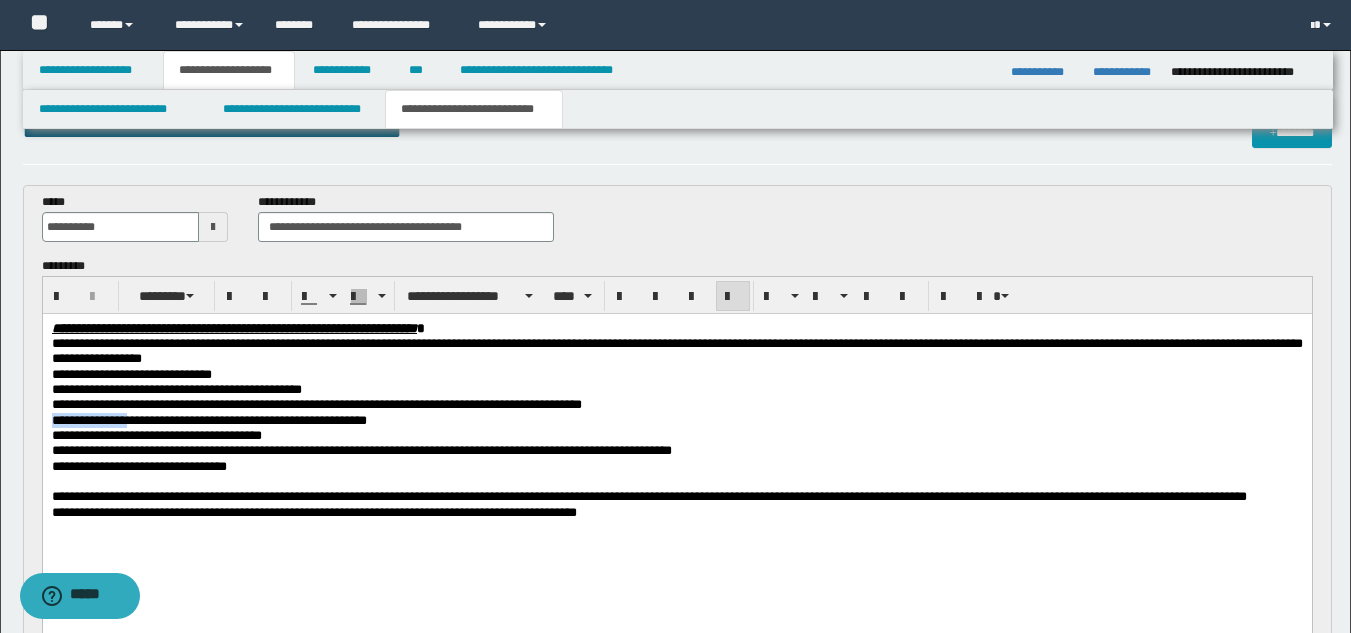 drag, startPoint x: 49, startPoint y: 426, endPoint x: 139, endPoint y: 426, distance: 90 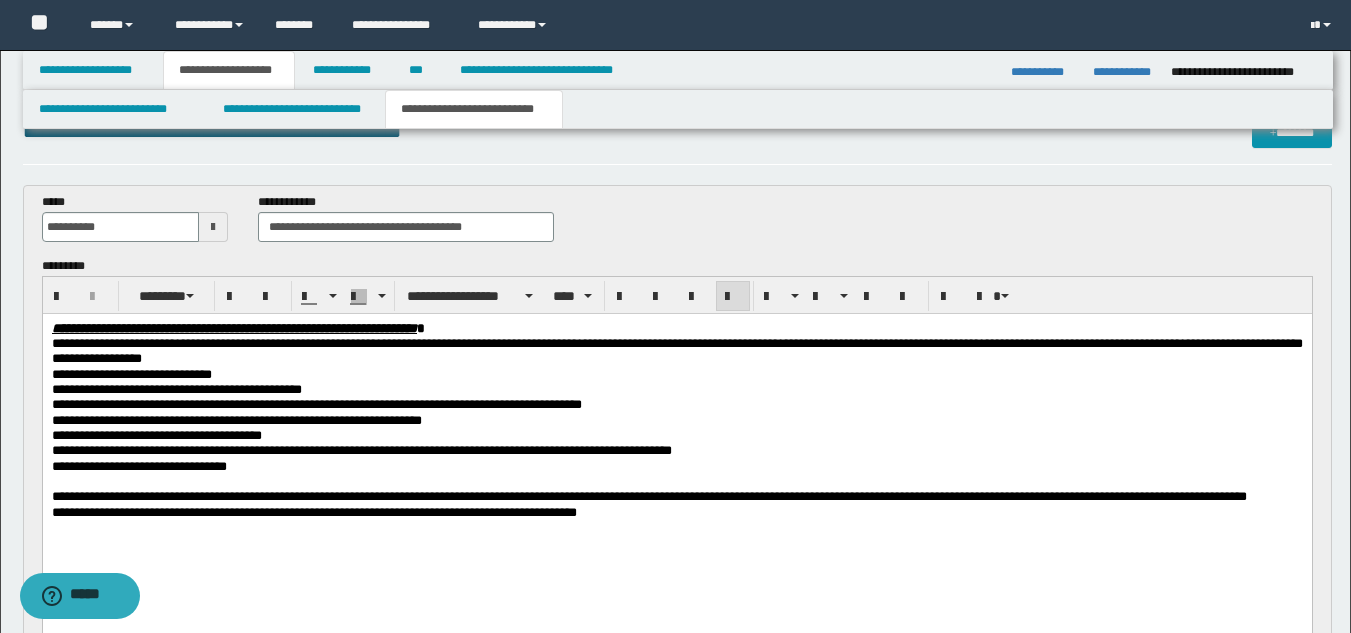 click on "**********" at bounding box center (236, 420) 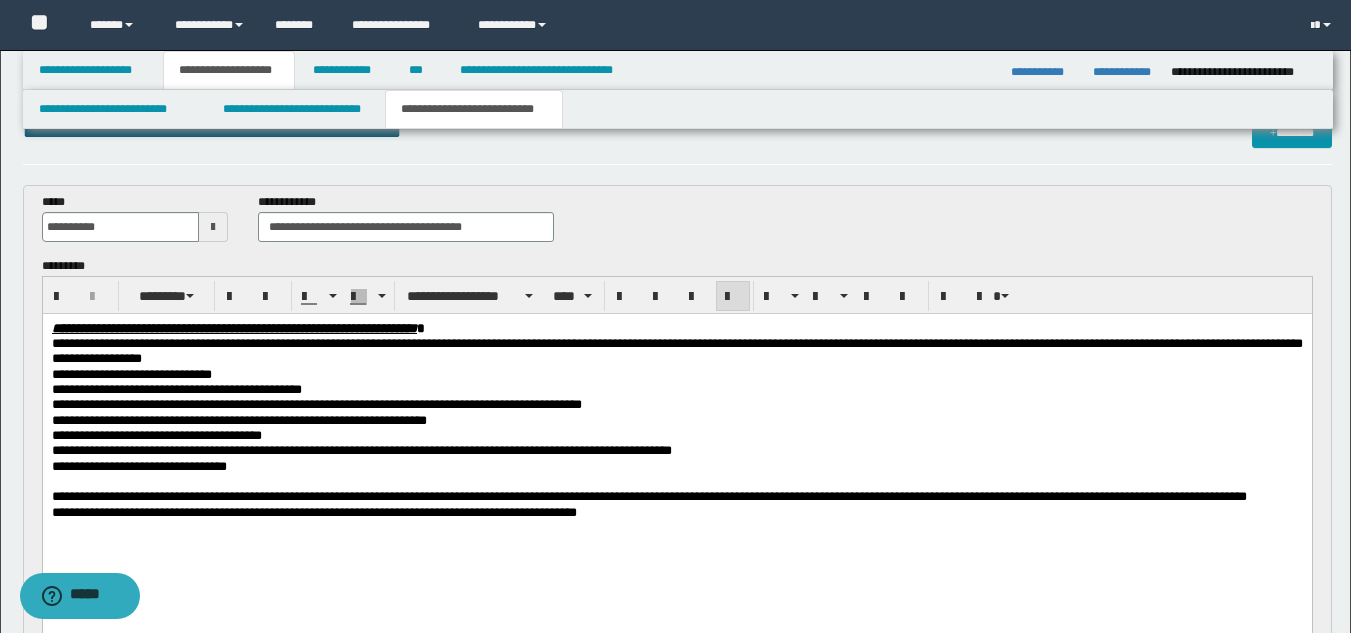 click on "**********" at bounding box center [156, 435] 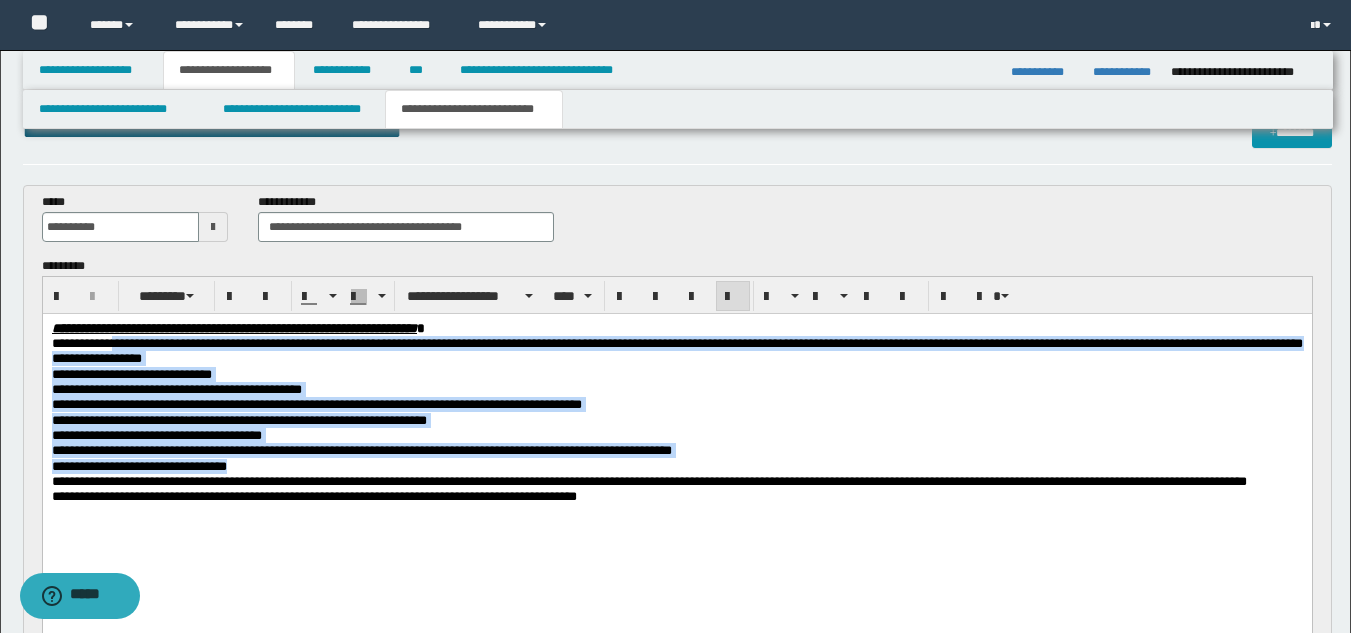 drag, startPoint x: 192, startPoint y: 363, endPoint x: 329, endPoint y: 474, distance: 176.32356 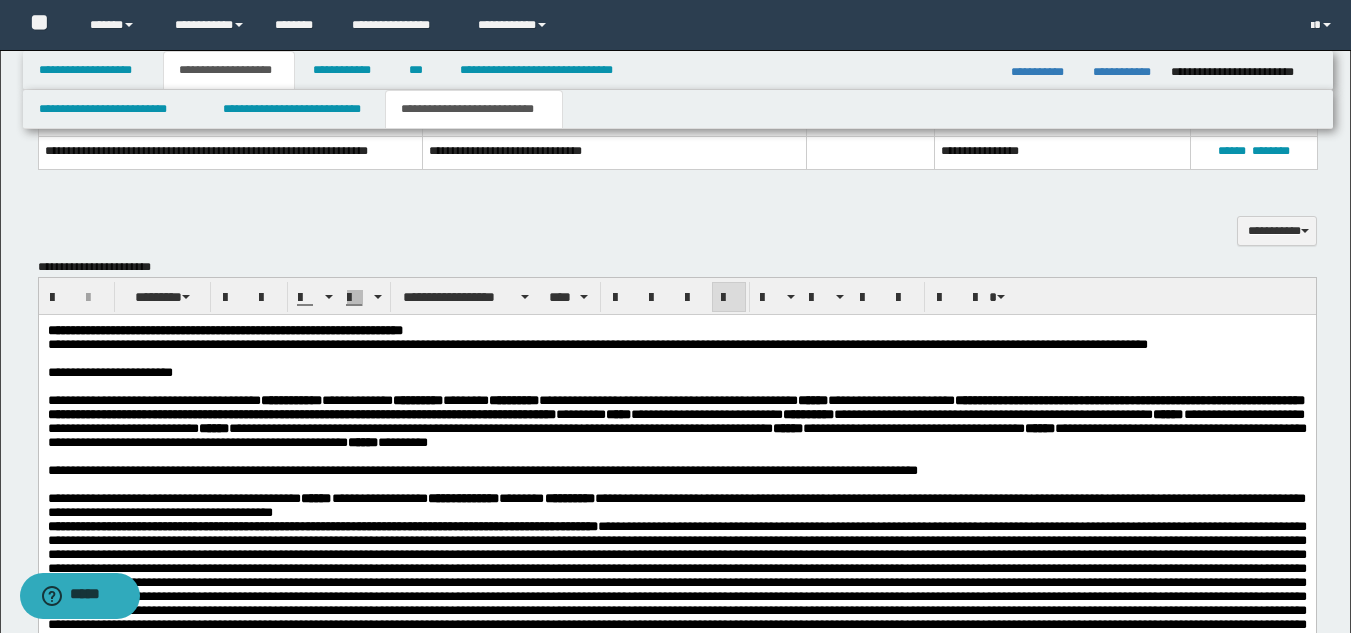 scroll, scrollTop: 945, scrollLeft: 0, axis: vertical 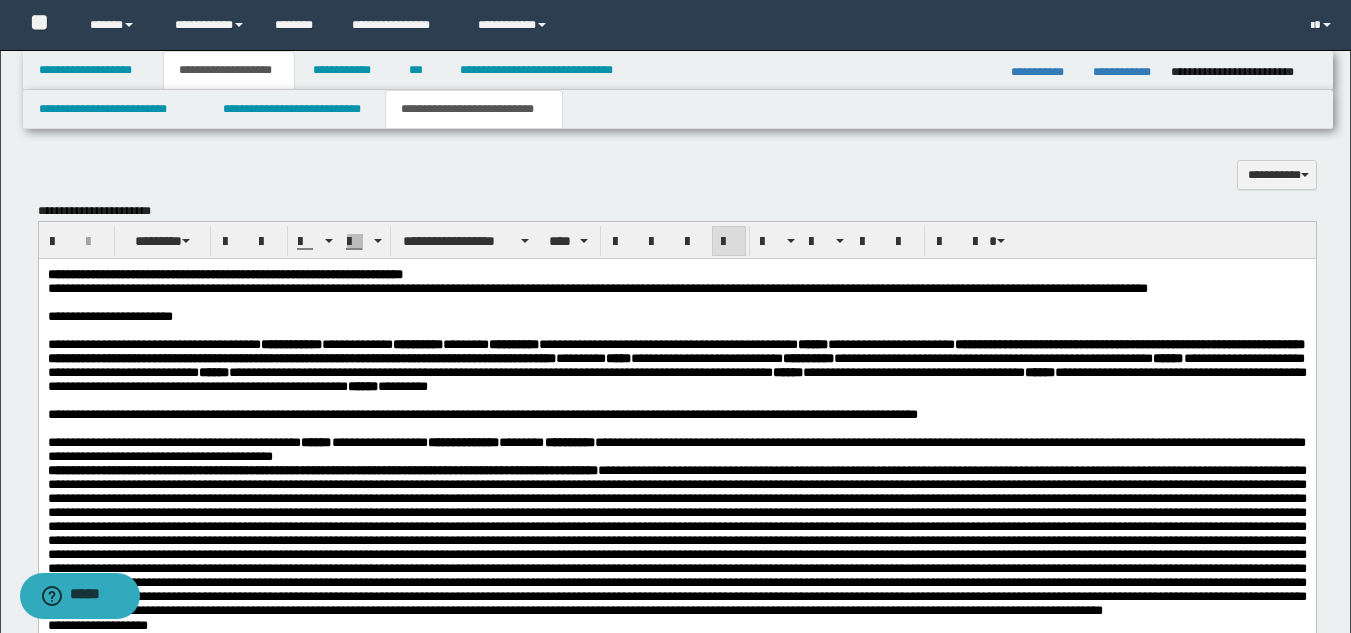 click on "**********" at bounding box center [676, 288] 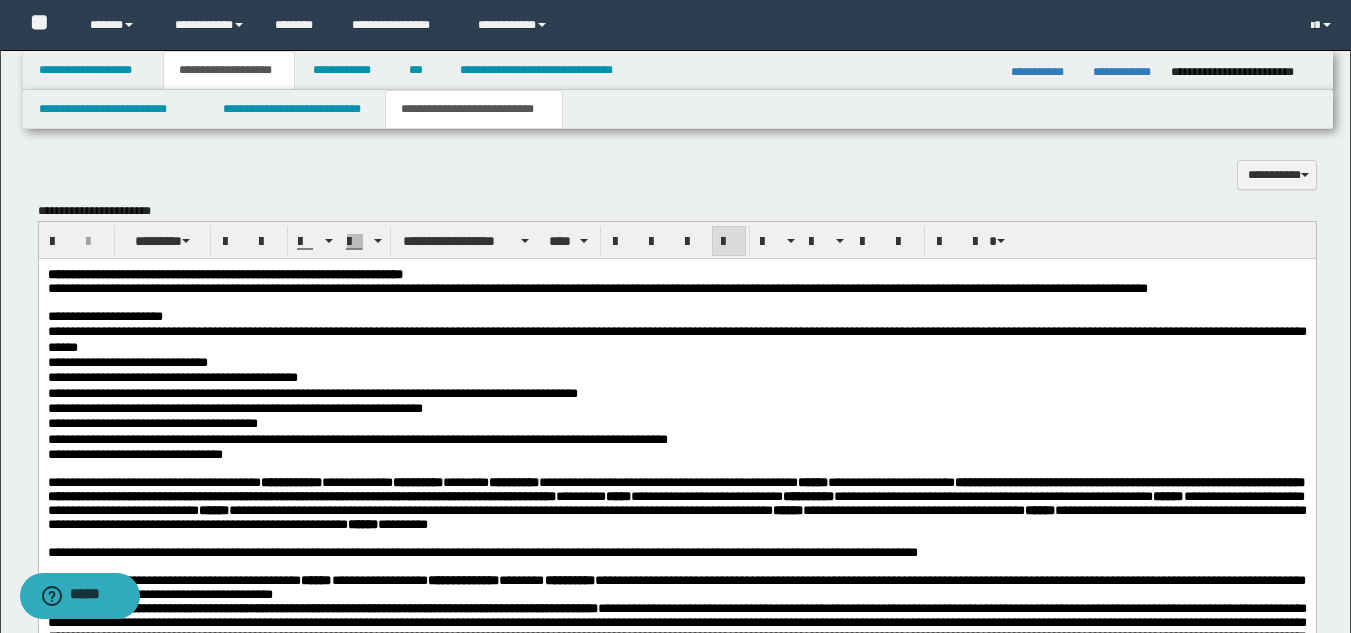 click at bounding box center (676, 302) 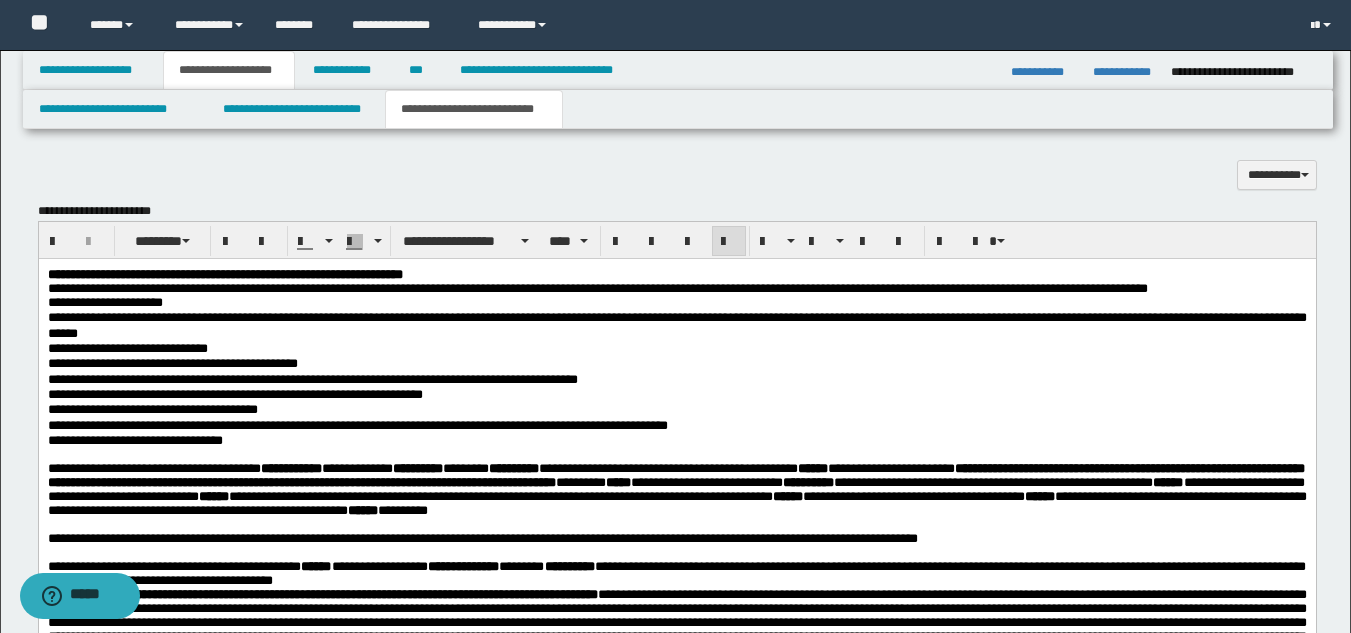 click on "**********" at bounding box center [676, 324] 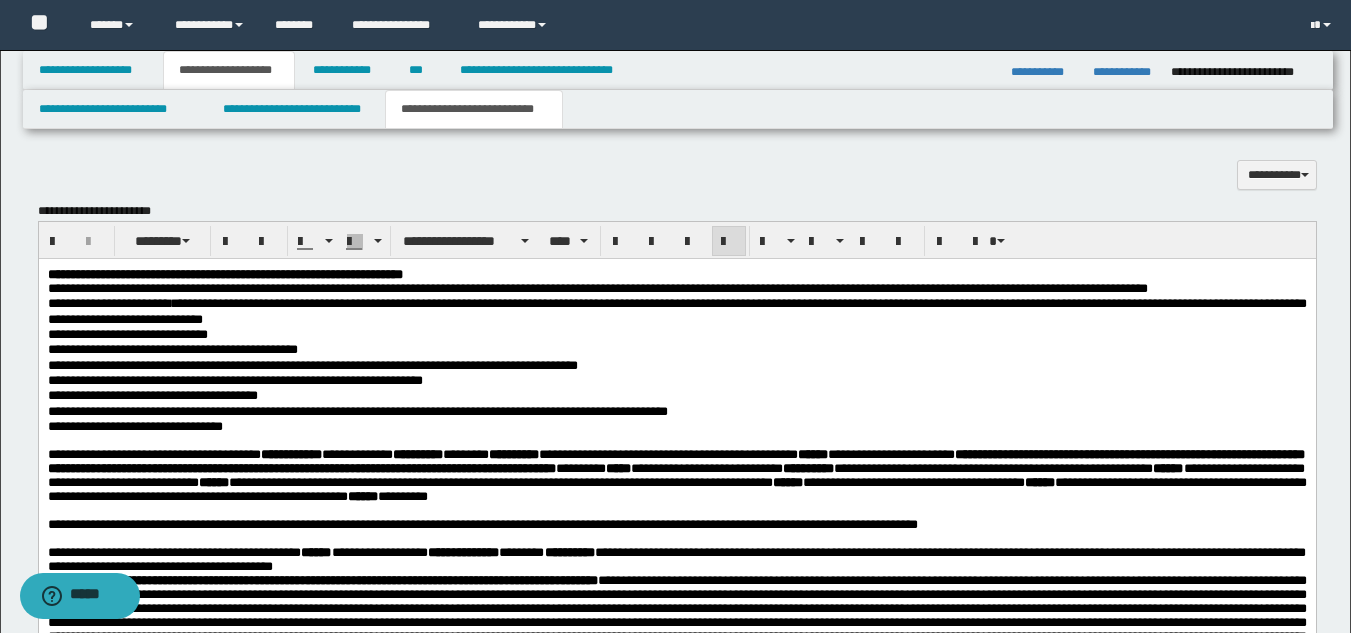 click on "**********" at bounding box center (676, 425) 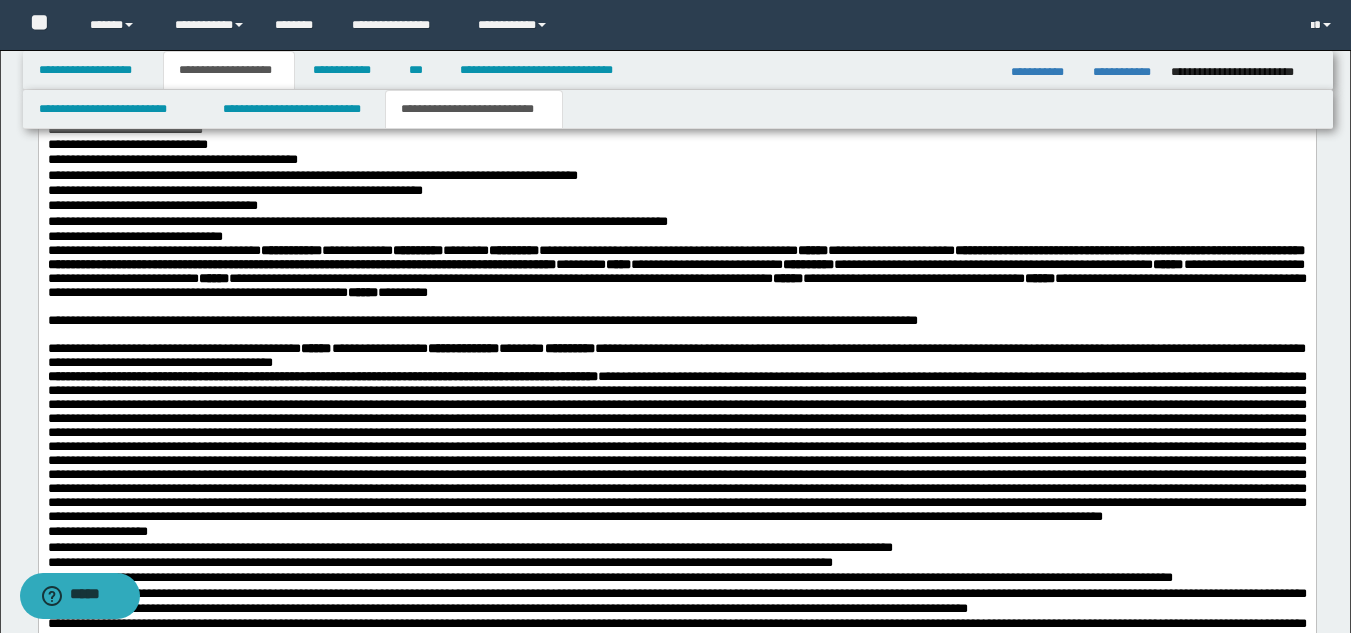 scroll, scrollTop: 1199, scrollLeft: 0, axis: vertical 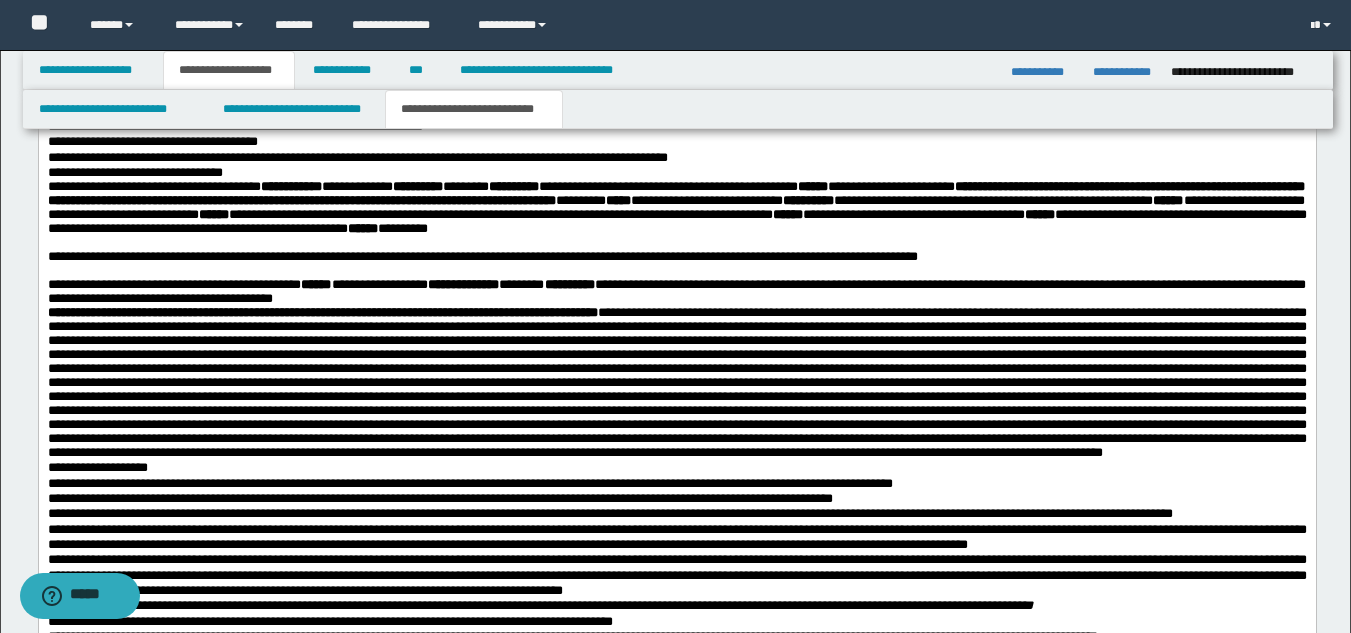 click at bounding box center [676, 242] 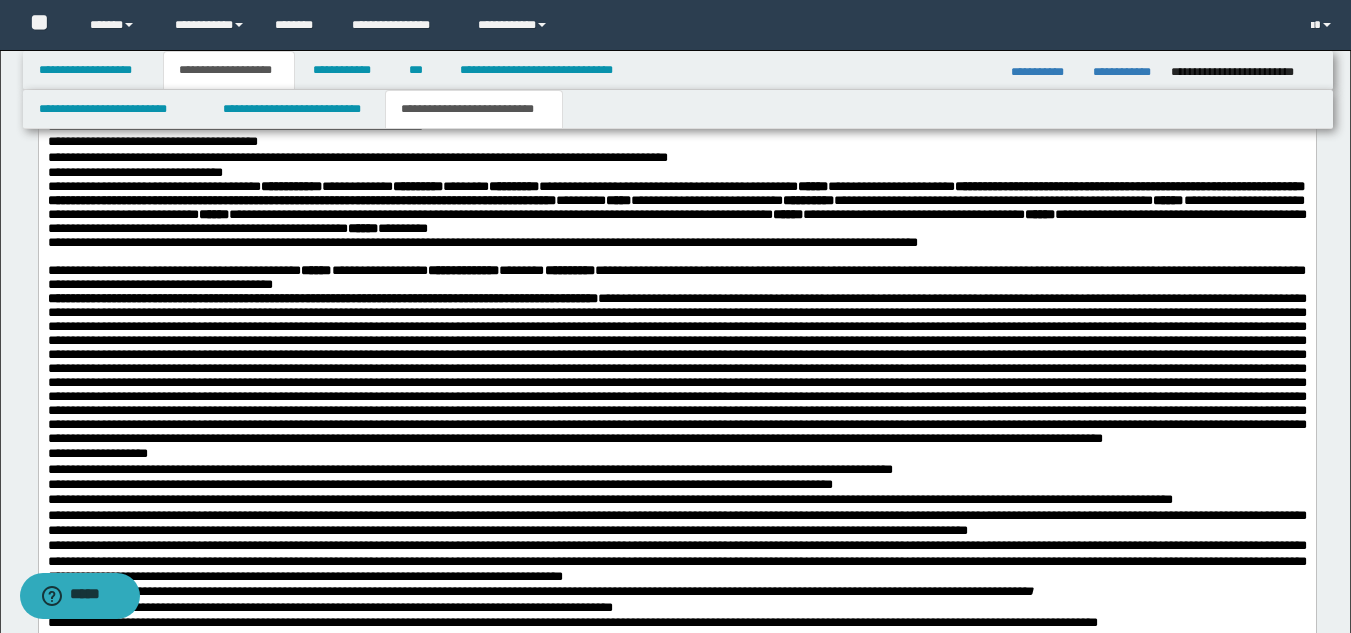 click on "**********" at bounding box center (676, 599) 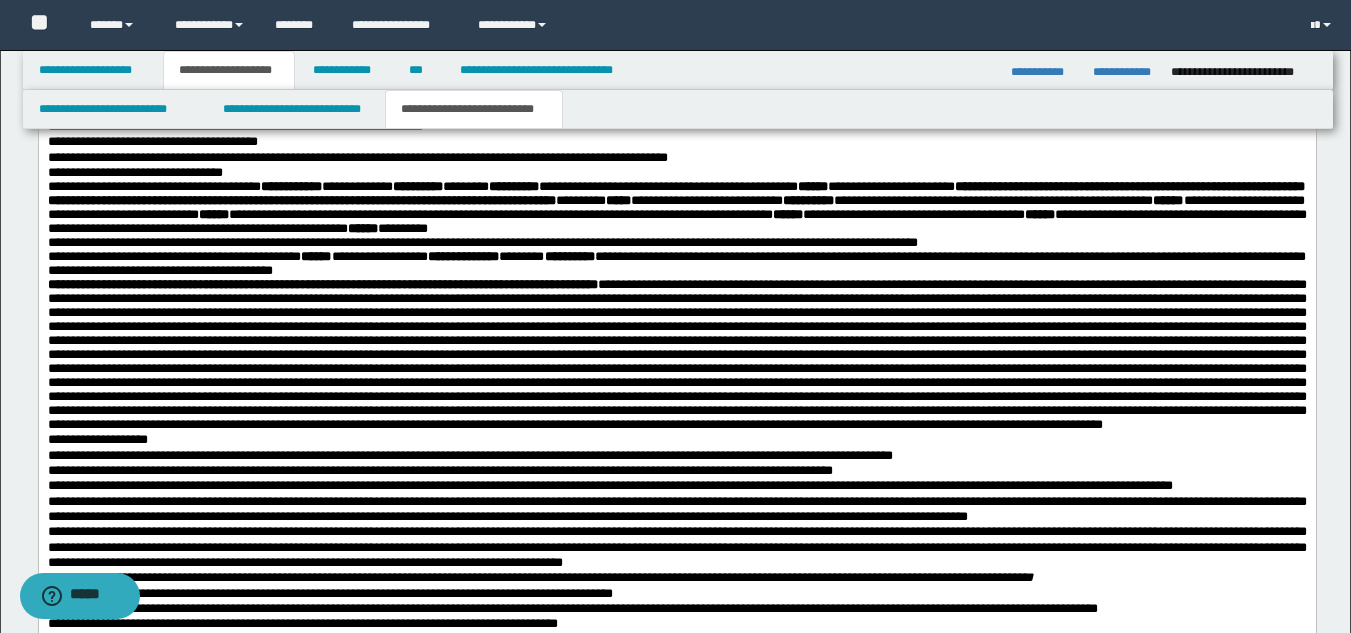 drag, startPoint x: 1215, startPoint y: 473, endPoint x: 1200, endPoint y: 482, distance: 17.492855 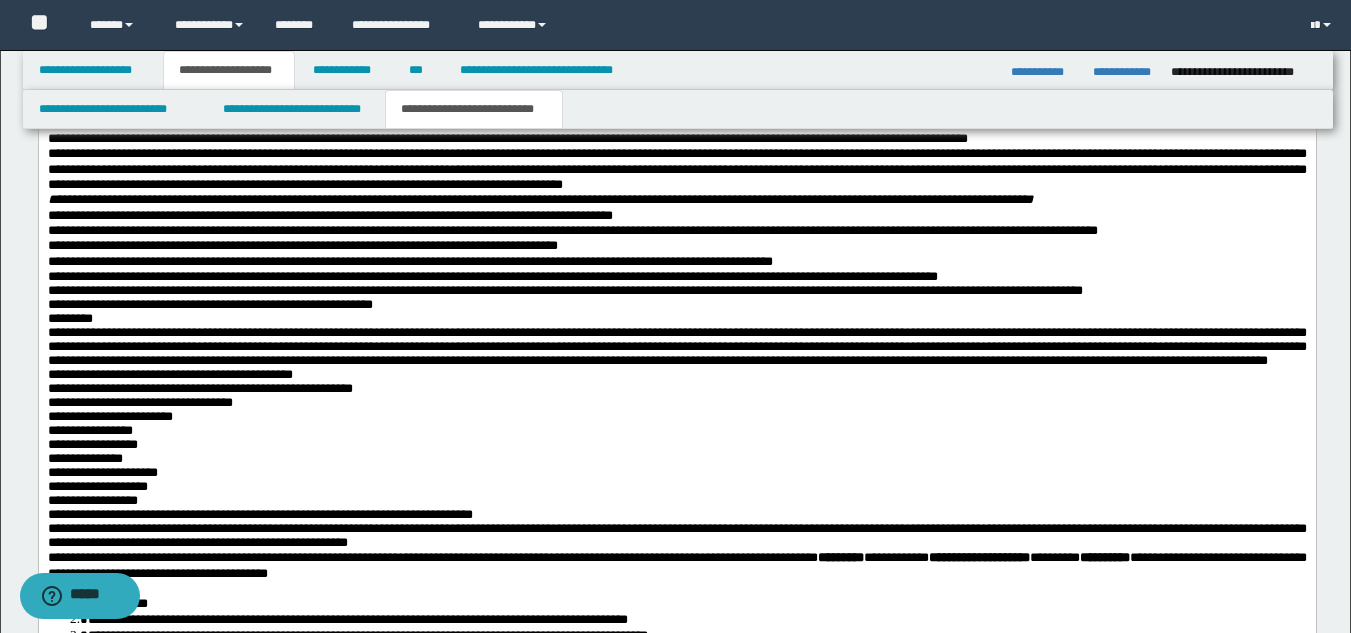 scroll, scrollTop: 1609, scrollLeft: 0, axis: vertical 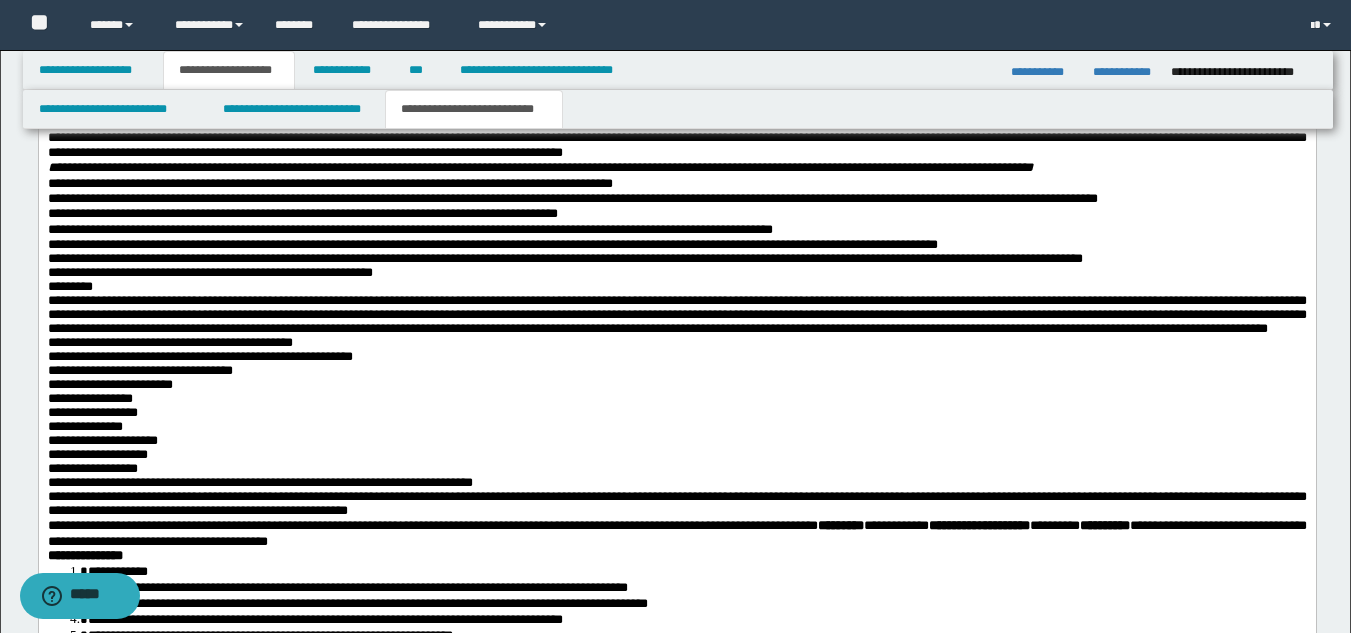 drag, startPoint x: 1365, startPoint y: 292, endPoint x: 1201, endPoint y: 792, distance: 526.2091 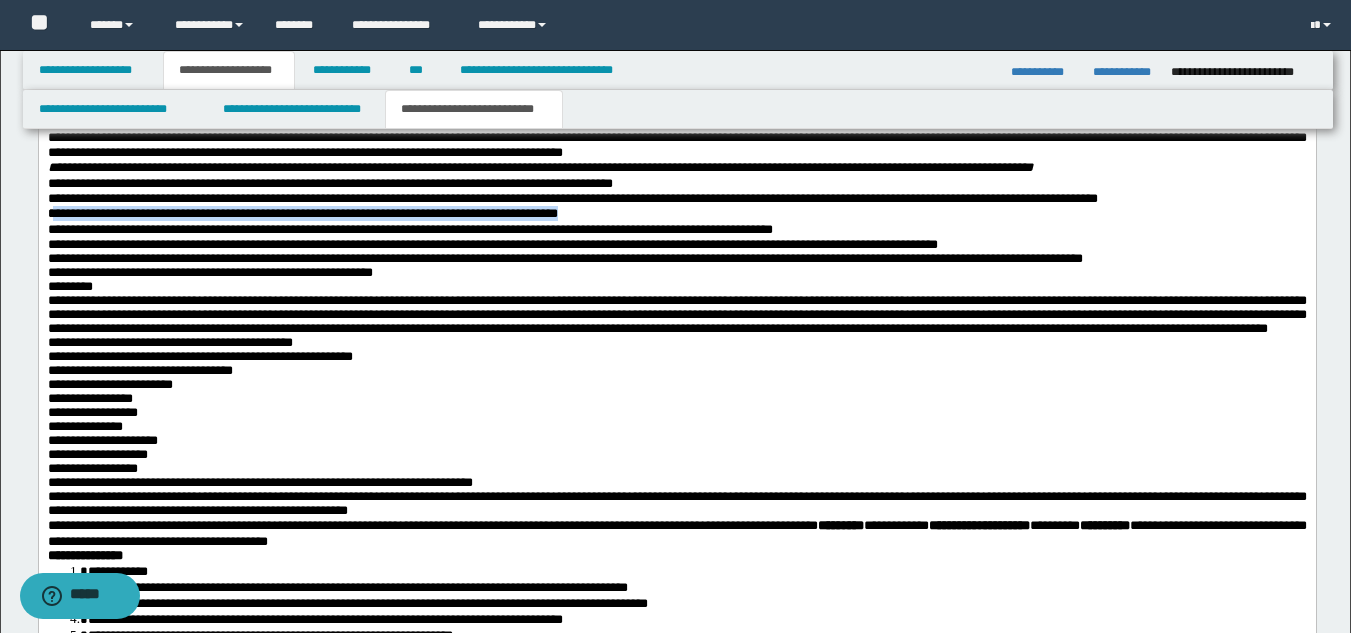 drag, startPoint x: 52, startPoint y: 375, endPoint x: 671, endPoint y: 375, distance: 619 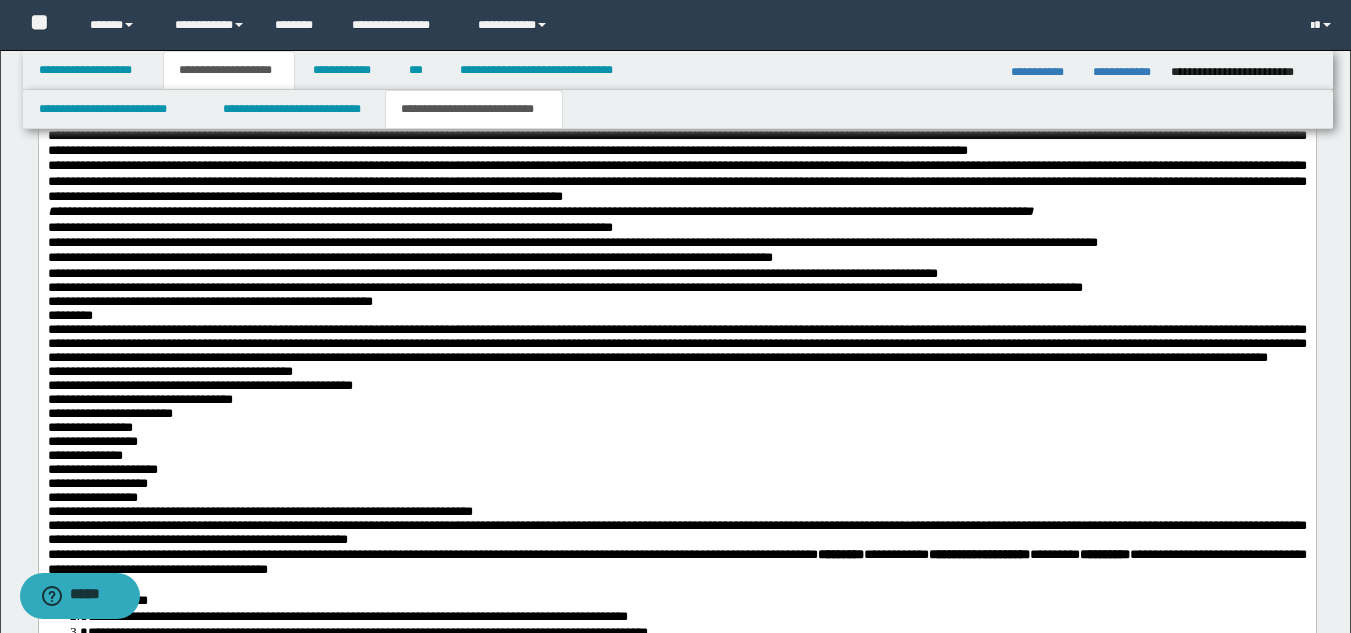 scroll, scrollTop: 1552, scrollLeft: 0, axis: vertical 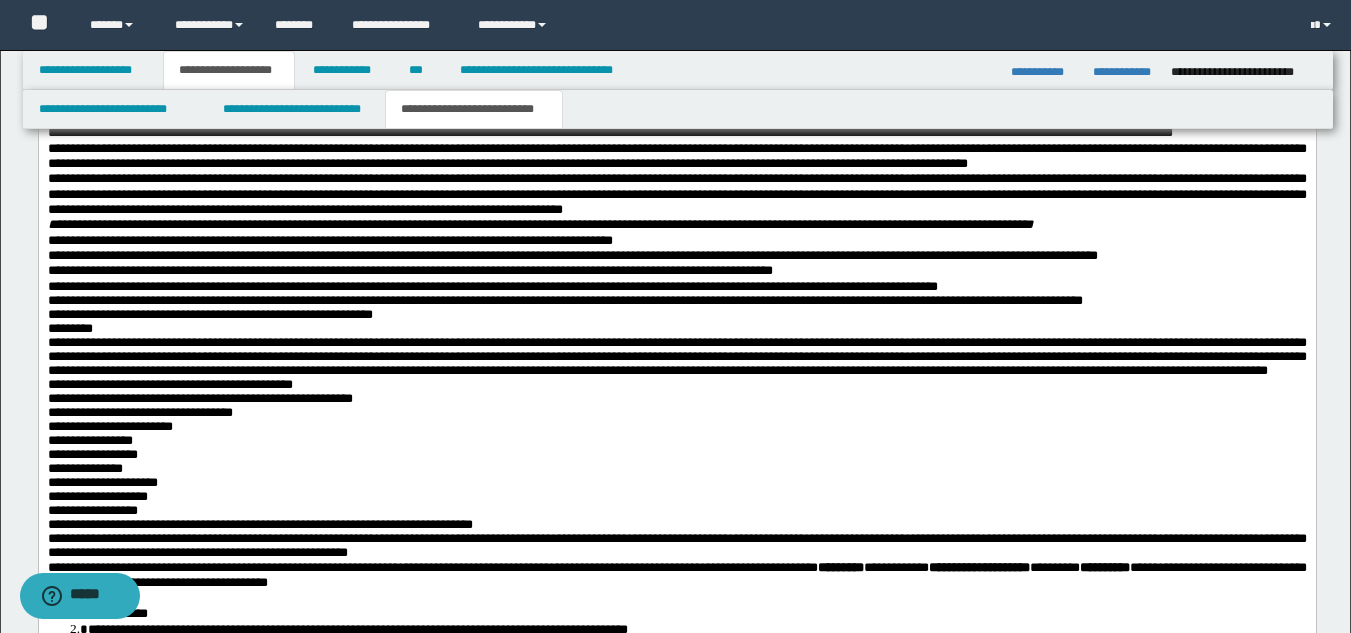 click on "**********" at bounding box center [676, 194] 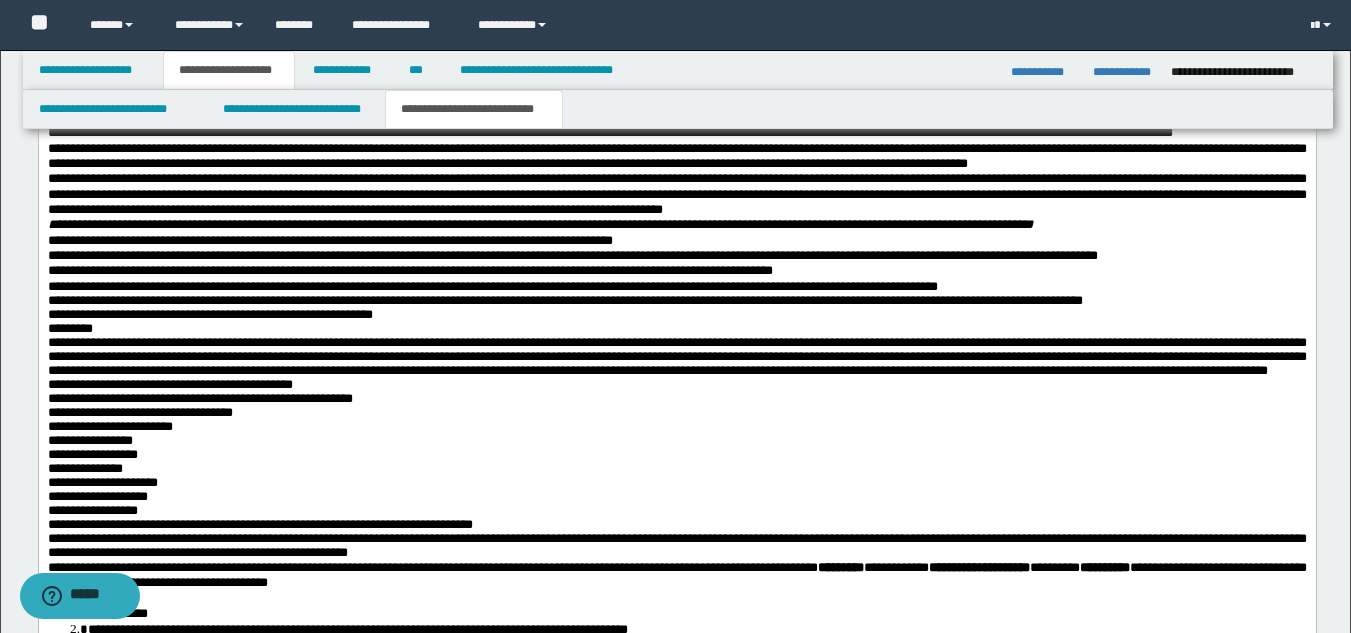 click on "**********" at bounding box center [676, 194] 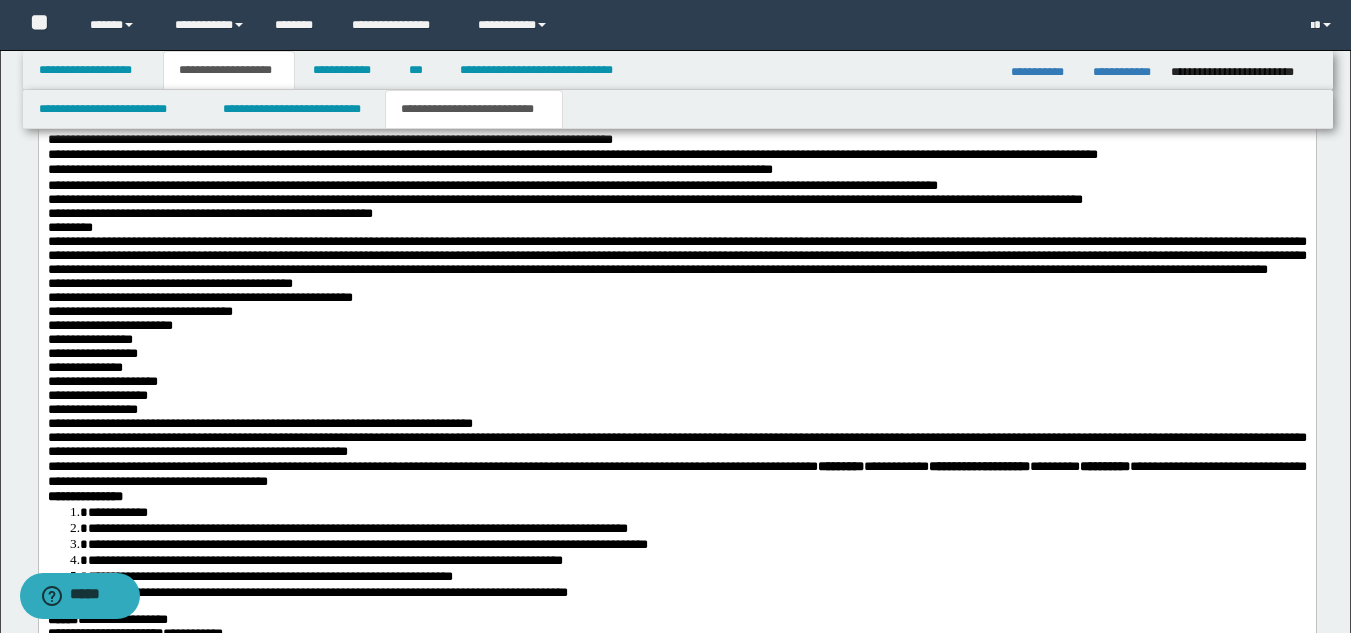 scroll, scrollTop: 1666, scrollLeft: 0, axis: vertical 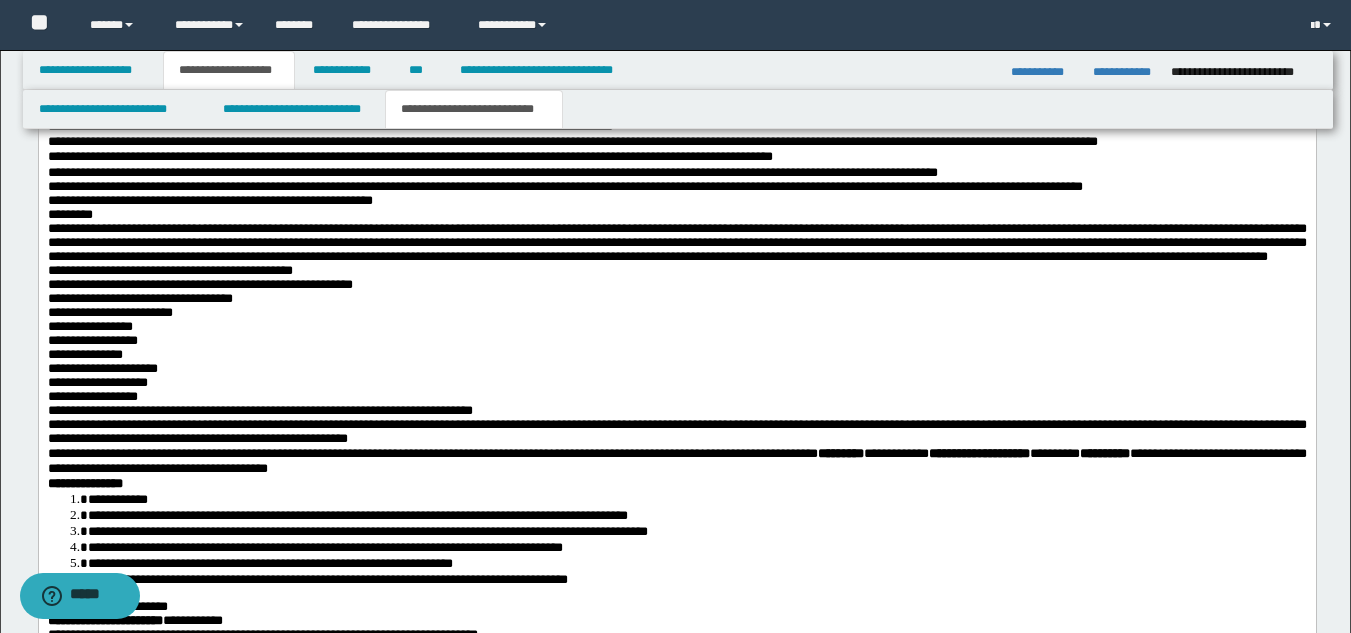 click on "**********" at bounding box center [676, 242] 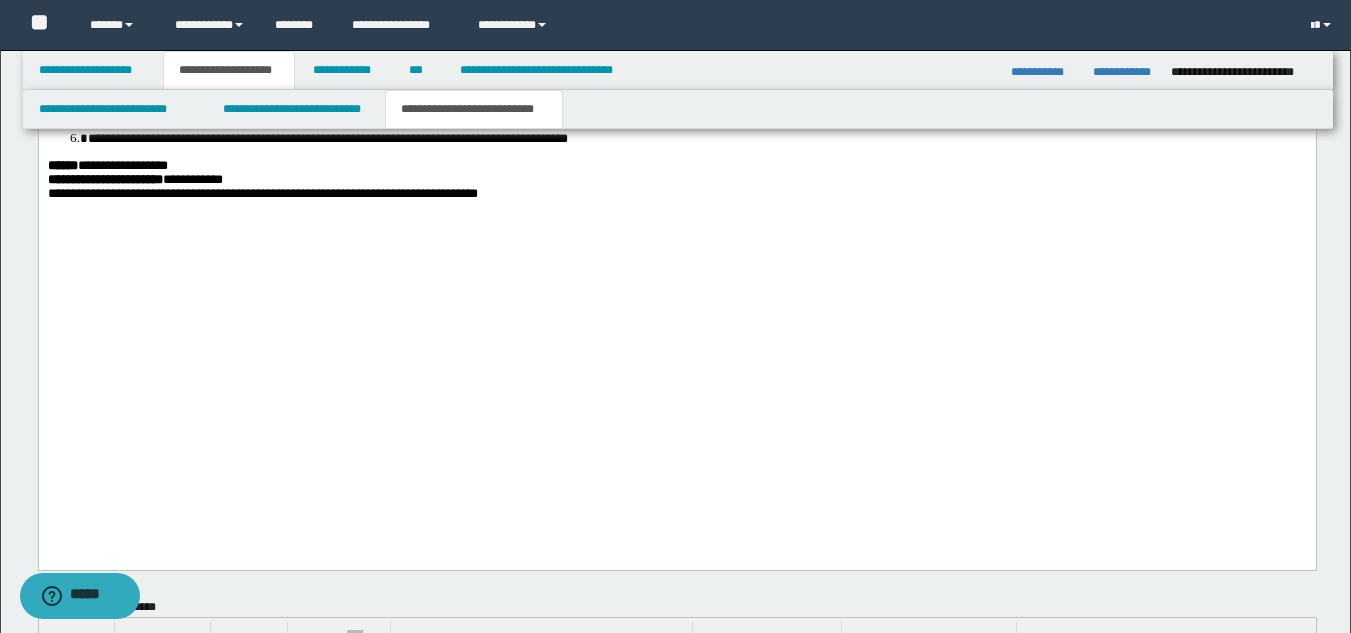 scroll, scrollTop: 2138, scrollLeft: 0, axis: vertical 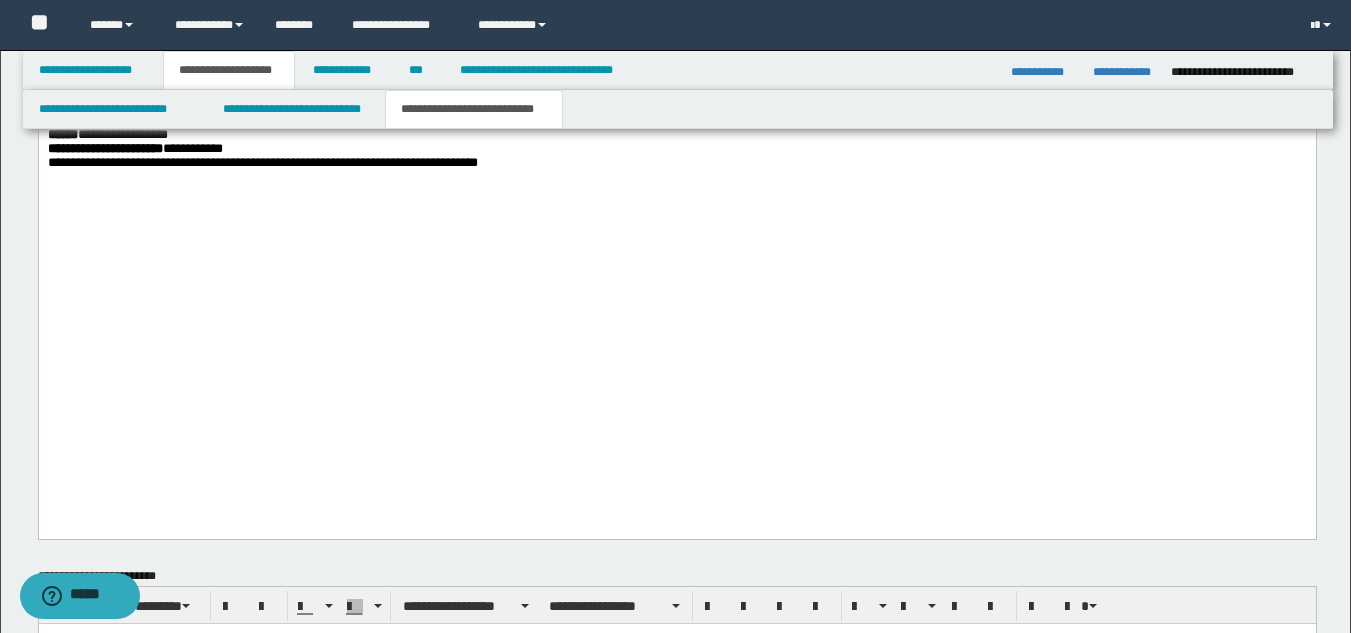 click on "**********" at bounding box center [676, -353] 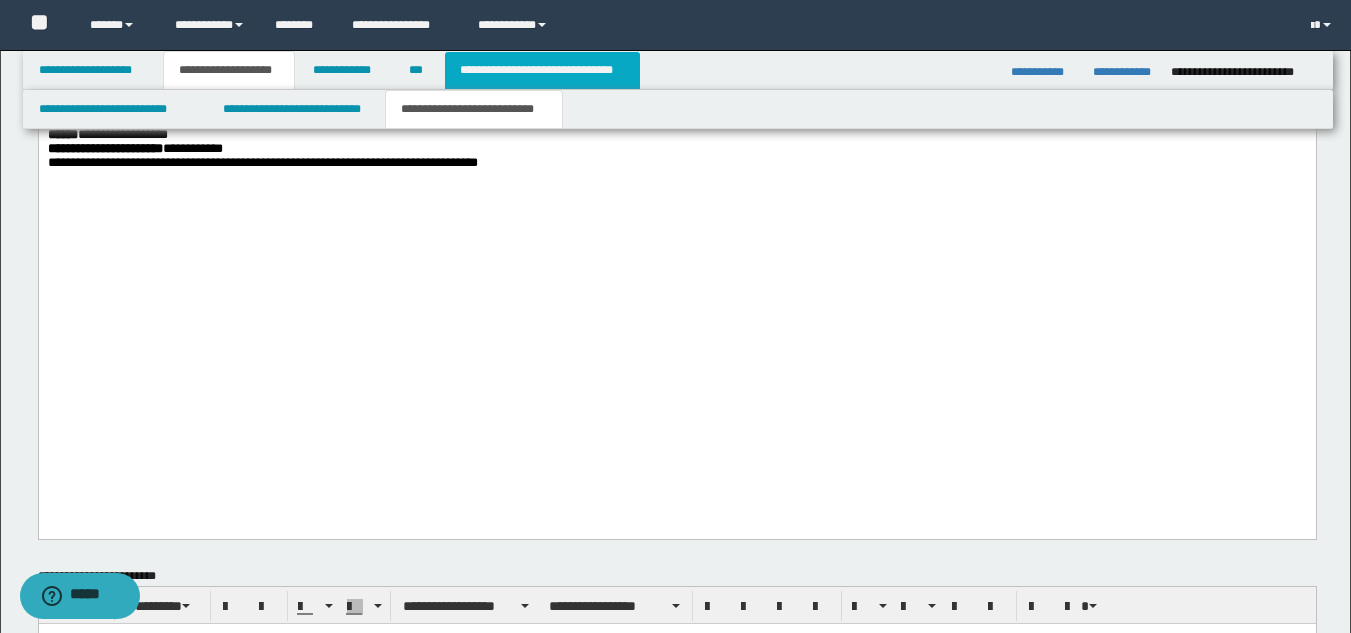click on "**********" at bounding box center [542, 70] 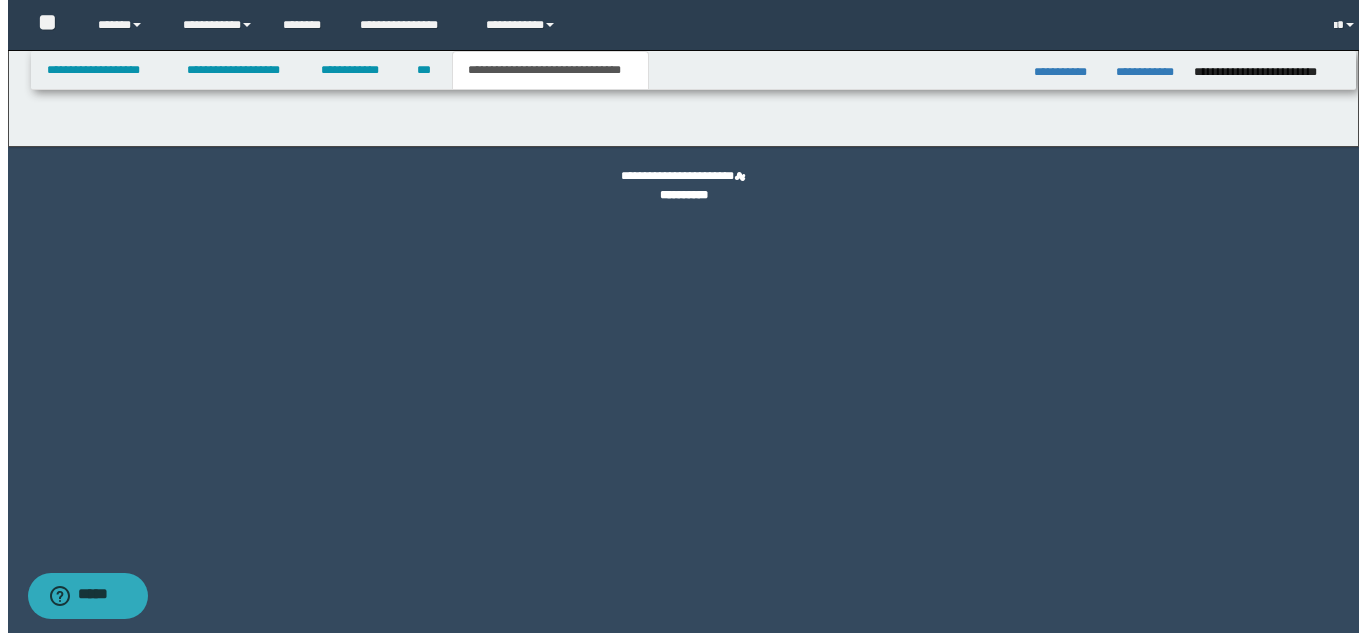 scroll, scrollTop: 0, scrollLeft: 0, axis: both 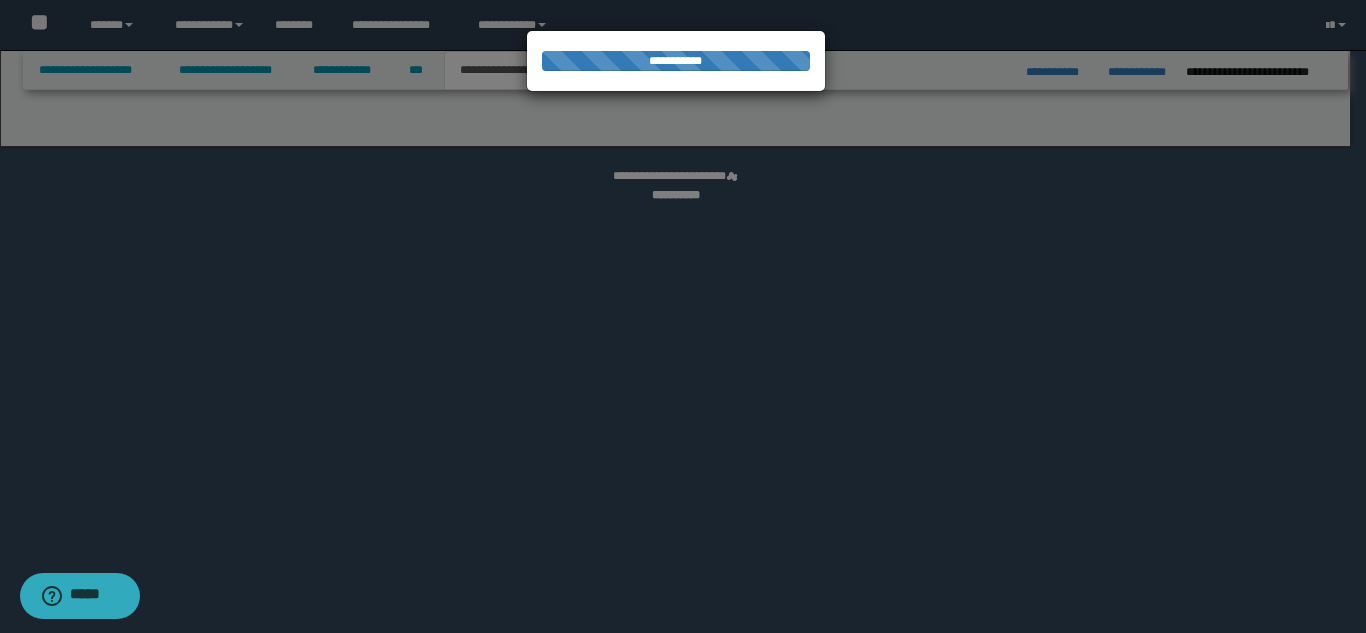 select on "*" 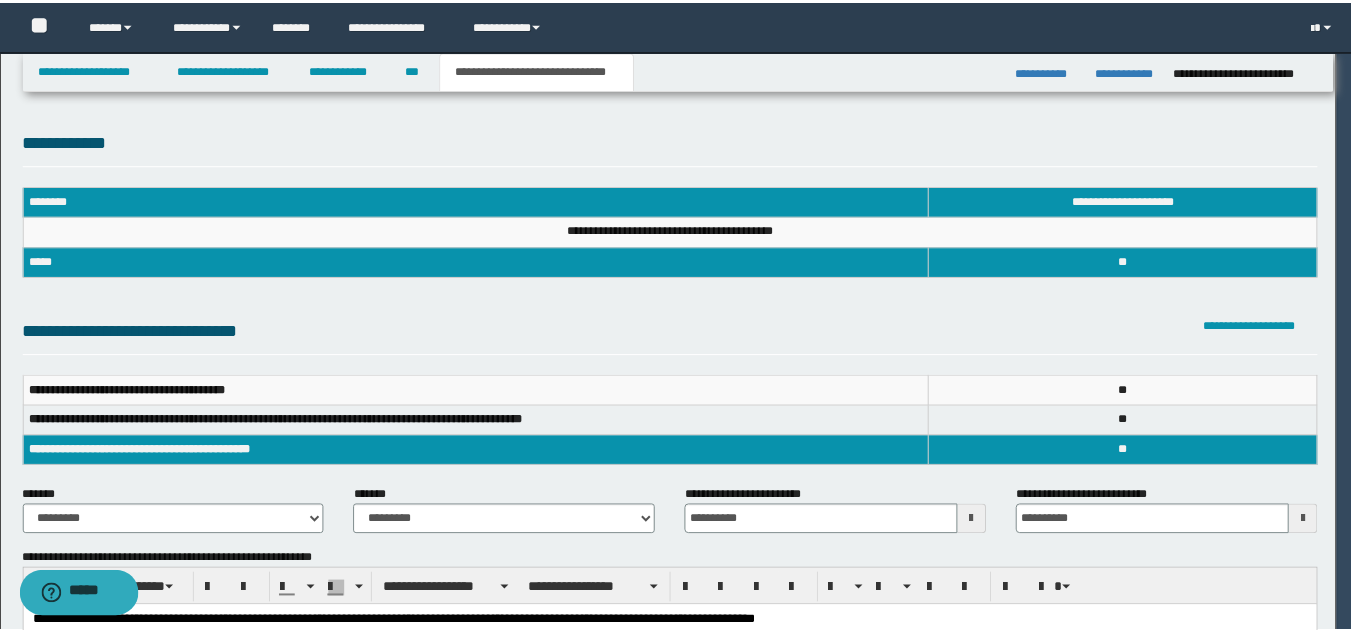 scroll, scrollTop: 0, scrollLeft: 0, axis: both 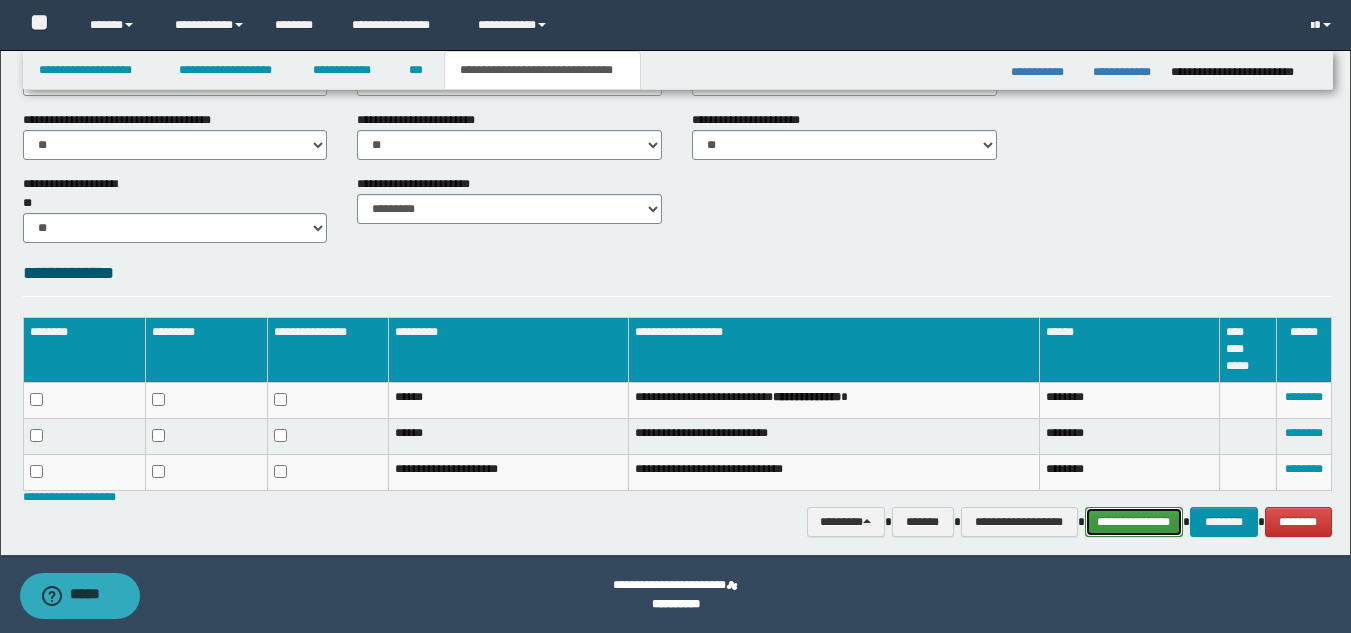 click on "**********" at bounding box center [1134, 522] 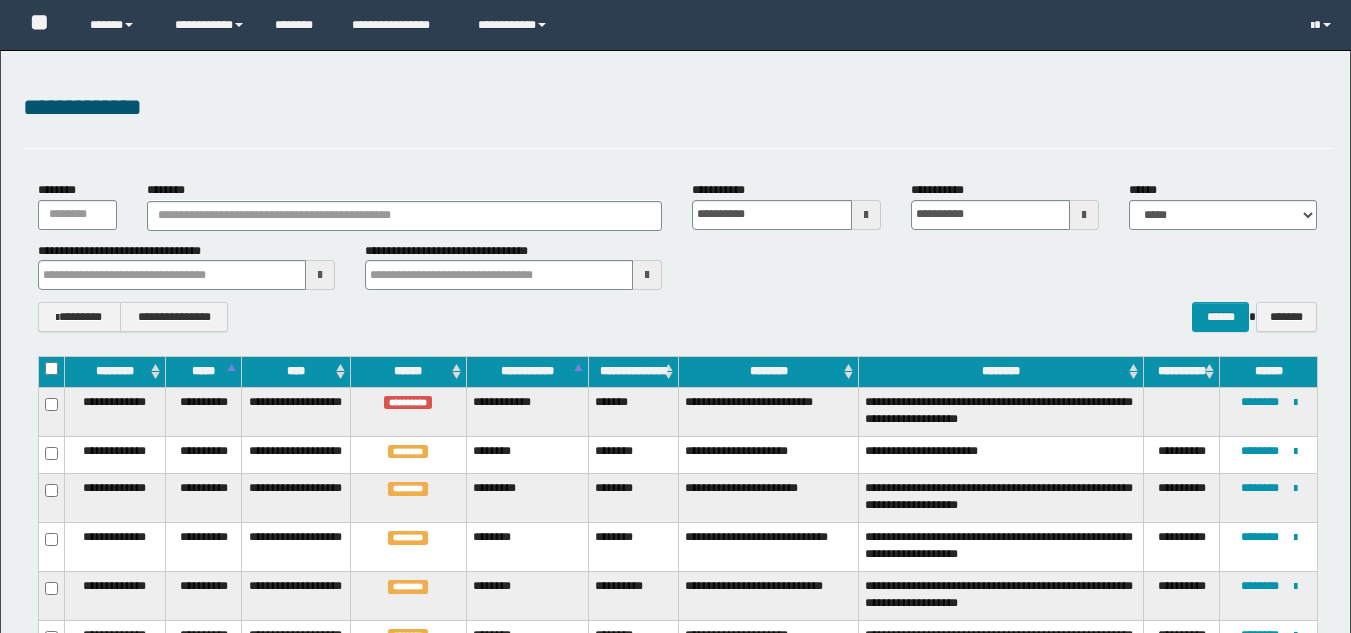 scroll, scrollTop: 465, scrollLeft: 0, axis: vertical 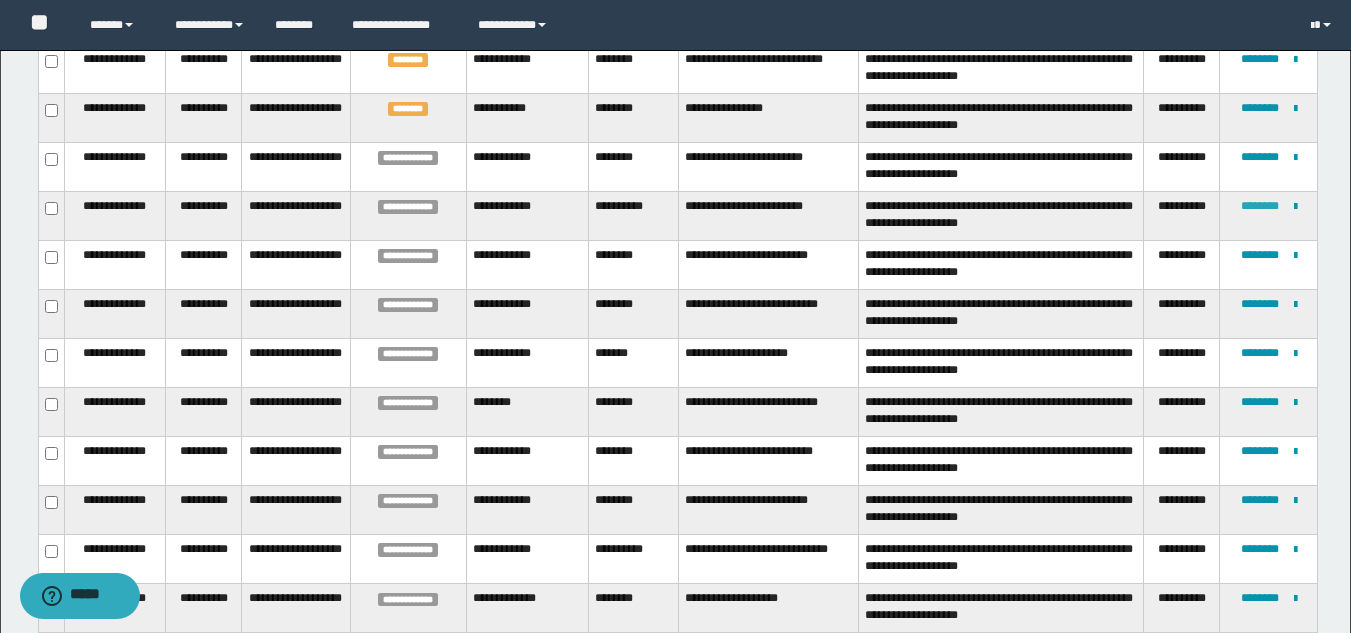 click on "********" at bounding box center (1260, 206) 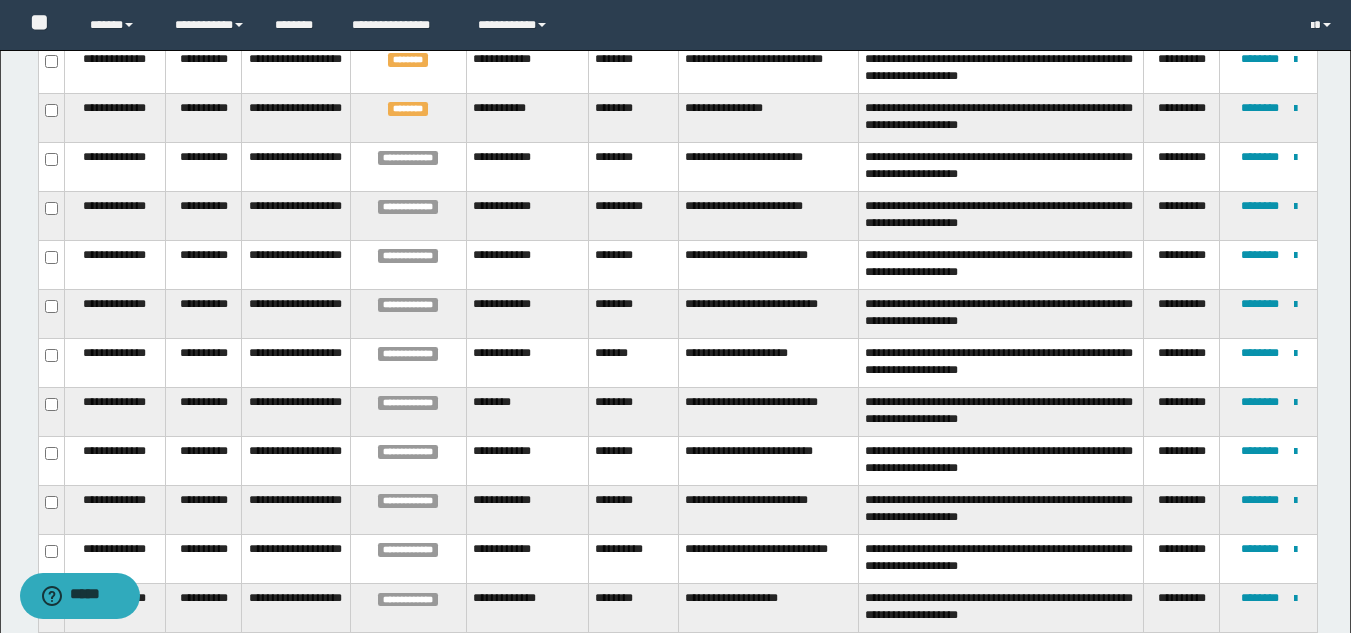 scroll, scrollTop: 205, scrollLeft: 0, axis: vertical 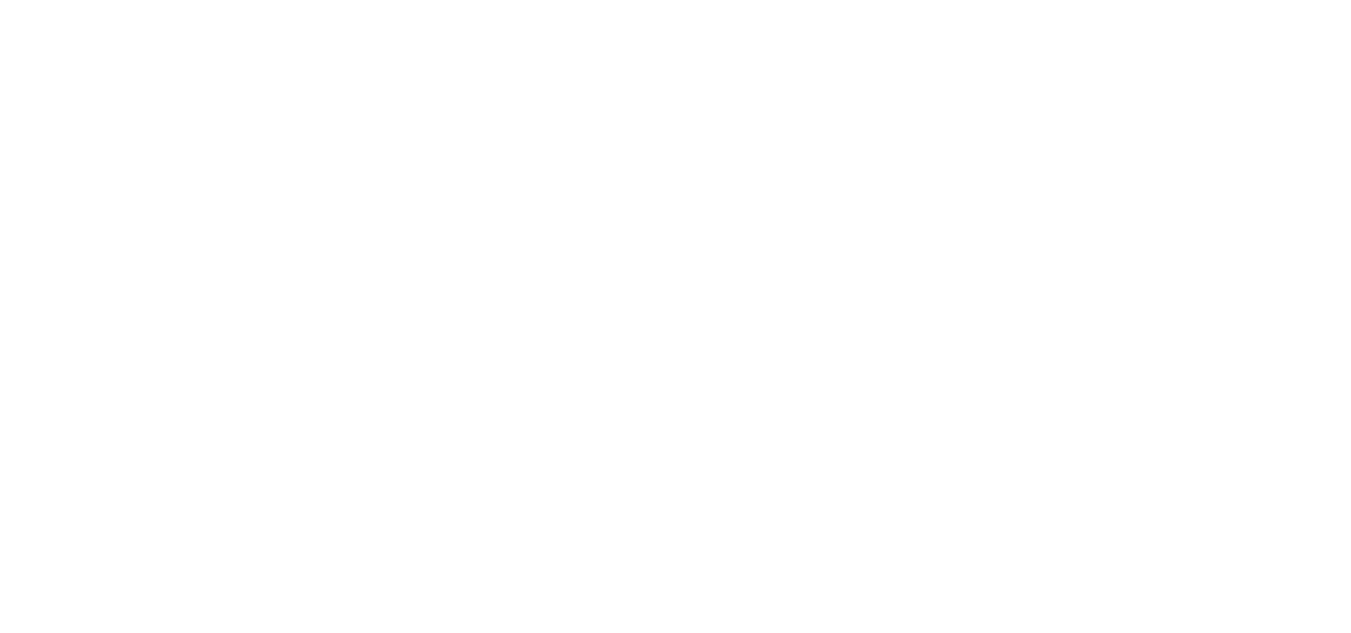 type on "**********" 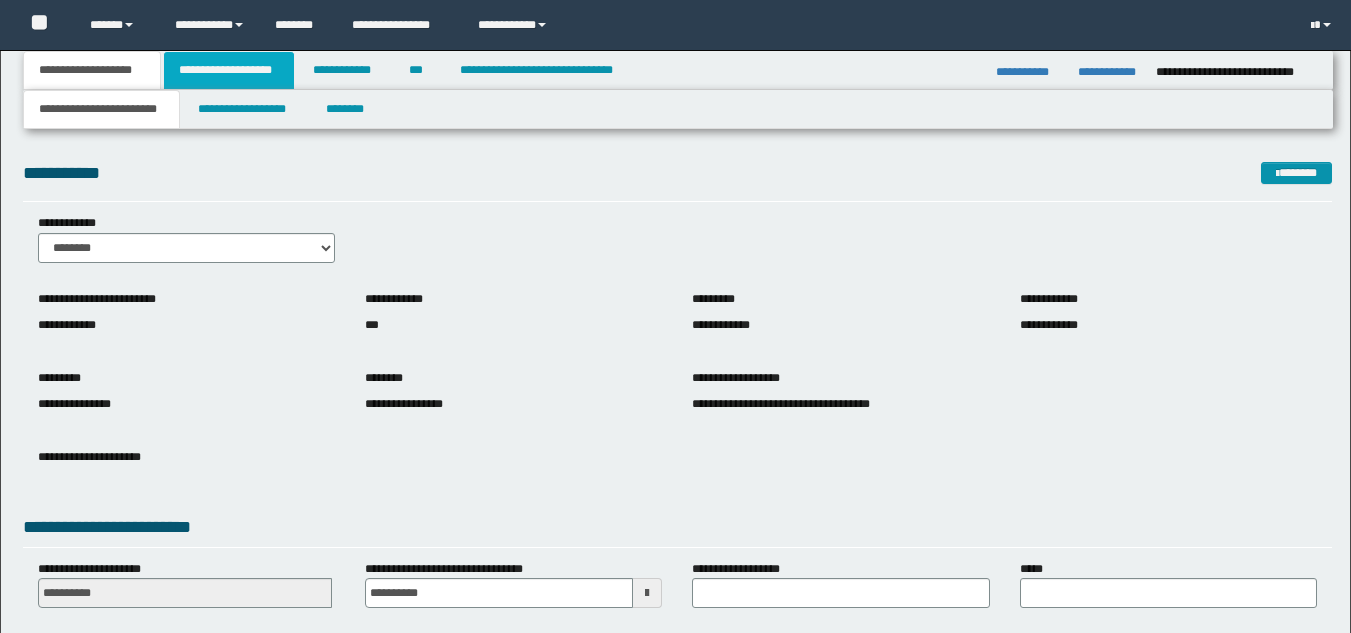 click on "**********" at bounding box center [229, 70] 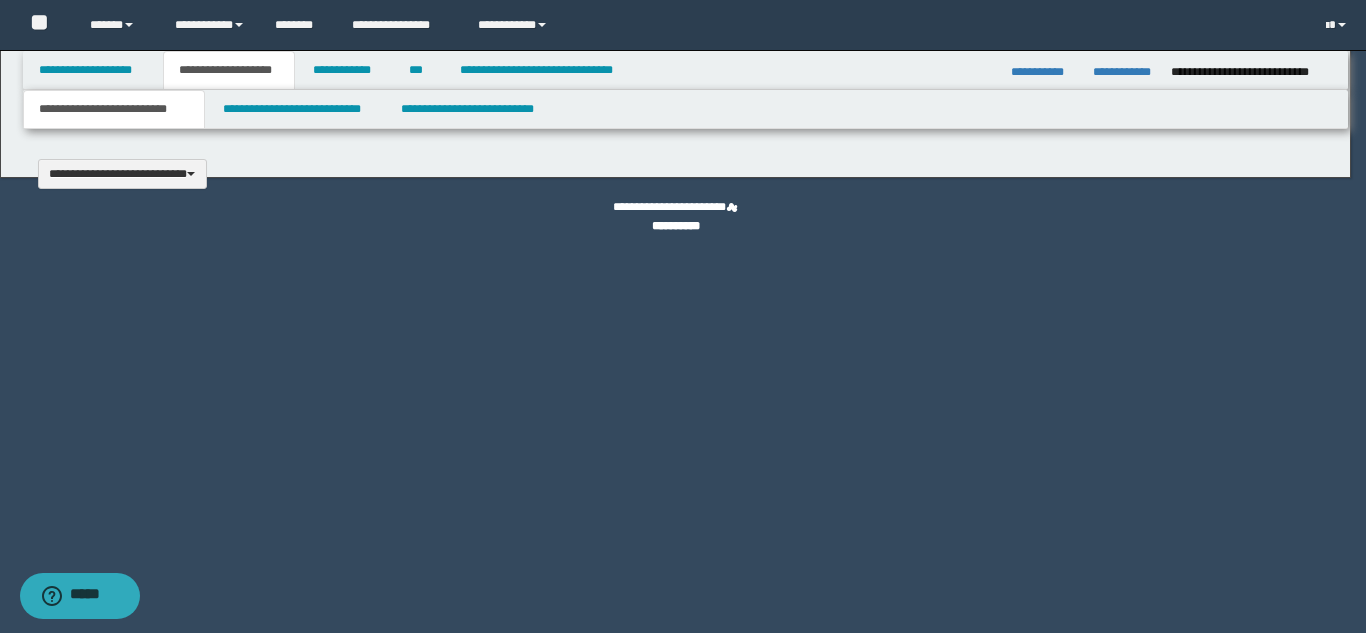 type 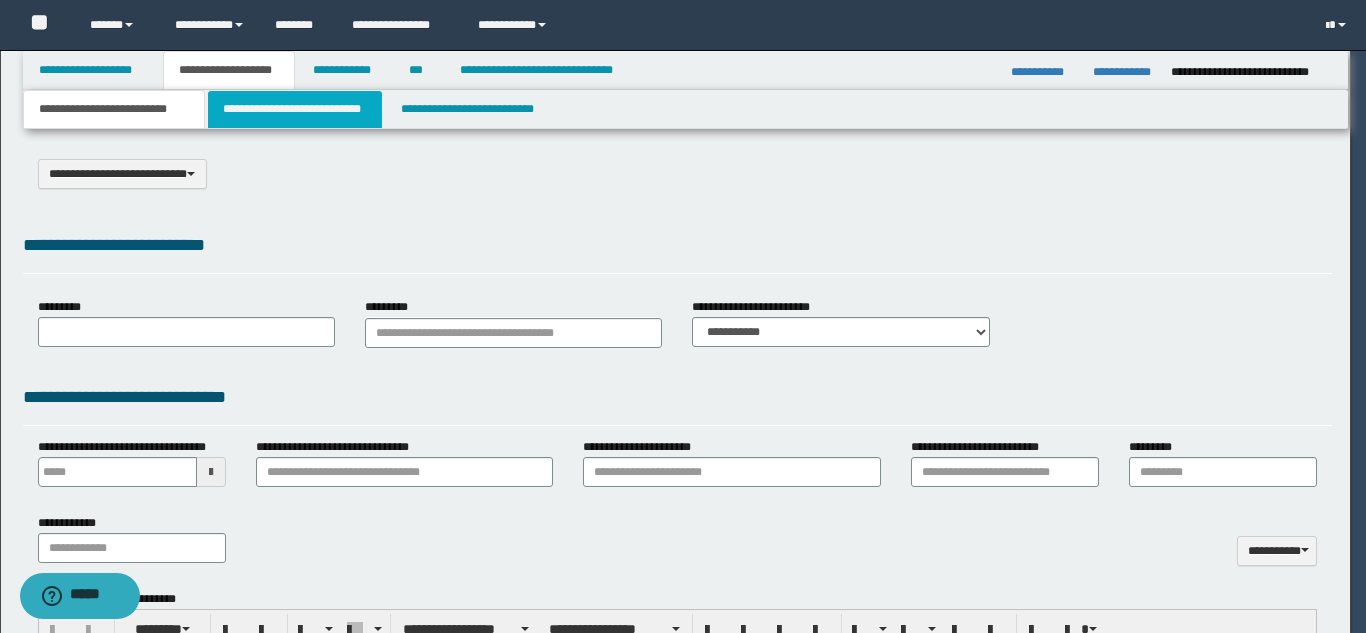 type on "**********" 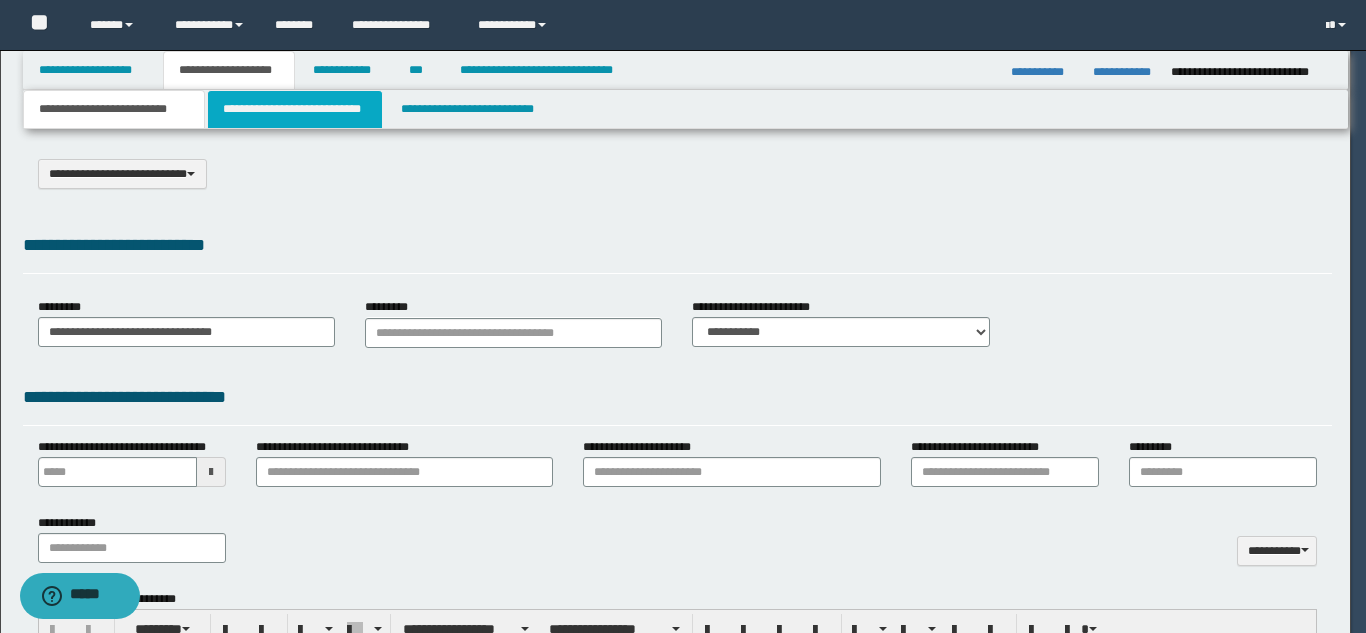 scroll, scrollTop: 0, scrollLeft: 0, axis: both 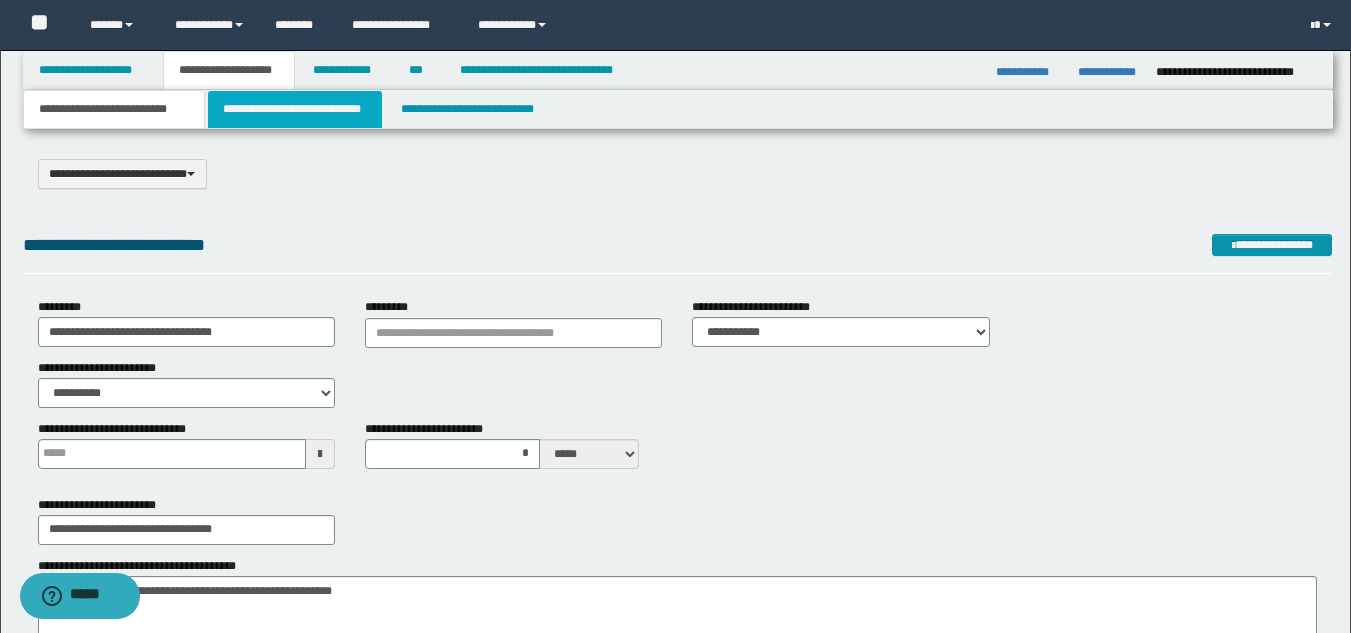 click on "**********" at bounding box center [295, 109] 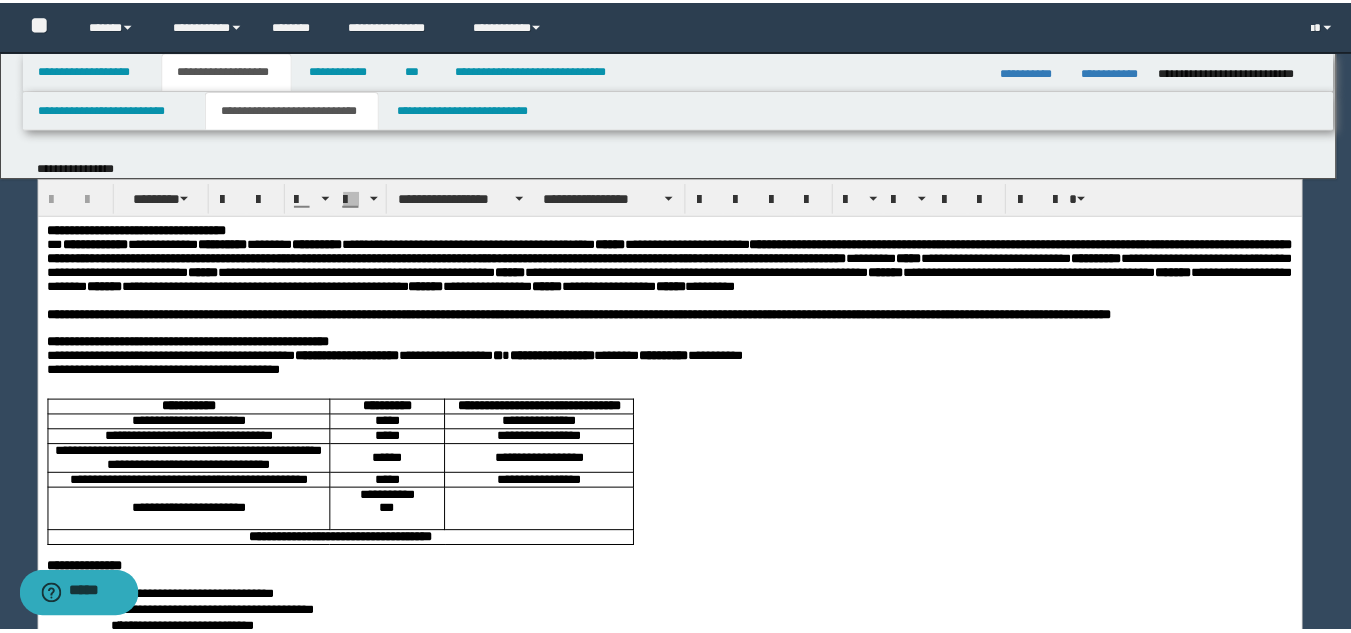 scroll, scrollTop: 0, scrollLeft: 0, axis: both 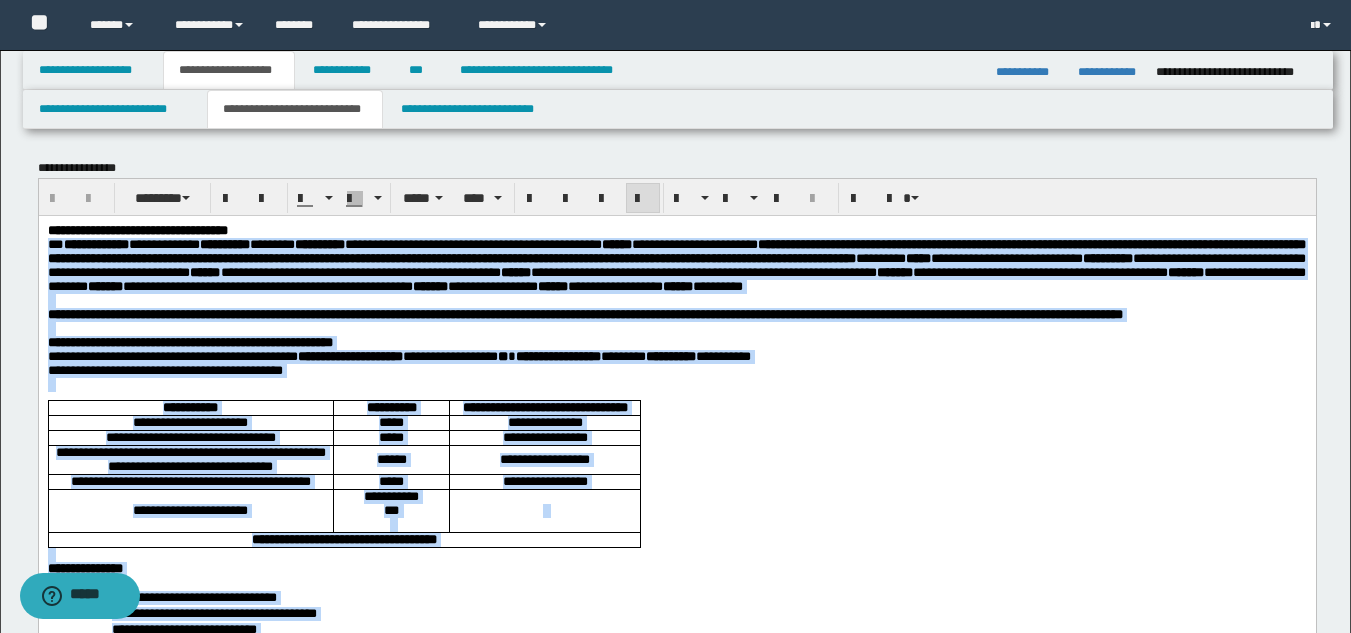 drag, startPoint x: 368, startPoint y: 959, endPoint x: 41, endPoint y: 250, distance: 780.77527 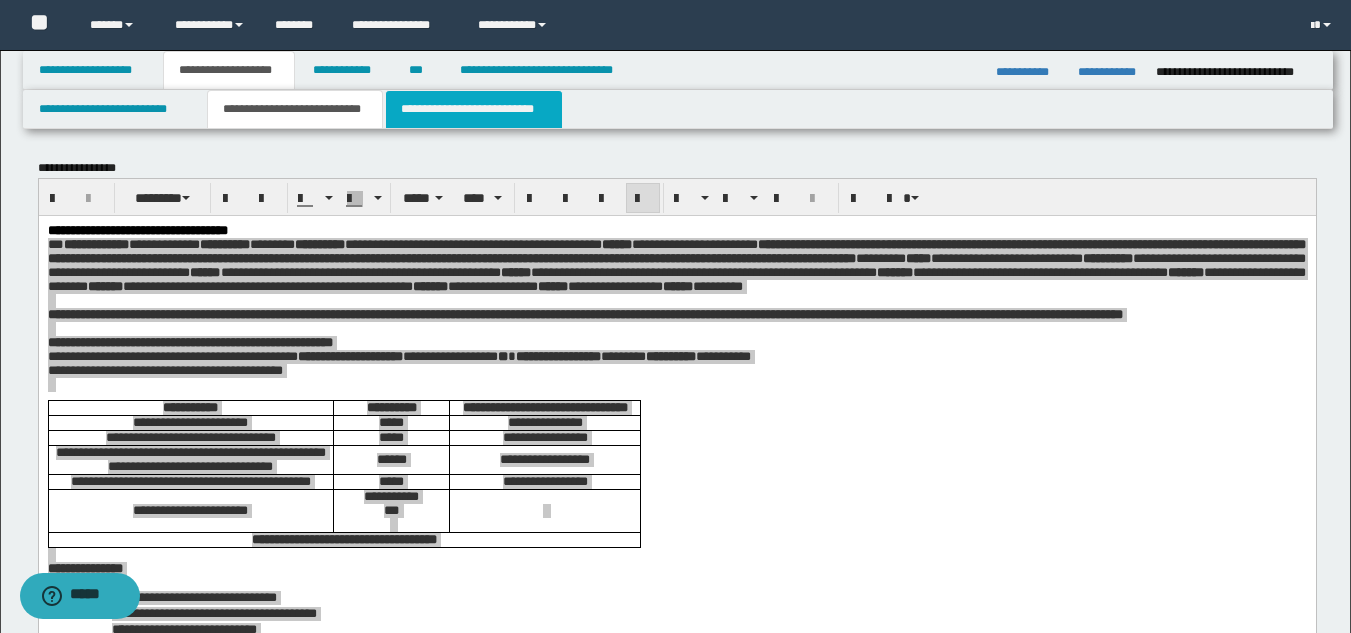 click on "**********" at bounding box center (474, 109) 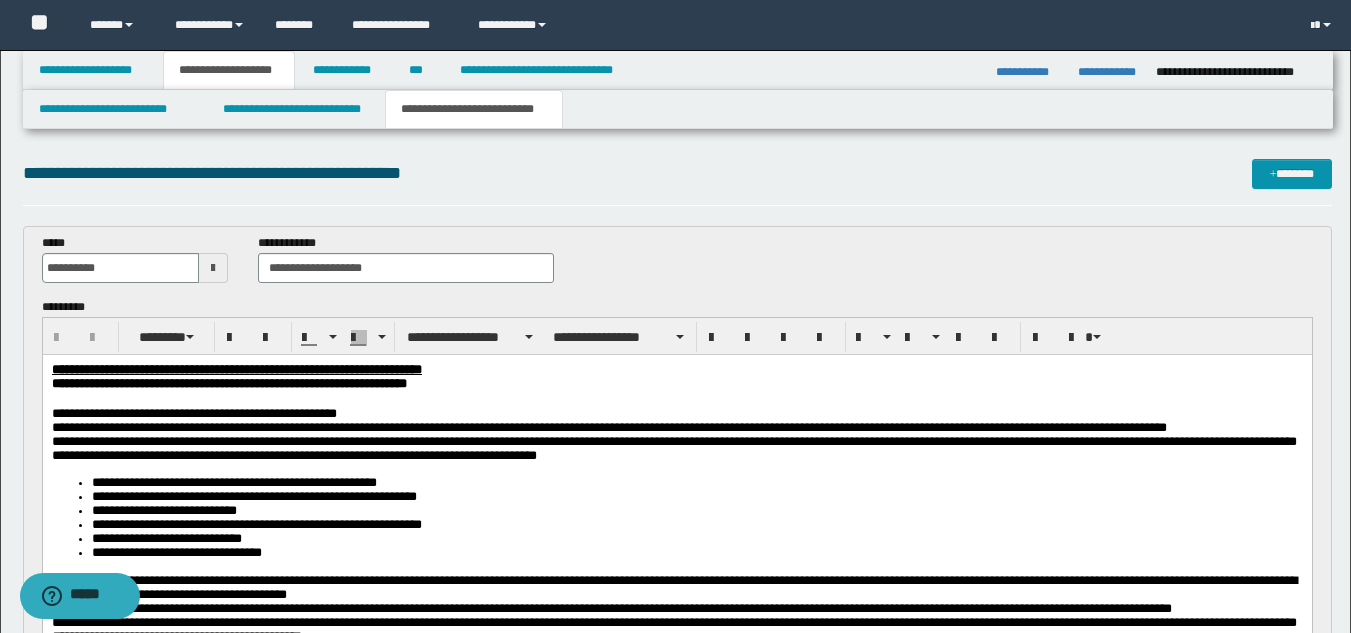 scroll, scrollTop: 0, scrollLeft: 0, axis: both 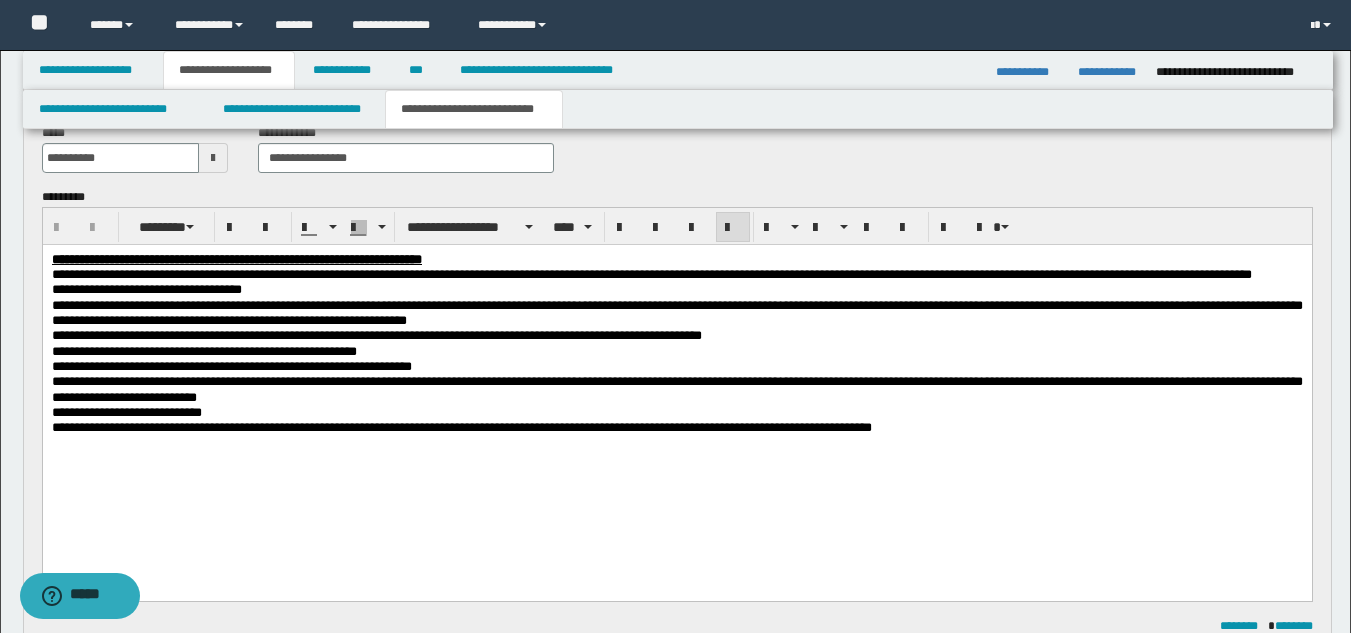 click on "**********" at bounding box center [461, 426] 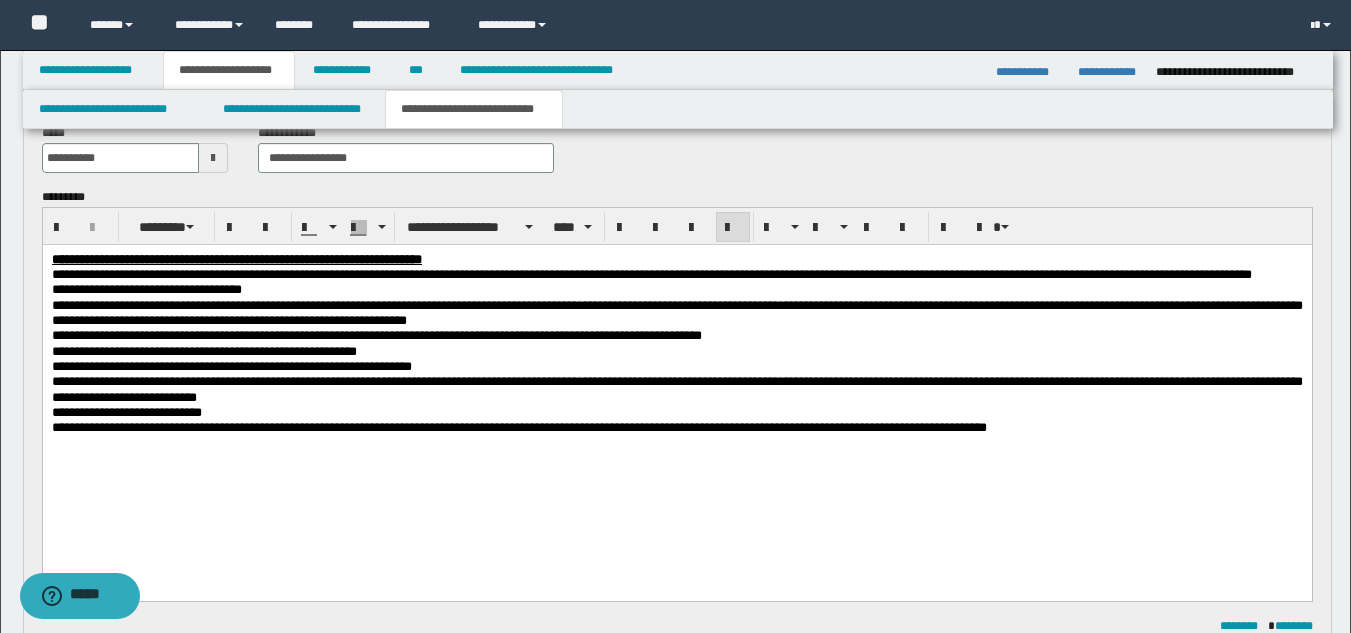 drag, startPoint x: 948, startPoint y: 441, endPoint x: 1056, endPoint y: 439, distance: 108.01852 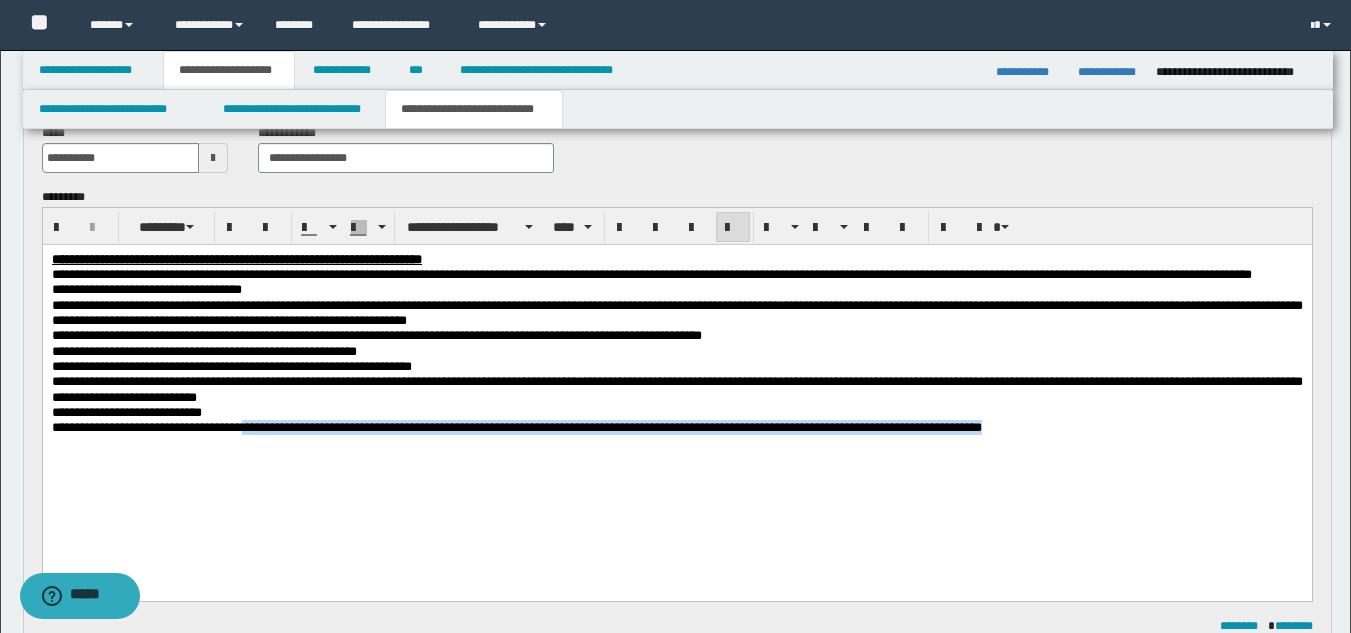 drag, startPoint x: 274, startPoint y: 448, endPoint x: 1179, endPoint y: 446, distance: 905.0022 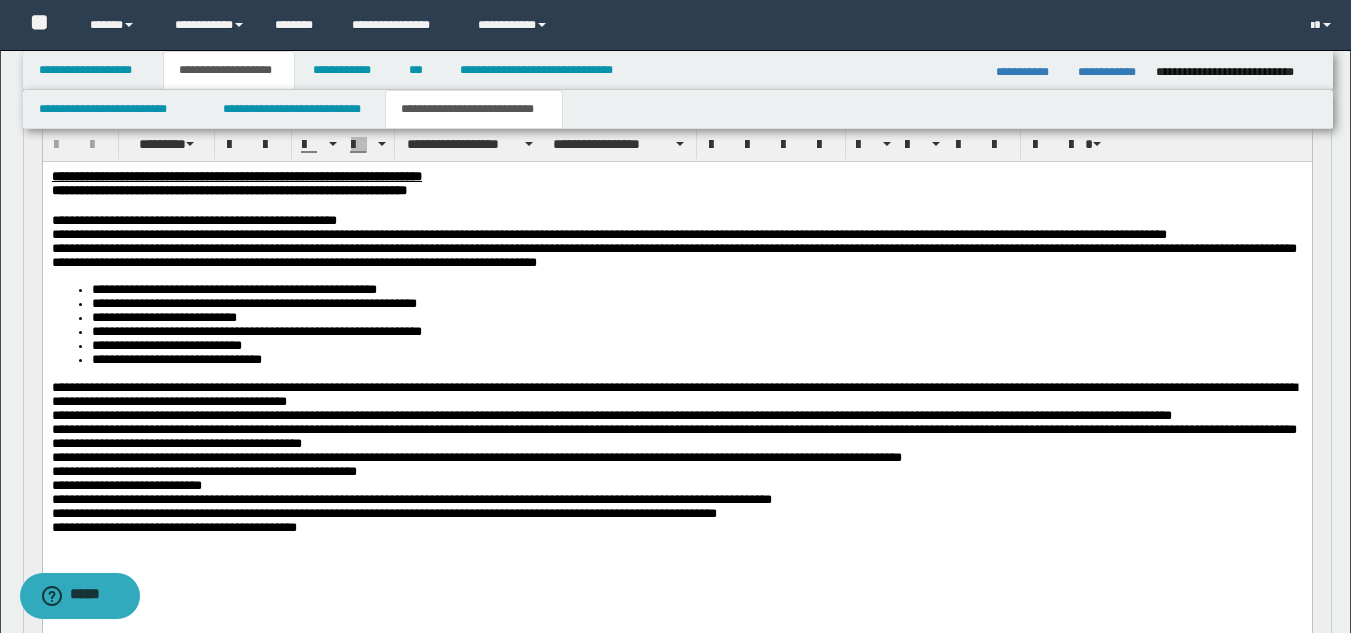 scroll, scrollTop: 220, scrollLeft: 0, axis: vertical 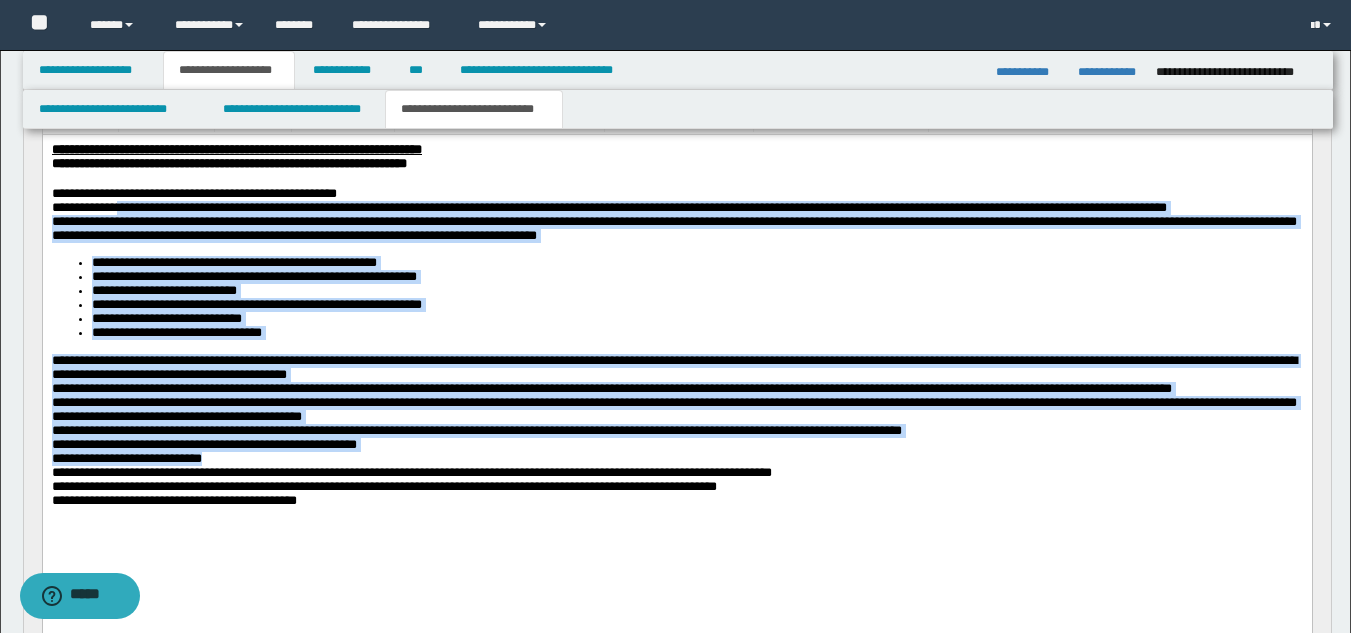 drag, startPoint x: 136, startPoint y: 212, endPoint x: 1014, endPoint y: 526, distance: 932.4591 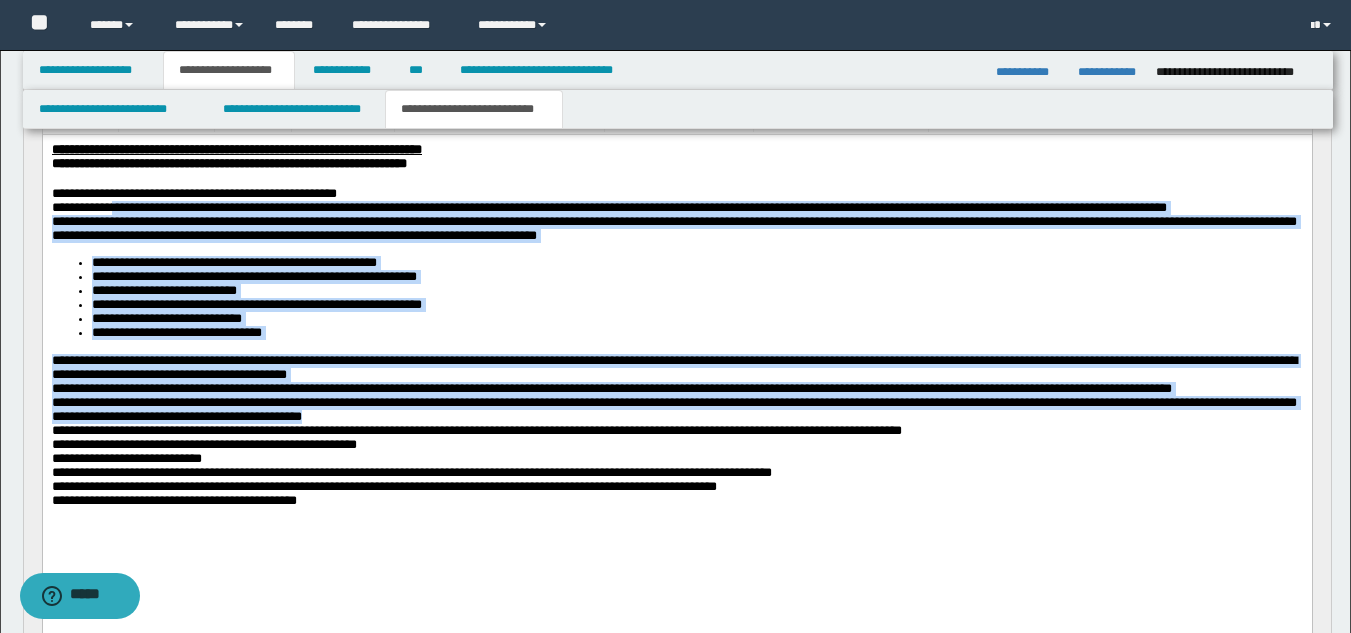 drag, startPoint x: 617, startPoint y: 482, endPoint x: 122, endPoint y: 215, distance: 562.41797 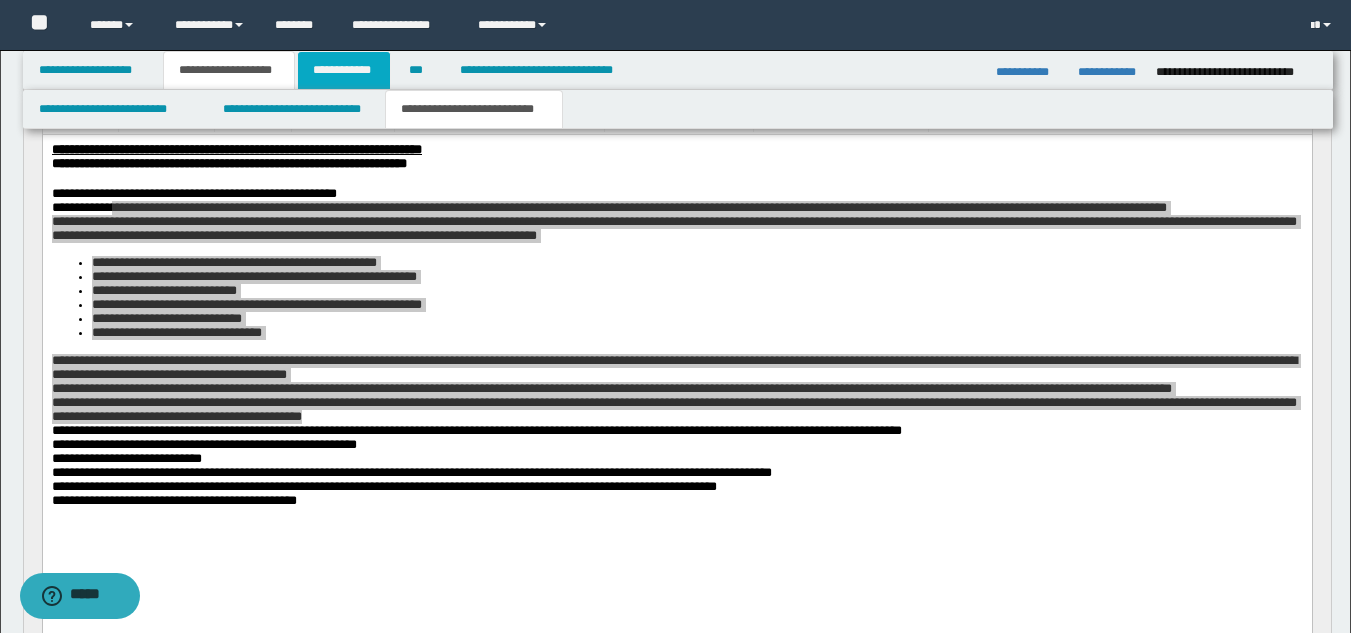 click on "**********" at bounding box center (344, 70) 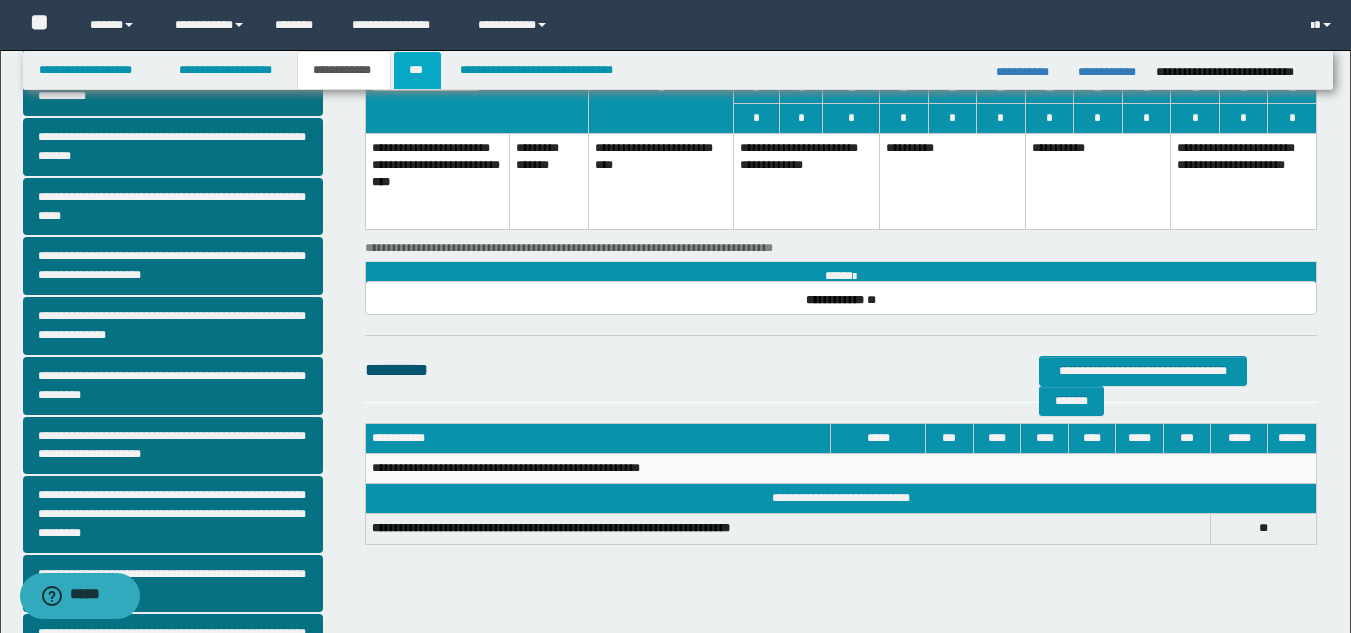 click on "***" at bounding box center (417, 70) 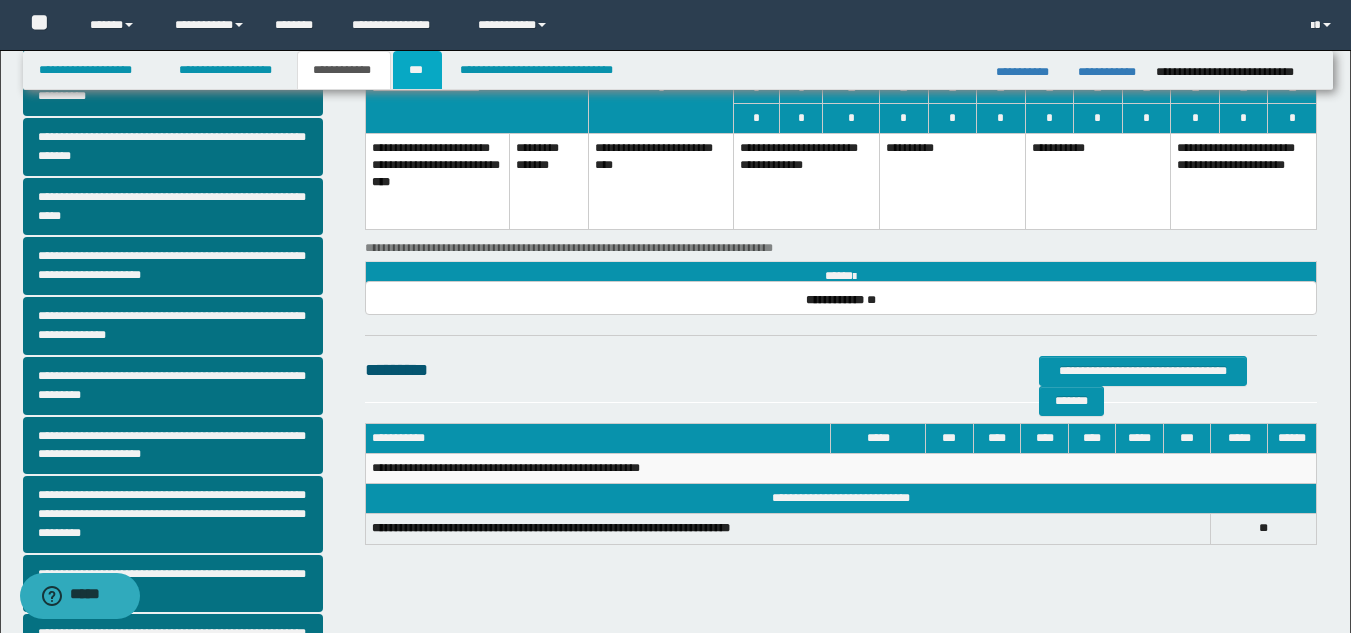 scroll, scrollTop: 0, scrollLeft: 0, axis: both 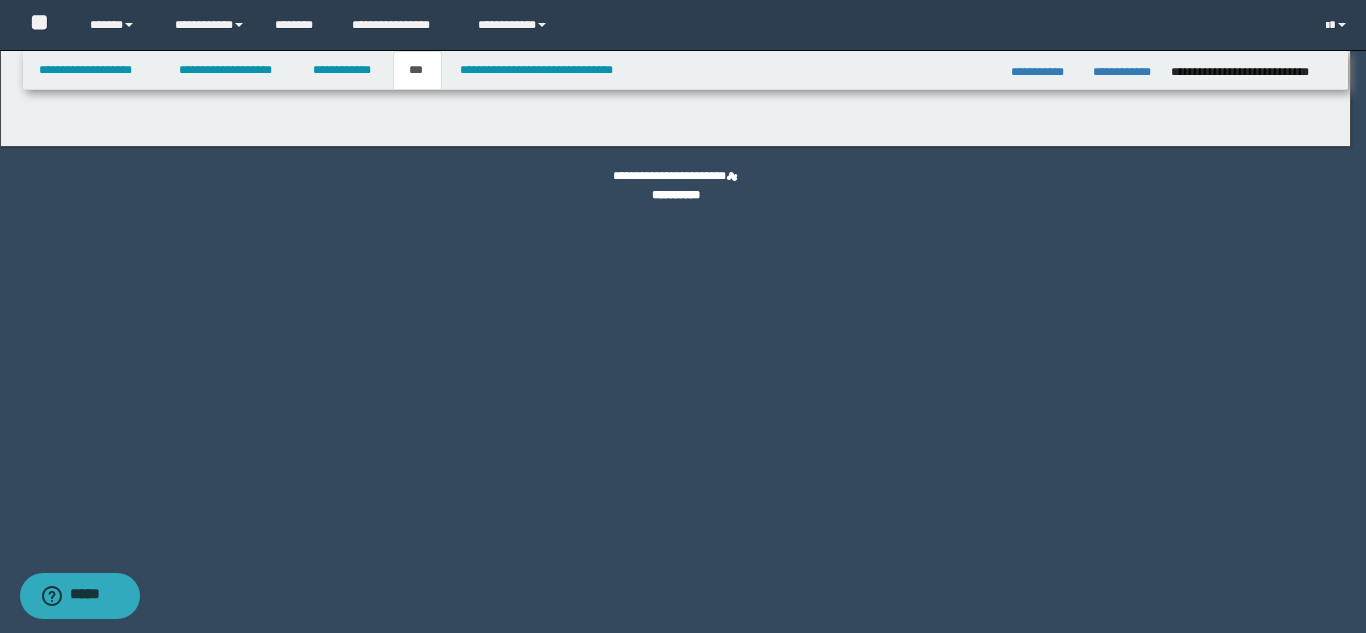 select on "**" 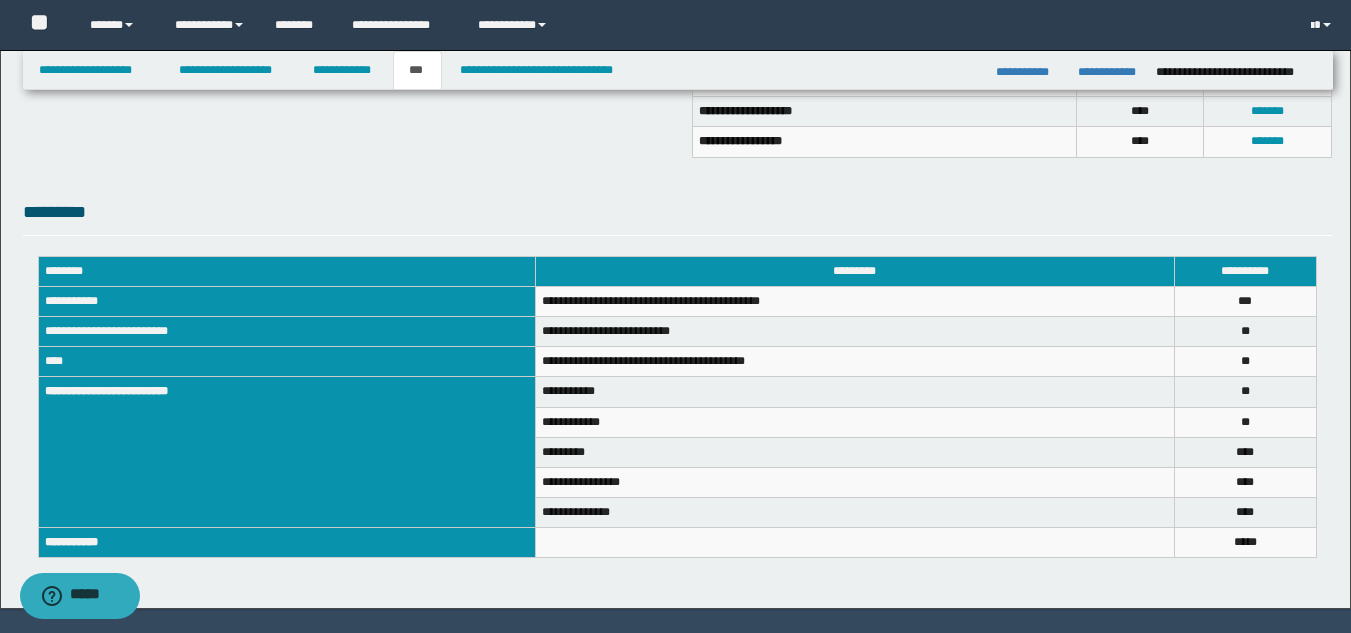 scroll, scrollTop: 603, scrollLeft: 0, axis: vertical 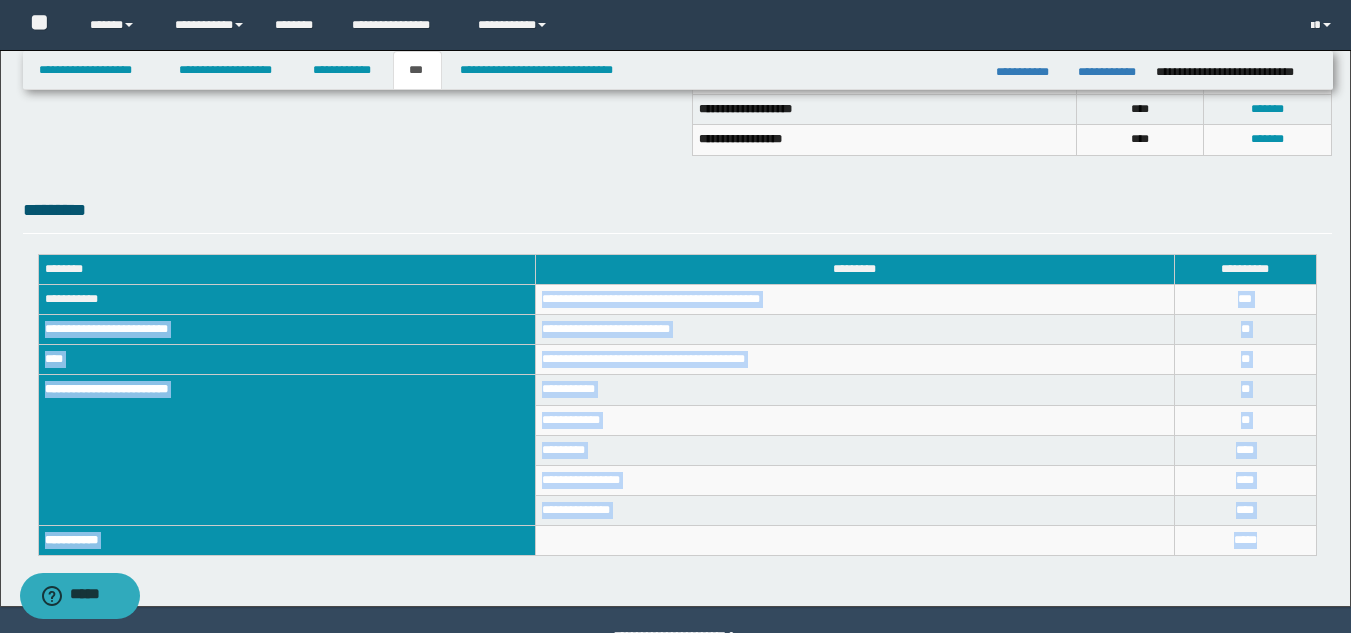 drag, startPoint x: 544, startPoint y: 296, endPoint x: 1277, endPoint y: 544, distance: 773.81714 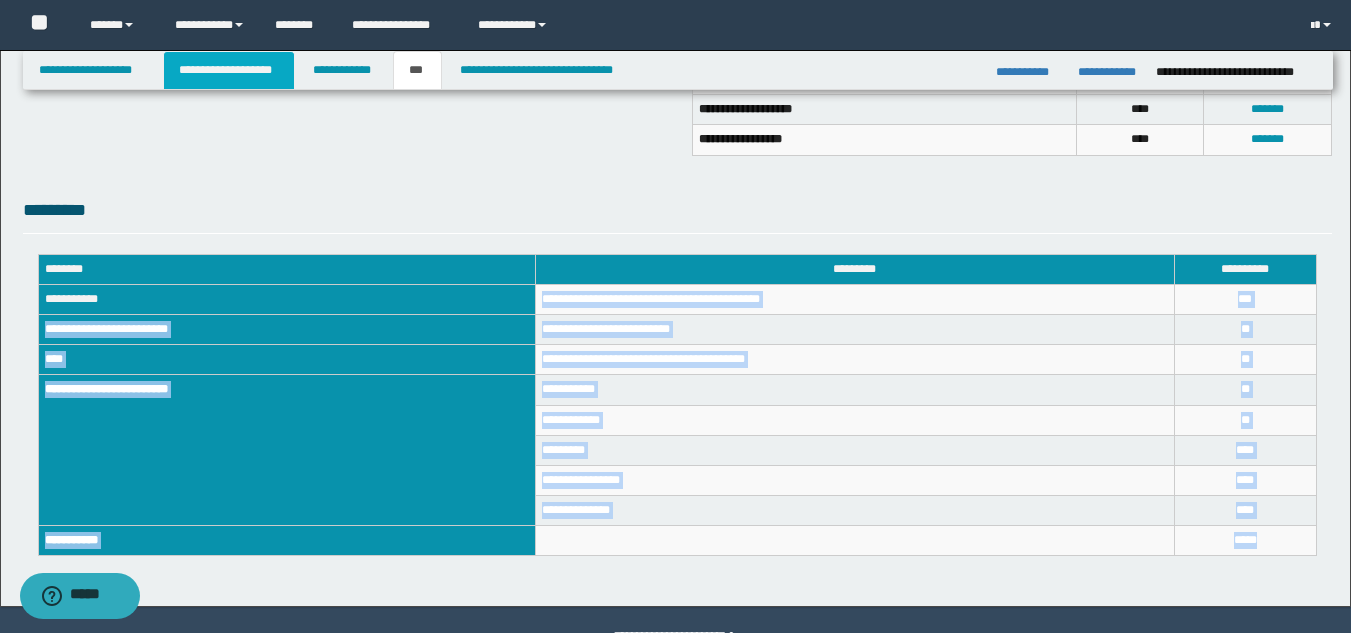 click on "**********" at bounding box center [229, 70] 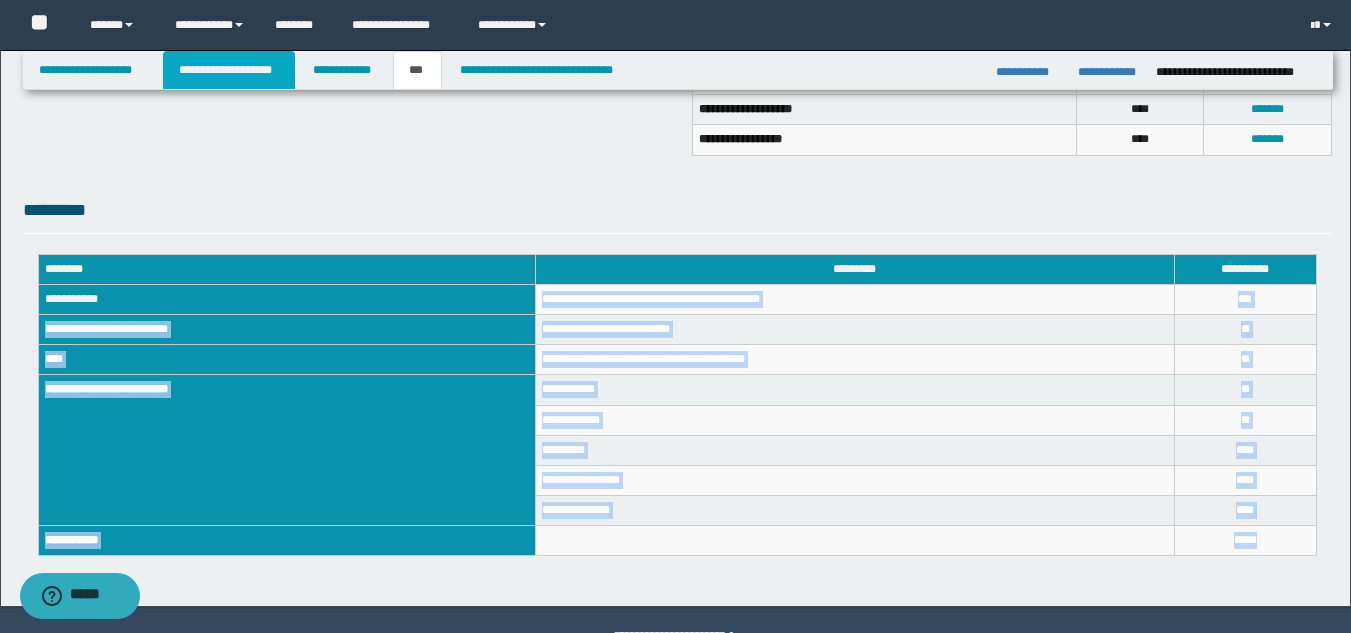 scroll, scrollTop: 634, scrollLeft: 0, axis: vertical 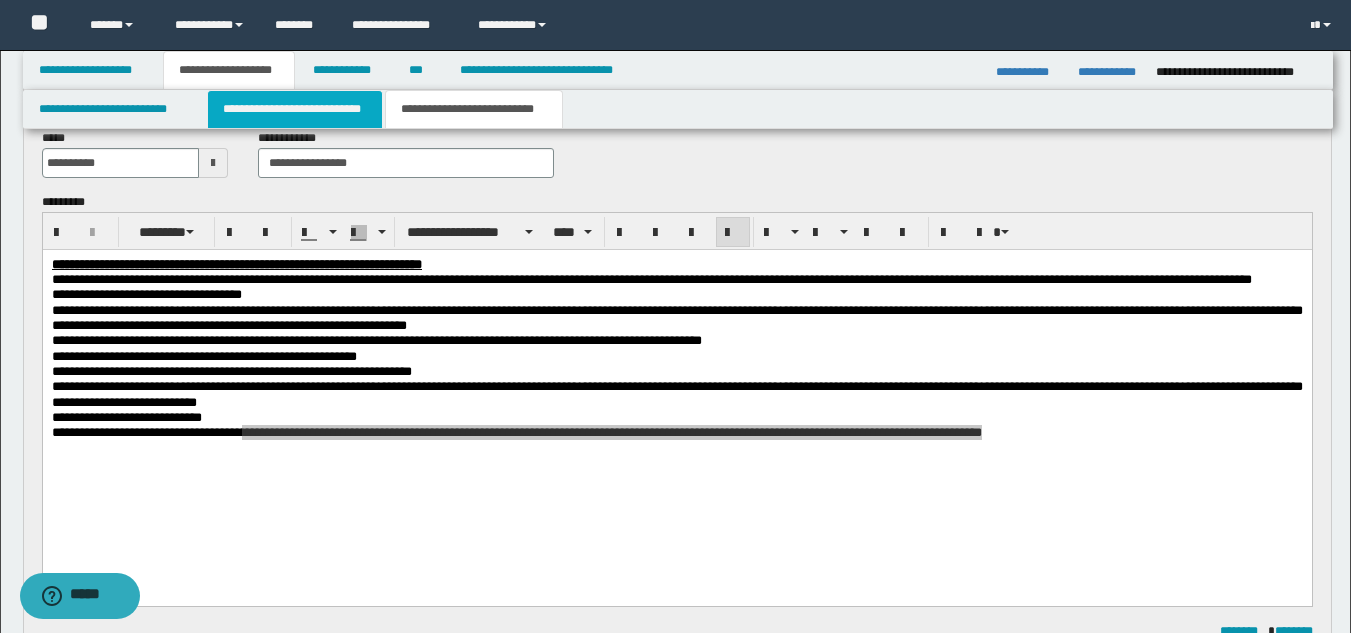 click on "**********" at bounding box center (295, 109) 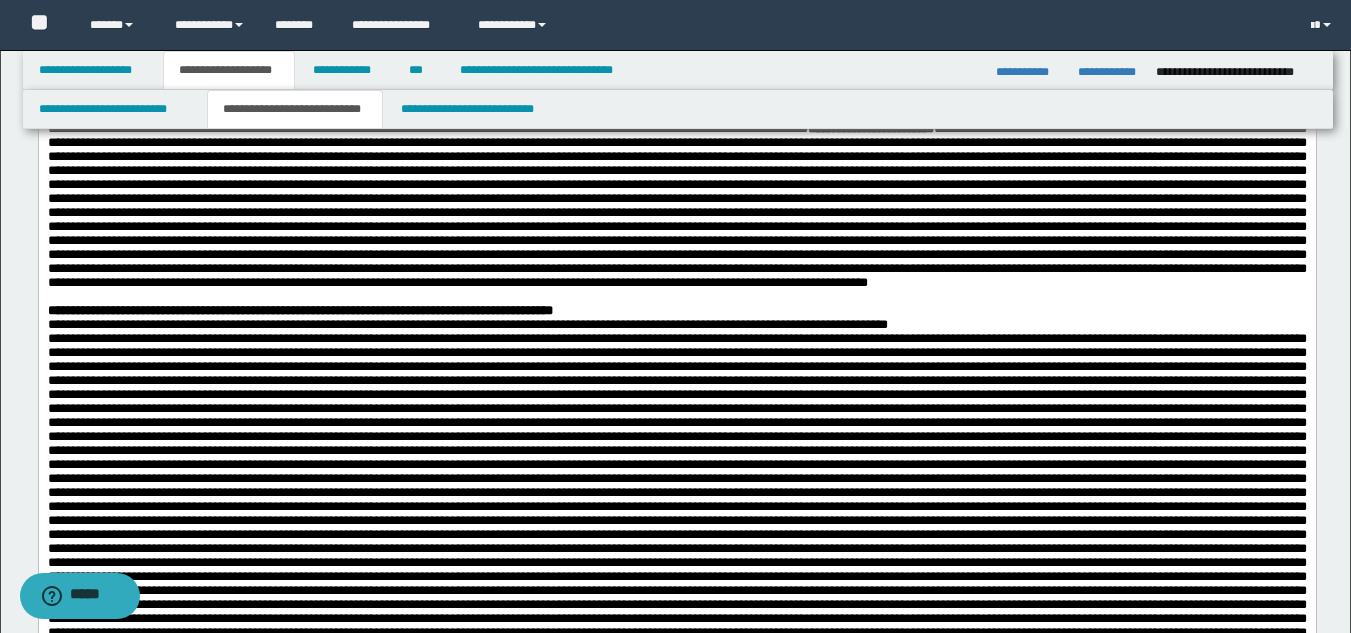 scroll, scrollTop: 1446, scrollLeft: 0, axis: vertical 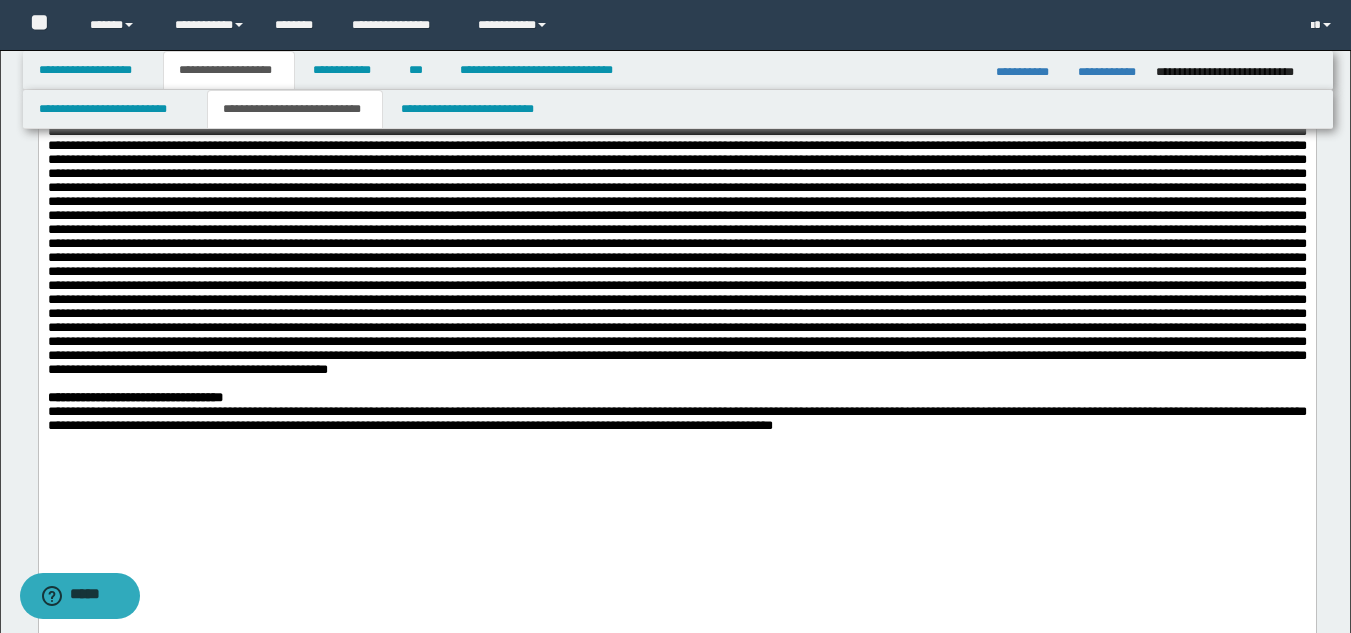 drag, startPoint x: 246, startPoint y: 188, endPoint x: 556, endPoint y: 238, distance: 314.00638 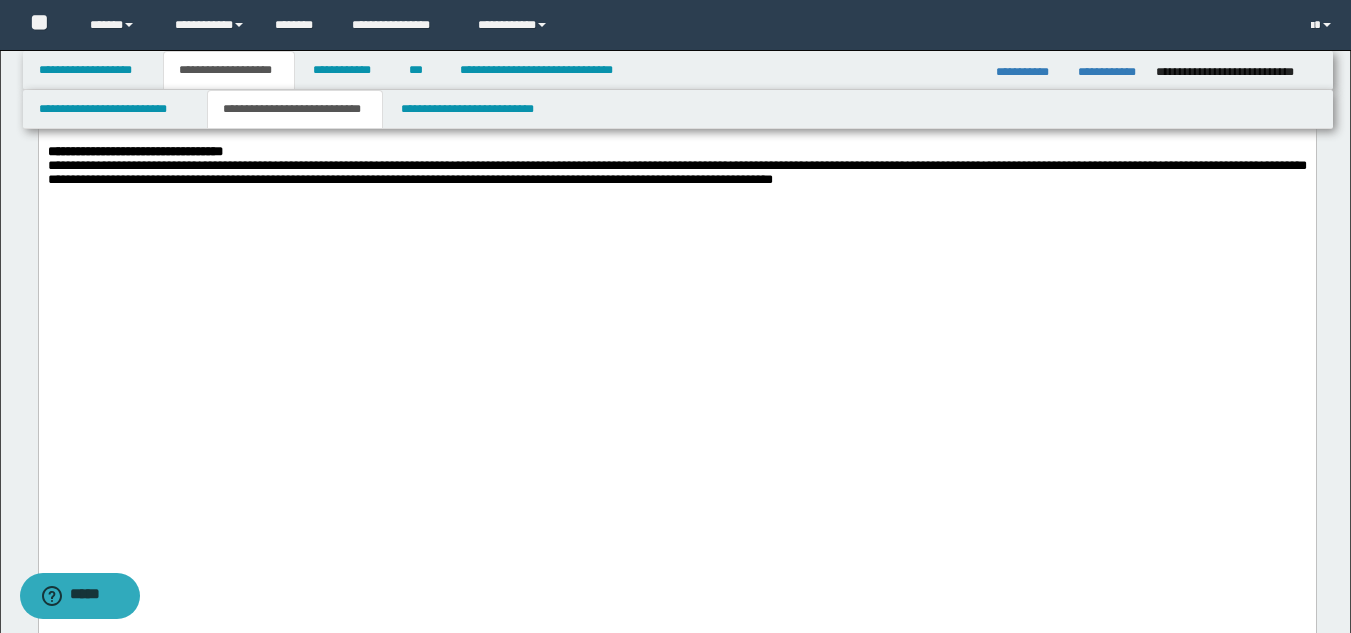 scroll, scrollTop: 1545, scrollLeft: 0, axis: vertical 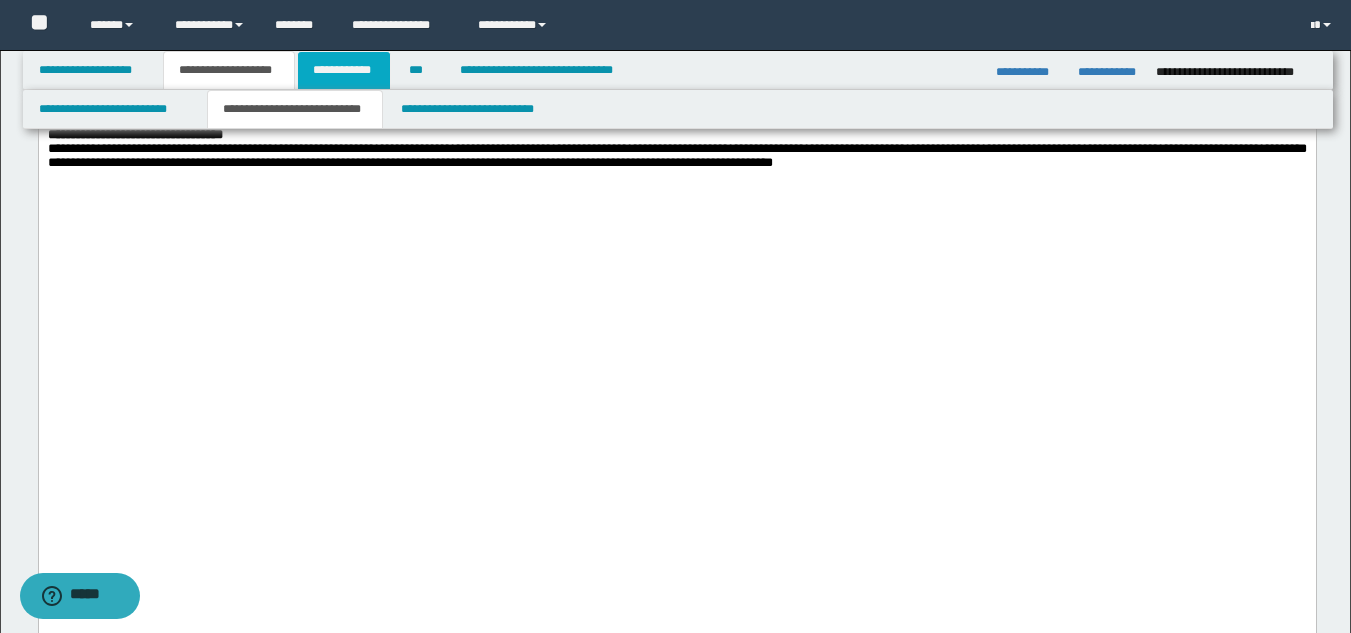 click on "**********" at bounding box center (344, 70) 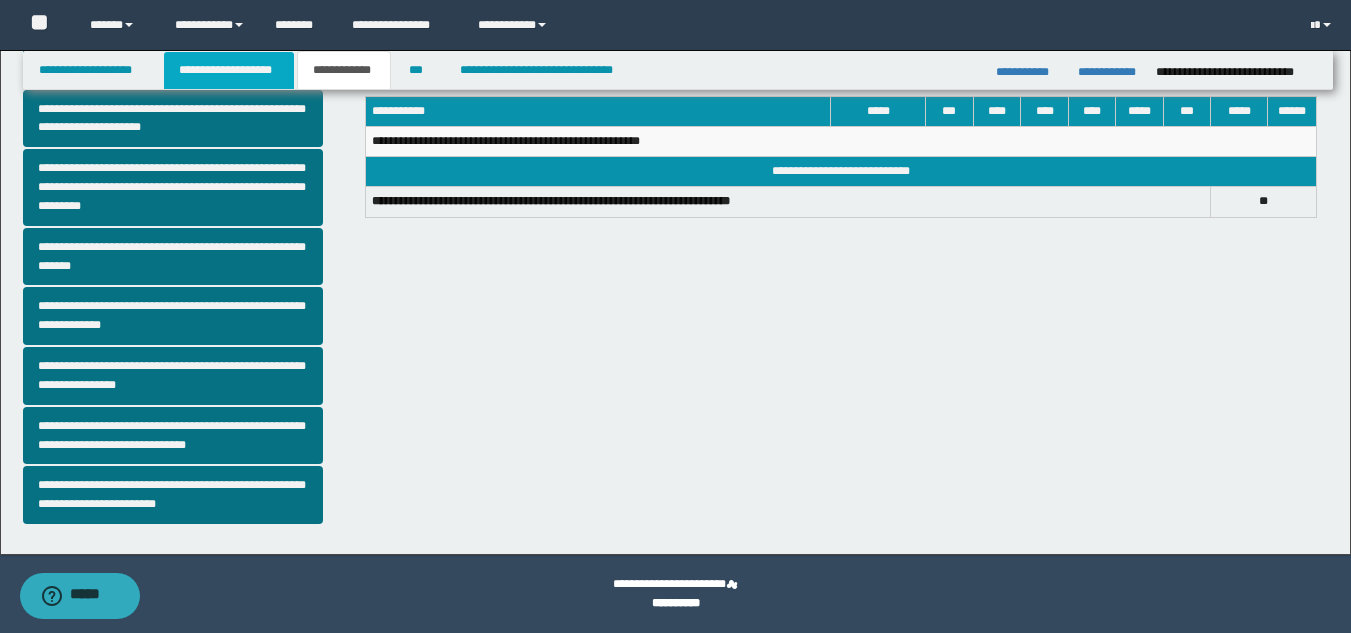 click on "**********" at bounding box center [229, 70] 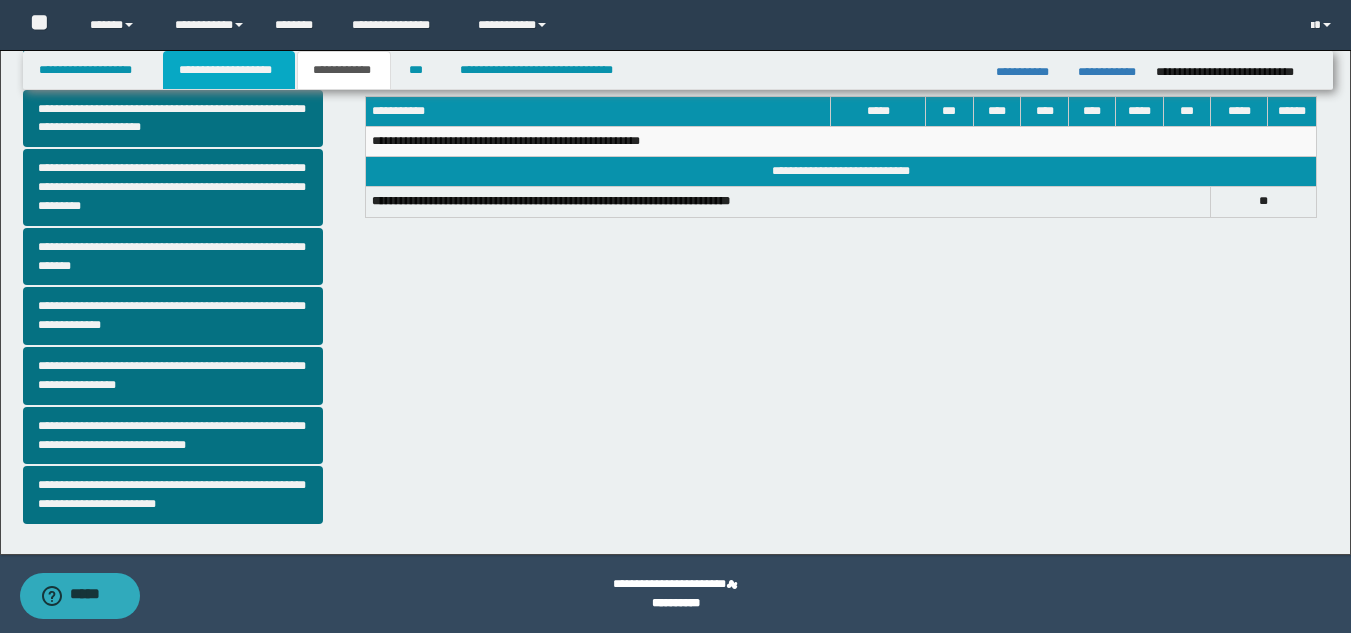 scroll, scrollTop: 547, scrollLeft: 0, axis: vertical 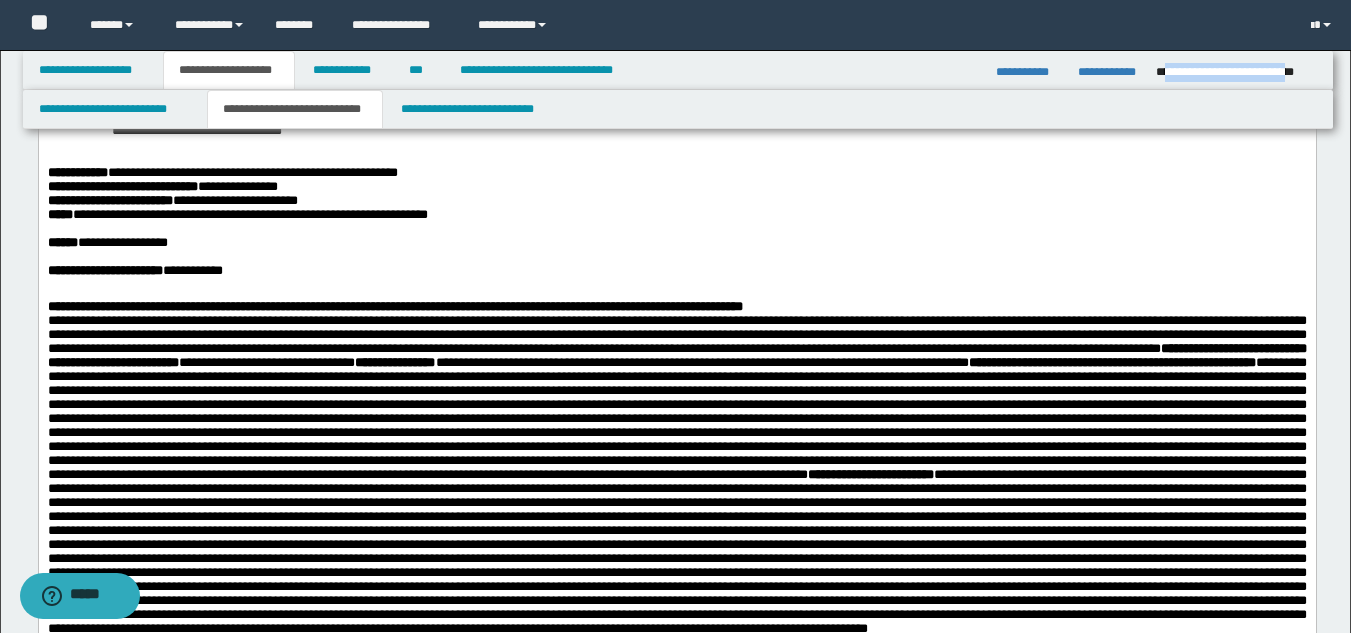 drag, startPoint x: 1163, startPoint y: 74, endPoint x: 1312, endPoint y: 78, distance: 149.05368 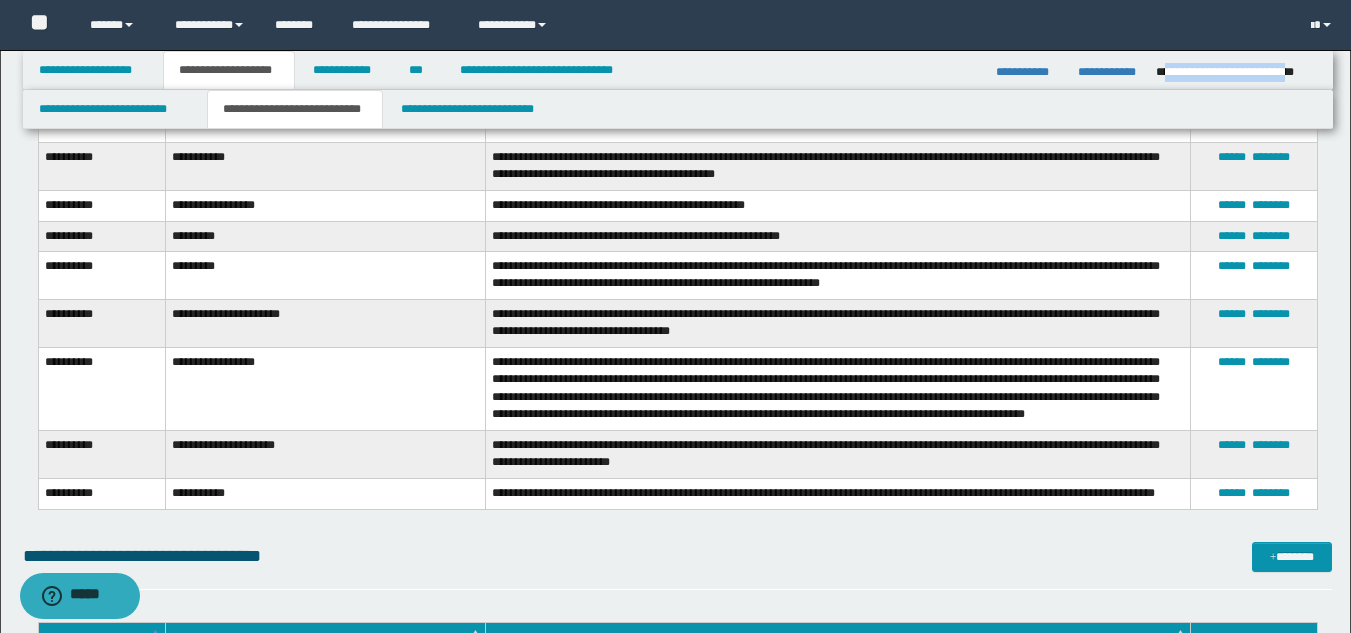 scroll, scrollTop: 8810, scrollLeft: 0, axis: vertical 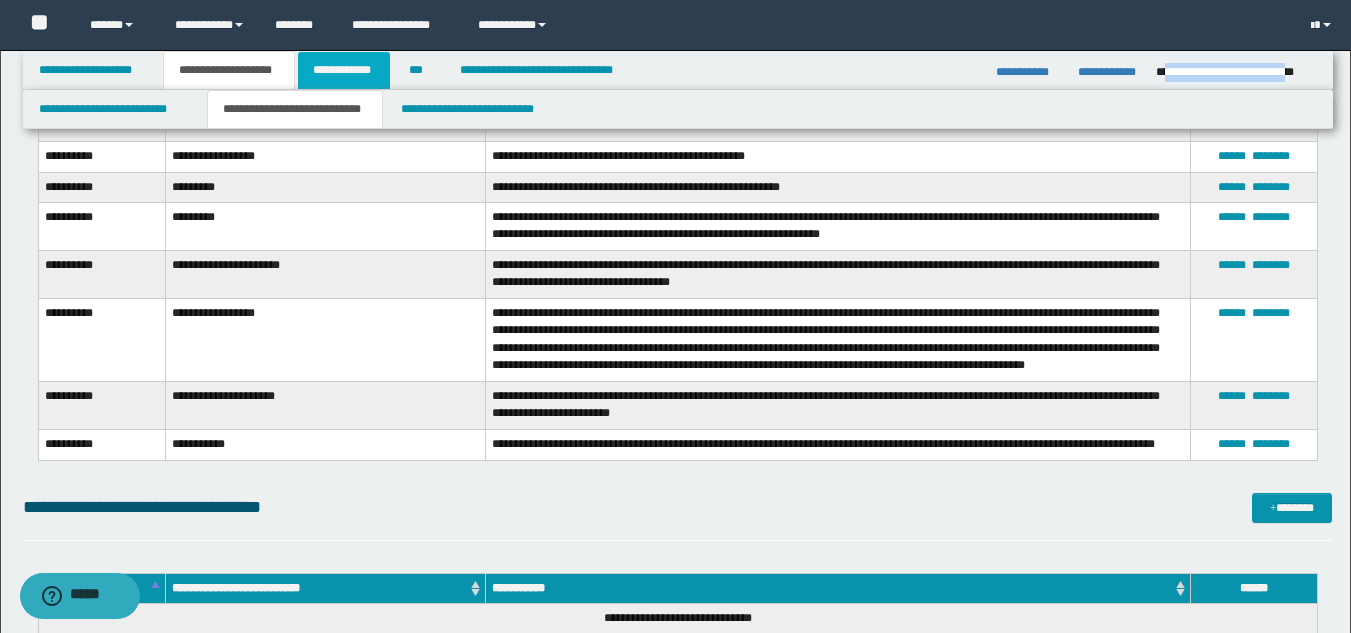 drag, startPoint x: 343, startPoint y: 65, endPoint x: 350, endPoint y: 87, distance: 23.086792 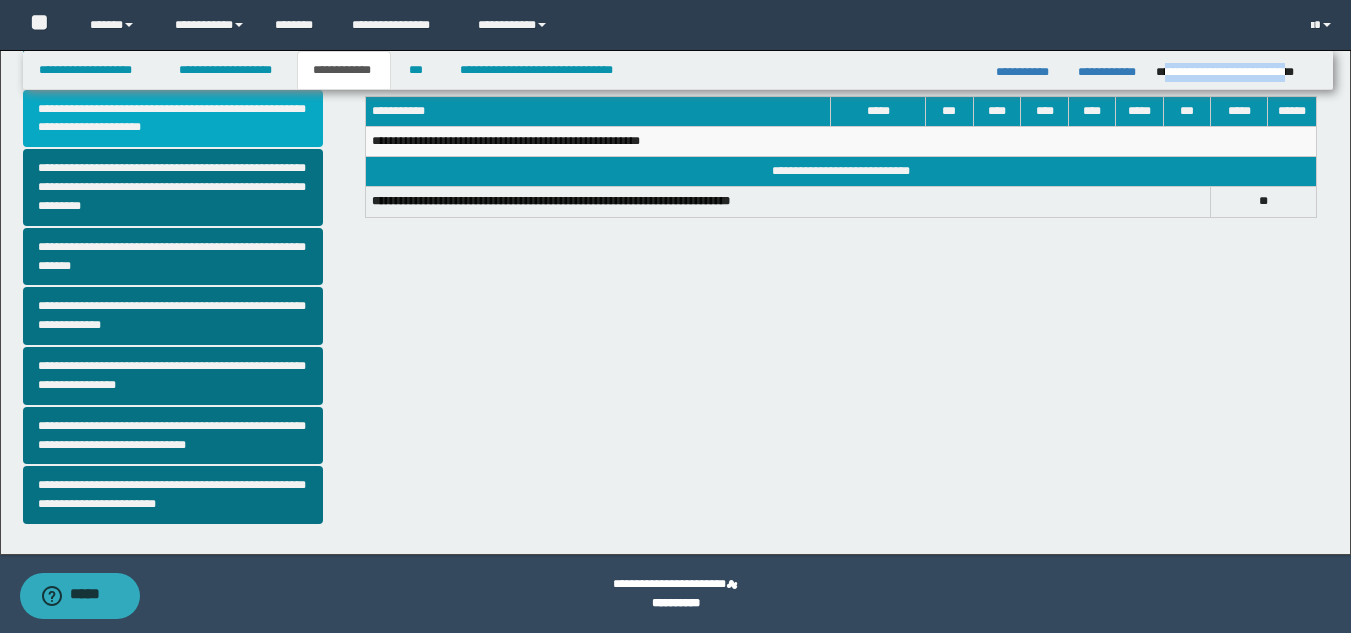 click on "**********" at bounding box center [173, 119] 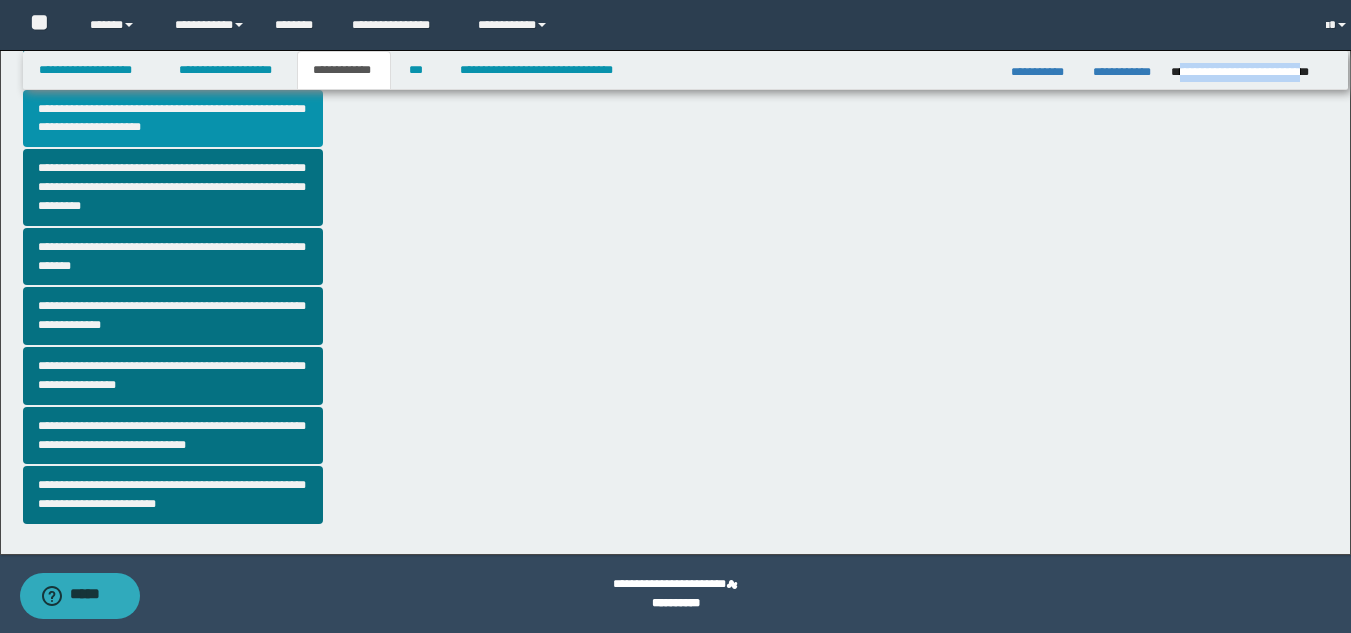 scroll, scrollTop: 0, scrollLeft: 0, axis: both 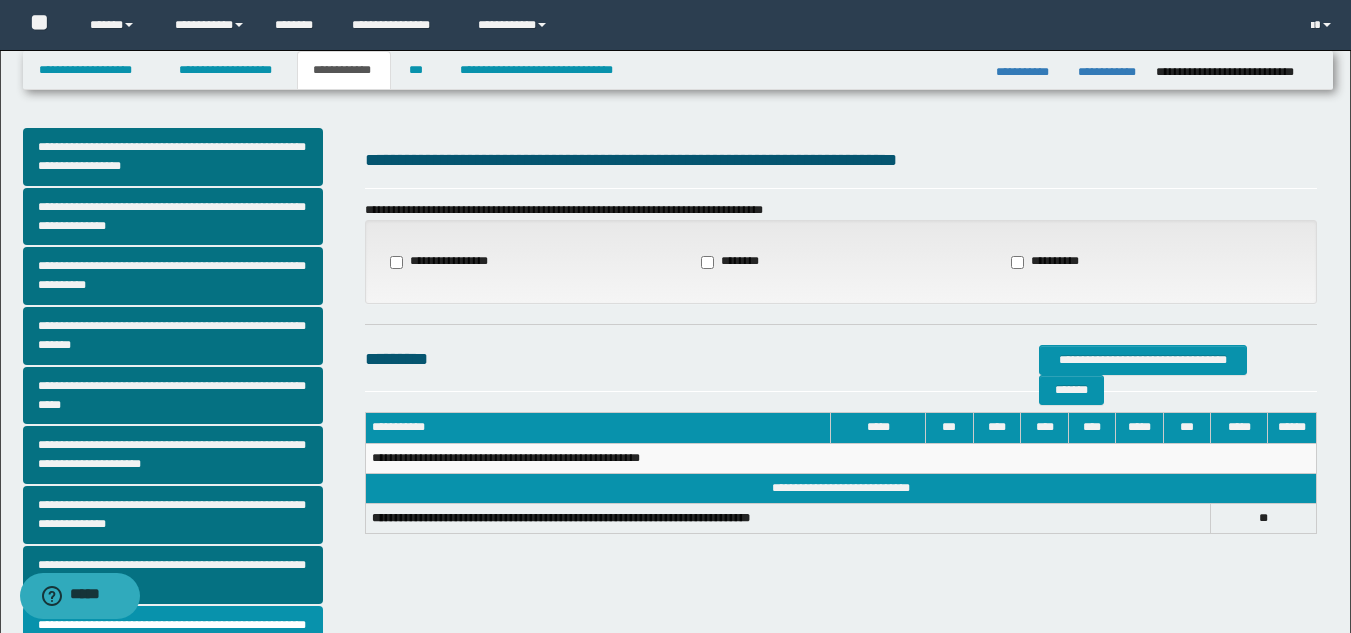 click on "**********" at bounding box center (445, 262) 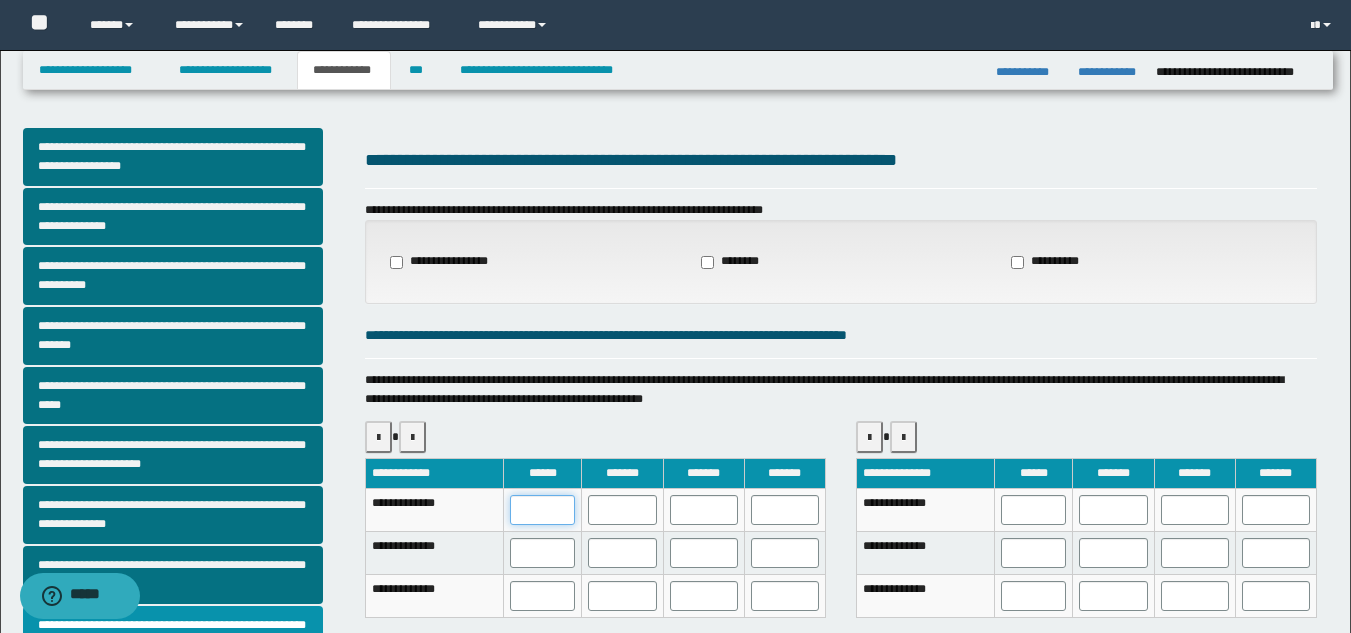 click at bounding box center (542, 510) 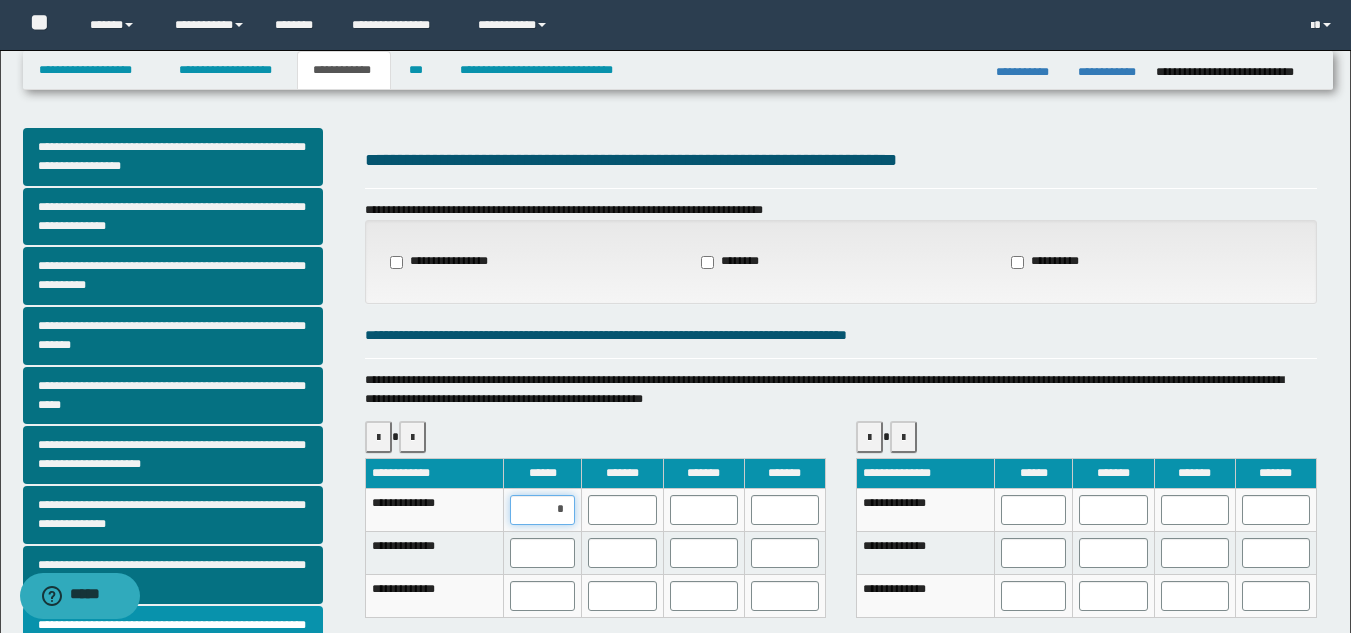 type on "**" 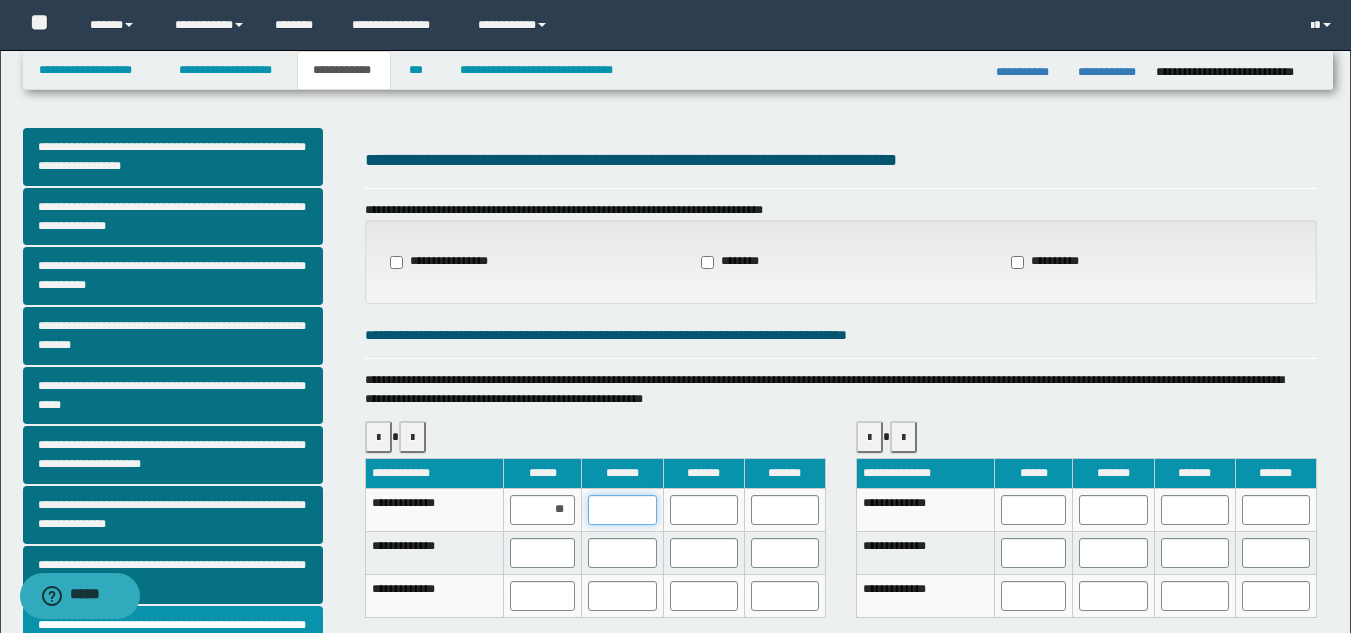 click at bounding box center [622, 510] 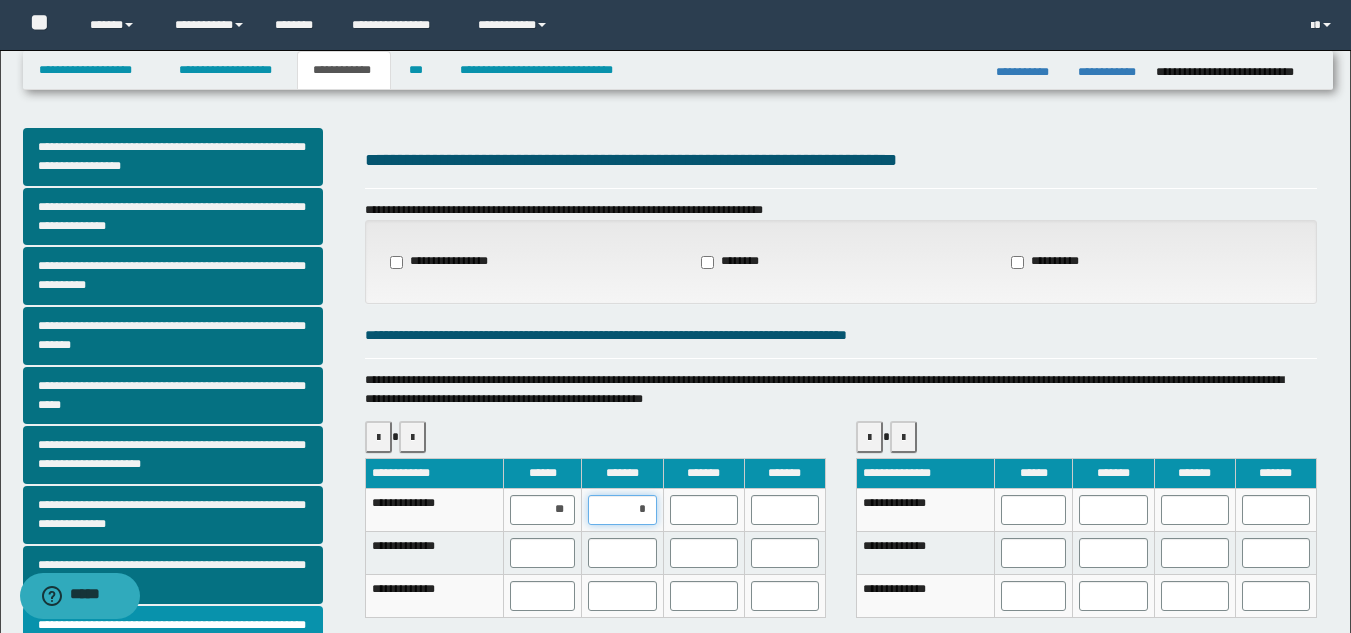 type on "**" 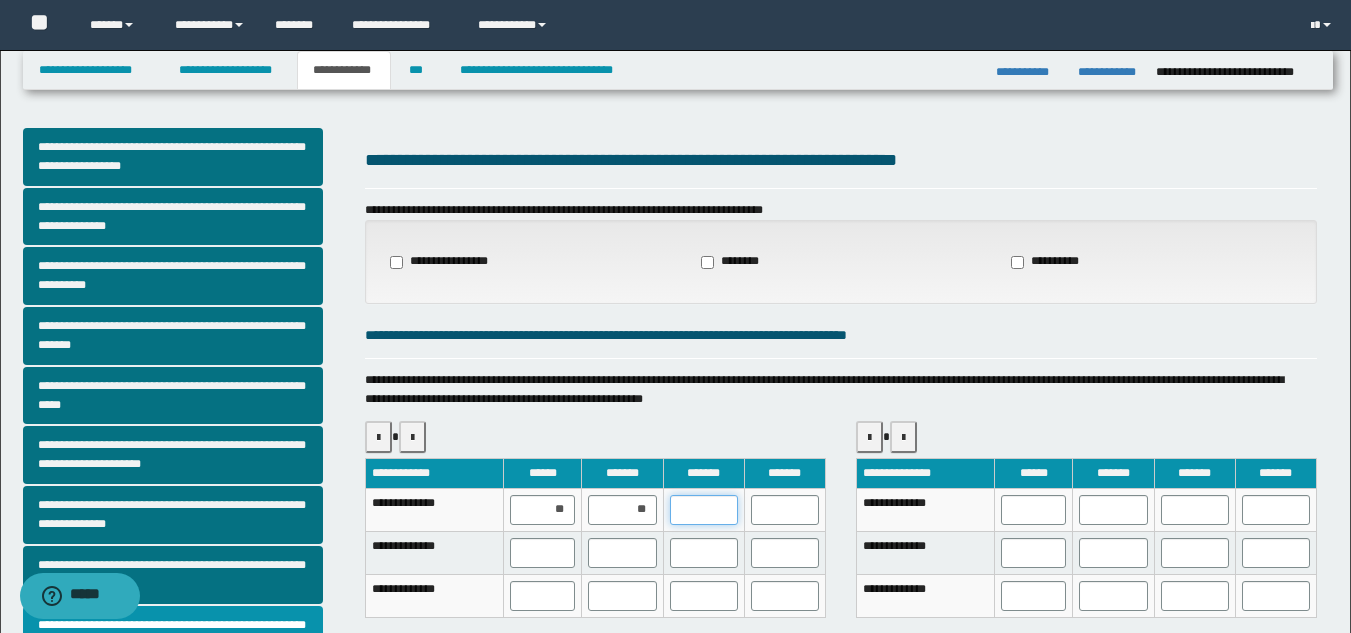 click at bounding box center [704, 510] 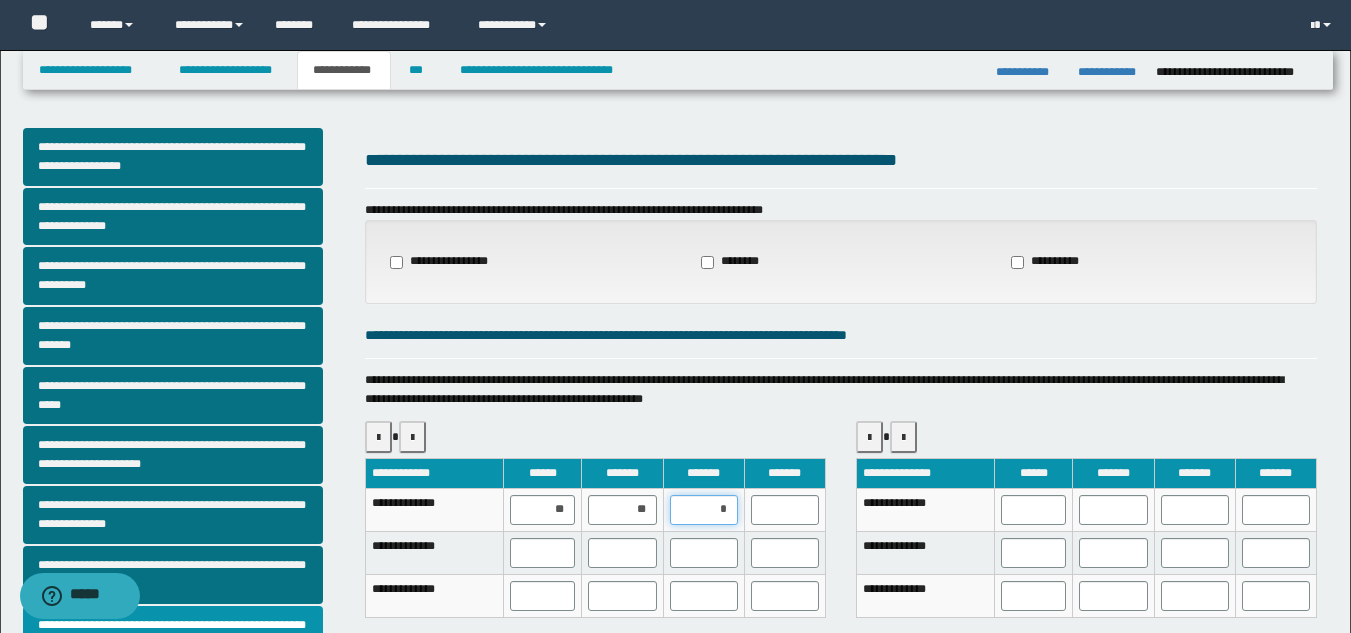 type on "**" 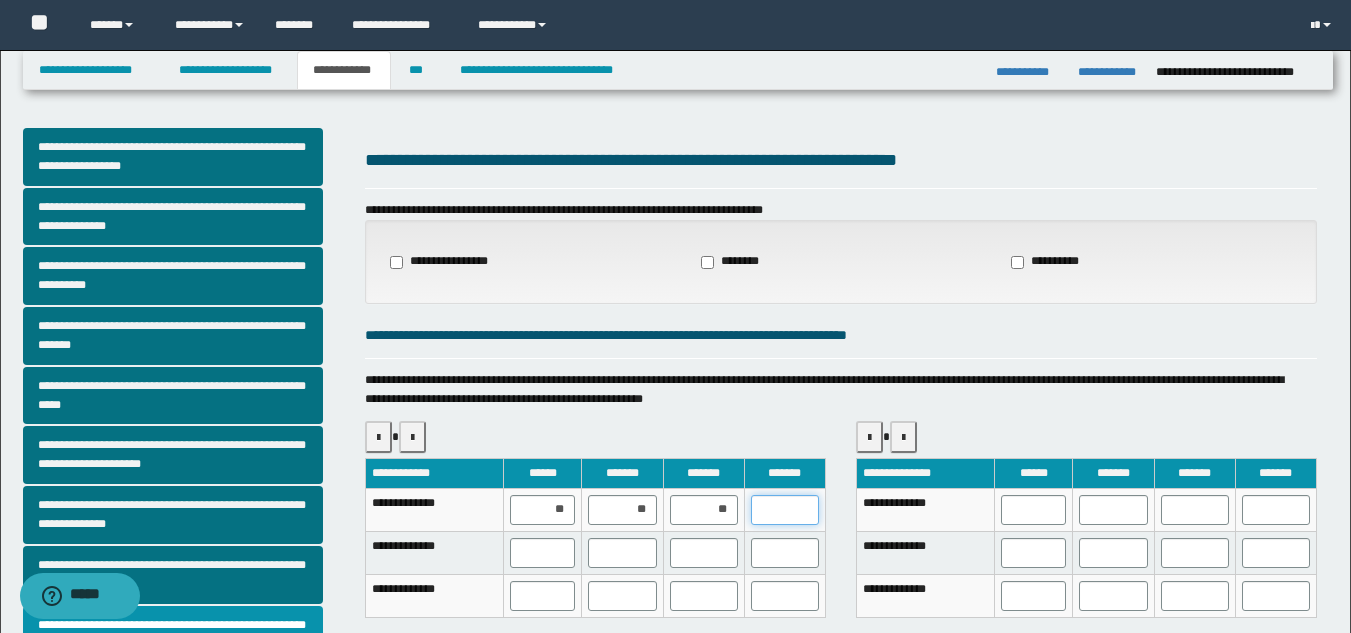 click at bounding box center (785, 510) 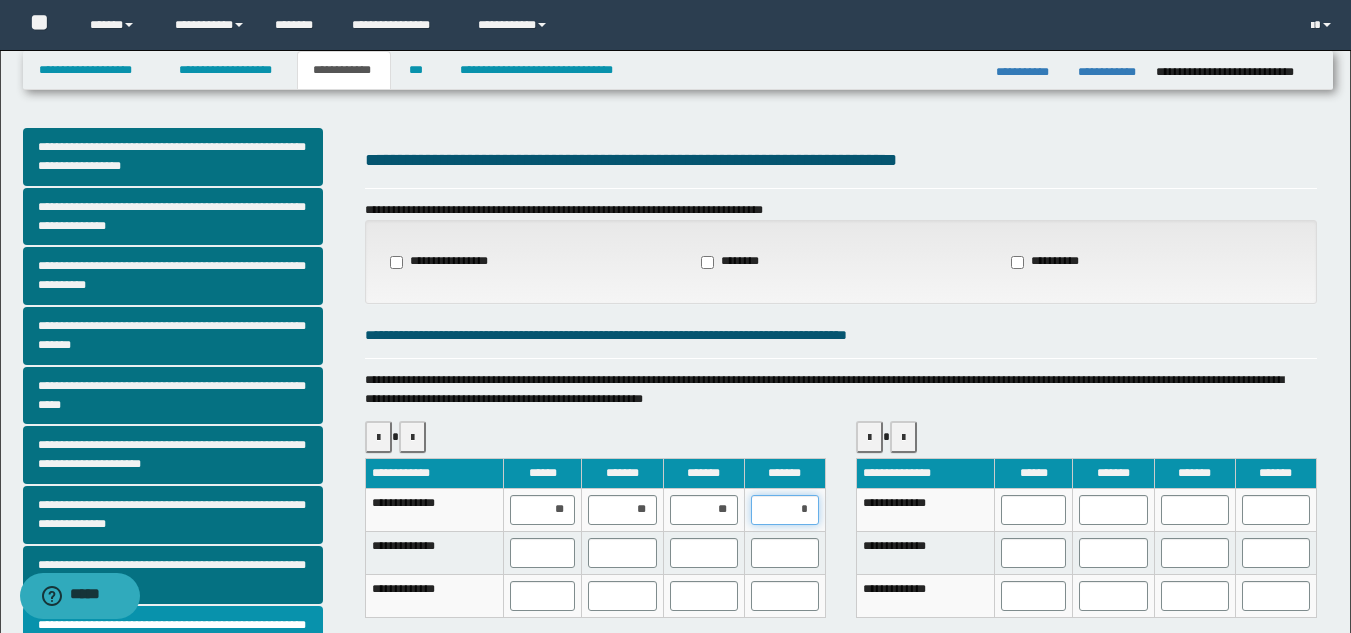 type on "**" 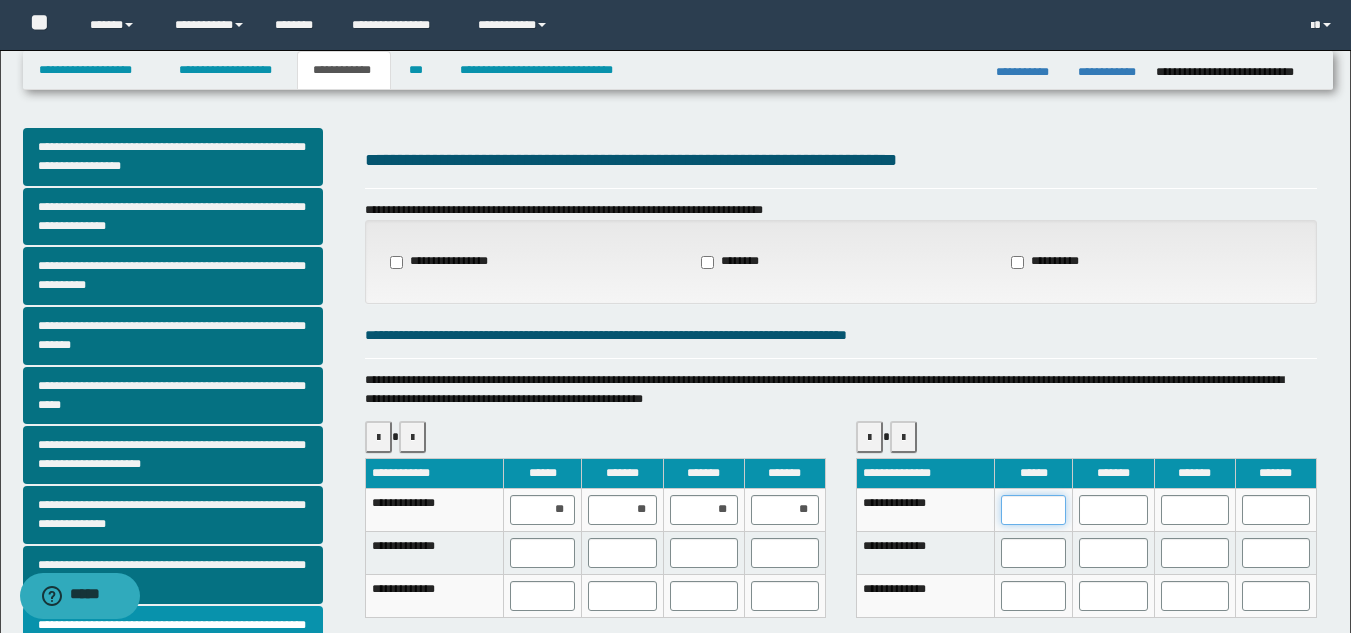 click at bounding box center (1033, 510) 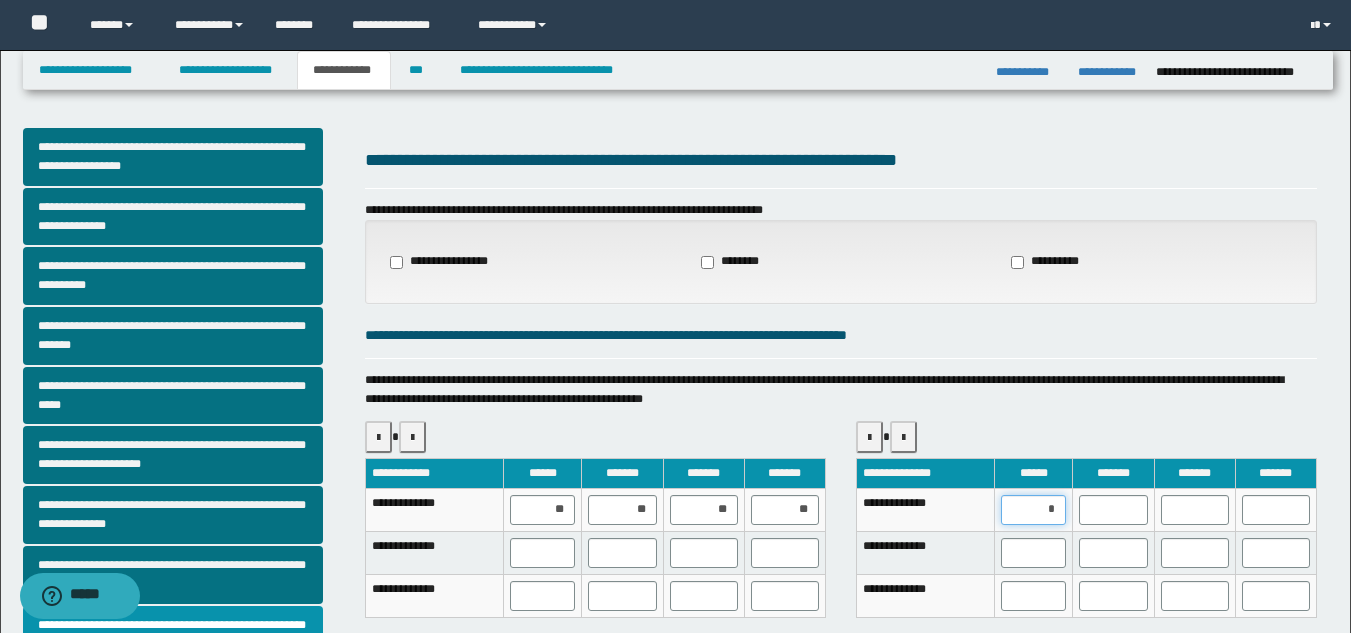 type on "**" 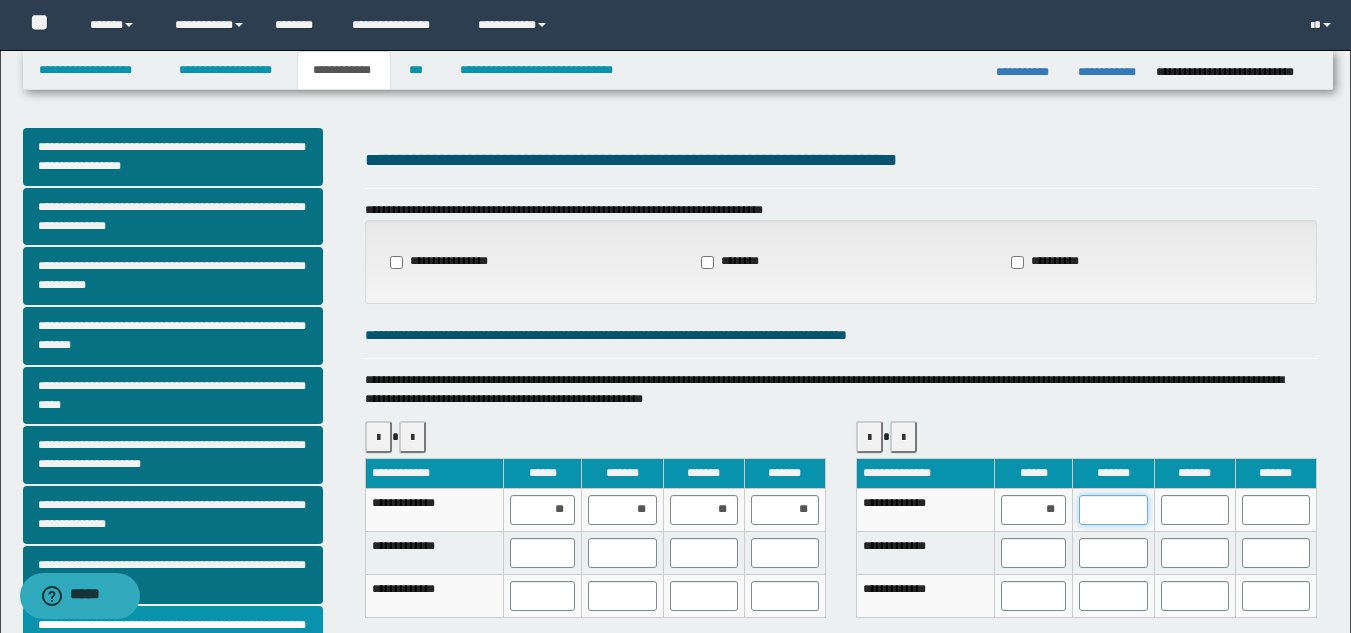 click at bounding box center (1113, 510) 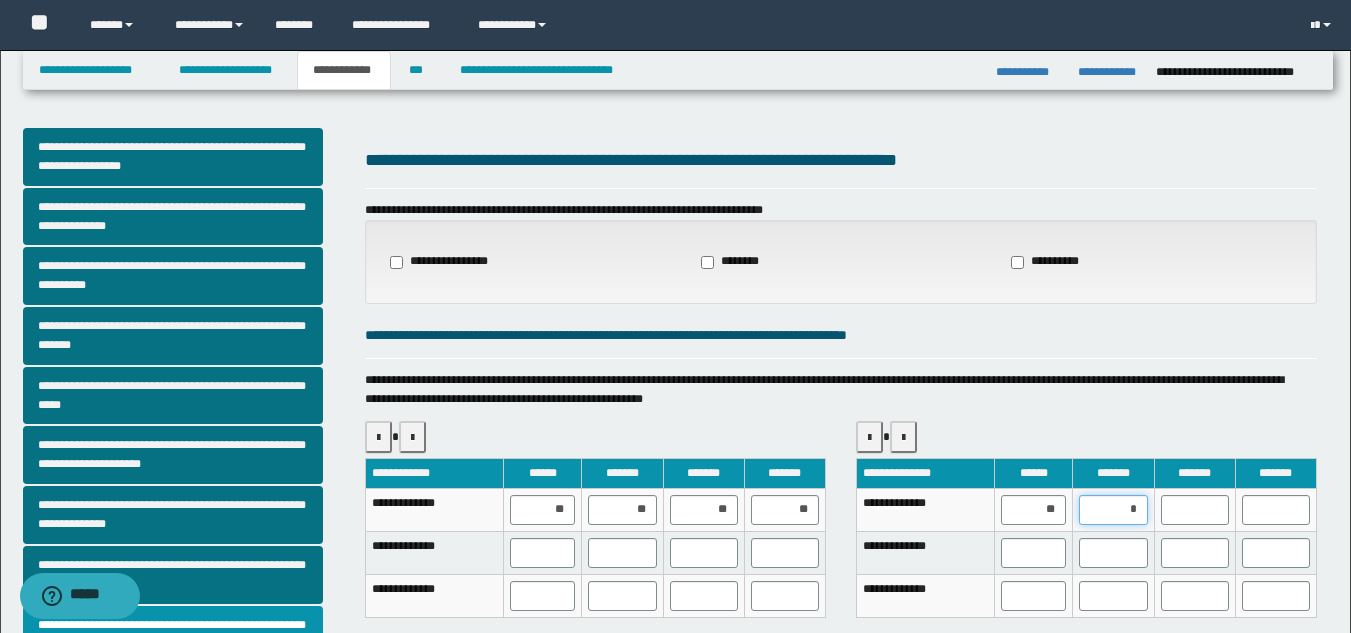type on "**" 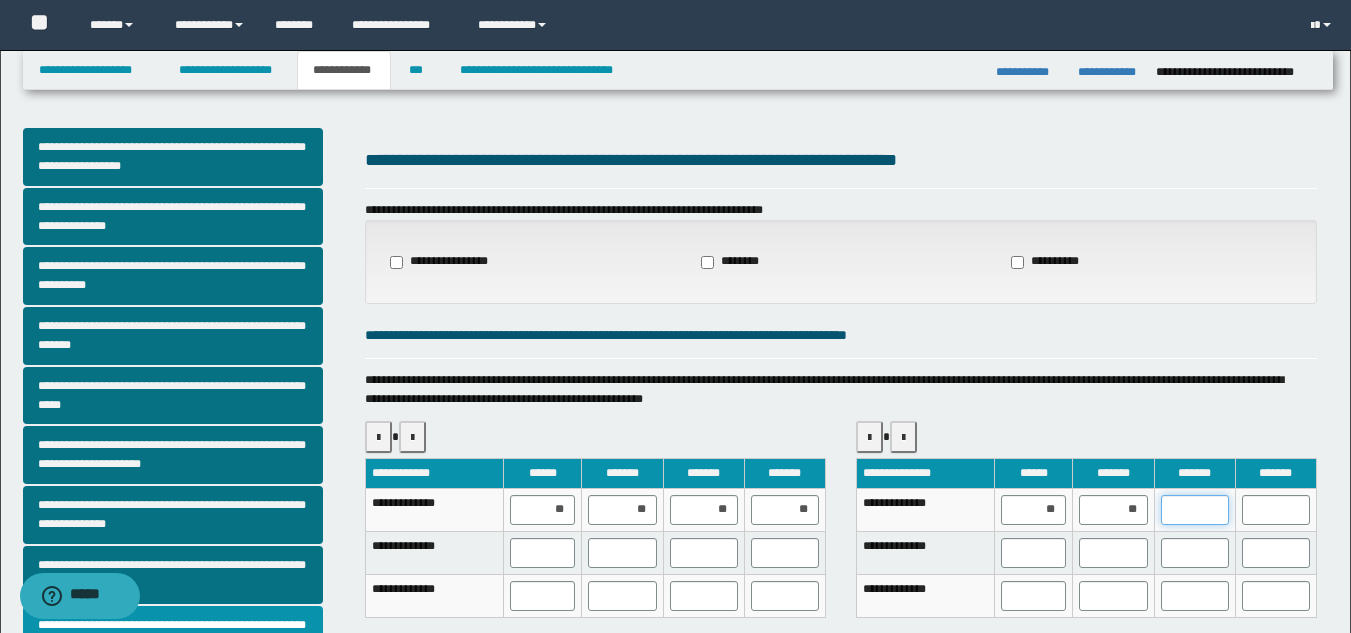 click at bounding box center (1195, 510) 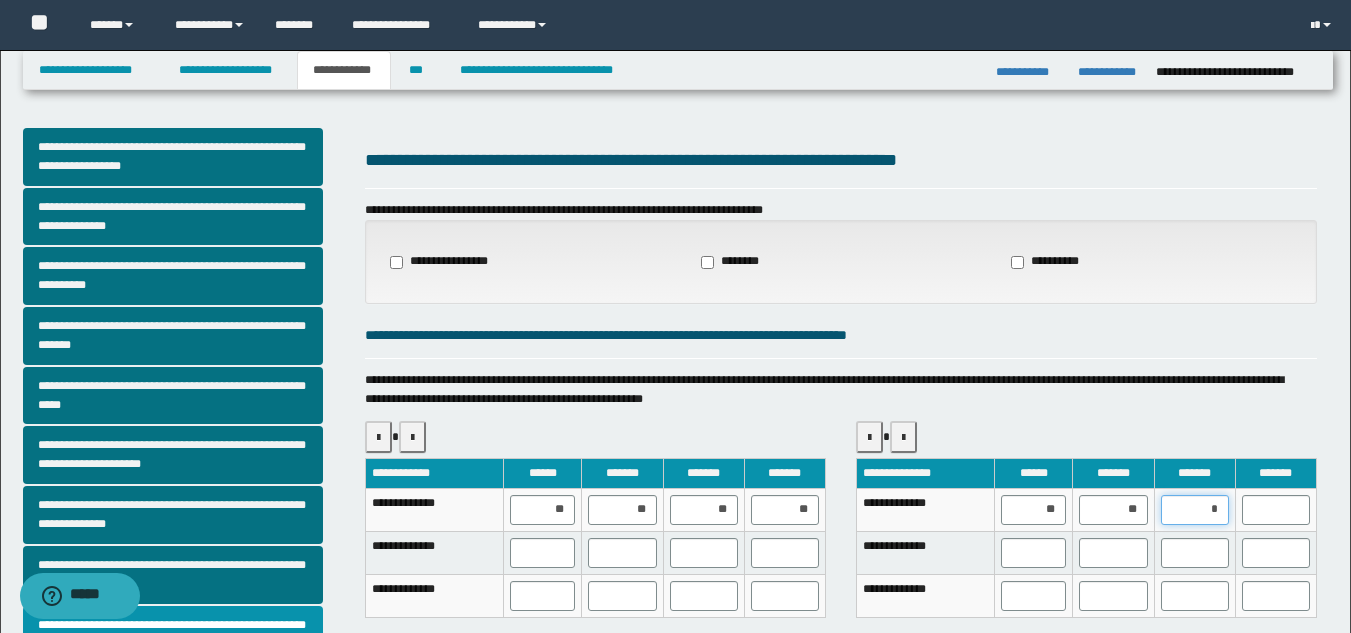 type on "**" 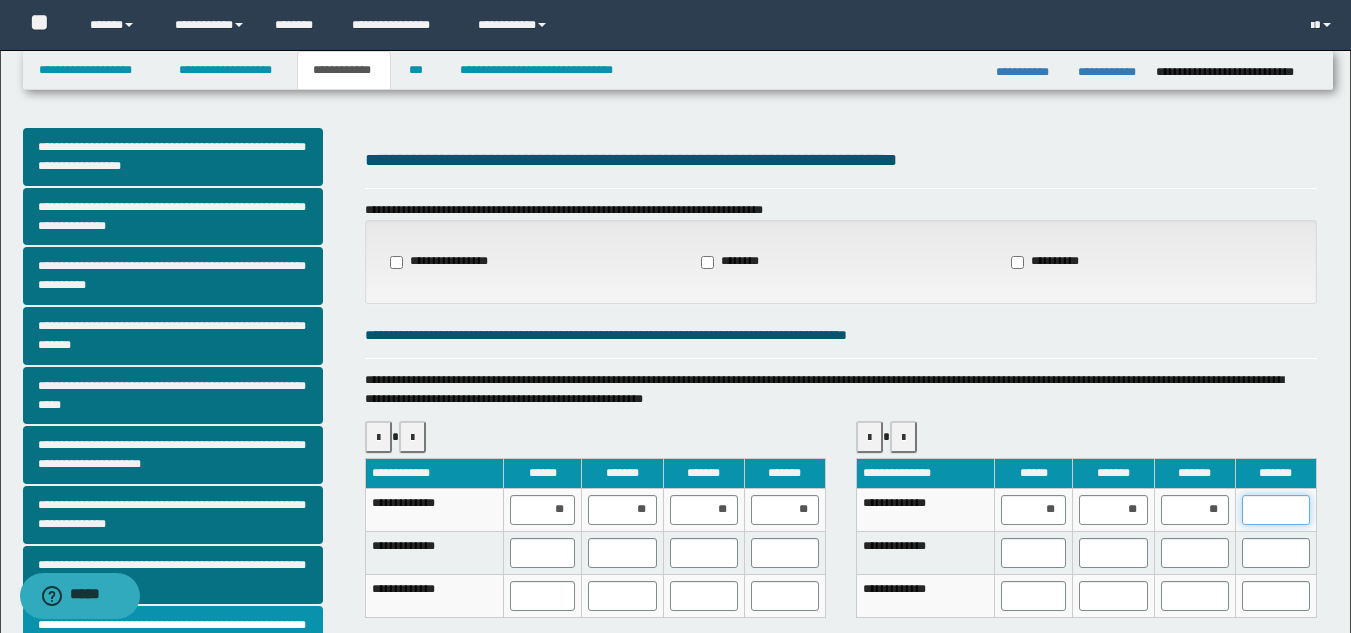 click at bounding box center [1276, 510] 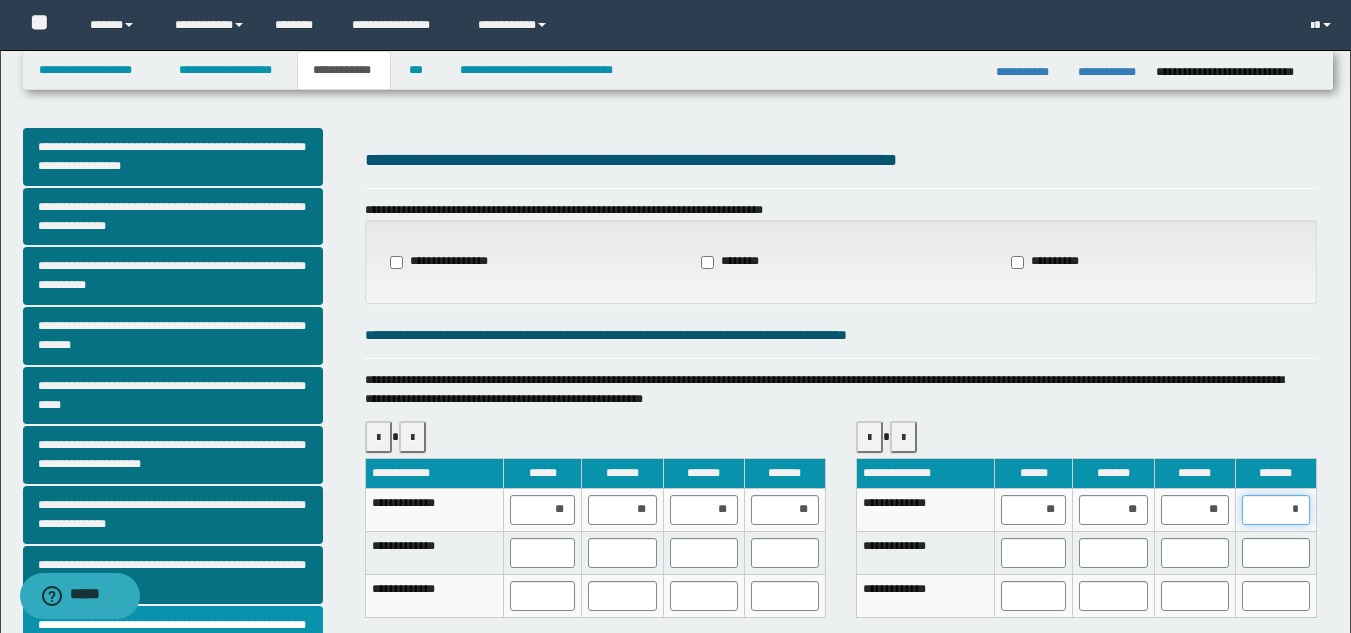 type on "**" 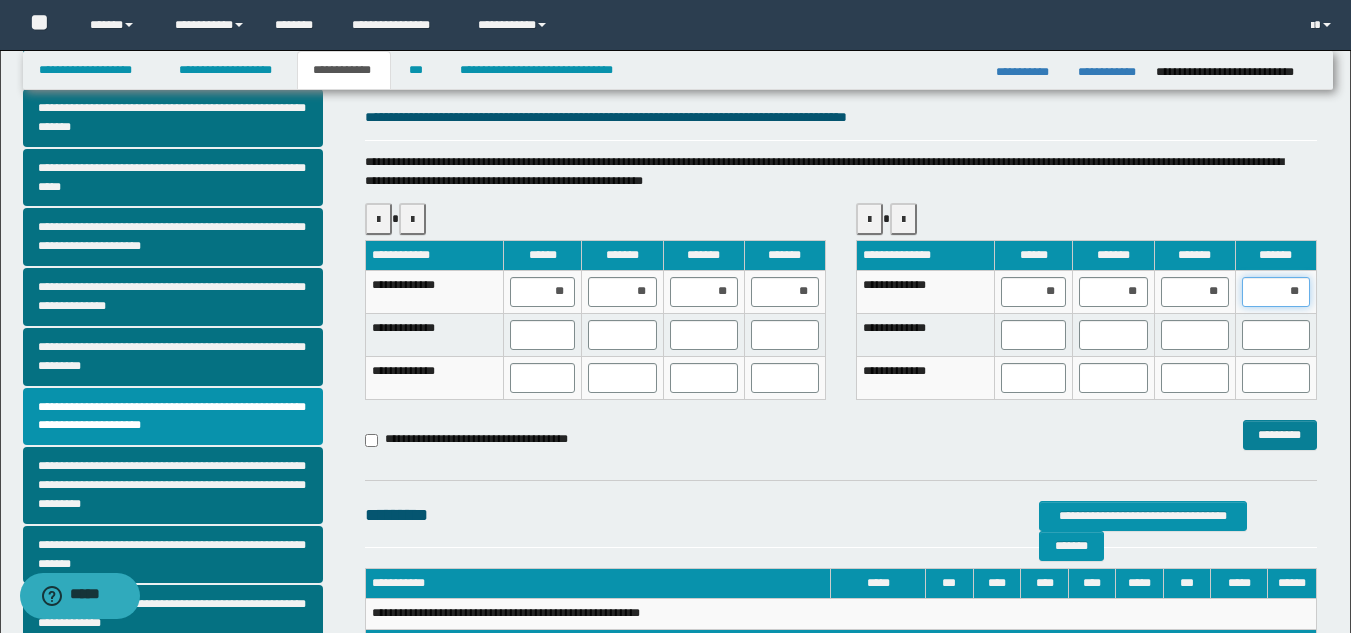 scroll, scrollTop: 223, scrollLeft: 0, axis: vertical 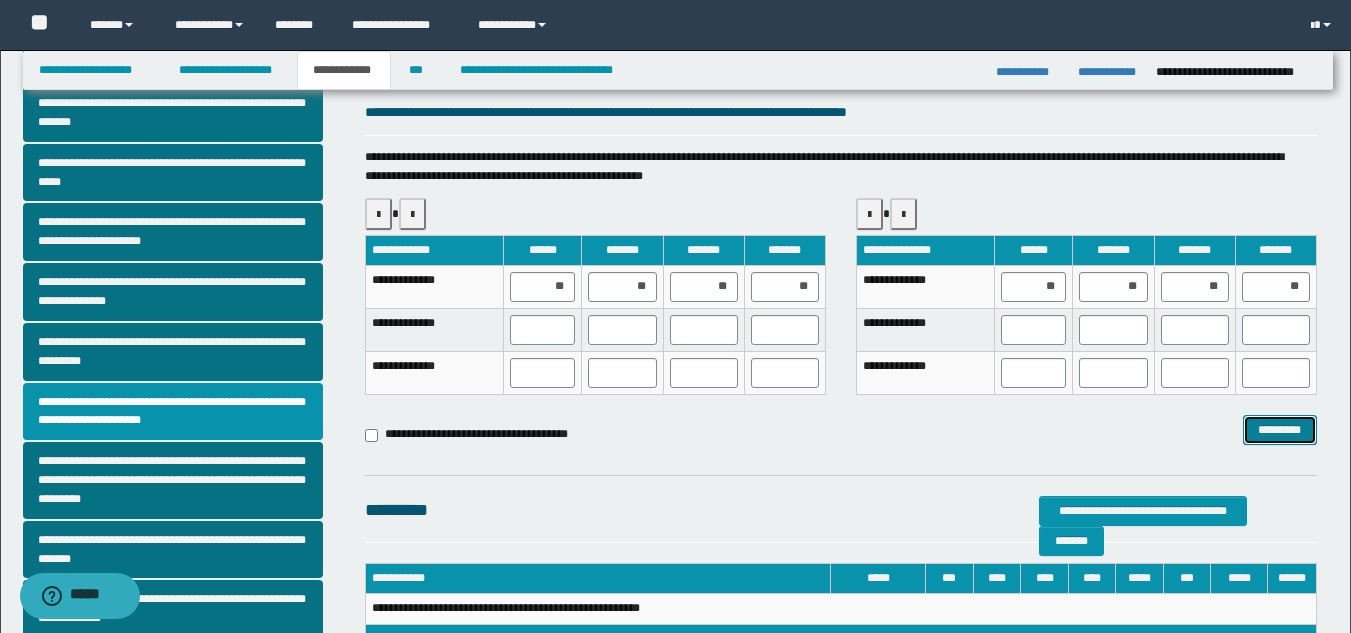 click on "*********" at bounding box center [1280, 430] 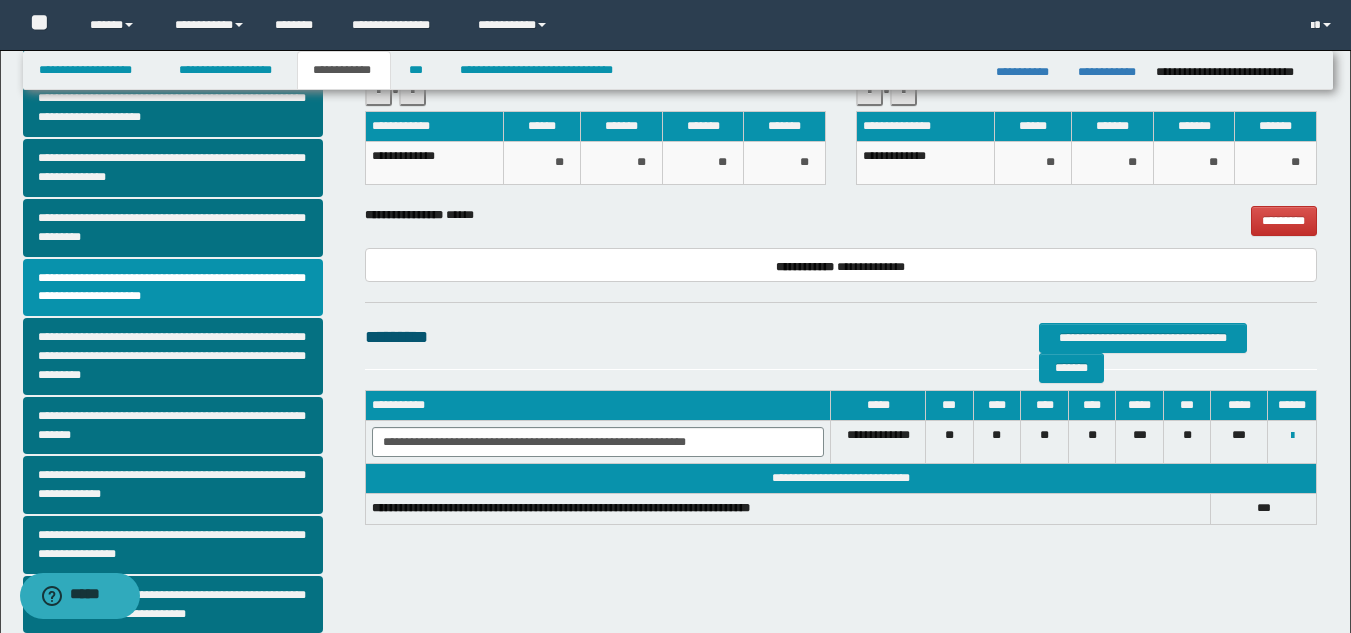 scroll, scrollTop: 341, scrollLeft: 0, axis: vertical 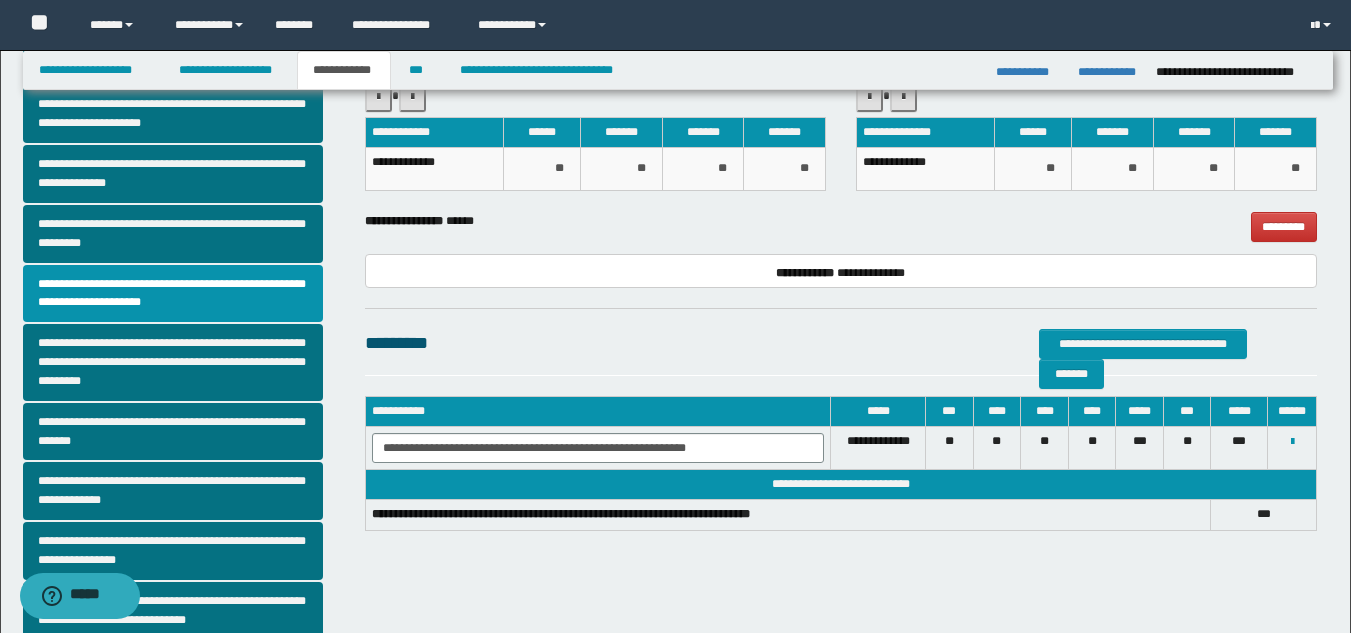 drag, startPoint x: 741, startPoint y: 345, endPoint x: 826, endPoint y: 336, distance: 85.47514 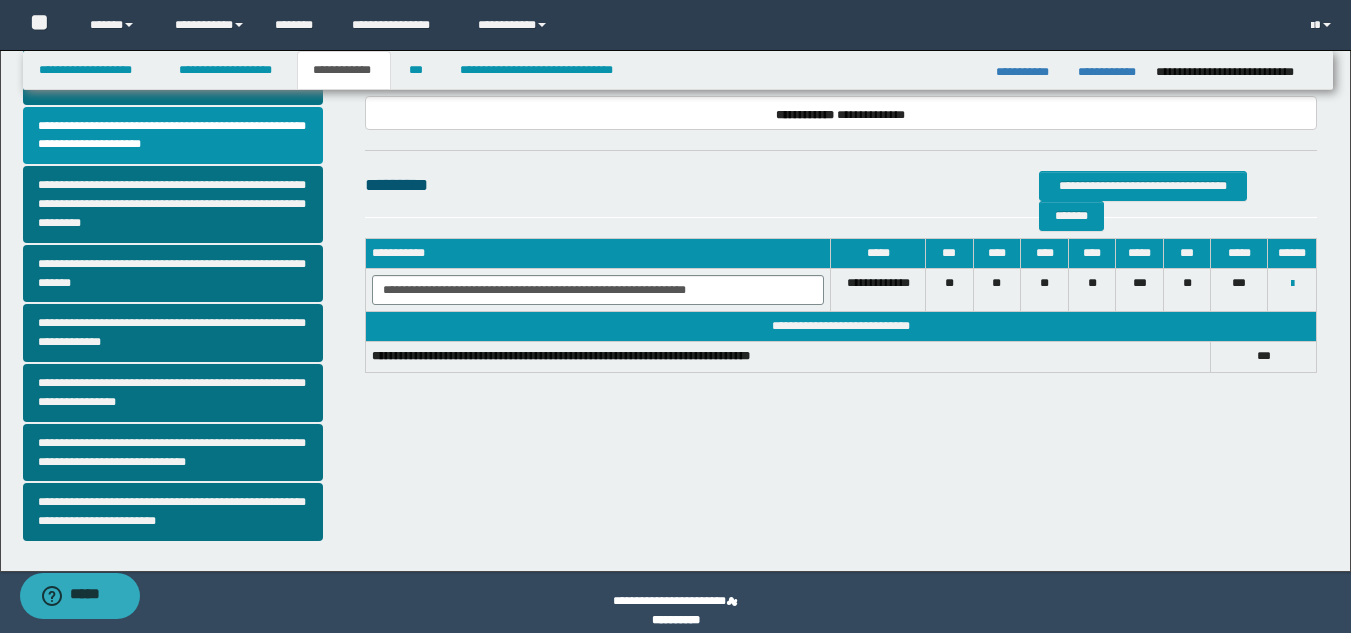 scroll, scrollTop: 516, scrollLeft: 0, axis: vertical 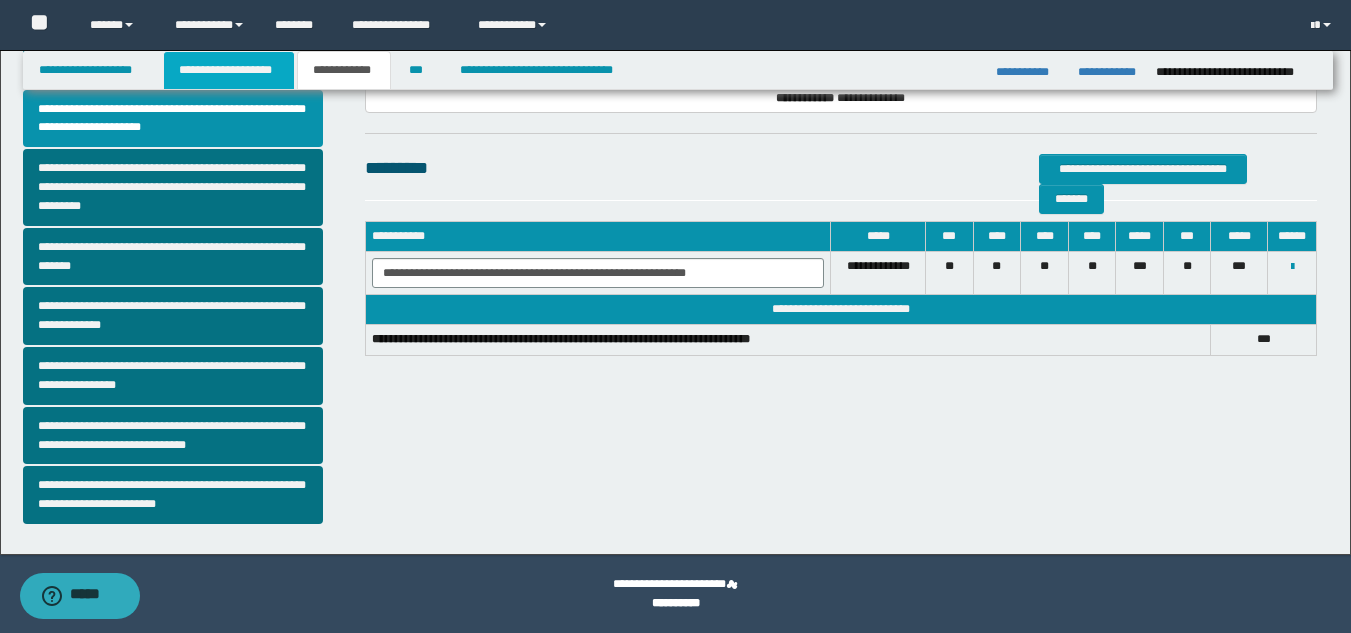 click on "**********" at bounding box center (229, 70) 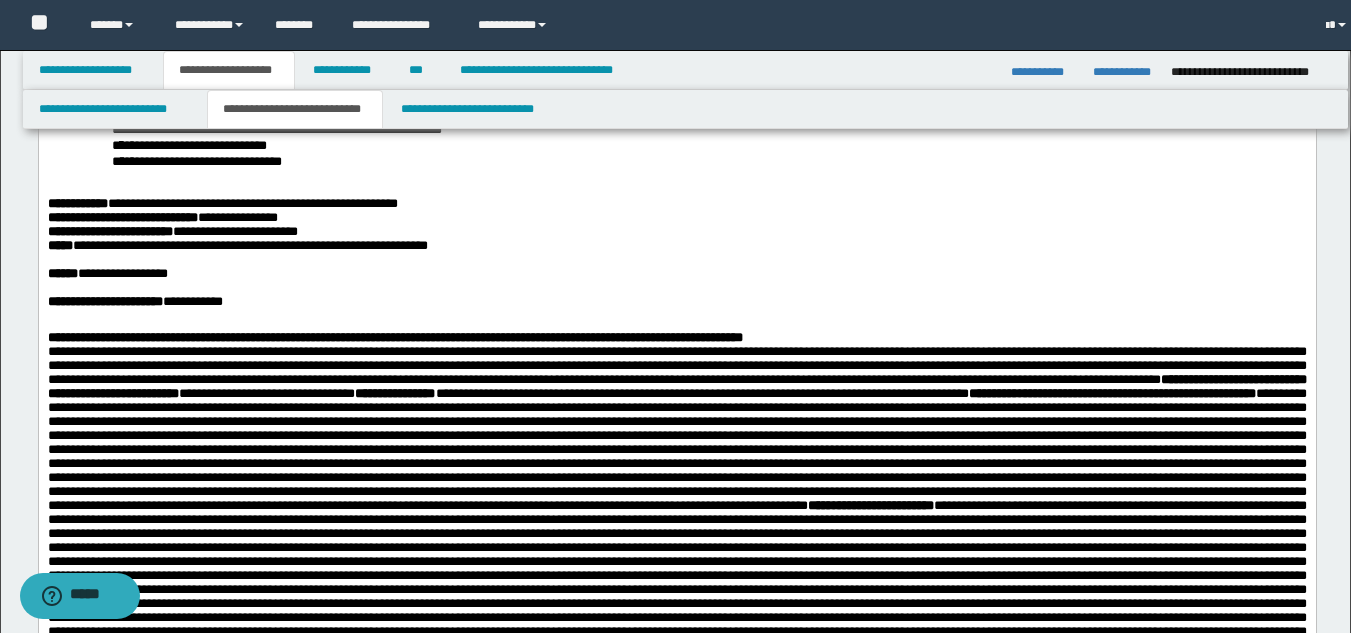 scroll, scrollTop: 547, scrollLeft: 0, axis: vertical 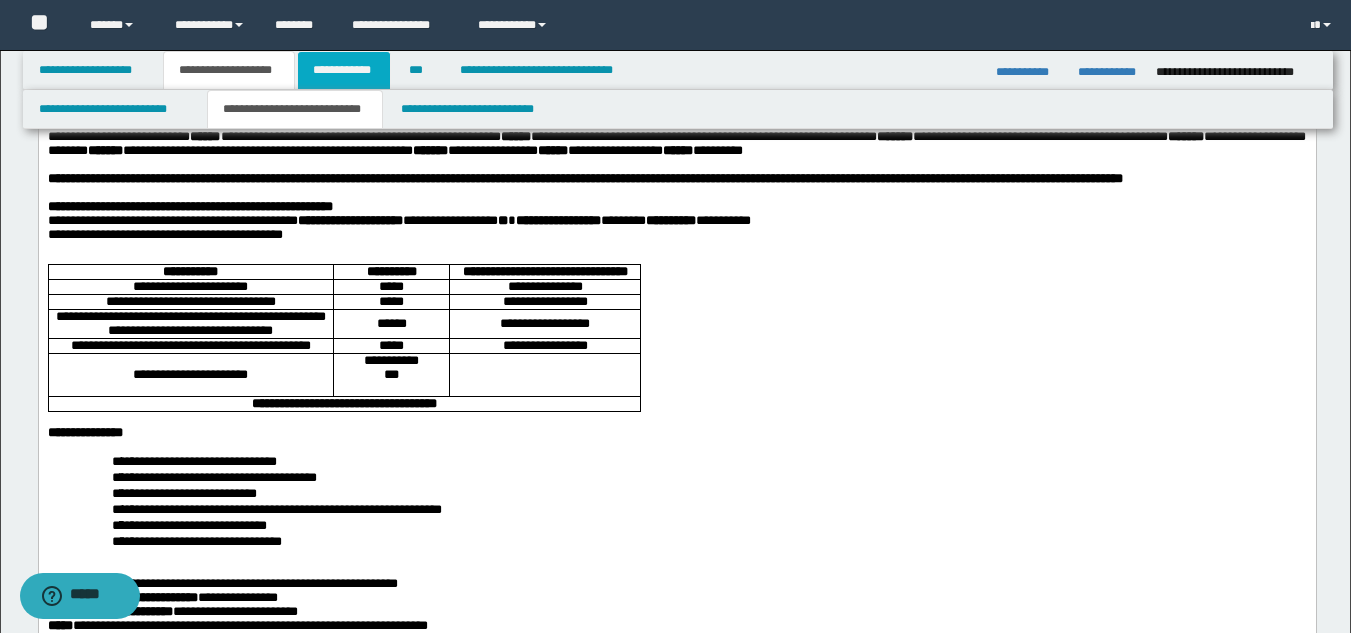 click on "**********" at bounding box center [344, 70] 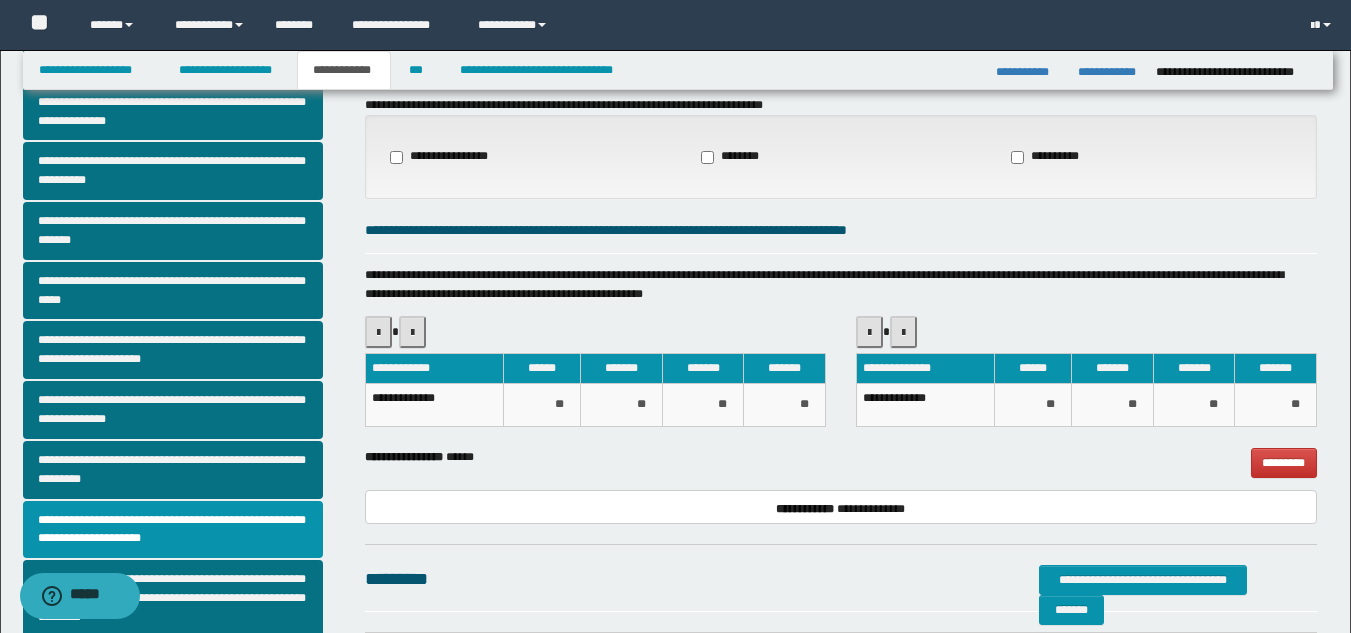 click on "**********" at bounding box center (1047, 157) 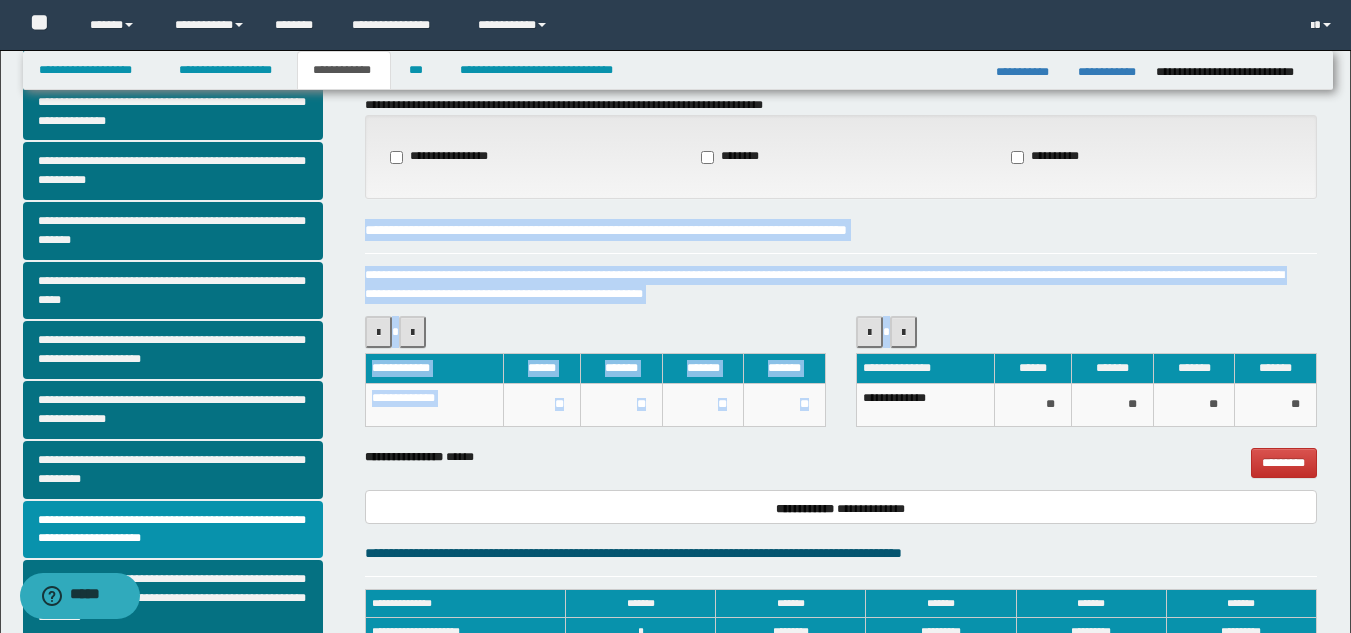 drag, startPoint x: 1348, startPoint y: 195, endPoint x: 1365, endPoint y: 335, distance: 141.02837 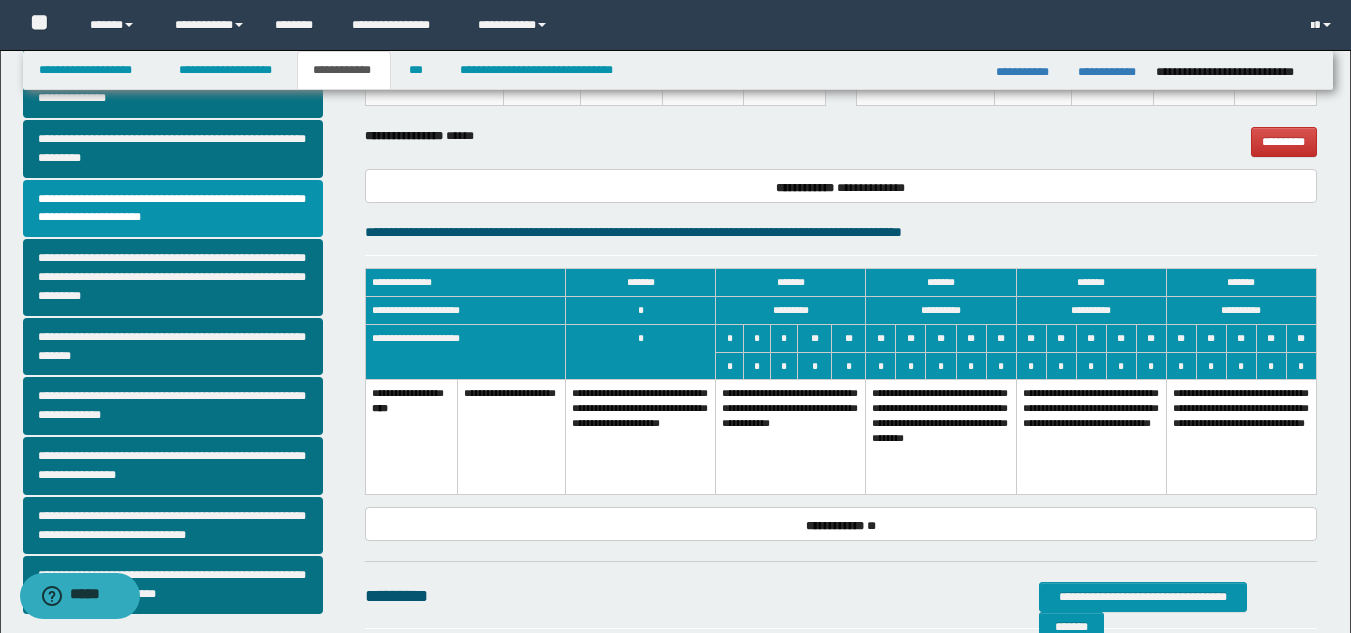scroll, scrollTop: 428, scrollLeft: 0, axis: vertical 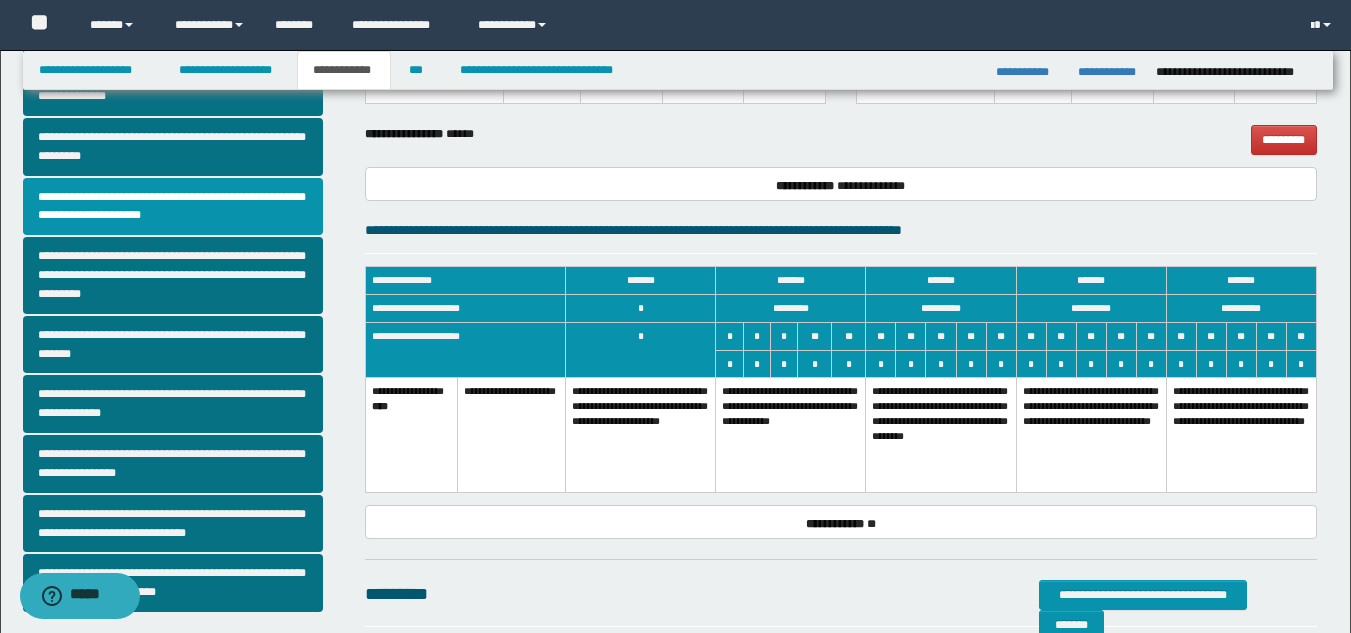 click on "**********" at bounding box center (791, 435) 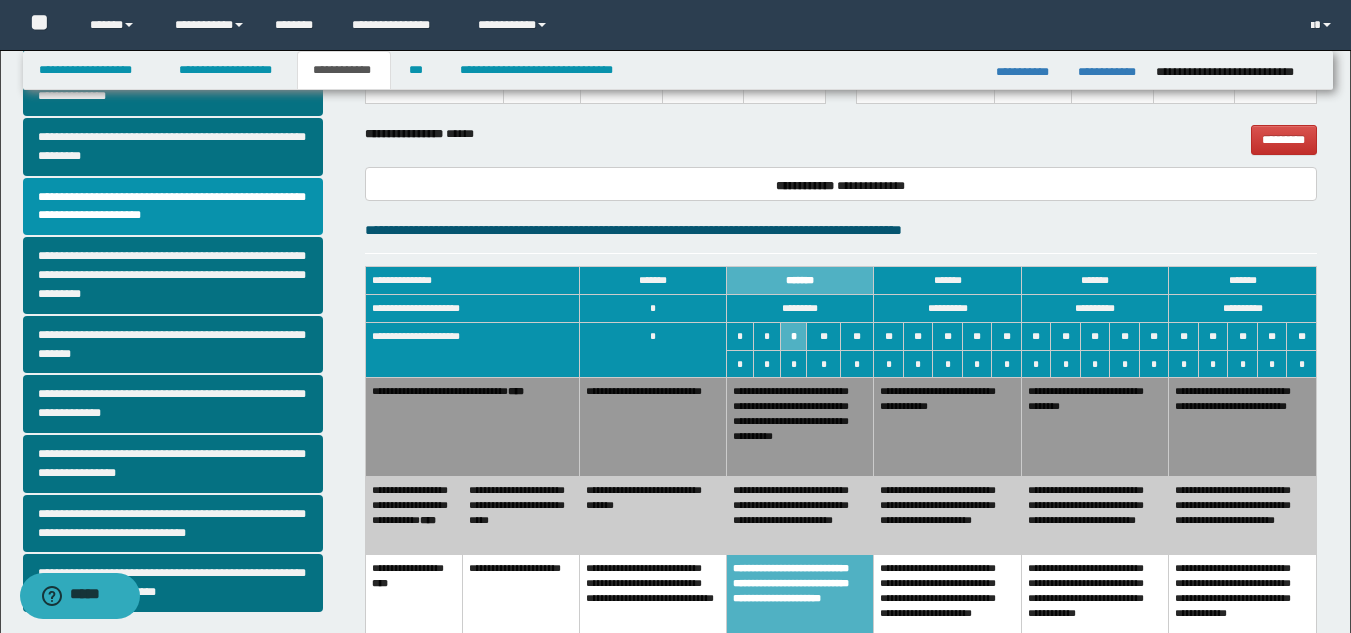 click on "**********" at bounding box center [652, 515] 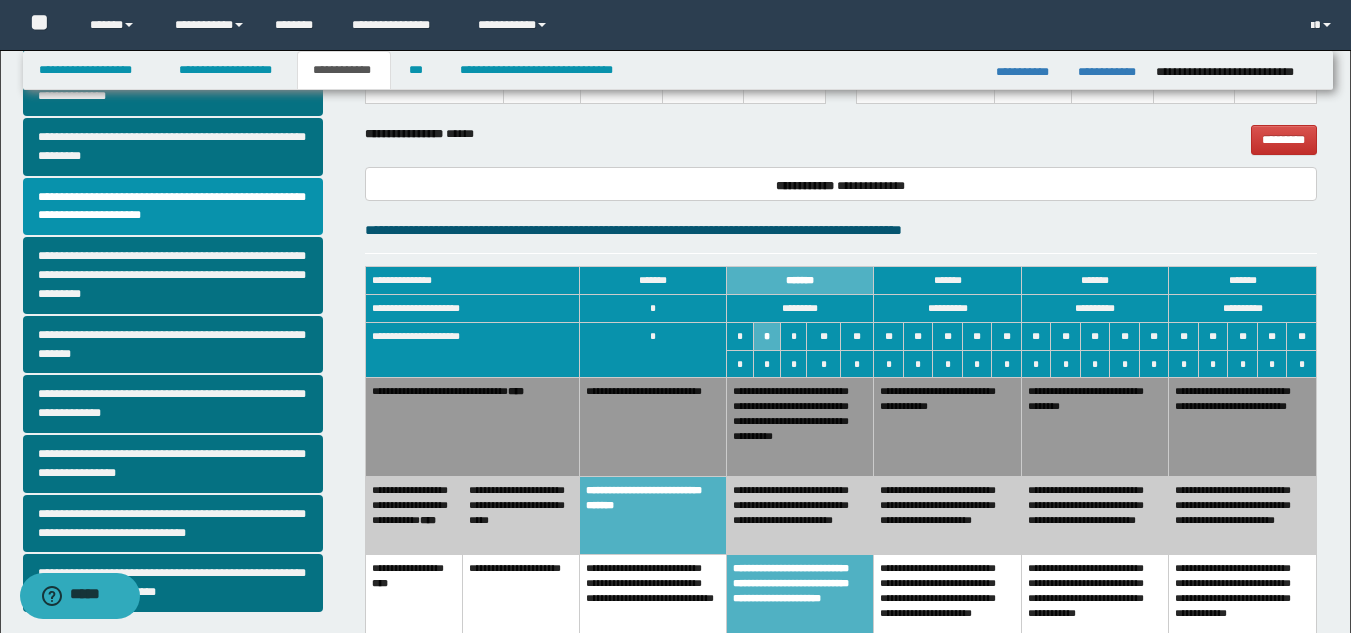 click on "**********" at bounding box center (800, 427) 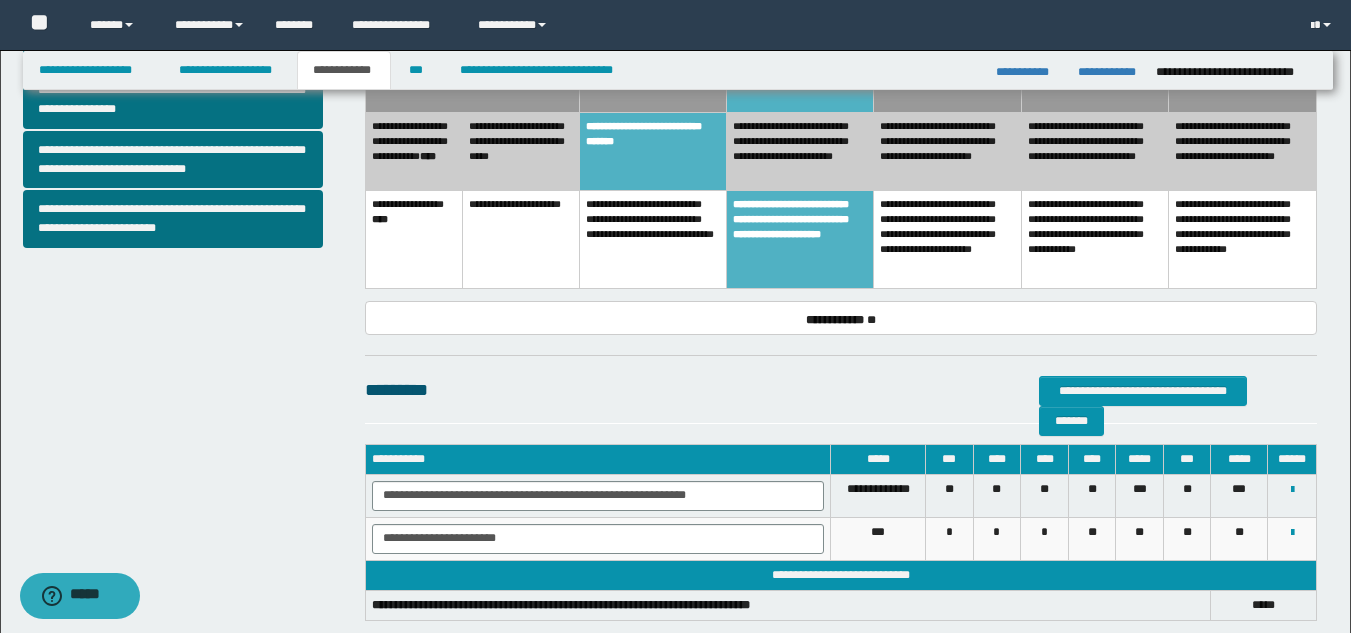 scroll, scrollTop: 909, scrollLeft: 0, axis: vertical 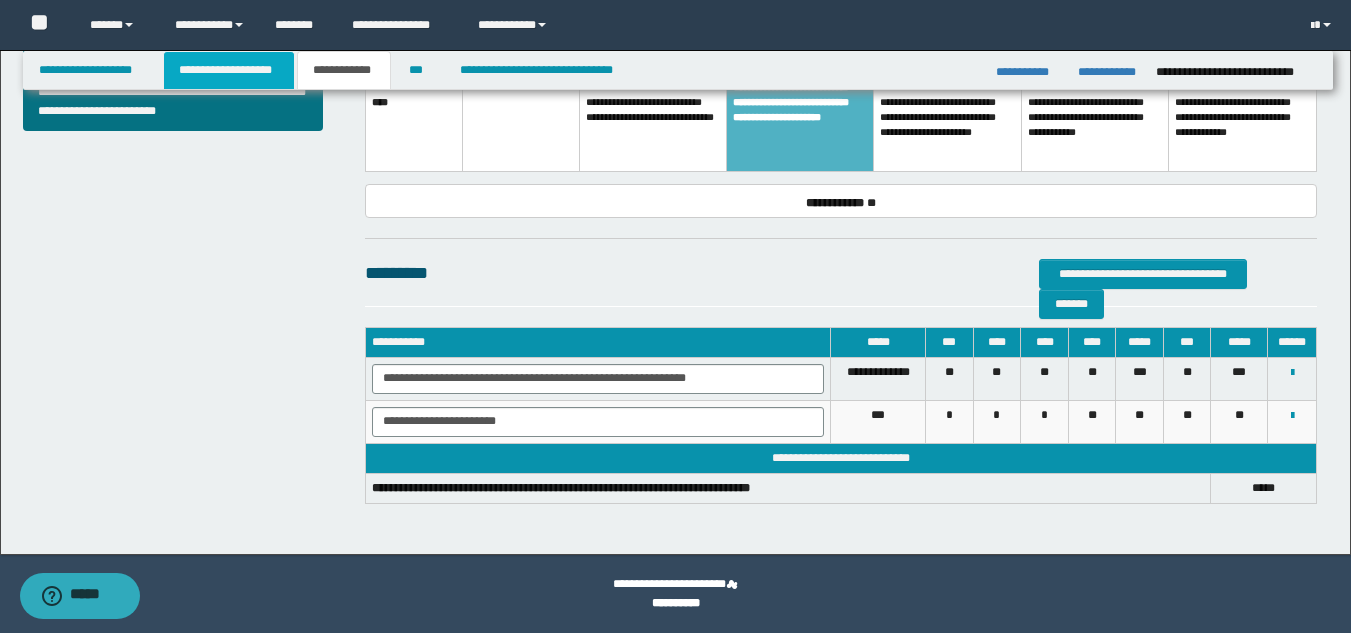 click on "**********" at bounding box center [229, 70] 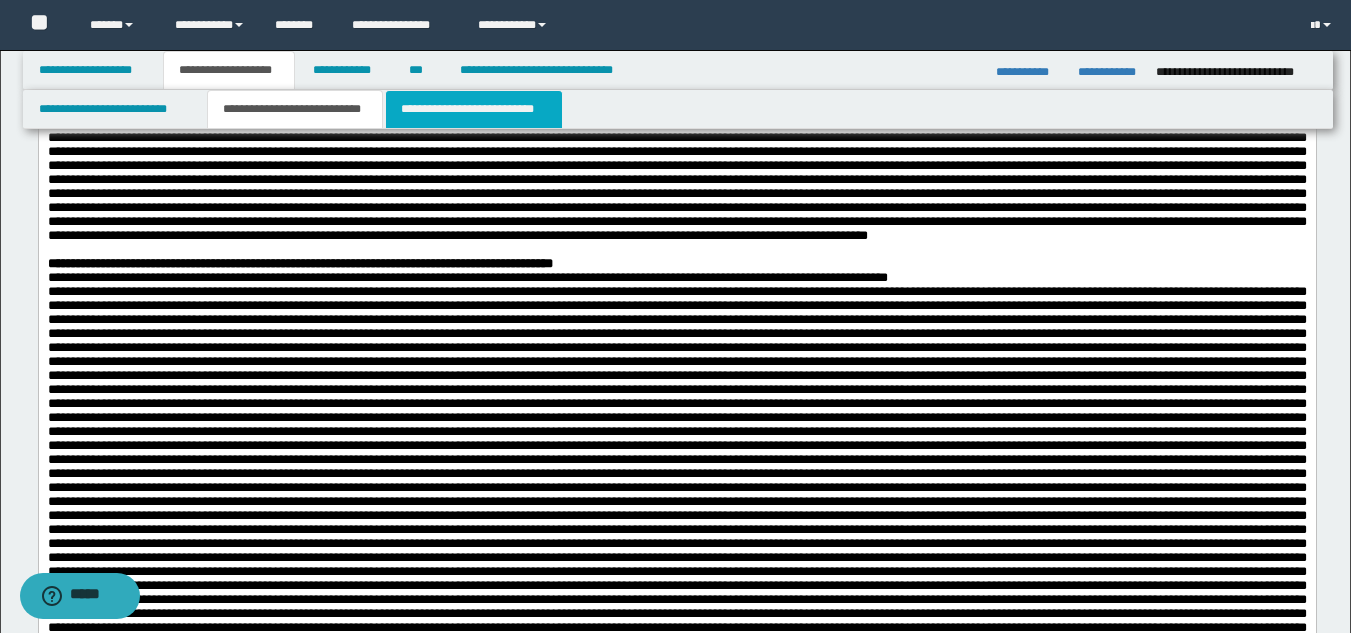 click on "**********" at bounding box center [474, 109] 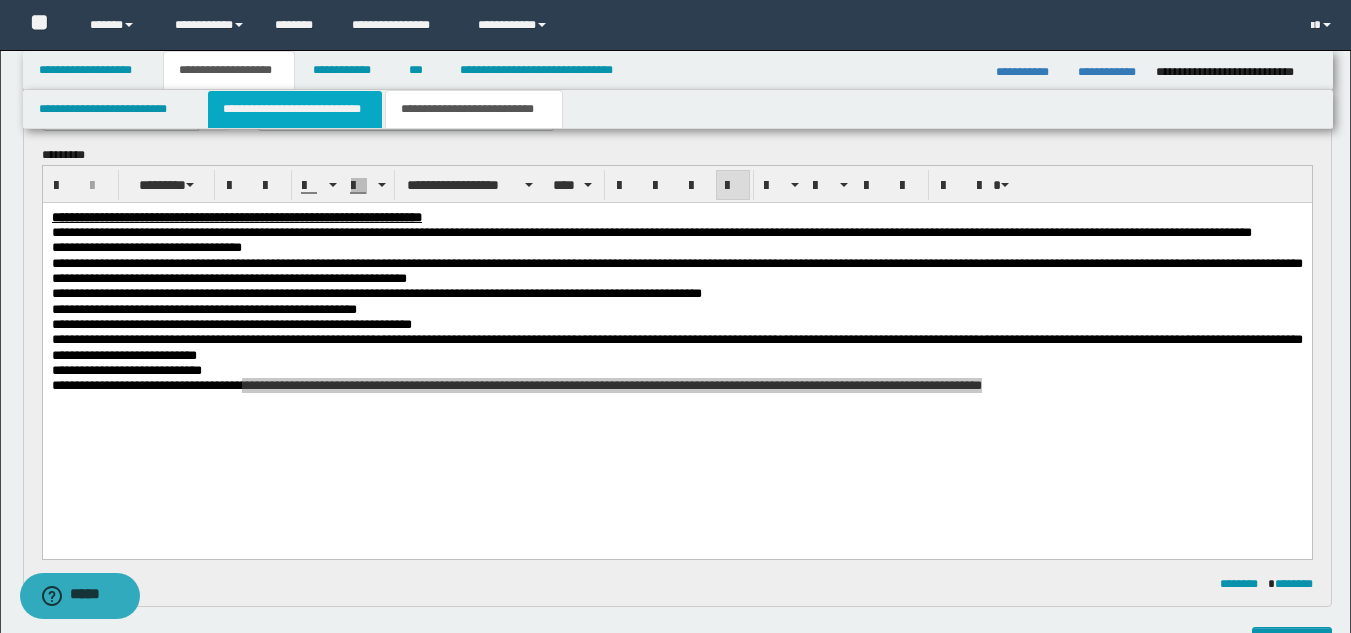 click on "**********" at bounding box center (295, 109) 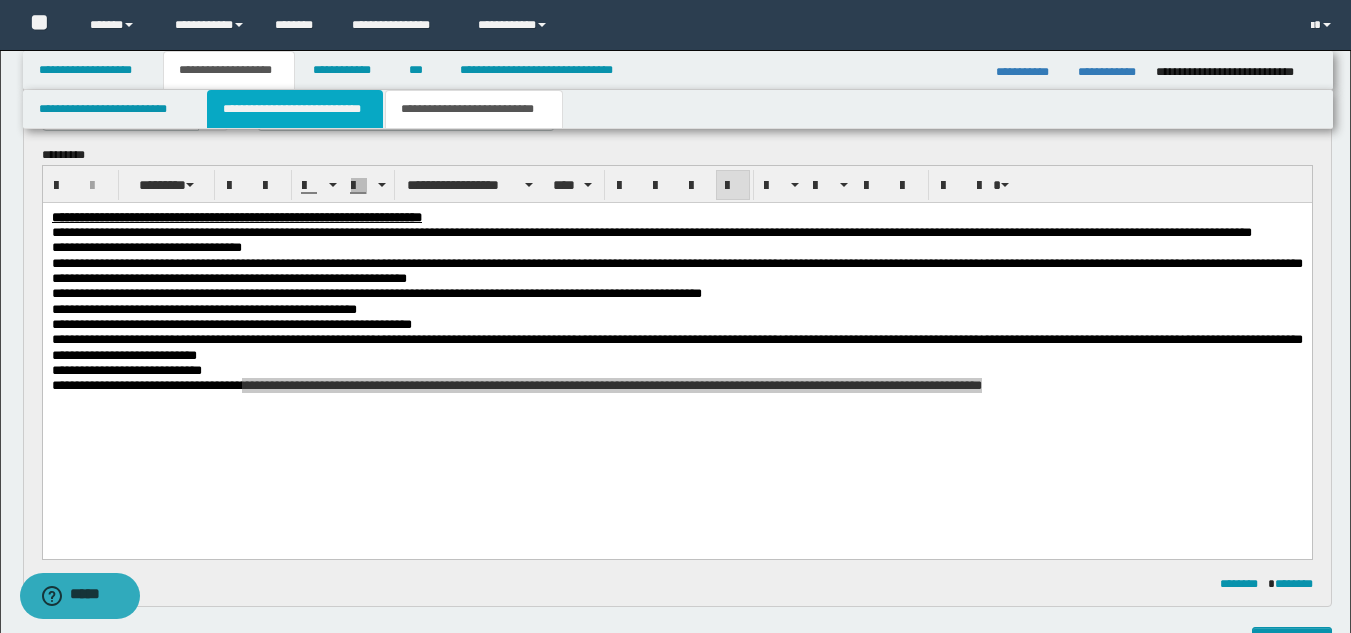 type 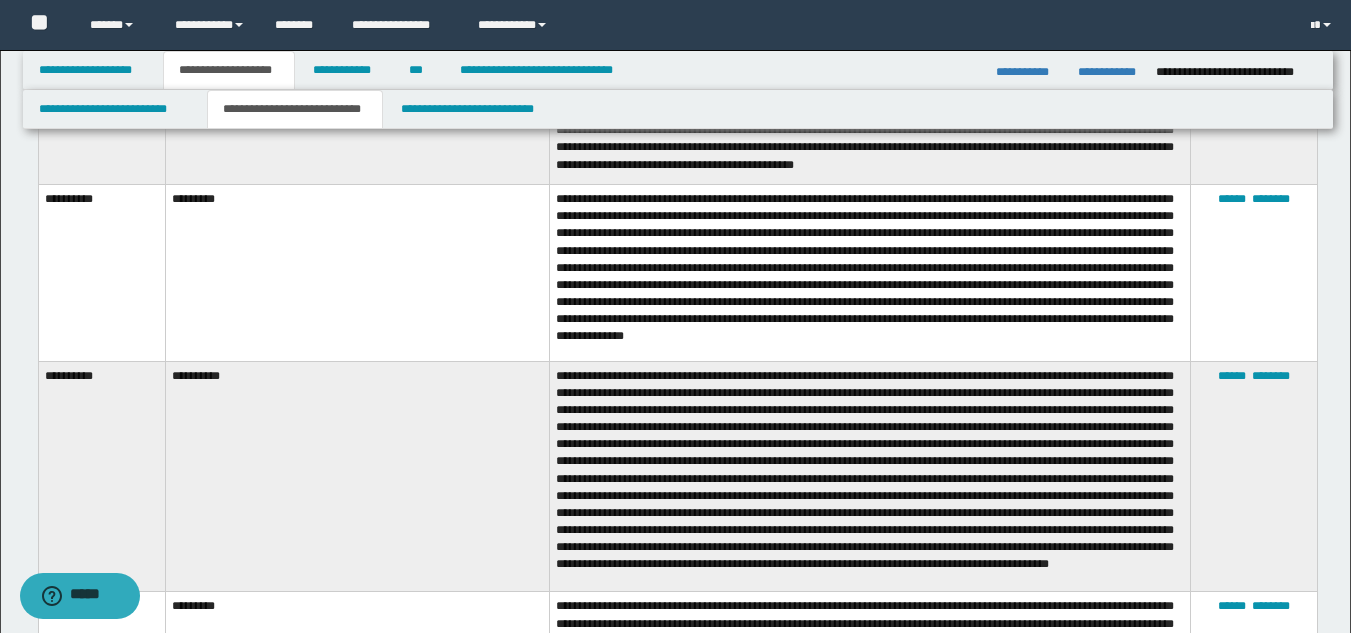 scroll, scrollTop: 2780, scrollLeft: 0, axis: vertical 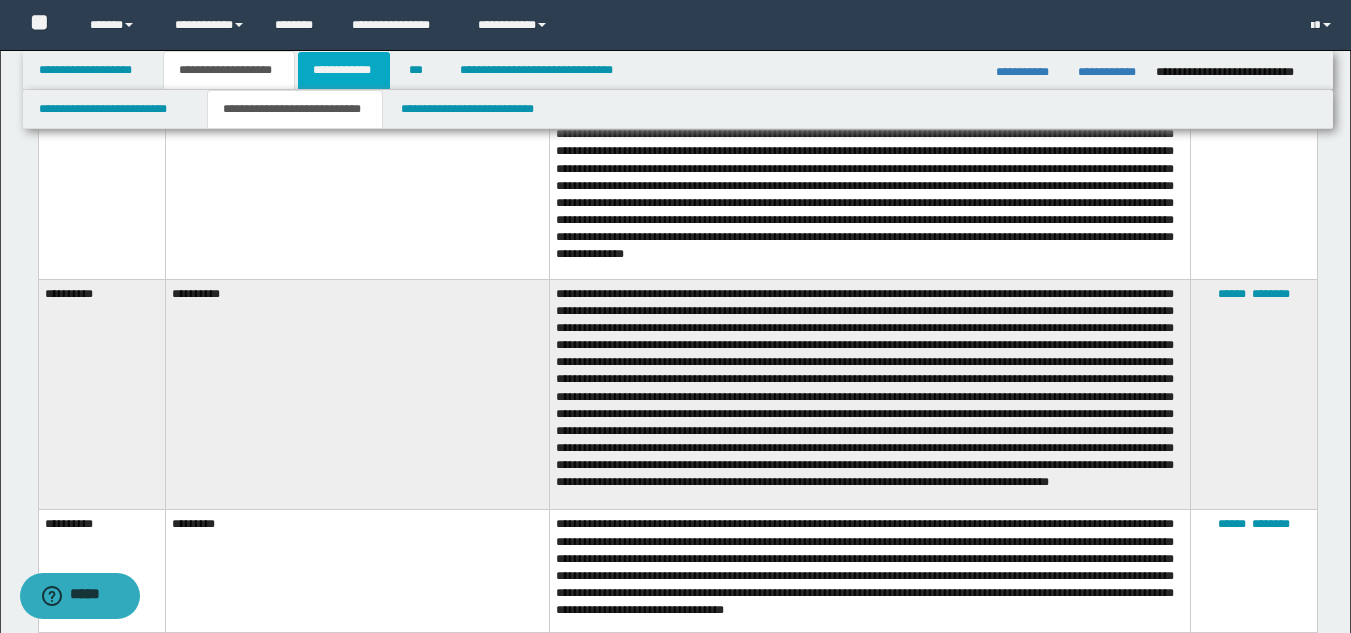 click on "**********" at bounding box center (344, 70) 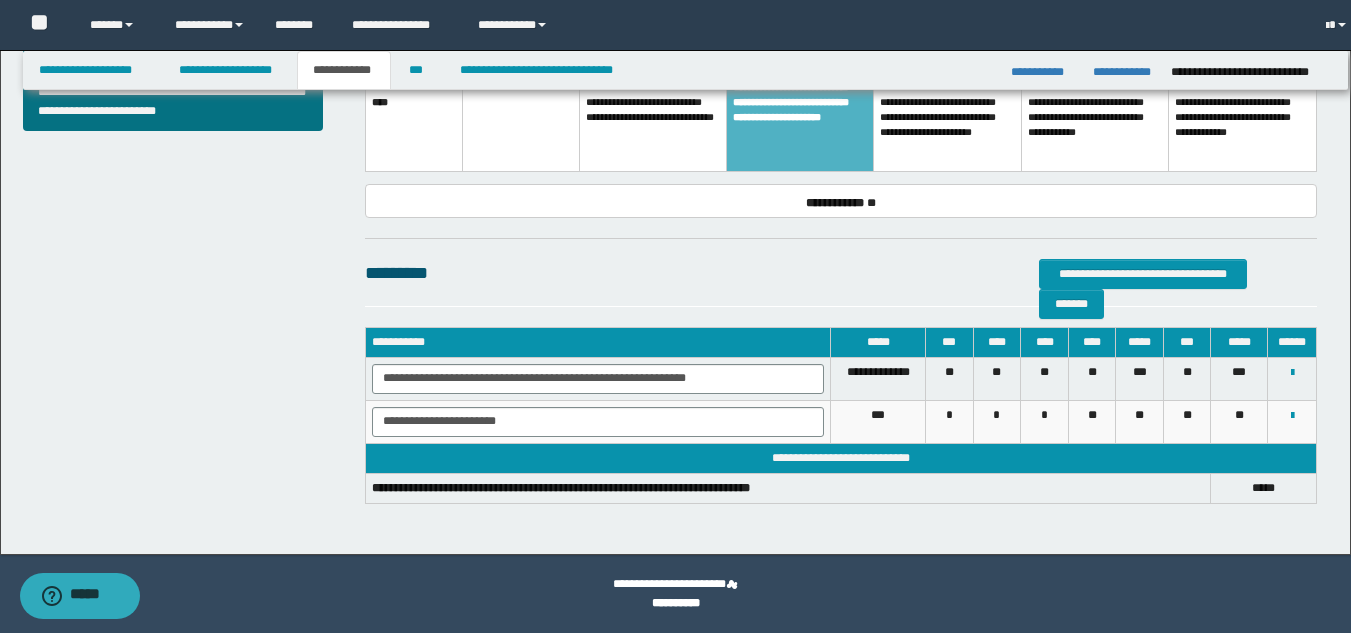 scroll, scrollTop: 909, scrollLeft: 0, axis: vertical 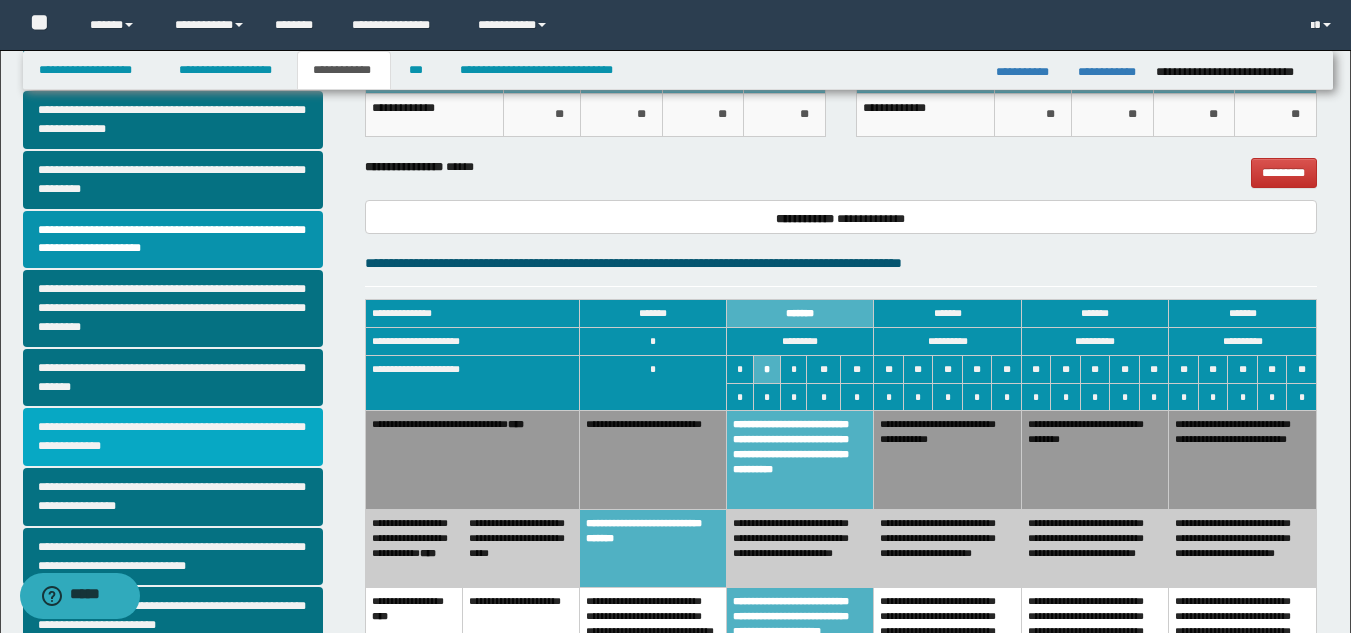 click on "**********" at bounding box center [173, 437] 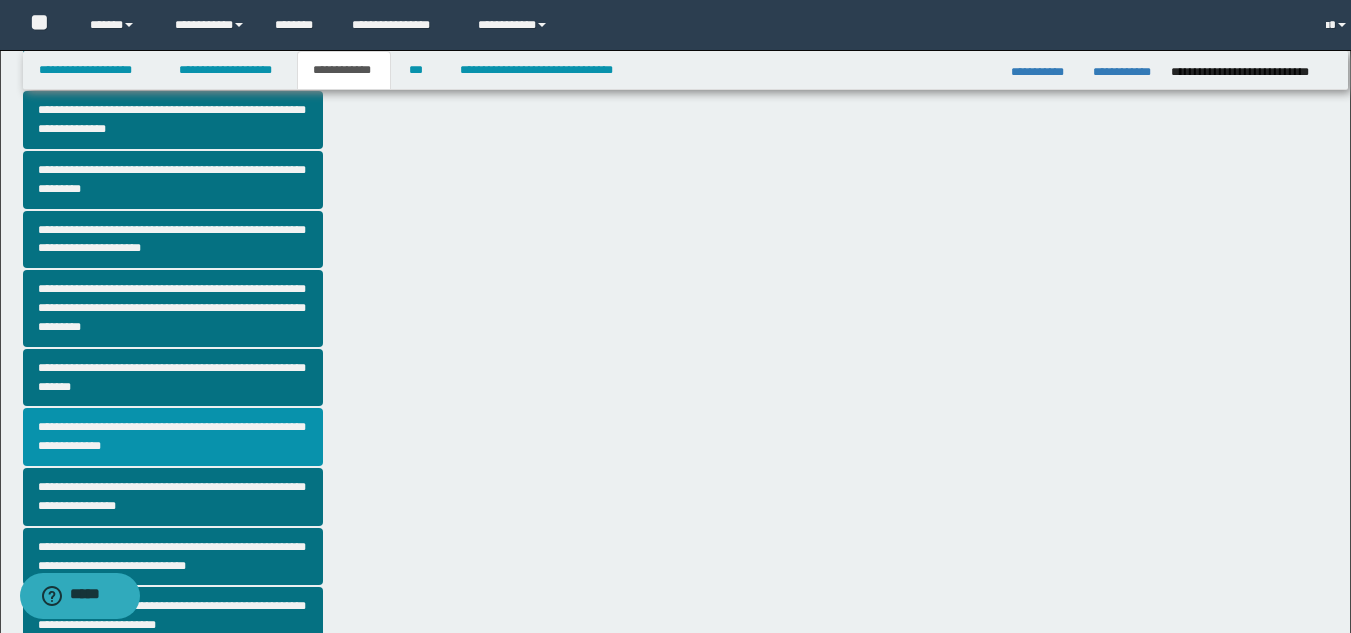 scroll, scrollTop: 0, scrollLeft: 0, axis: both 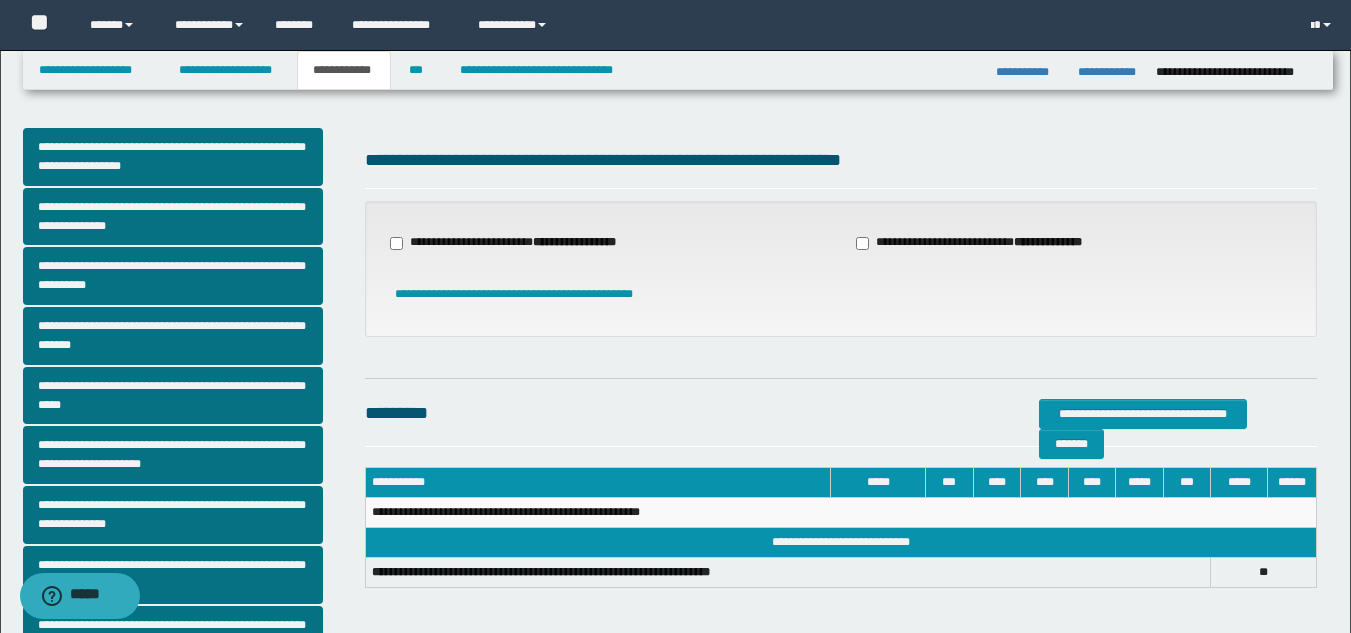 click on "**********" at bounding box center [608, 243] 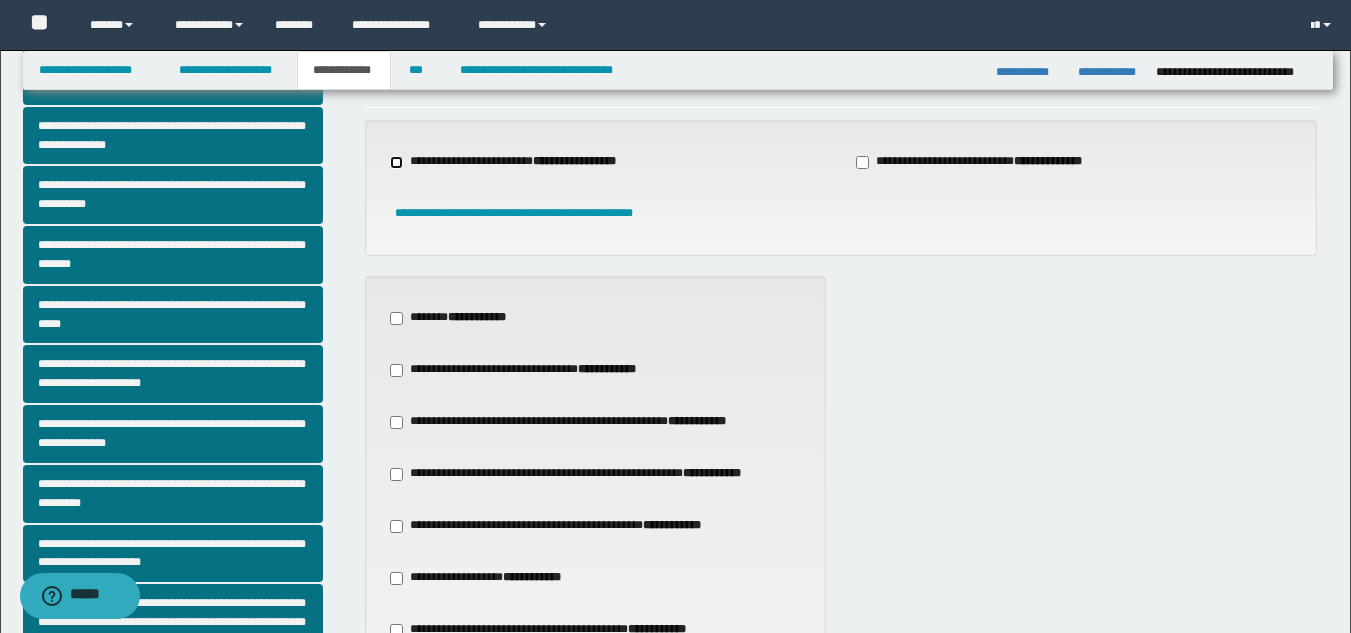scroll, scrollTop: 118, scrollLeft: 0, axis: vertical 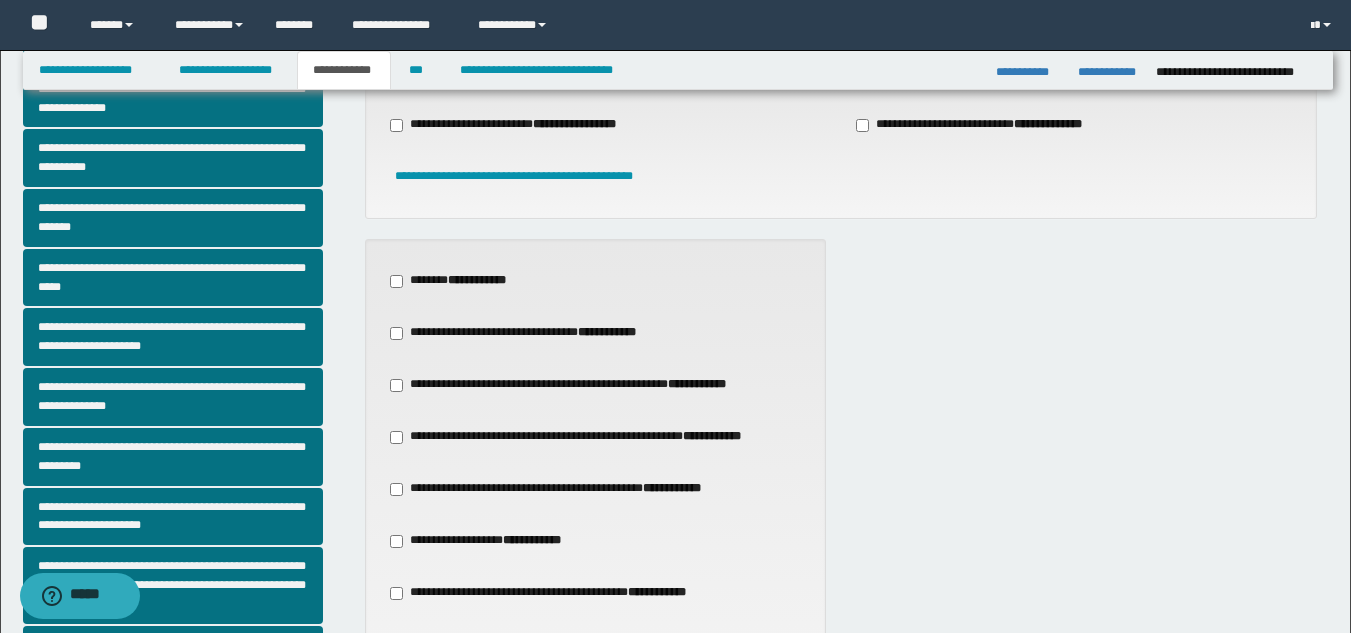 click on "**********" at bounding box center [532, 540] 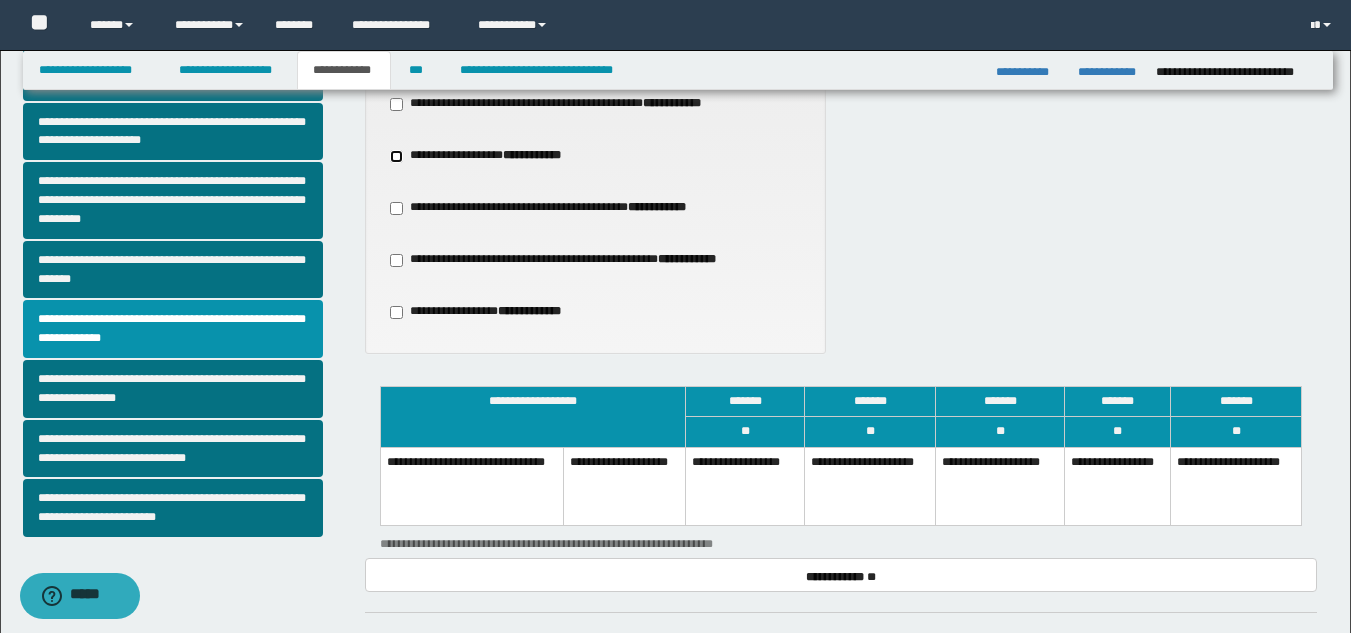 scroll, scrollTop: 510, scrollLeft: 0, axis: vertical 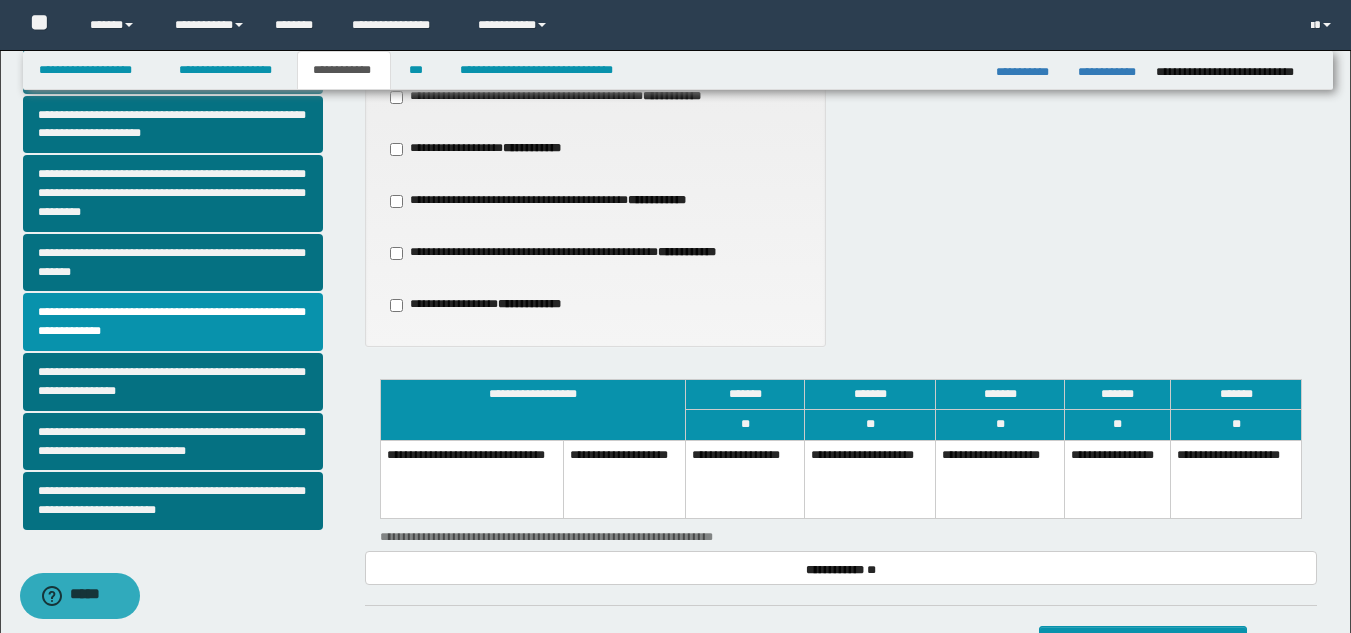 click on "**********" at bounding box center [1117, 479] 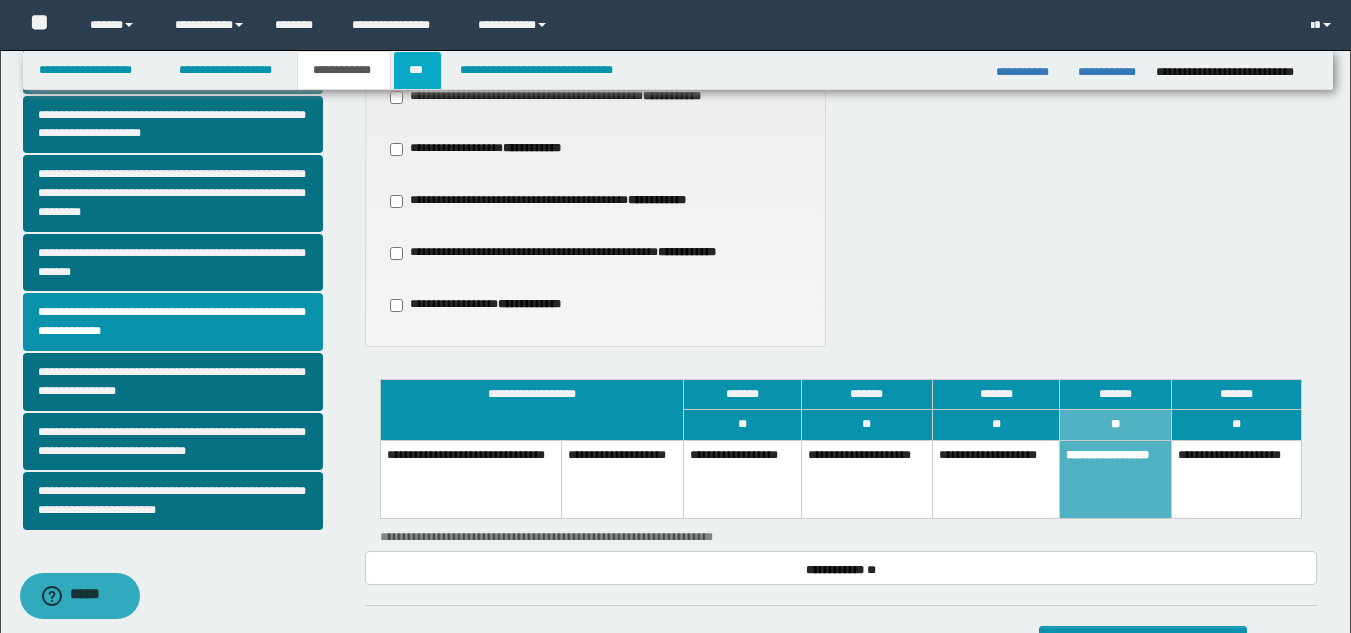 click on "***" at bounding box center (417, 70) 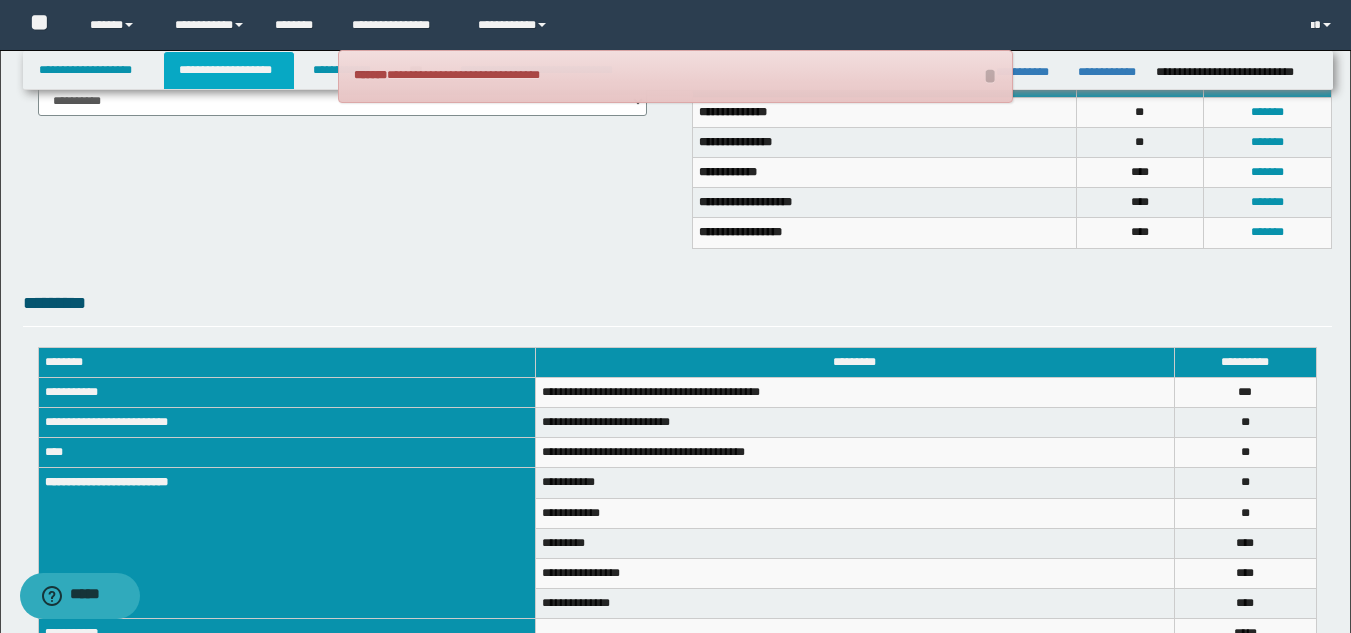 drag, startPoint x: 241, startPoint y: 70, endPoint x: 258, endPoint y: 83, distance: 21.400934 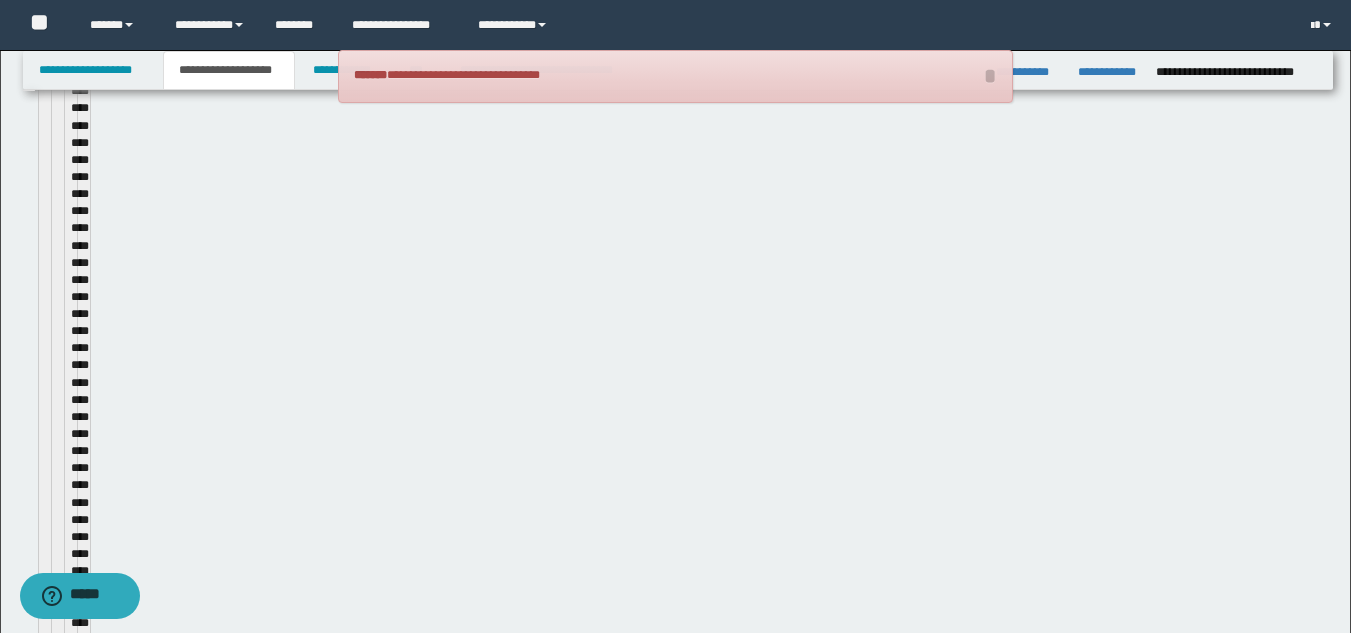 scroll, scrollTop: 541, scrollLeft: 0, axis: vertical 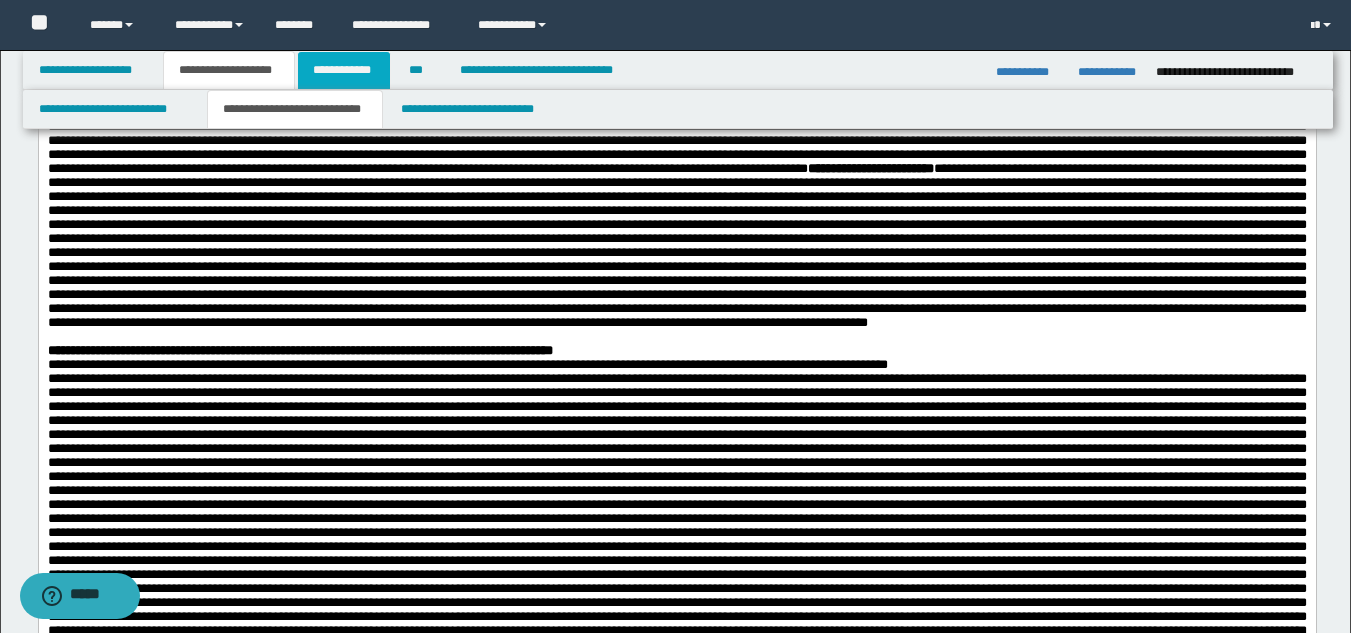 drag, startPoint x: 384, startPoint y: 76, endPoint x: 385, endPoint y: 87, distance: 11.045361 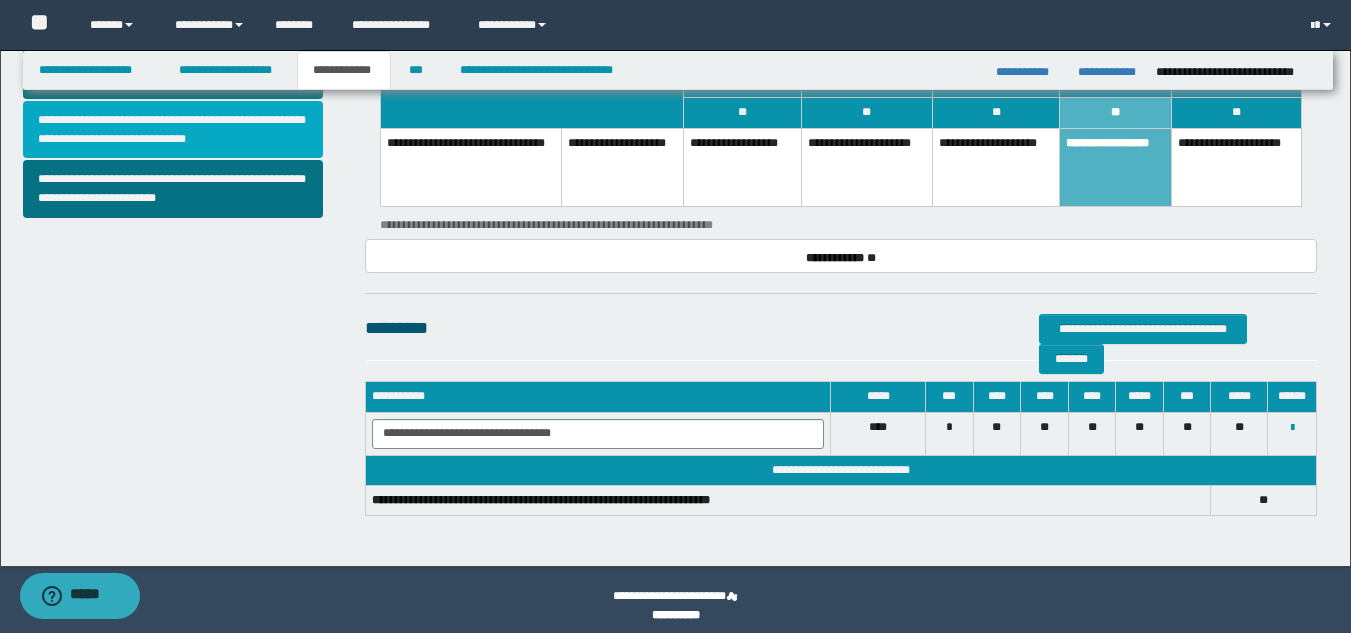 click on "**********" at bounding box center [173, 130] 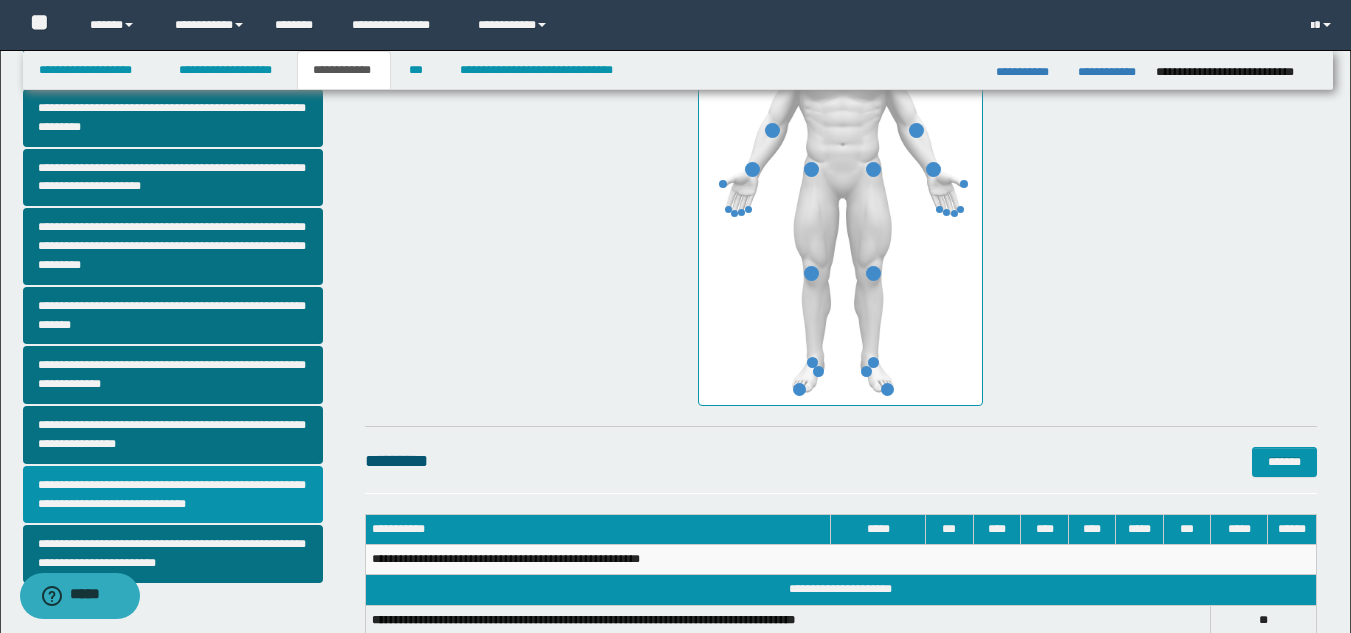 scroll, scrollTop: 588, scrollLeft: 0, axis: vertical 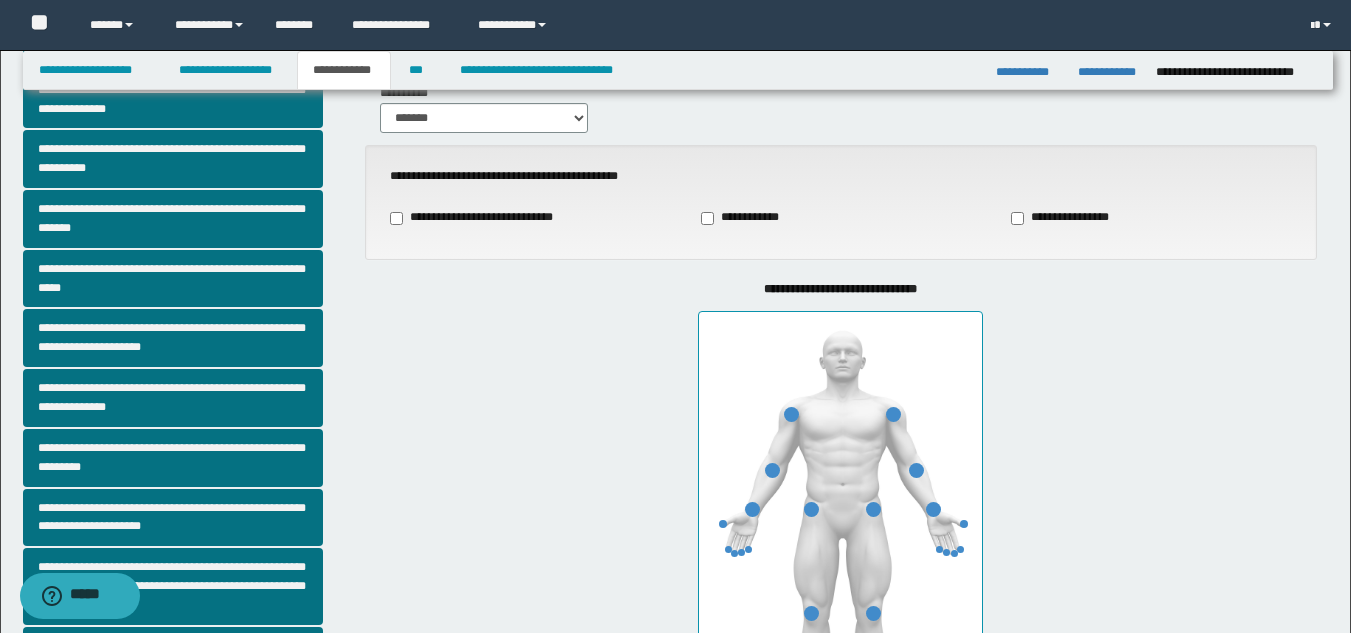click on "**********" at bounding box center (1064, 218) 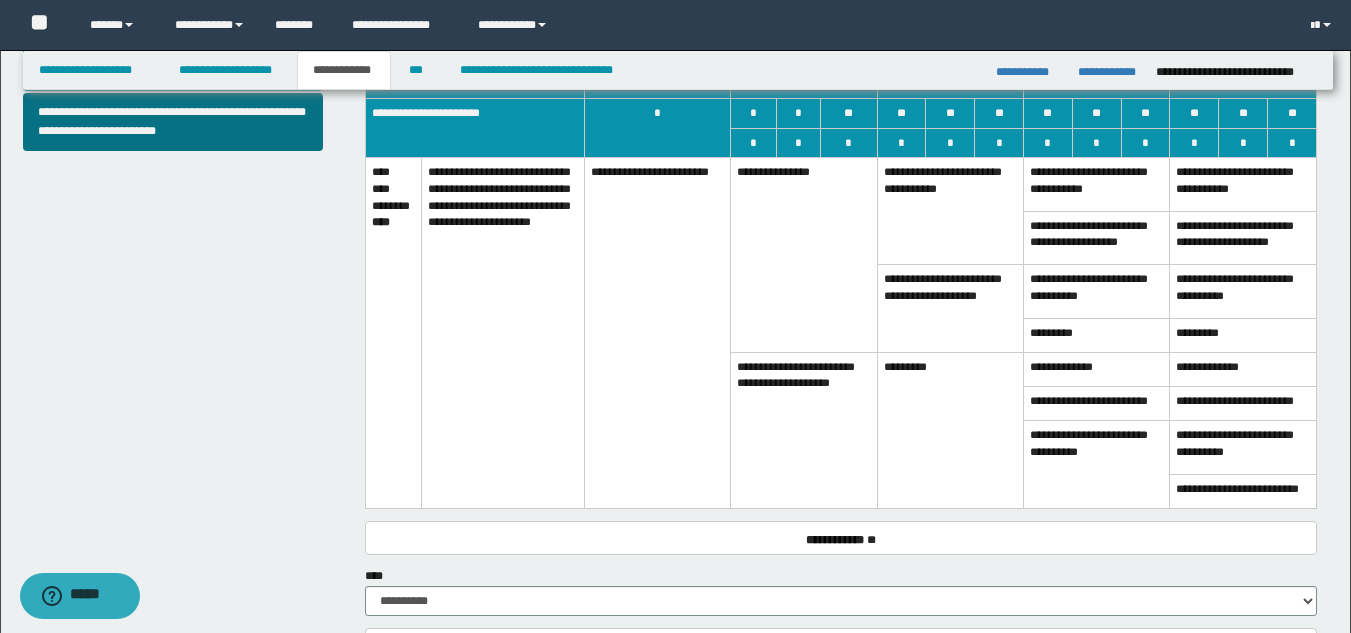 scroll, scrollTop: 953, scrollLeft: 0, axis: vertical 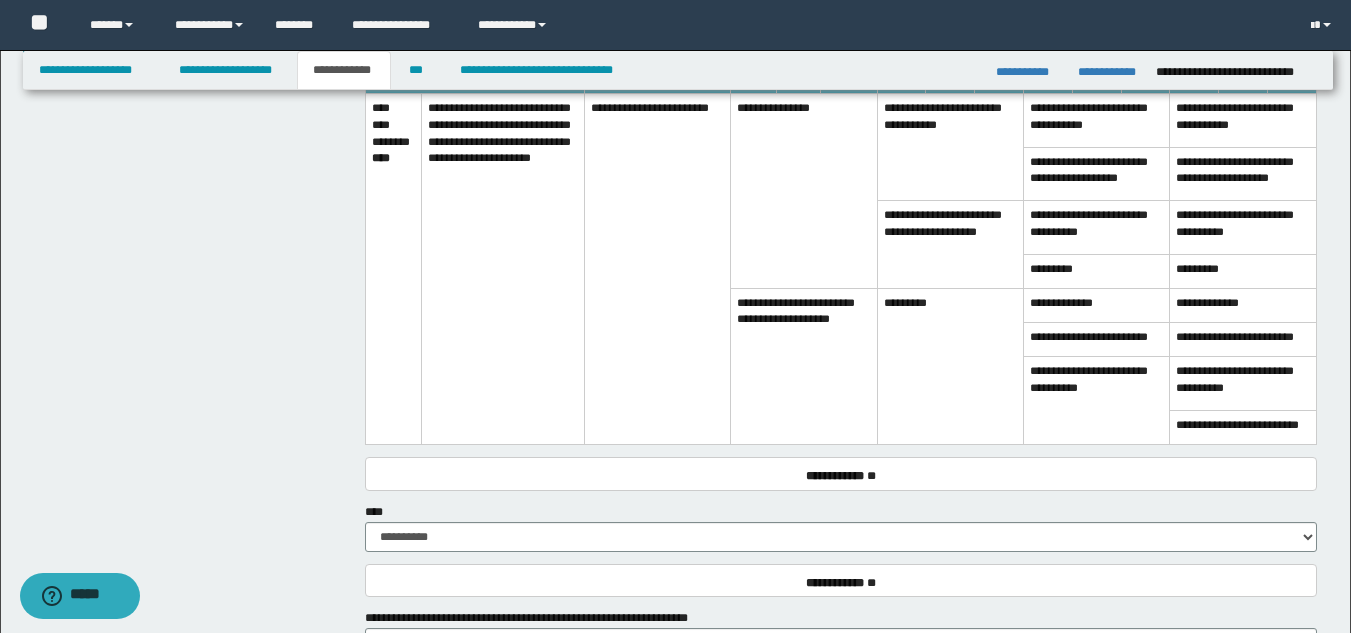 drag, startPoint x: 934, startPoint y: 358, endPoint x: 916, endPoint y: 319, distance: 42.953465 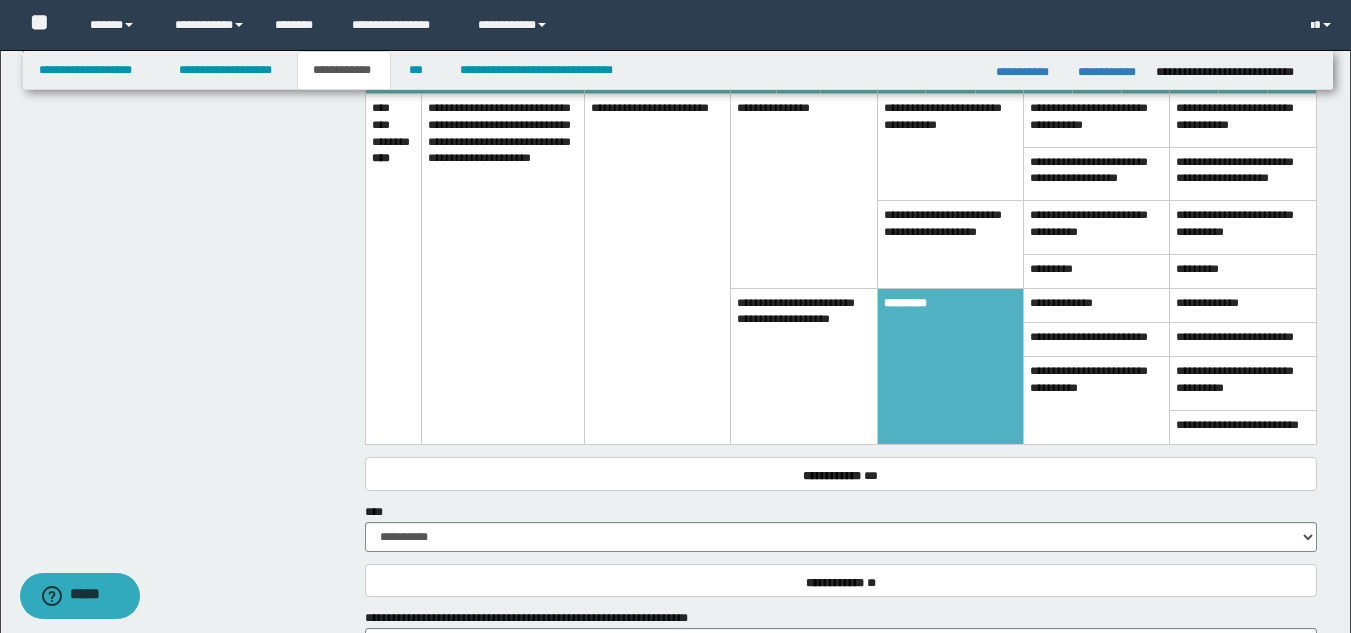 click on "**********" at bounding box center (950, 245) 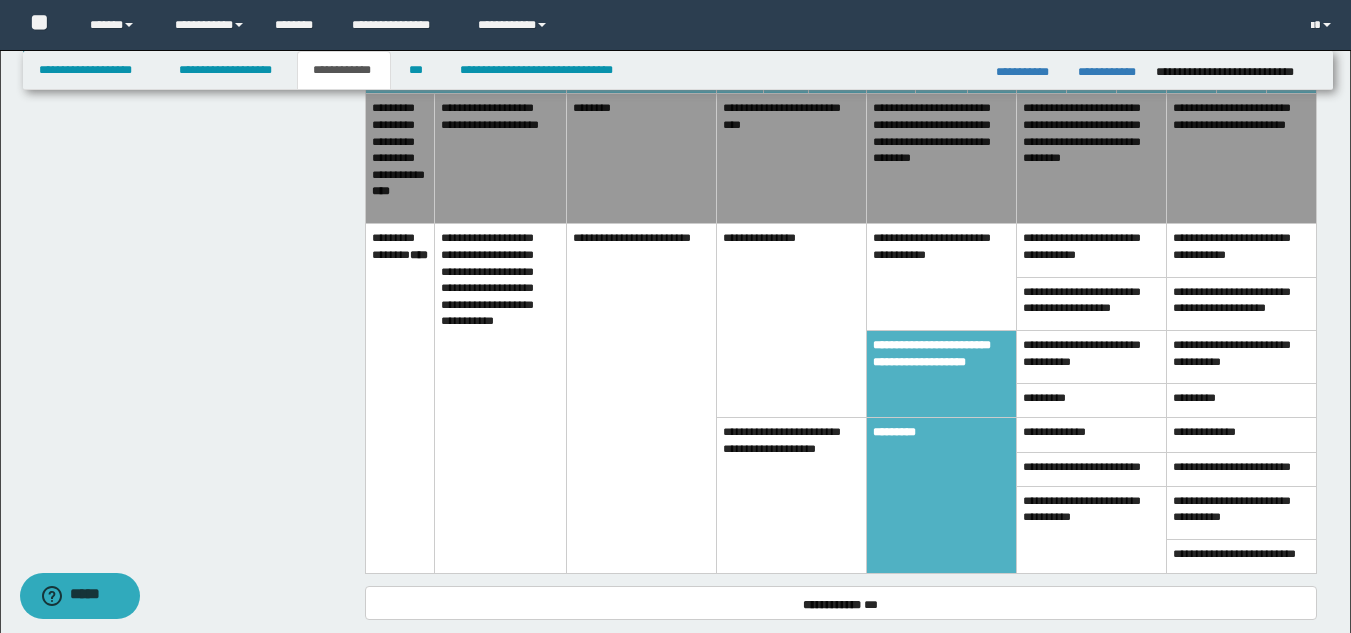 click on "**********" at bounding box center (942, 277) 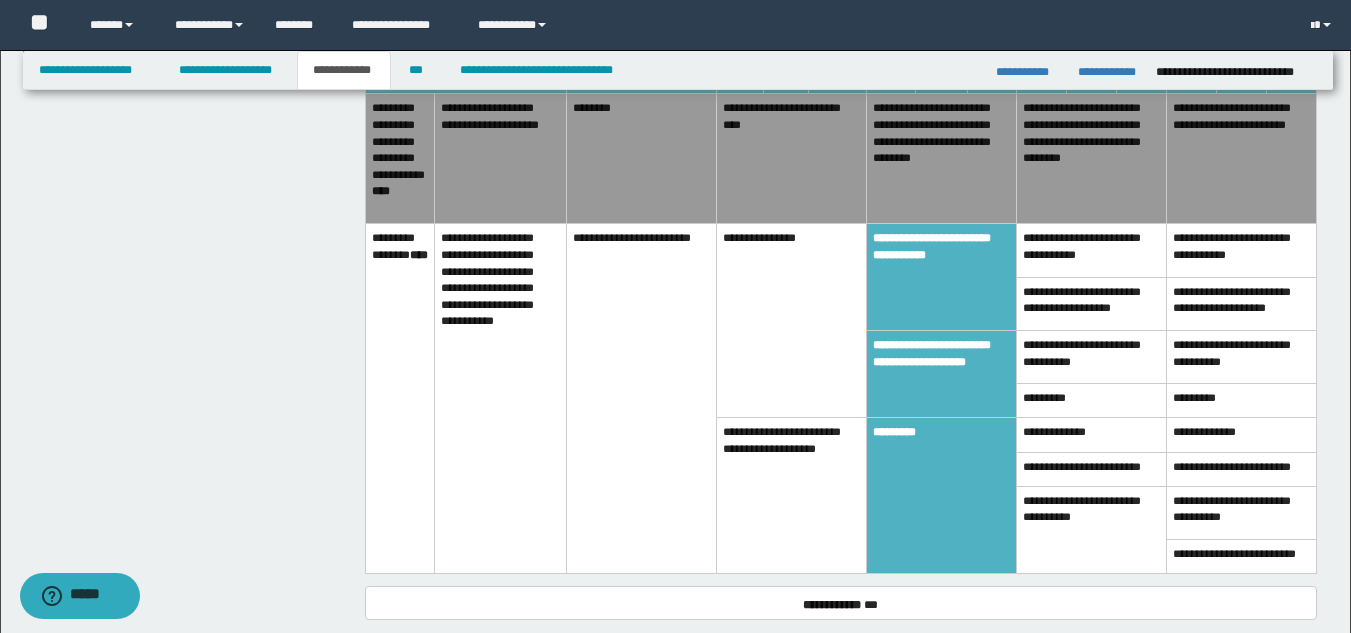 click on "**********" at bounding box center (1241, 159) 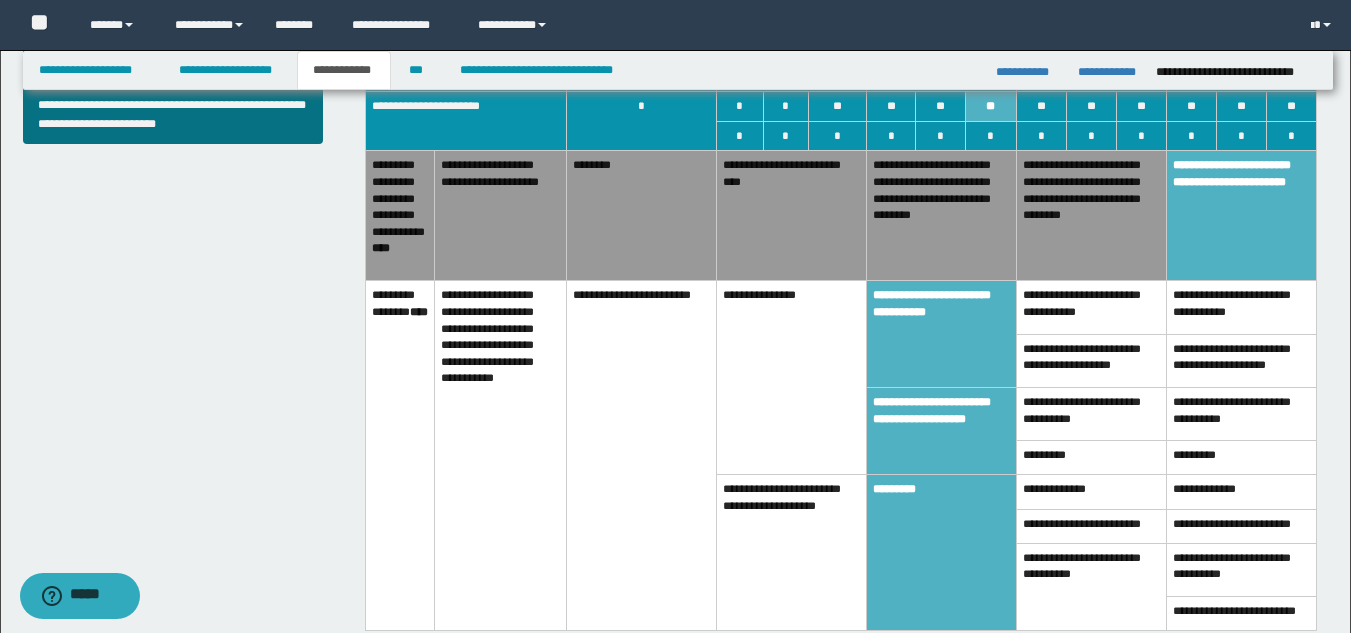 scroll, scrollTop: 906, scrollLeft: 0, axis: vertical 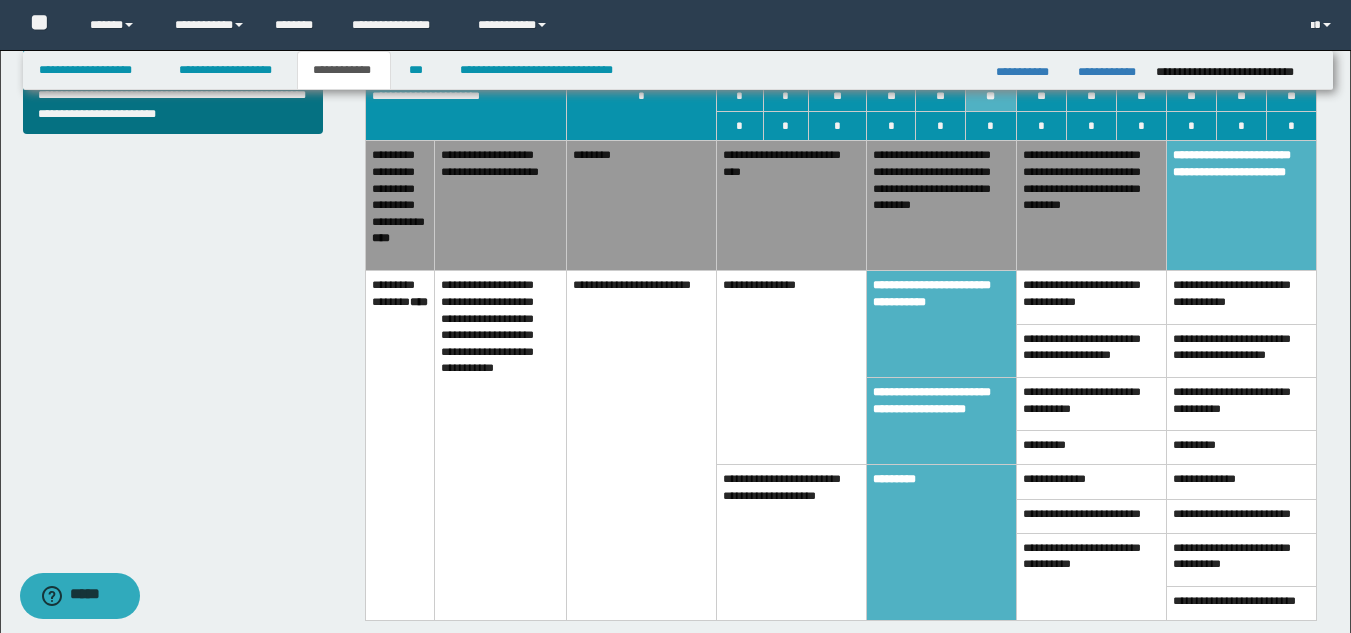click on "**********" at bounding box center (942, 206) 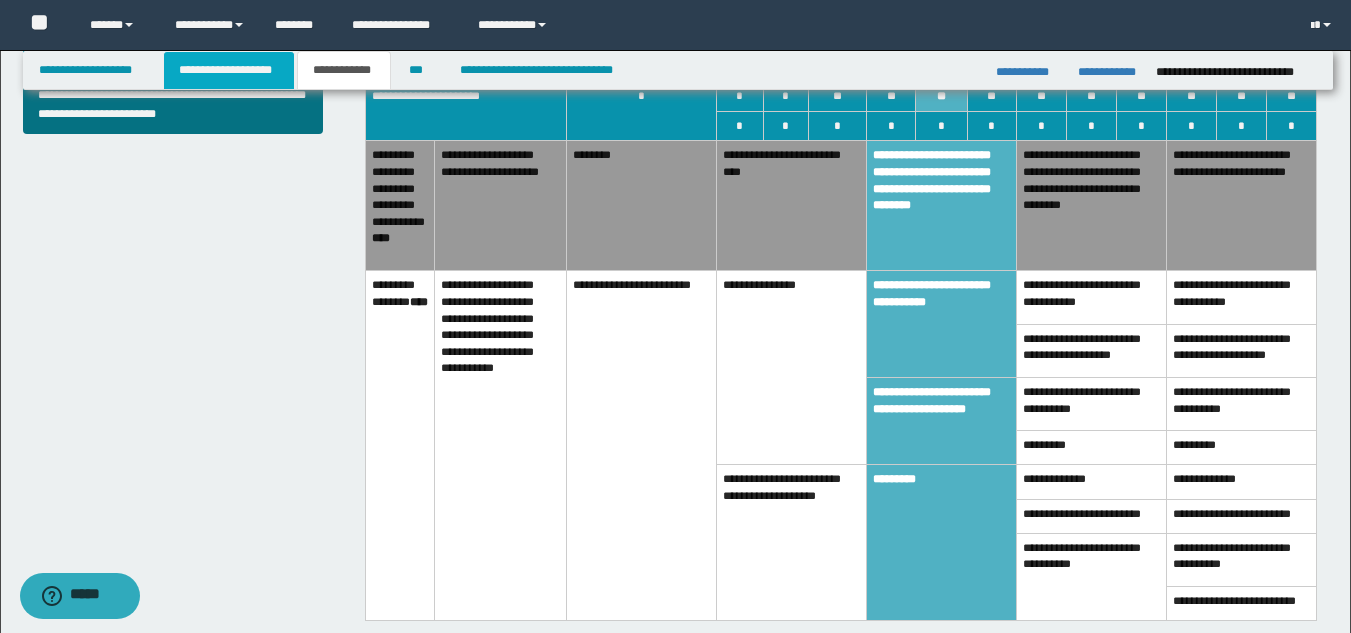 click on "**********" at bounding box center (229, 70) 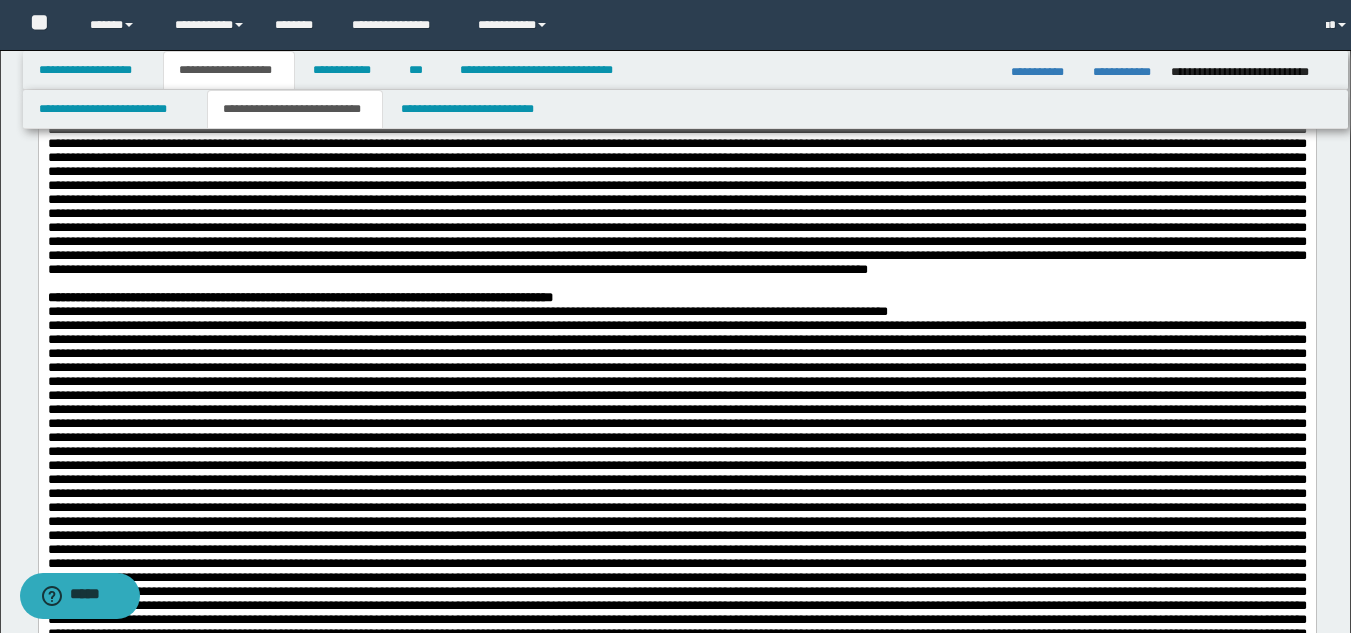 scroll, scrollTop: 937, scrollLeft: 0, axis: vertical 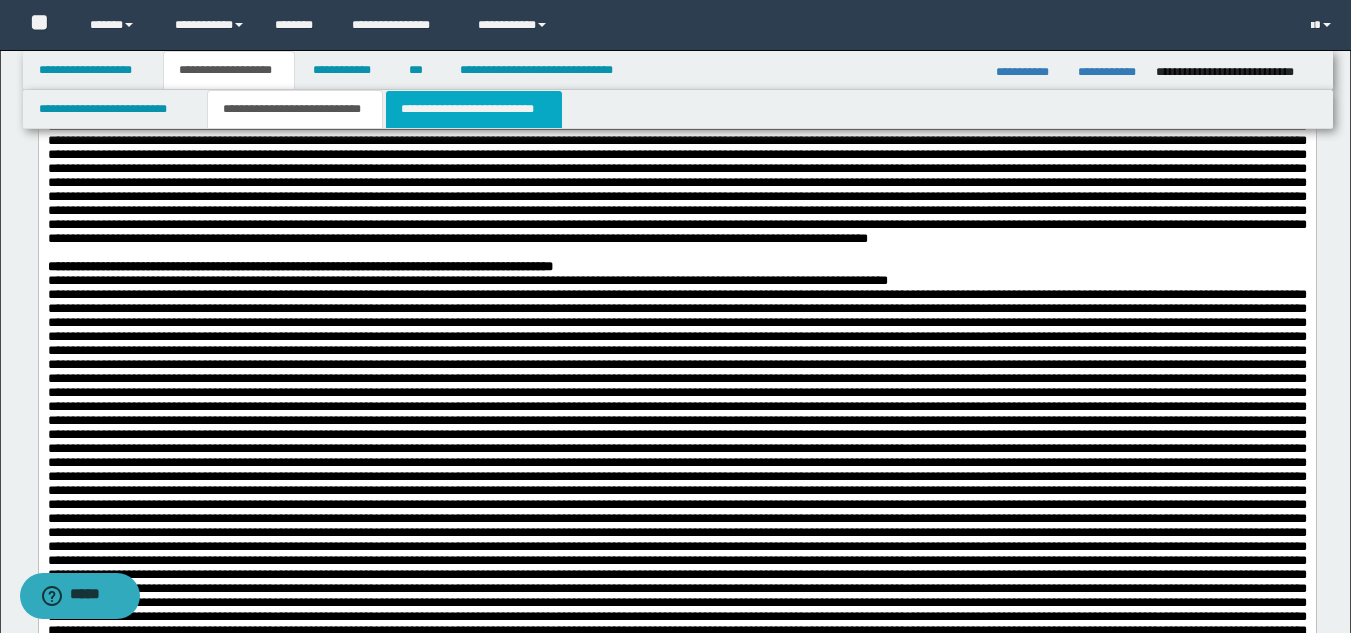 click on "**********" at bounding box center [474, 109] 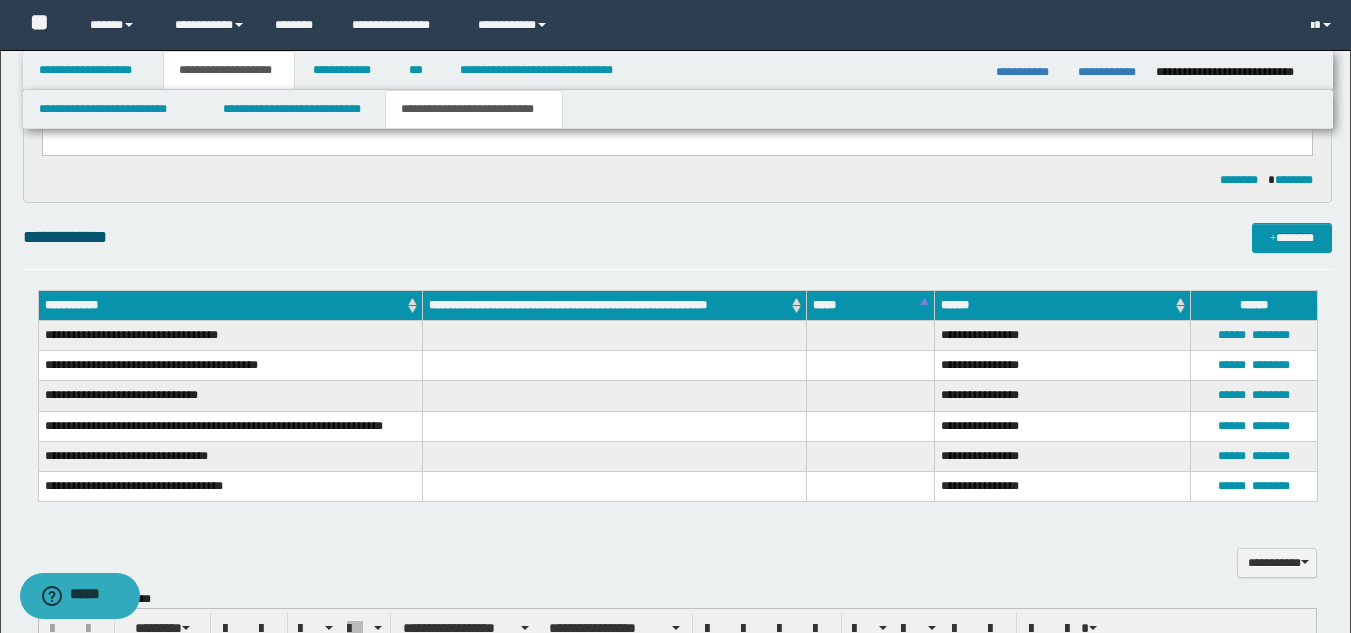 scroll, scrollTop: 1352, scrollLeft: 0, axis: vertical 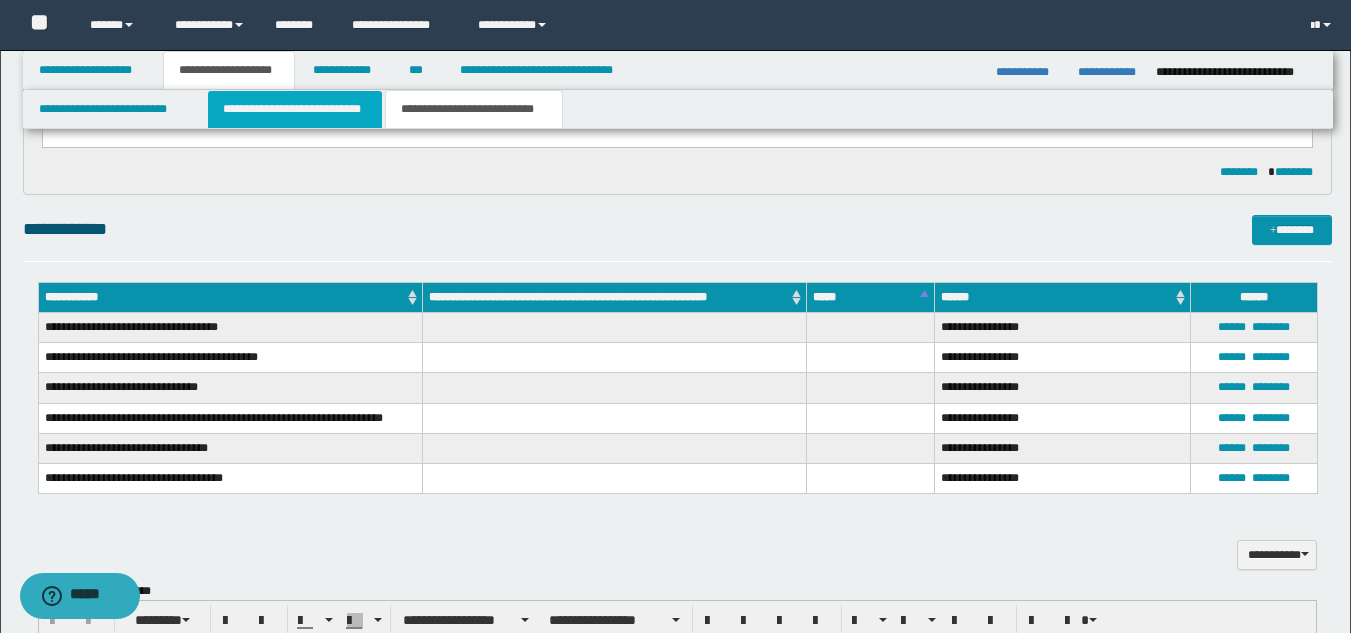 drag, startPoint x: 357, startPoint y: 119, endPoint x: 370, endPoint y: 128, distance: 15.811388 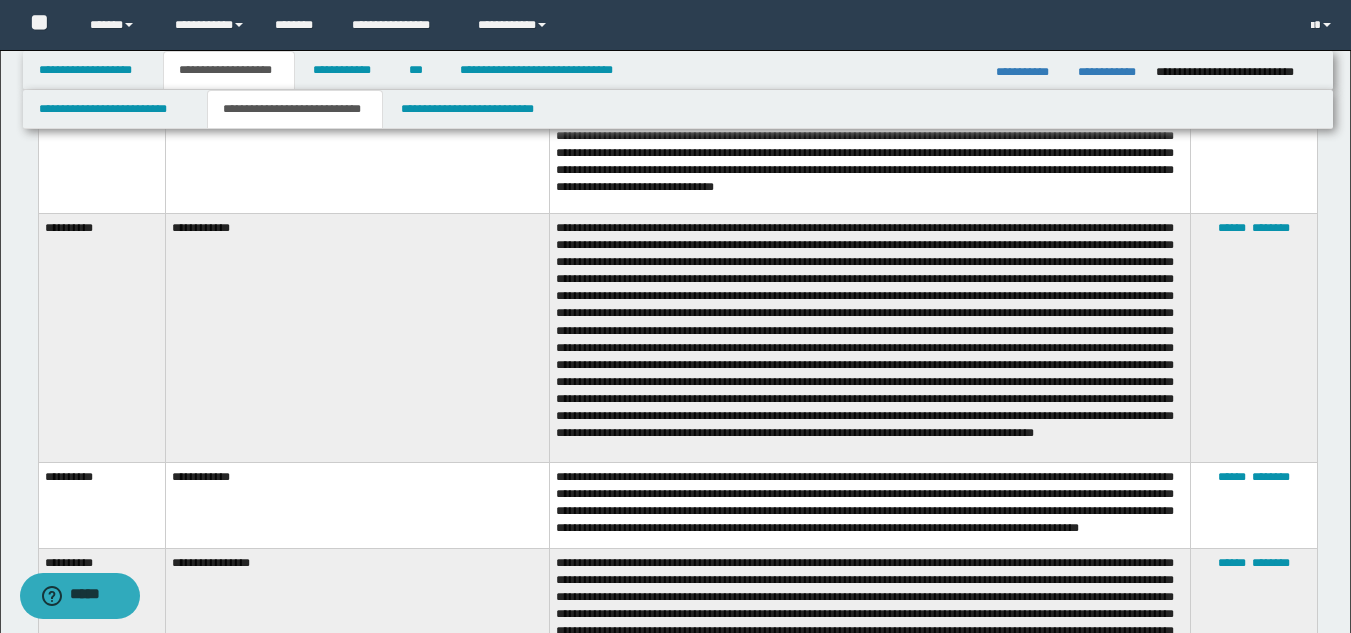 scroll, scrollTop: 6773, scrollLeft: 0, axis: vertical 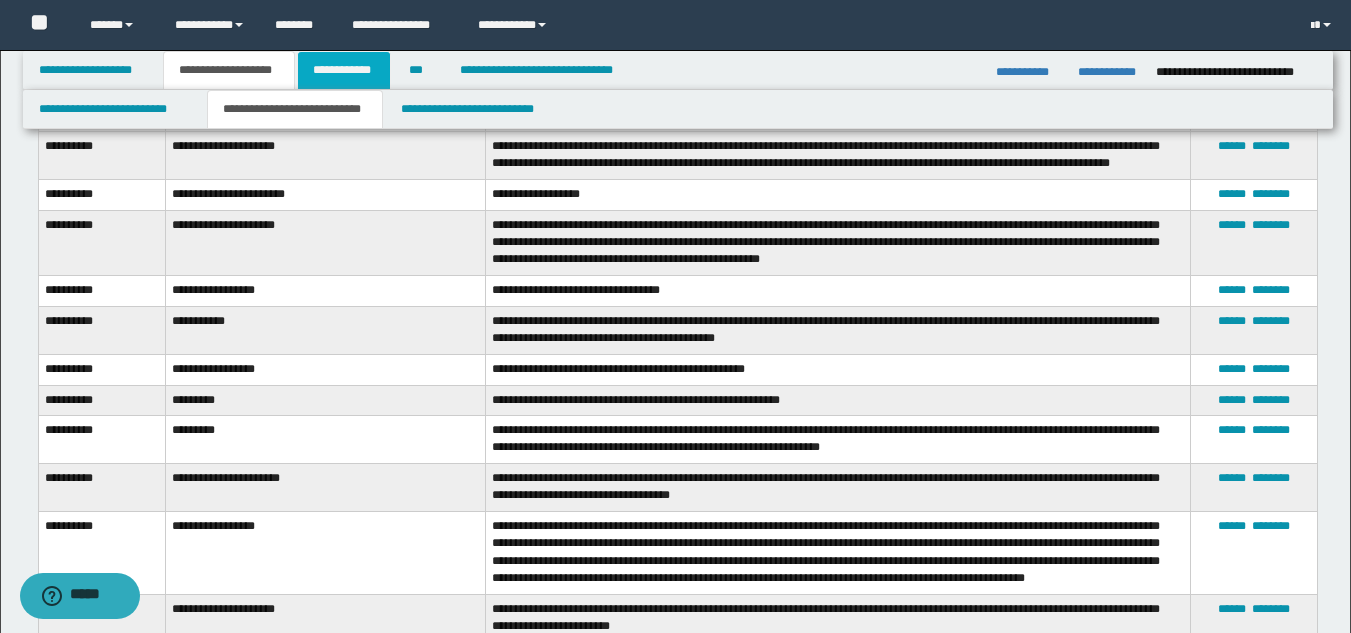 click on "**********" at bounding box center [344, 70] 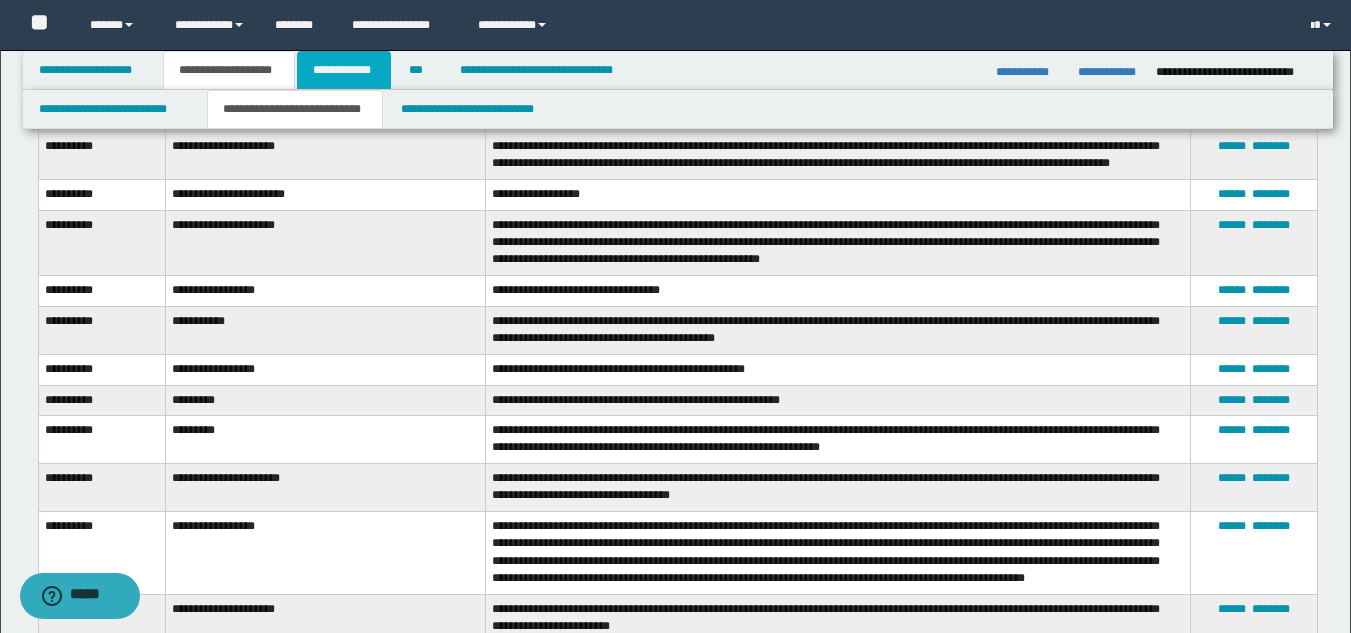 scroll, scrollTop: 1525, scrollLeft: 0, axis: vertical 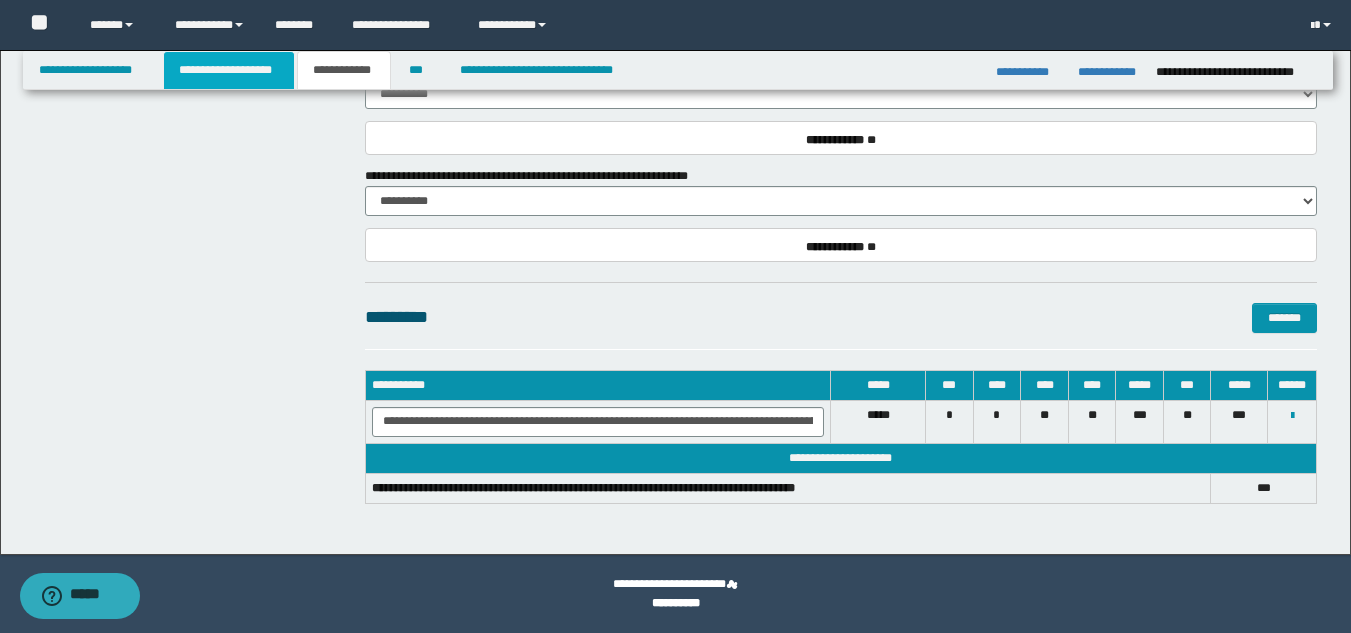 click on "**********" at bounding box center [229, 70] 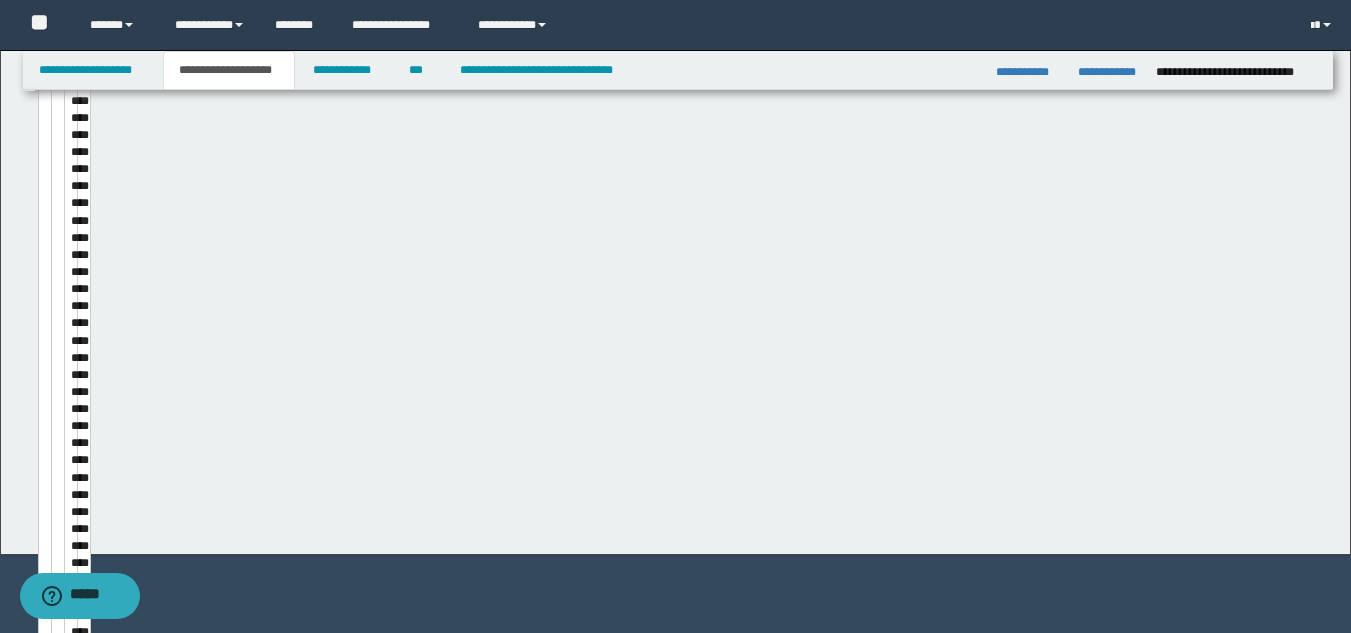 scroll, scrollTop: 1556, scrollLeft: 0, axis: vertical 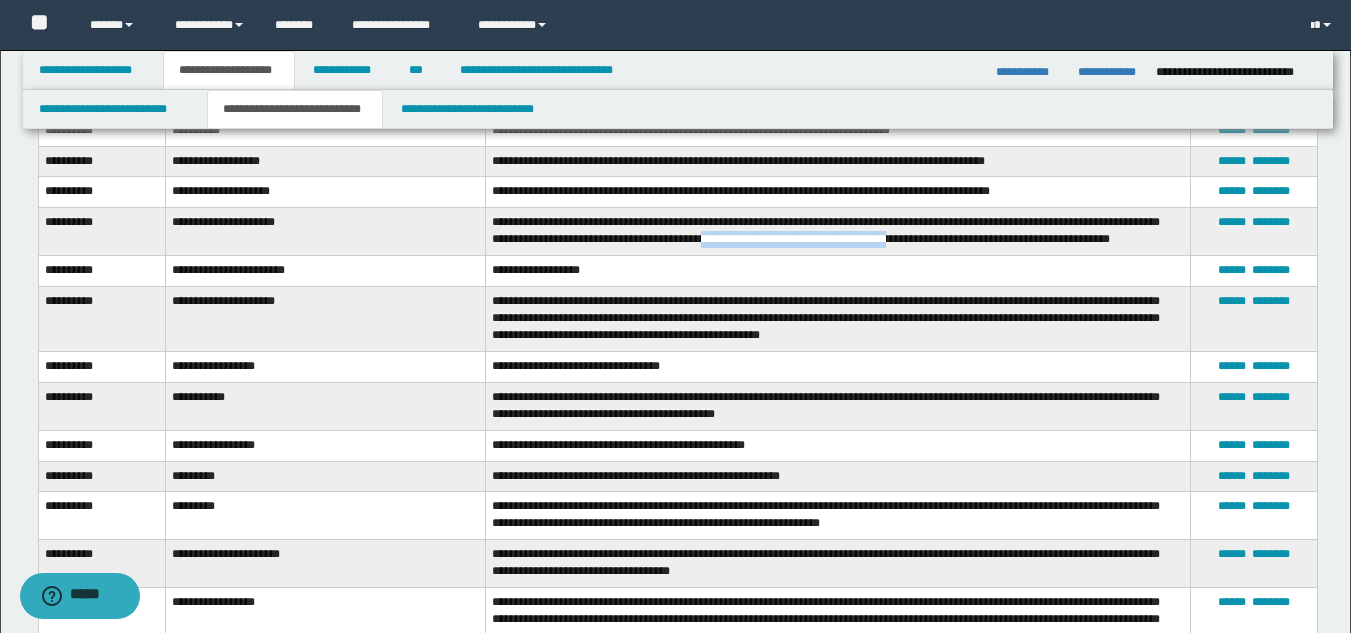 drag, startPoint x: 741, startPoint y: 233, endPoint x: 934, endPoint y: 240, distance: 193.1269 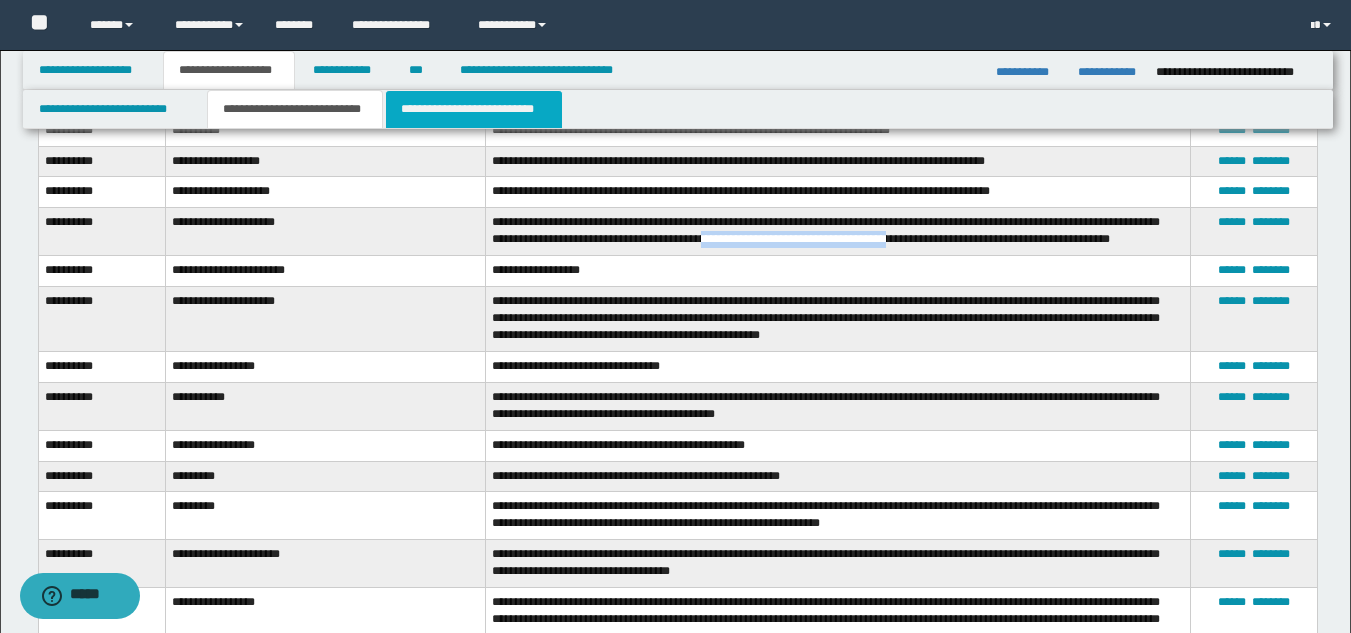 click on "**********" at bounding box center [474, 109] 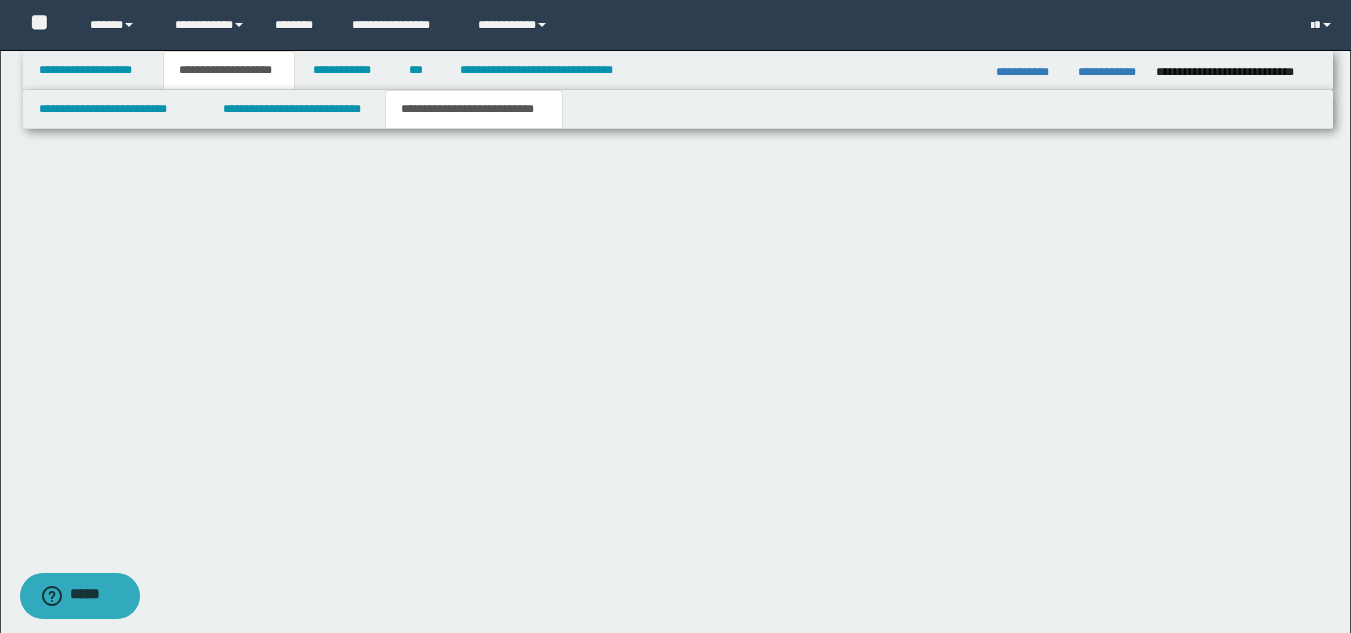 scroll, scrollTop: 2000, scrollLeft: 0, axis: vertical 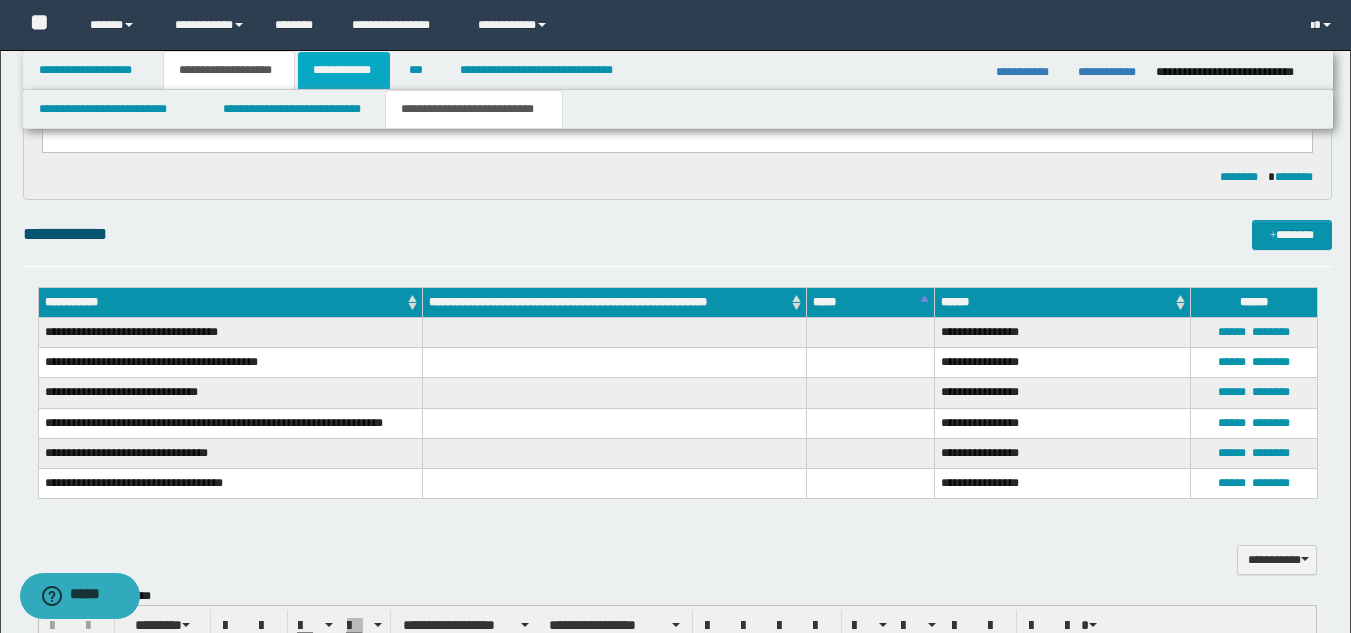 click on "**********" at bounding box center (344, 70) 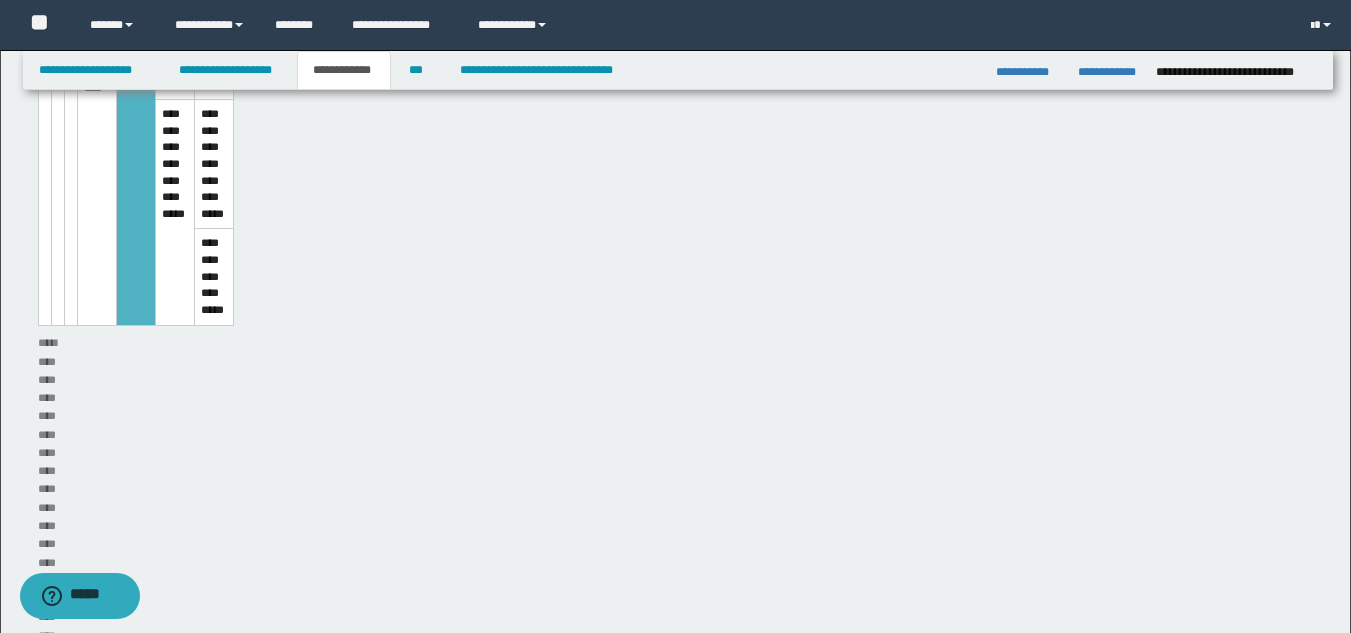 scroll, scrollTop: 1316, scrollLeft: 0, axis: vertical 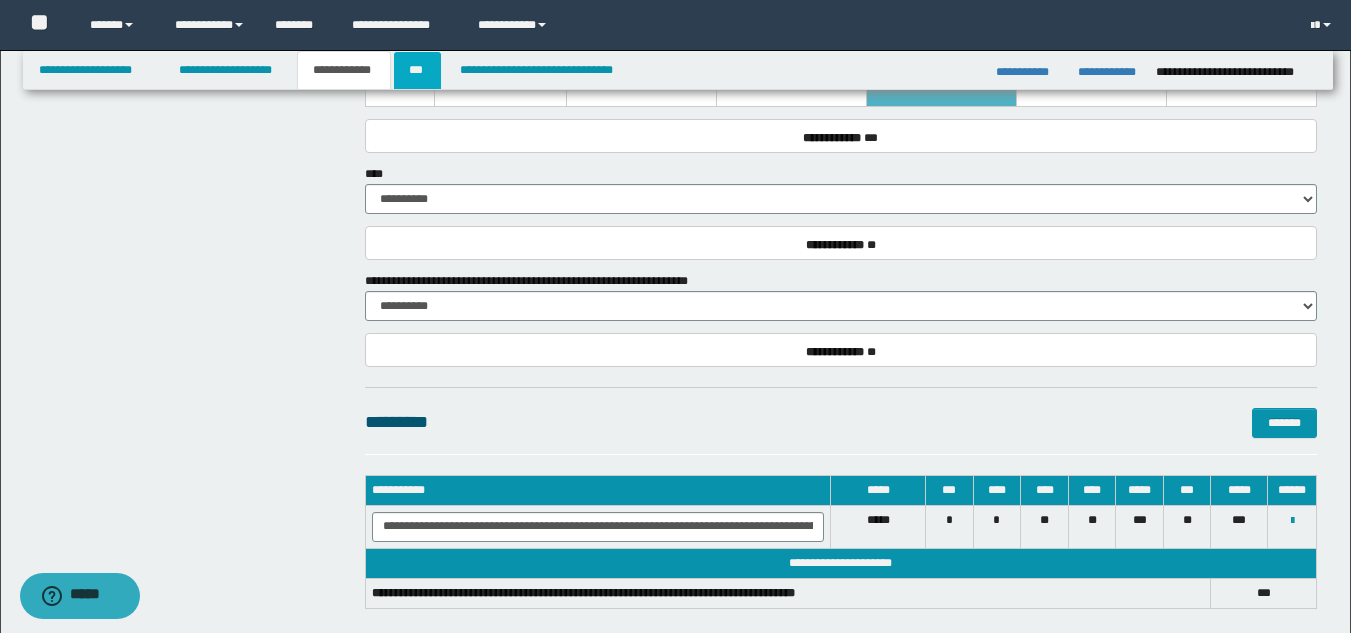 click on "***" at bounding box center (417, 70) 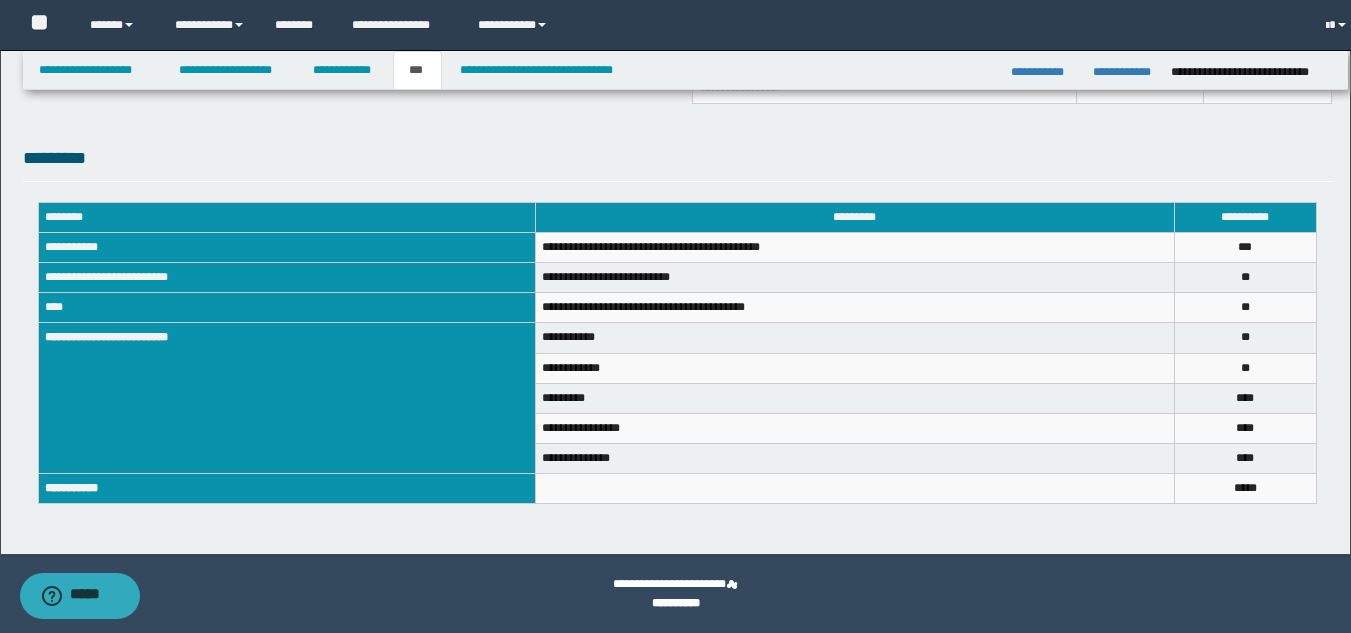 scroll, scrollTop: 655, scrollLeft: 0, axis: vertical 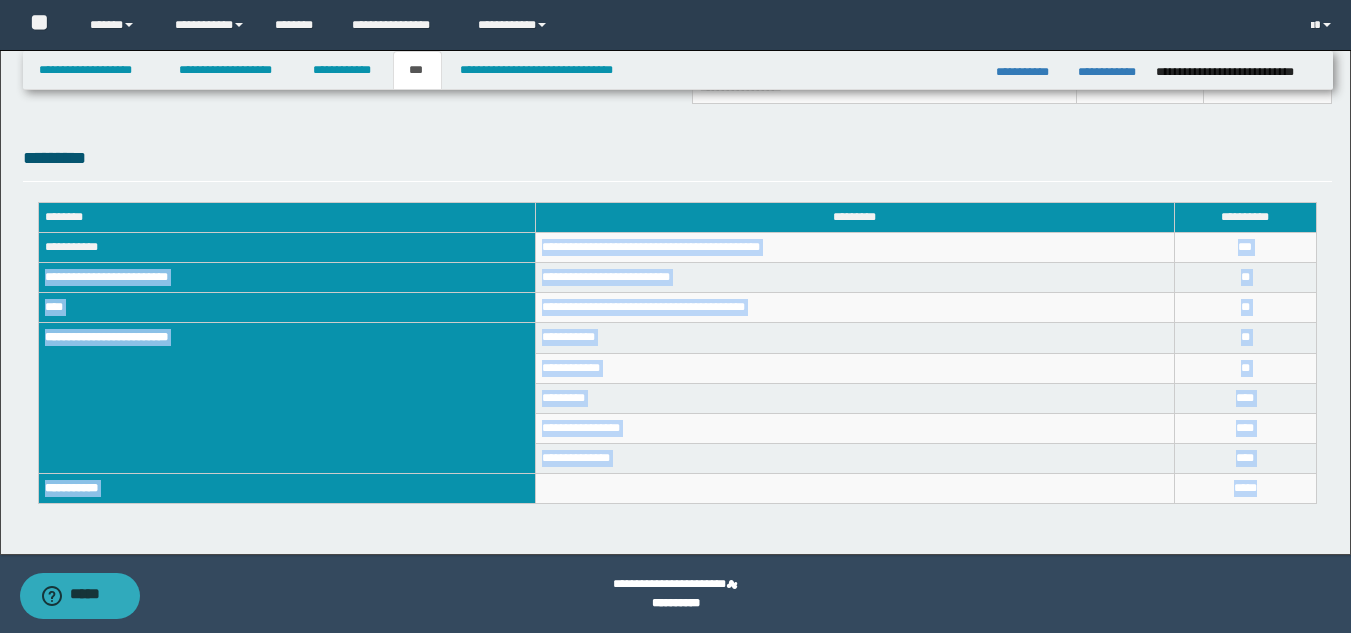 drag, startPoint x: 543, startPoint y: 245, endPoint x: 1271, endPoint y: 483, distance: 765.91644 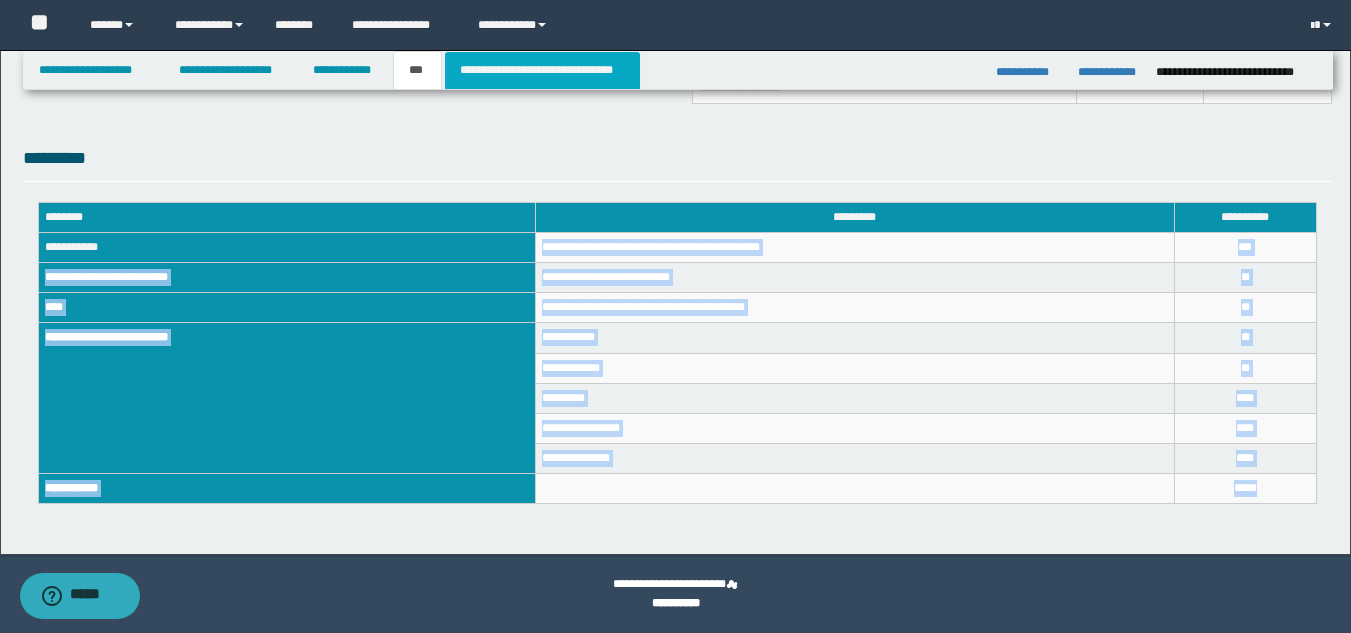 click on "**********" at bounding box center (542, 70) 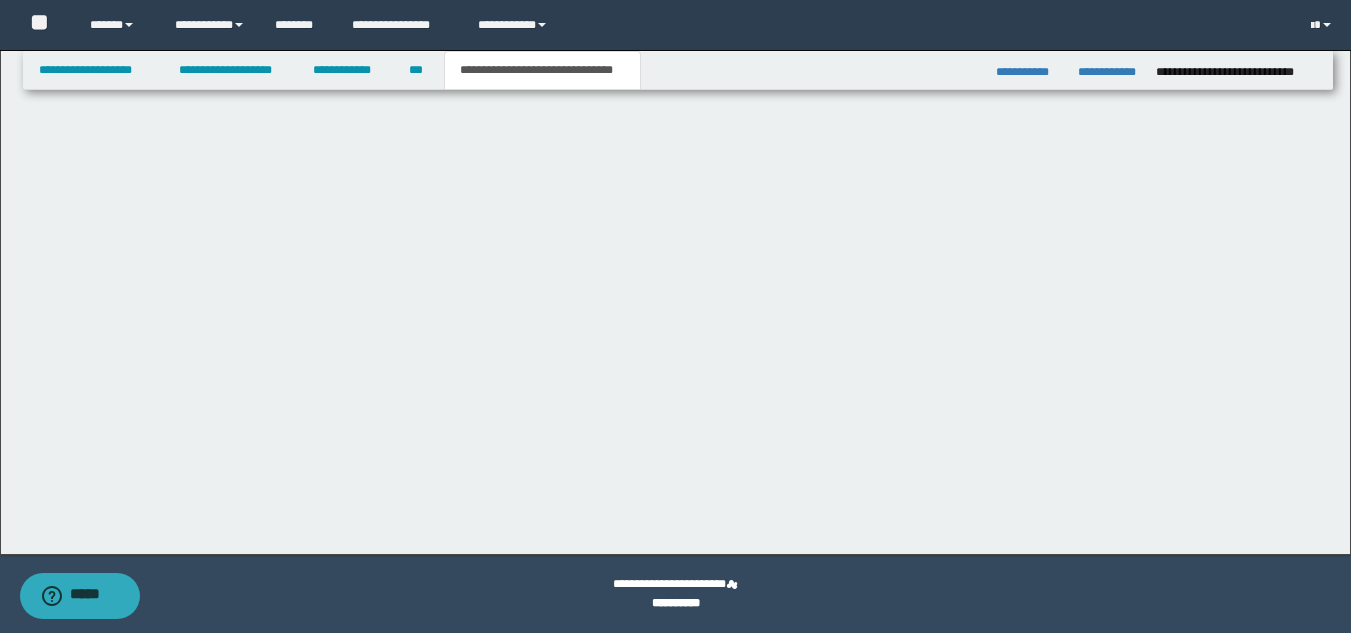 scroll, scrollTop: 0, scrollLeft: 0, axis: both 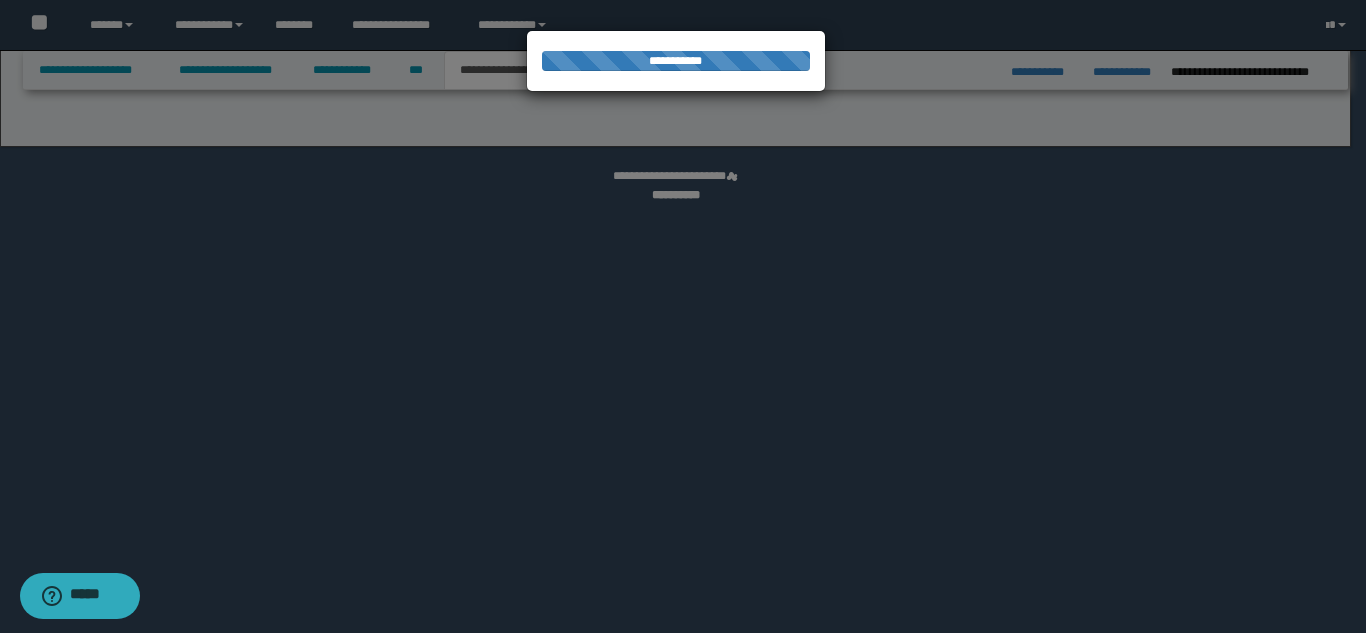 select on "*" 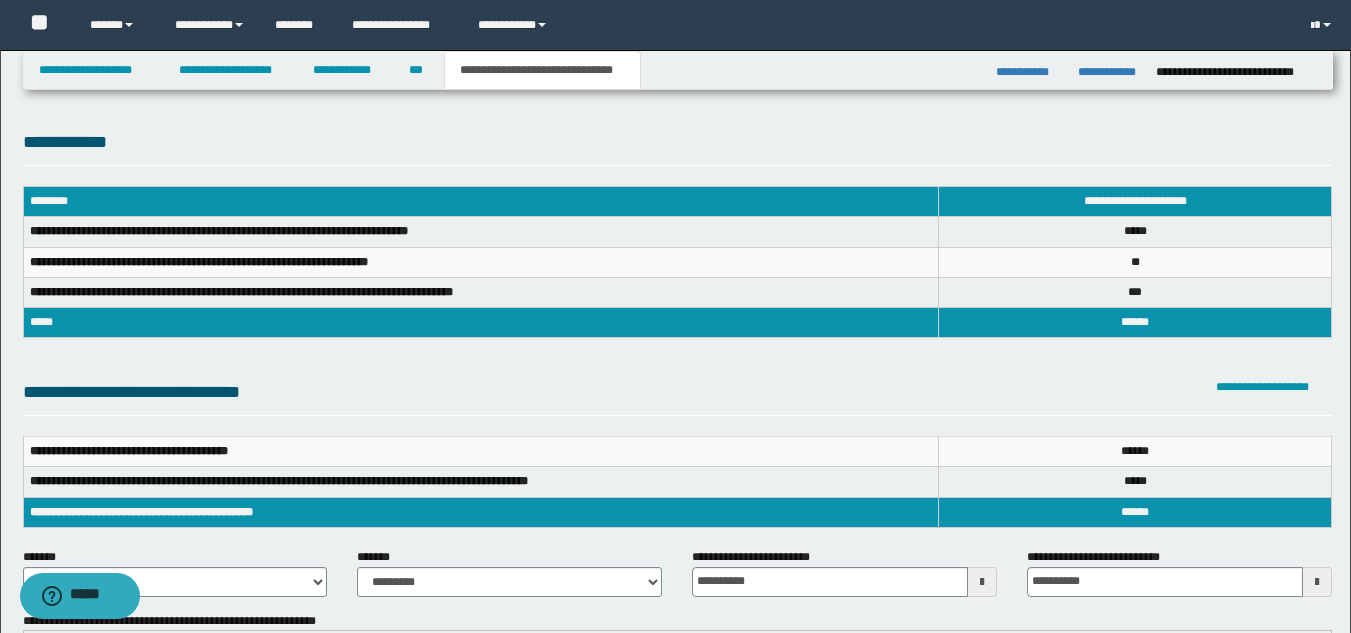scroll, scrollTop: 0, scrollLeft: 0, axis: both 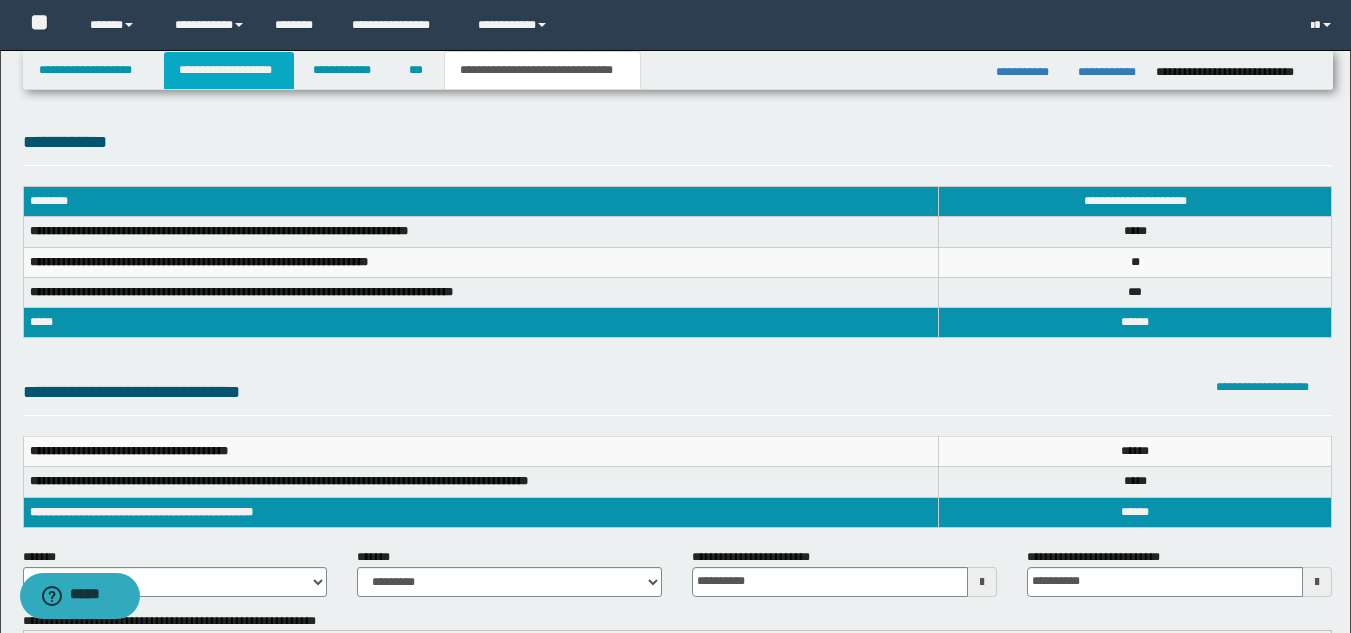 click on "**********" at bounding box center [229, 70] 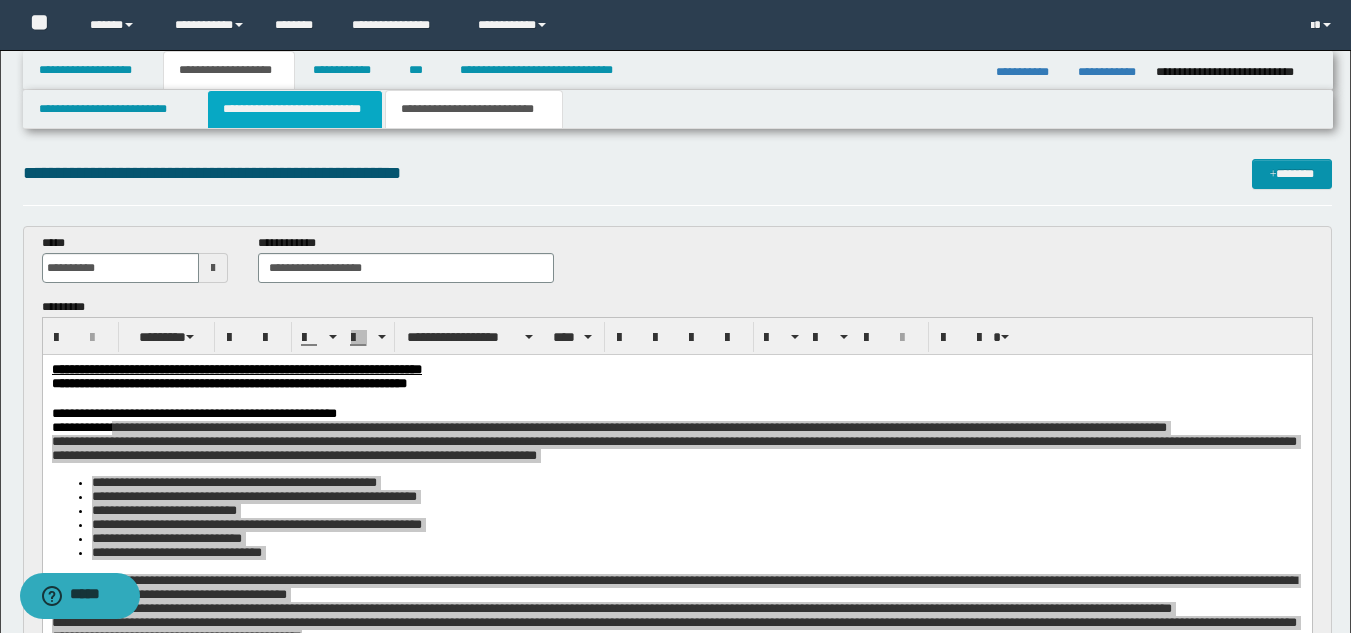 click on "**********" at bounding box center (295, 109) 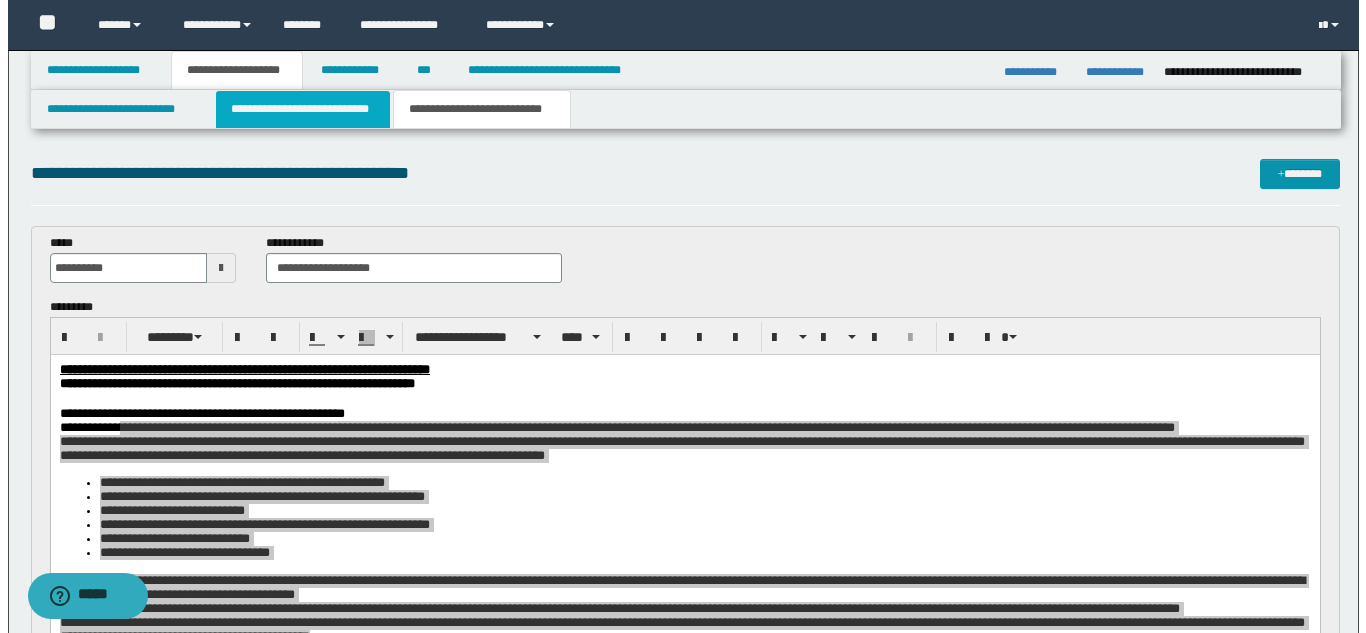 type 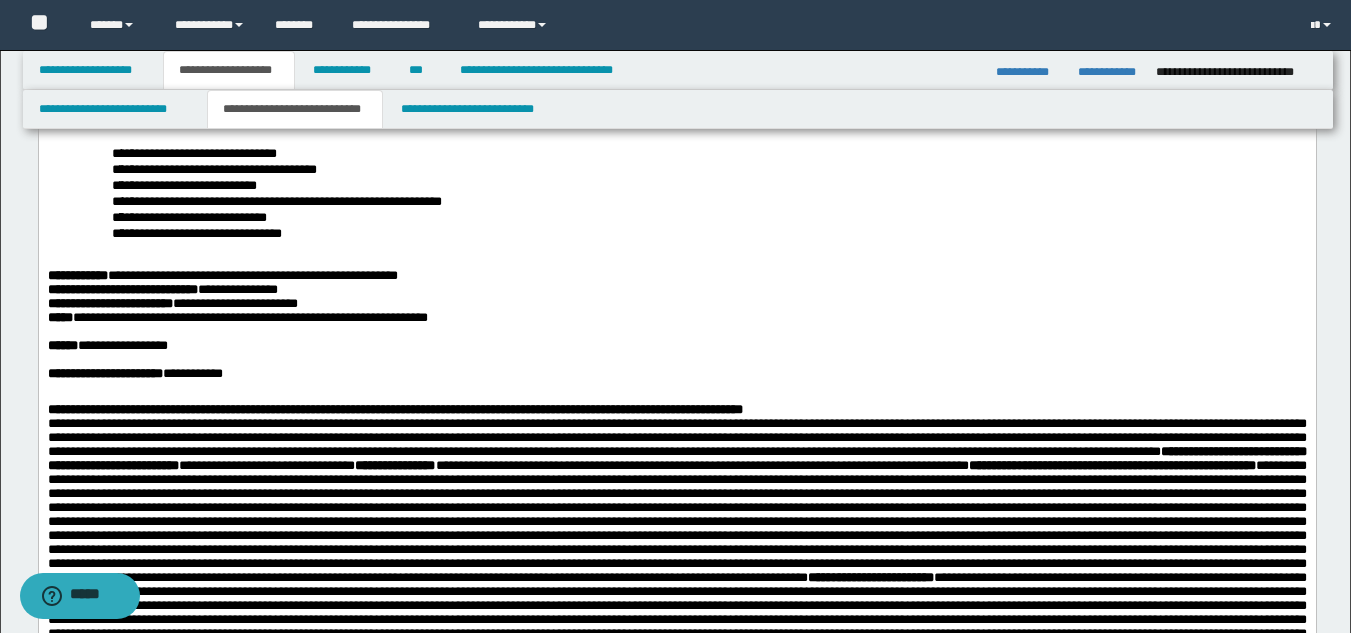 scroll, scrollTop: 493, scrollLeft: 0, axis: vertical 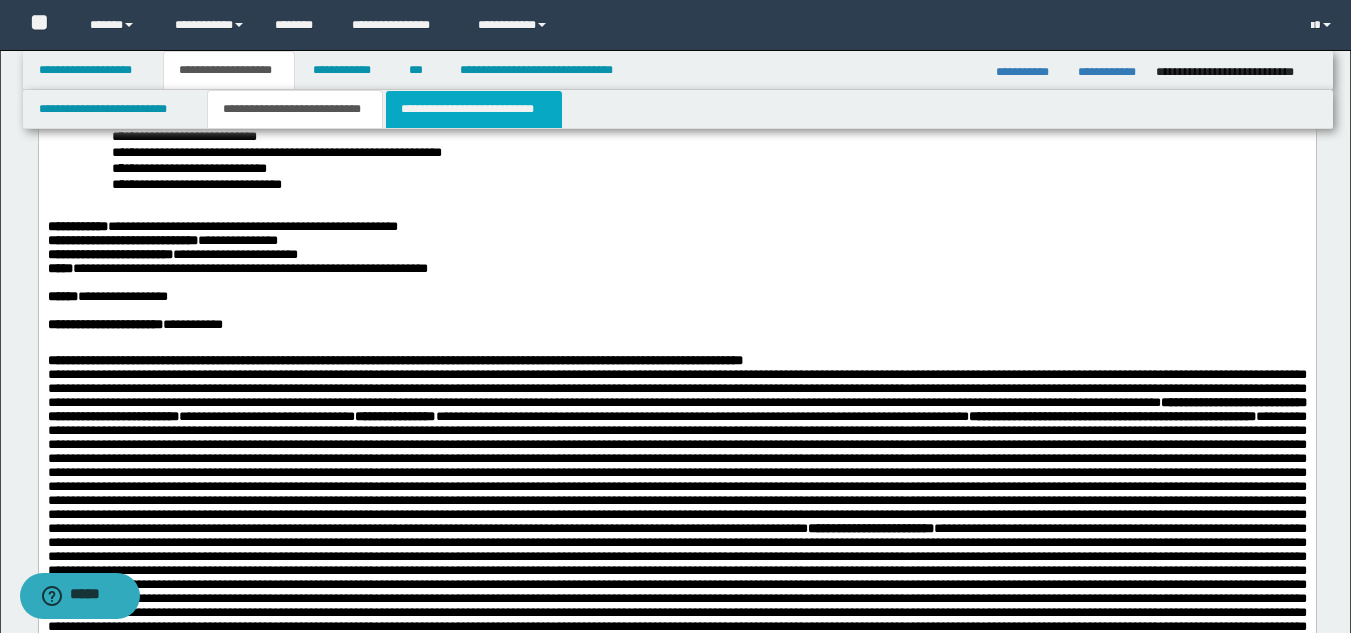 click on "**********" at bounding box center (474, 109) 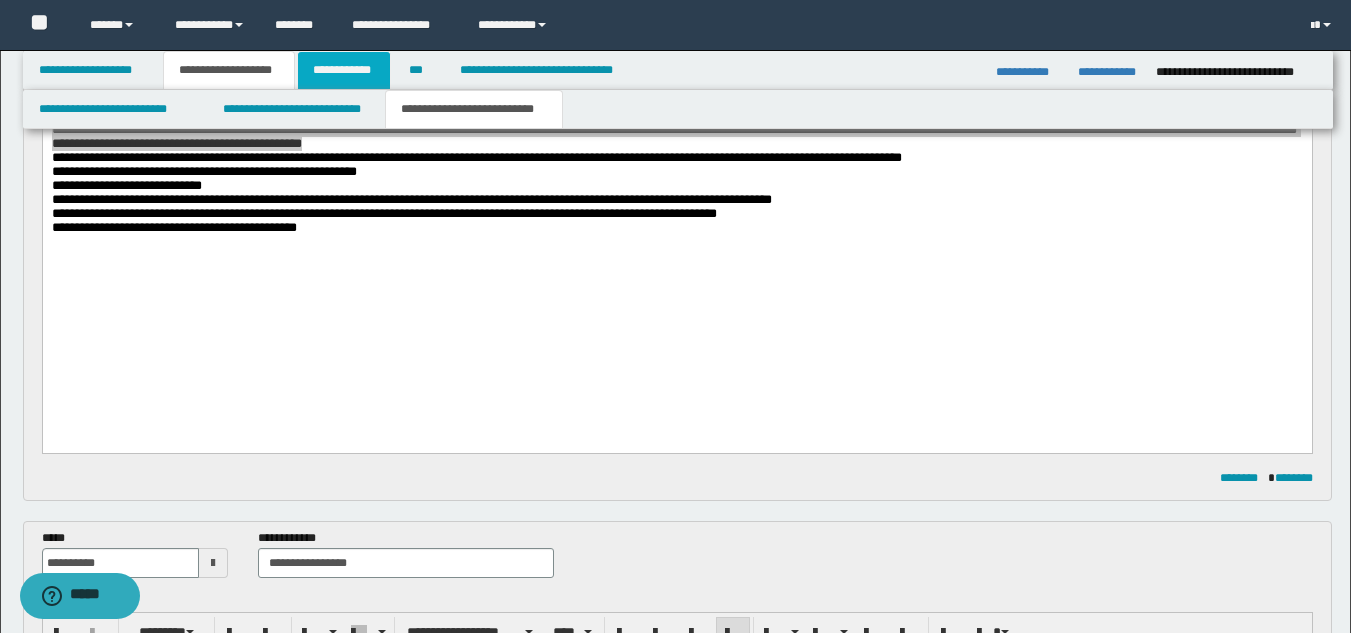 click on "**********" at bounding box center [344, 70] 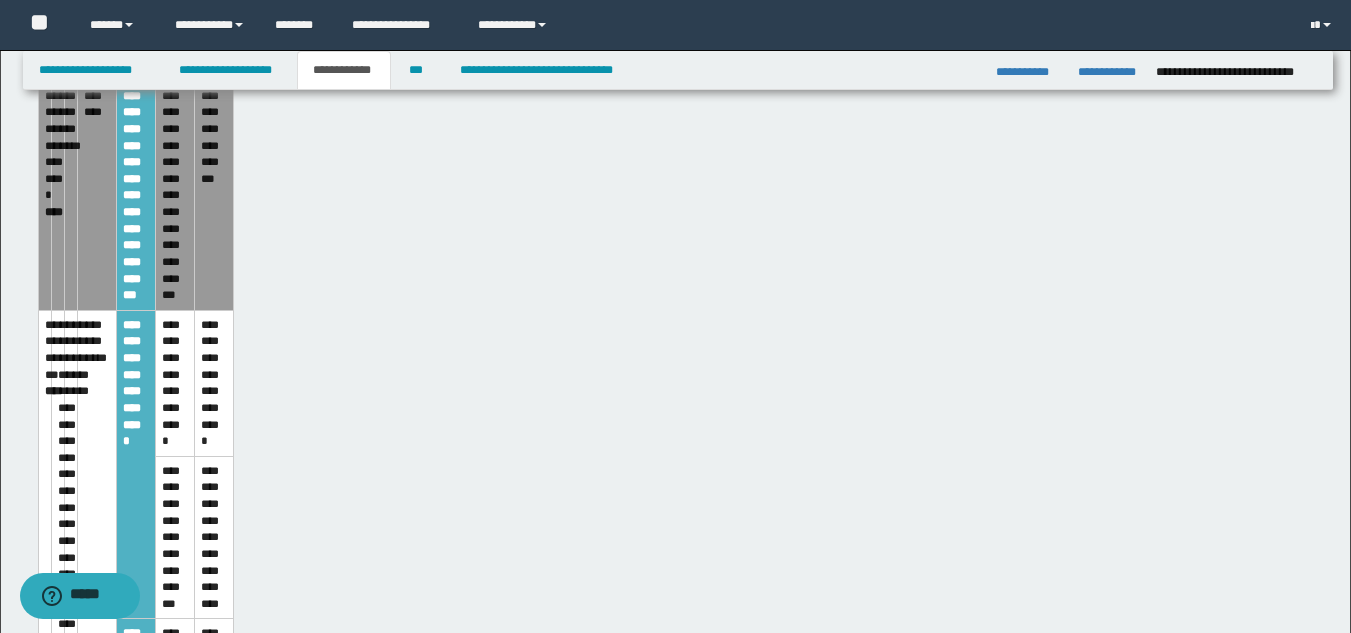 scroll, scrollTop: 462, scrollLeft: 0, axis: vertical 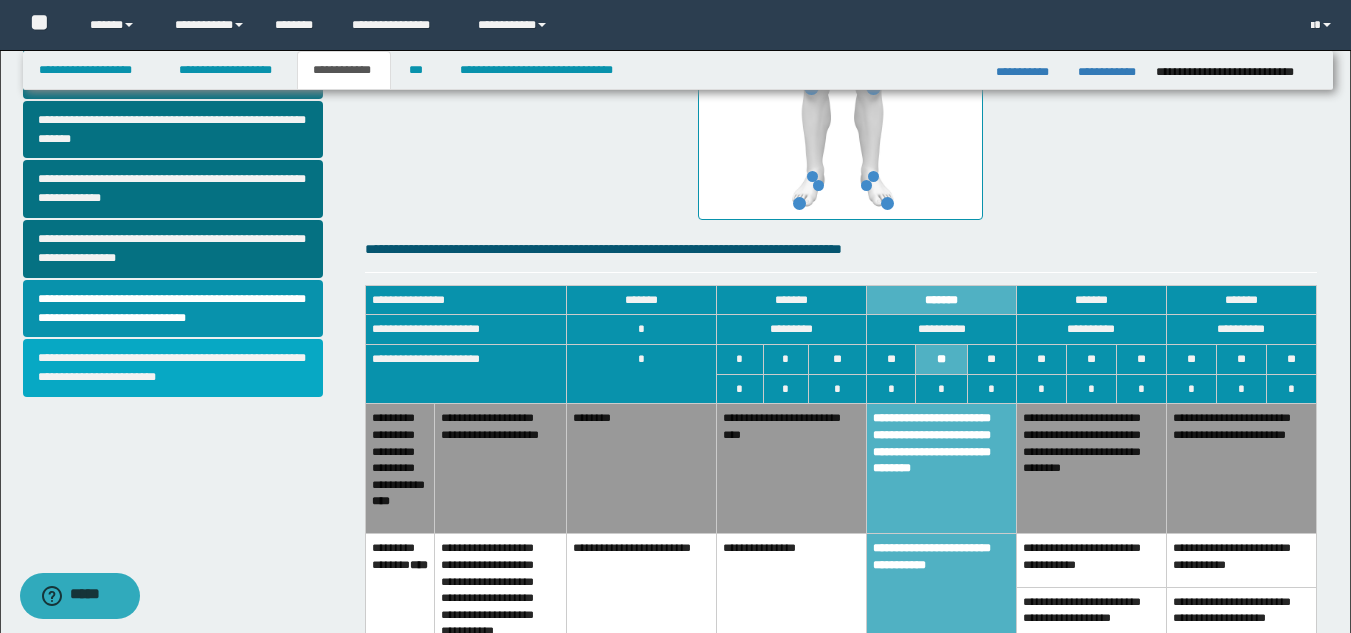 click on "**********" at bounding box center (173, 368) 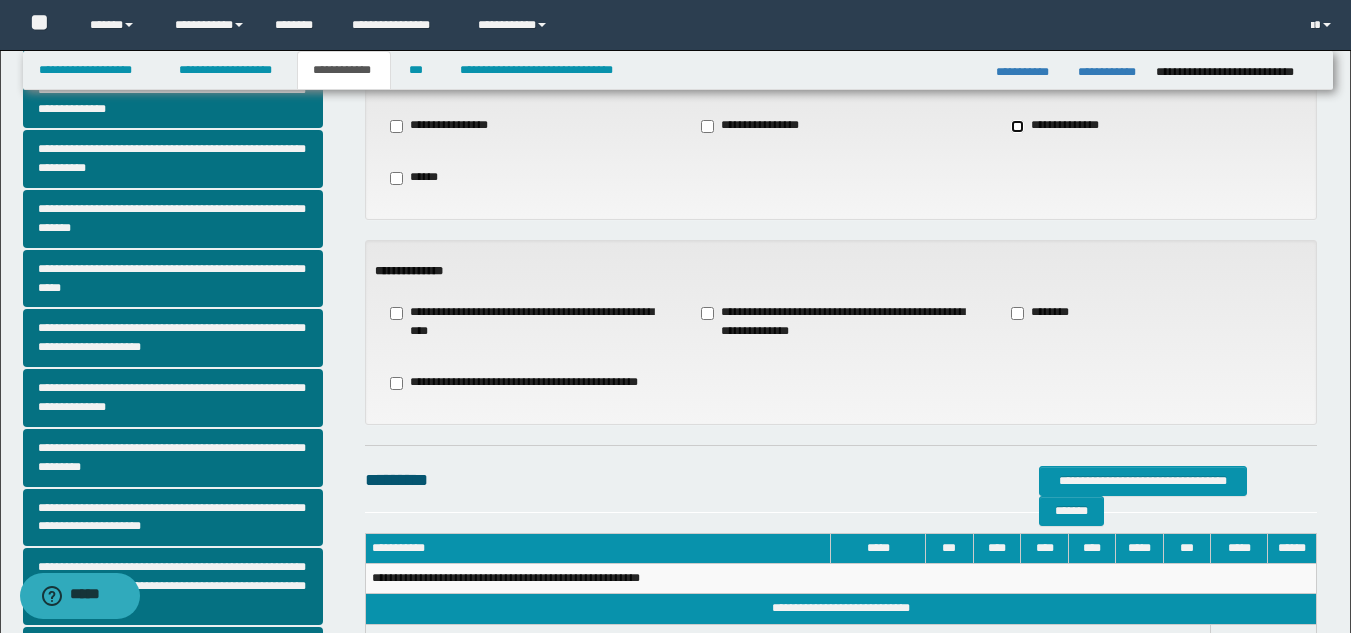 scroll, scrollTop: 125, scrollLeft: 0, axis: vertical 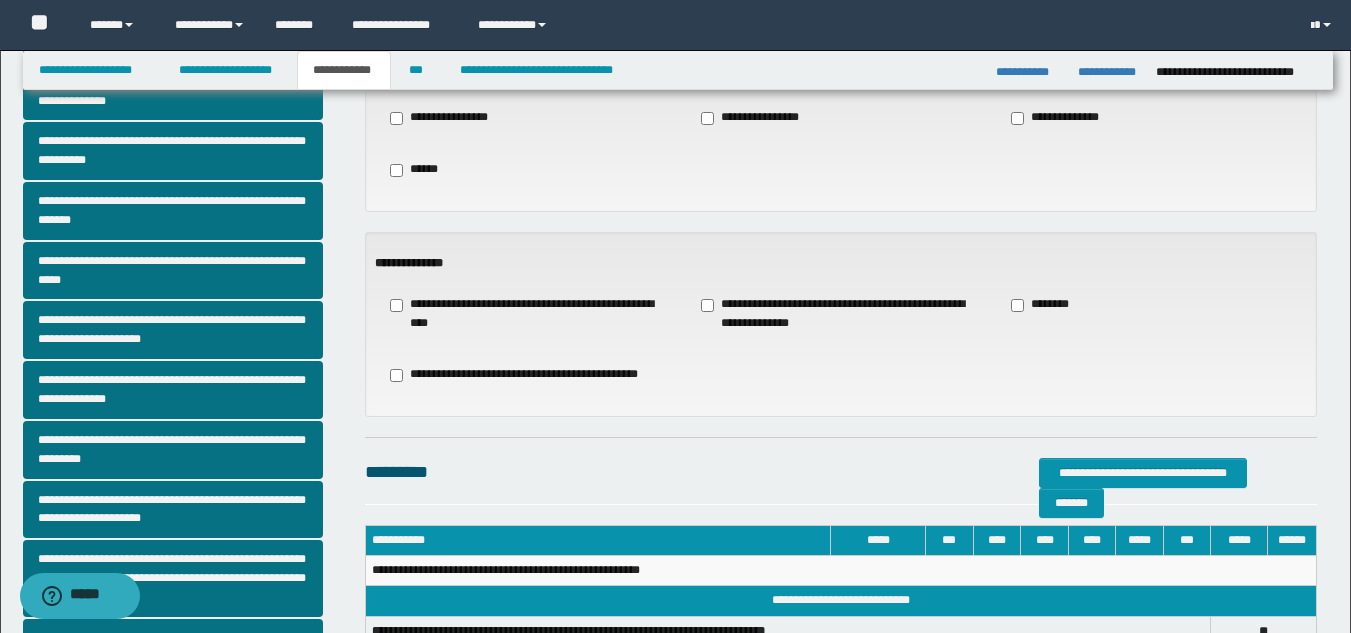 drag, startPoint x: 786, startPoint y: 315, endPoint x: 1082, endPoint y: 324, distance: 296.13678 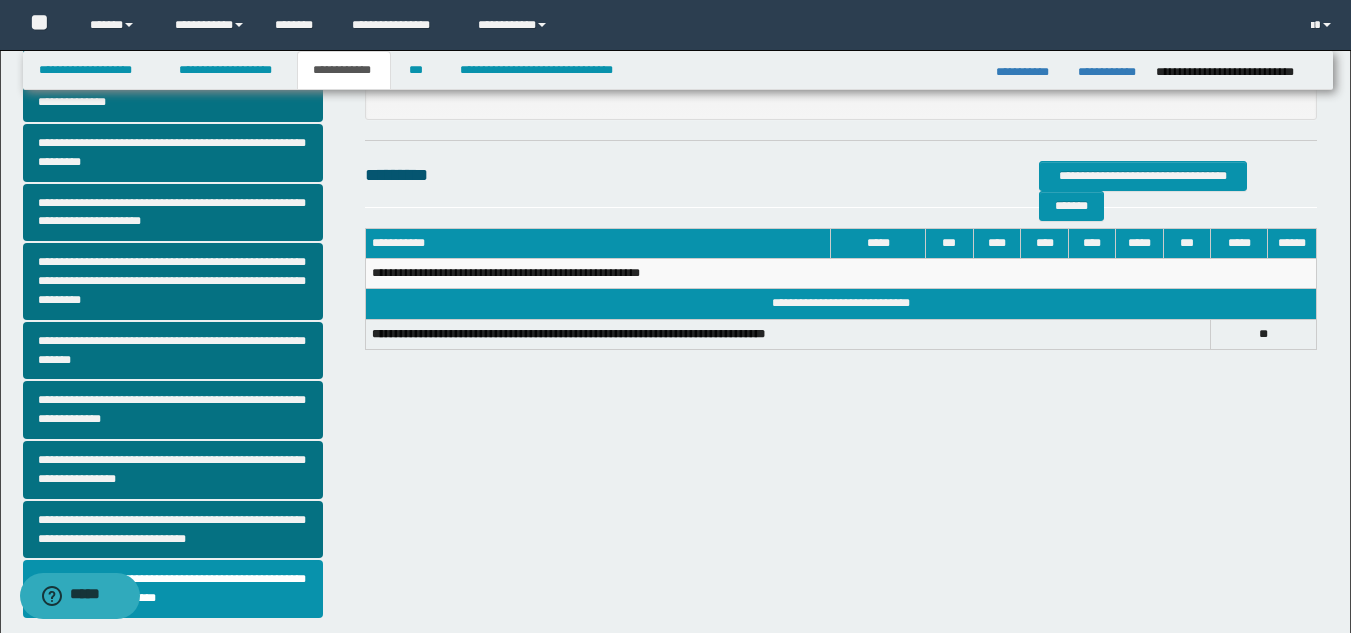 scroll, scrollTop: 389, scrollLeft: 0, axis: vertical 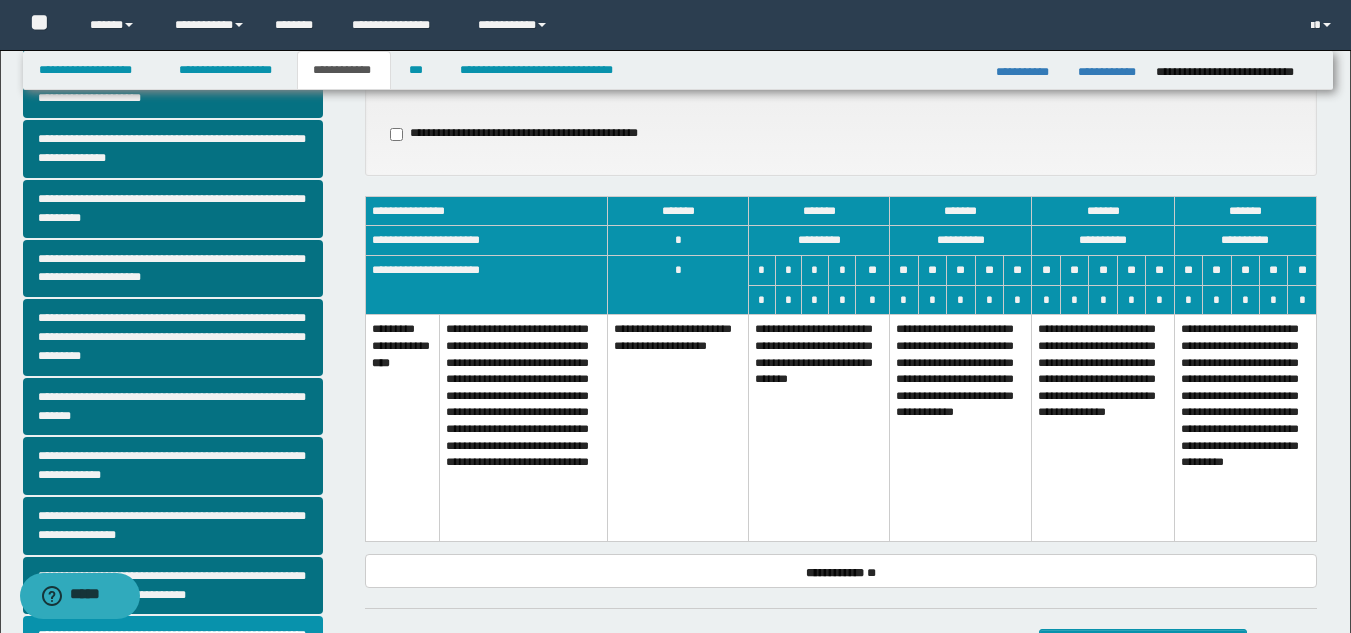 click on "**********" at bounding box center (961, 428) 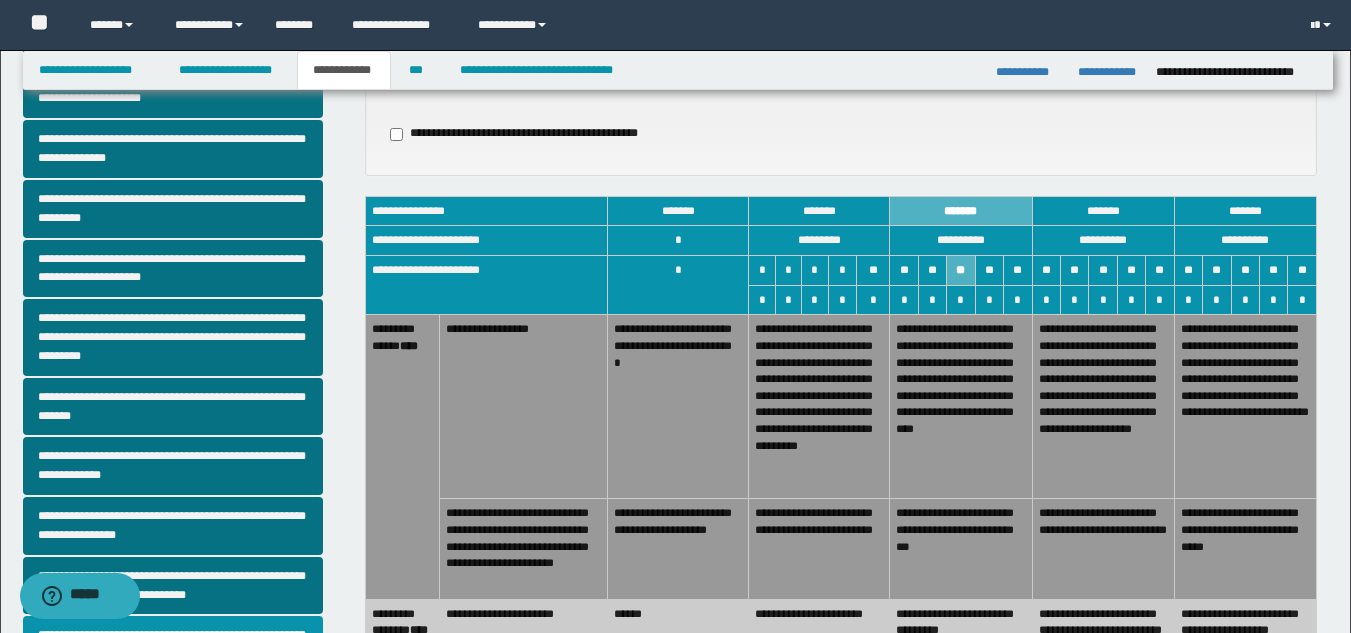click on "**********" at bounding box center (1103, 549) 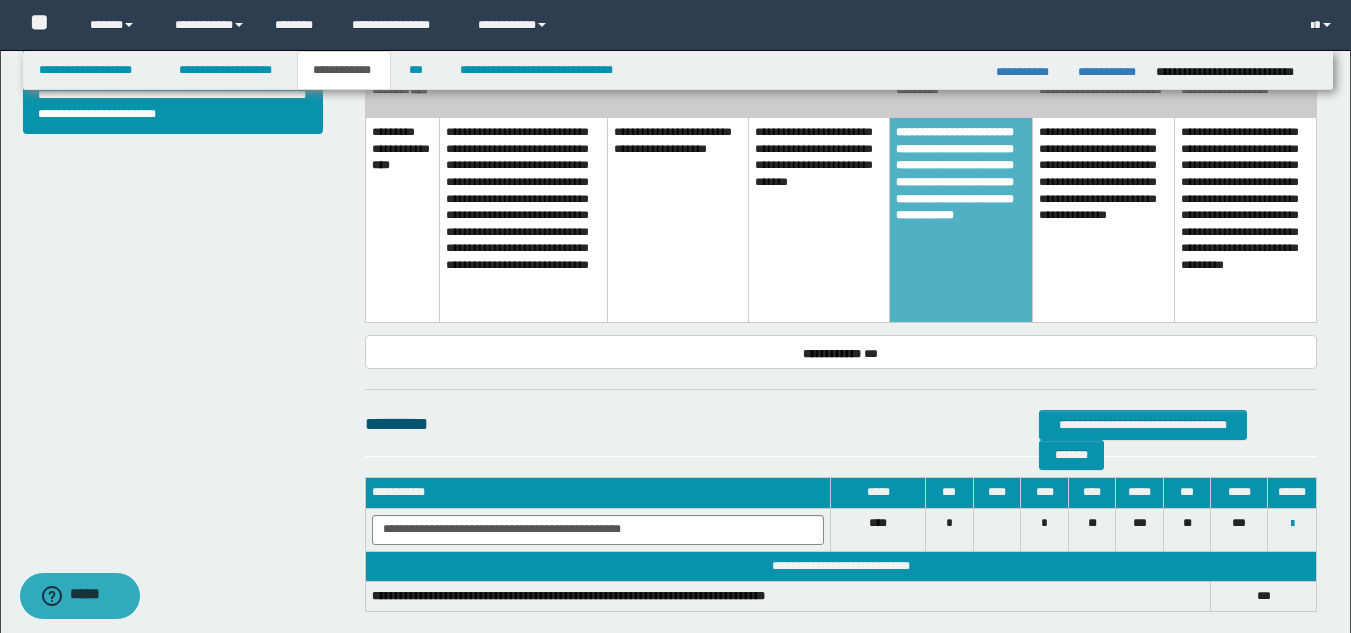 scroll, scrollTop: 956, scrollLeft: 0, axis: vertical 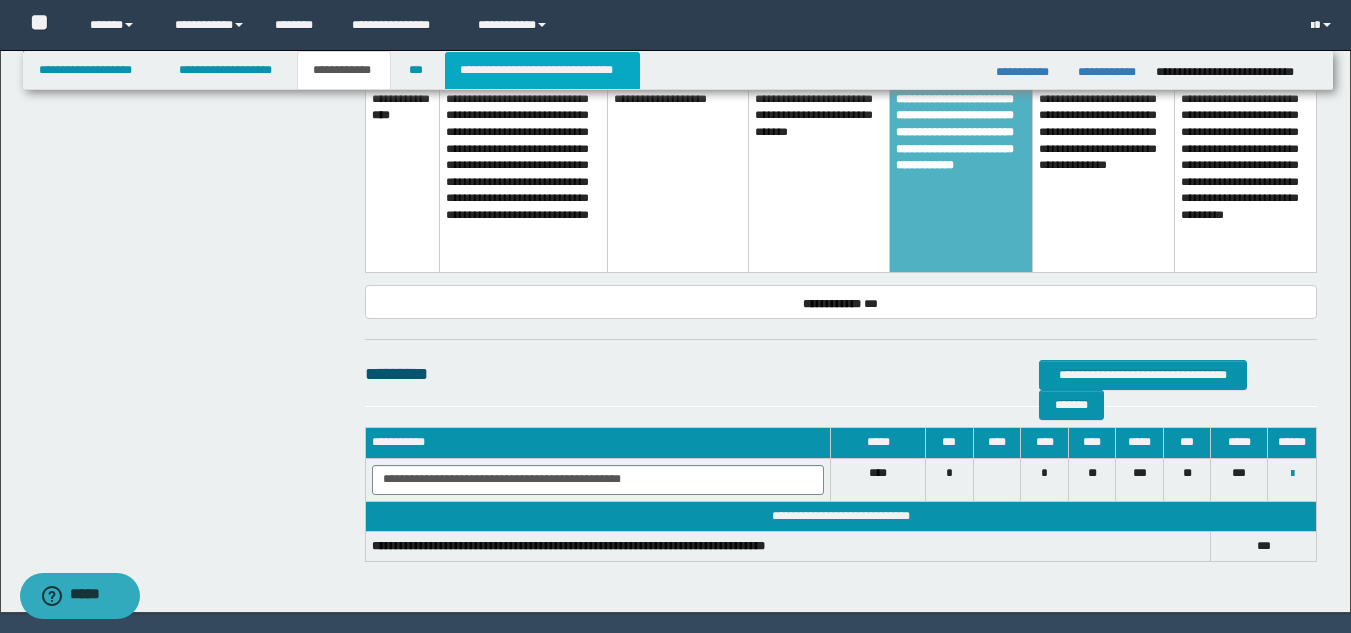 click on "**********" at bounding box center [542, 70] 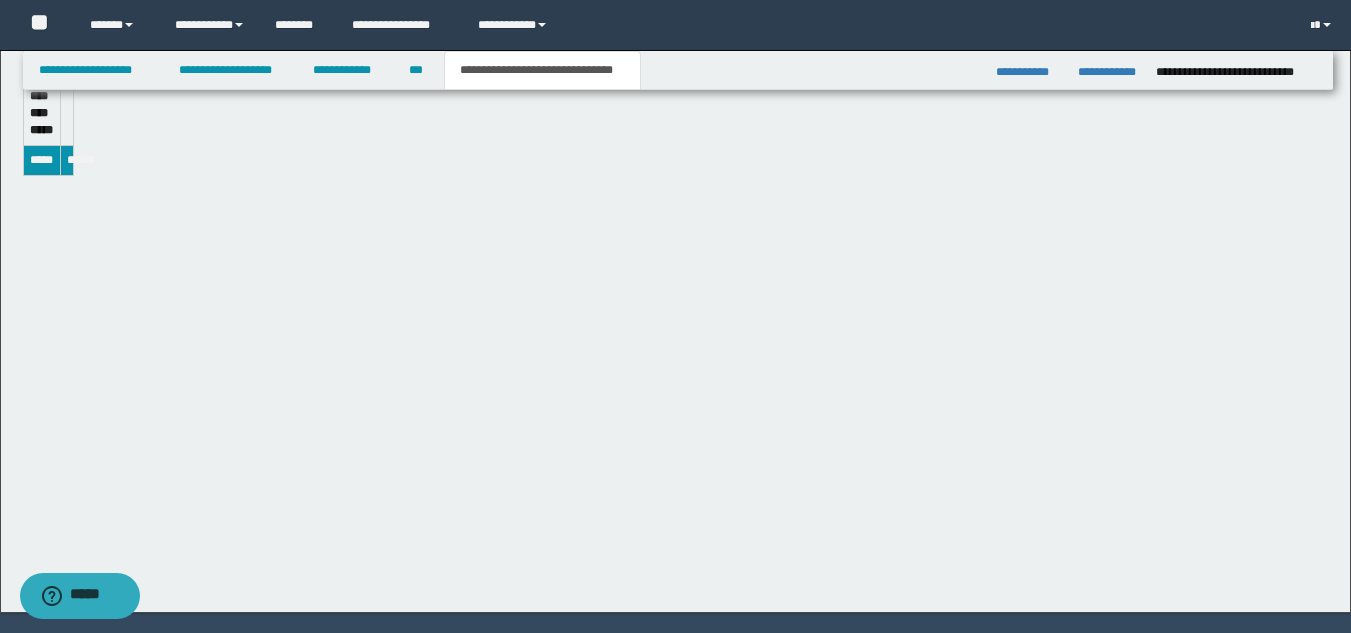 scroll, scrollTop: 893, scrollLeft: 0, axis: vertical 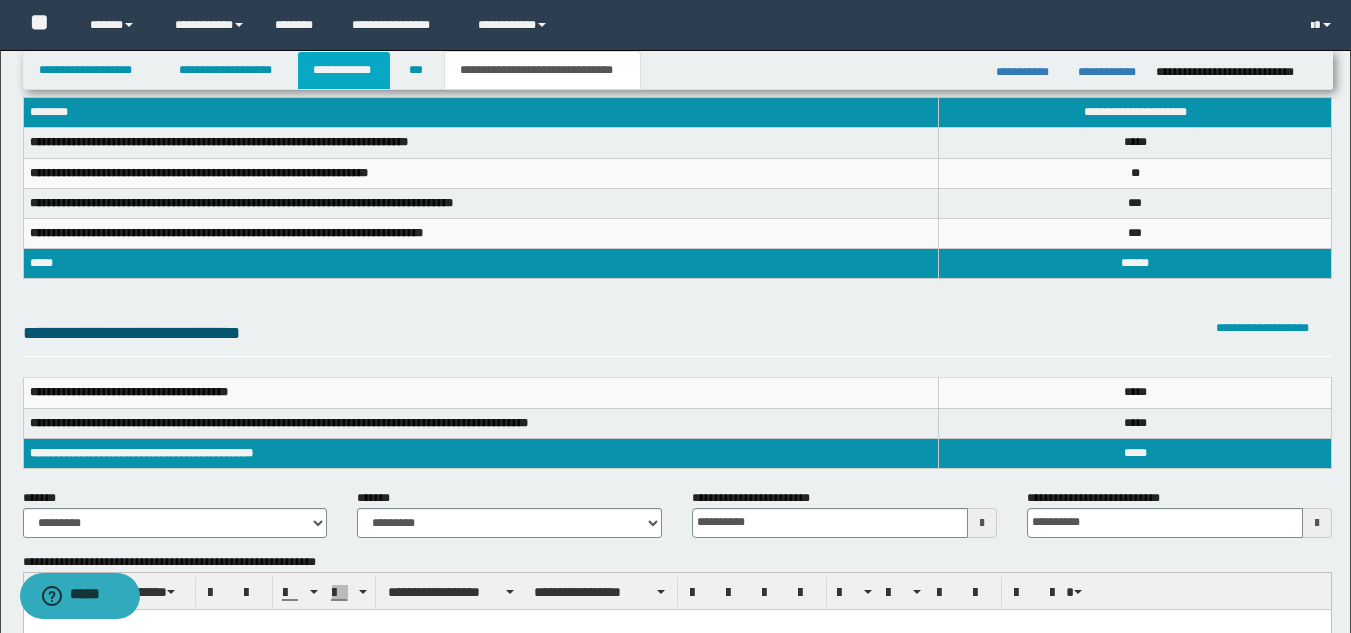 click on "**********" at bounding box center [344, 70] 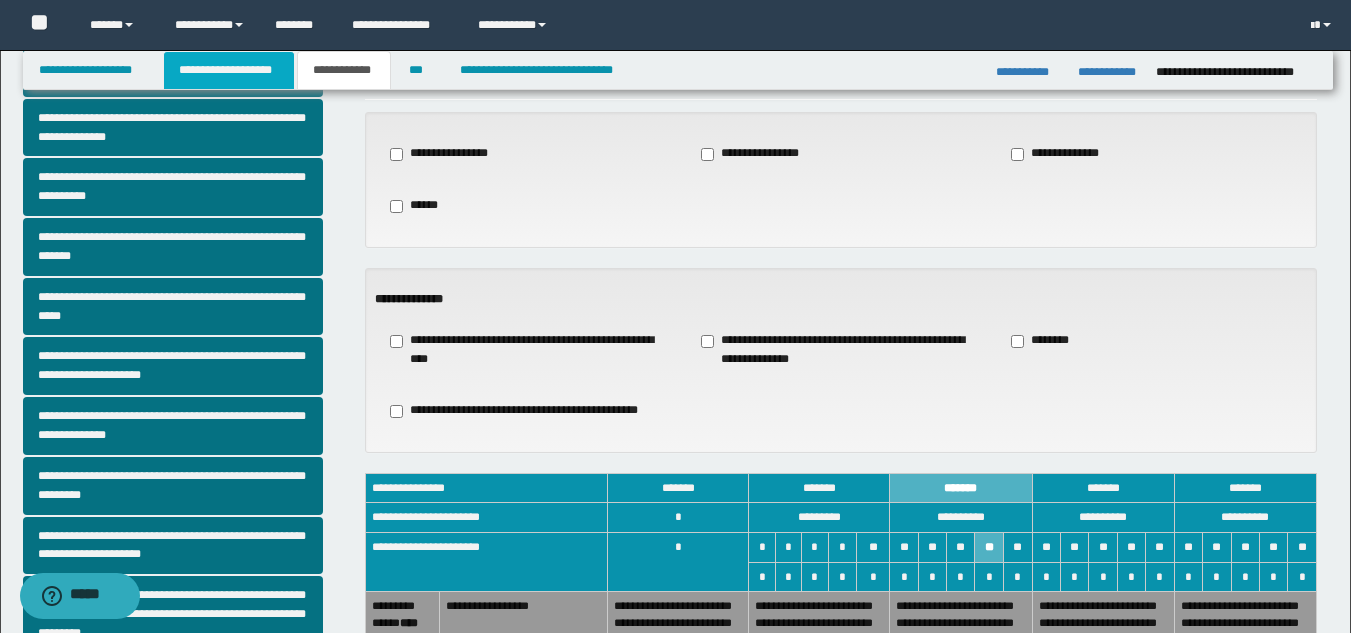 click on "**********" at bounding box center [229, 70] 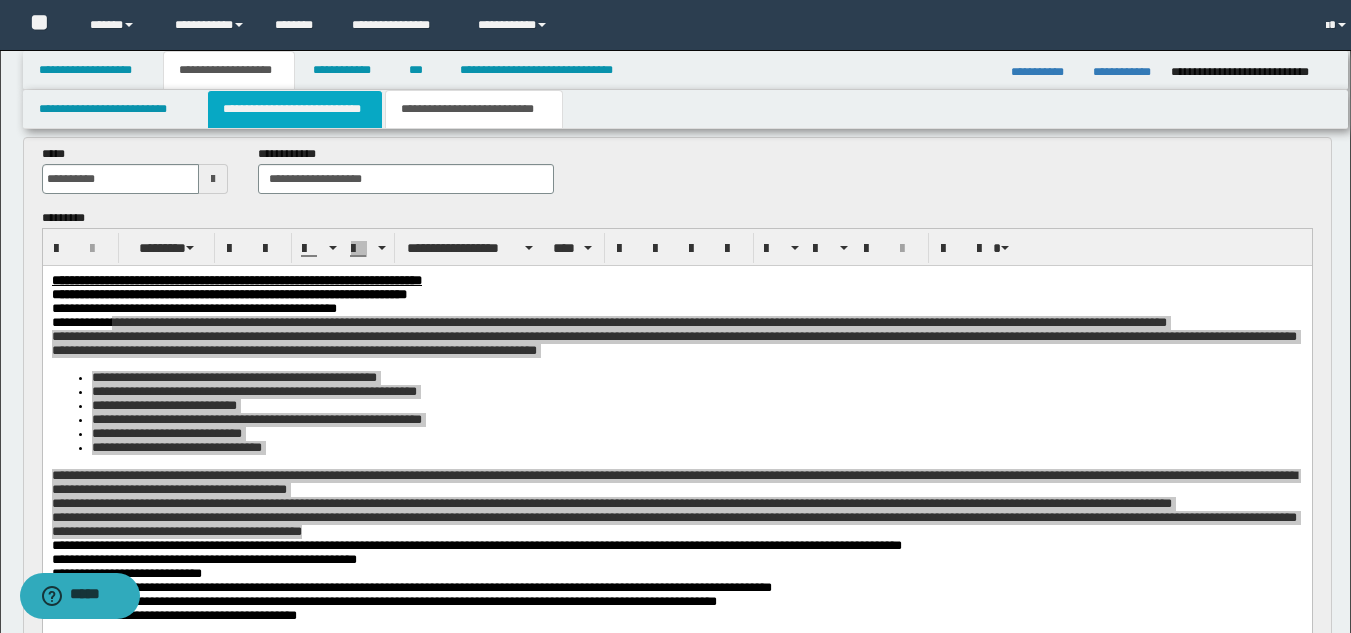 scroll, scrollTop: 120, scrollLeft: 0, axis: vertical 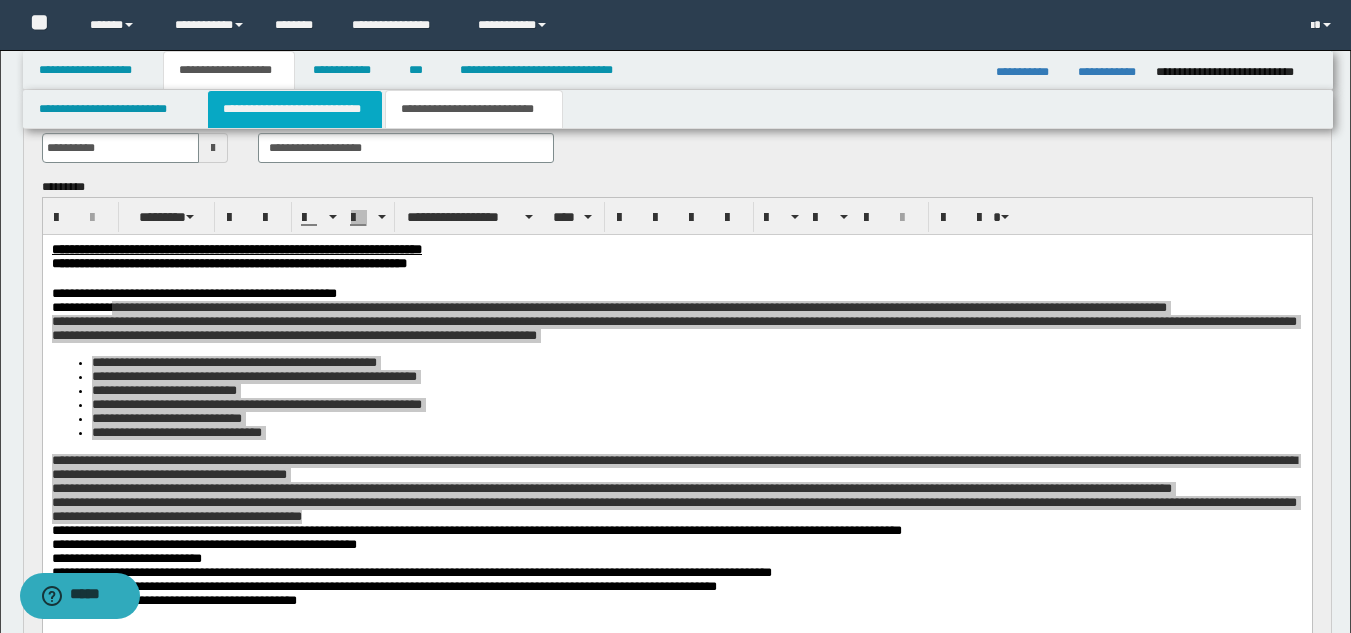 drag, startPoint x: 304, startPoint y: 115, endPoint x: 393, endPoint y: 63, distance: 103.077644 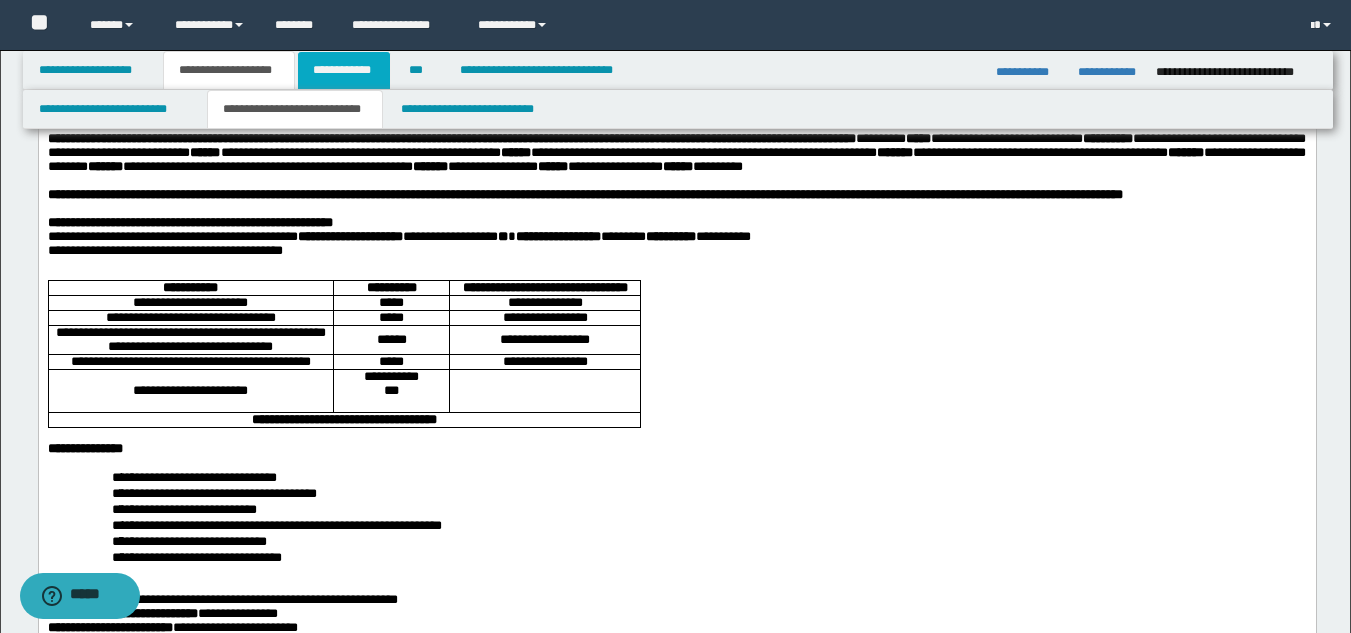 drag, startPoint x: 321, startPoint y: 67, endPoint x: 322, endPoint y: 84, distance: 17.029387 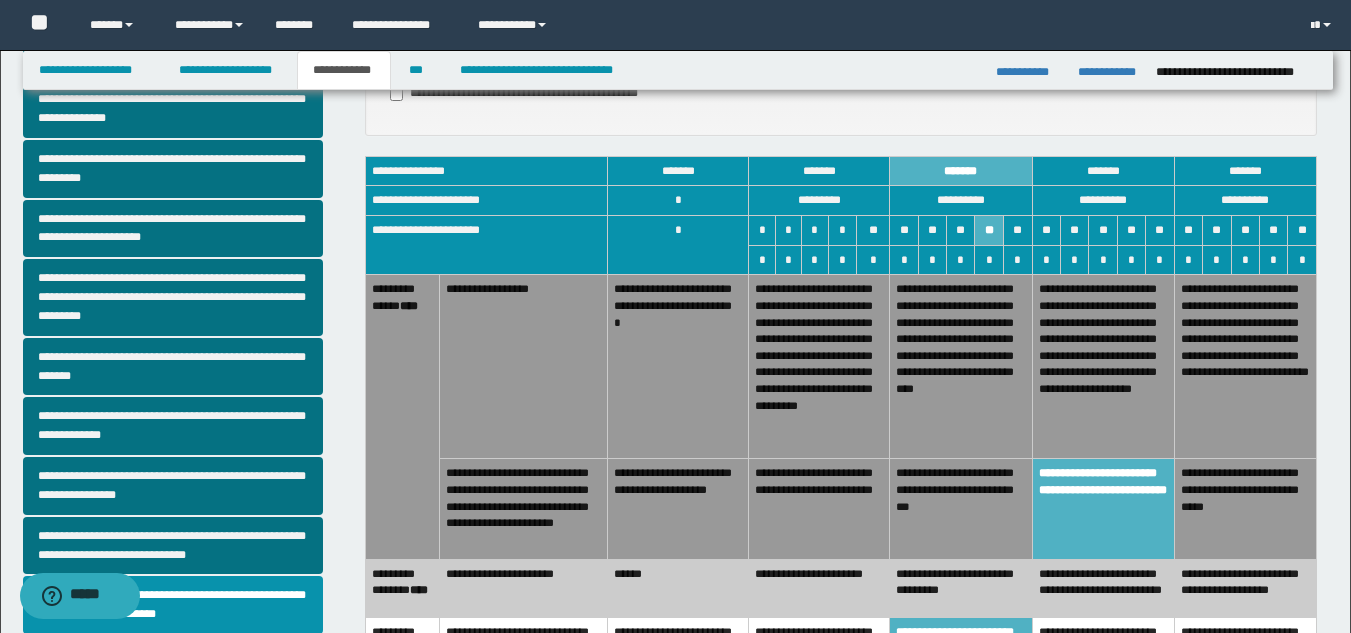 scroll, scrollTop: 400, scrollLeft: 0, axis: vertical 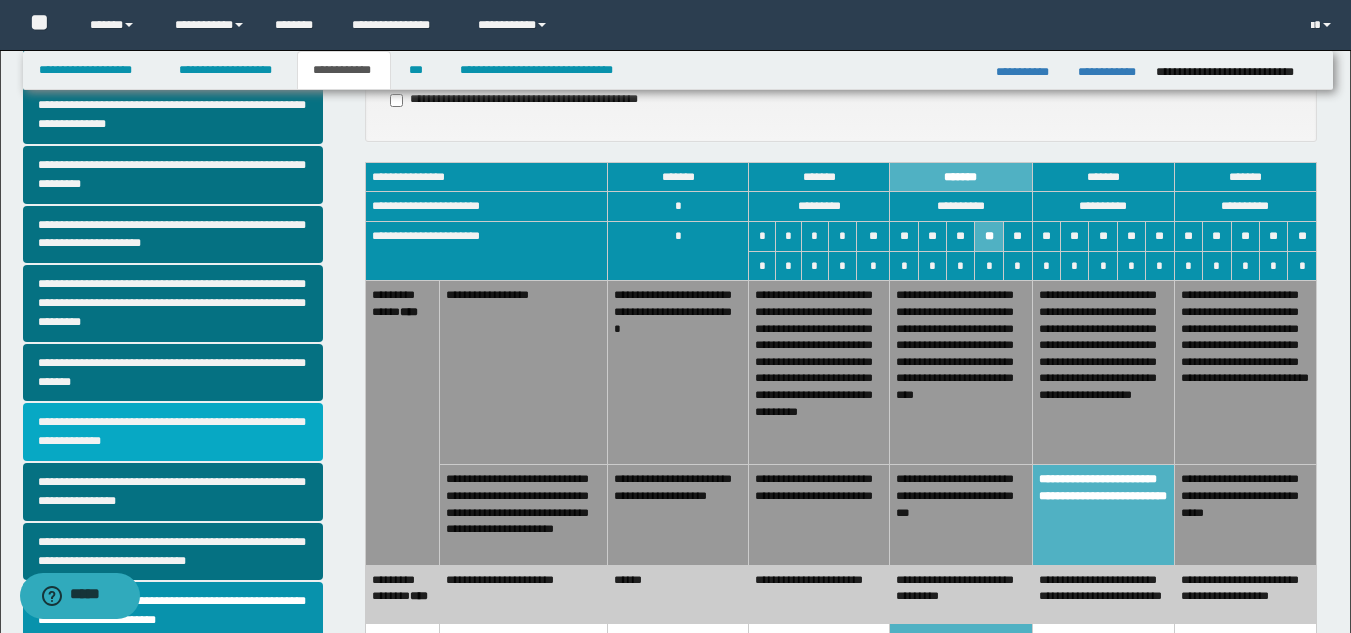 drag, startPoint x: 164, startPoint y: 439, endPoint x: 241, endPoint y: 438, distance: 77.00649 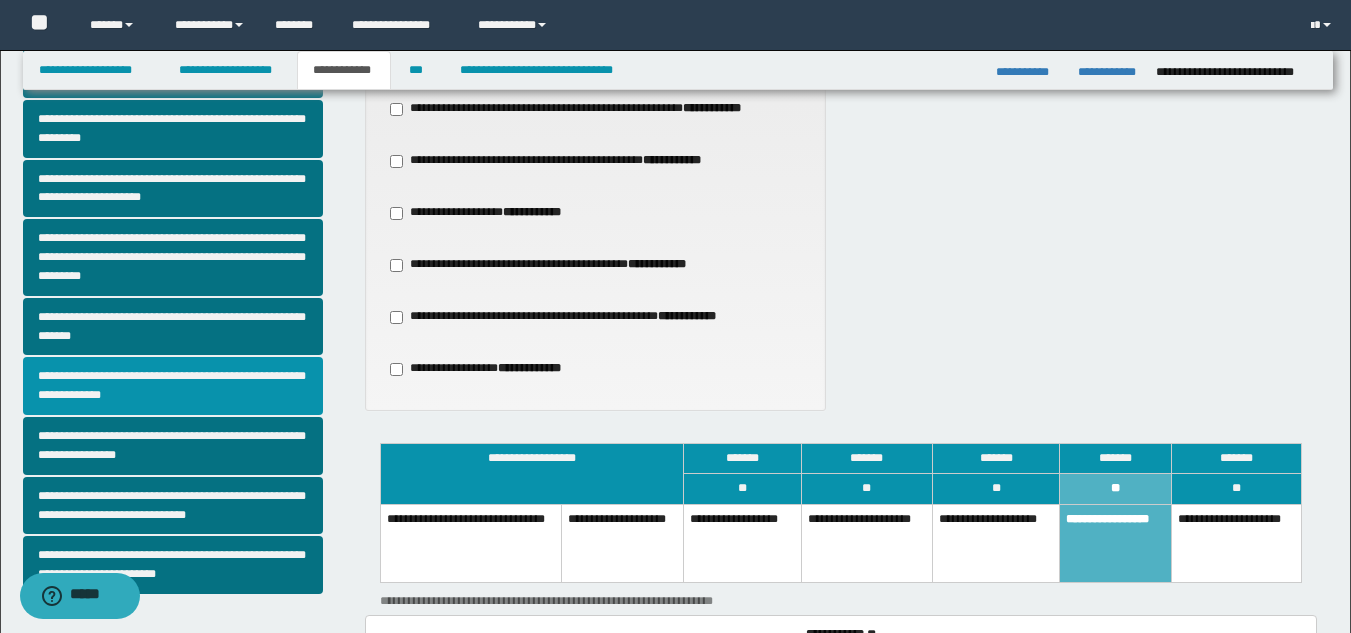 scroll, scrollTop: 571, scrollLeft: 0, axis: vertical 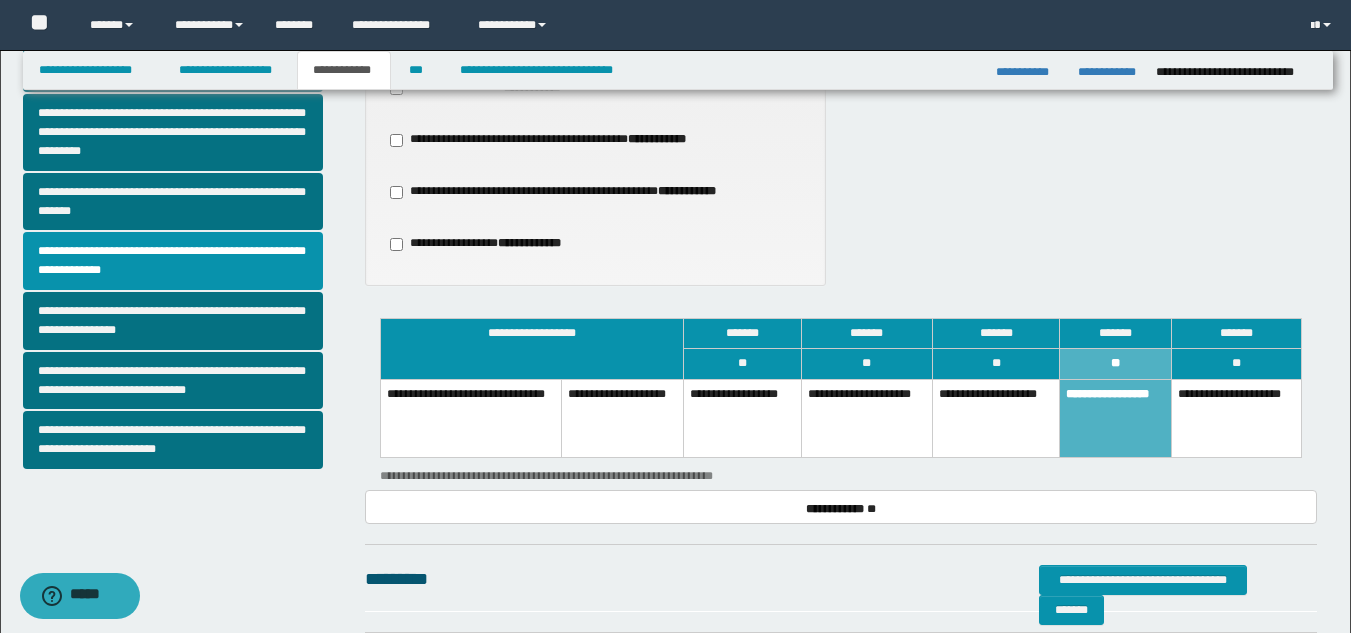 click on "**********" at bounding box center (996, 418) 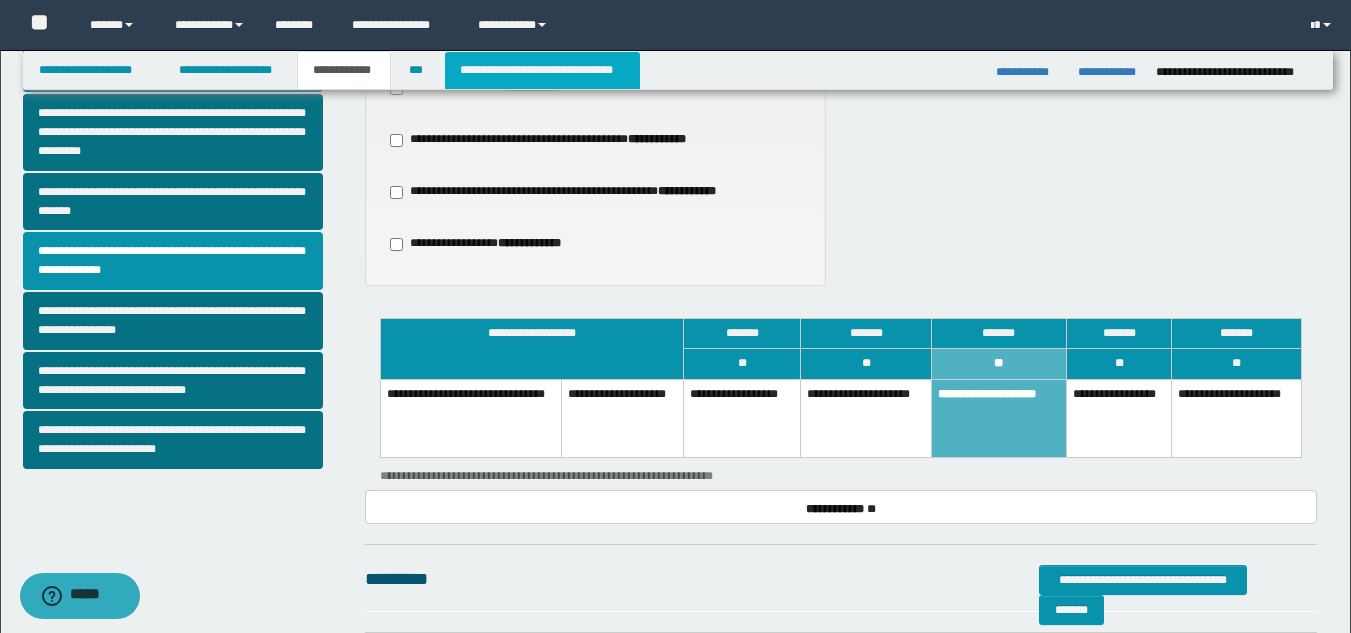 click on "**********" at bounding box center (542, 70) 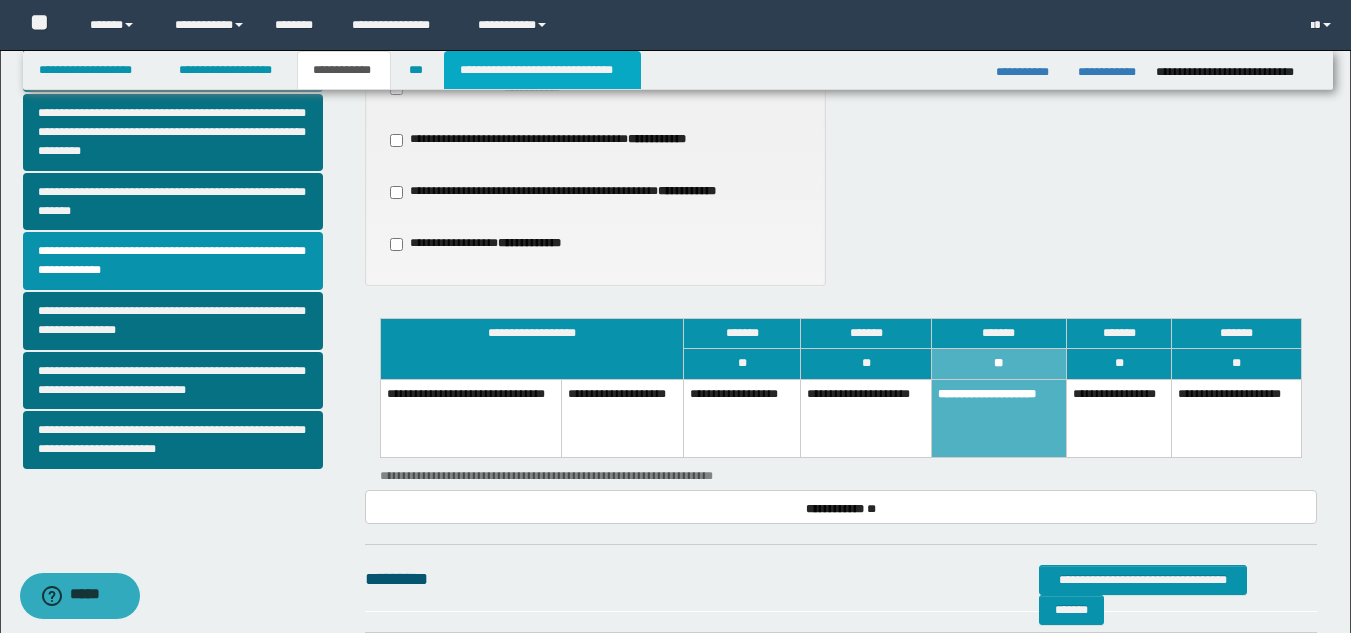 type on "**********" 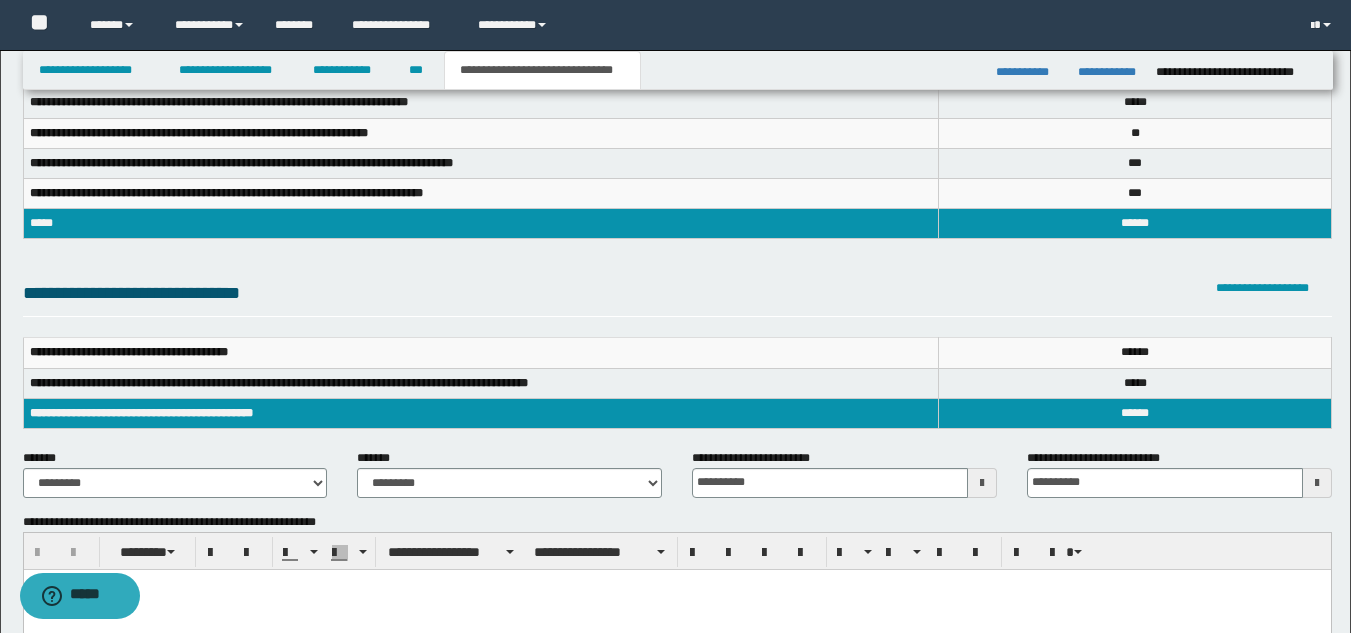 scroll, scrollTop: 131, scrollLeft: 0, axis: vertical 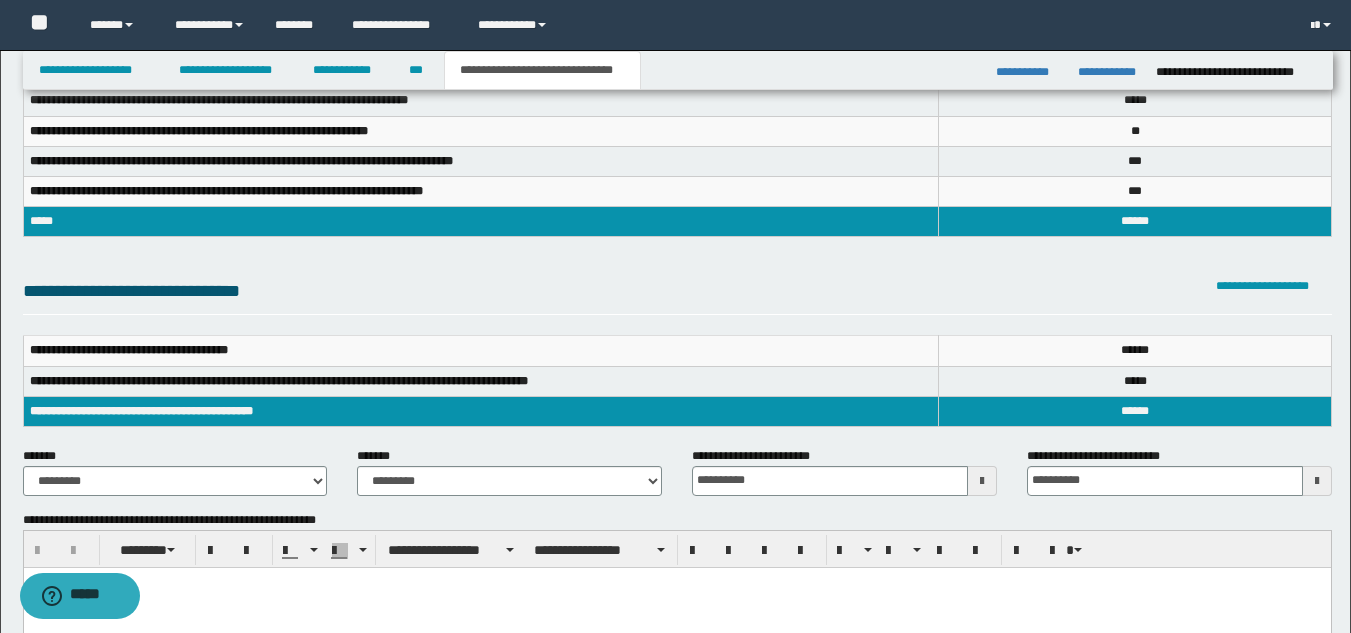 click on "**********" at bounding box center (481, 101) 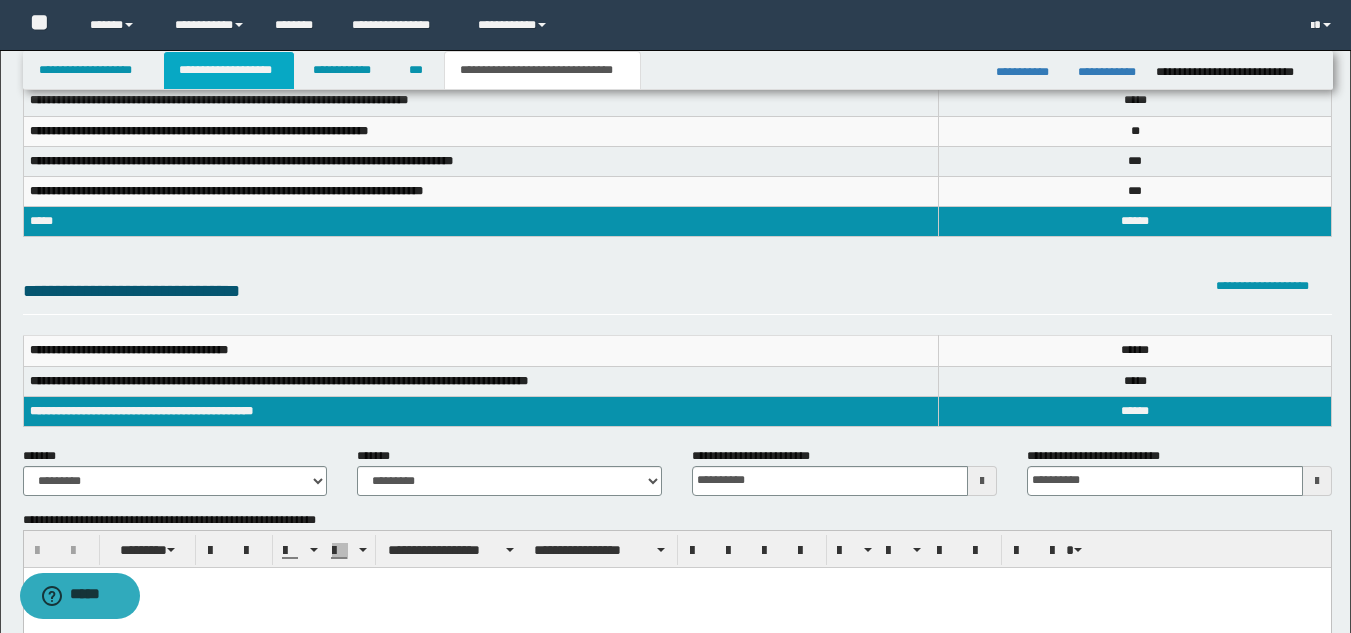 click on "**********" at bounding box center (229, 70) 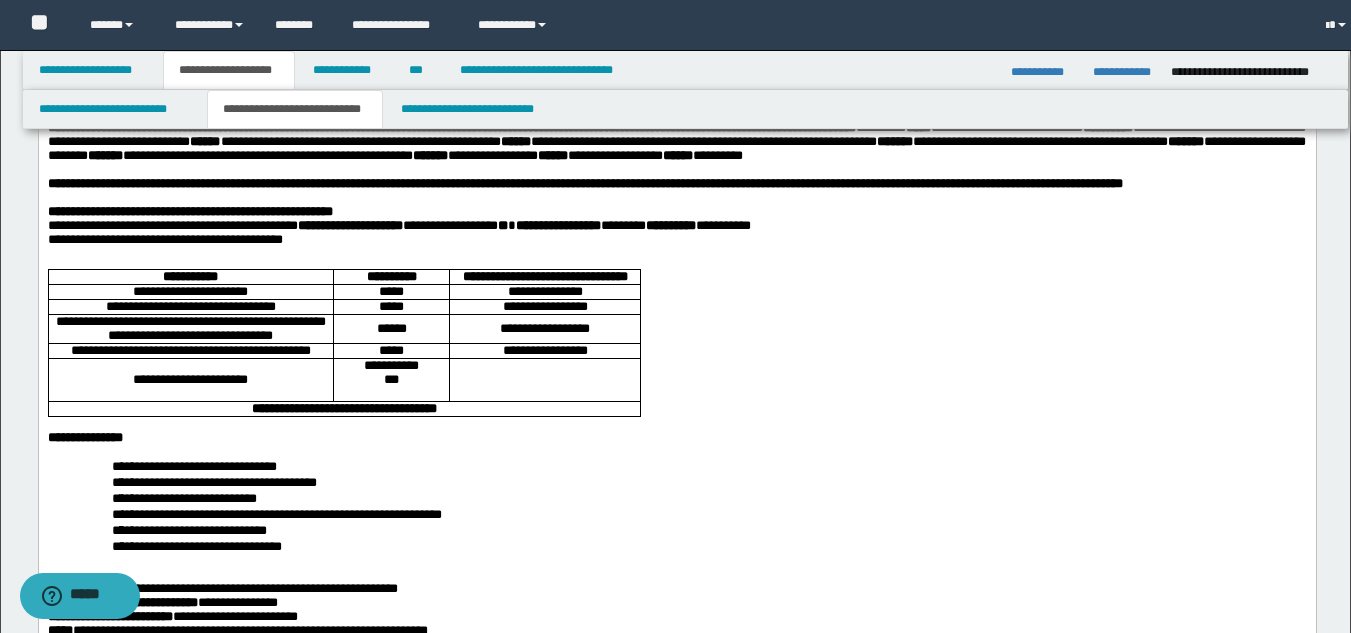 scroll, scrollTop: 162, scrollLeft: 0, axis: vertical 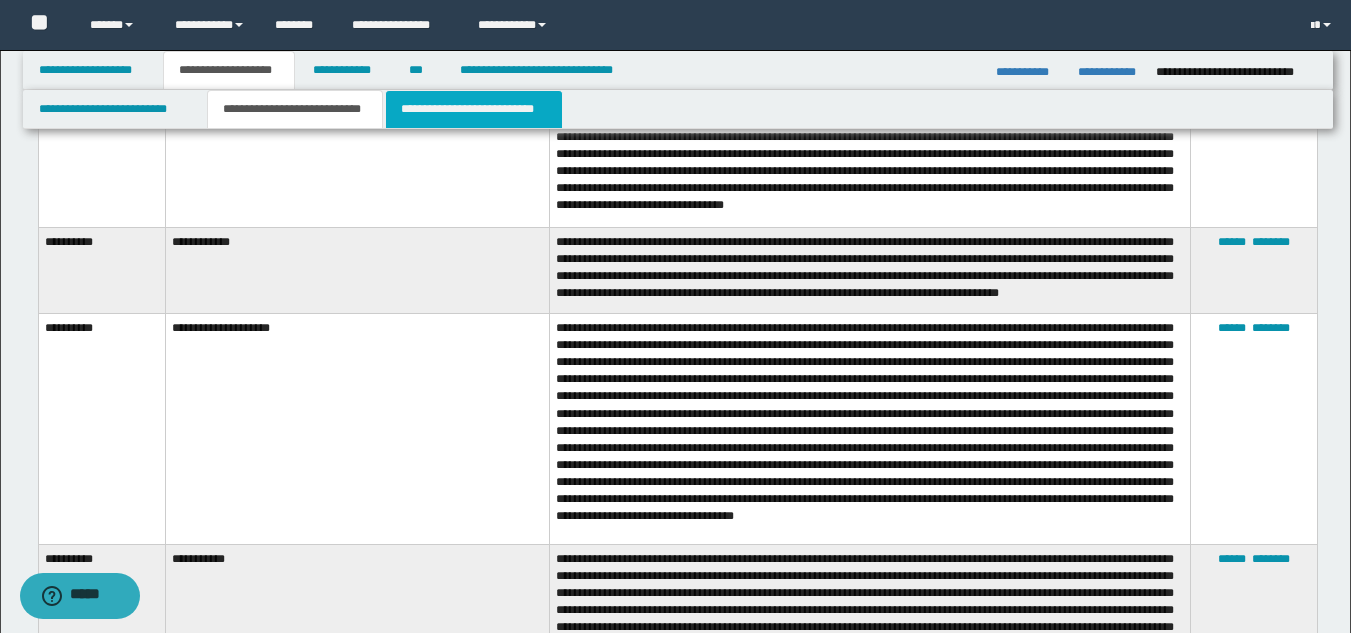 drag, startPoint x: 512, startPoint y: 98, endPoint x: 530, endPoint y: 110, distance: 21.633308 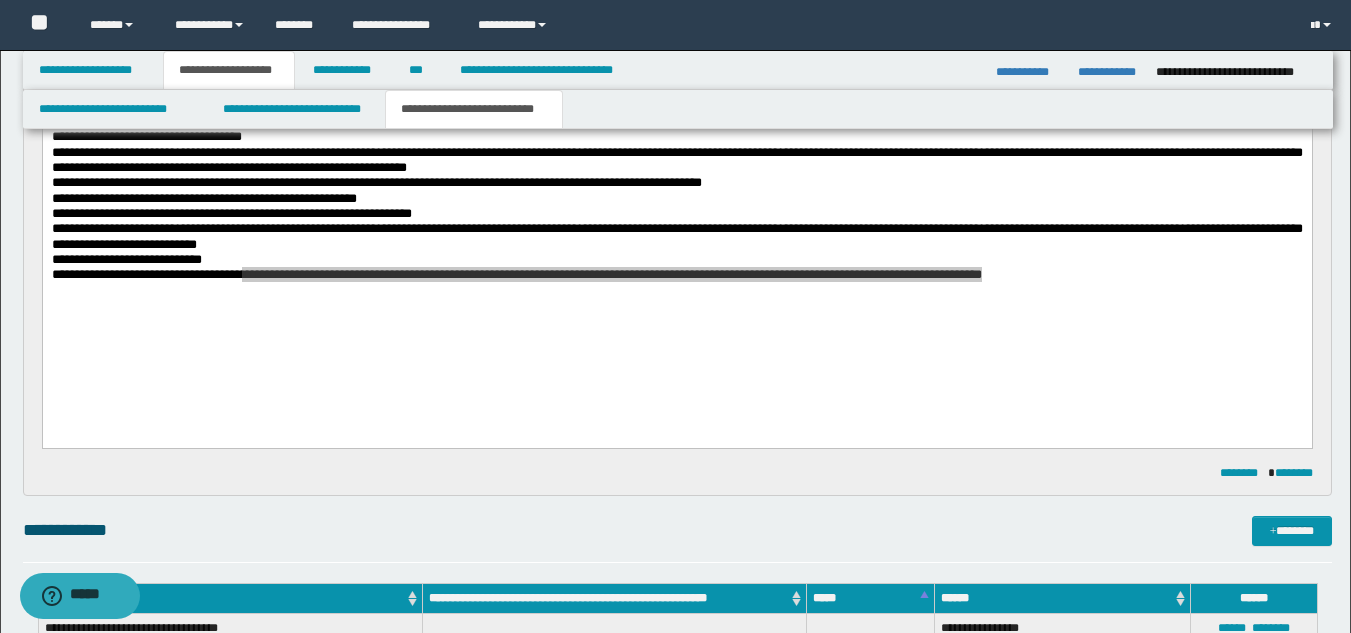 scroll, scrollTop: 1028, scrollLeft: 0, axis: vertical 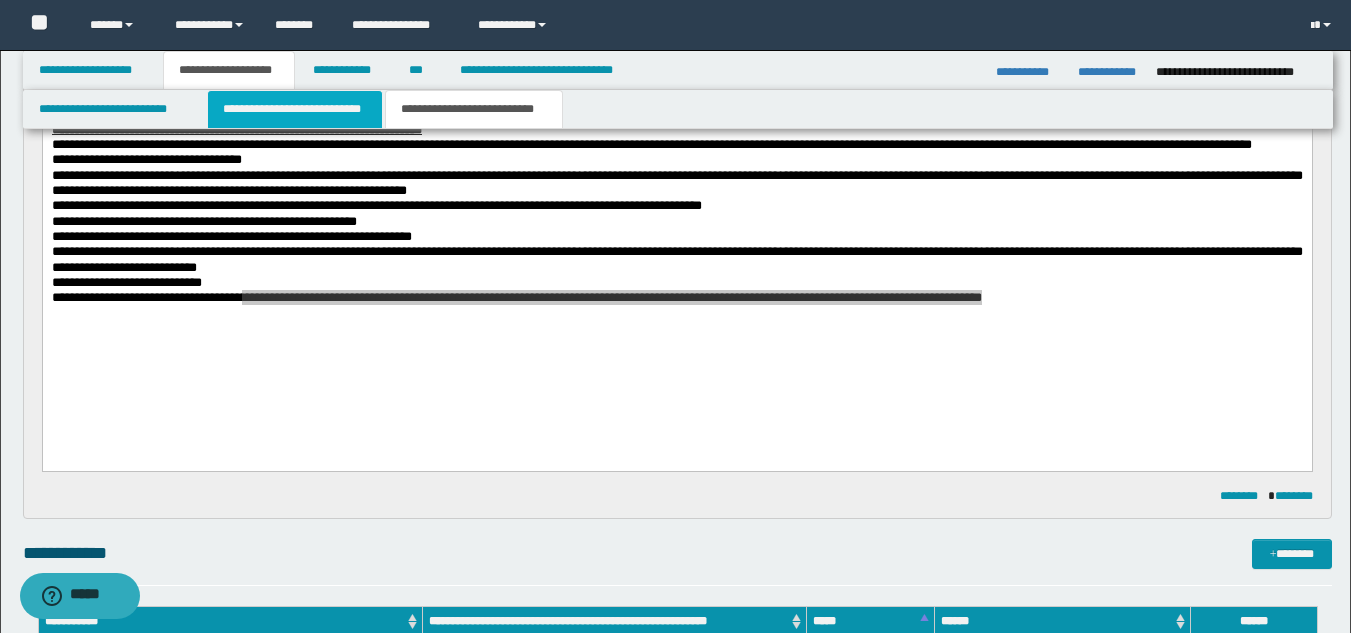 click on "**********" at bounding box center (295, 109) 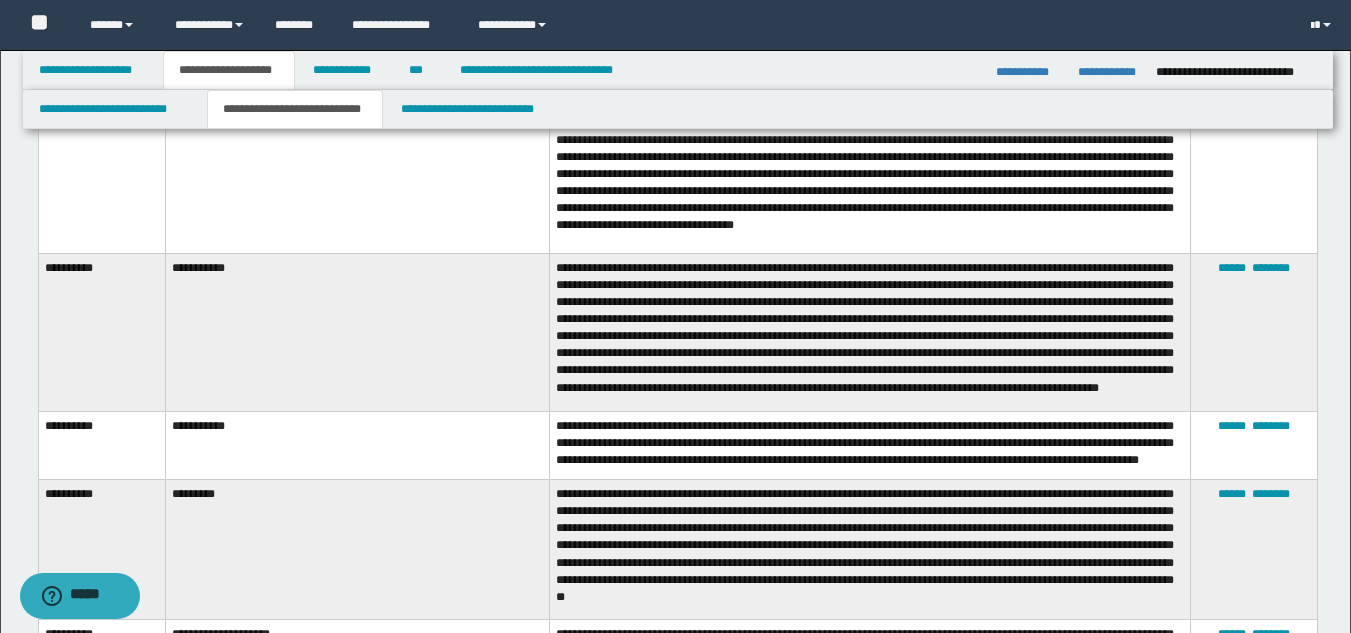 scroll, scrollTop: 3525, scrollLeft: 0, axis: vertical 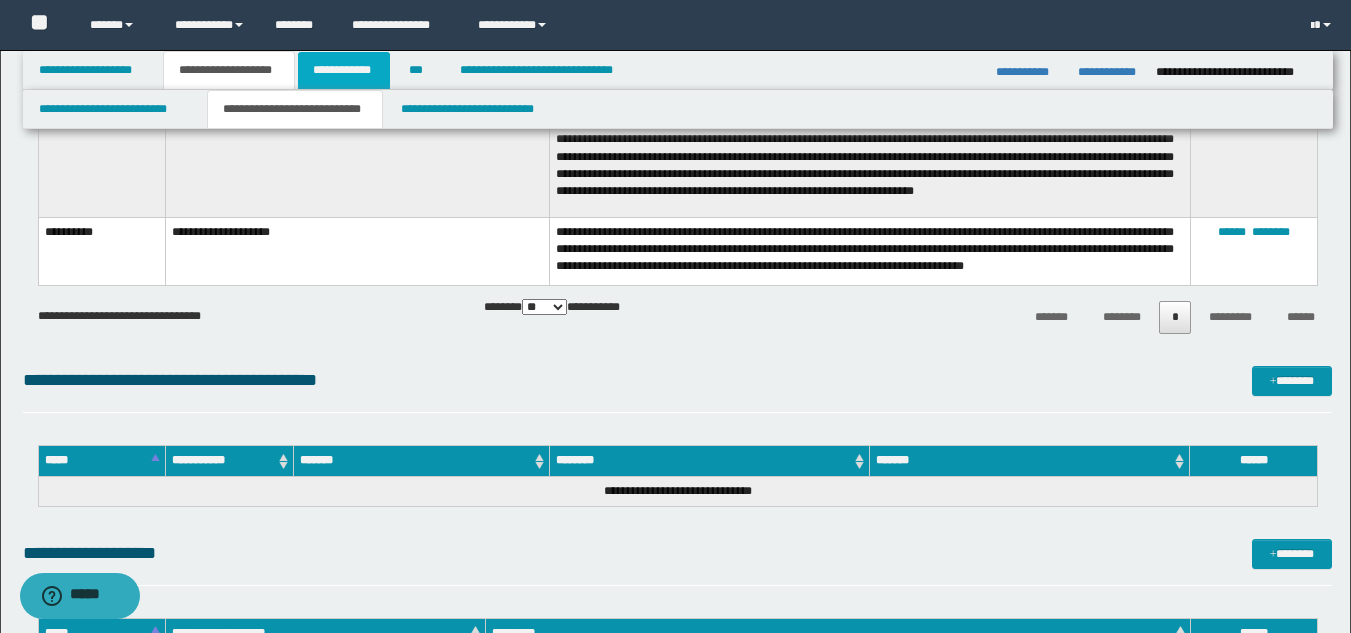 click on "**********" at bounding box center (344, 70) 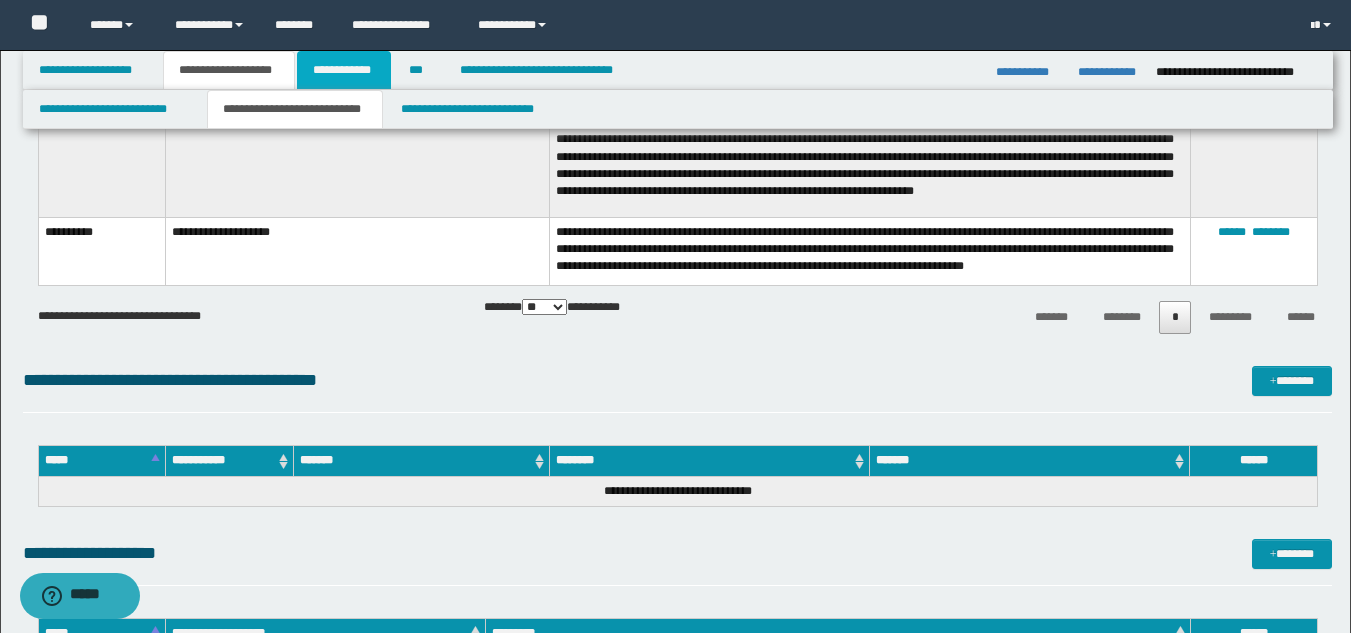 scroll, scrollTop: 834, scrollLeft: 0, axis: vertical 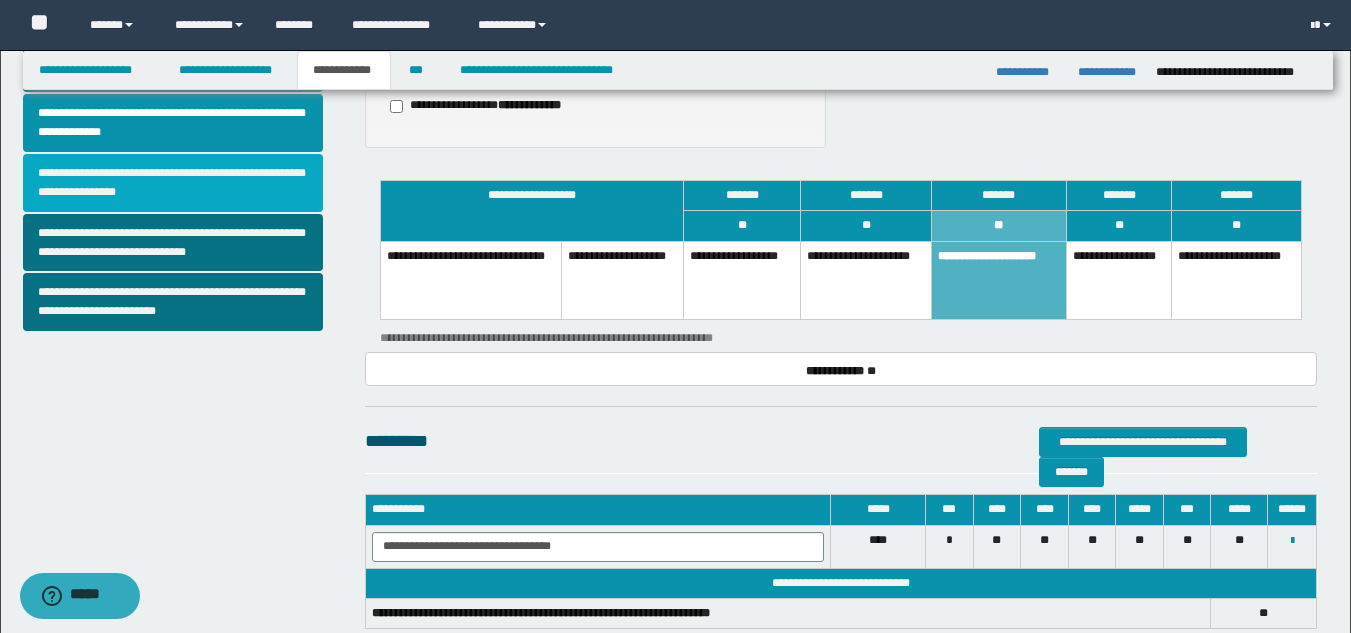 drag, startPoint x: 166, startPoint y: 206, endPoint x: 212, endPoint y: 210, distance: 46.173584 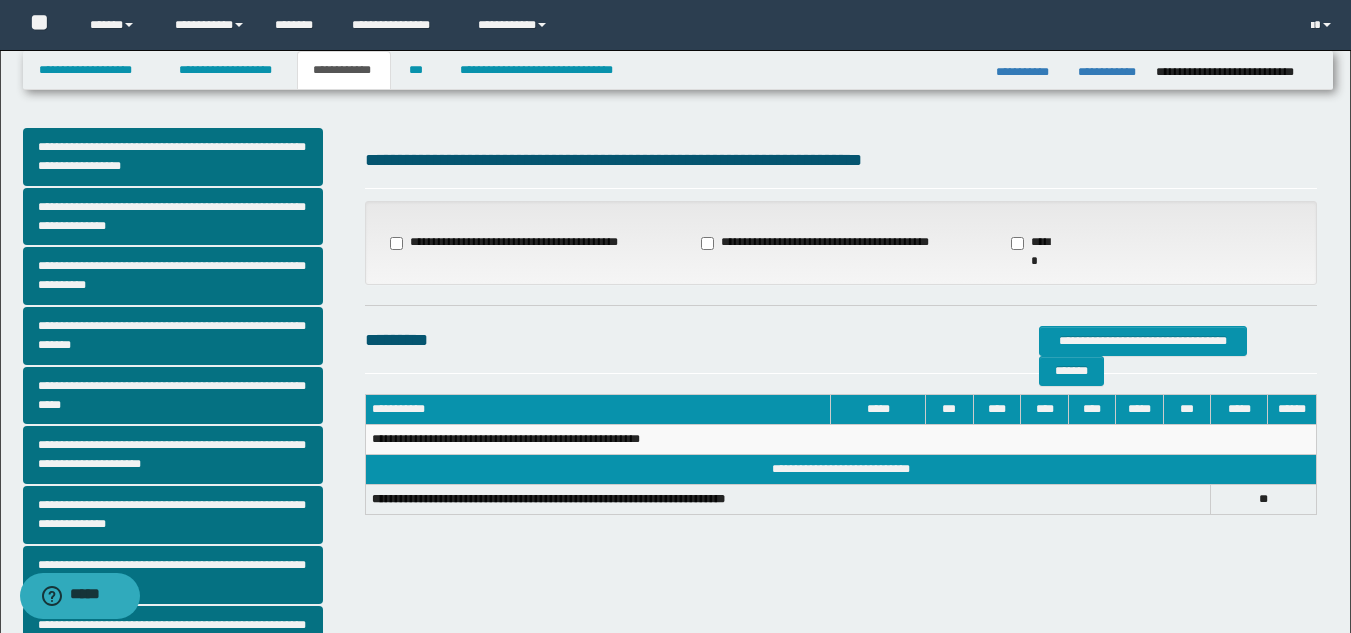 drag, startPoint x: 620, startPoint y: 247, endPoint x: 645, endPoint y: 257, distance: 26.925823 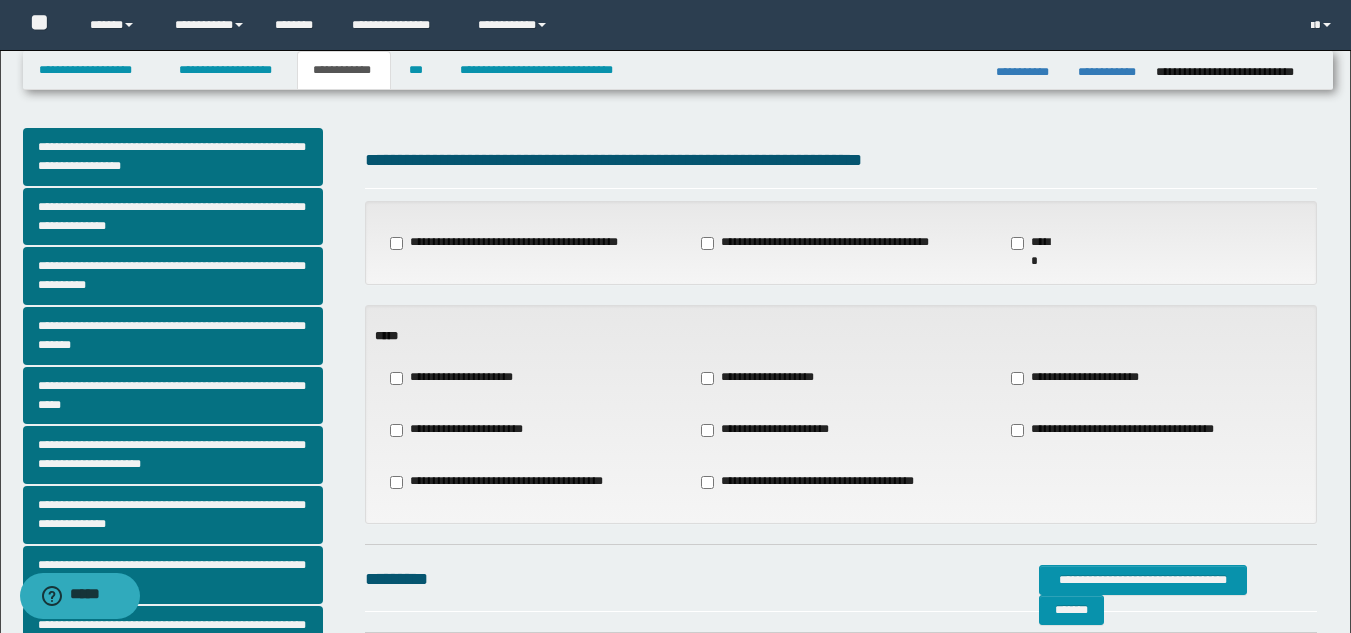 click on "**********" at bounding box center (765, 378) 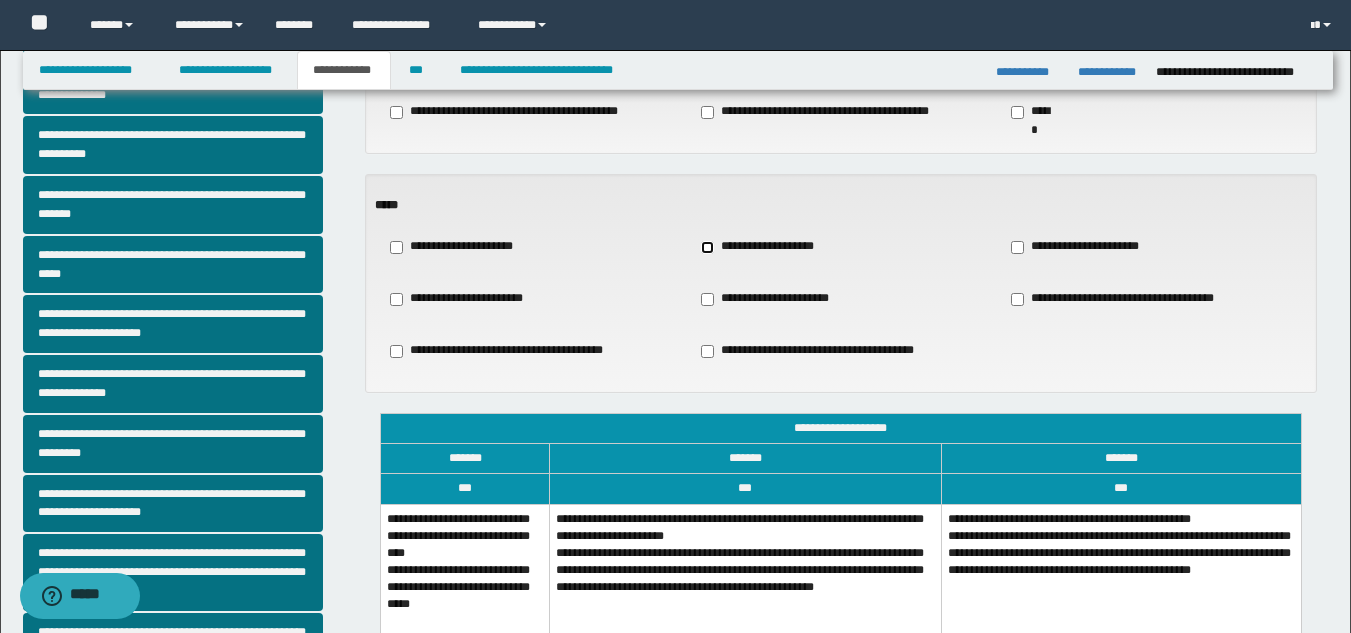 scroll, scrollTop: 277, scrollLeft: 0, axis: vertical 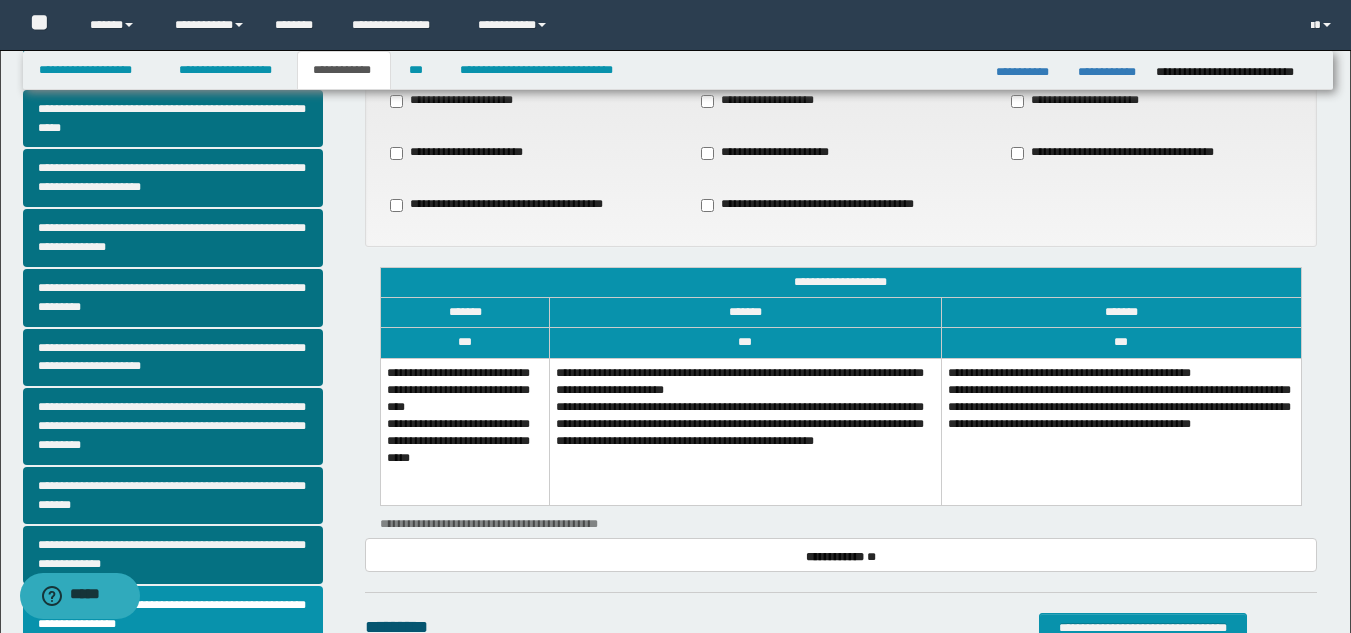 click on "**********" at bounding box center [465, 431] 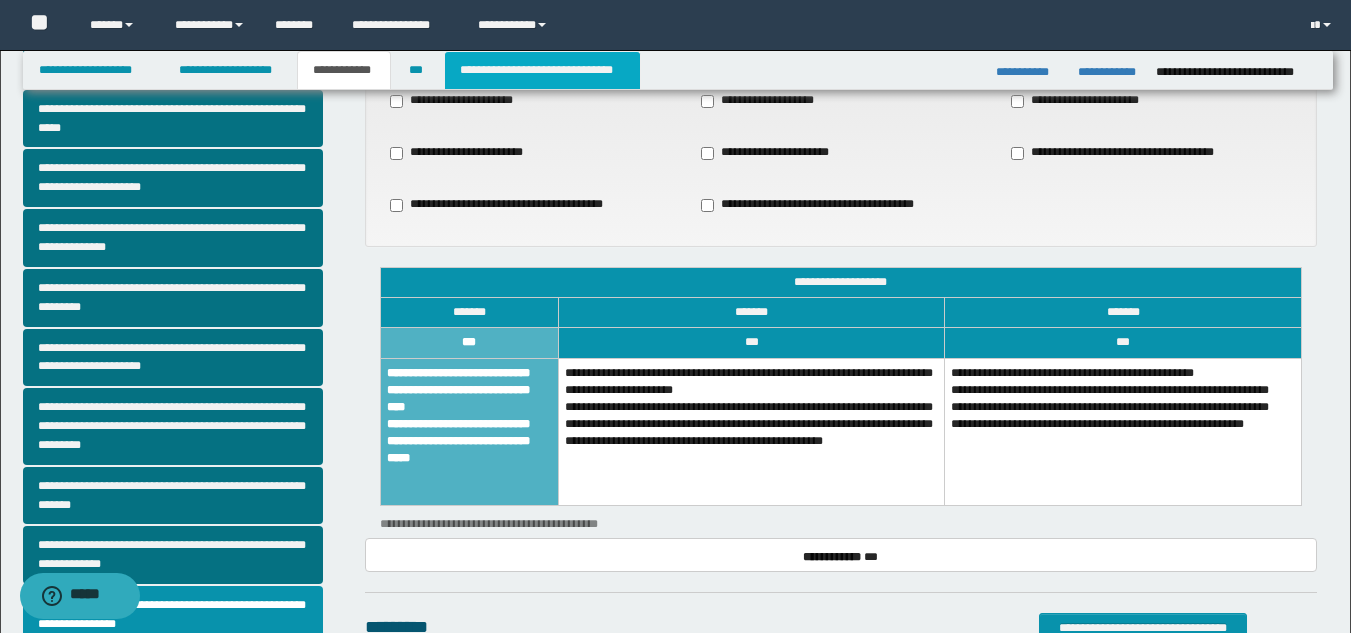 click on "**********" at bounding box center (542, 70) 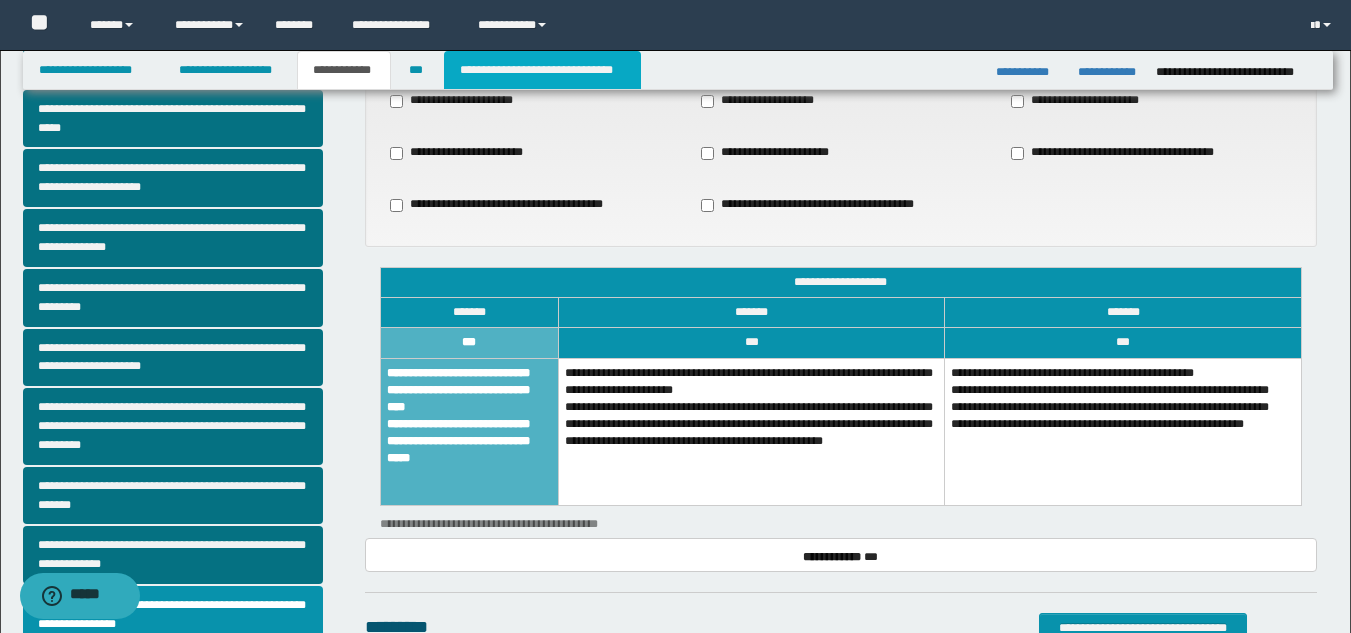 type on "**********" 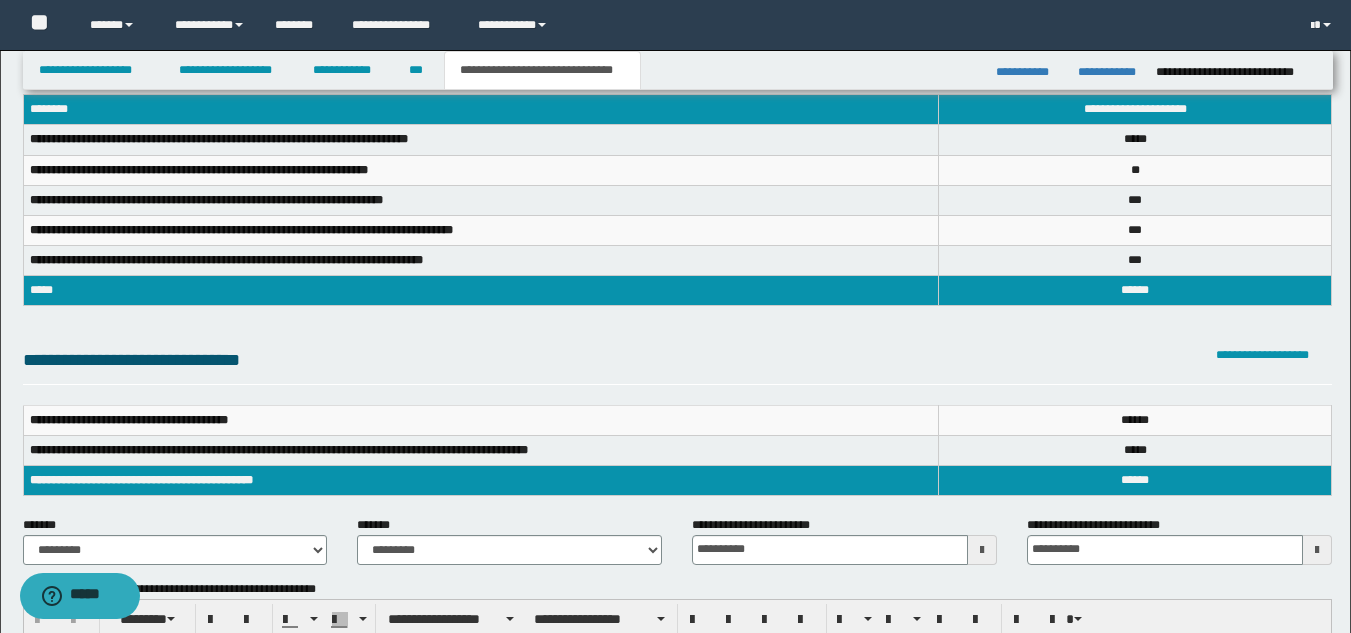 scroll, scrollTop: 0, scrollLeft: 0, axis: both 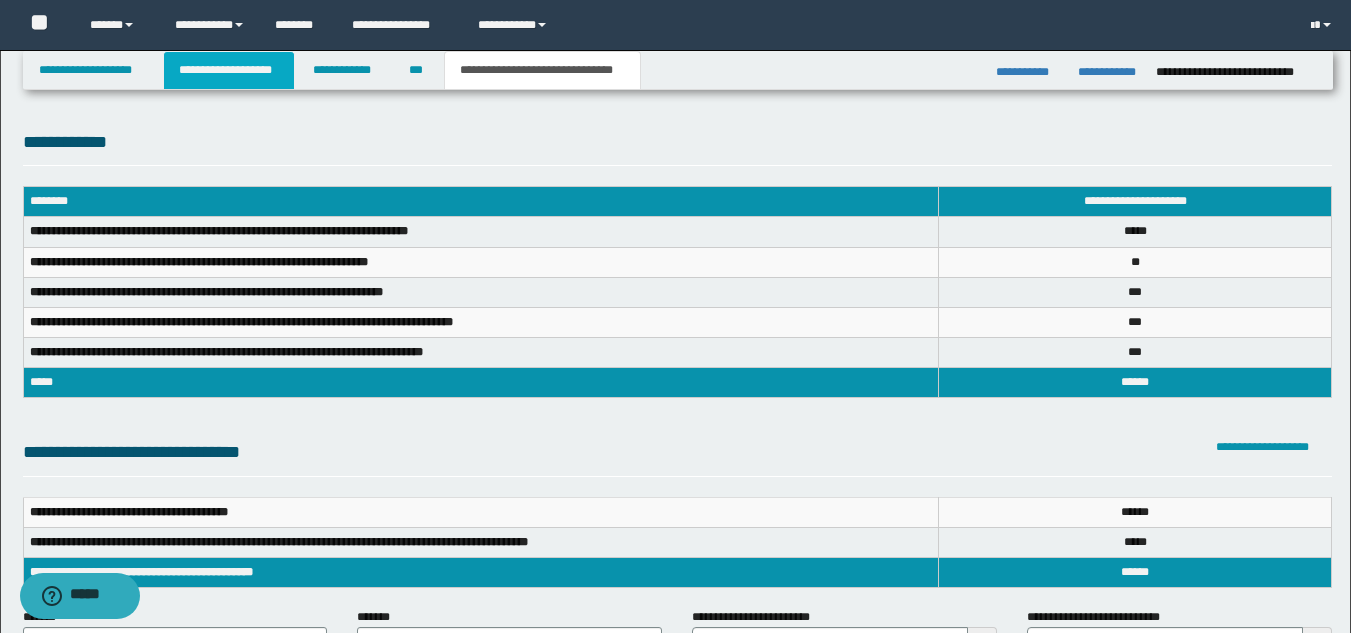 click on "**********" at bounding box center (229, 70) 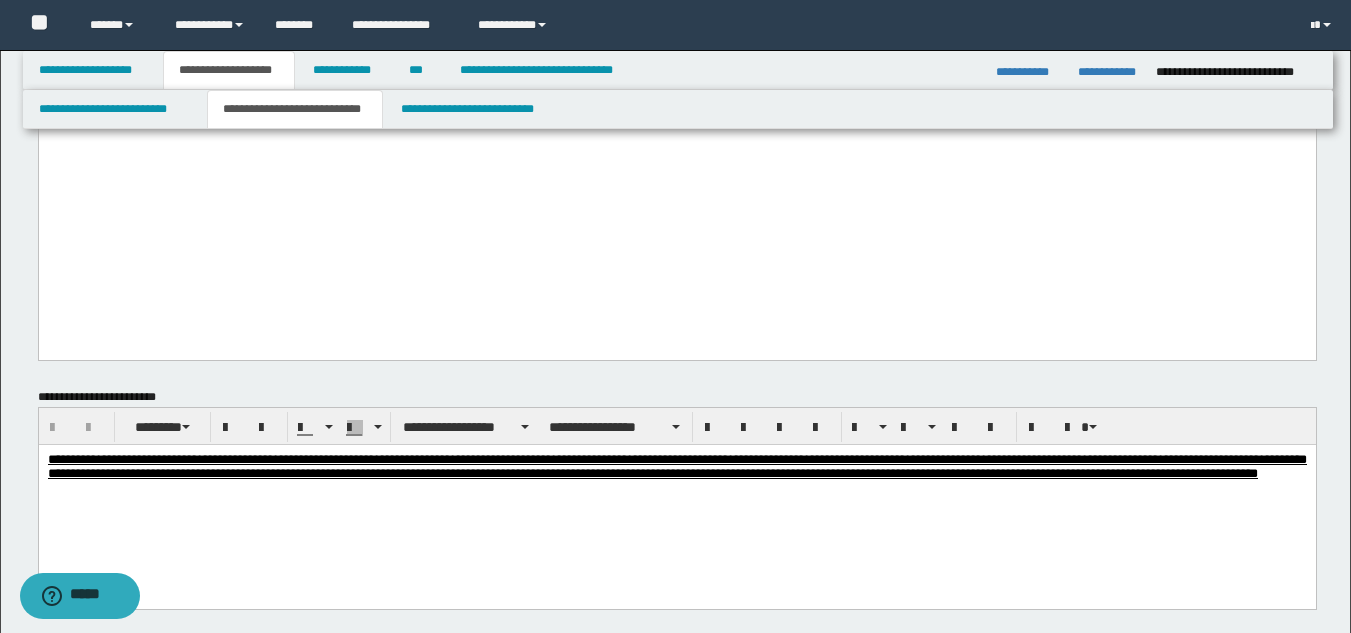 scroll, scrollTop: 2612, scrollLeft: 0, axis: vertical 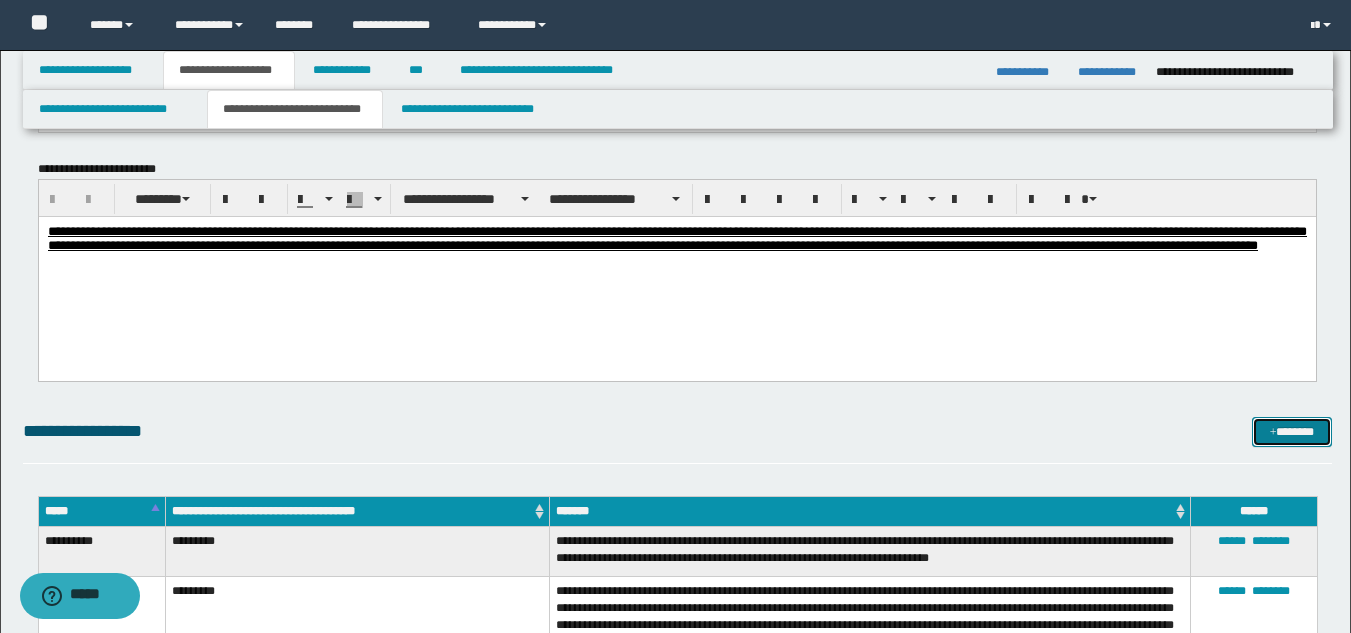 click on "*******" at bounding box center (1292, 432) 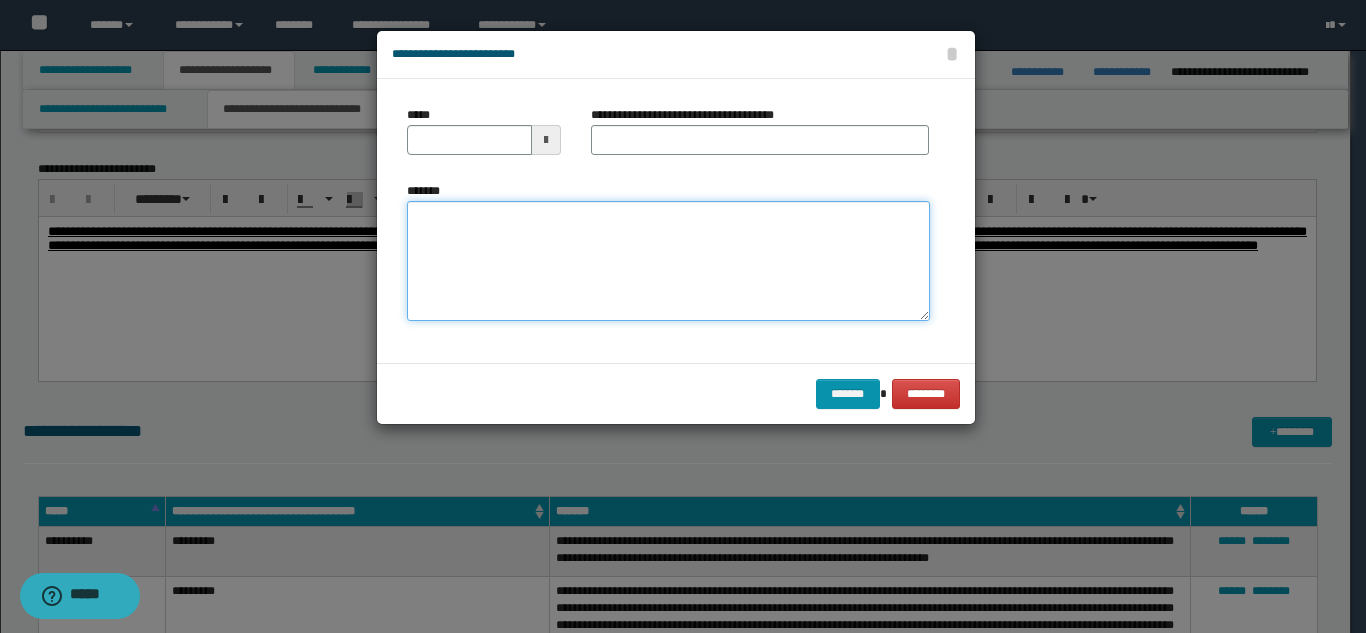 click on "*******" at bounding box center (668, 261) 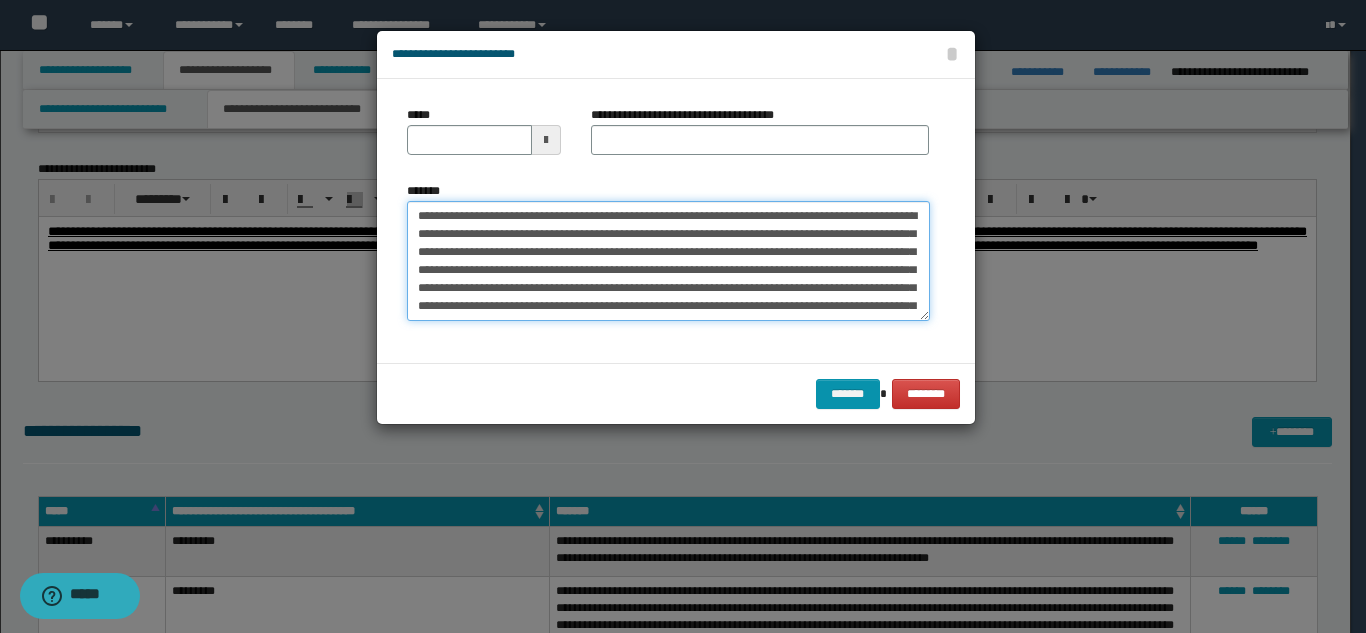 scroll, scrollTop: 102, scrollLeft: 0, axis: vertical 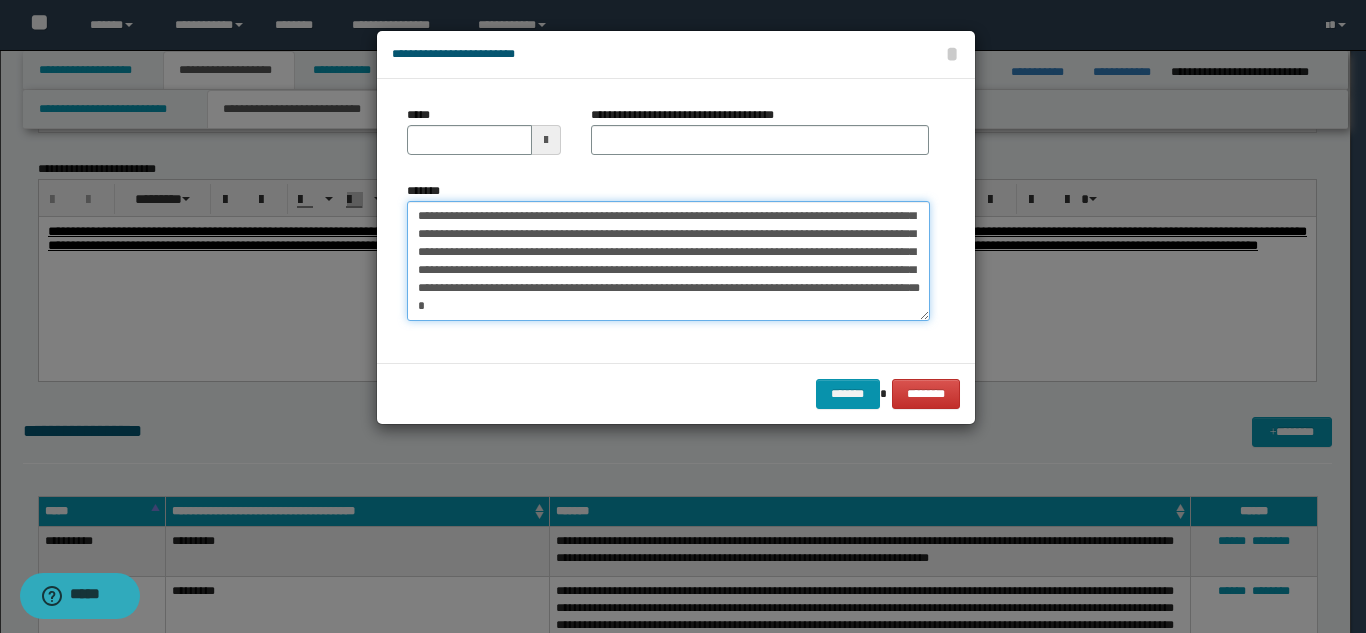 type on "**********" 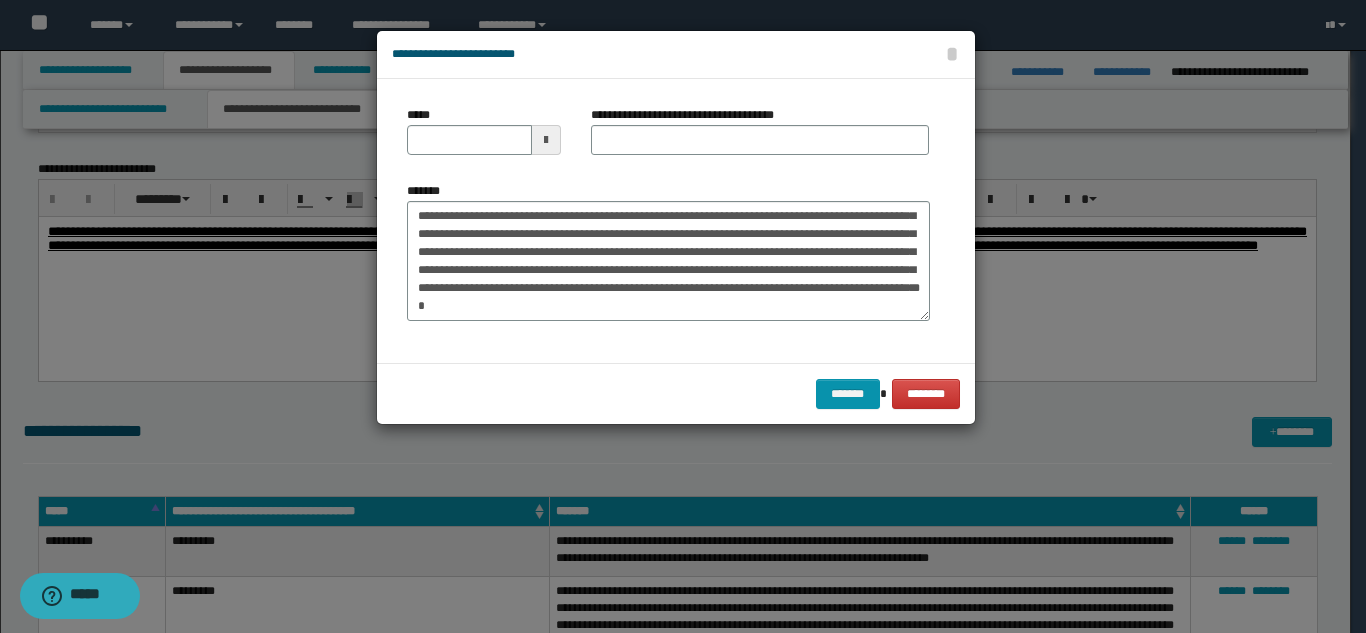 click at bounding box center [546, 140] 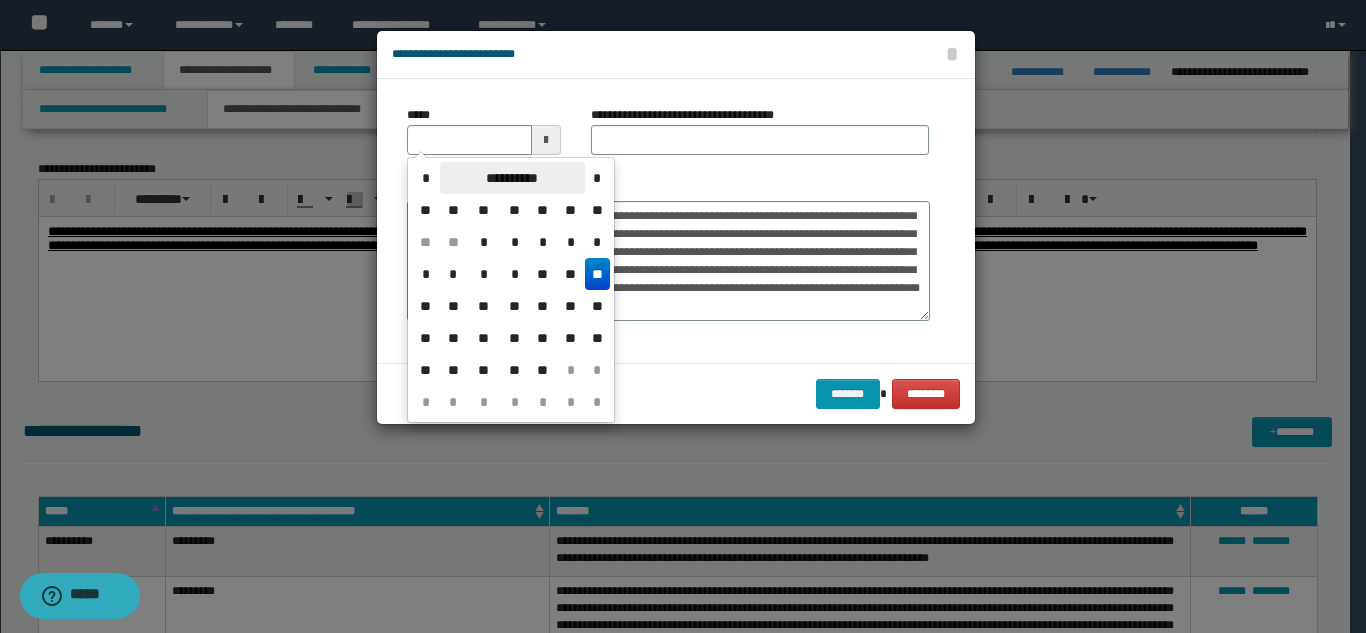 click on "**********" at bounding box center [512, 178] 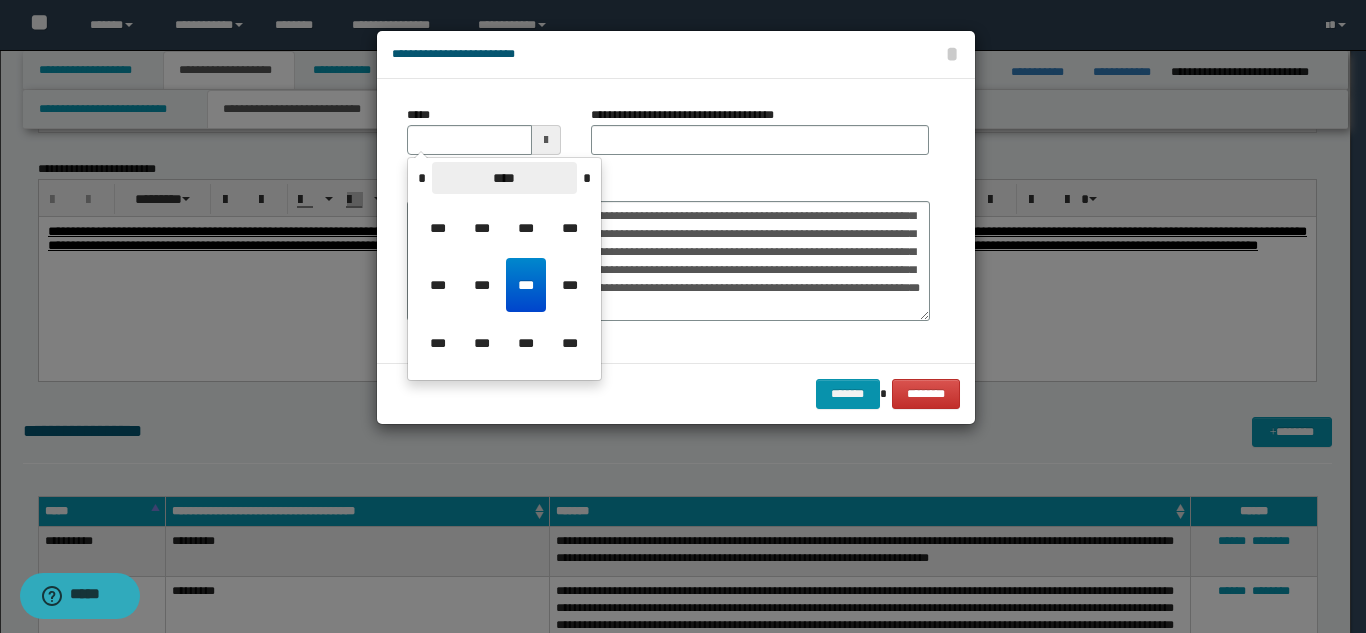 drag, startPoint x: 421, startPoint y: 176, endPoint x: 435, endPoint y: 178, distance: 14.142136 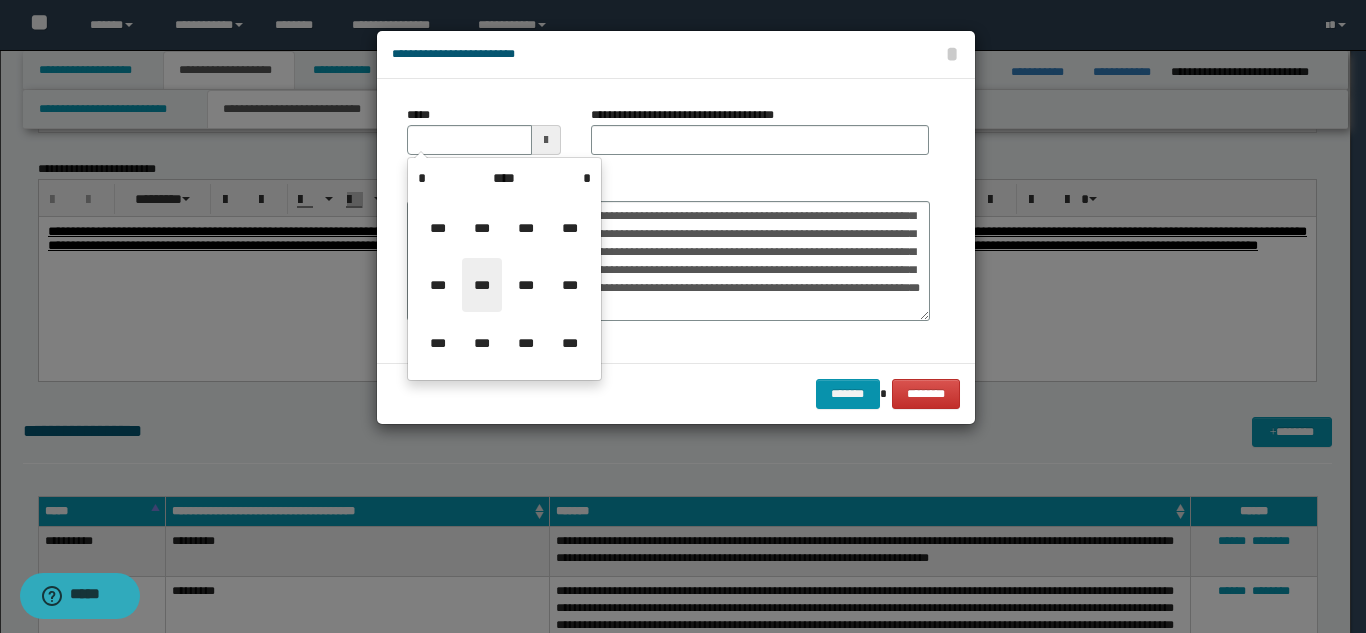 click on "***" at bounding box center (482, 285) 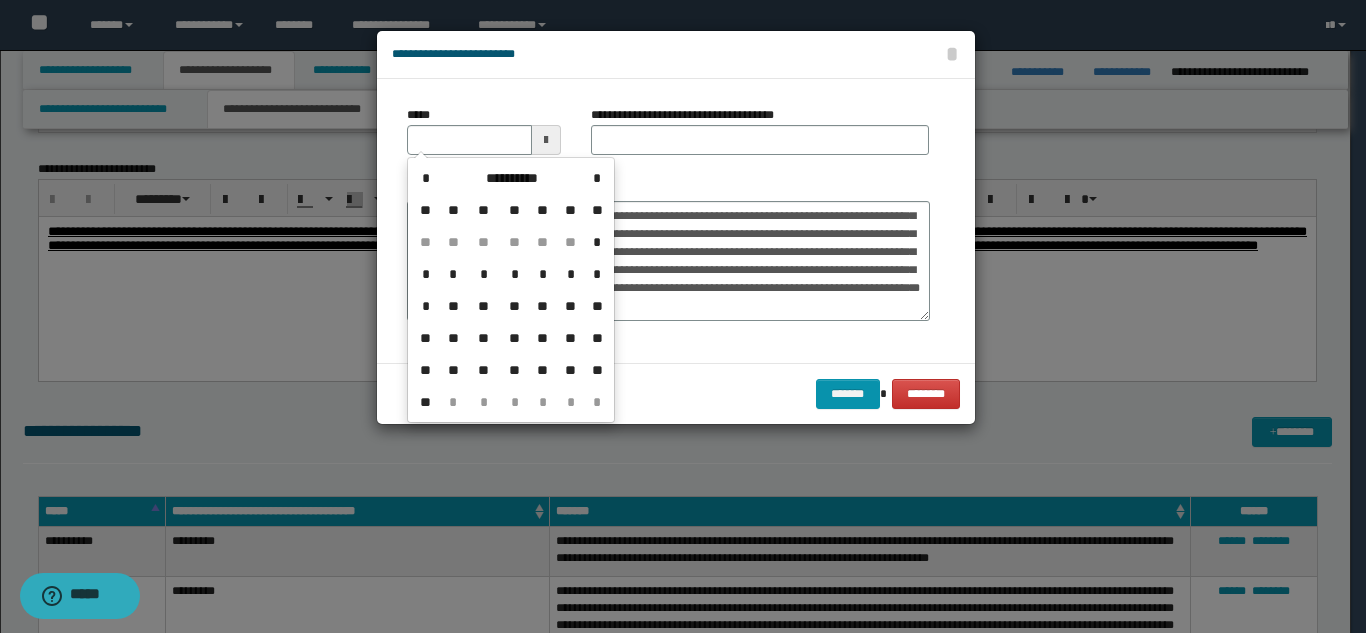 drag, startPoint x: 487, startPoint y: 365, endPoint x: 493, endPoint y: 337, distance: 28.635643 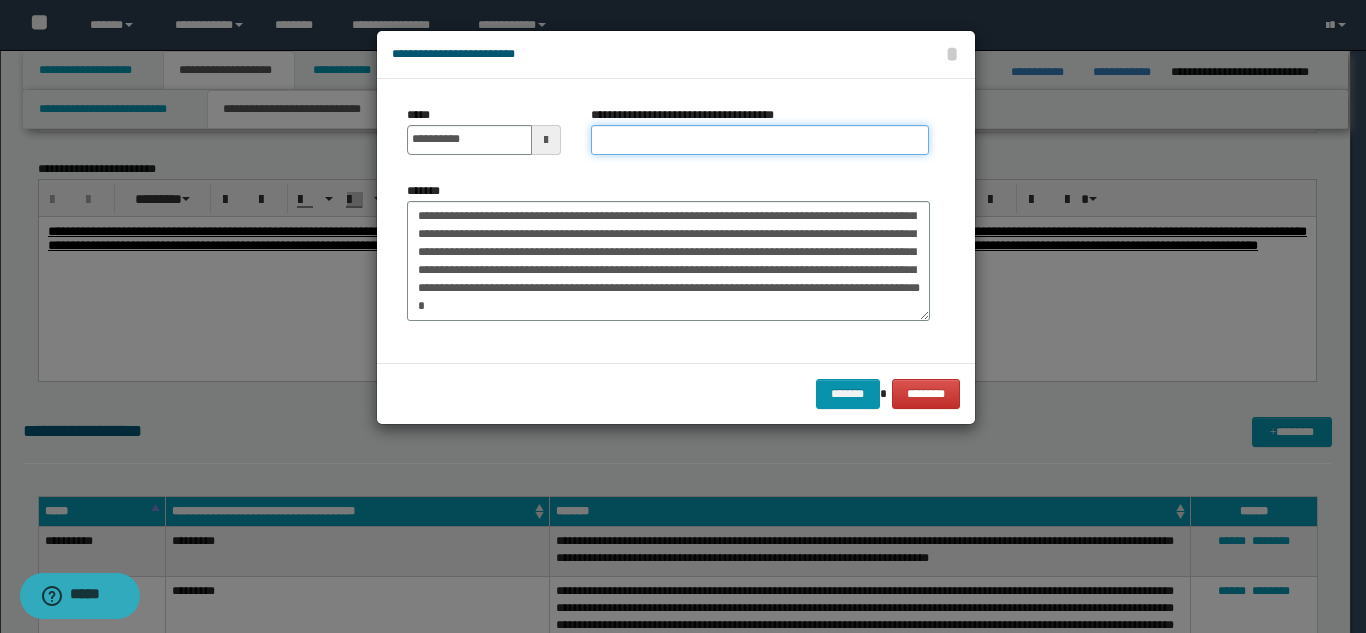click on "**********" at bounding box center [760, 140] 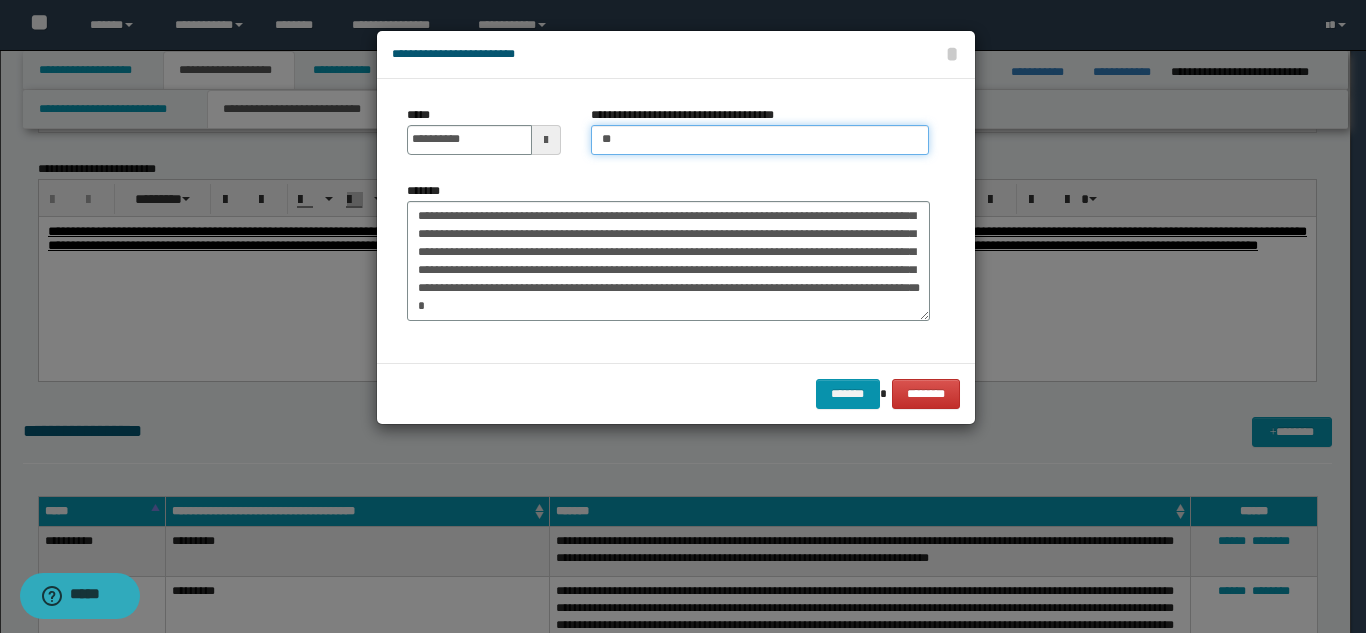 type on "**********" 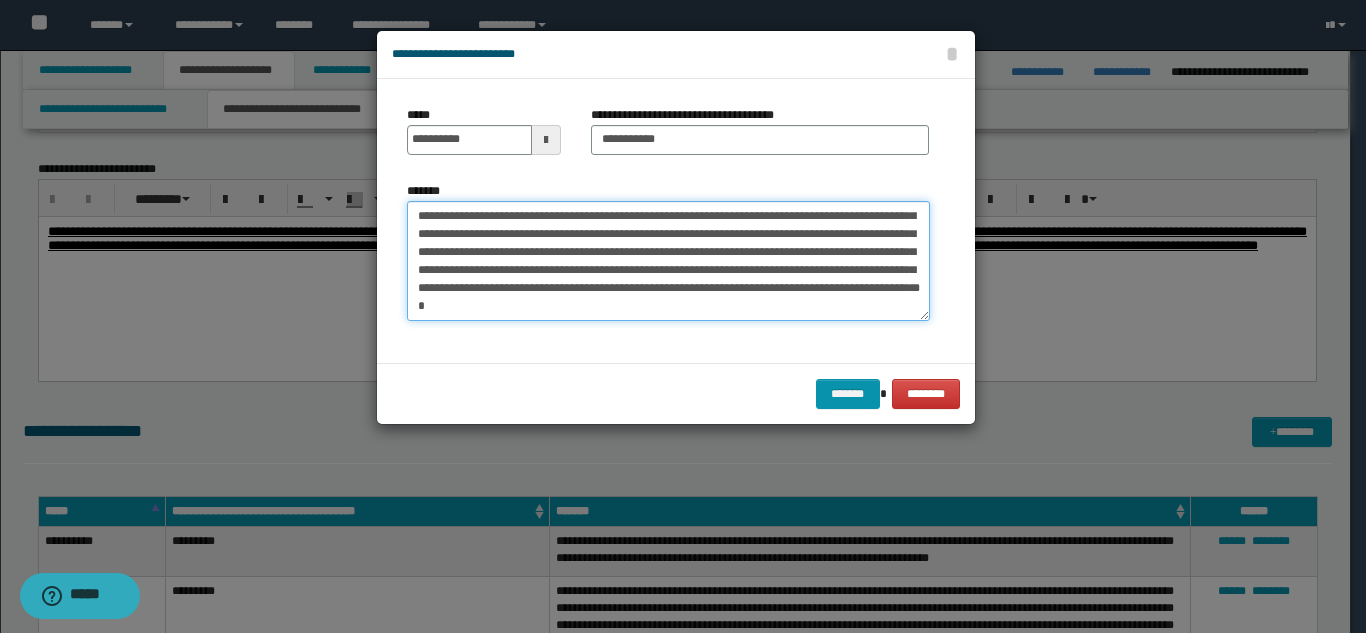 drag, startPoint x: 506, startPoint y: 309, endPoint x: 471, endPoint y: 310, distance: 35.014282 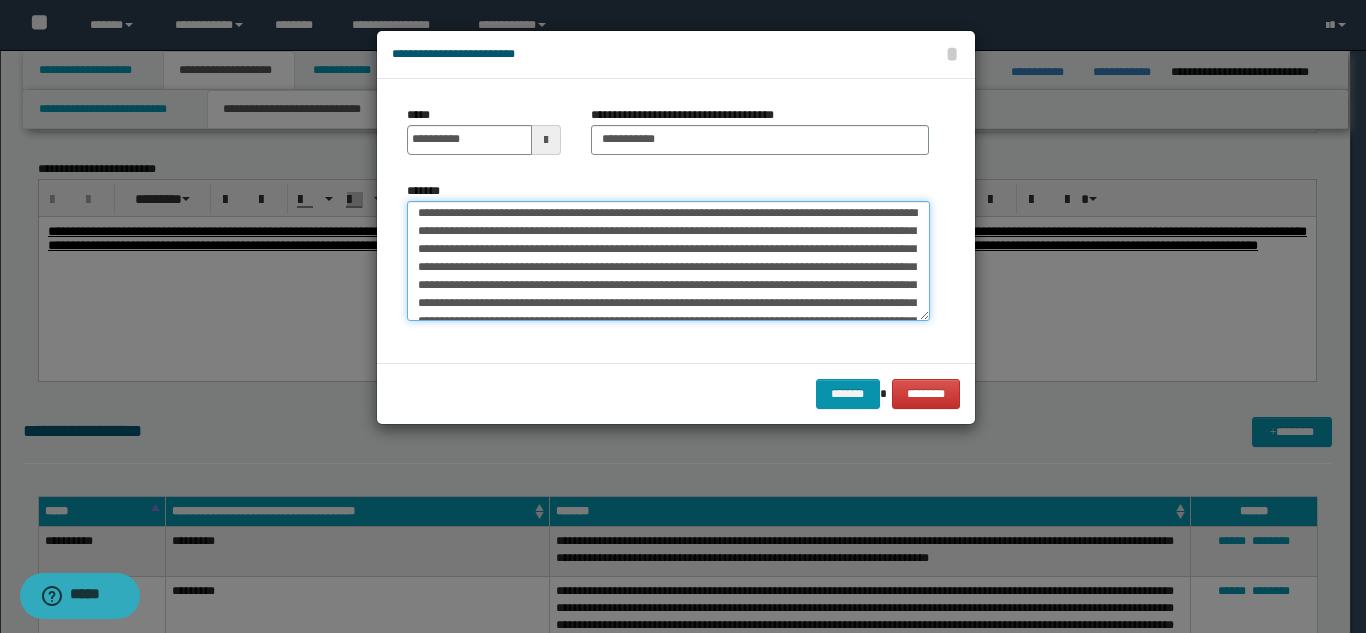 scroll, scrollTop: 0, scrollLeft: 0, axis: both 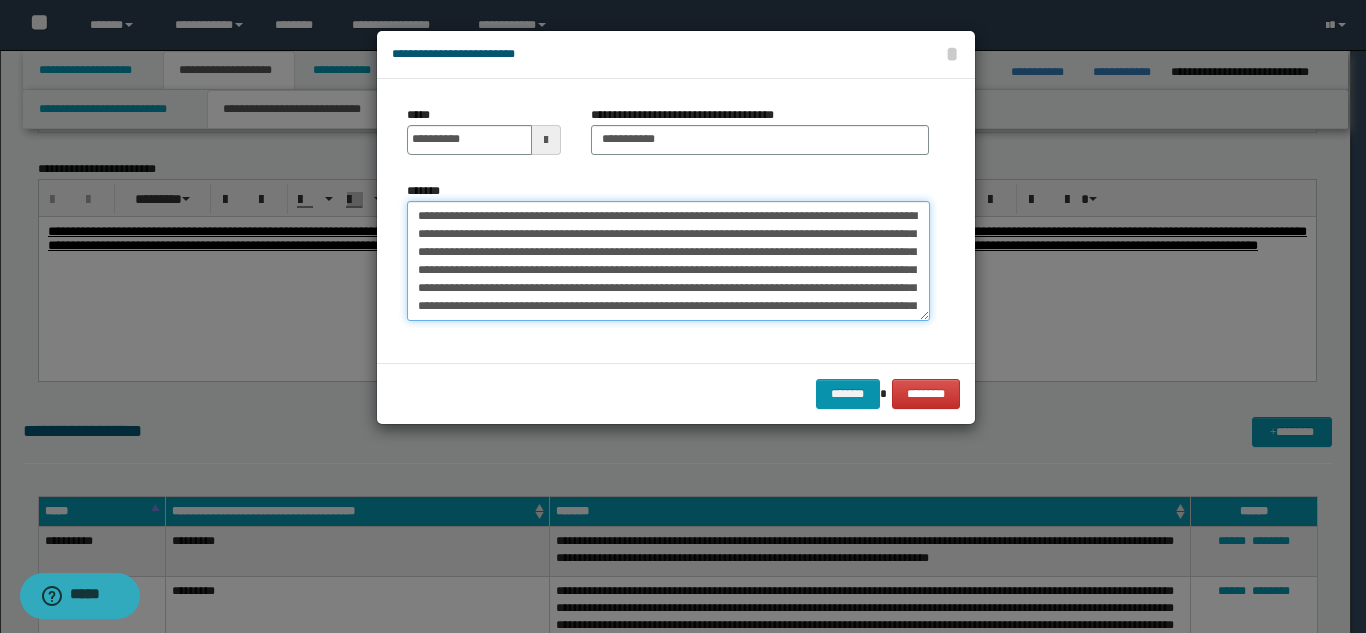 drag, startPoint x: 928, startPoint y: 267, endPoint x: 912, endPoint y: 217, distance: 52.49762 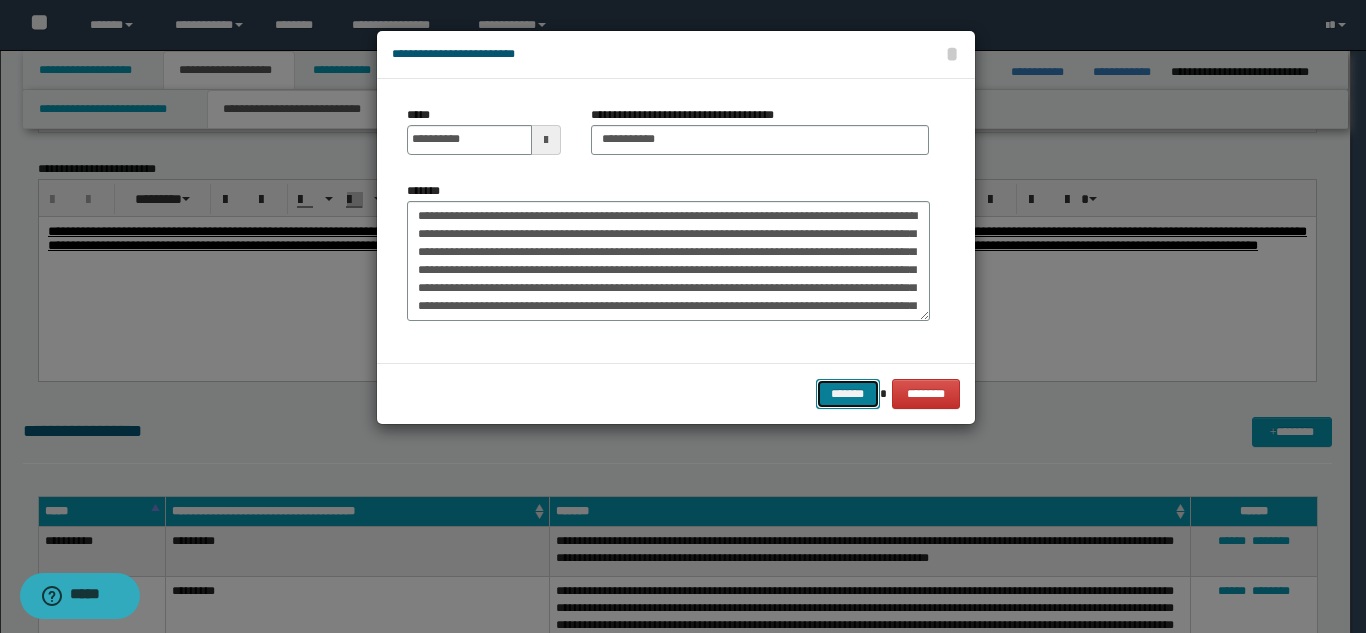 click on "*******" at bounding box center (848, 394) 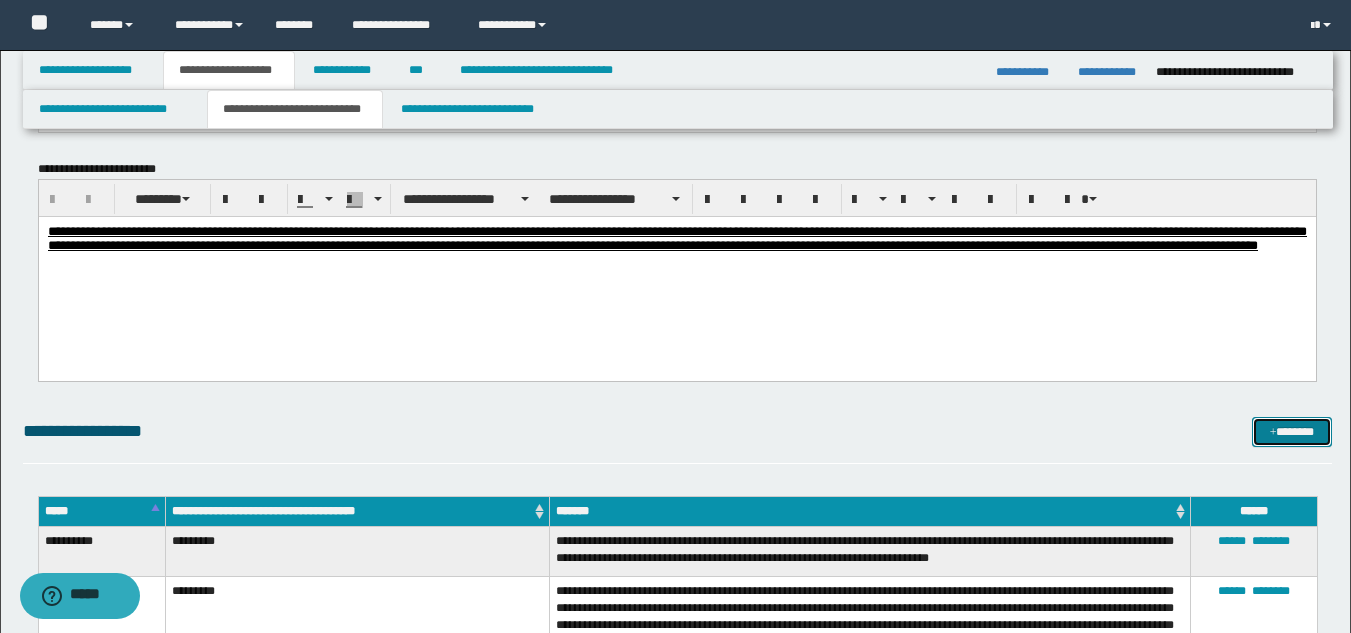 click on "*******" at bounding box center (1292, 432) 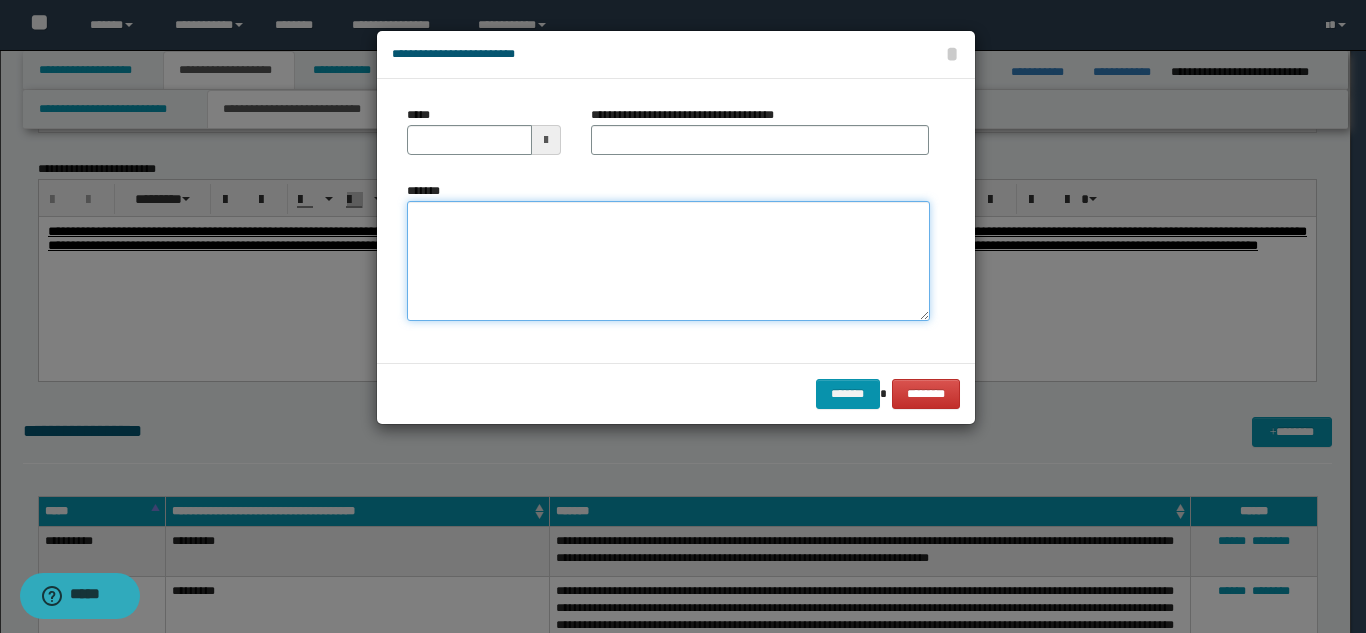 drag, startPoint x: 841, startPoint y: 267, endPoint x: 835, endPoint y: 257, distance: 11.661903 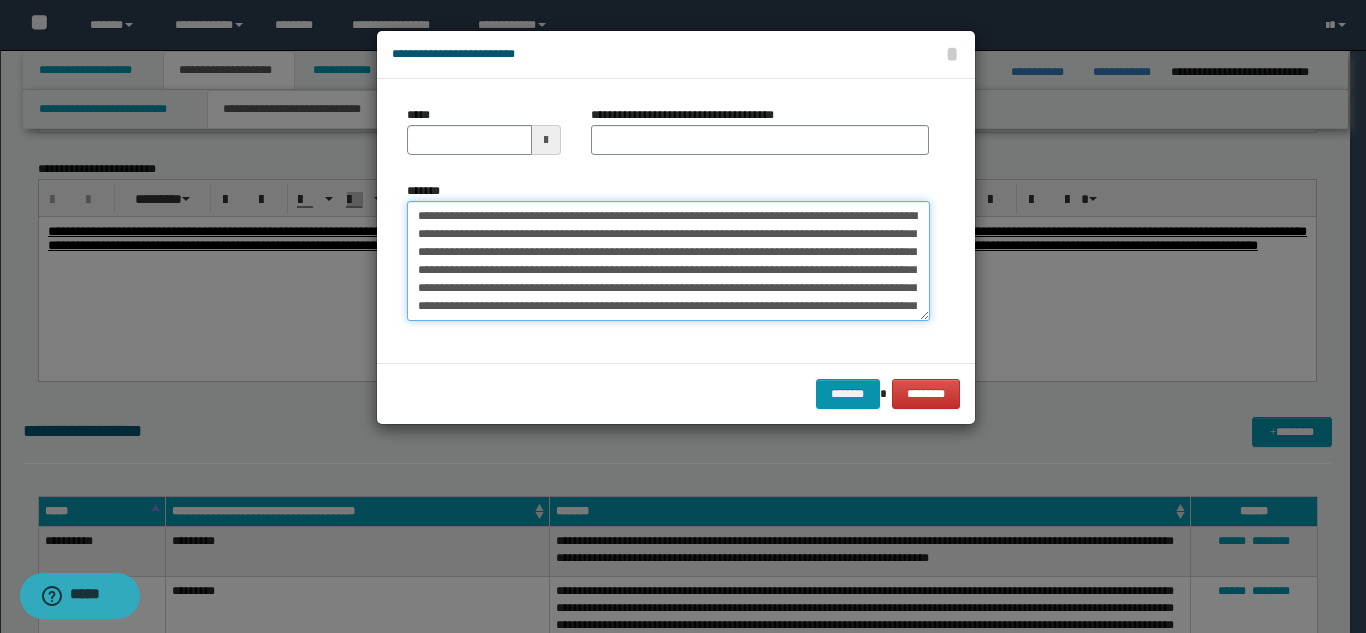 scroll, scrollTop: 156, scrollLeft: 0, axis: vertical 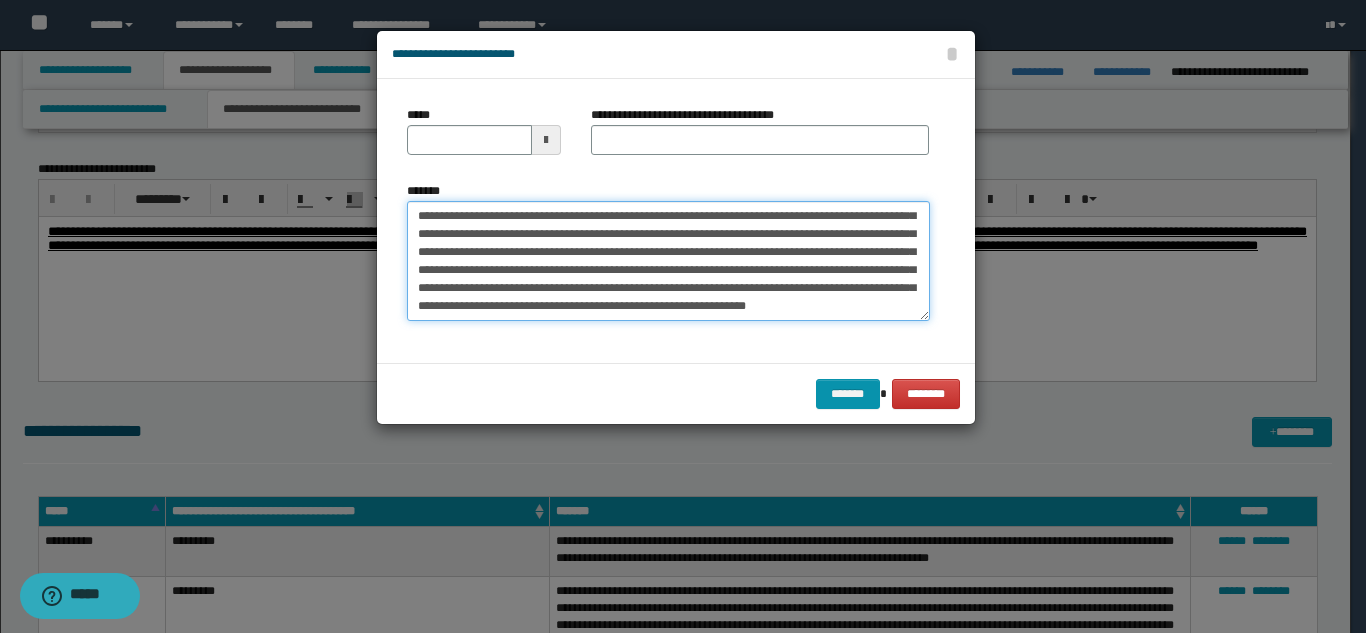 type 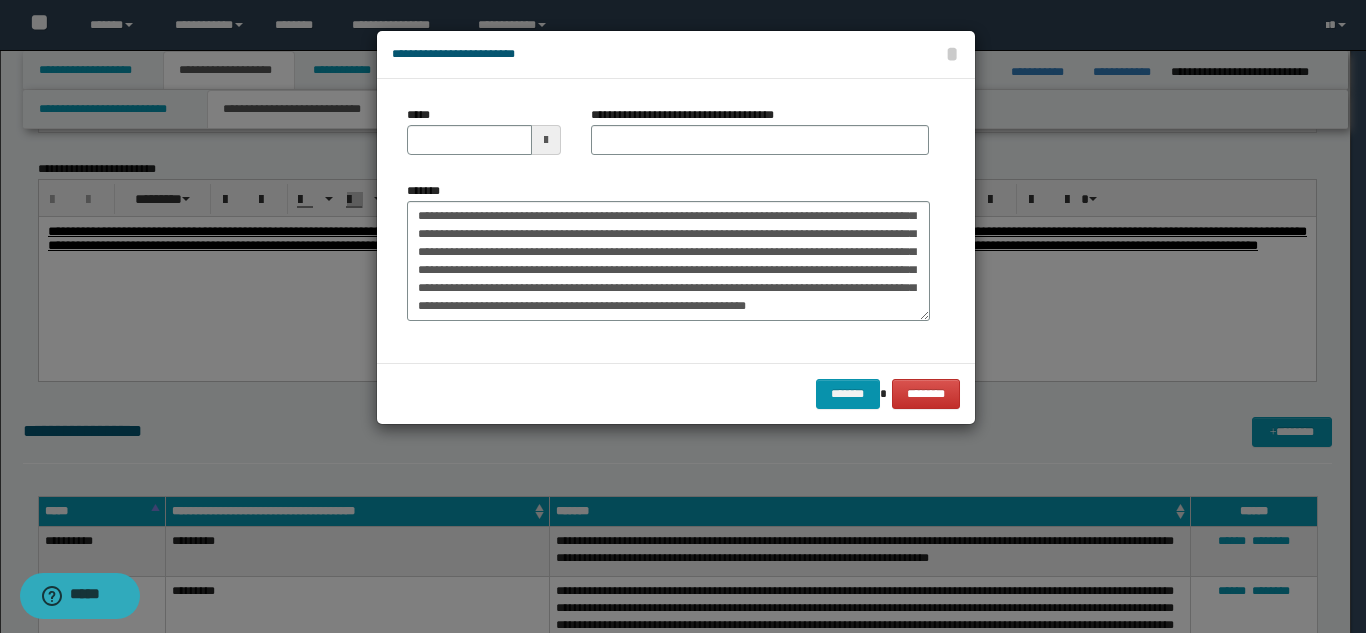 click at bounding box center [546, 140] 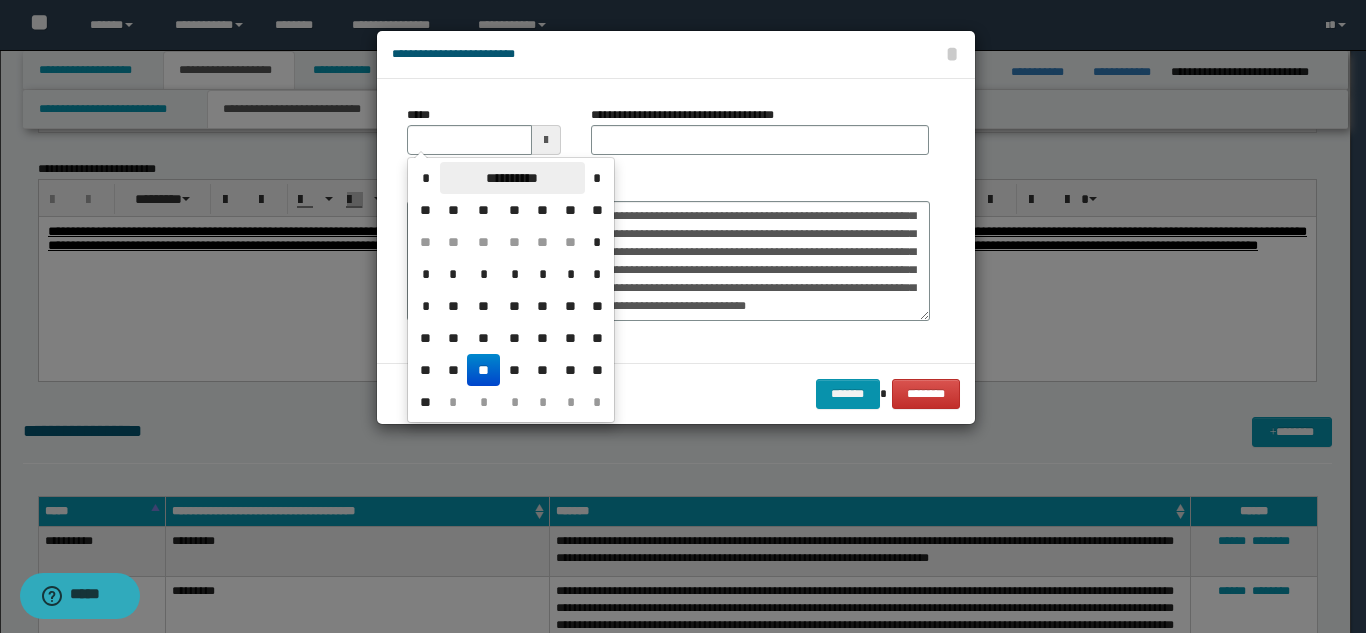 click on "**********" at bounding box center [512, 178] 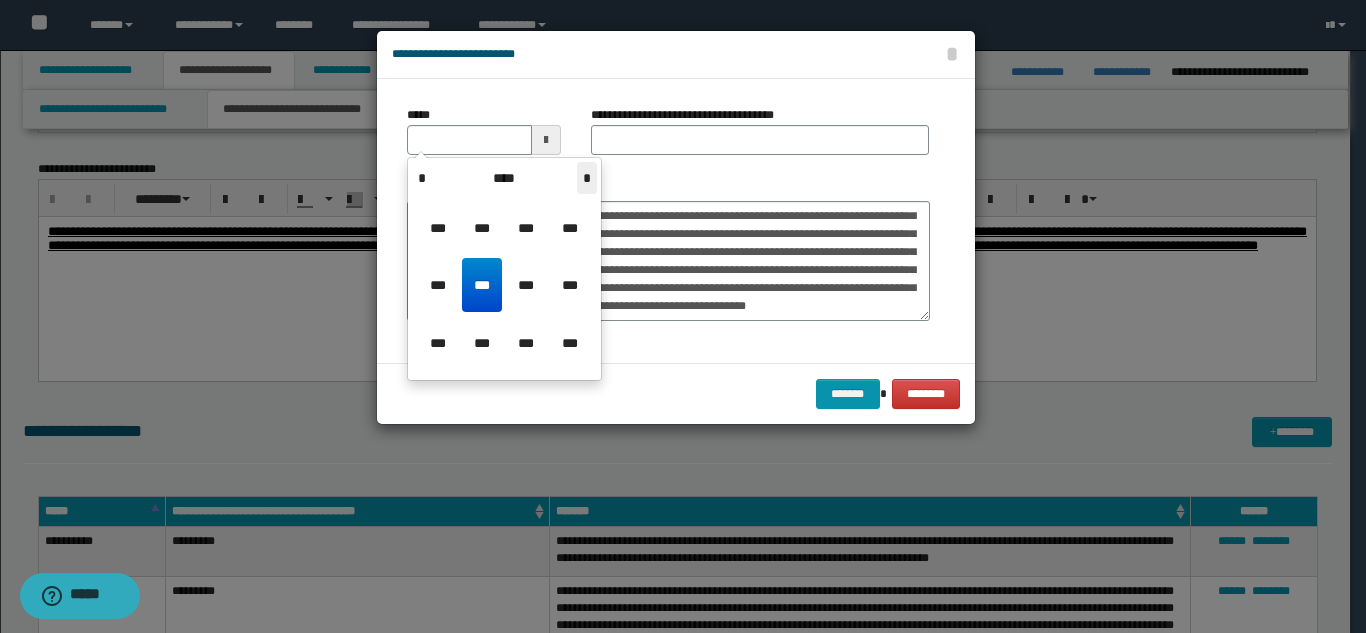 click on "*" at bounding box center [587, 178] 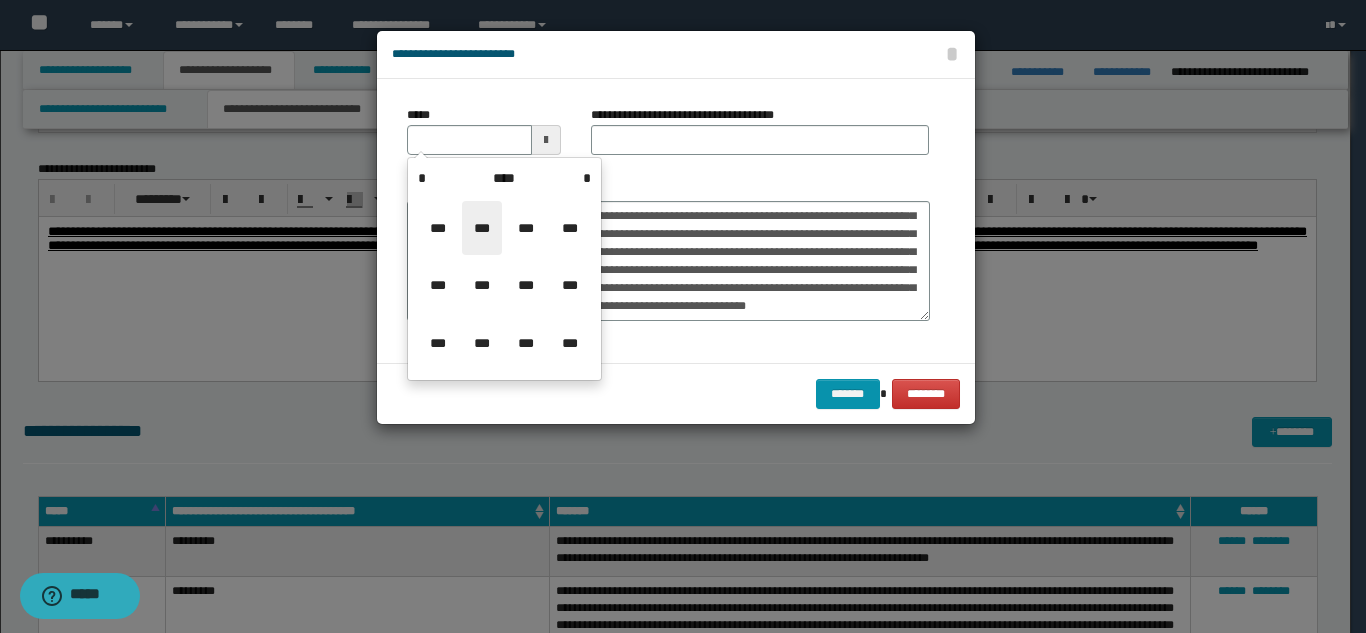 click on "***" at bounding box center (482, 228) 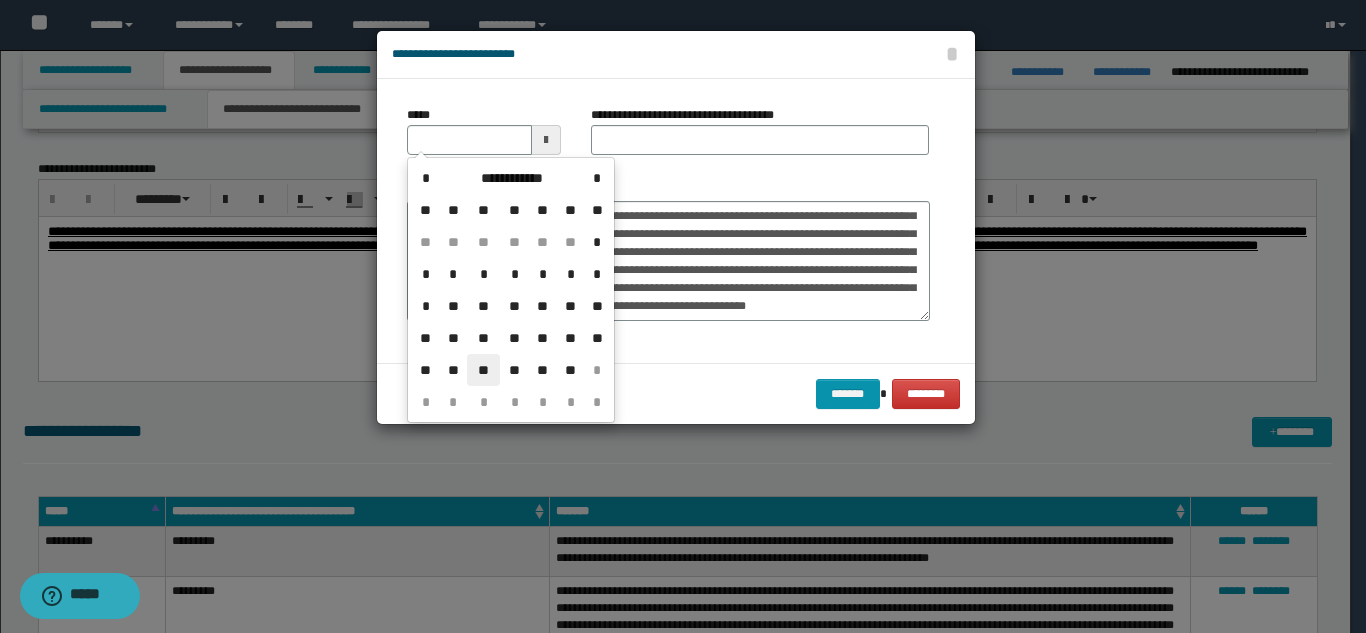 drag, startPoint x: 481, startPoint y: 363, endPoint x: 482, endPoint y: 332, distance: 31.016125 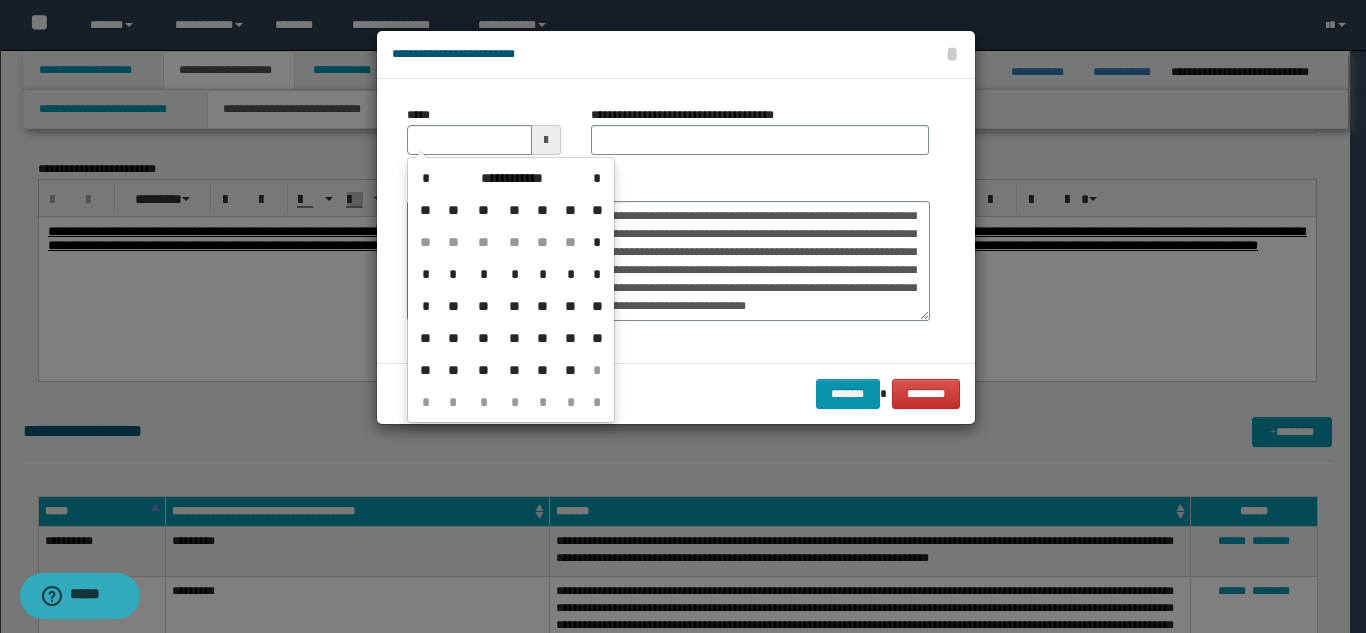 click on "**" at bounding box center [483, 370] 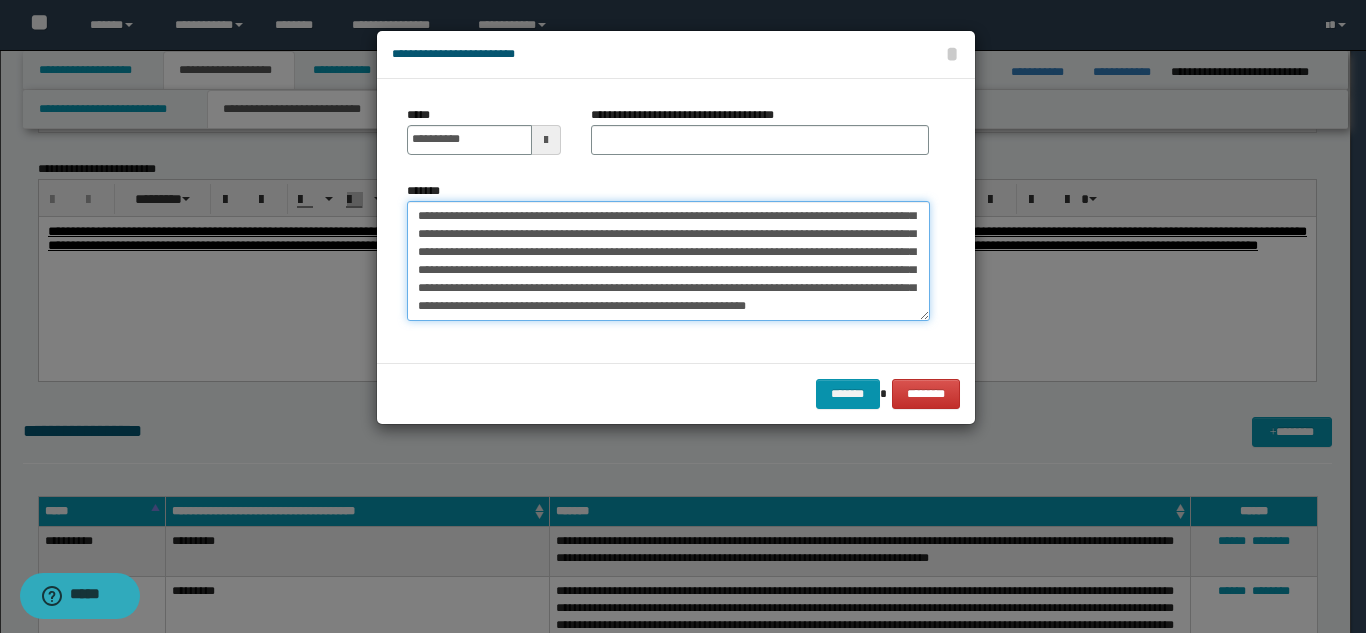 scroll, scrollTop: 0, scrollLeft: 0, axis: both 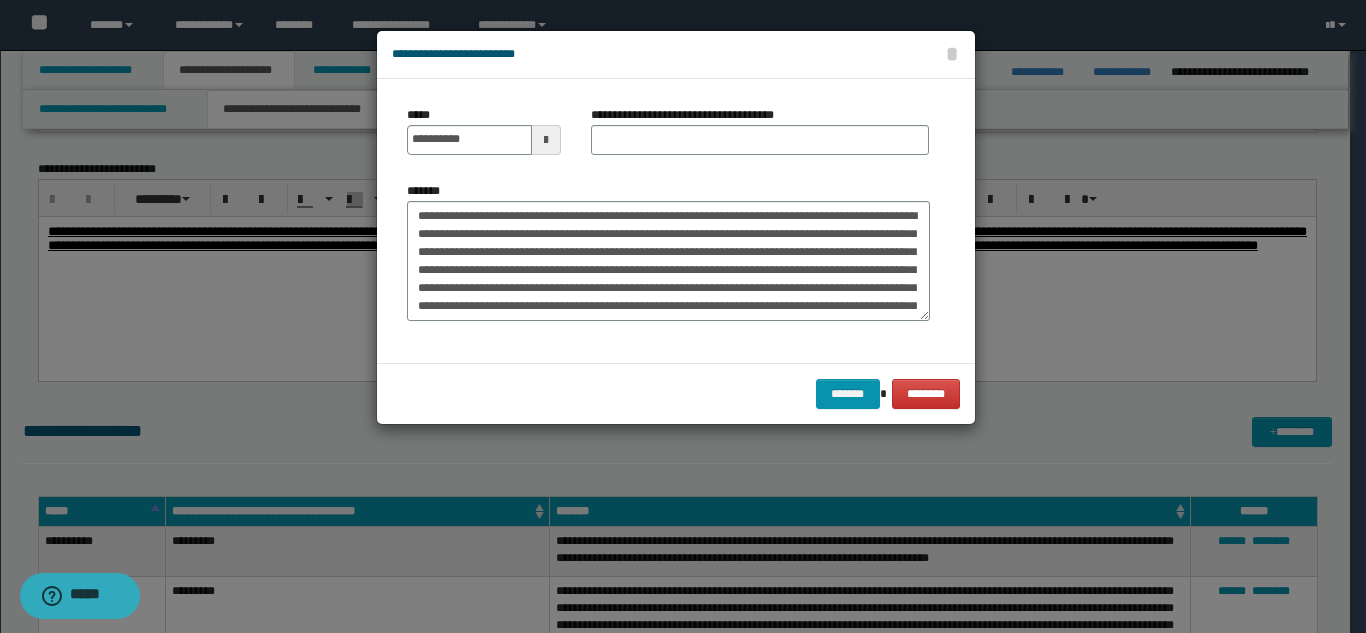 click at bounding box center [546, 140] 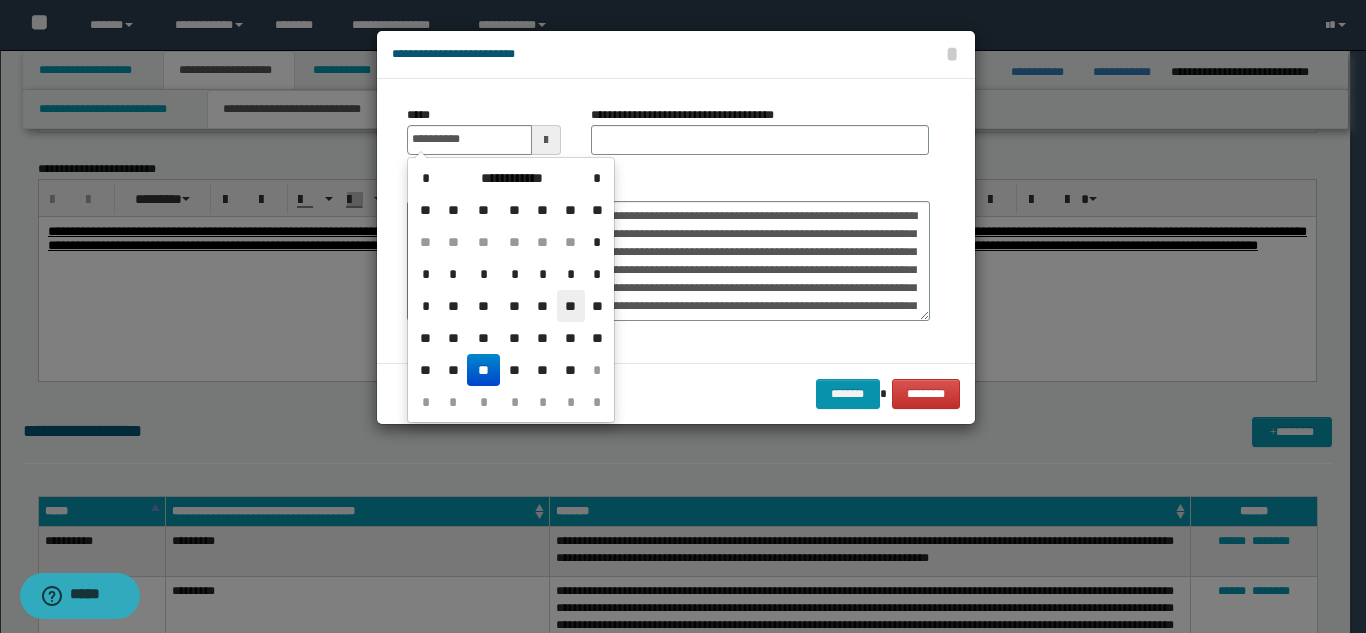 click on "**" at bounding box center [571, 306] 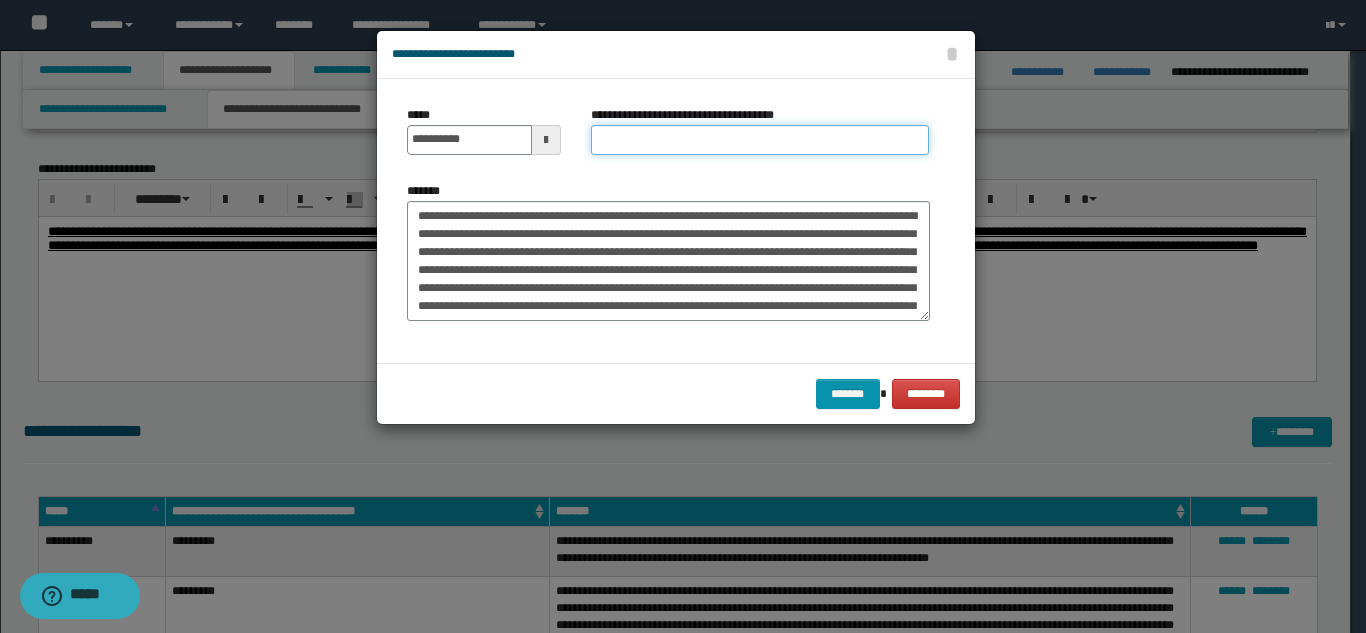 click on "**********" at bounding box center [760, 140] 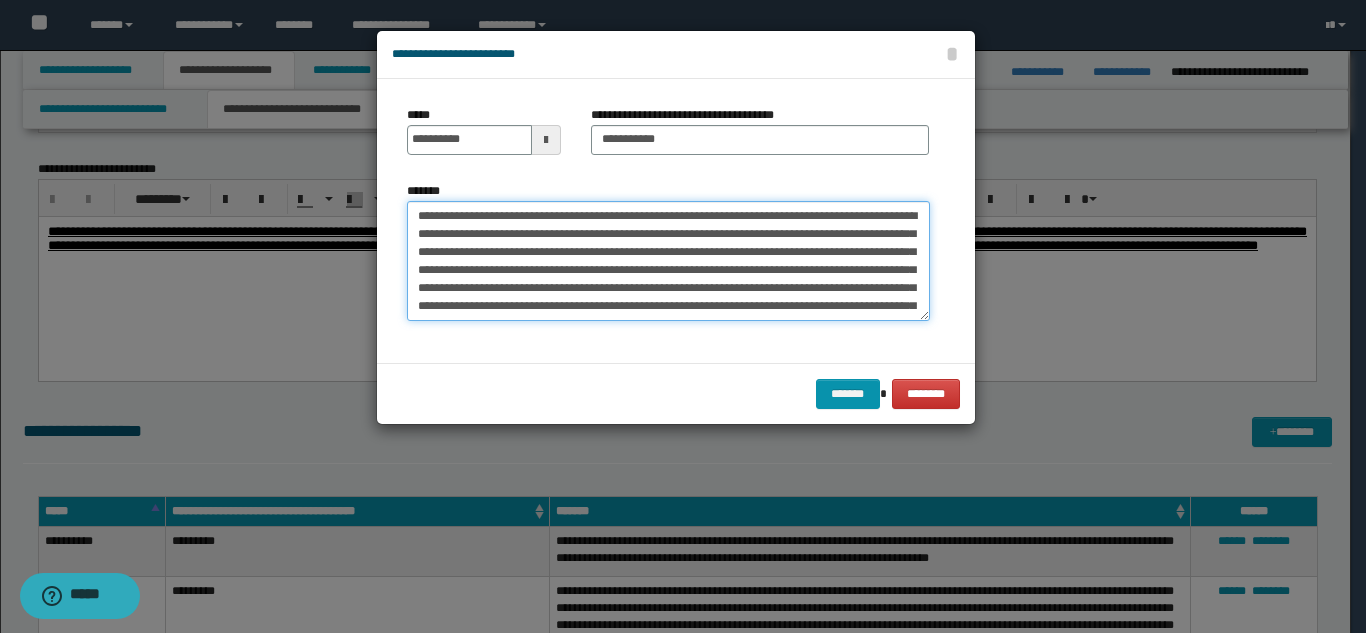 click on "*******" at bounding box center (668, 261) 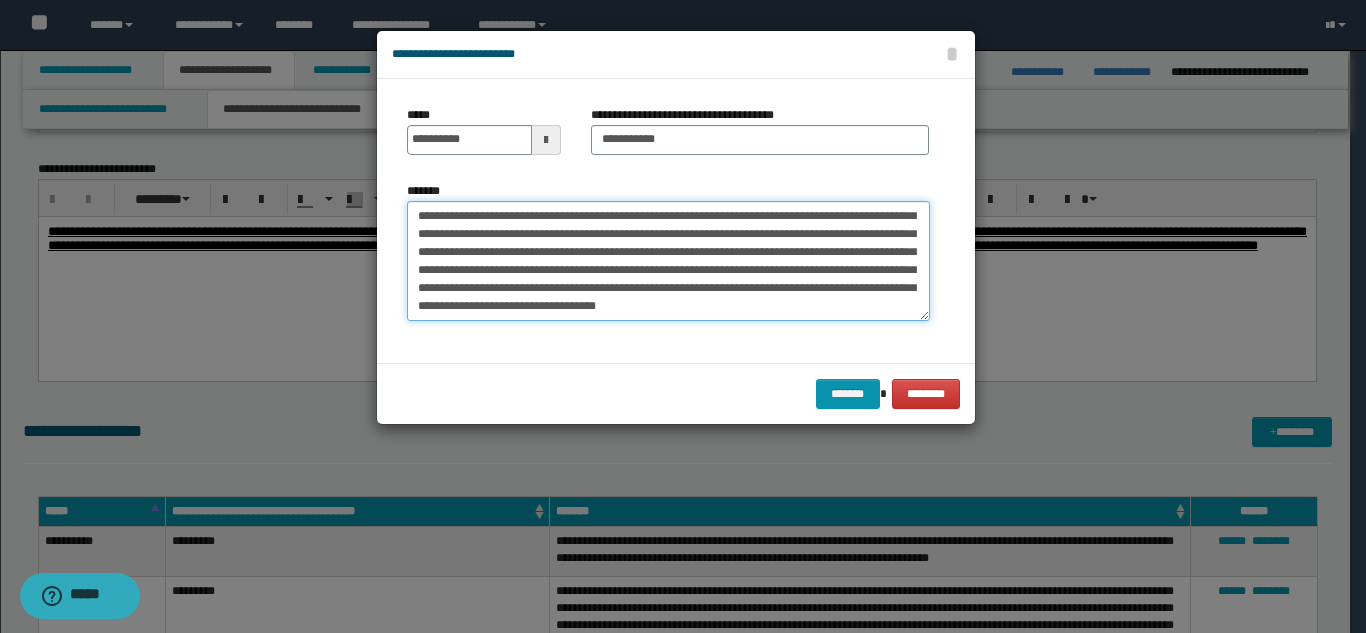 scroll, scrollTop: 158, scrollLeft: 0, axis: vertical 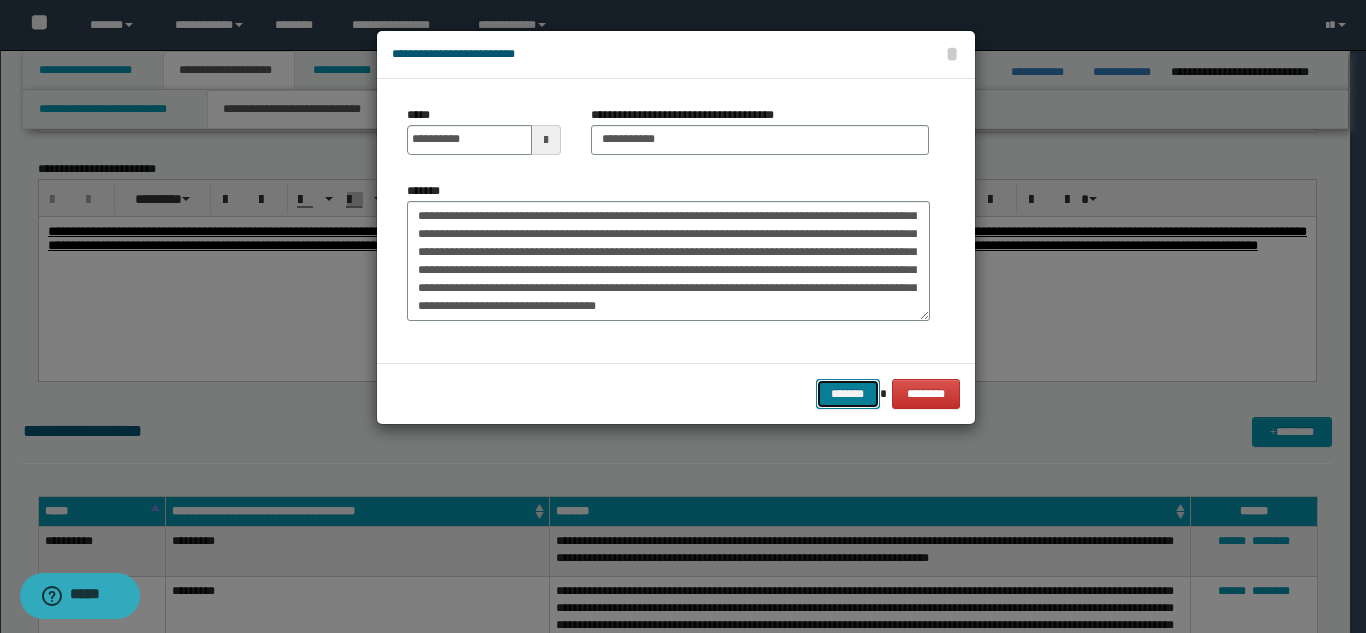 click on "*******" at bounding box center (848, 394) 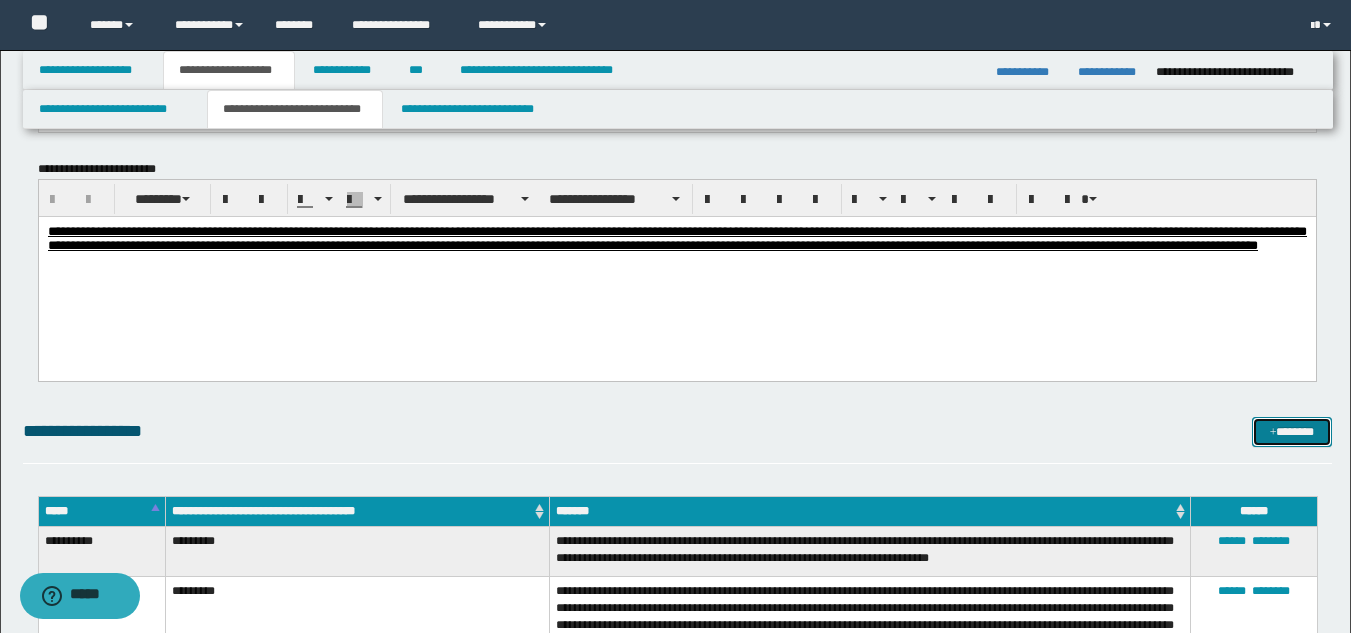 click on "*******" at bounding box center [1292, 432] 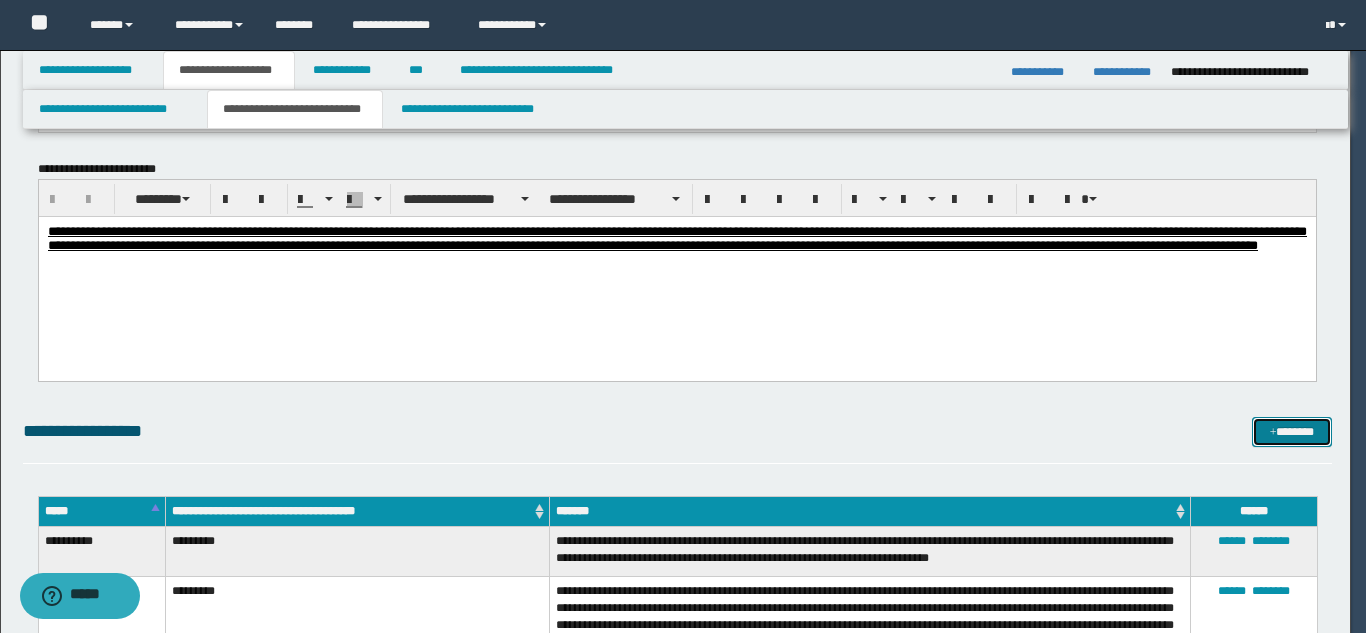 scroll, scrollTop: 0, scrollLeft: 0, axis: both 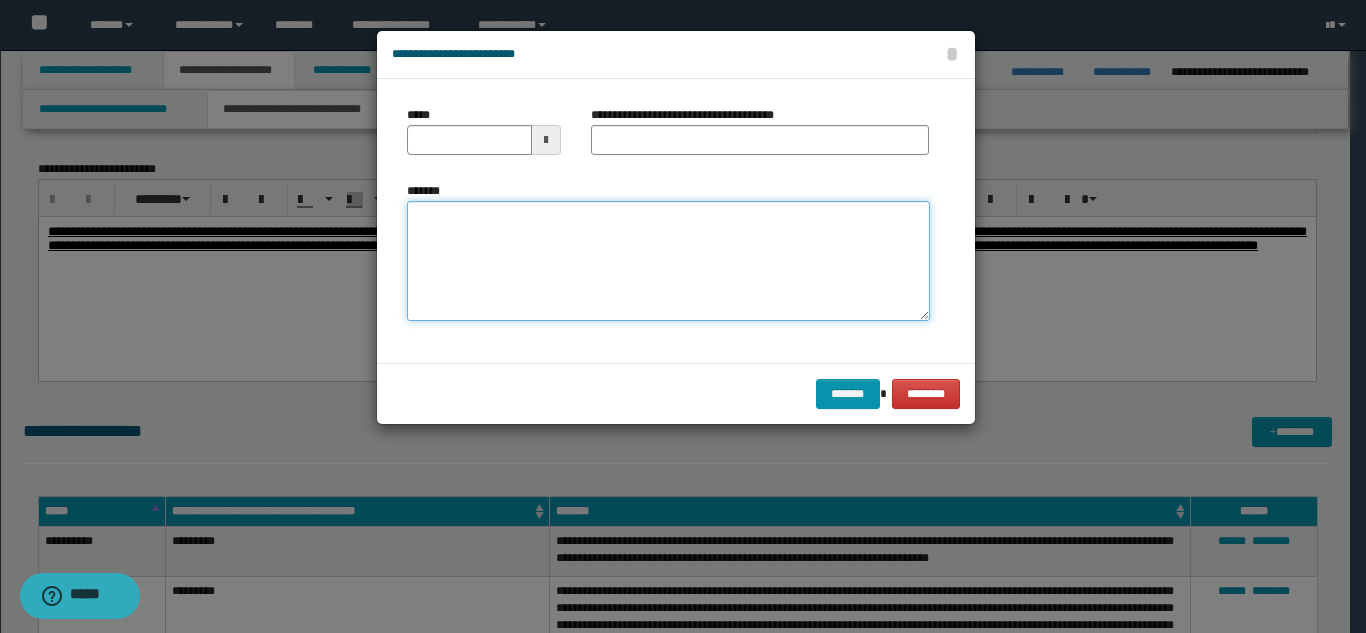 drag, startPoint x: 635, startPoint y: 311, endPoint x: 633, endPoint y: 287, distance: 24.083189 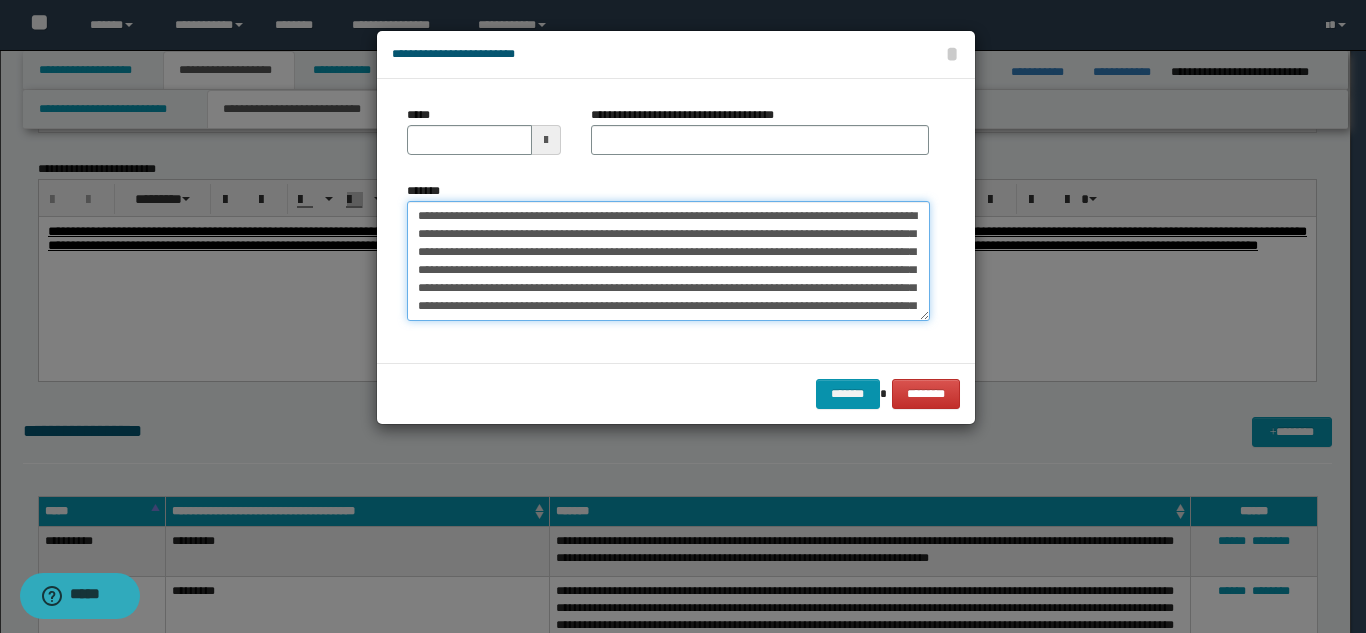 scroll, scrollTop: 102, scrollLeft: 0, axis: vertical 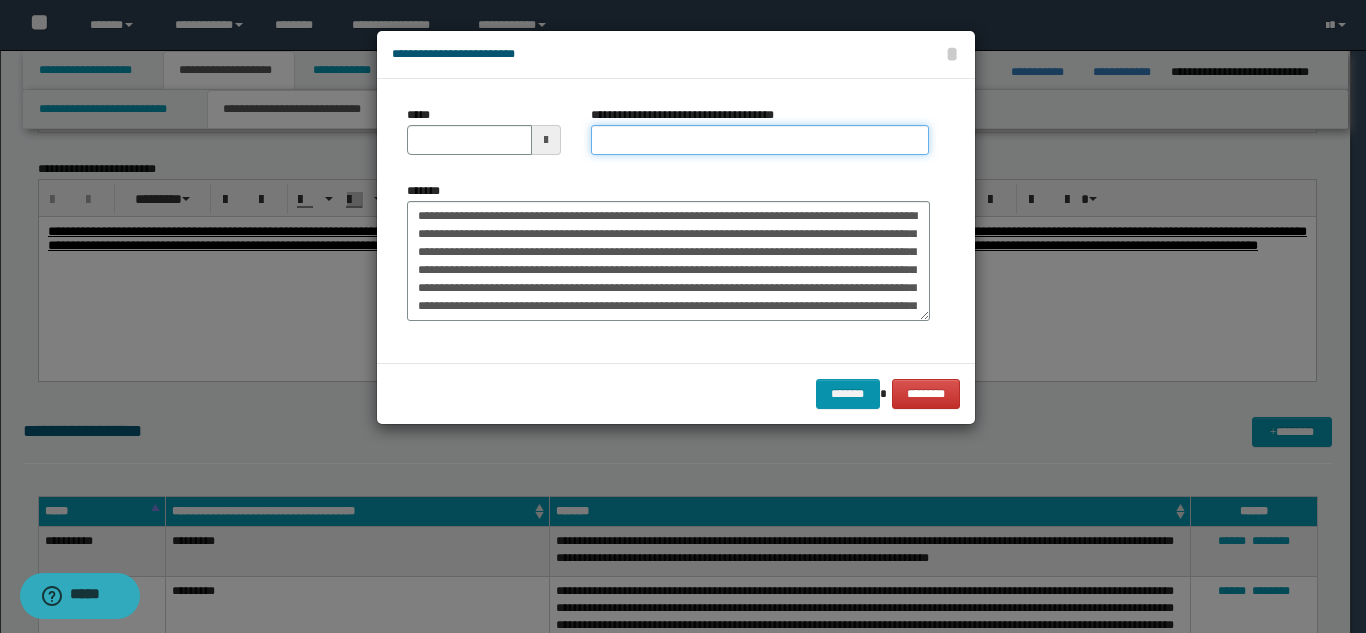 click on "**********" at bounding box center (760, 140) 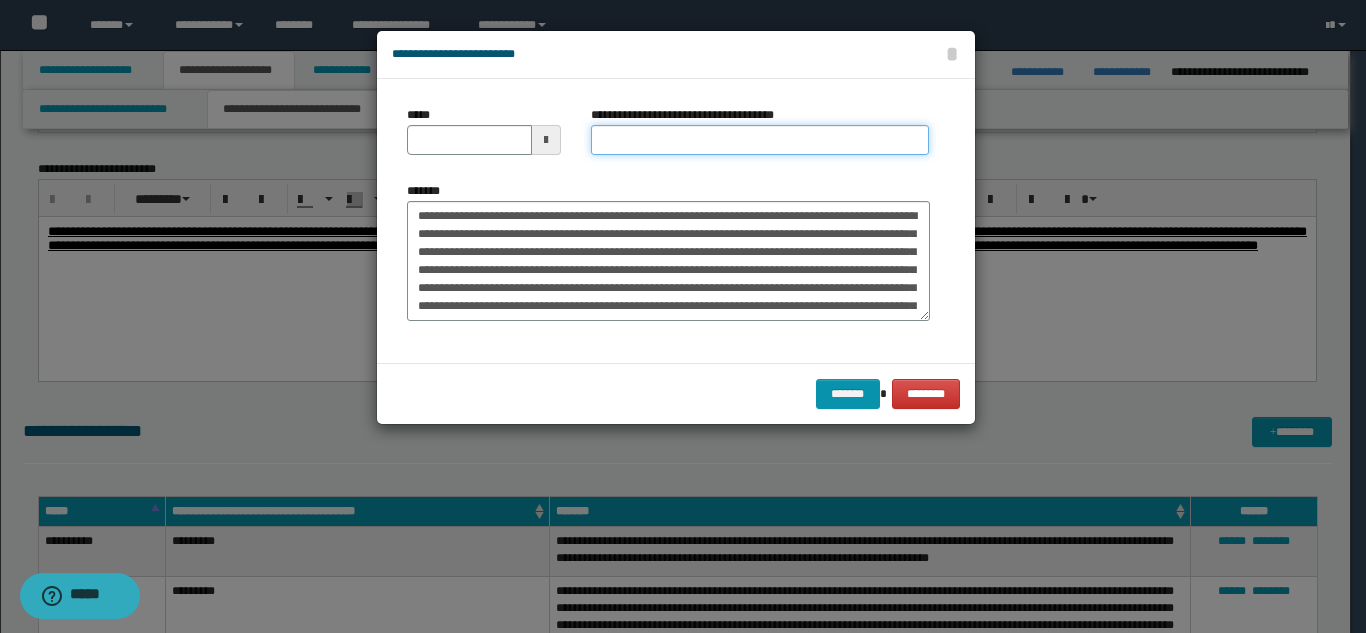 type on "**********" 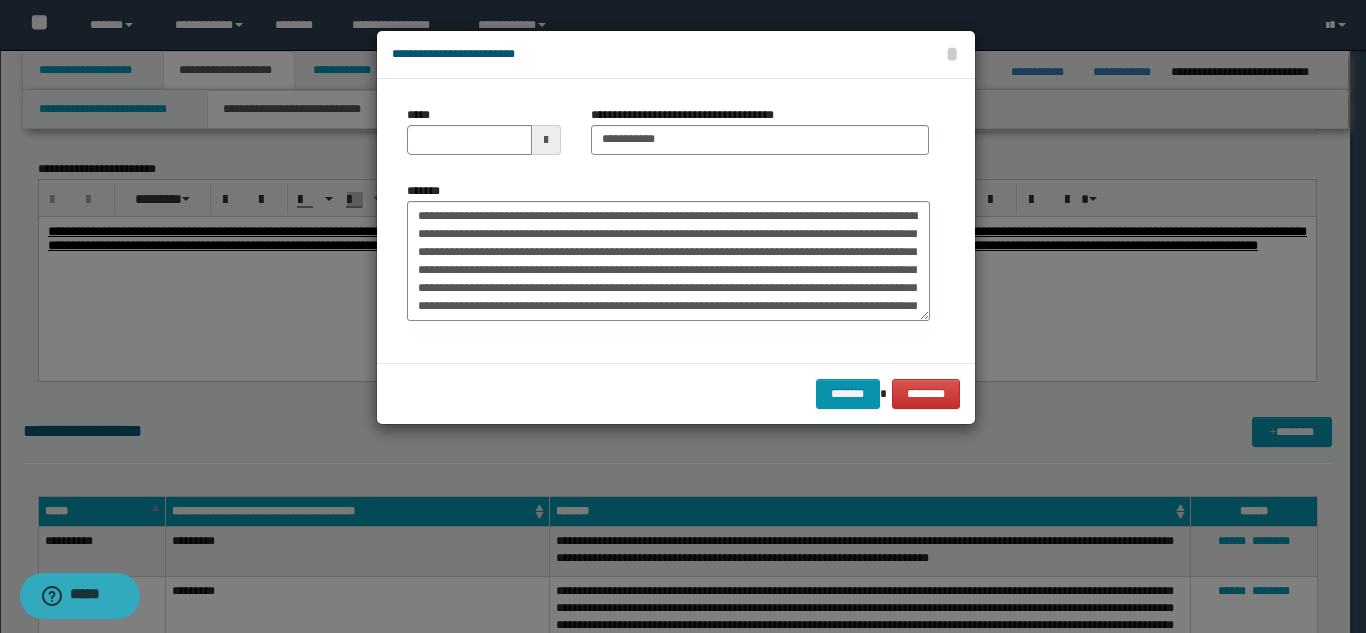 click at bounding box center [546, 140] 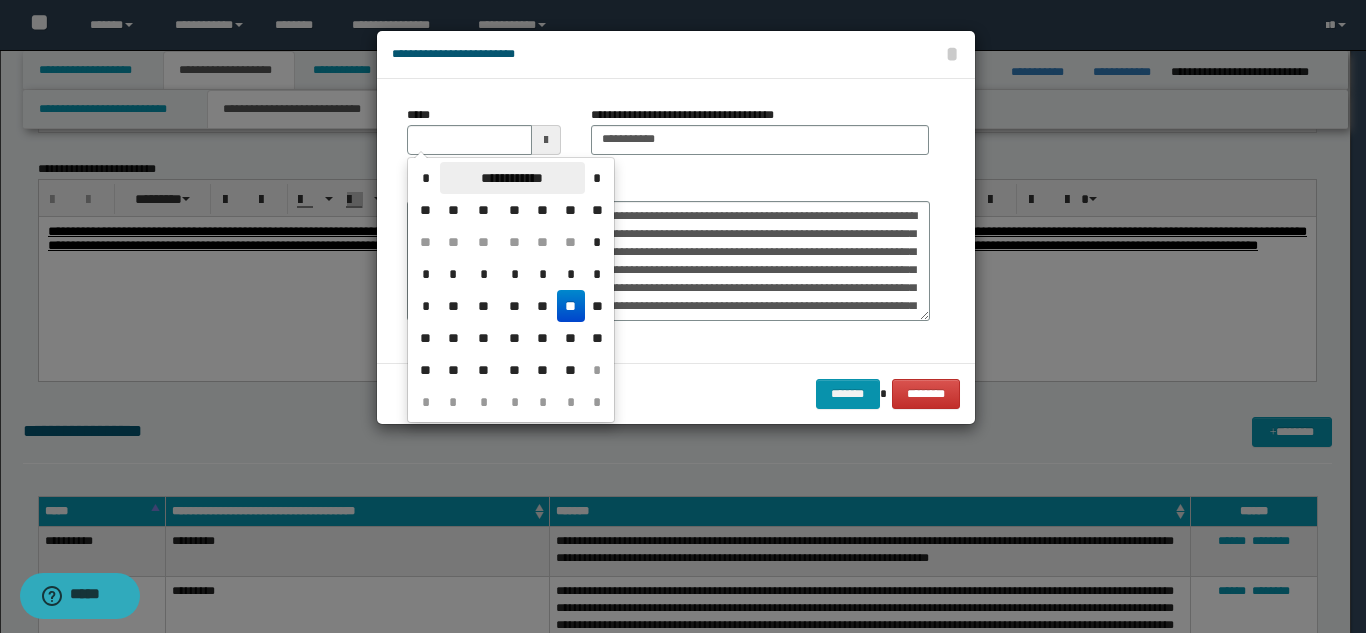 click on "**********" at bounding box center (512, 178) 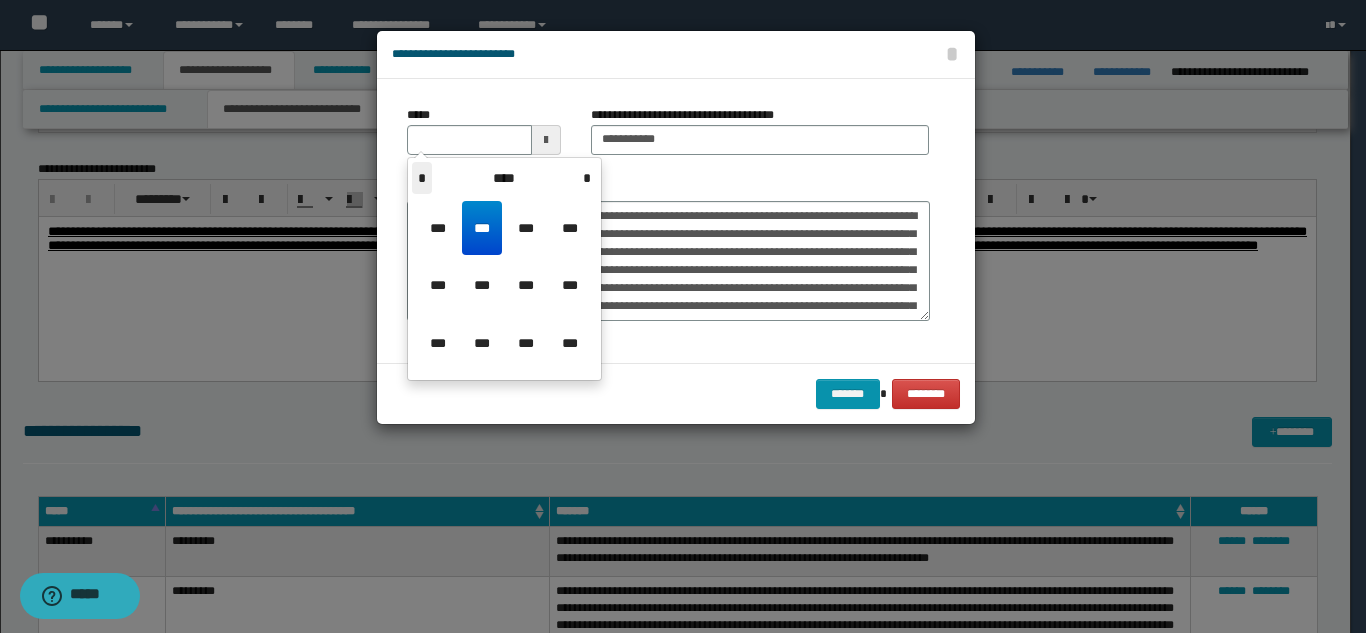 click on "*" at bounding box center [422, 178] 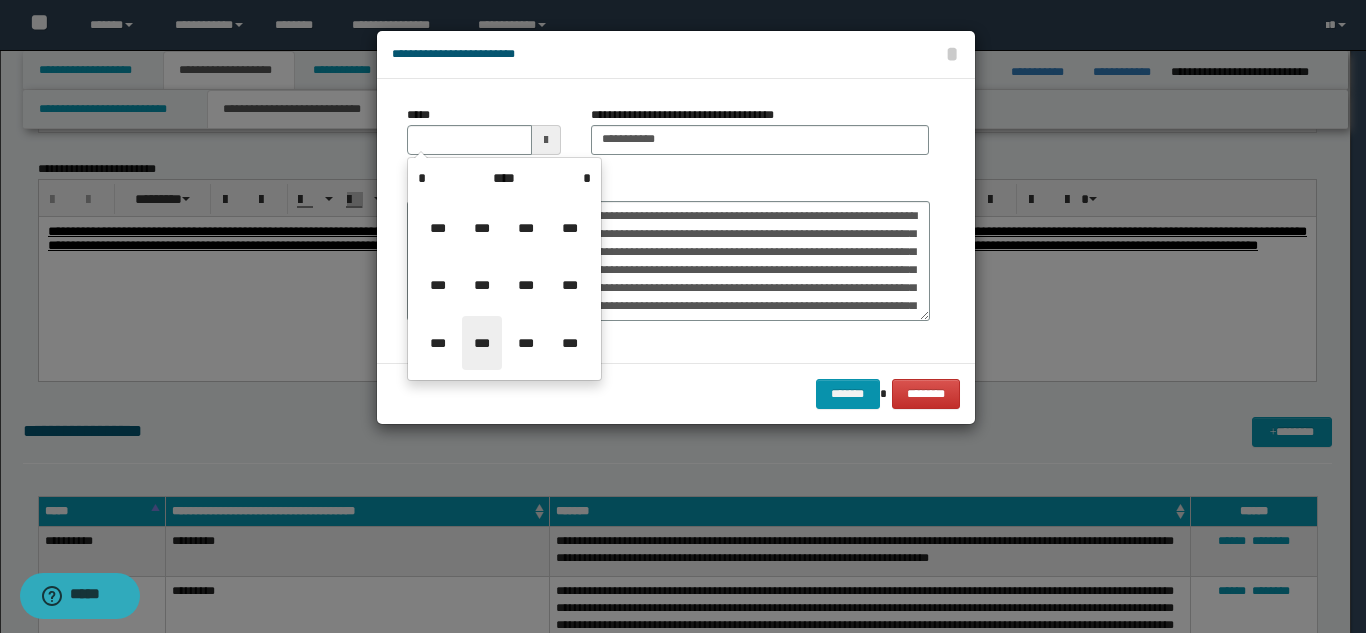click on "***" at bounding box center (482, 343) 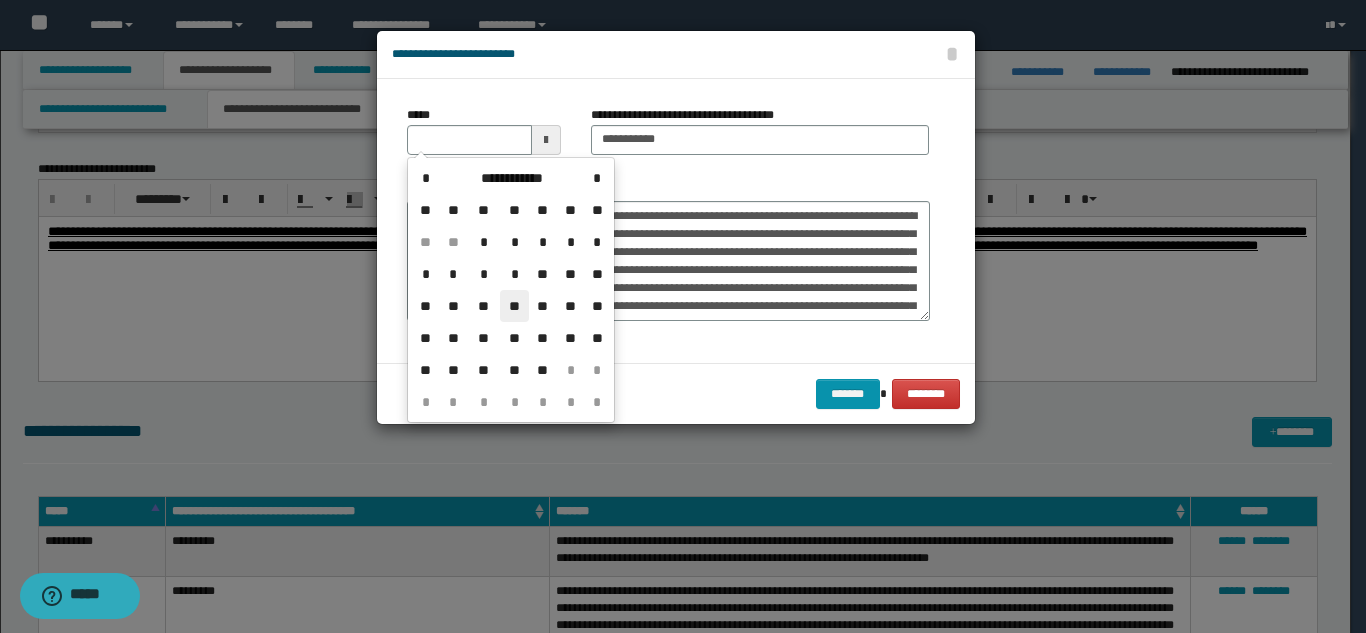 click on "**" at bounding box center (514, 306) 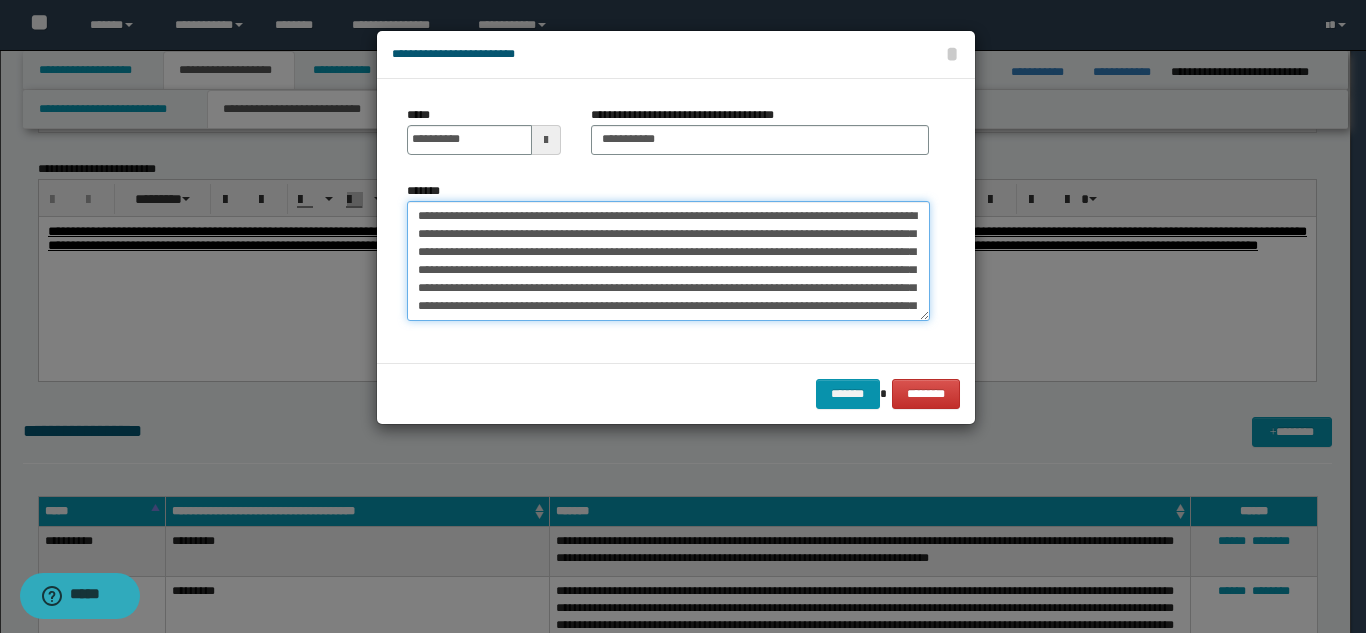 drag, startPoint x: 494, startPoint y: 221, endPoint x: 359, endPoint y: 196, distance: 137.2953 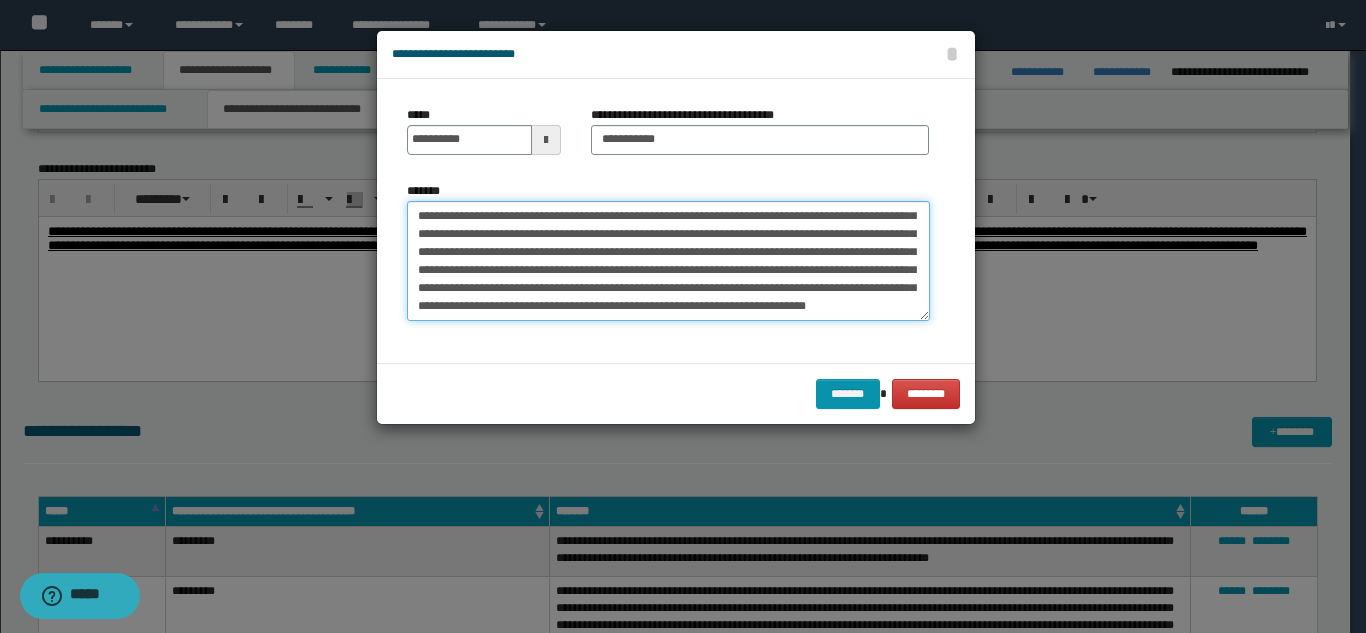 scroll, scrollTop: 102, scrollLeft: 0, axis: vertical 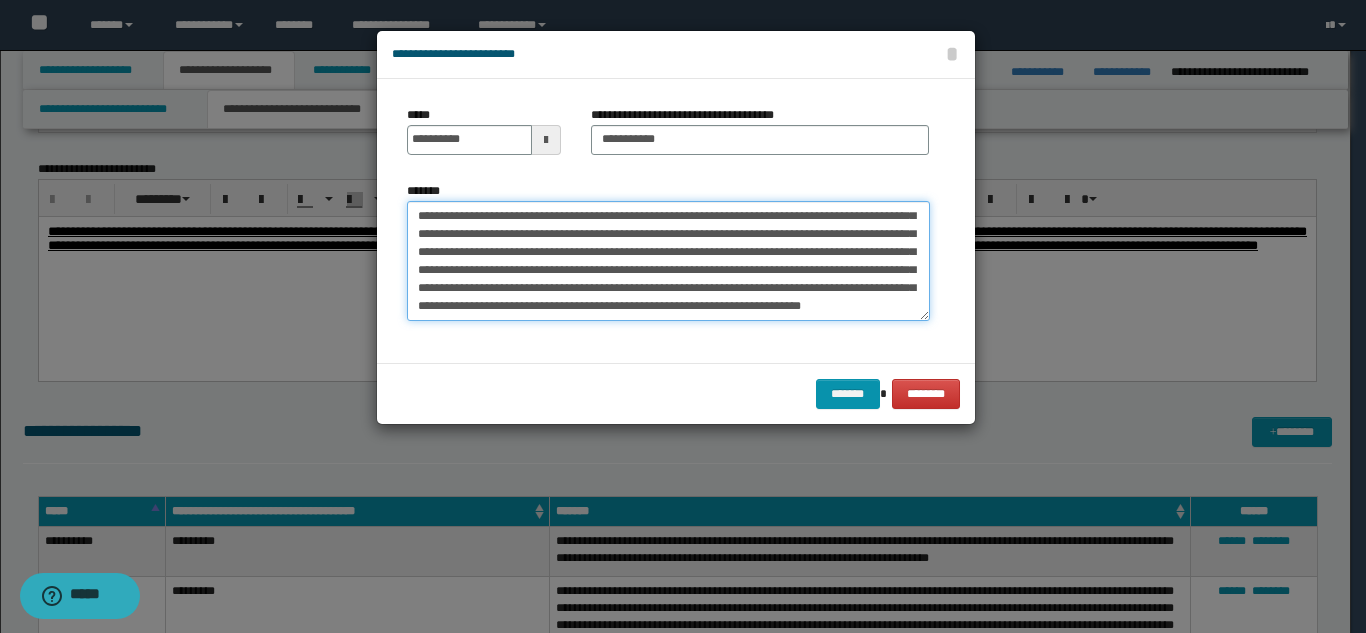 drag, startPoint x: 854, startPoint y: 296, endPoint x: 895, endPoint y: 300, distance: 41.19466 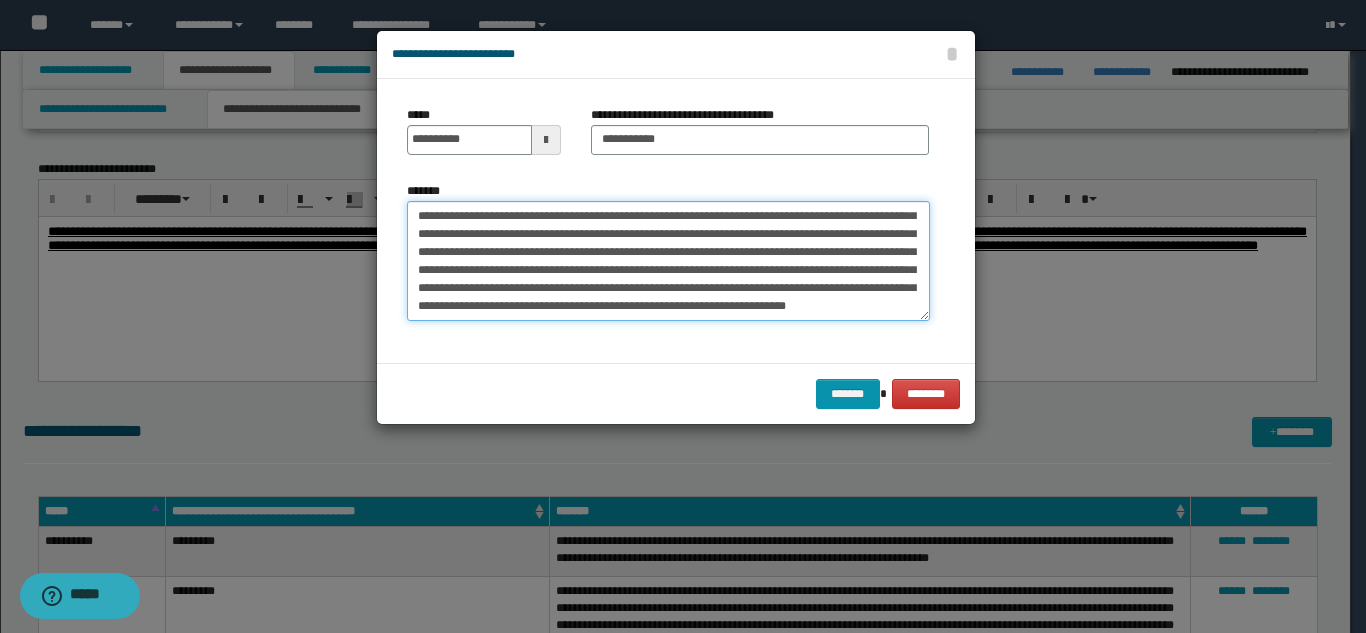 scroll, scrollTop: 108, scrollLeft: 0, axis: vertical 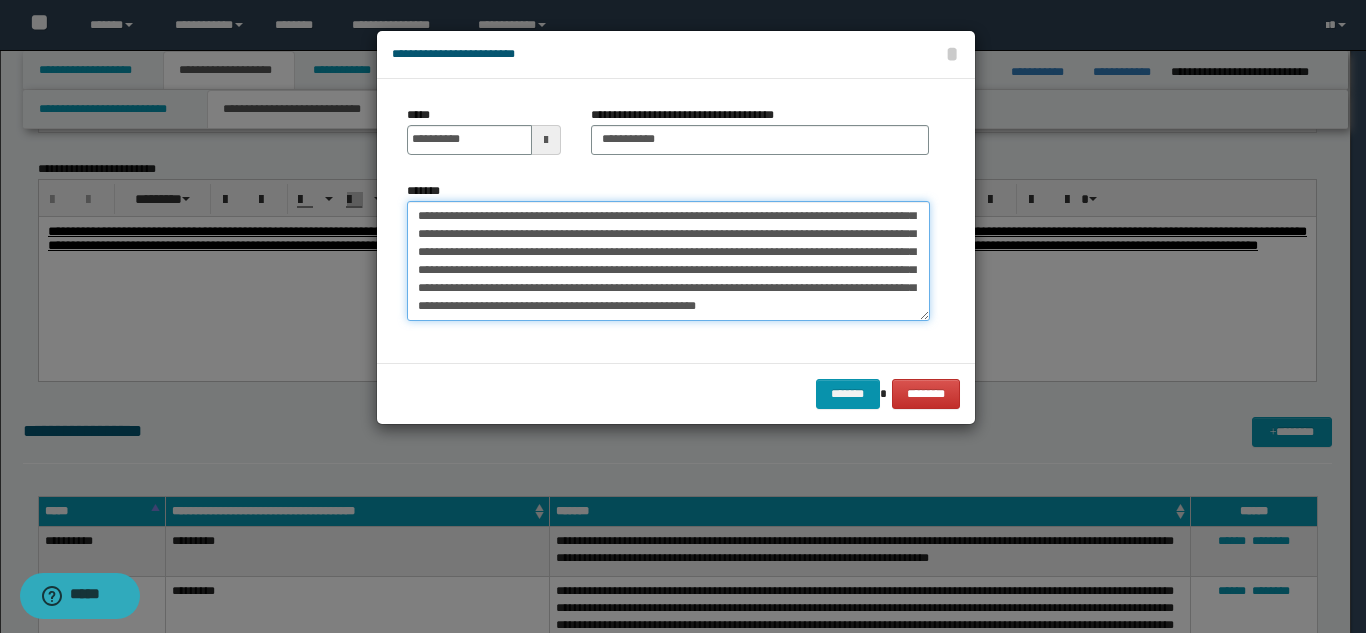 click on "**********" at bounding box center (668, 261) 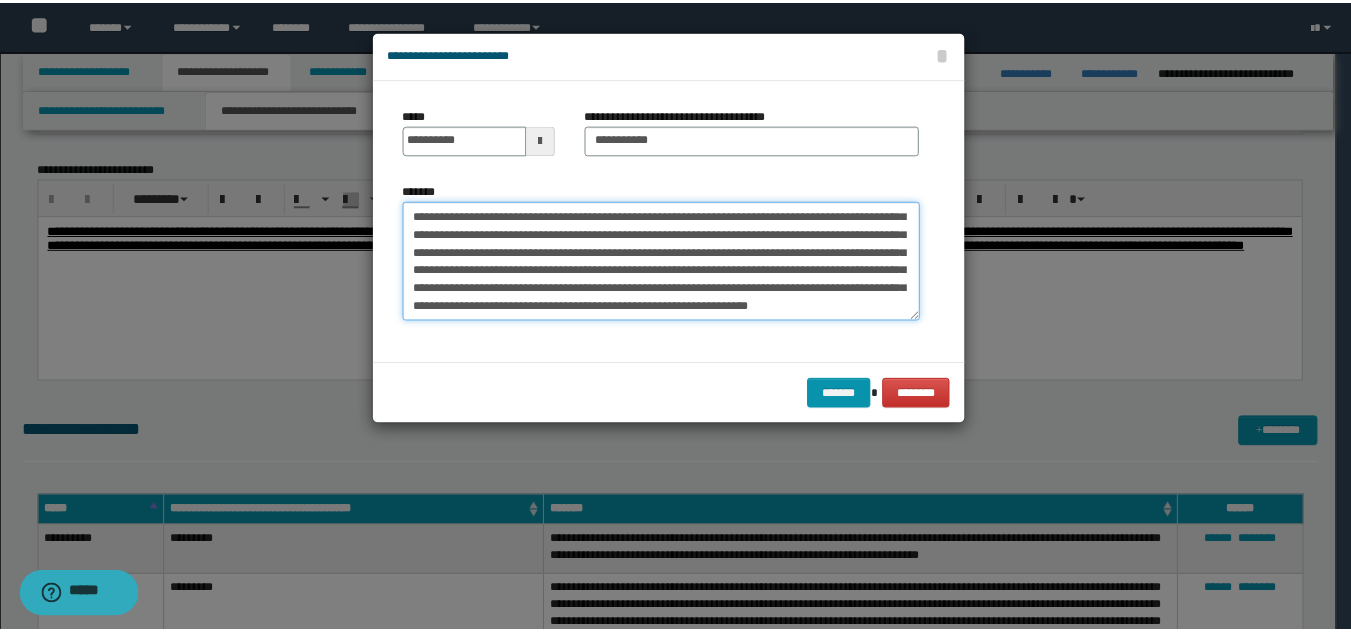 scroll, scrollTop: 0, scrollLeft: 0, axis: both 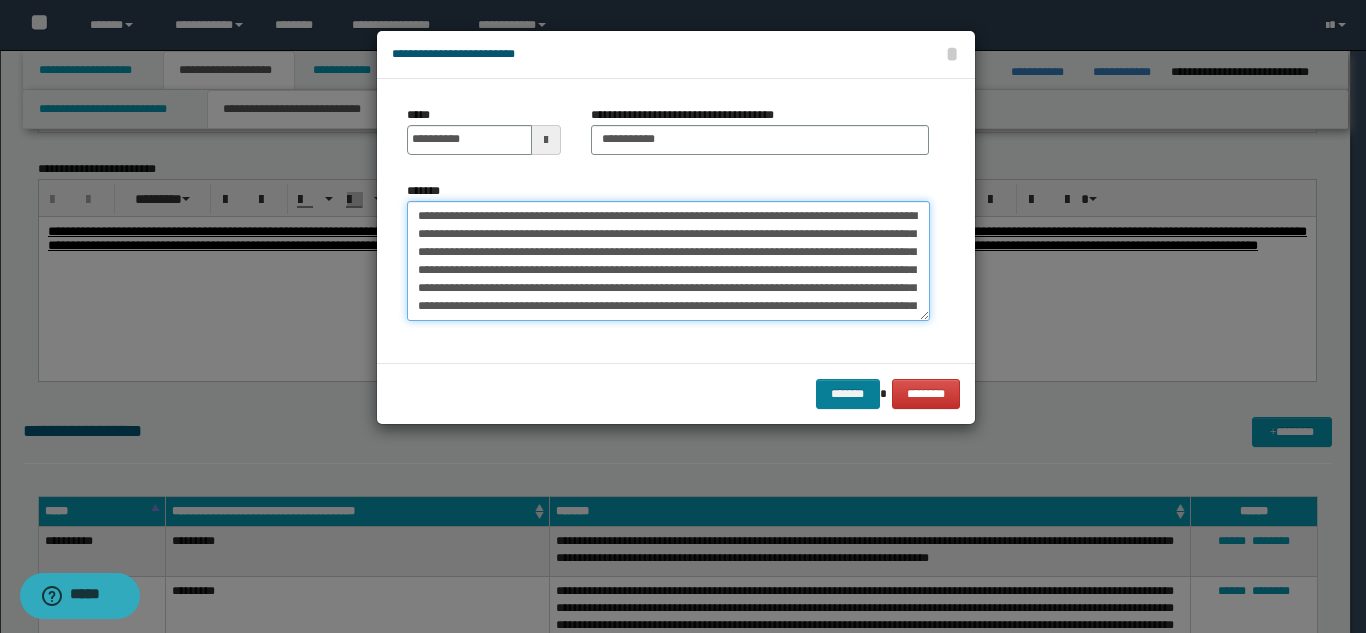 type on "**********" 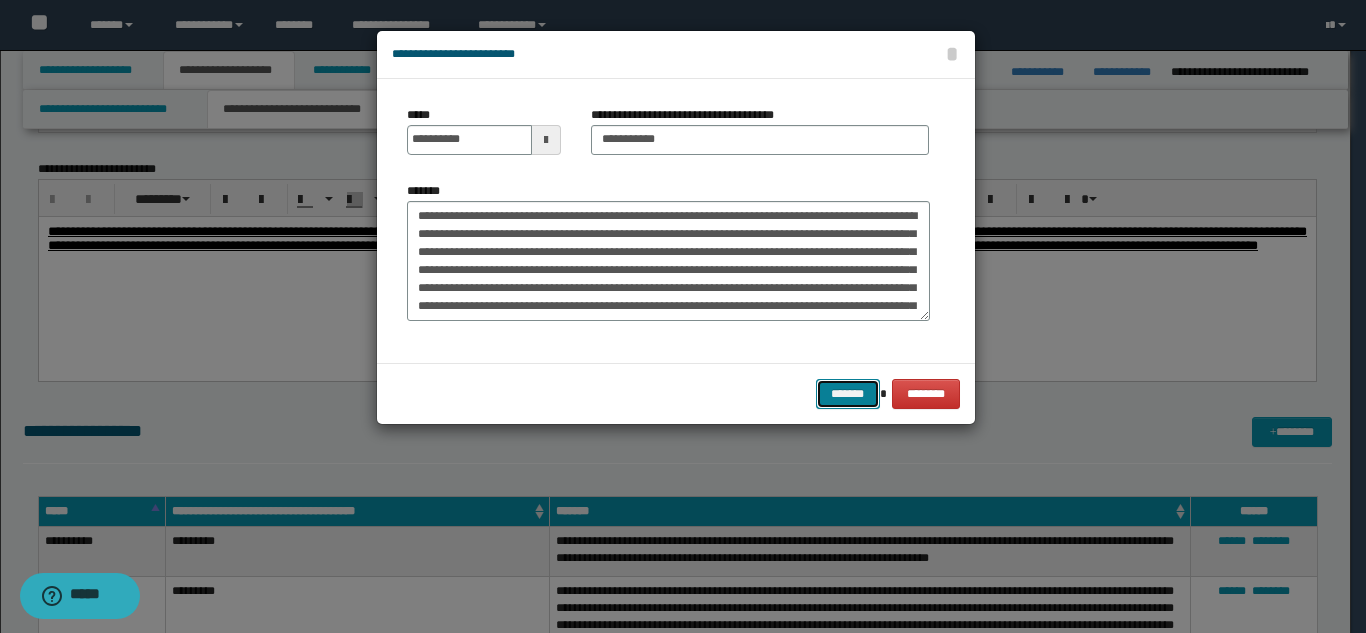 click on "*******" at bounding box center (848, 394) 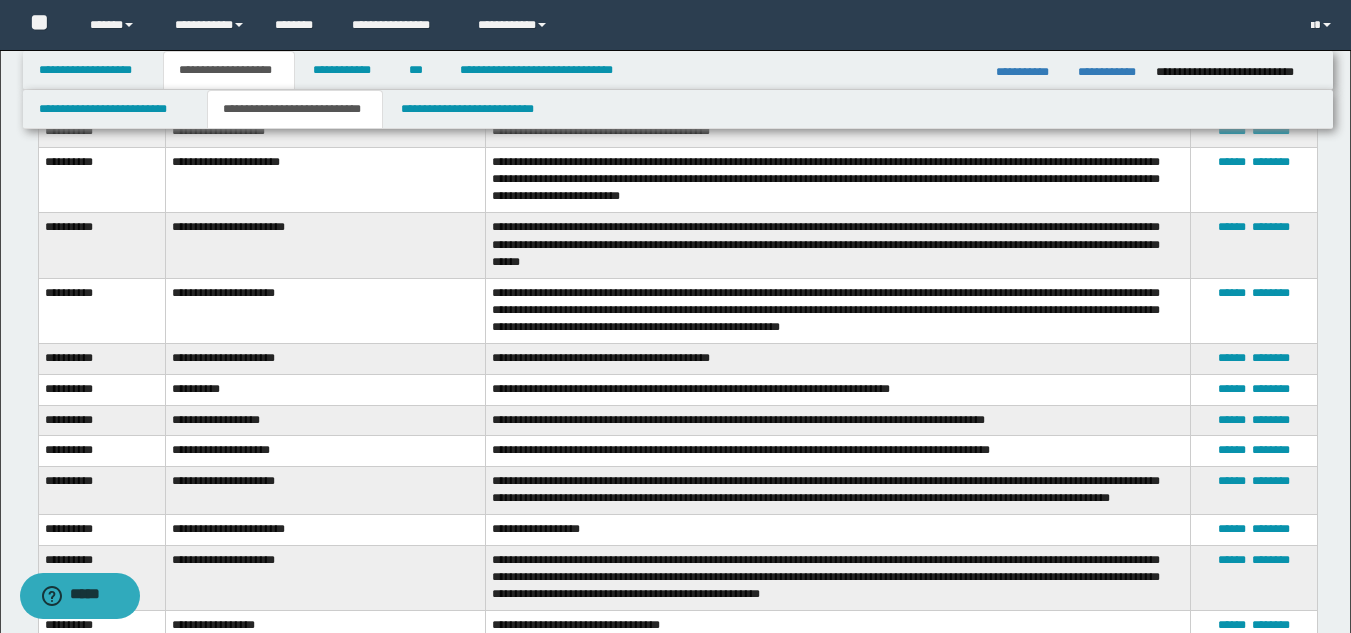 scroll, scrollTop: 8868, scrollLeft: 0, axis: vertical 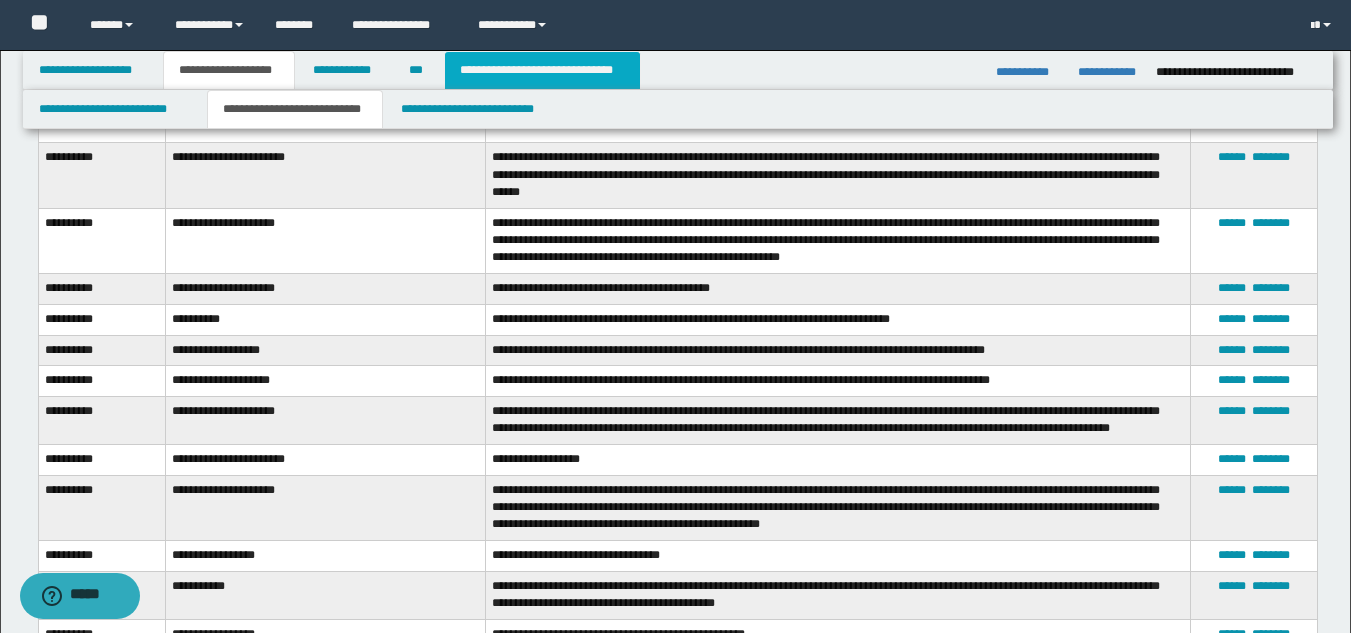 click on "**********" at bounding box center (542, 70) 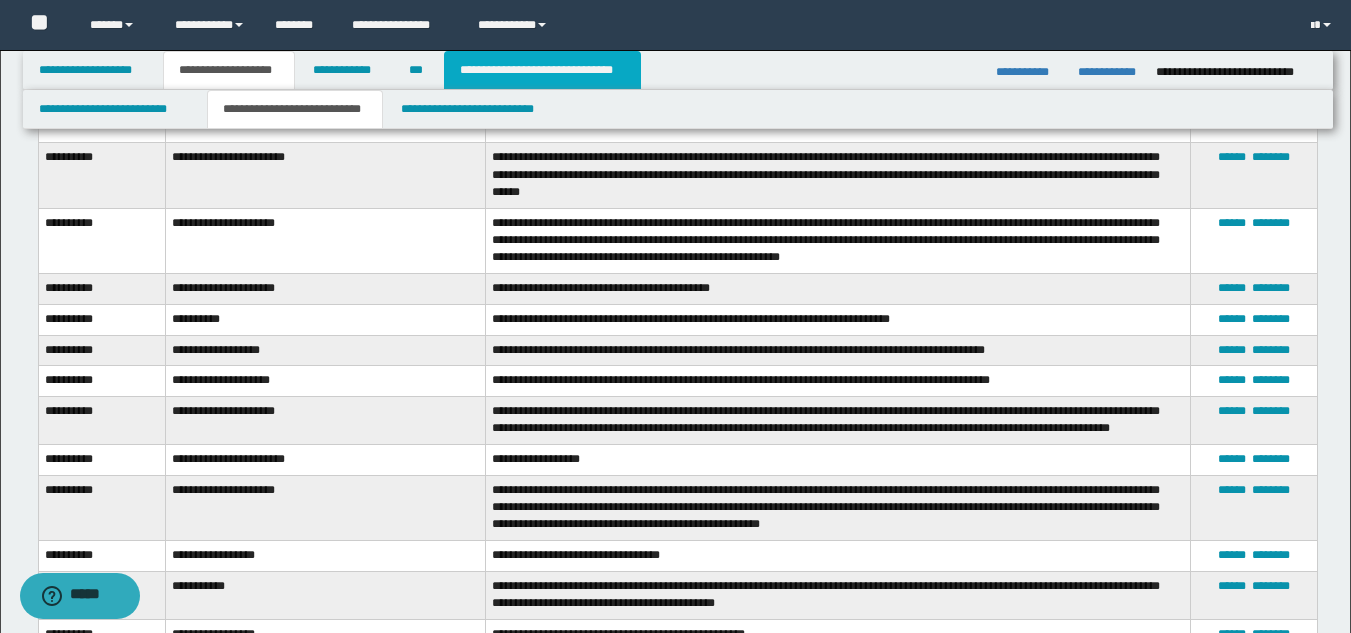 type on "**********" 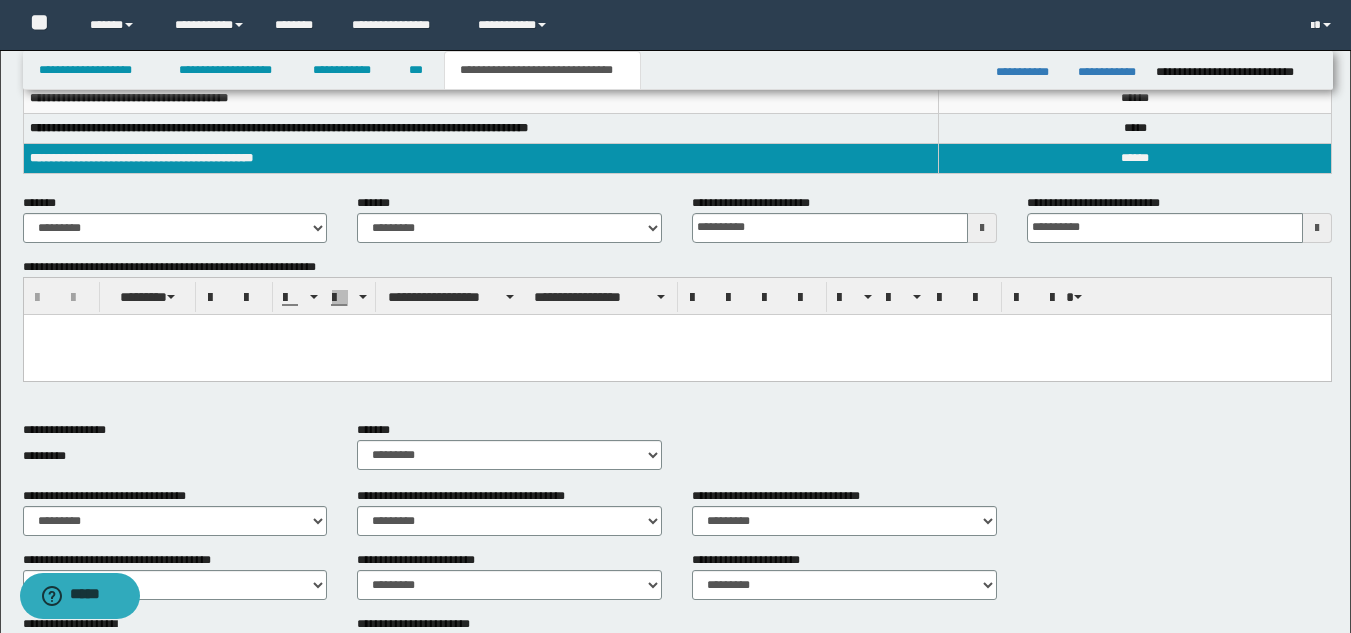 scroll, scrollTop: 404, scrollLeft: 0, axis: vertical 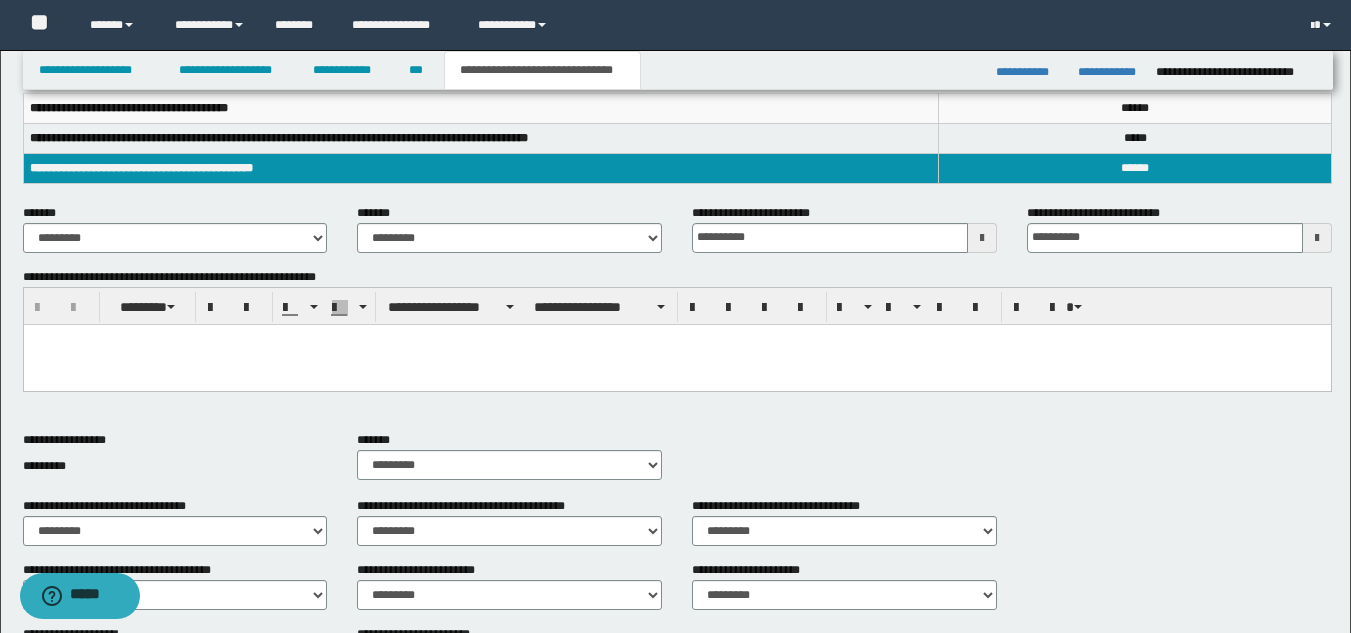 click on "**********" at bounding box center (677, 337) 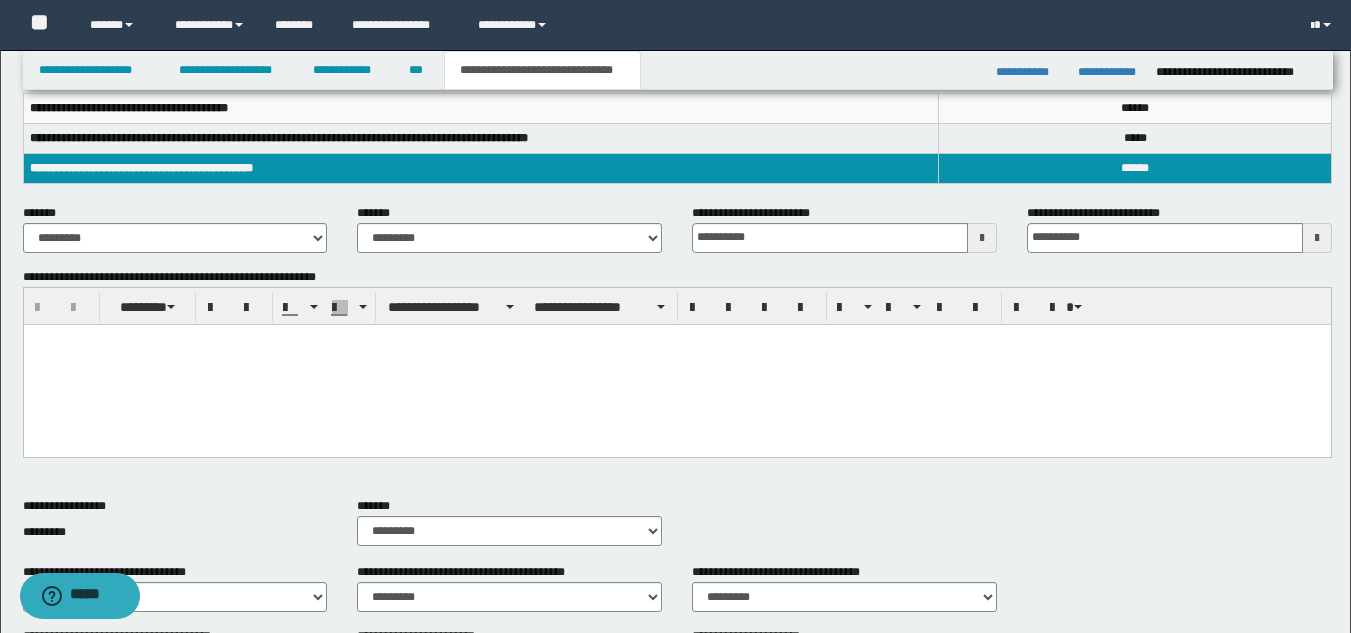 click at bounding box center [676, 364] 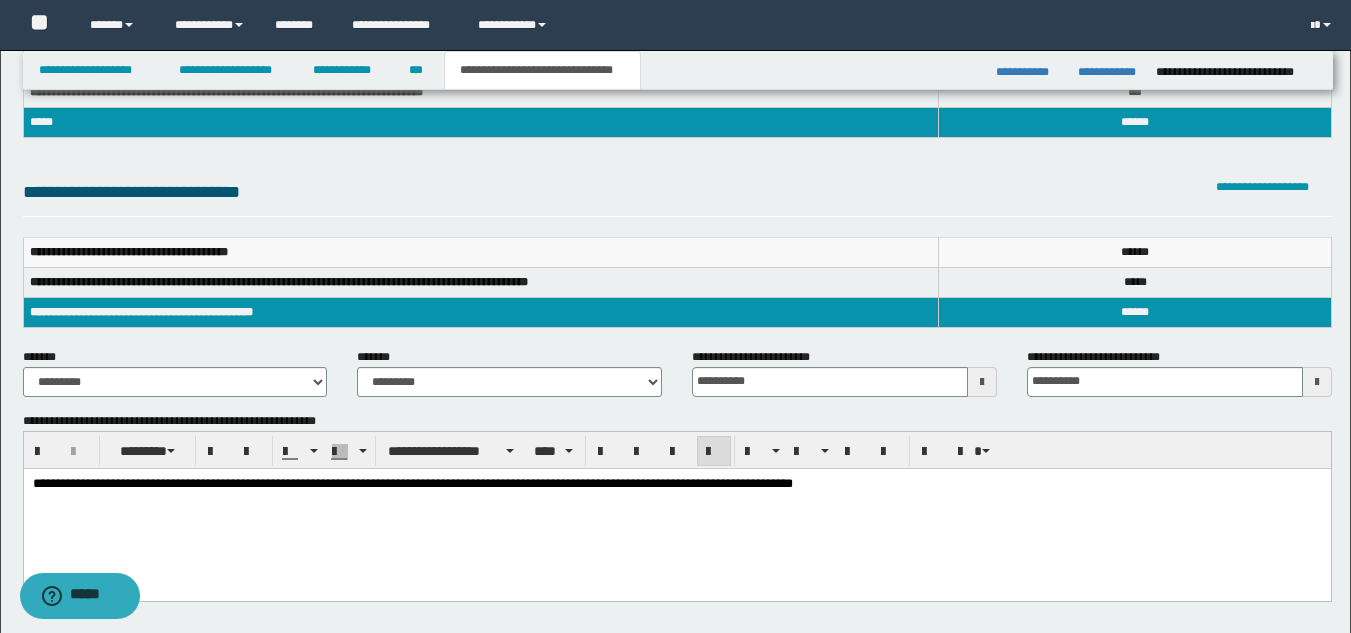 scroll, scrollTop: 271, scrollLeft: 0, axis: vertical 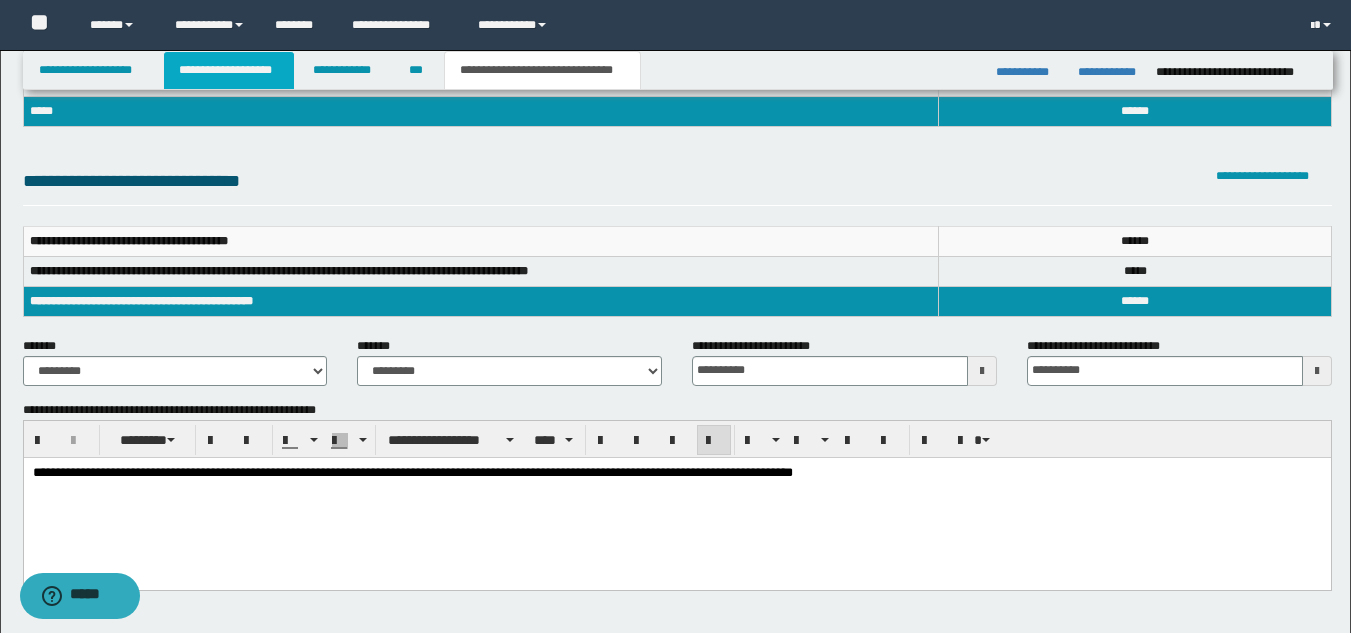 drag, startPoint x: 239, startPoint y: 77, endPoint x: 235, endPoint y: 250, distance: 173.04623 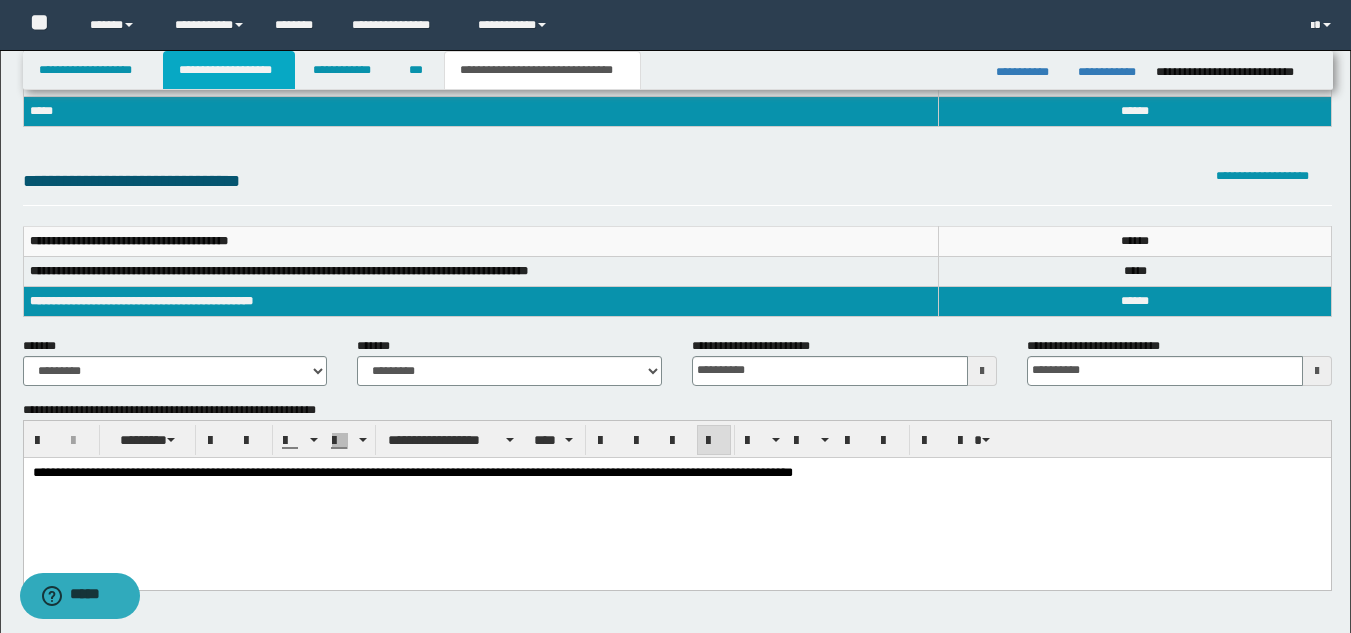 scroll, scrollTop: 302, scrollLeft: 0, axis: vertical 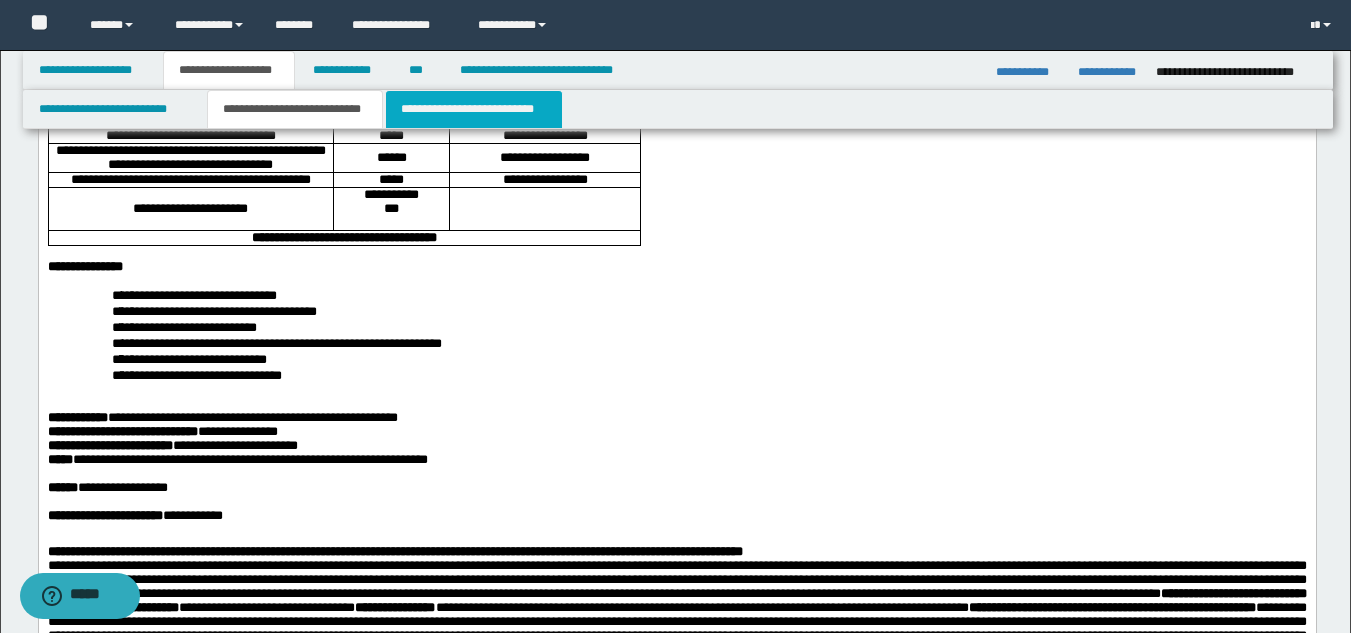 click on "**********" at bounding box center [474, 109] 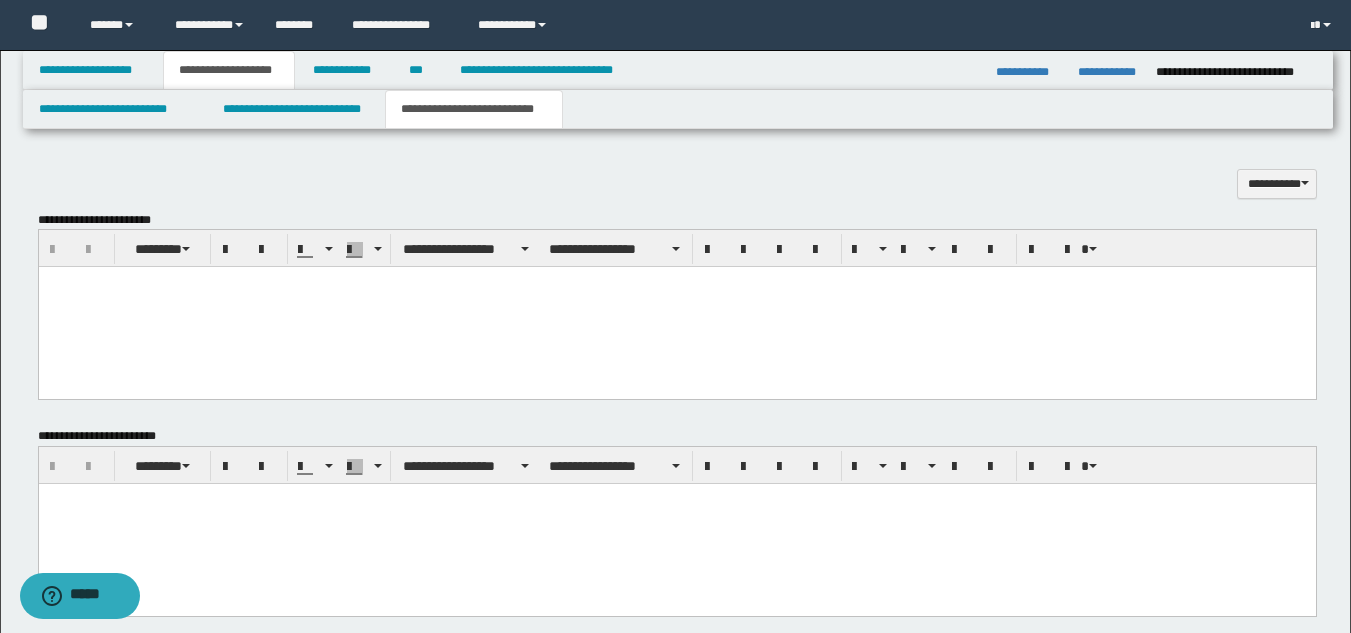 scroll, scrollTop: 1763, scrollLeft: 0, axis: vertical 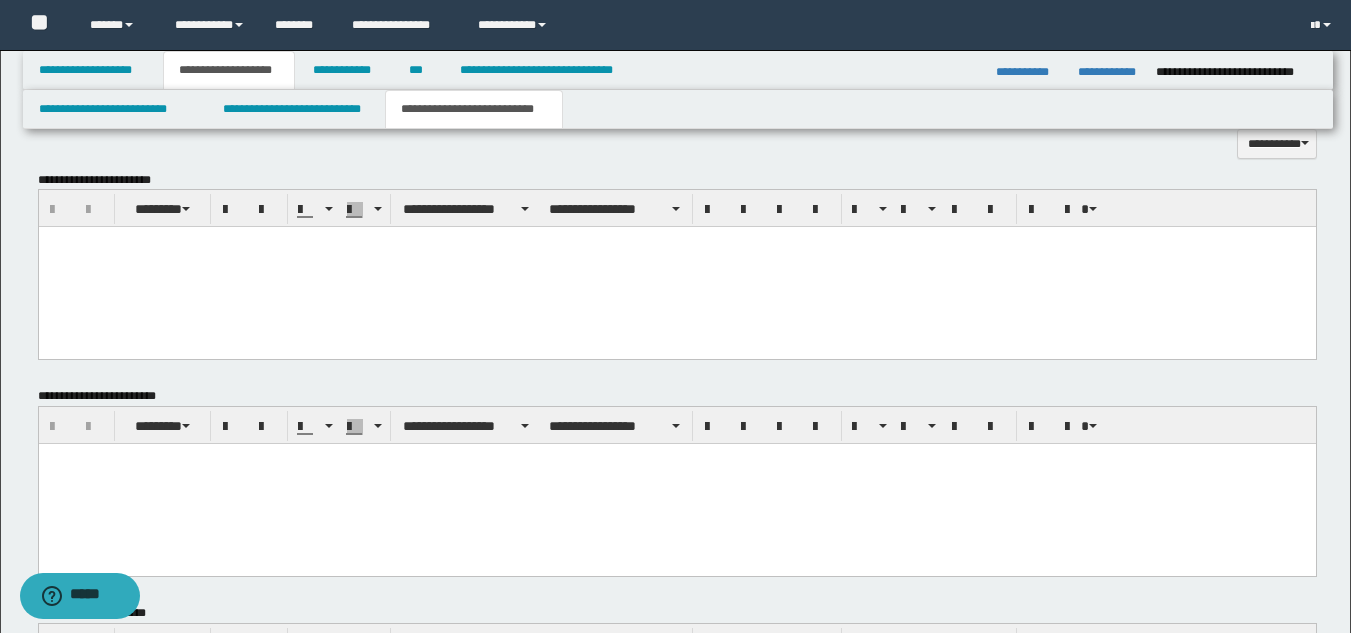 click at bounding box center (676, 267) 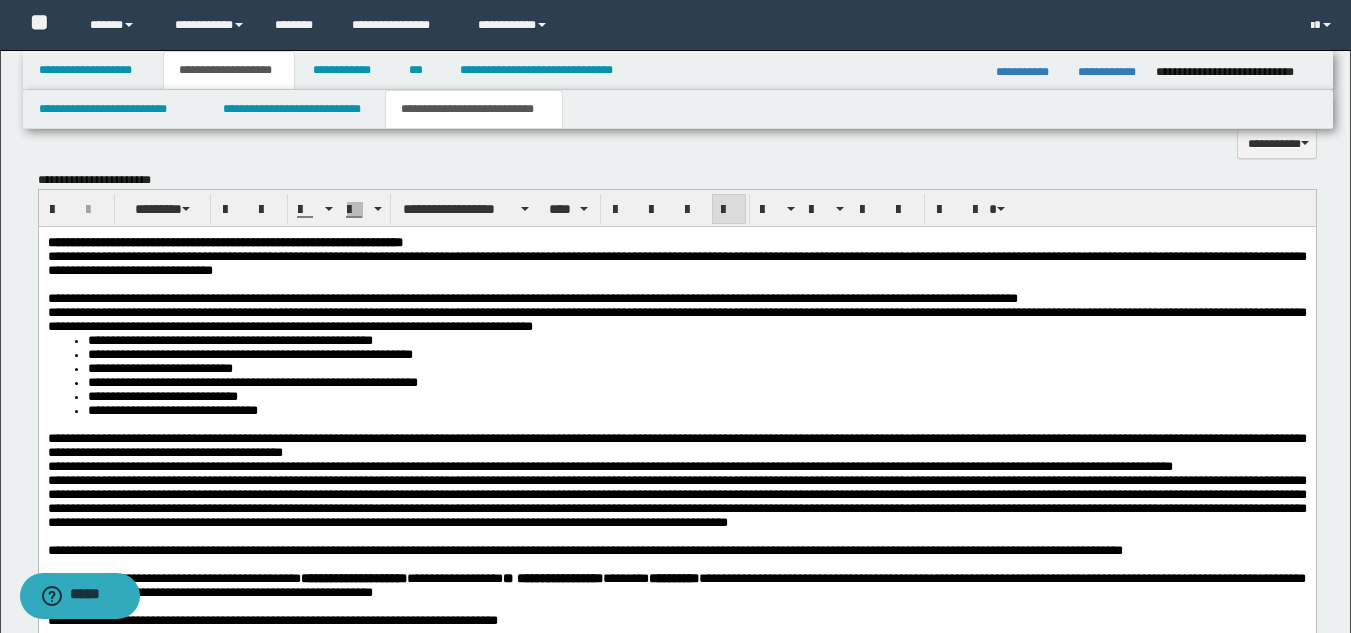 click at bounding box center [676, 285] 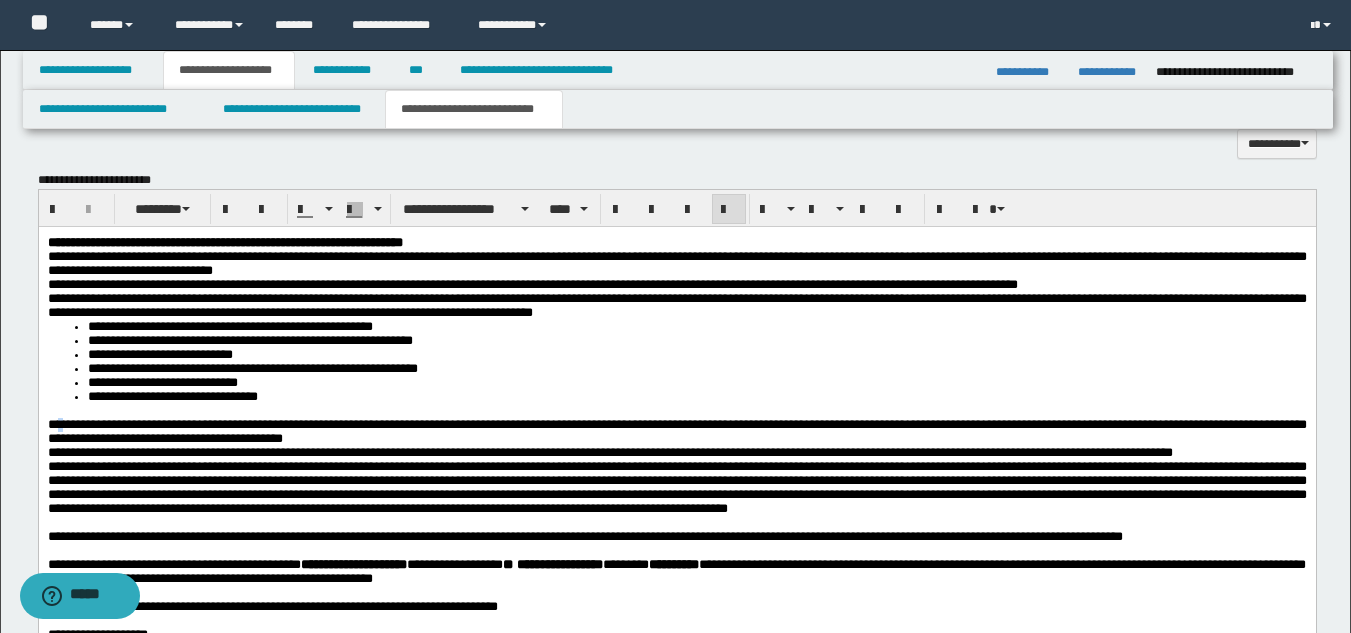click on "**********" at bounding box center (676, 923) 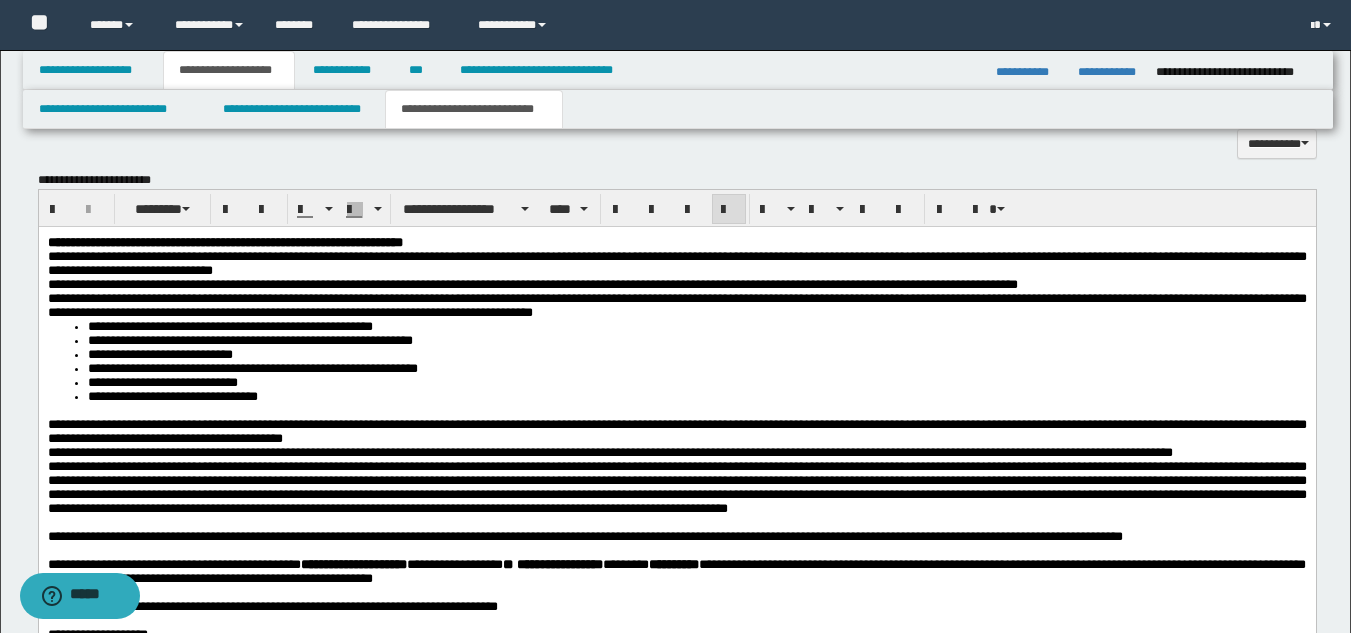 drag, startPoint x: 43, startPoint y: 428, endPoint x: 43, endPoint y: 443, distance: 15 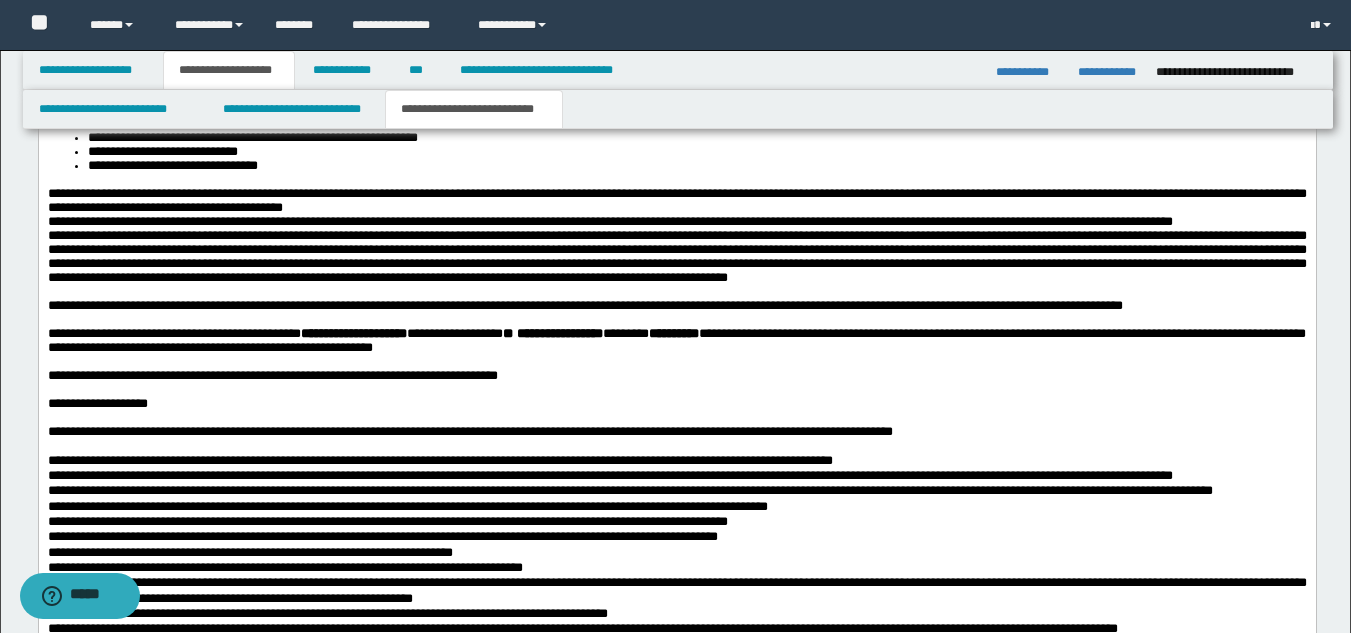 scroll, scrollTop: 2029, scrollLeft: 0, axis: vertical 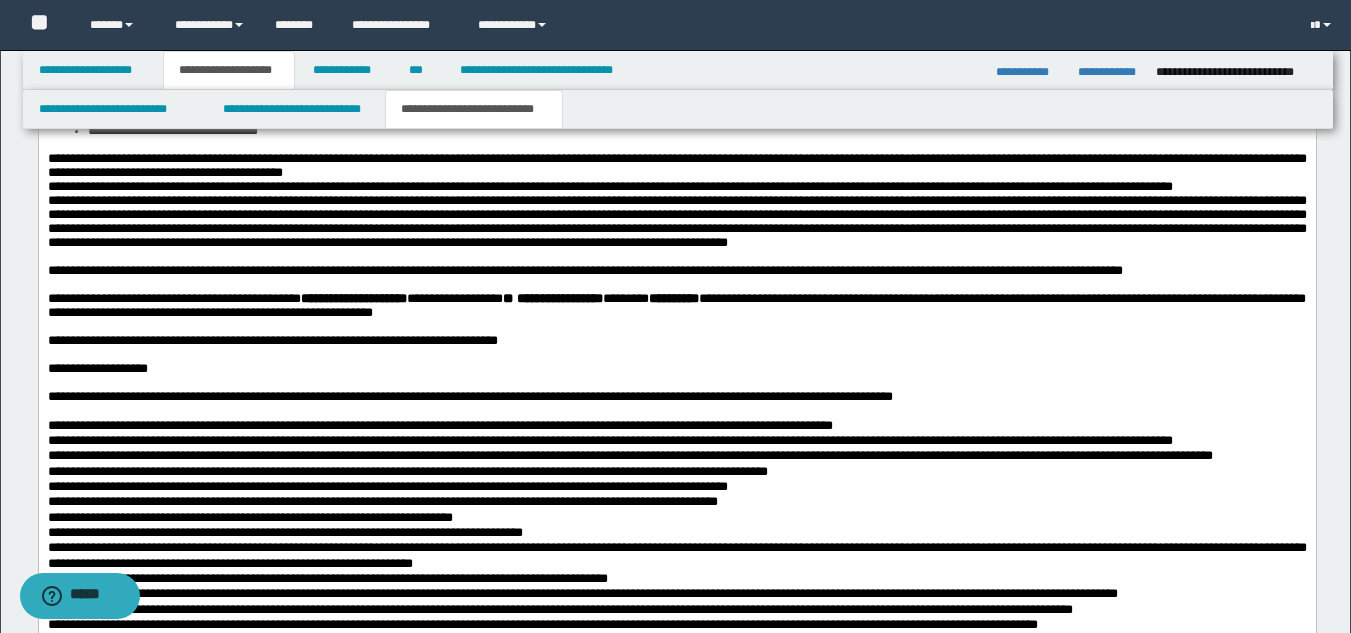 click at bounding box center [676, 258] 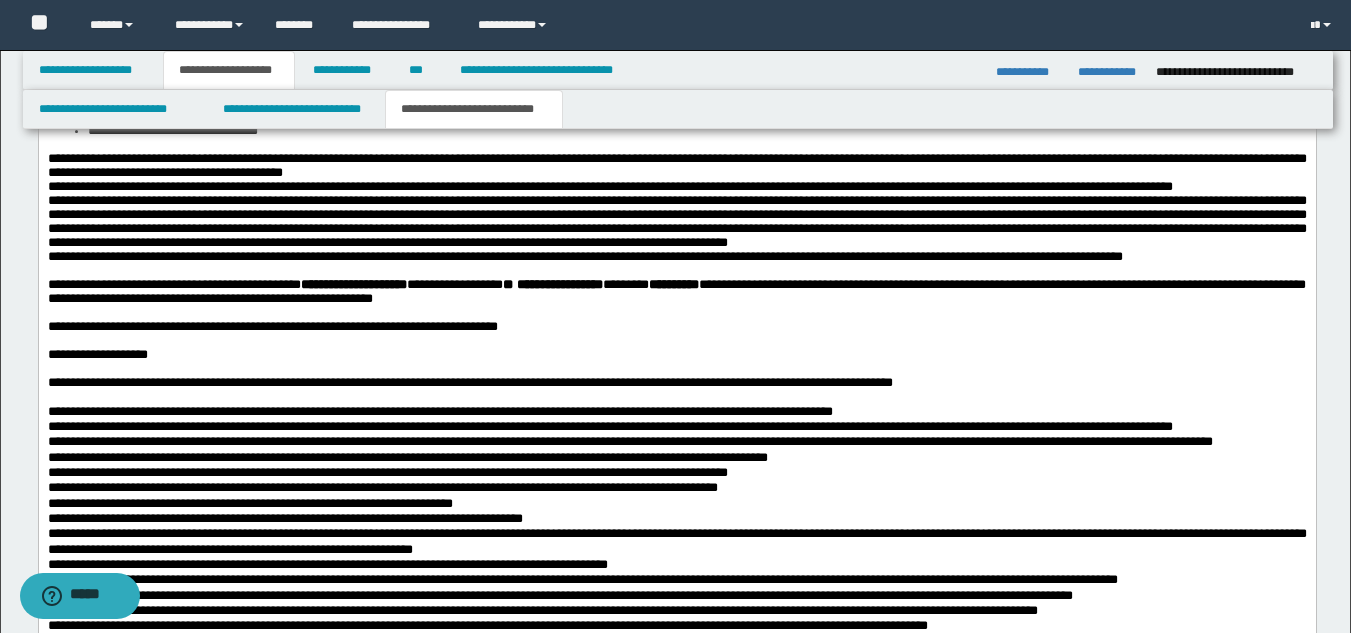 click at bounding box center (676, 272) 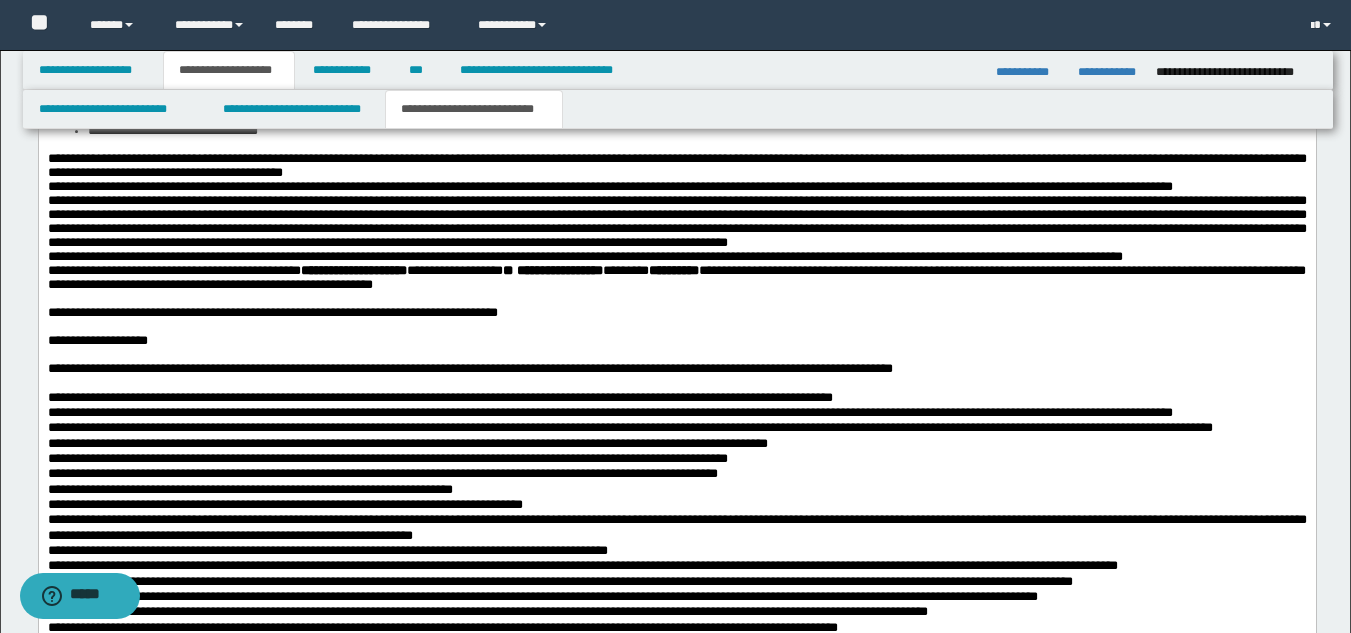 click at bounding box center (676, 300) 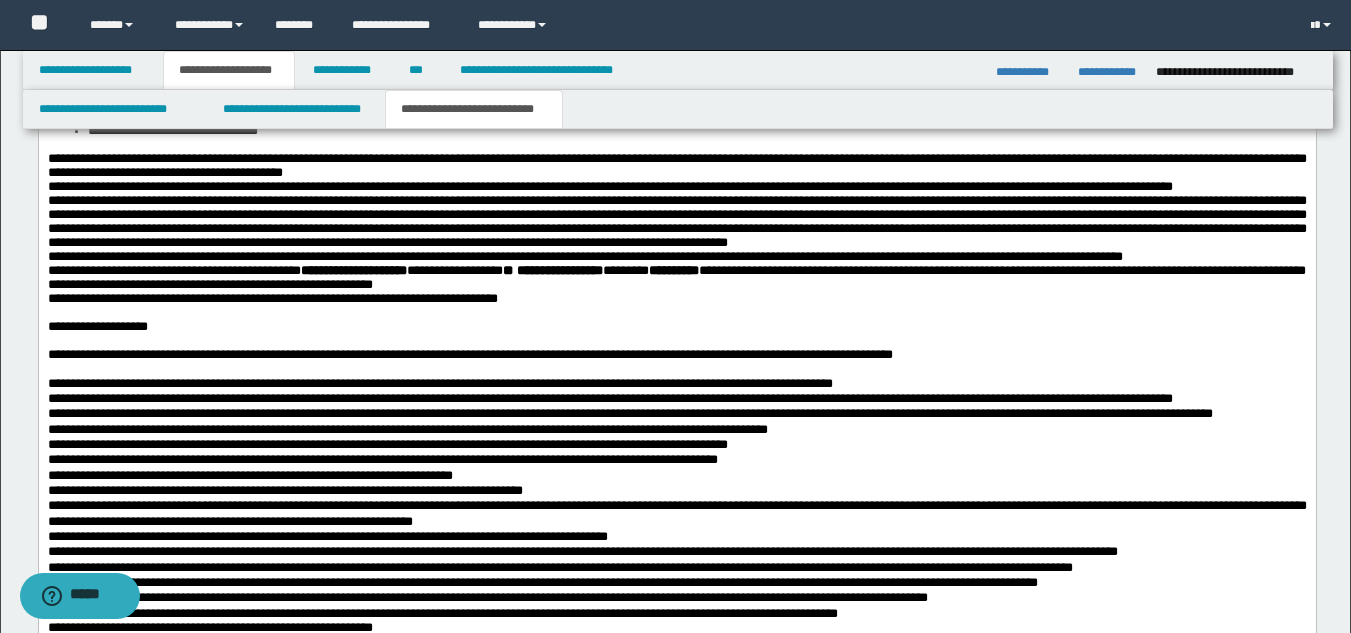 click at bounding box center [676, 314] 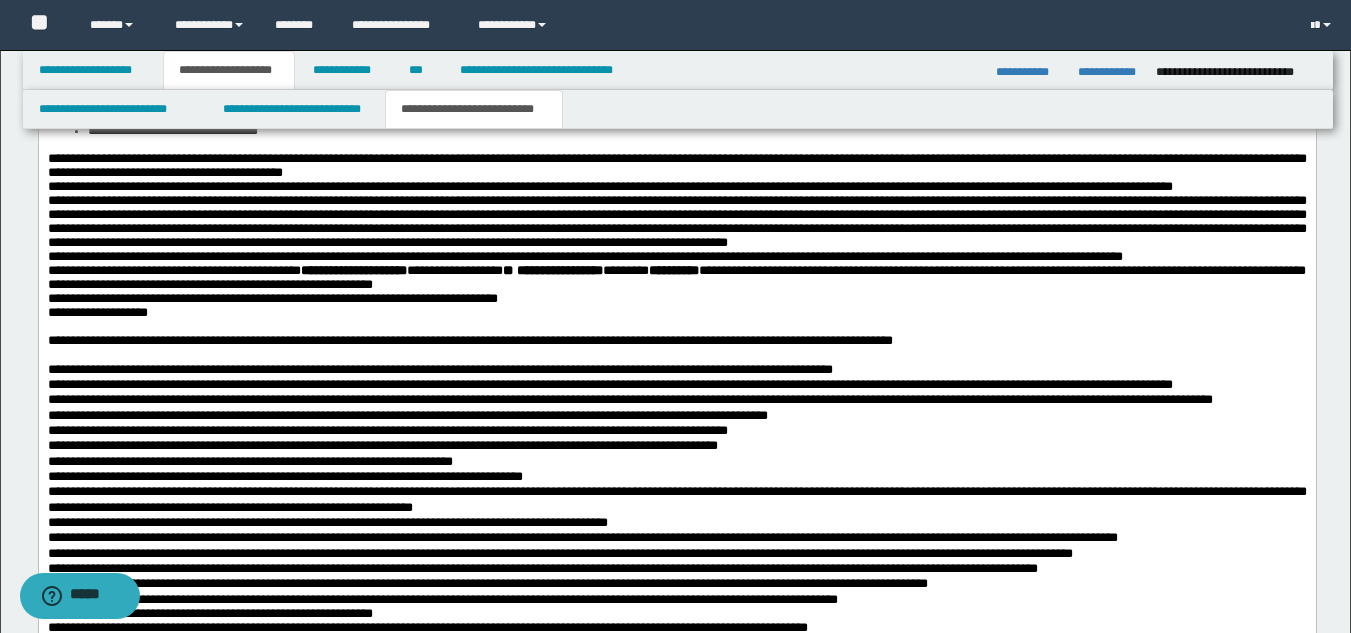 click at bounding box center (676, 328) 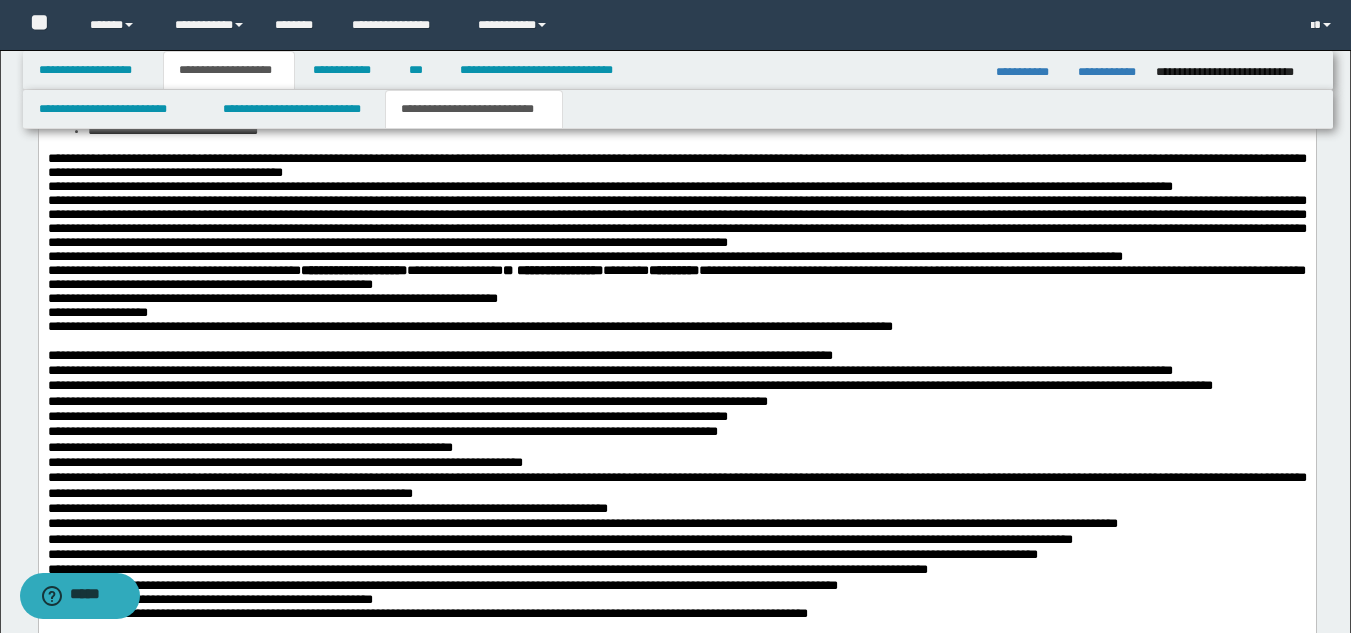click at bounding box center (676, 342) 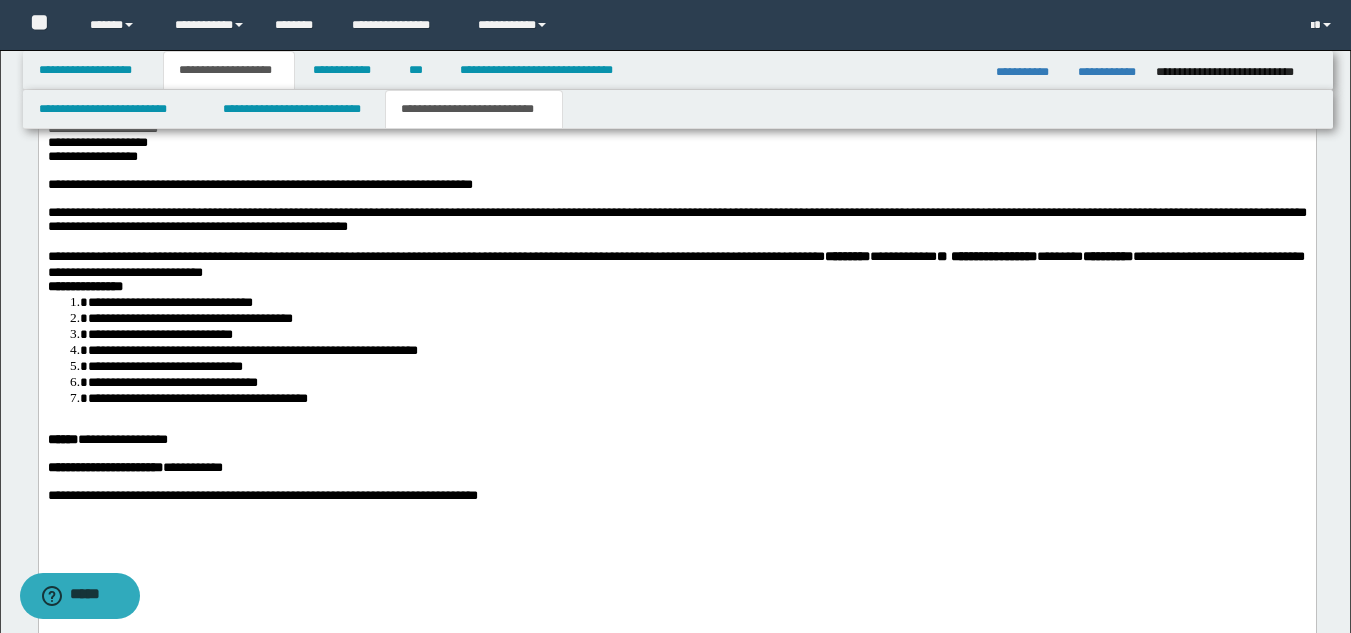 scroll, scrollTop: 2717, scrollLeft: 0, axis: vertical 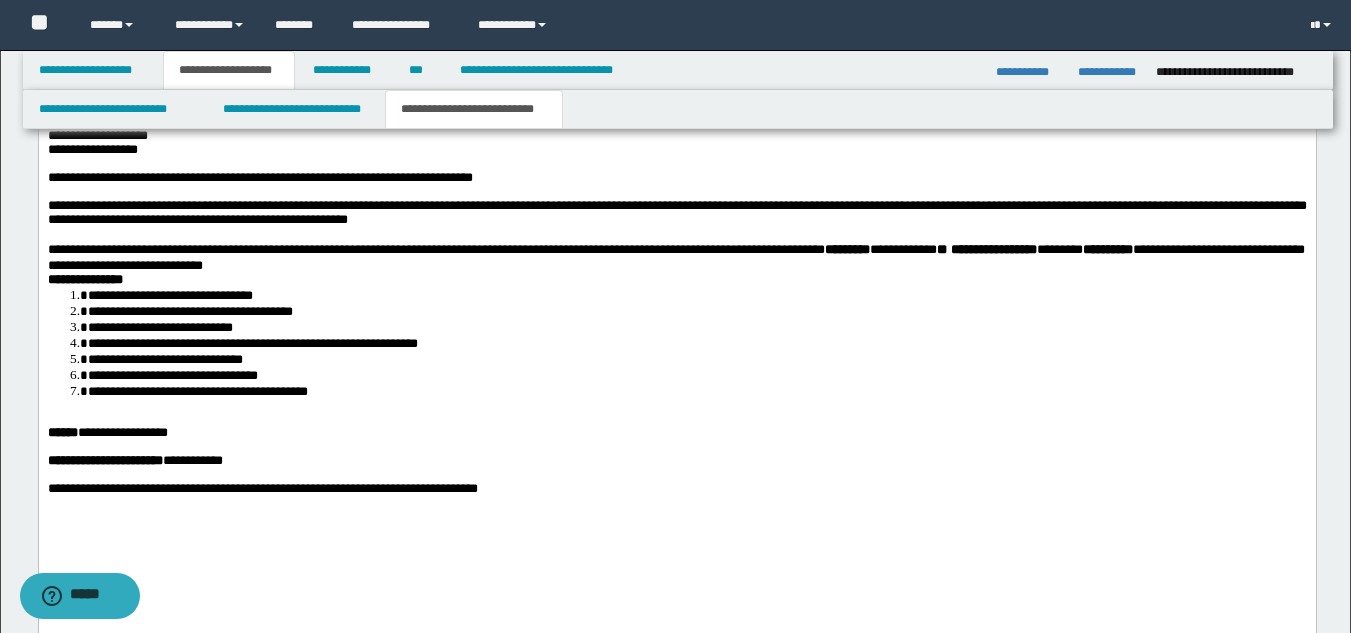 click at bounding box center [676, 11] 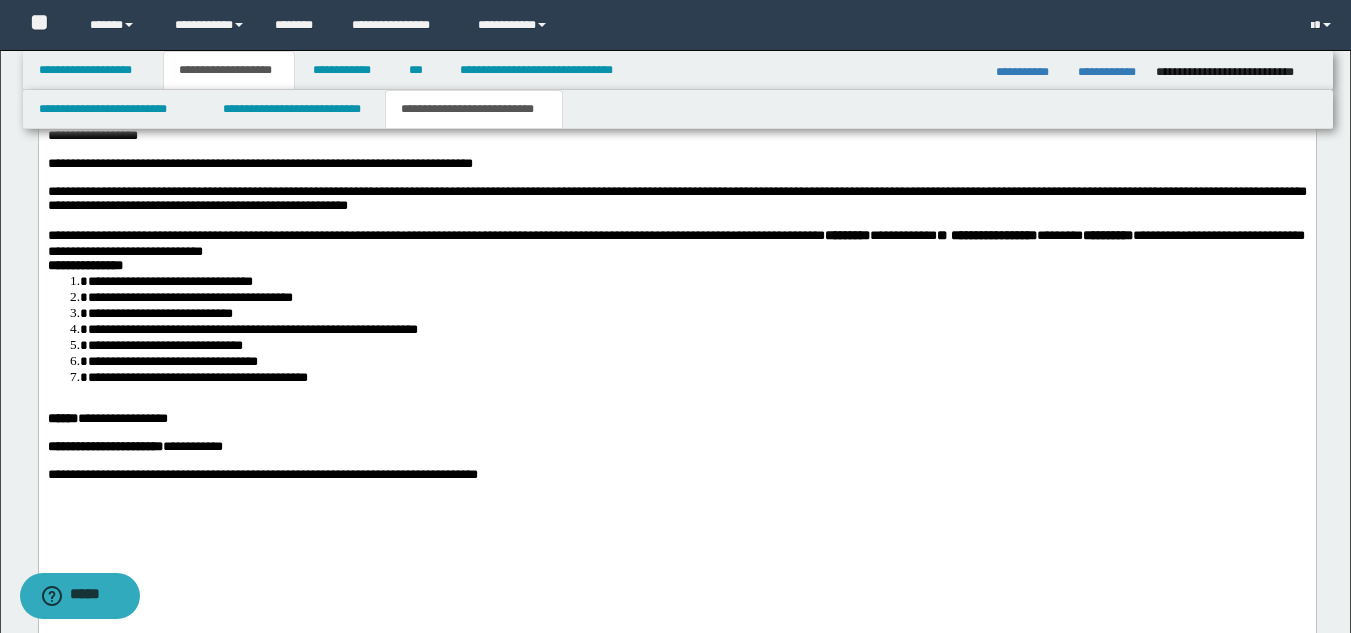 click at bounding box center (49, 150) 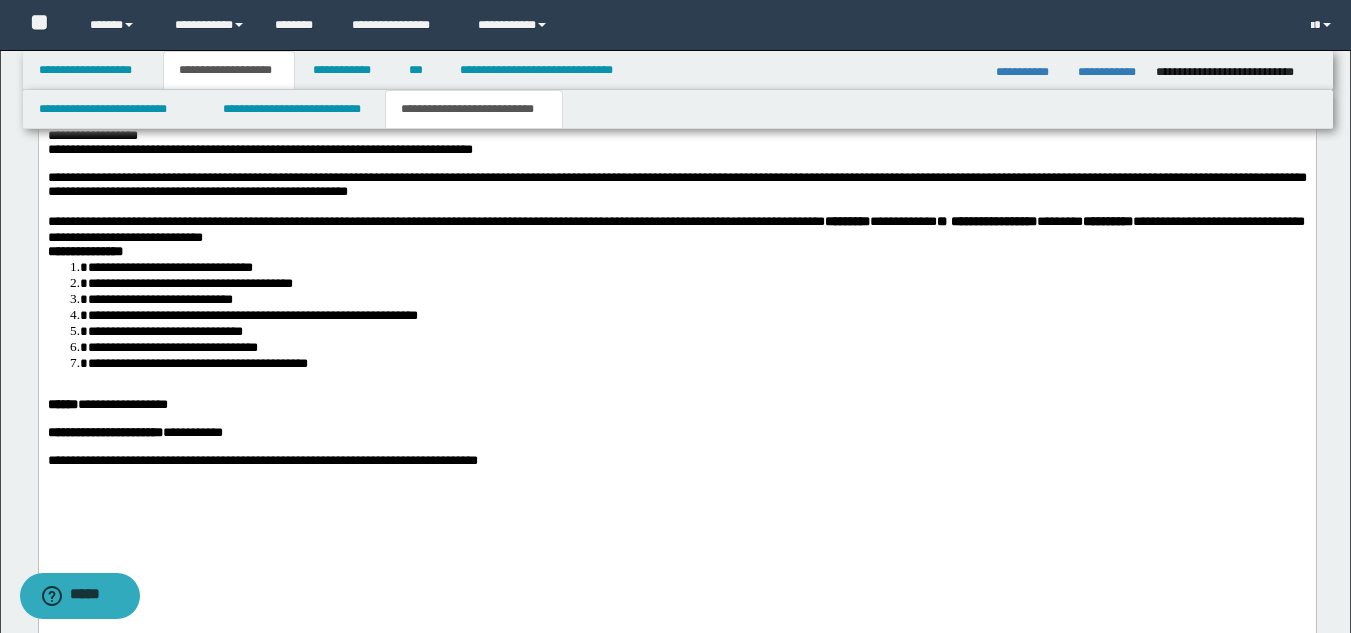 click at bounding box center [49, 164] 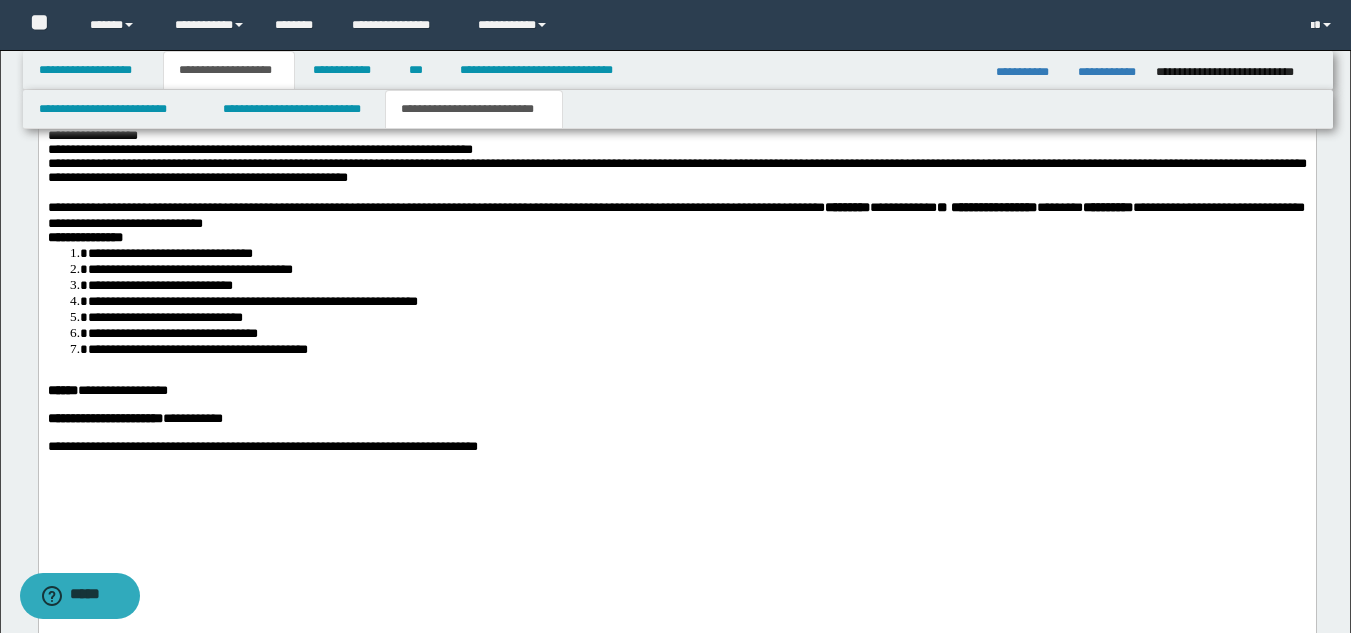 click at bounding box center (49, 193) 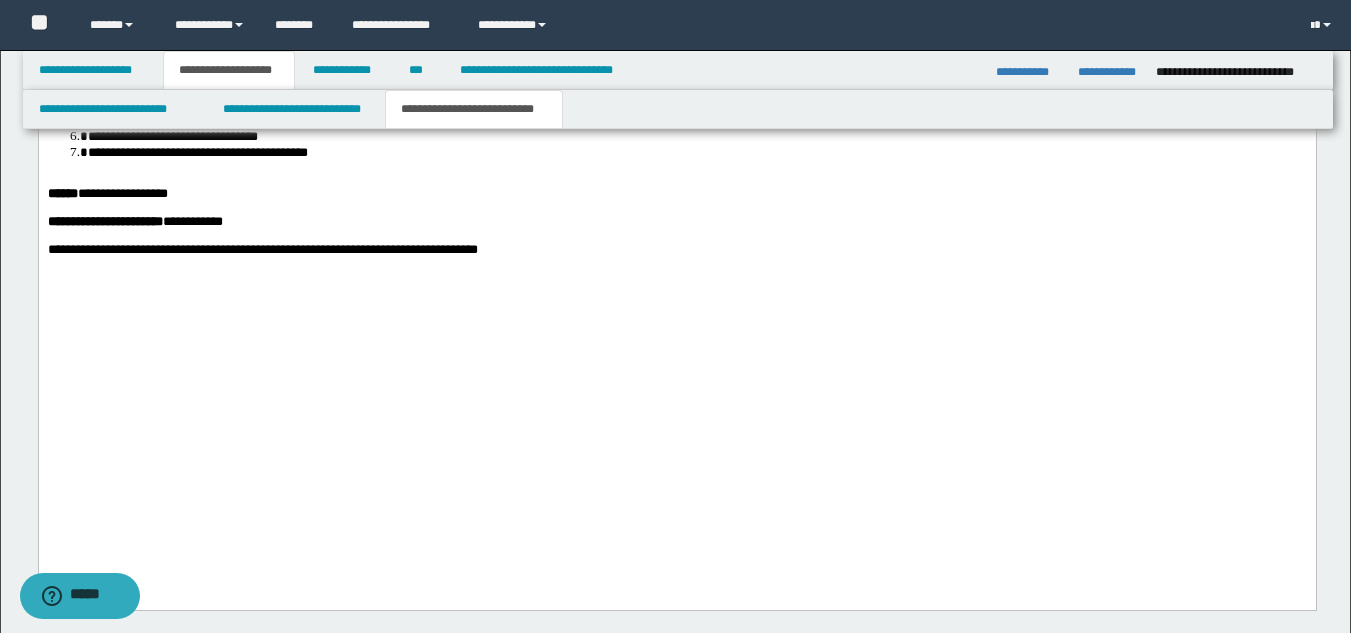 drag, startPoint x: 1356, startPoint y: 435, endPoint x: 1070, endPoint y: 1349, distance: 957.7014 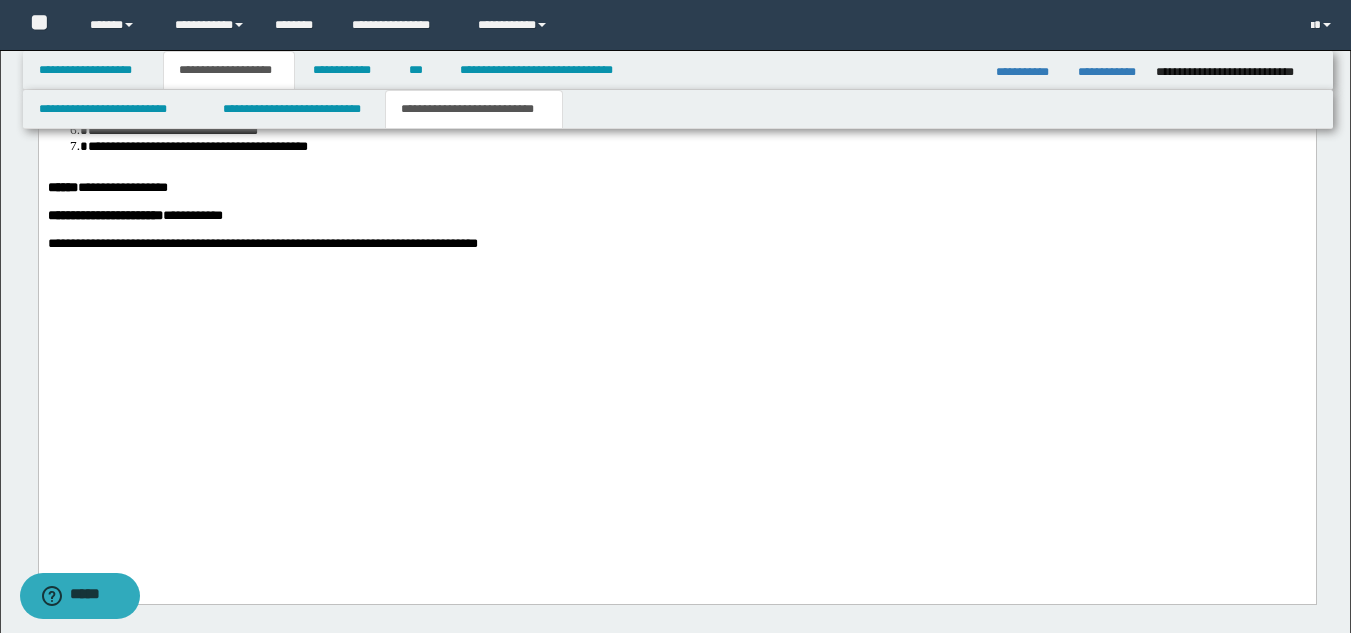 click on "**********" at bounding box center [676, -288] 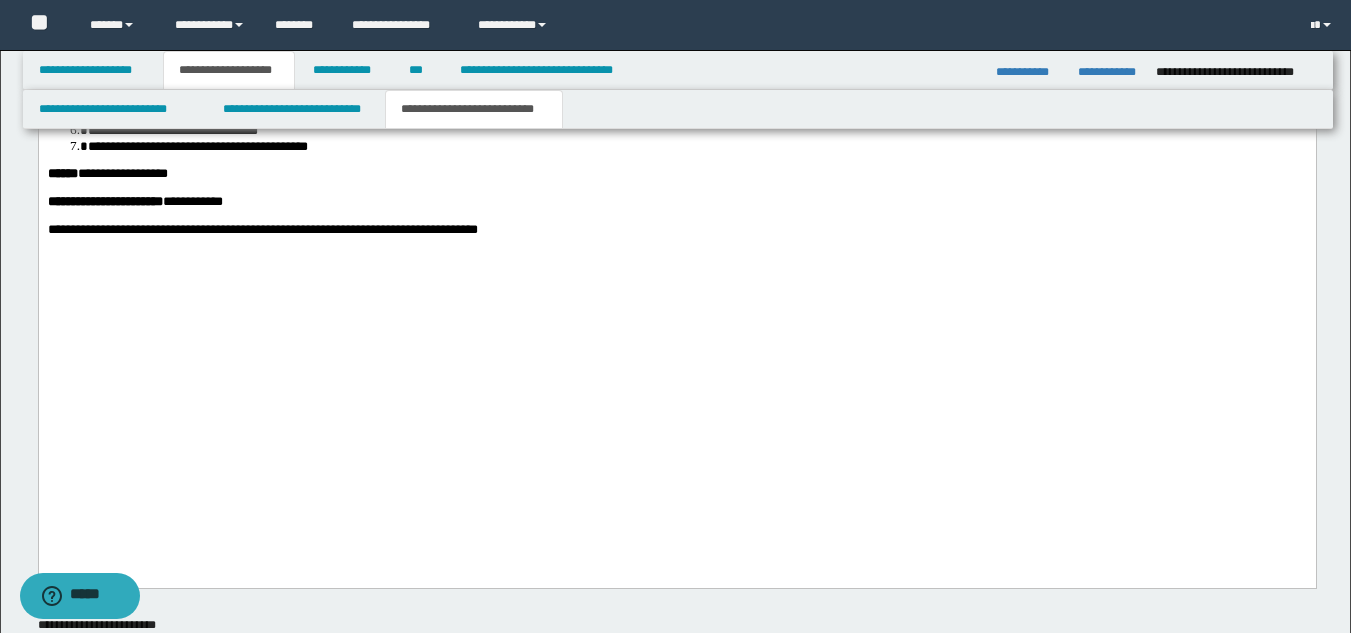 click on "**********" at bounding box center (262, 230) 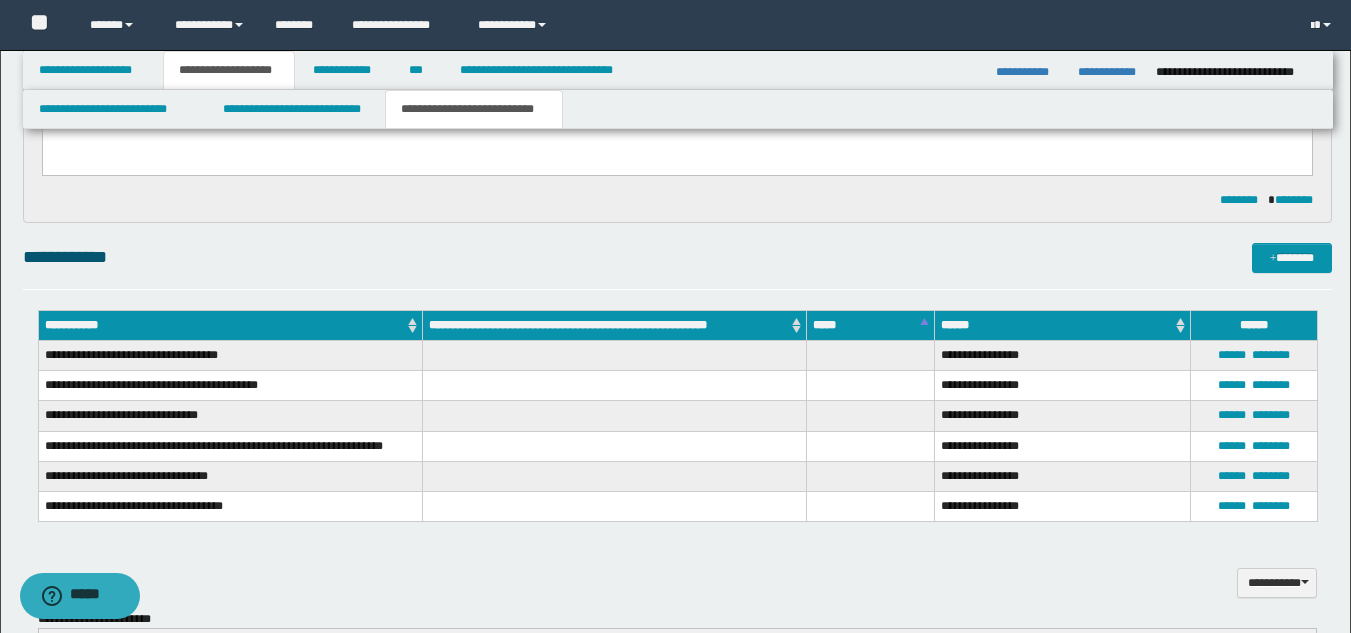 scroll, scrollTop: 1317, scrollLeft: 0, axis: vertical 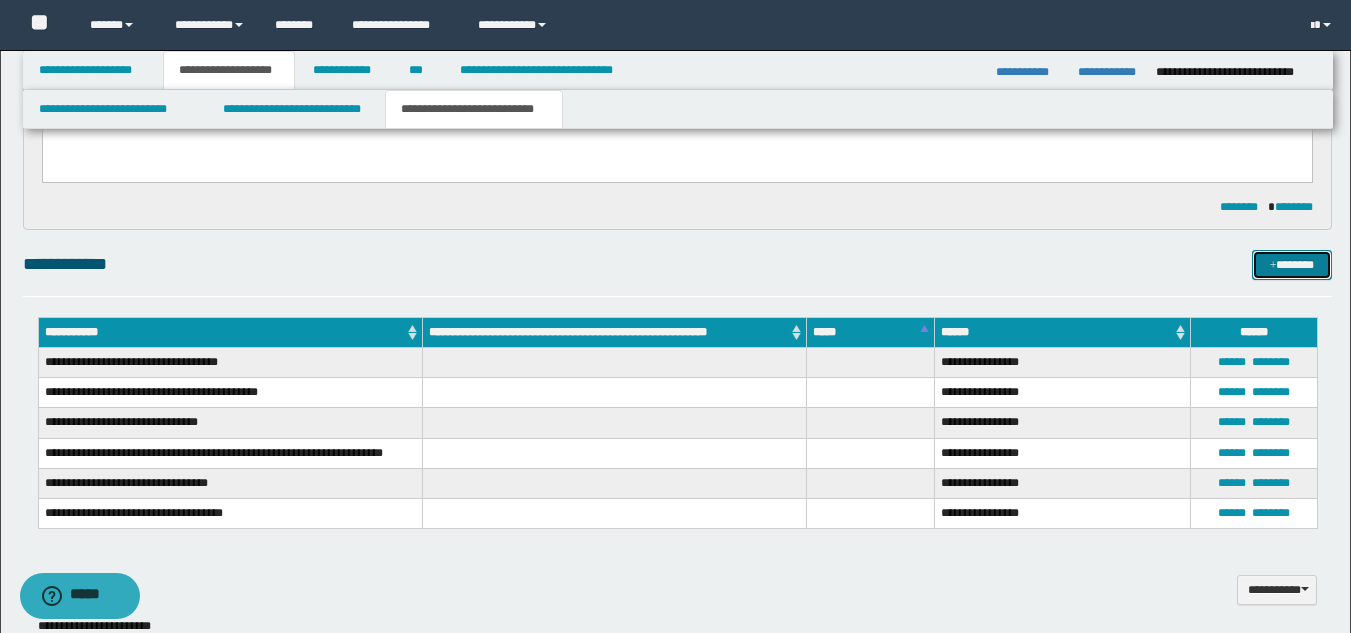 click on "*******" at bounding box center [1292, 265] 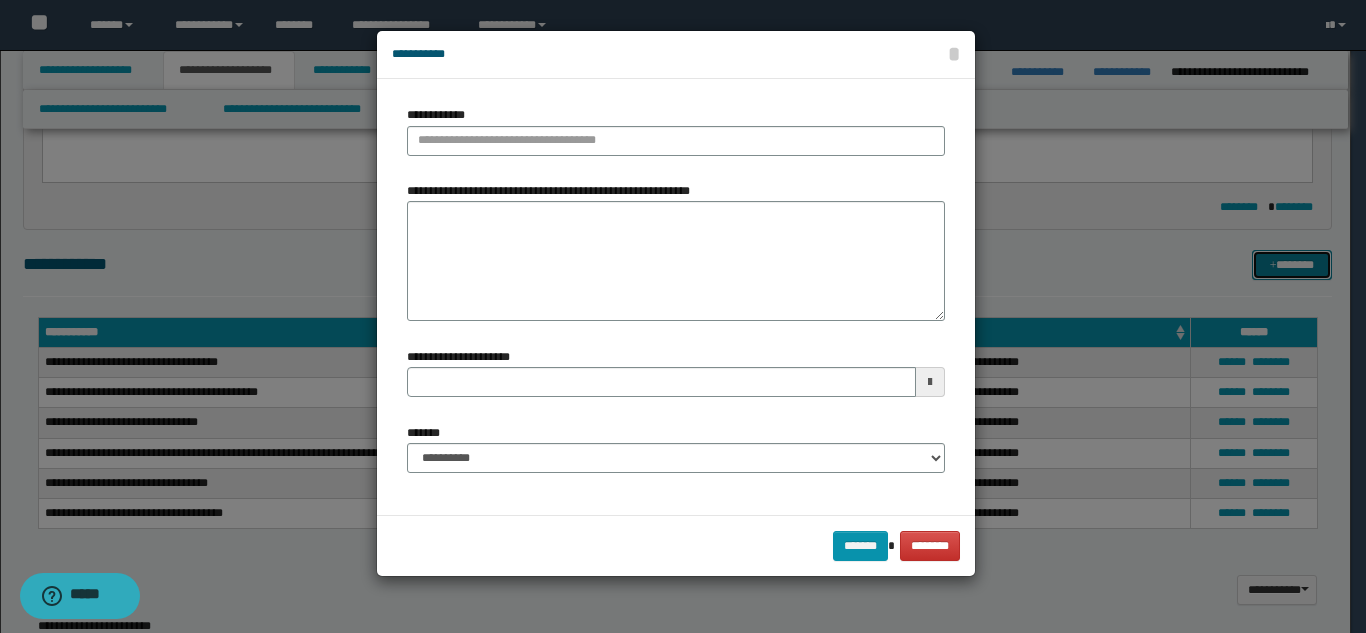 type 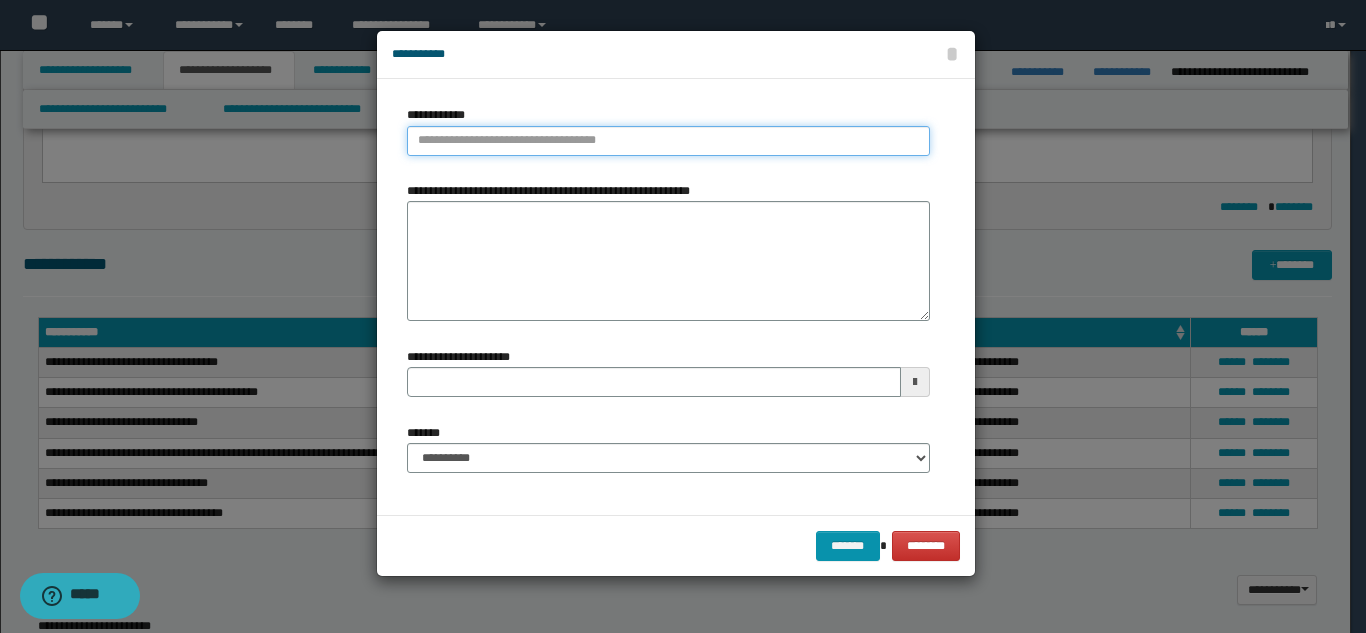 click on "**********" at bounding box center [668, 141] 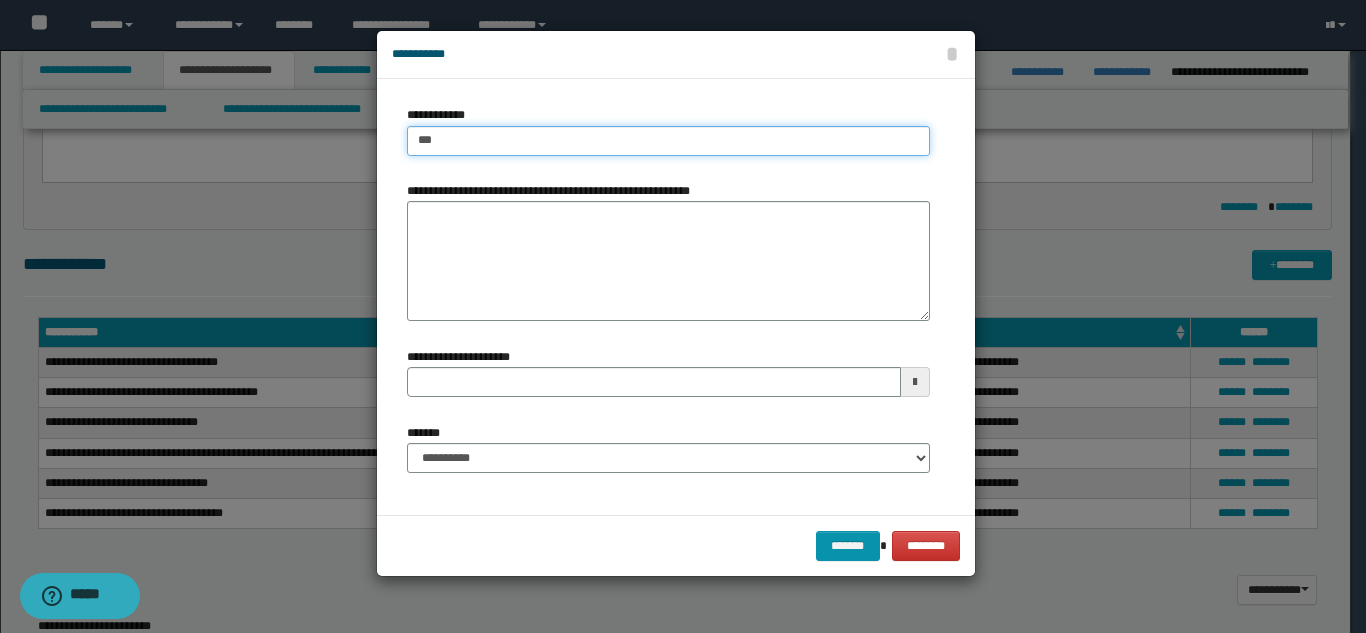 type on "****" 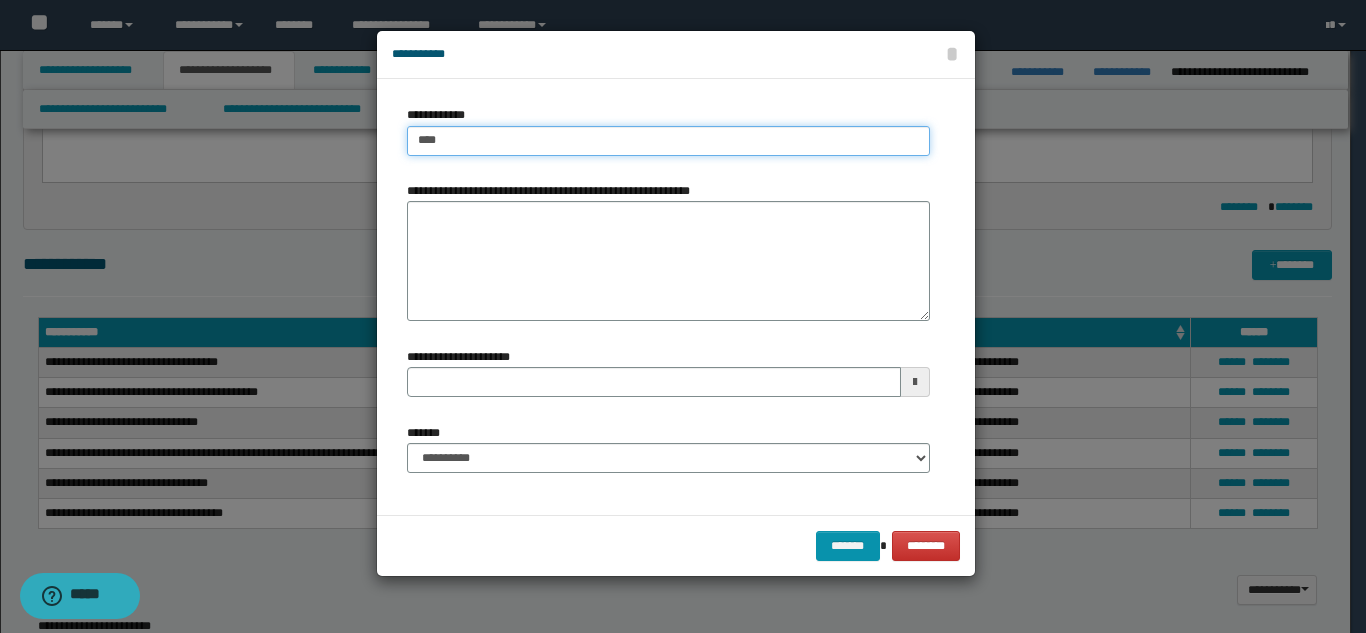 type on "****" 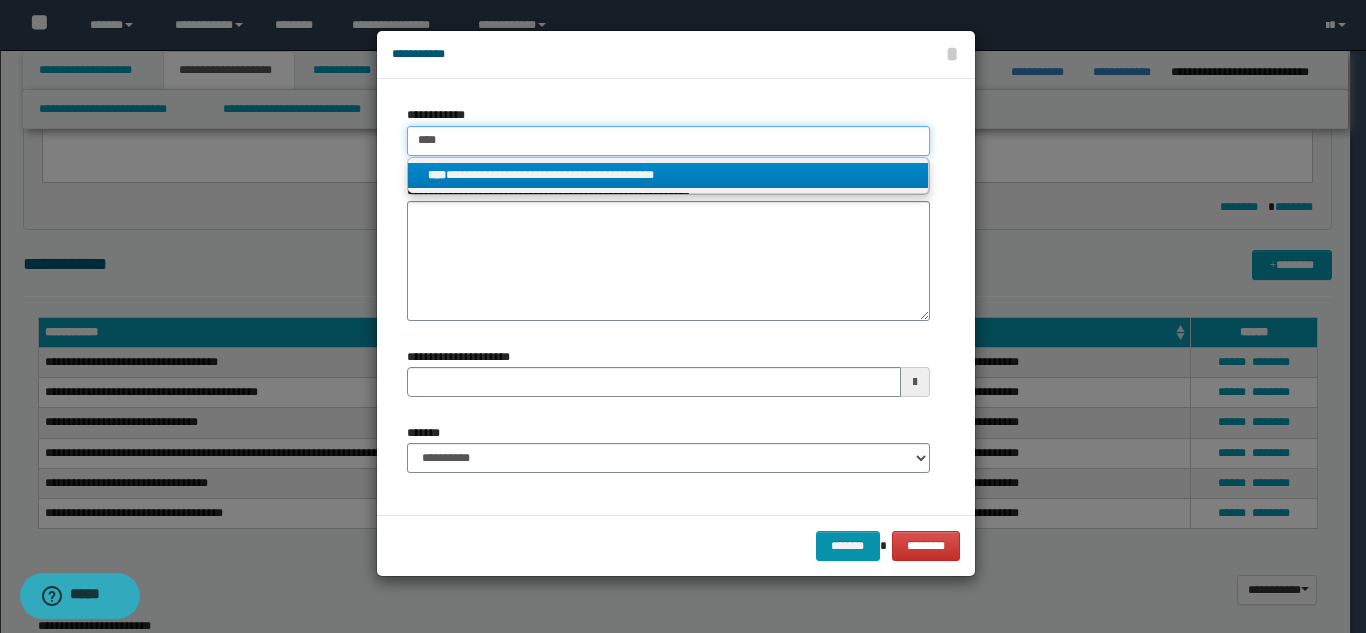 type on "****" 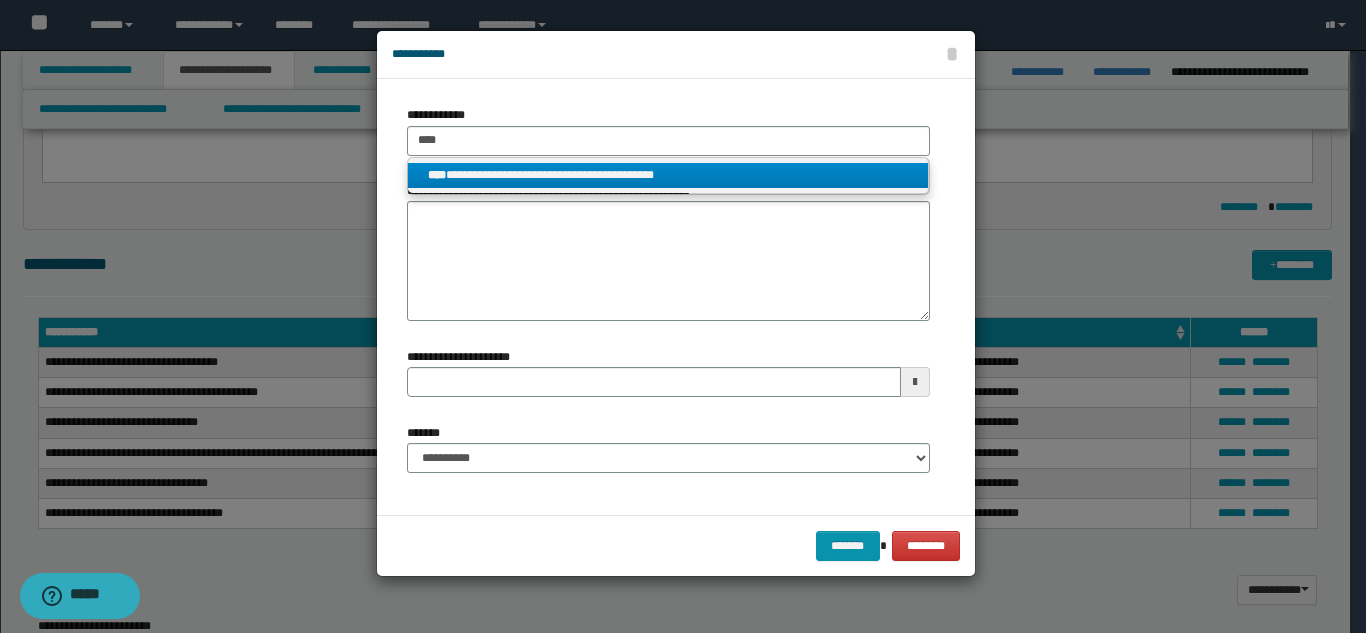 click on "**********" at bounding box center [668, 175] 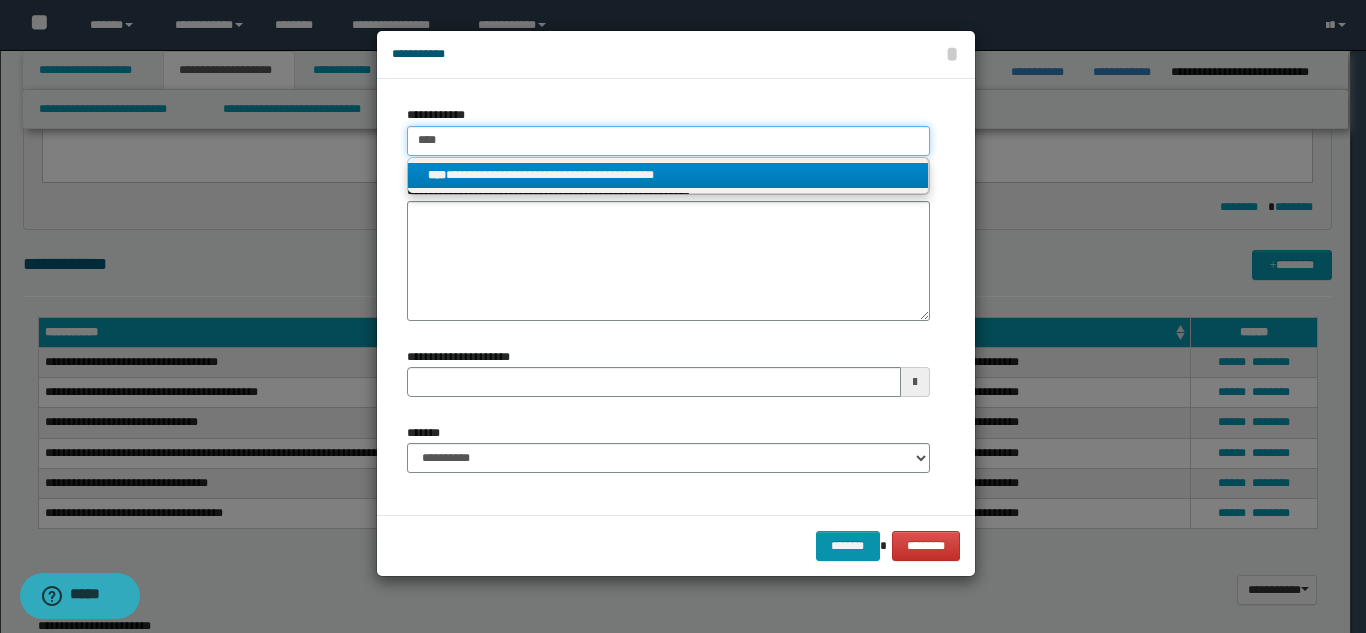 type 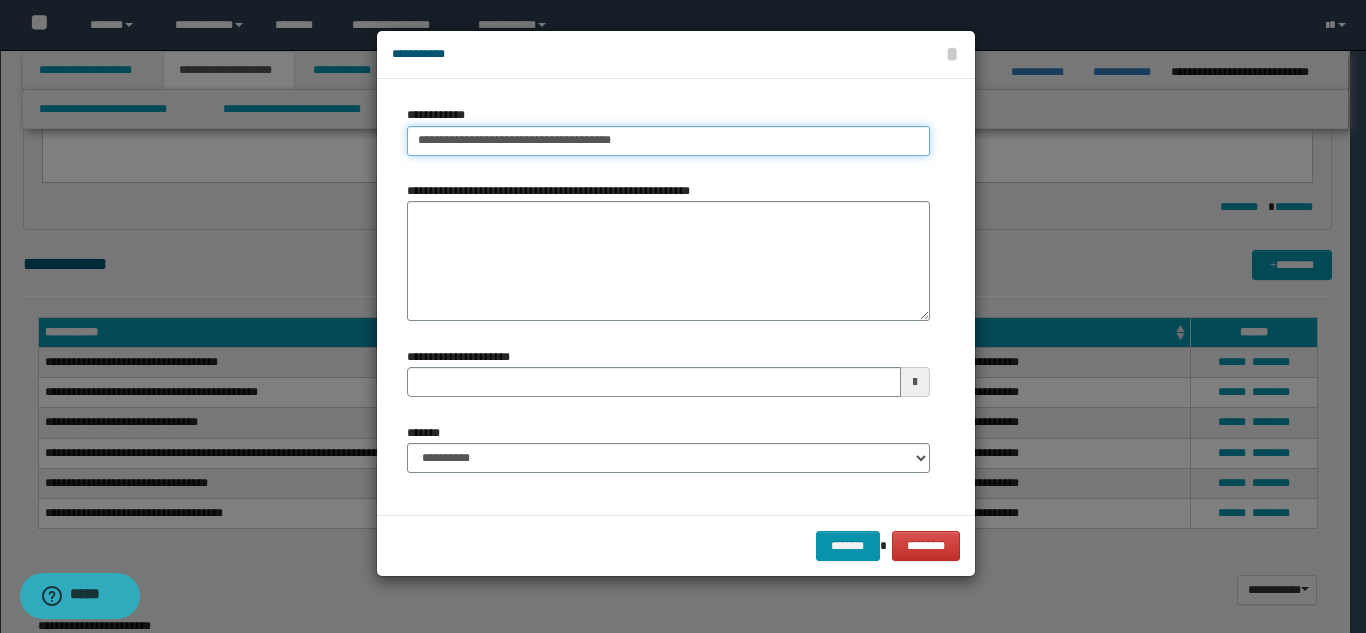 type 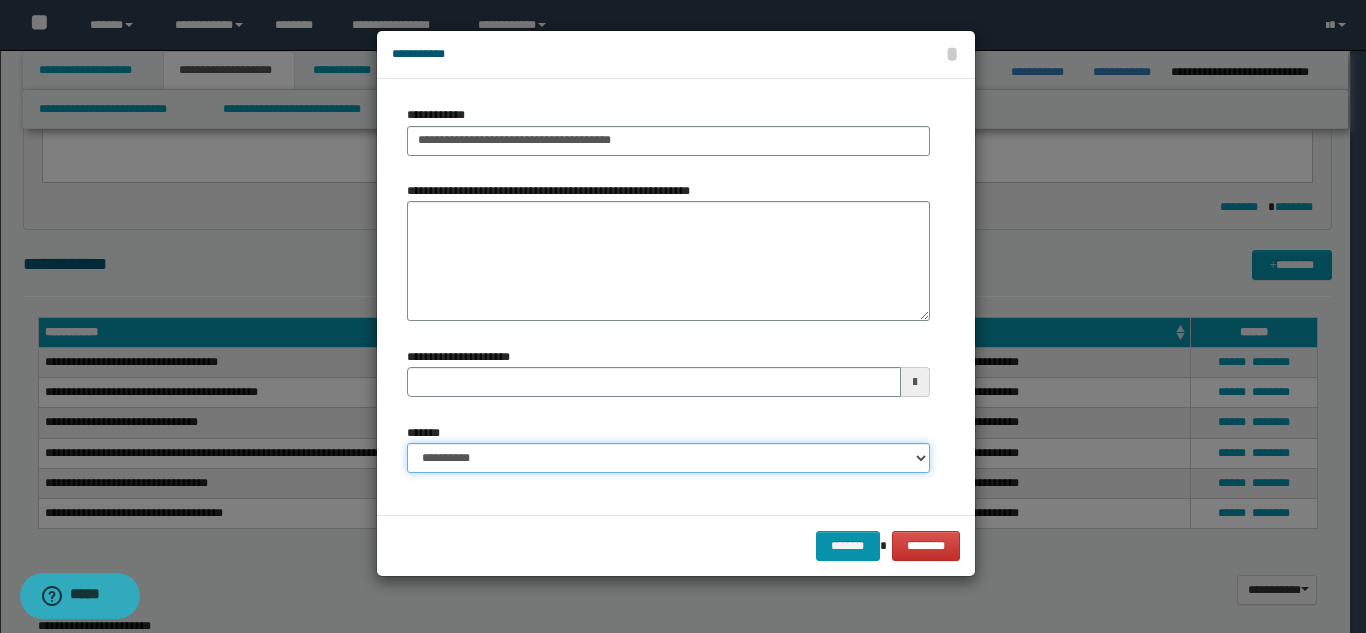 click on "**********" at bounding box center [668, 458] 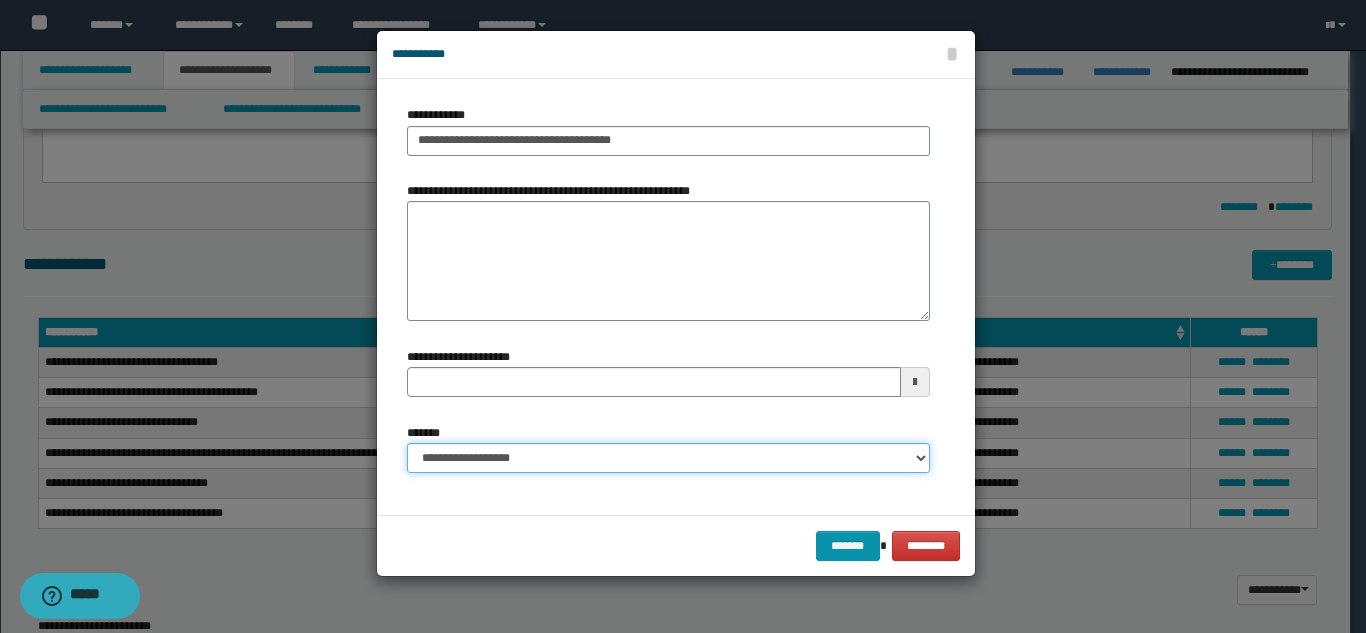type 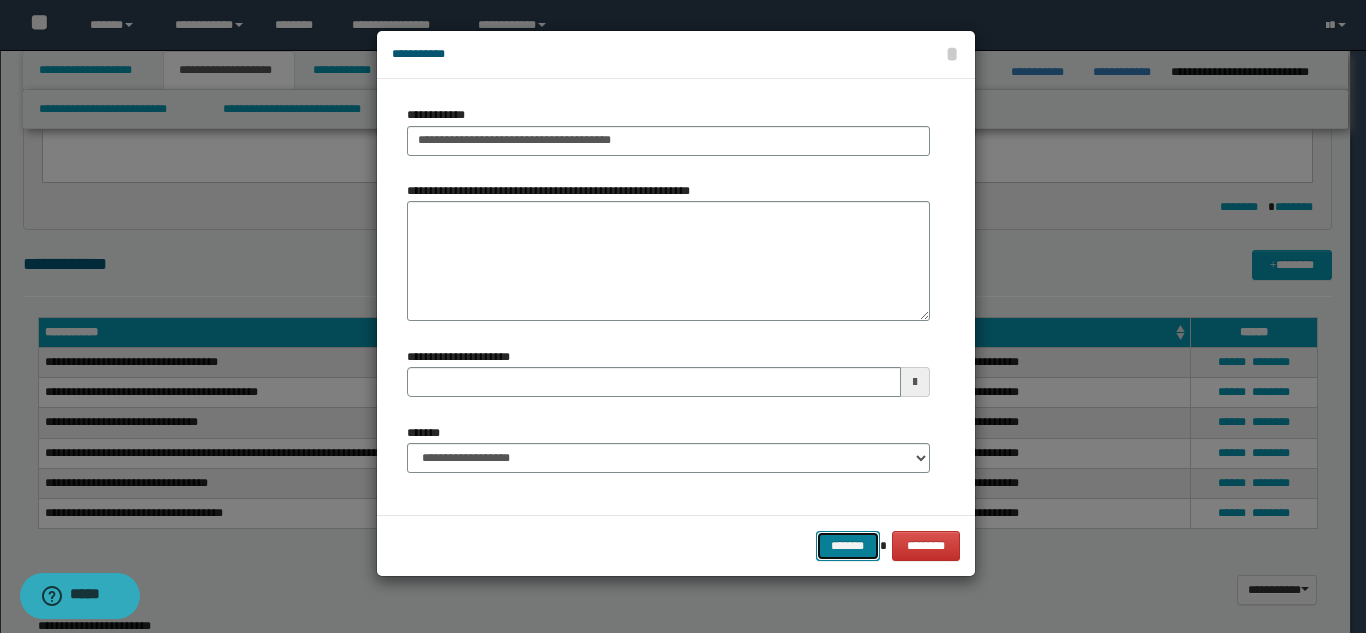 click on "*******" at bounding box center (848, 546) 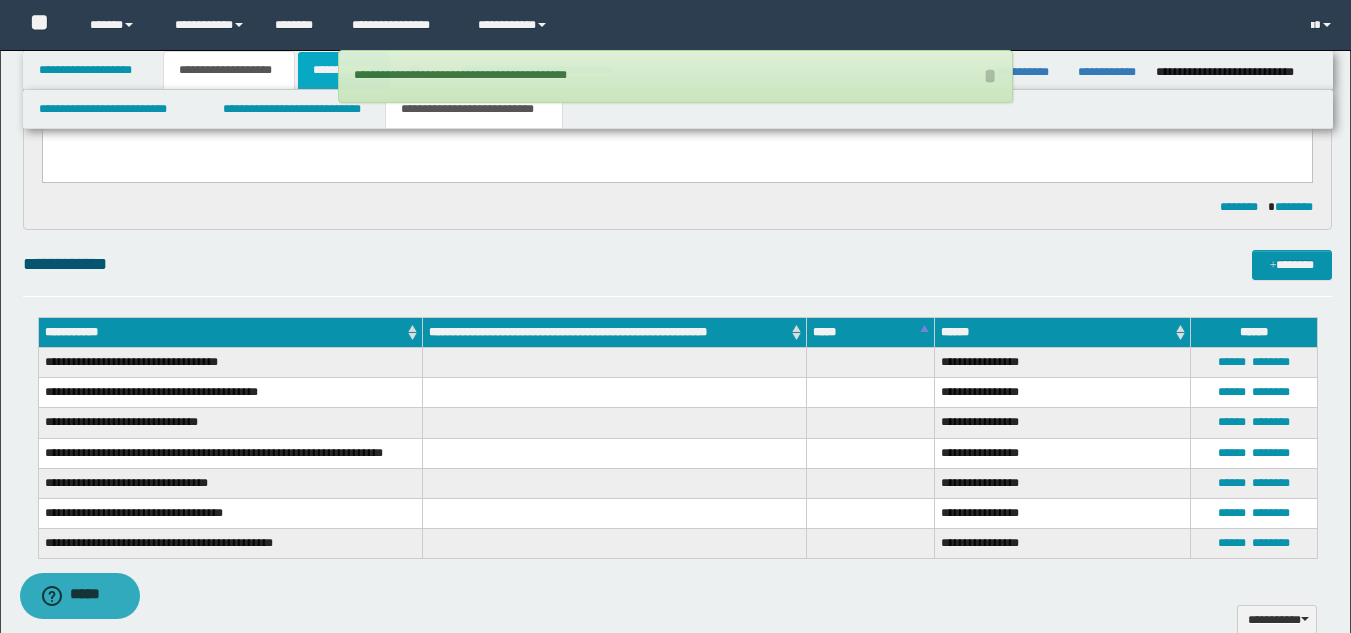 click on "**********" at bounding box center (344, 70) 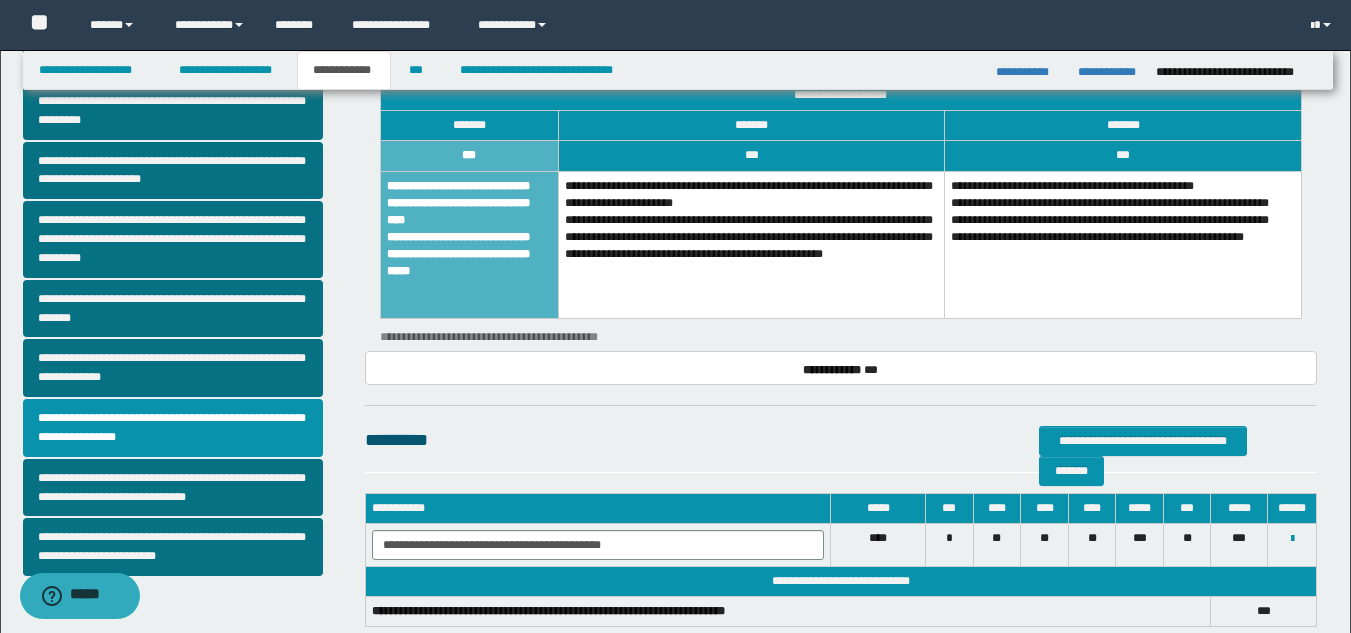 scroll, scrollTop: 587, scrollLeft: 0, axis: vertical 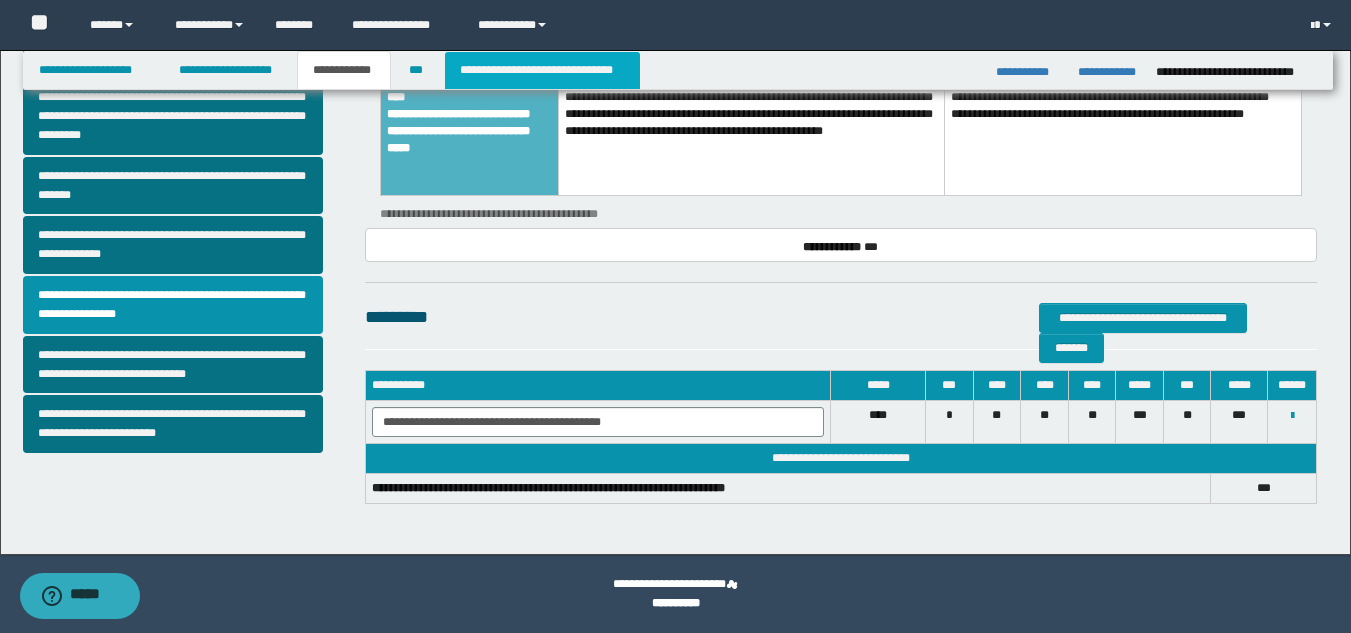 click on "**********" at bounding box center (542, 70) 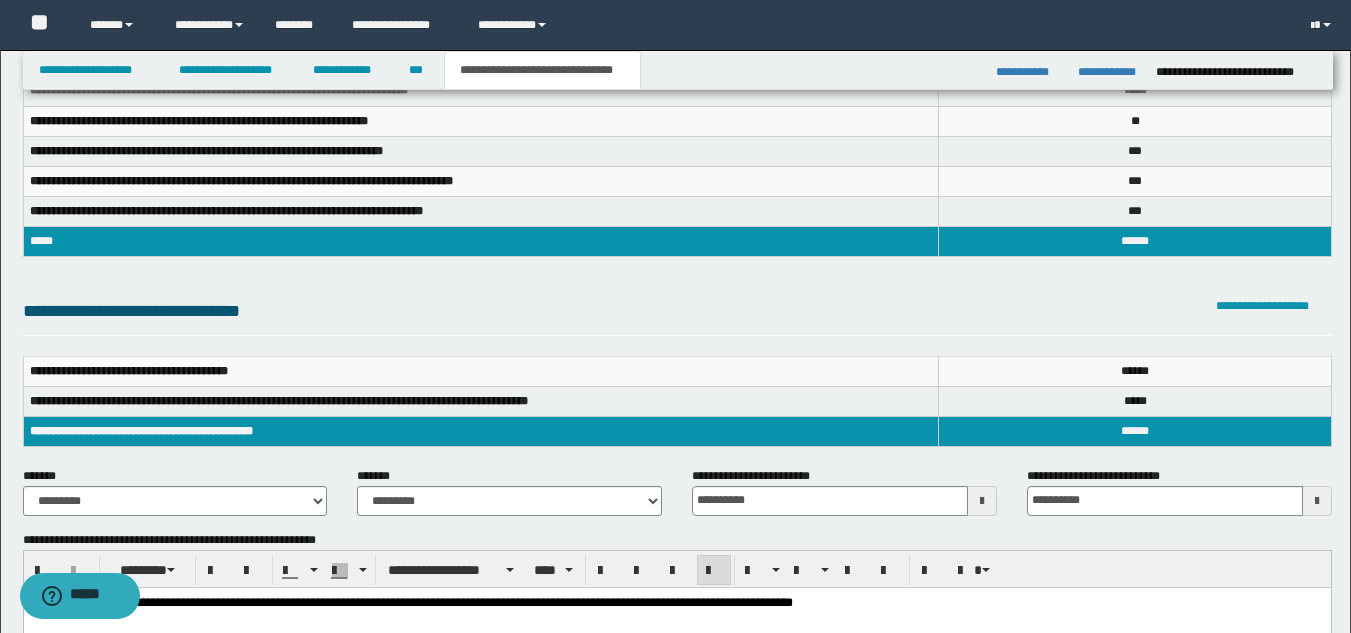 scroll, scrollTop: 136, scrollLeft: 0, axis: vertical 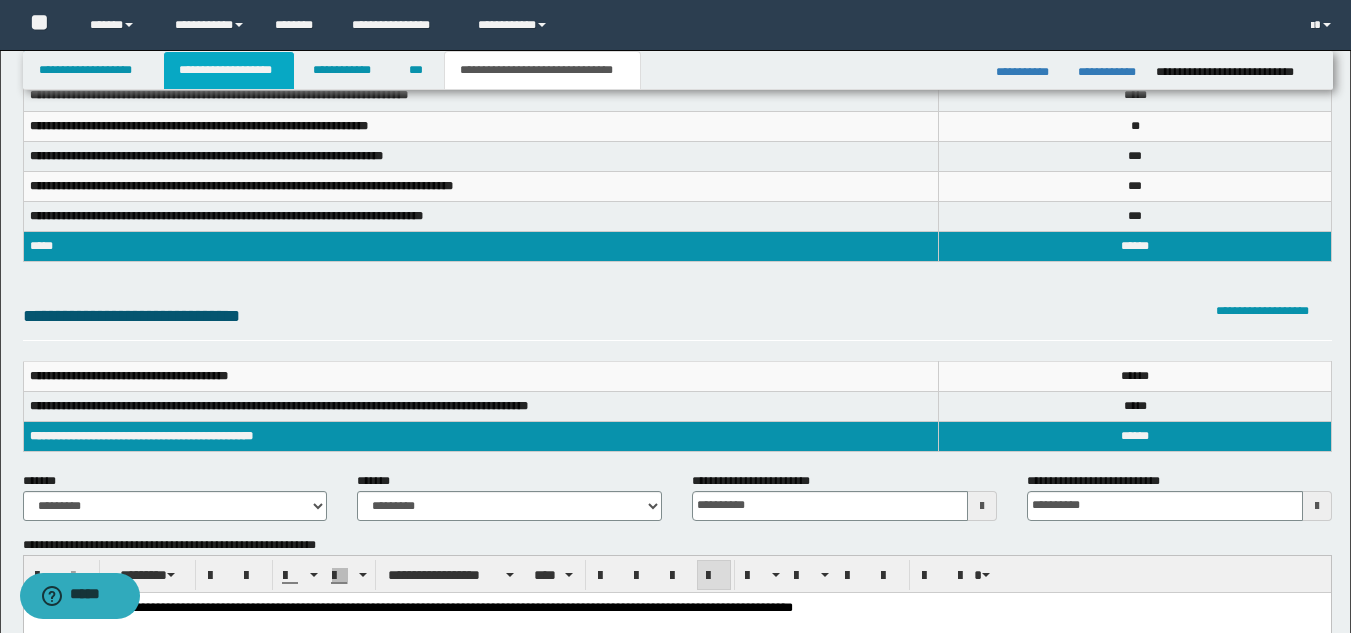 click on "**********" at bounding box center [229, 70] 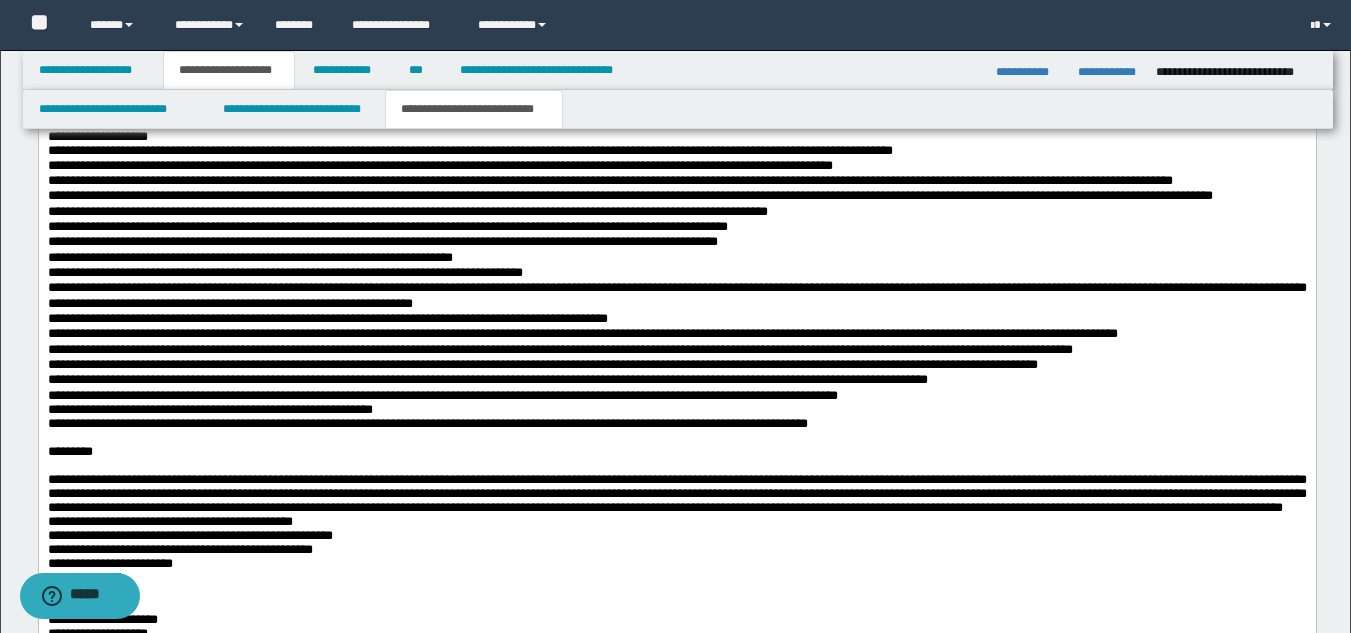 scroll, scrollTop: 2249, scrollLeft: 0, axis: vertical 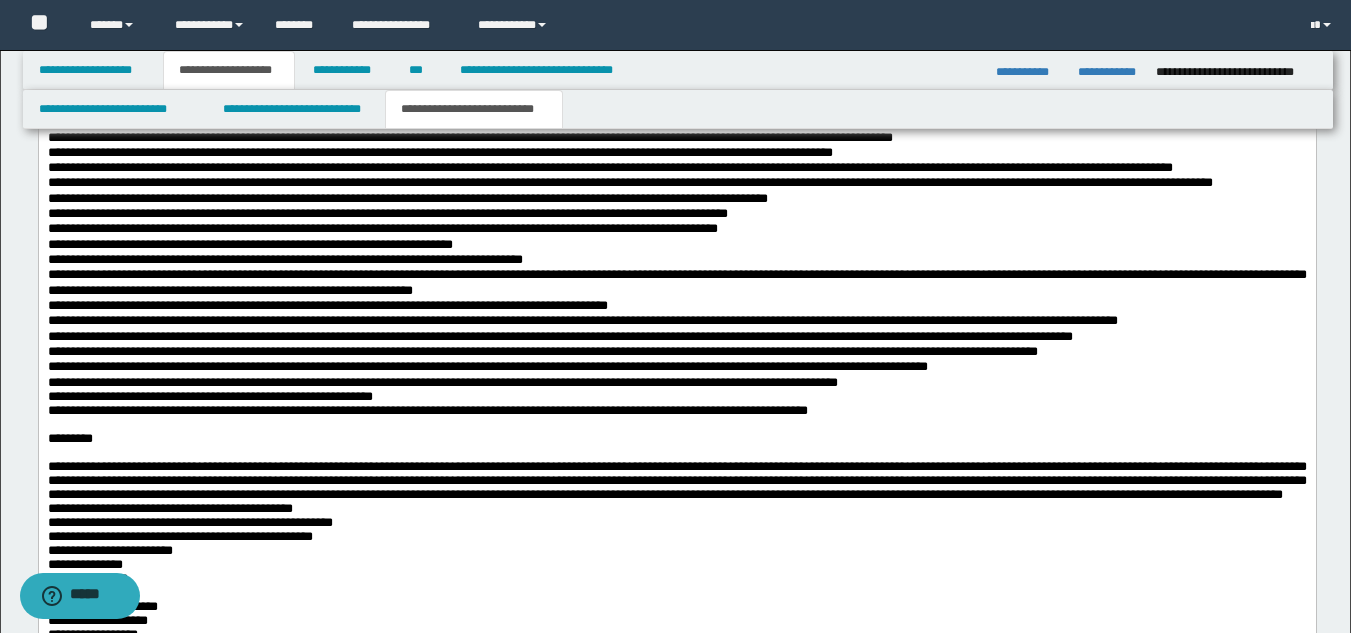 drag, startPoint x: 51, startPoint y: 492, endPoint x: 49, endPoint y: 510, distance: 18.110771 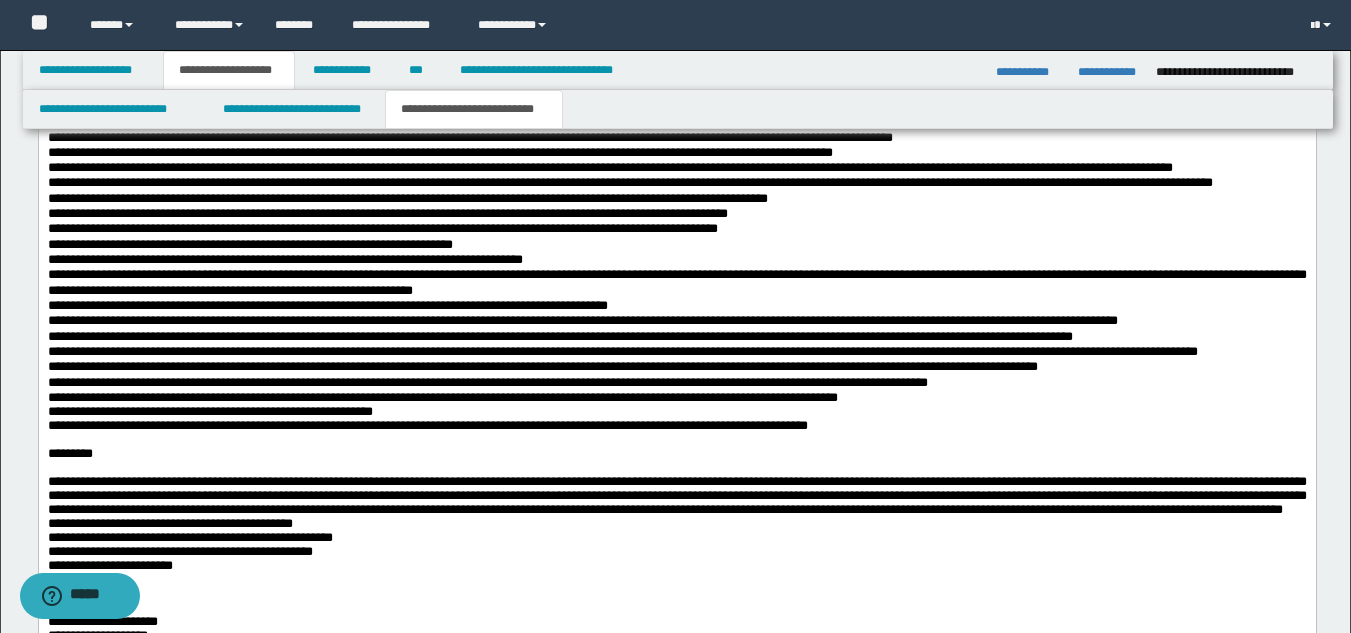 click on "**********" at bounding box center [676, 351] 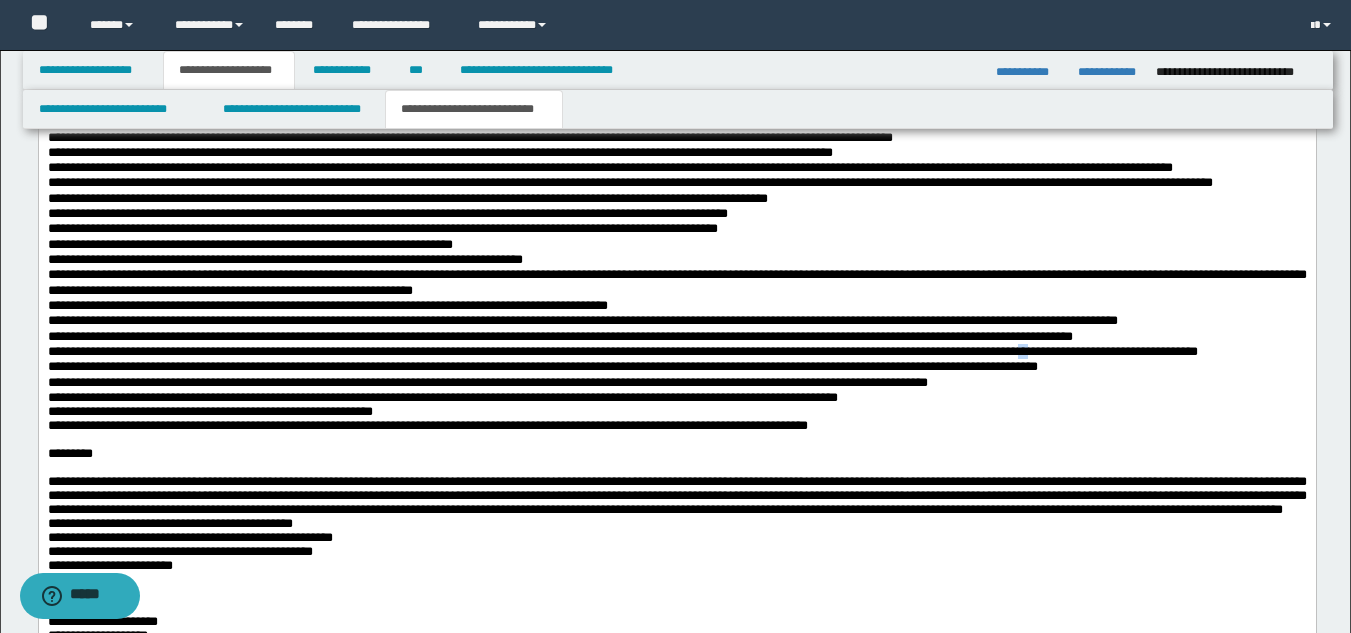 click on "**********" at bounding box center [622, 351] 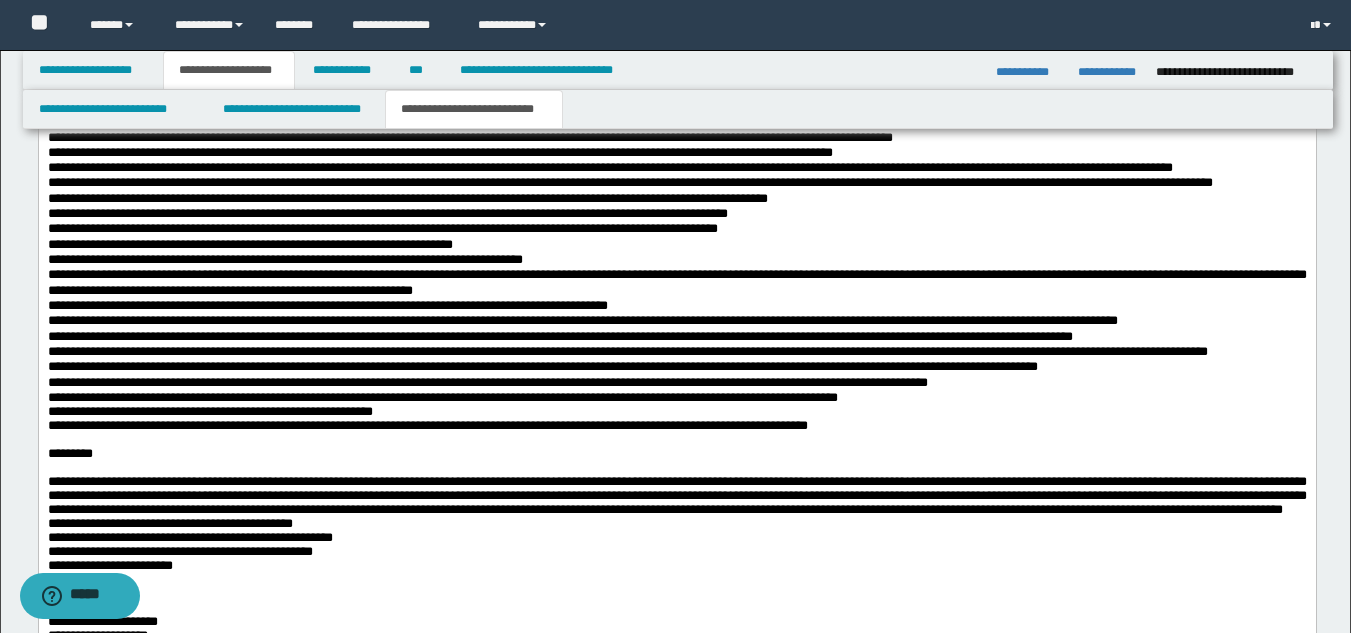 click on "**********" at bounding box center (627, 351) 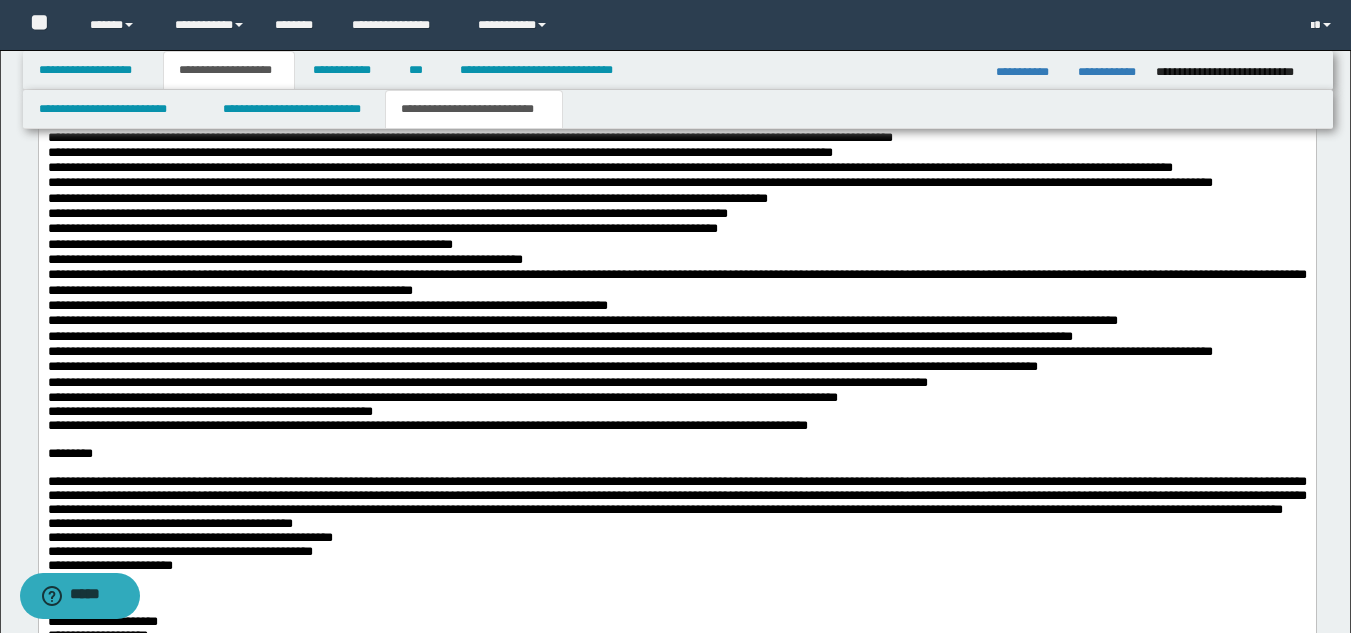 click on "**********" at bounding box center (629, 351) 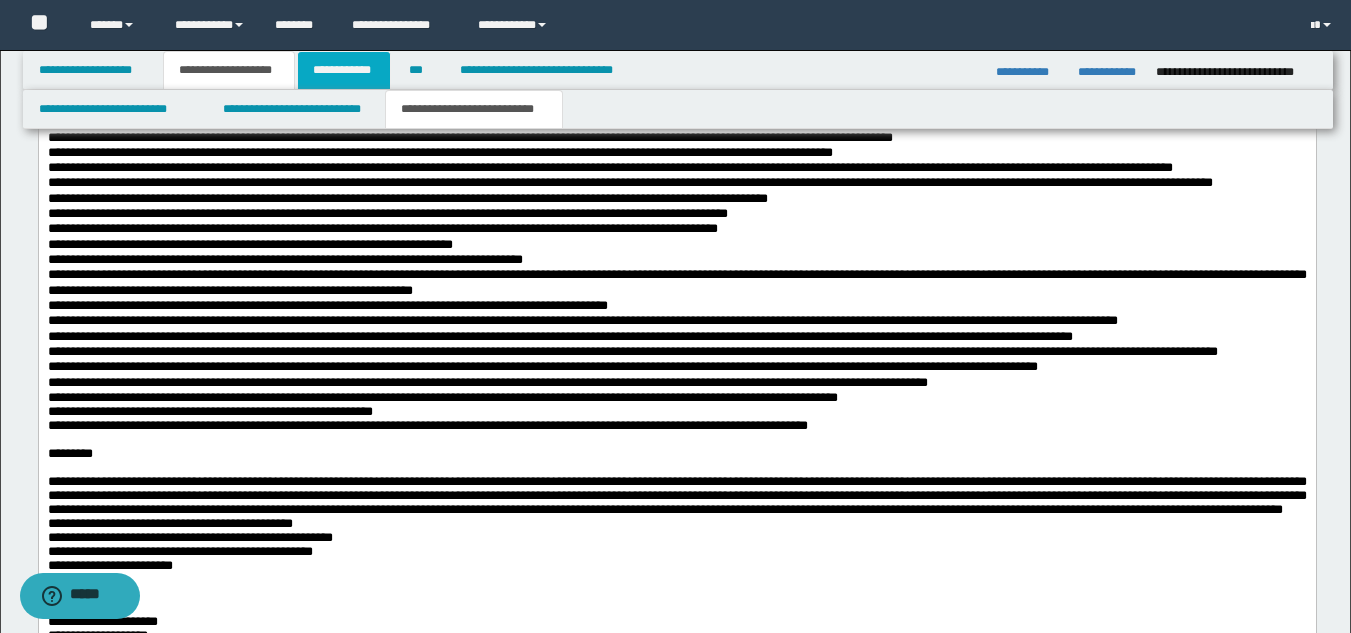 click on "**********" at bounding box center [344, 70] 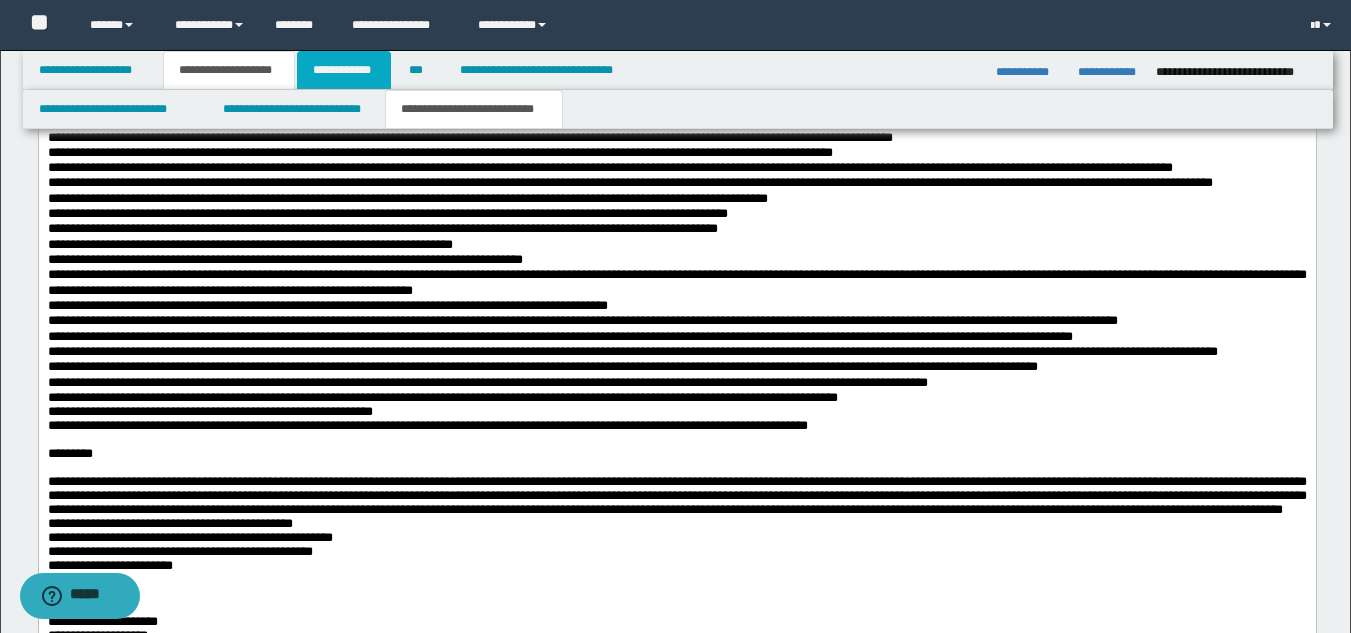 scroll, scrollTop: 587, scrollLeft: 0, axis: vertical 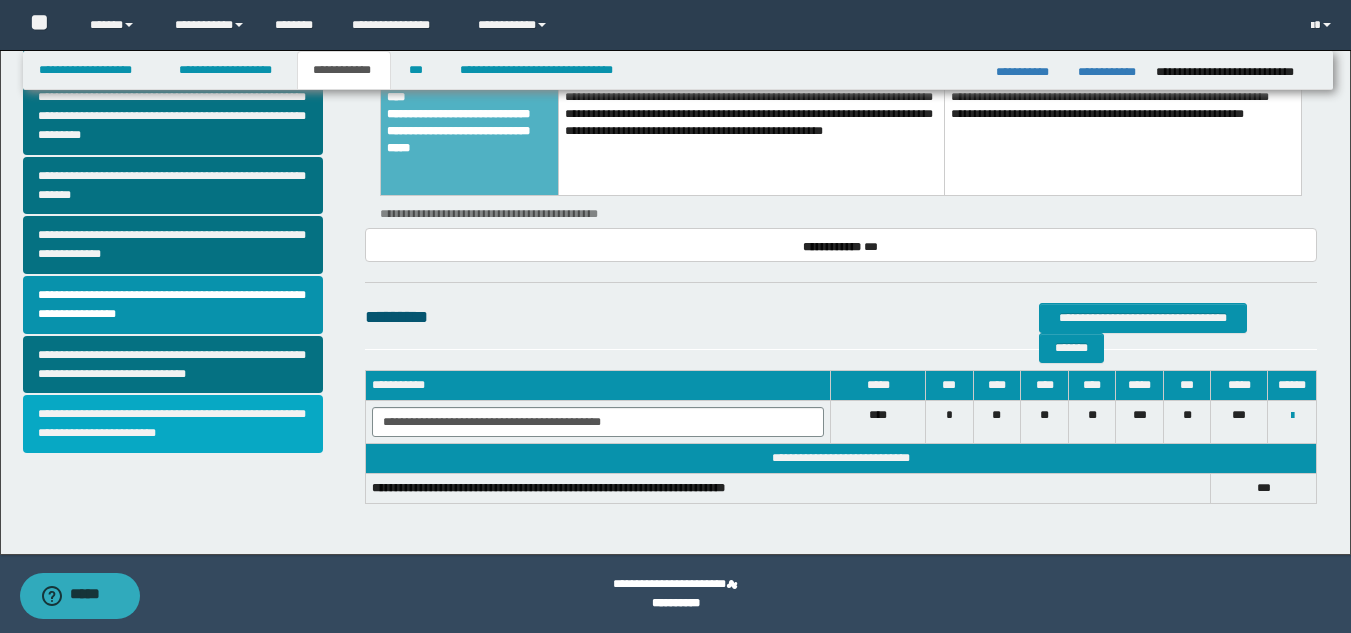 click on "**********" at bounding box center (173, 424) 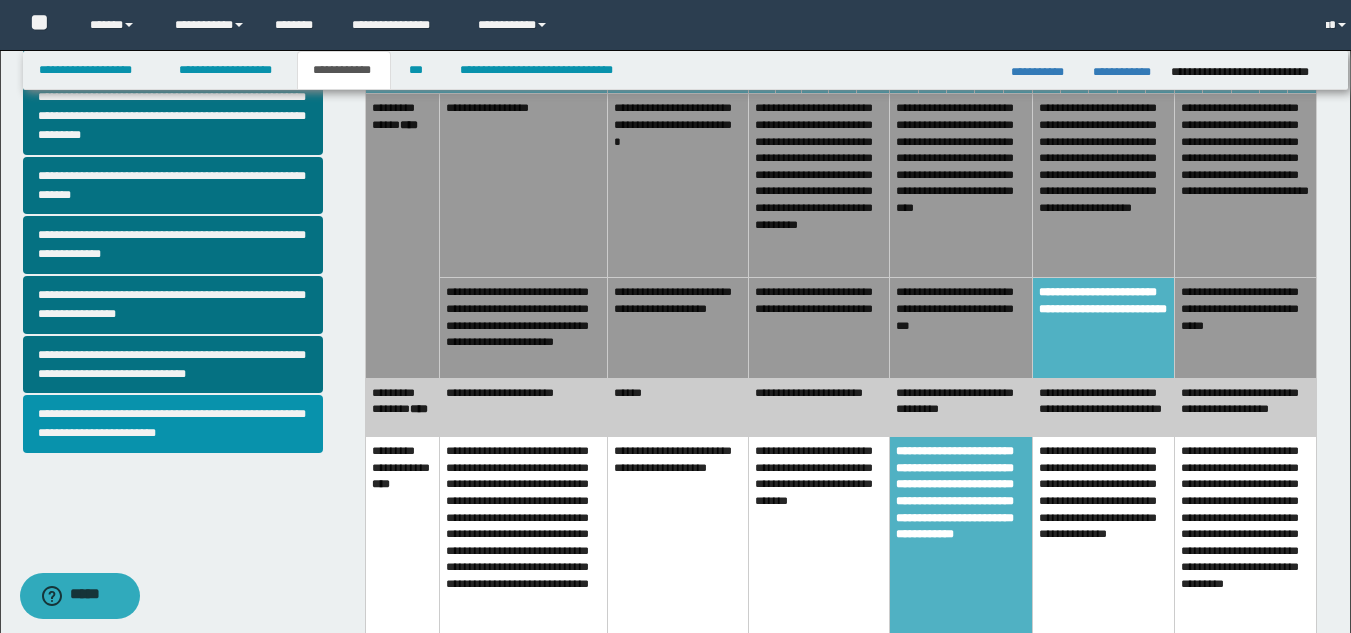 scroll, scrollTop: 0, scrollLeft: 0, axis: both 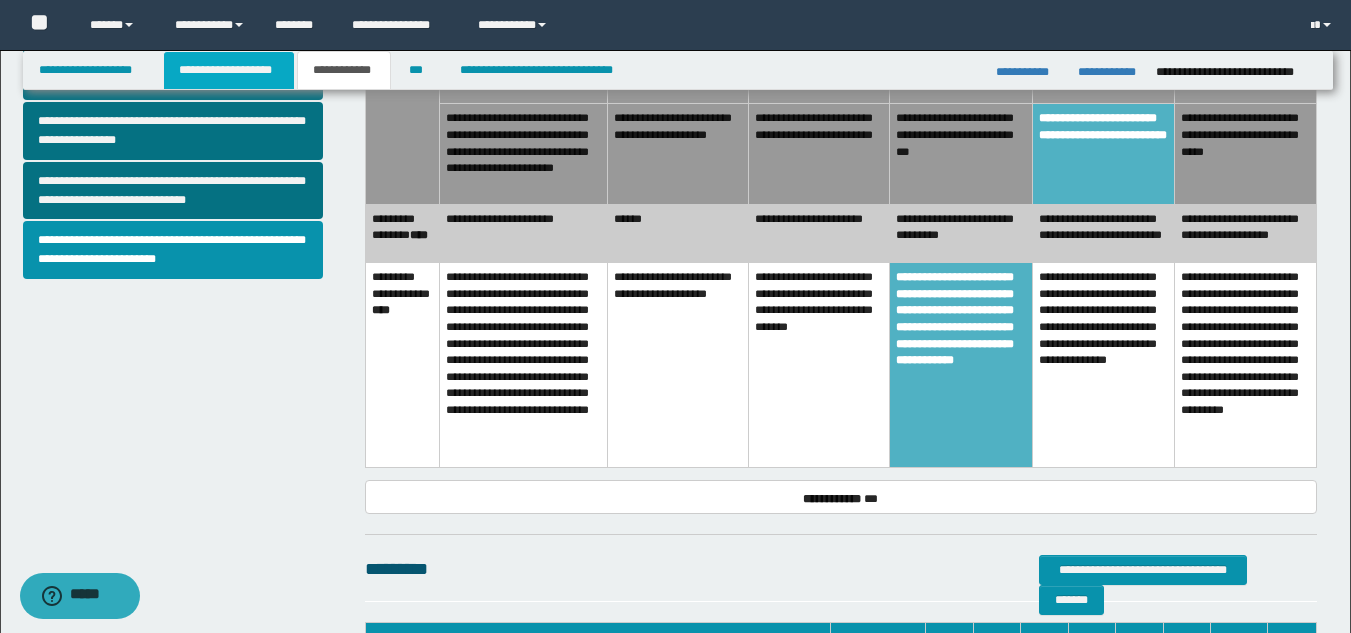 click on "**********" at bounding box center [229, 70] 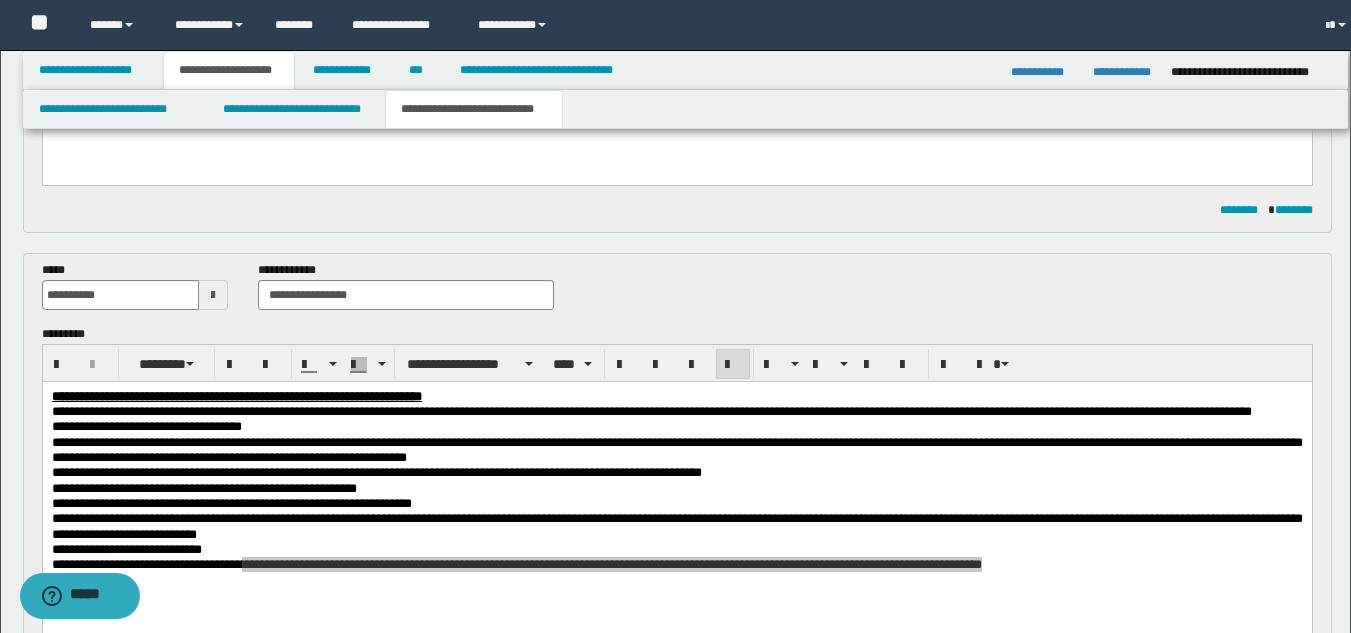 scroll, scrollTop: 792, scrollLeft: 0, axis: vertical 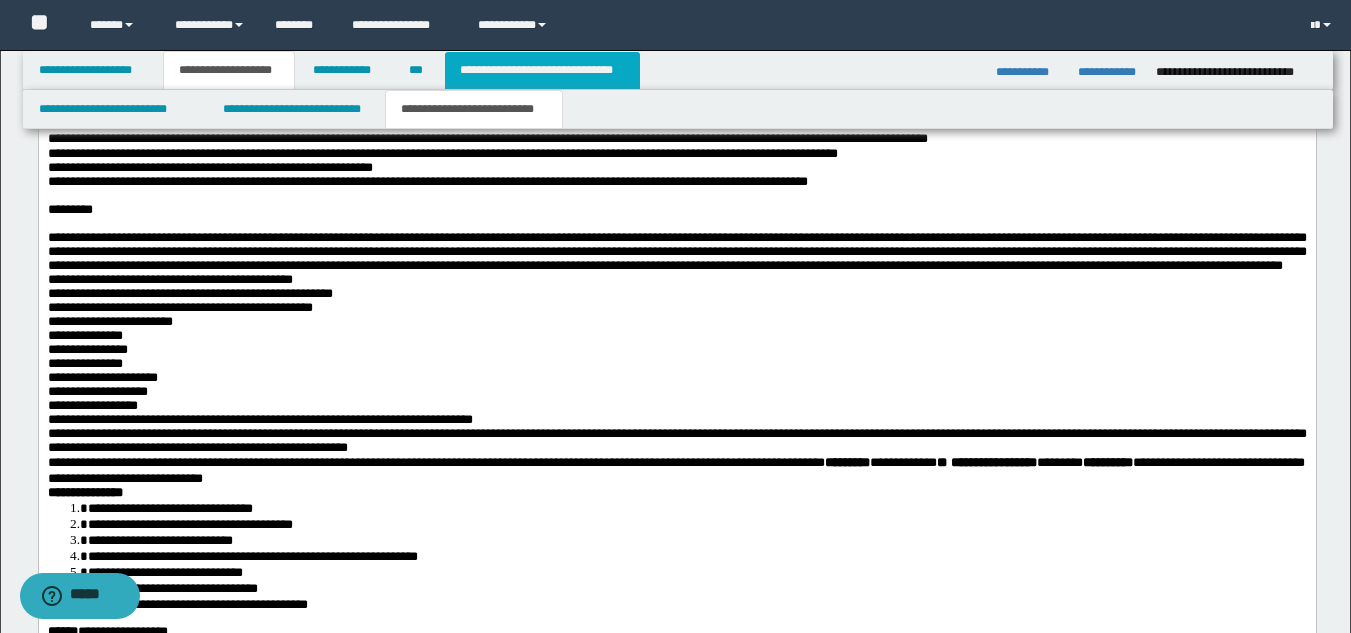 click on "**********" at bounding box center (542, 70) 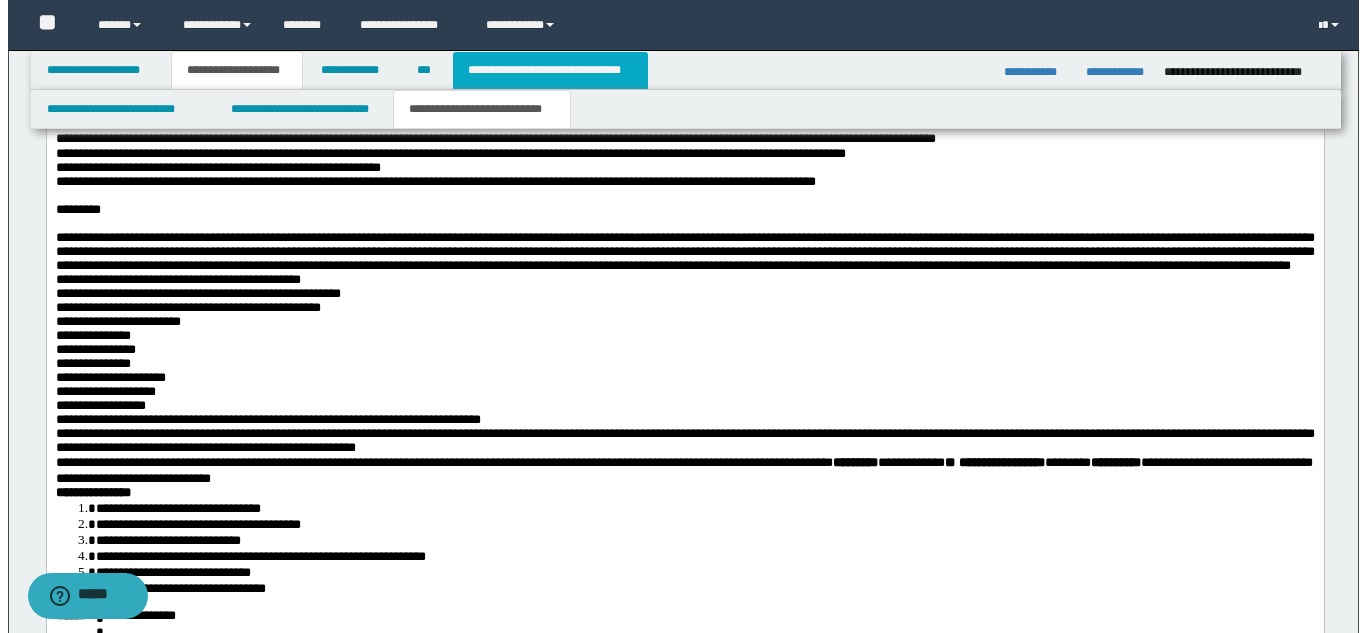 scroll, scrollTop: 989, scrollLeft: 0, axis: vertical 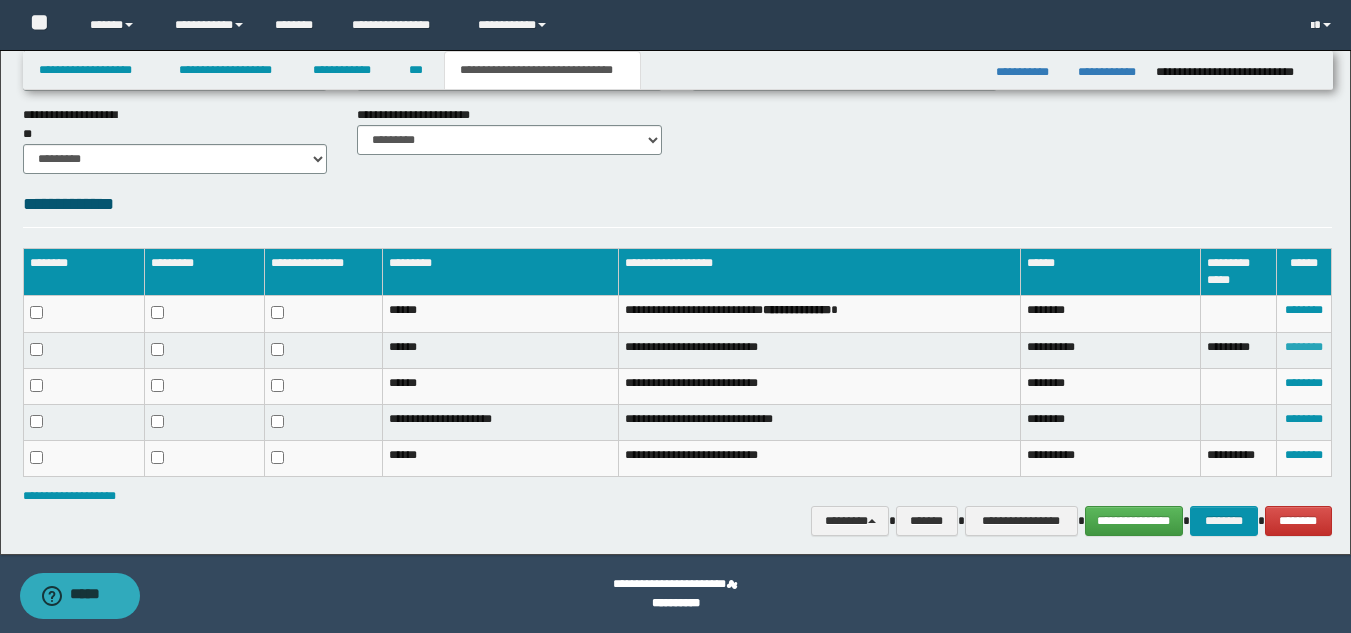 click on "********" at bounding box center [1304, 347] 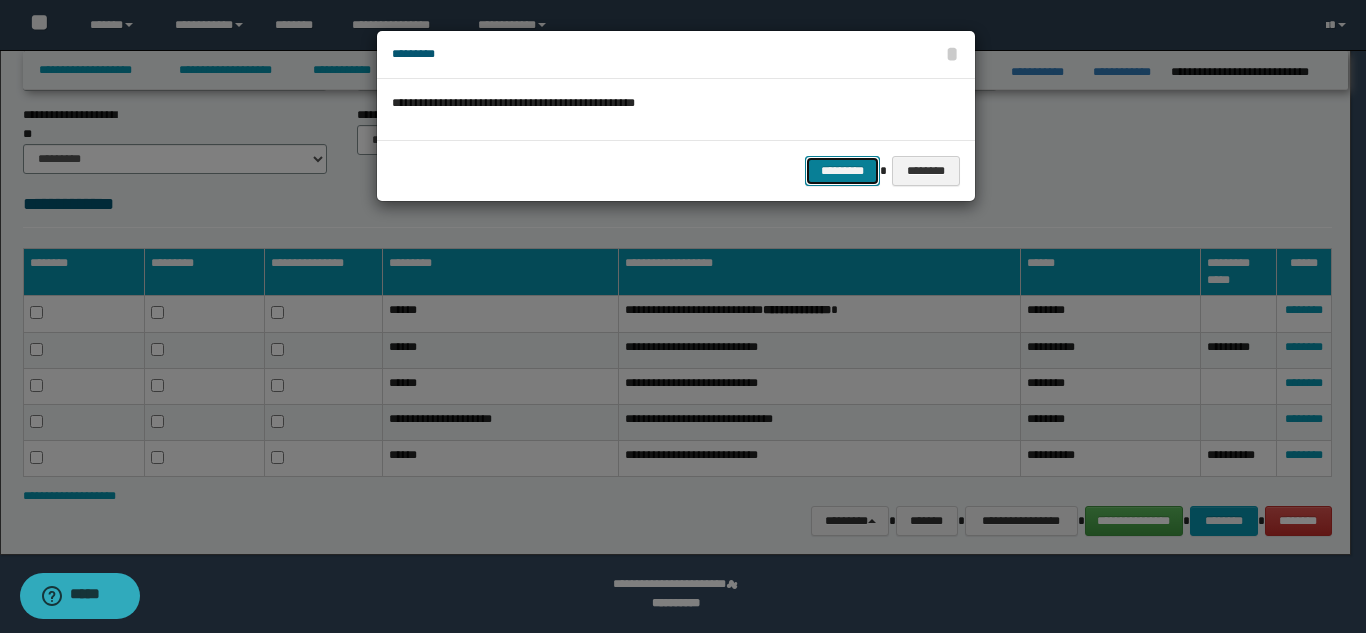 click on "*********" at bounding box center [842, 171] 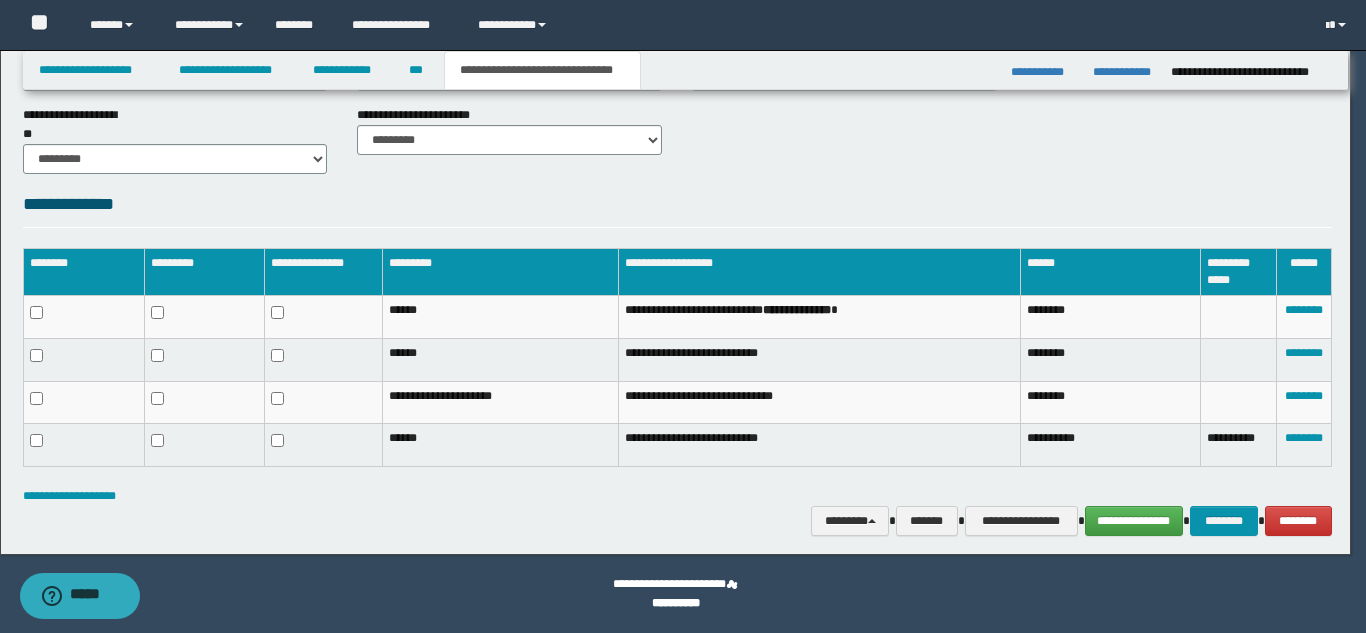 scroll, scrollTop: 955, scrollLeft: 0, axis: vertical 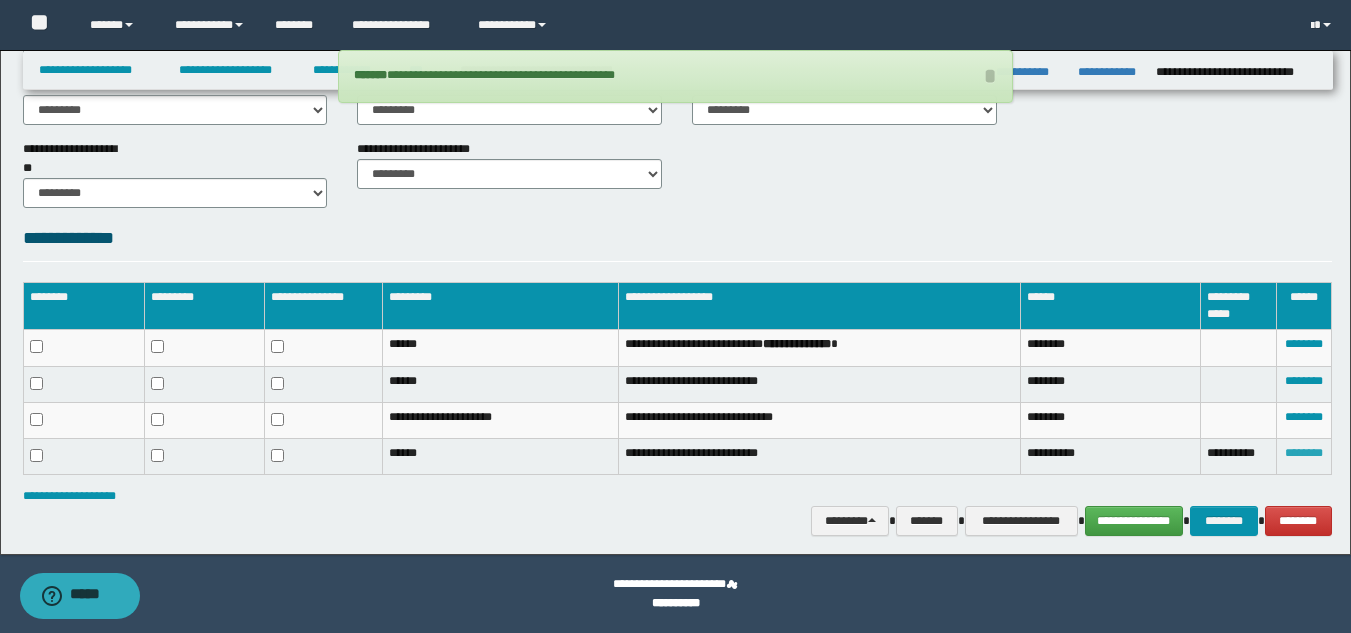 click on "********" at bounding box center (1304, 453) 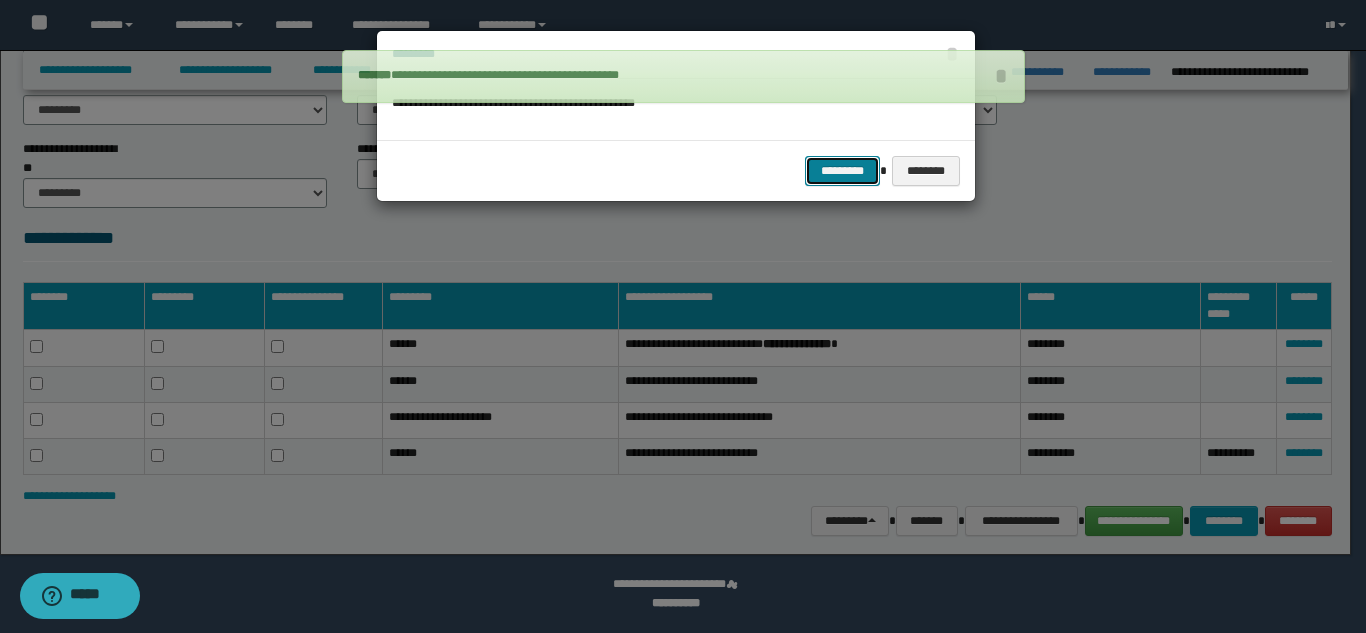 click on "*********" at bounding box center [842, 171] 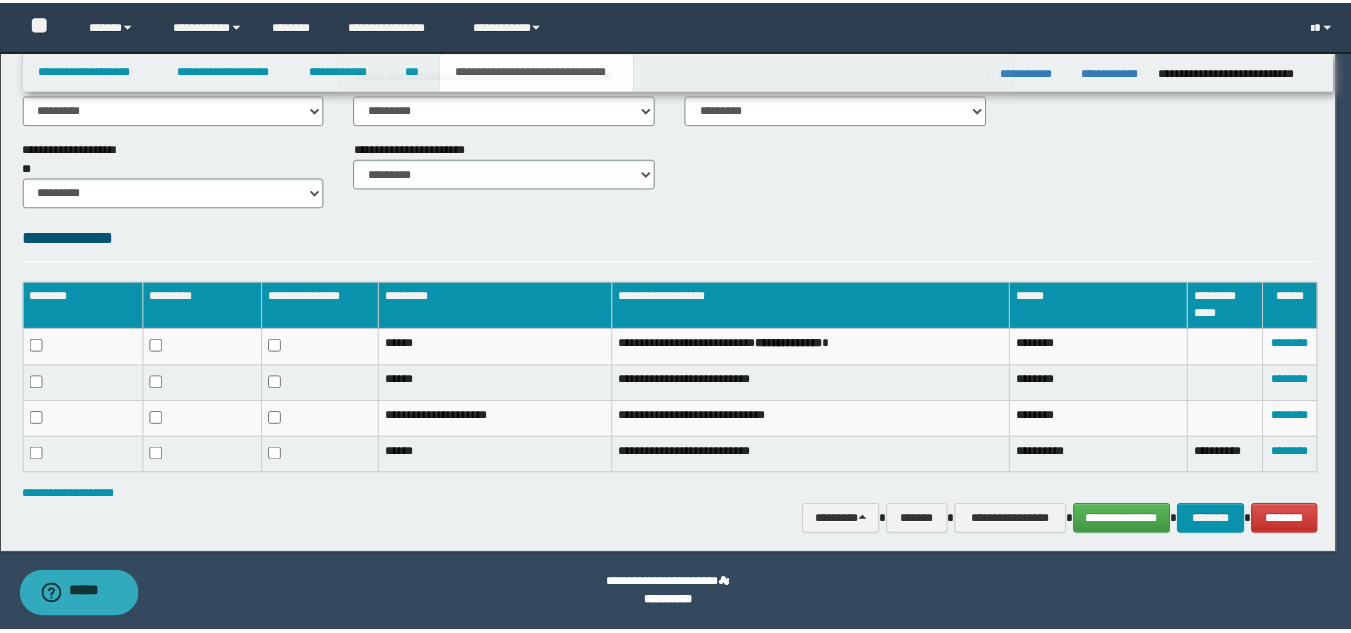 scroll, scrollTop: 920, scrollLeft: 0, axis: vertical 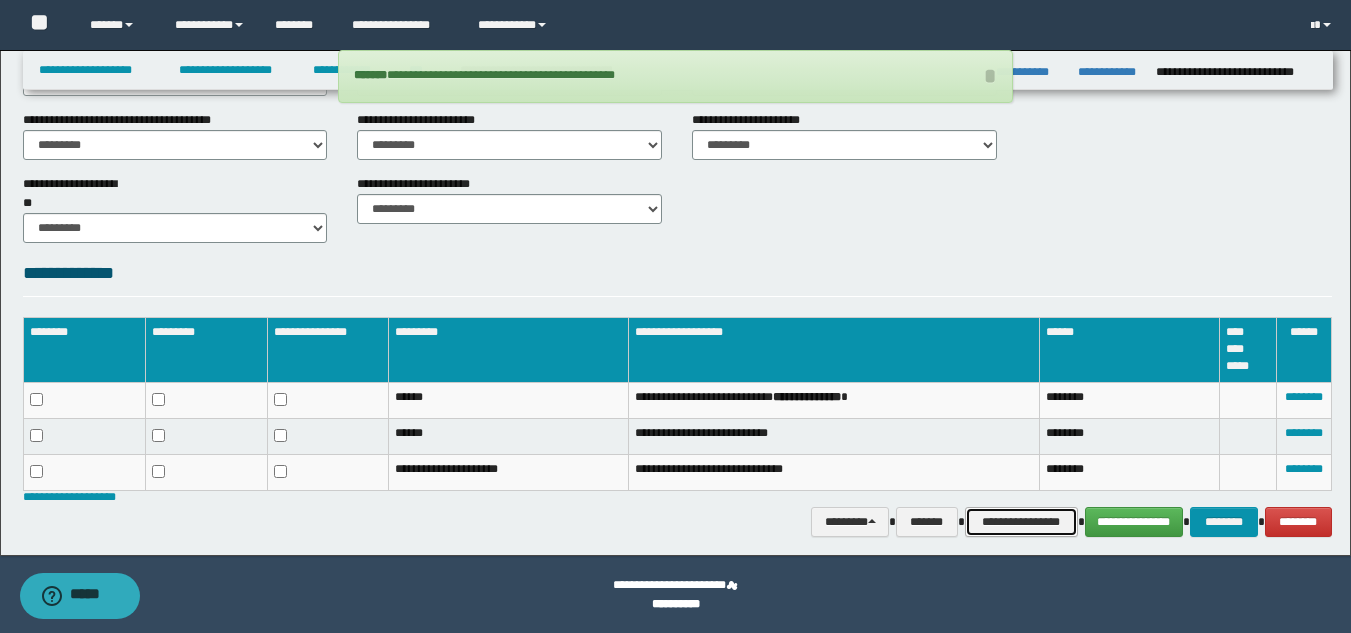 click on "**********" at bounding box center [1021, 522] 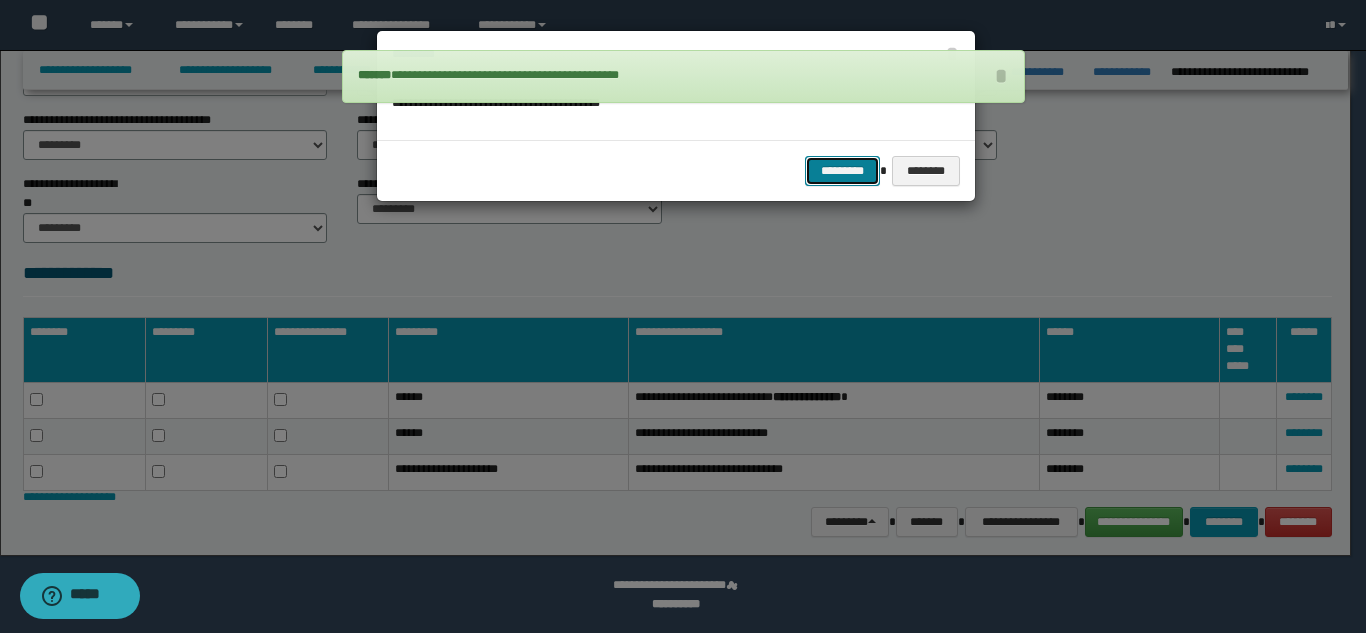 click on "*********" at bounding box center (842, 171) 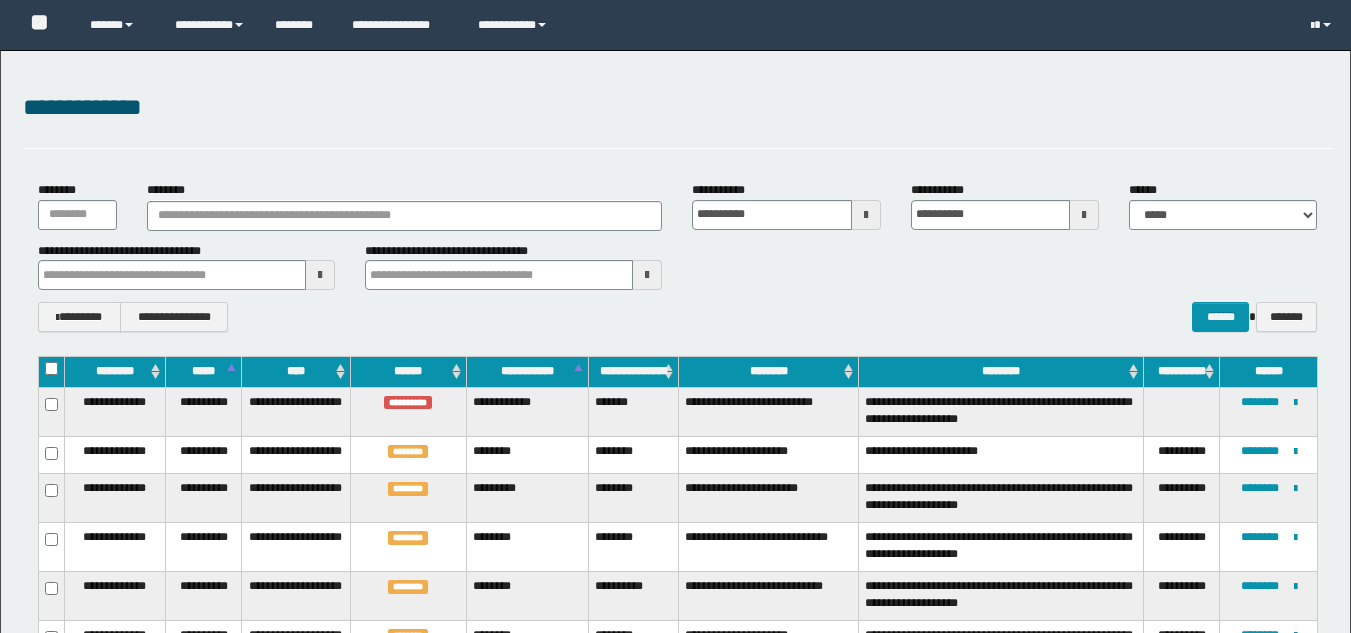 scroll, scrollTop: 205, scrollLeft: 0, axis: vertical 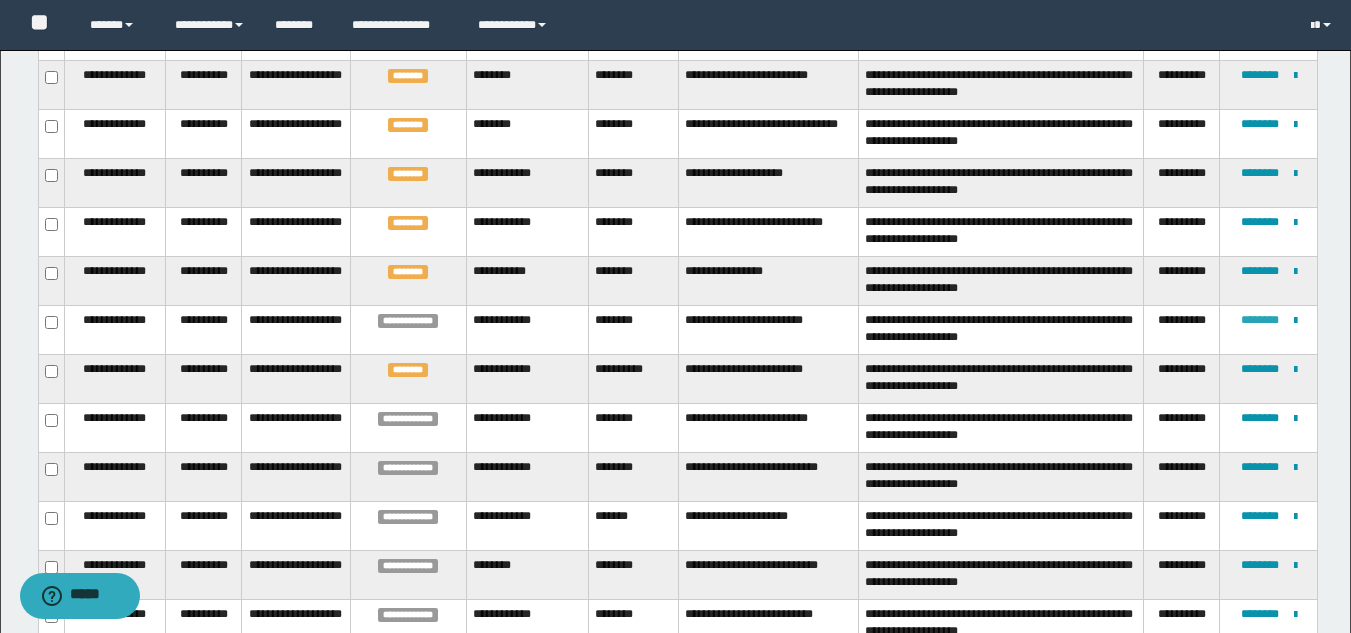 click on "********" at bounding box center (1260, 320) 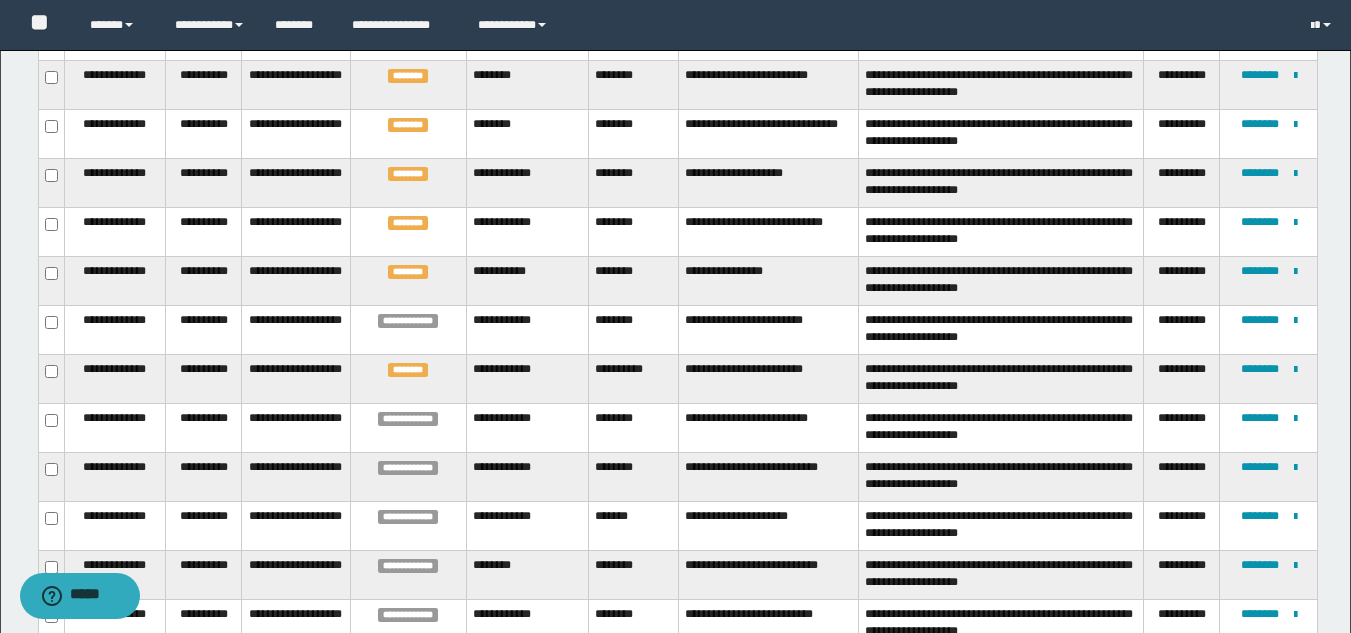 scroll, scrollTop: 89, scrollLeft: 0, axis: vertical 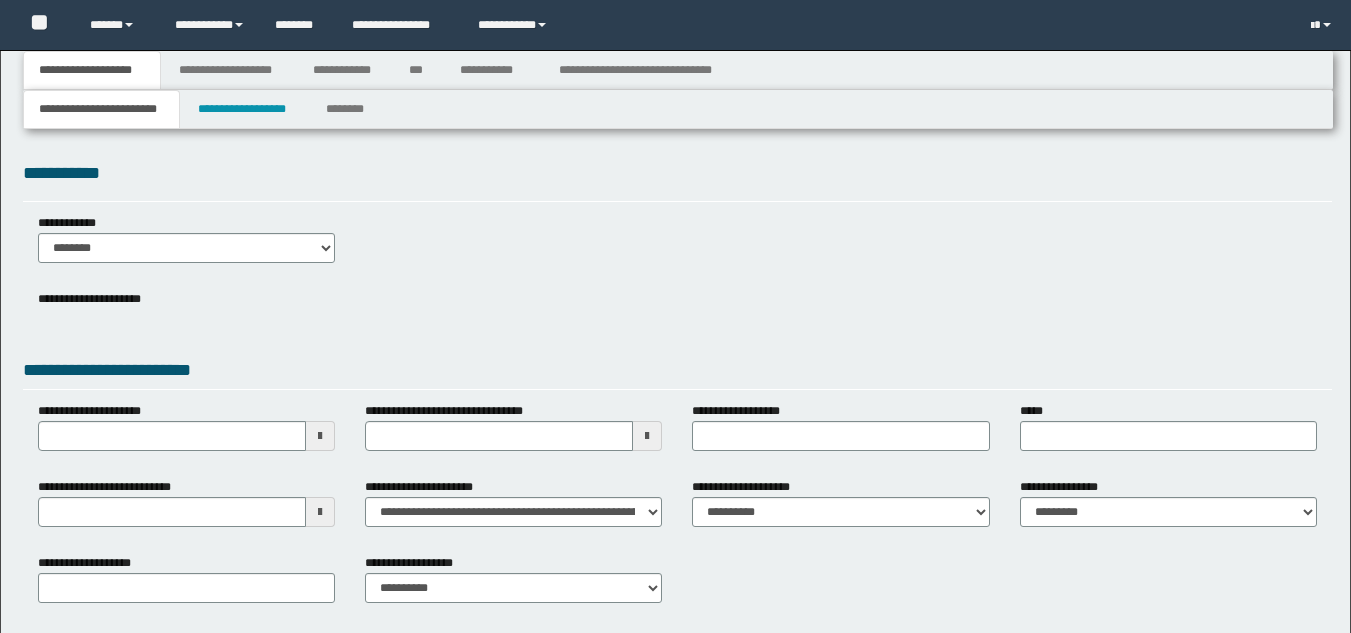 type 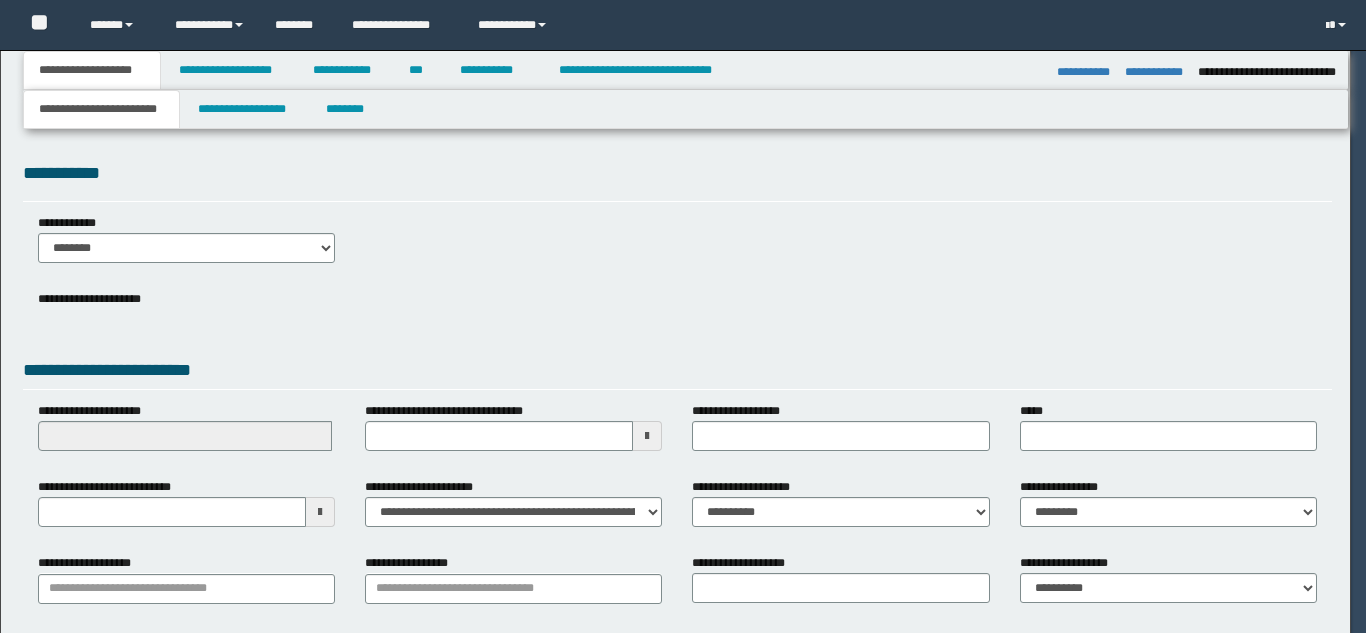 type on "**********" 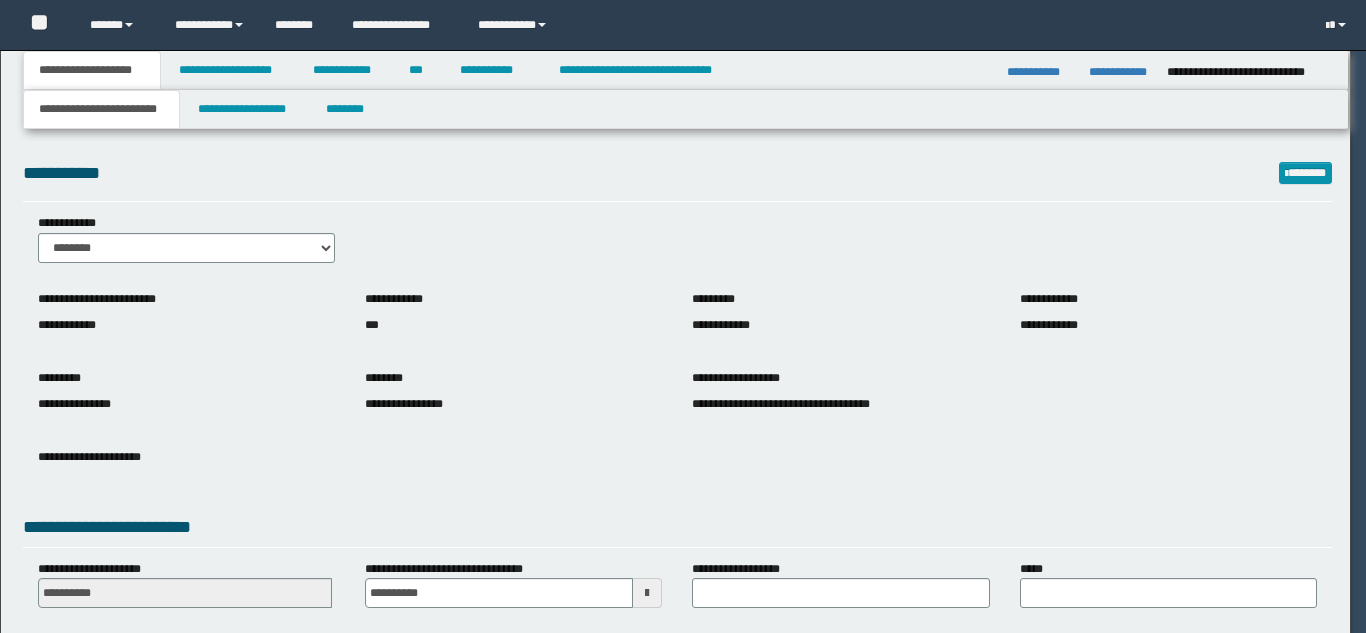 scroll, scrollTop: 0, scrollLeft: 0, axis: both 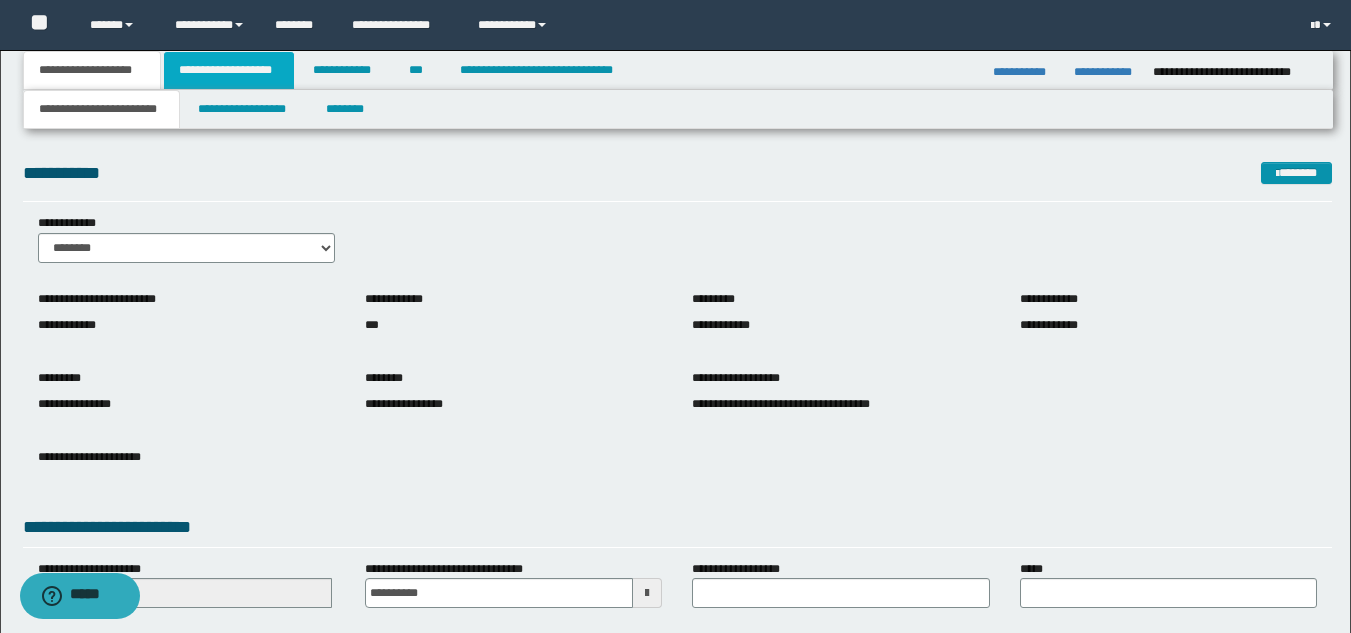 click on "**********" at bounding box center [229, 70] 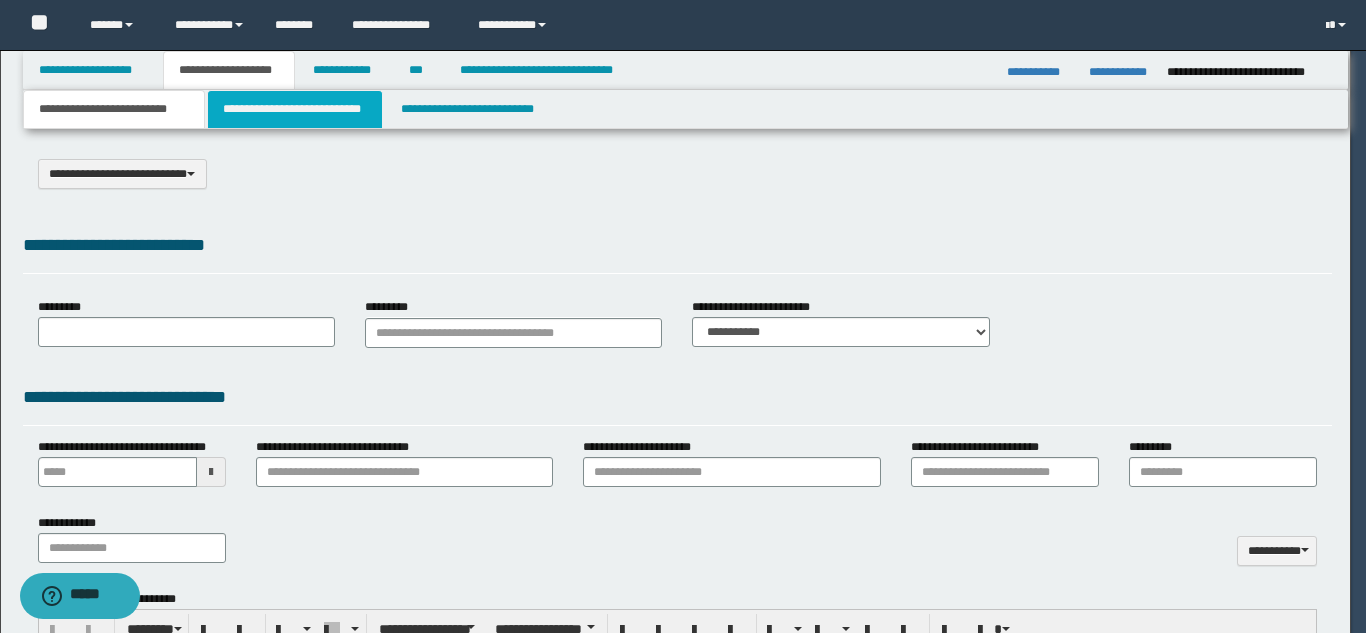 scroll, scrollTop: 0, scrollLeft: 0, axis: both 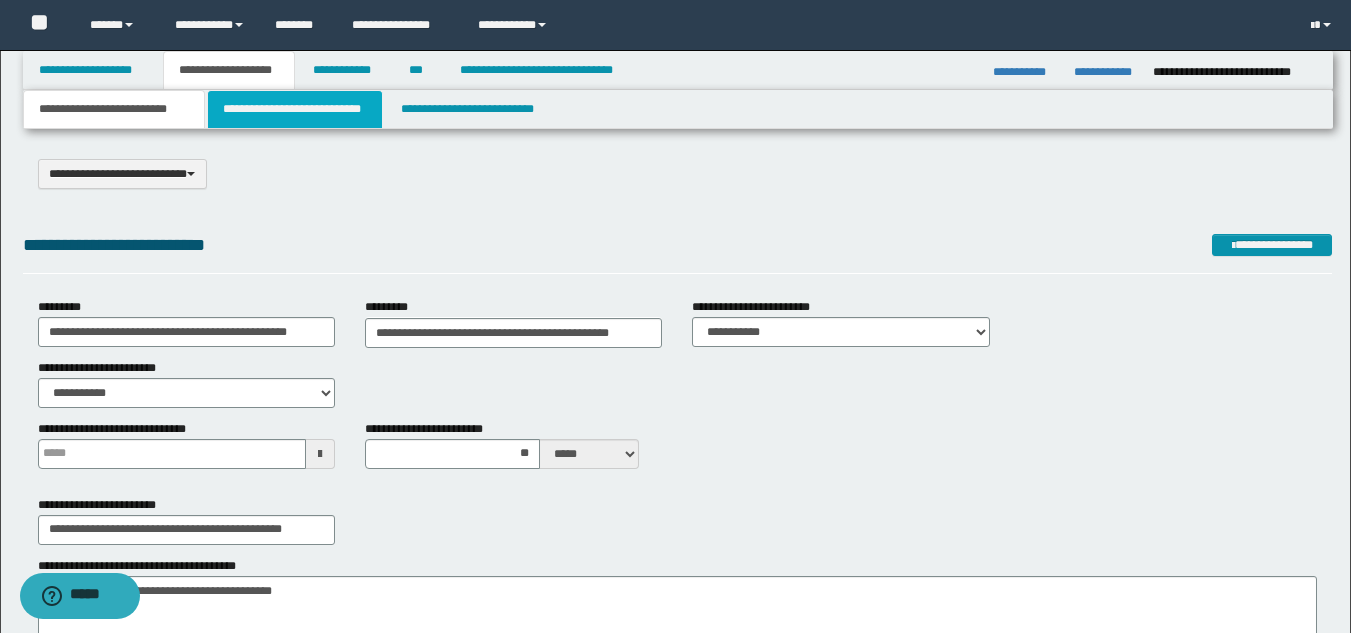 click on "**********" at bounding box center (295, 109) 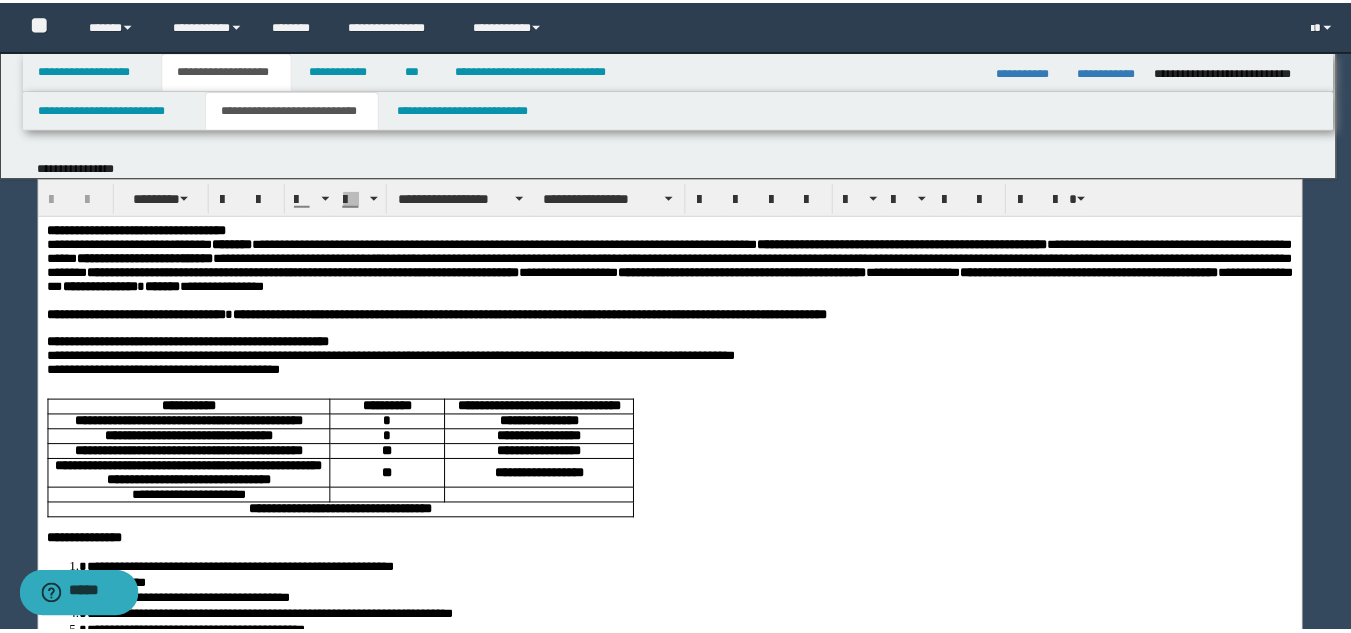 scroll, scrollTop: 0, scrollLeft: 0, axis: both 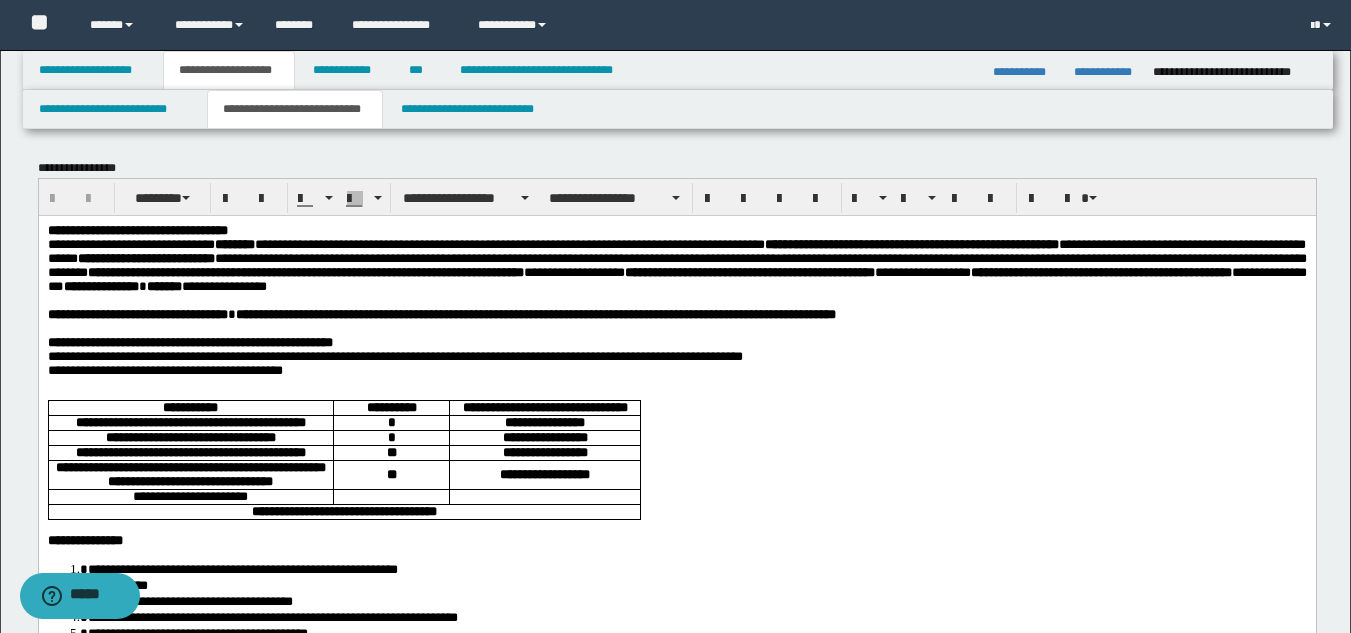 click on "**********" at bounding box center [1026, 72] 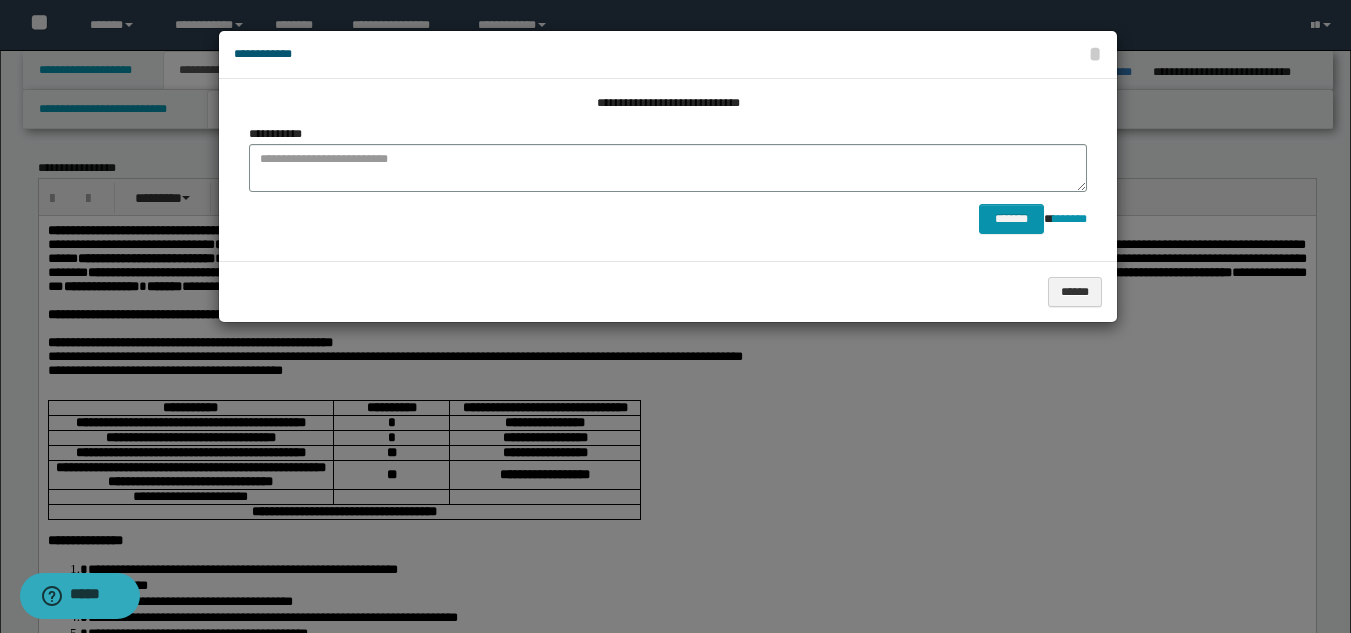 click on "**********" at bounding box center (668, 55) 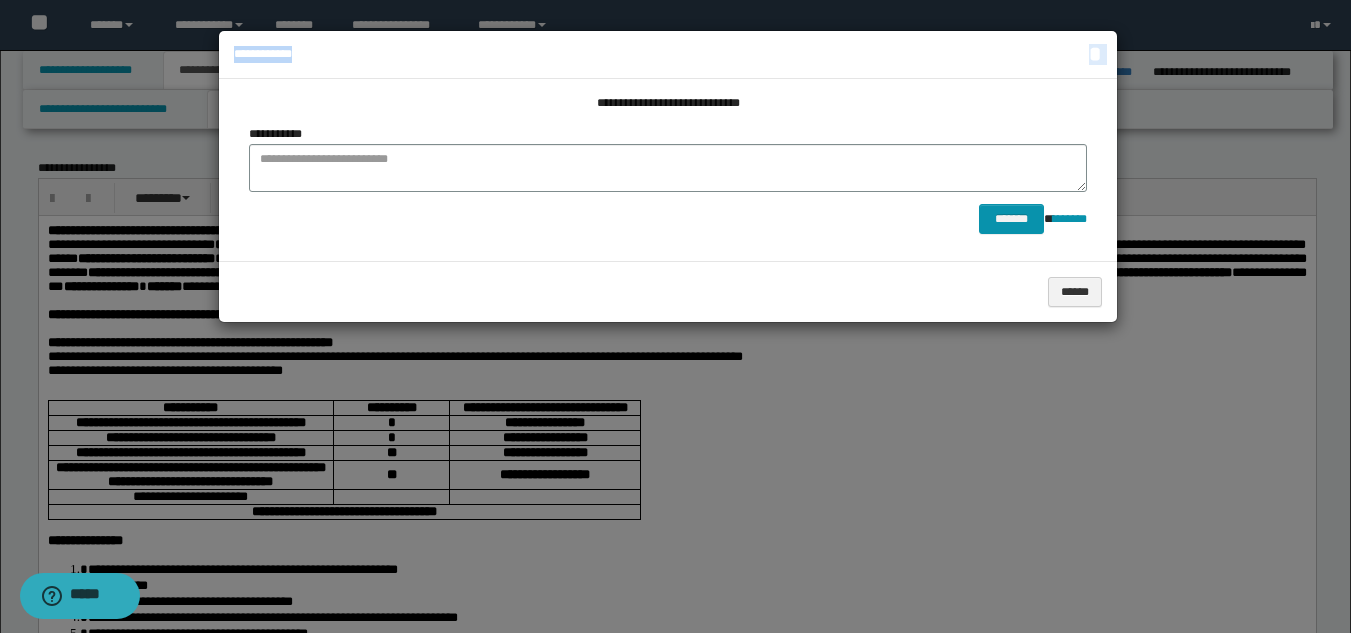 click on "*" at bounding box center (1094, 54) 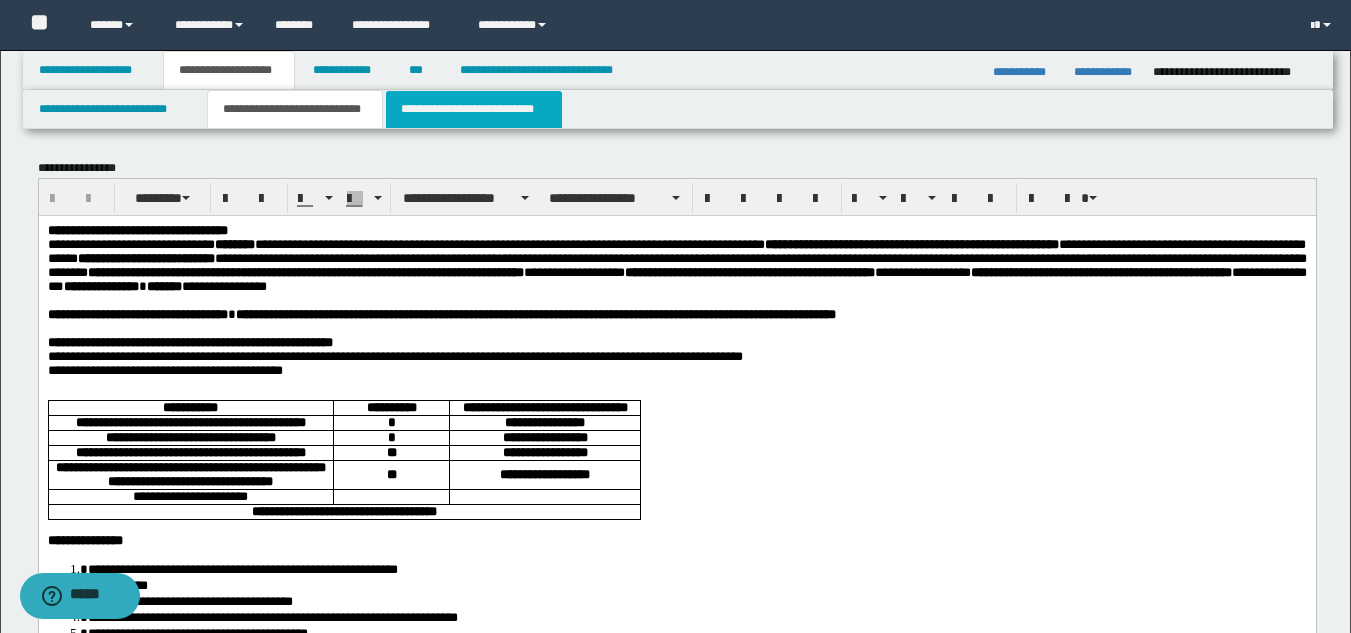 drag, startPoint x: 436, startPoint y: 120, endPoint x: 441, endPoint y: 130, distance: 11.18034 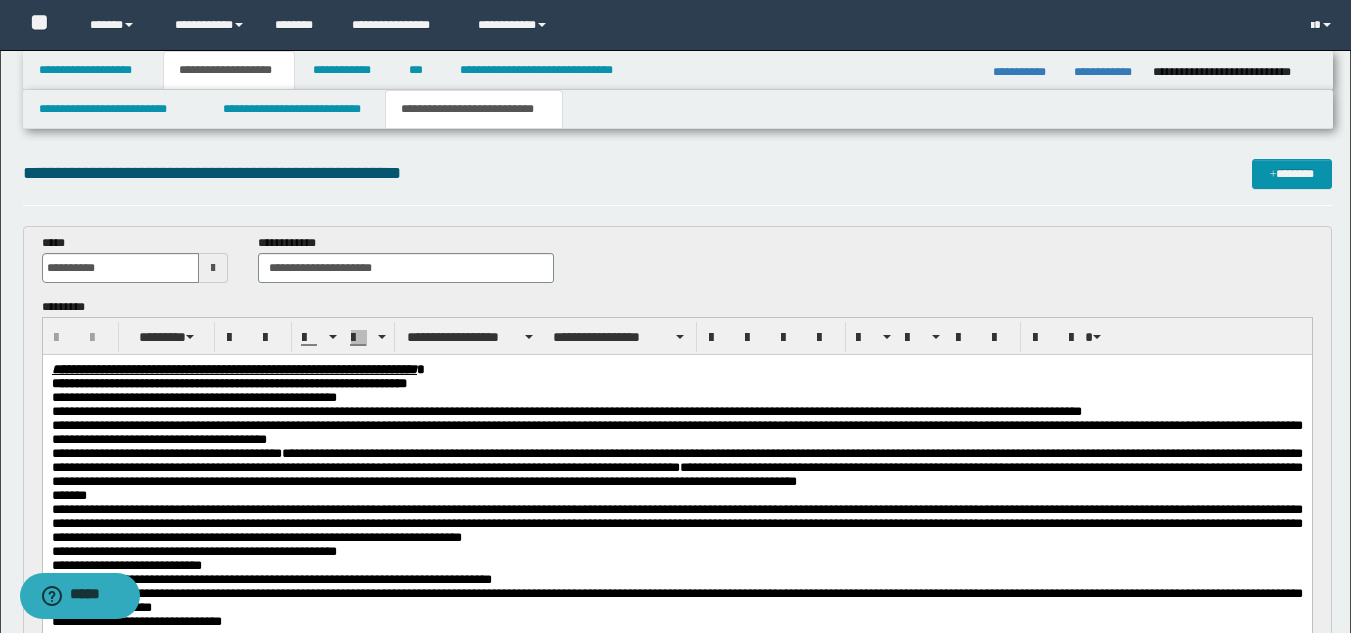 scroll, scrollTop: 0, scrollLeft: 0, axis: both 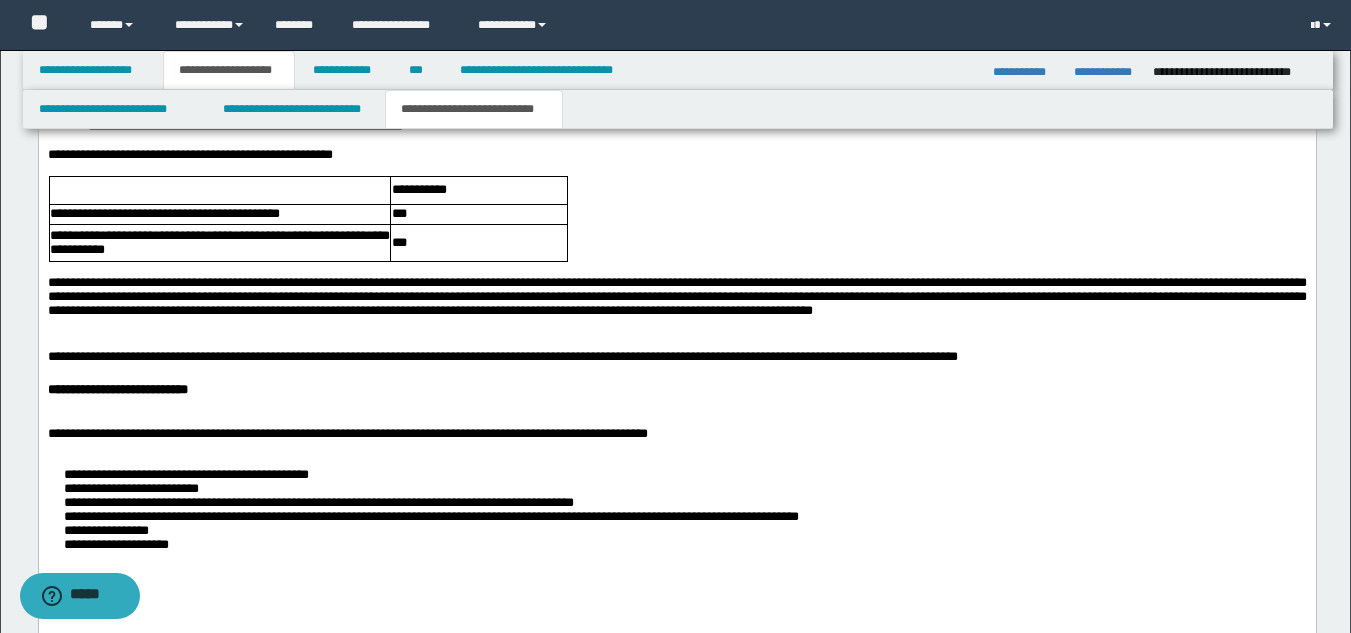 click at bounding box center (676, 341) 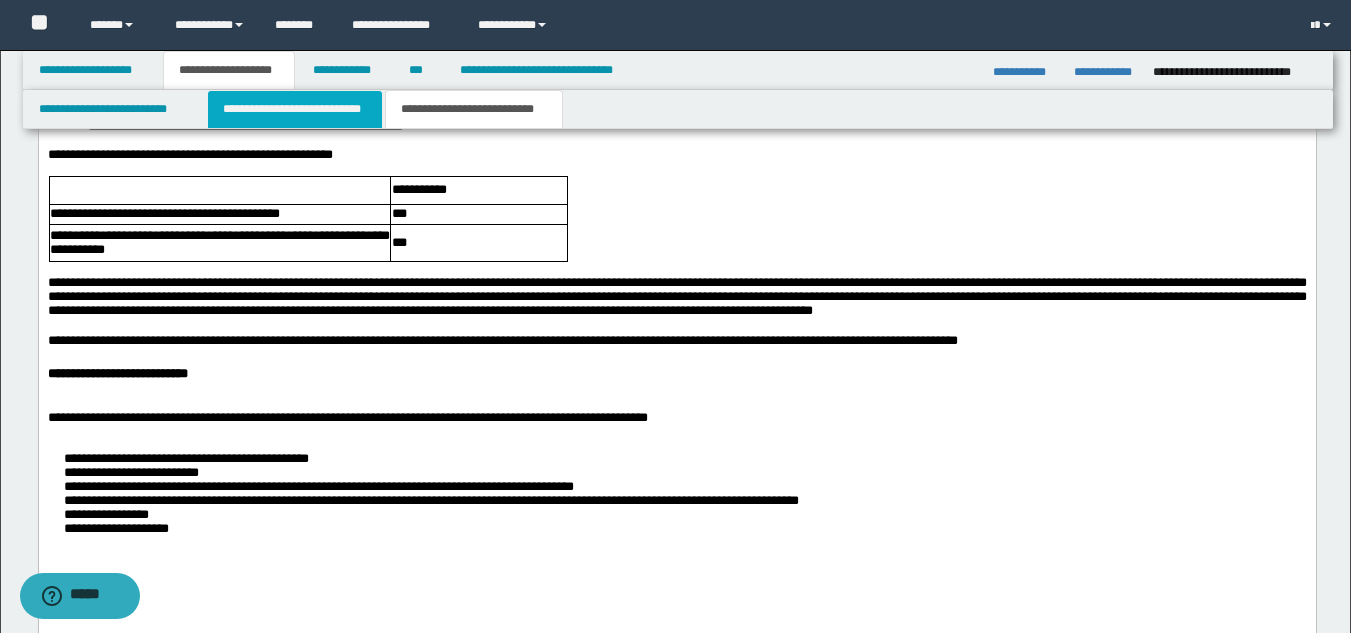 click on "**********" at bounding box center (295, 109) 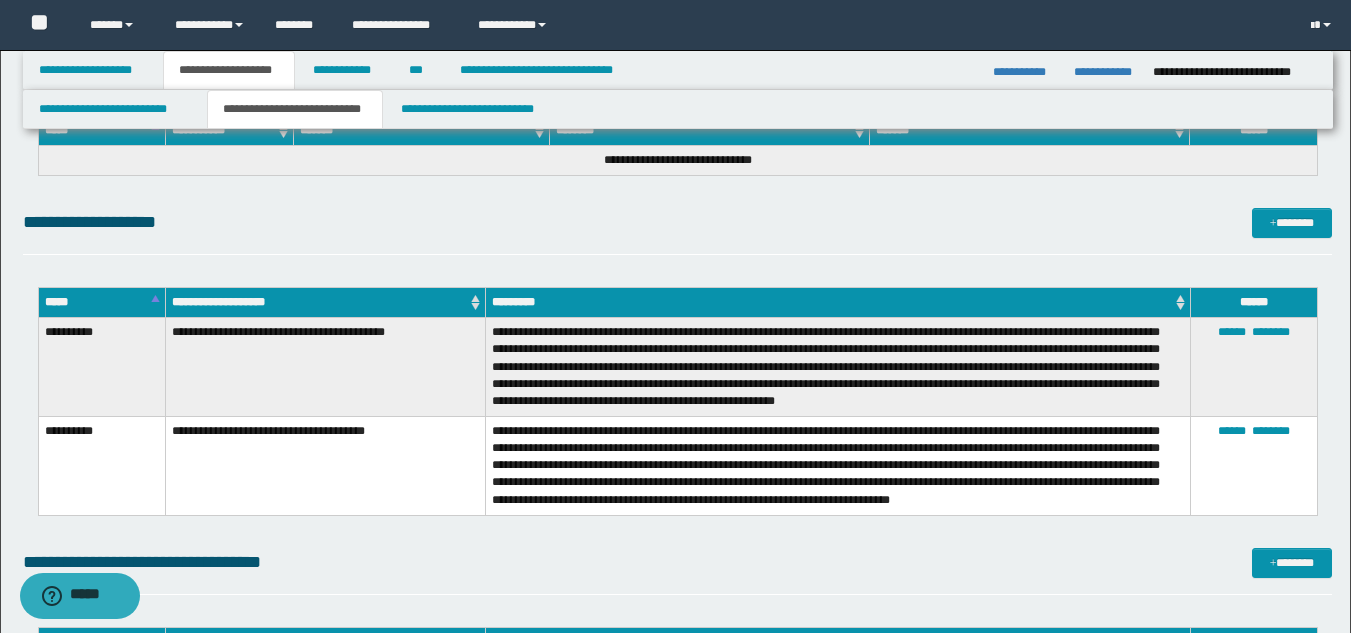 scroll, scrollTop: 3559, scrollLeft: 0, axis: vertical 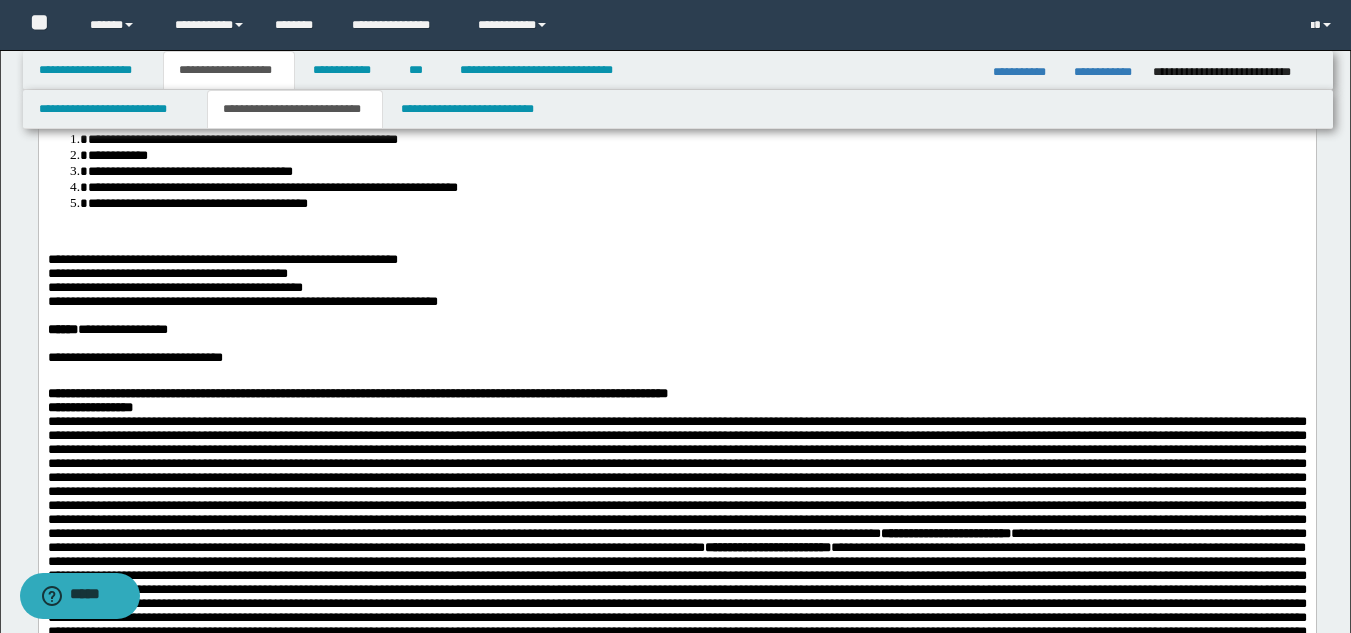 drag, startPoint x: 1365, startPoint y: 419, endPoint x: 667, endPoint y: 487, distance: 701.3045 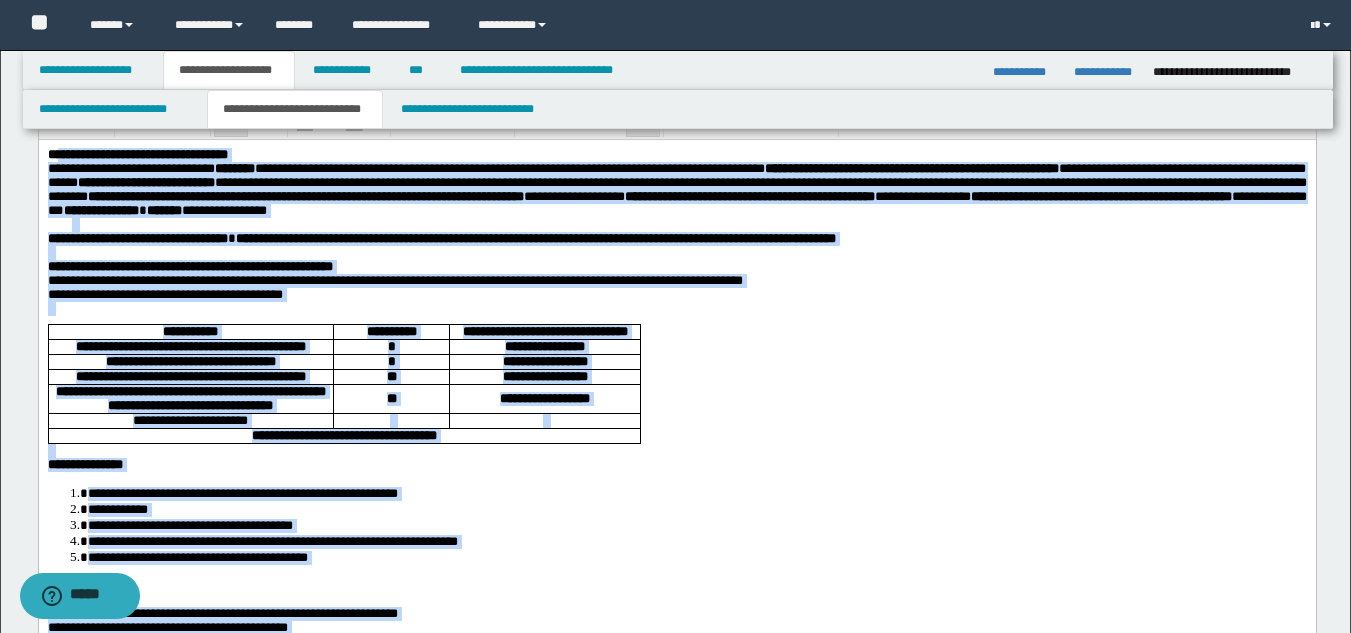 scroll, scrollTop: 0, scrollLeft: 0, axis: both 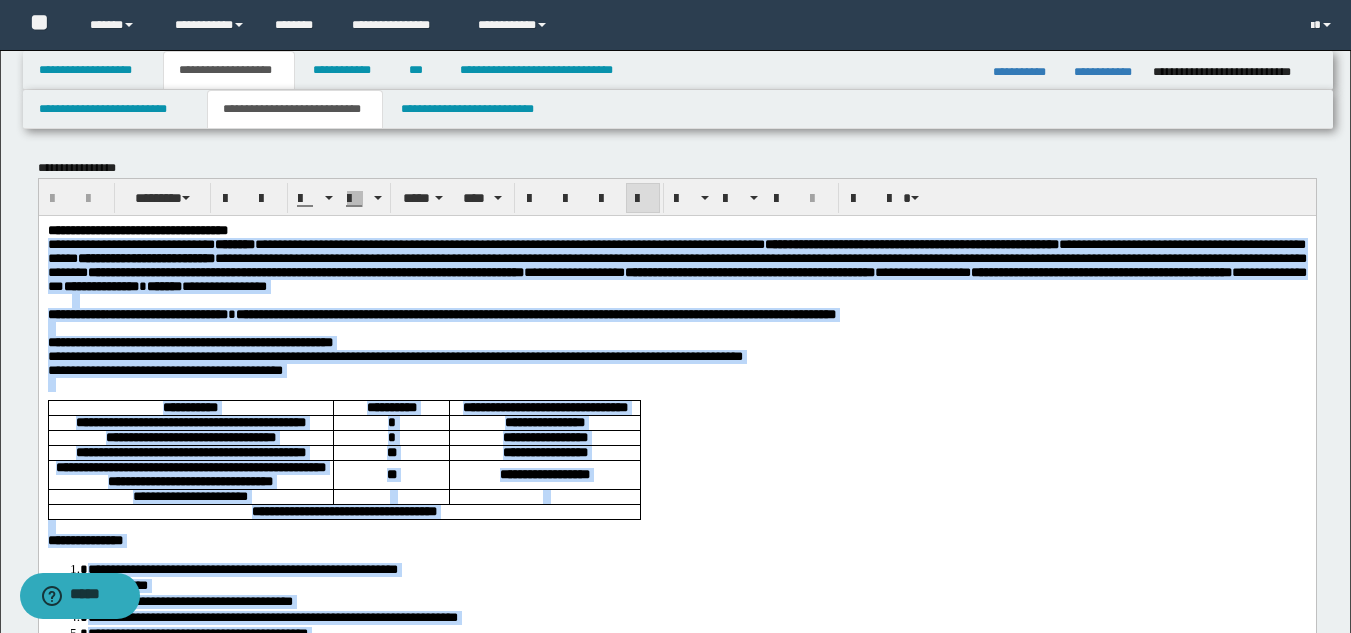 drag, startPoint x: 388, startPoint y: 923, endPoint x: 48, endPoint y: 248, distance: 755.7943 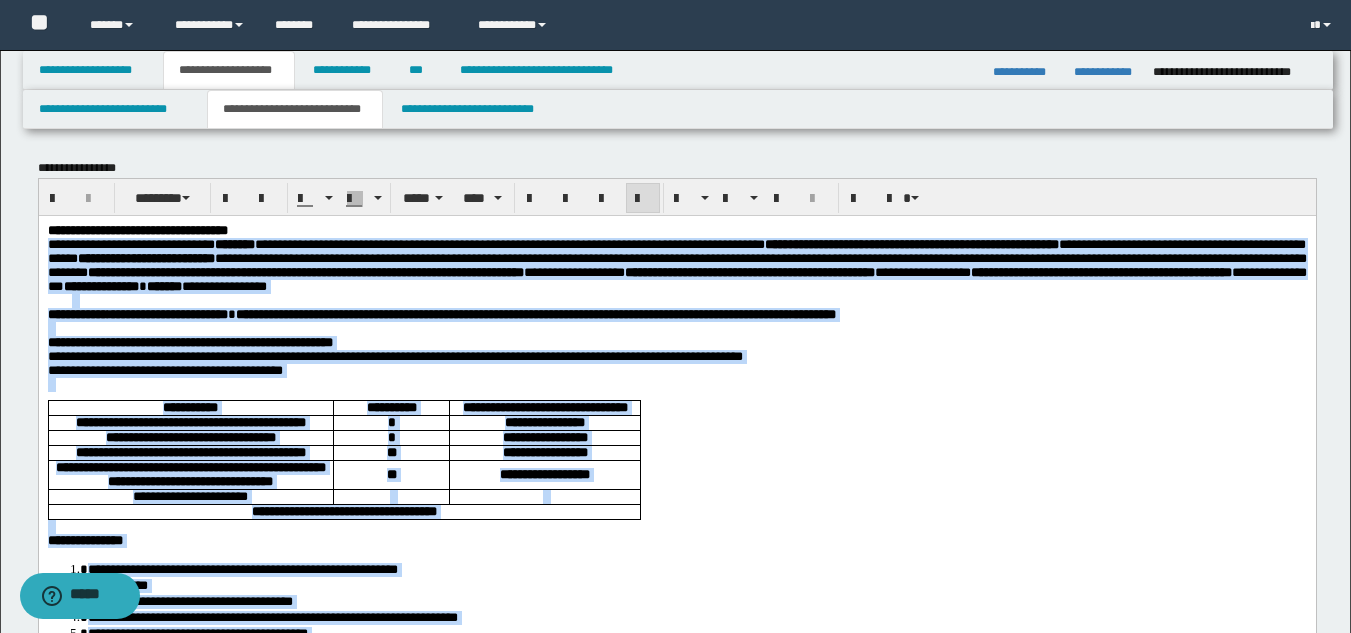 click on "**********" at bounding box center (676, 891) 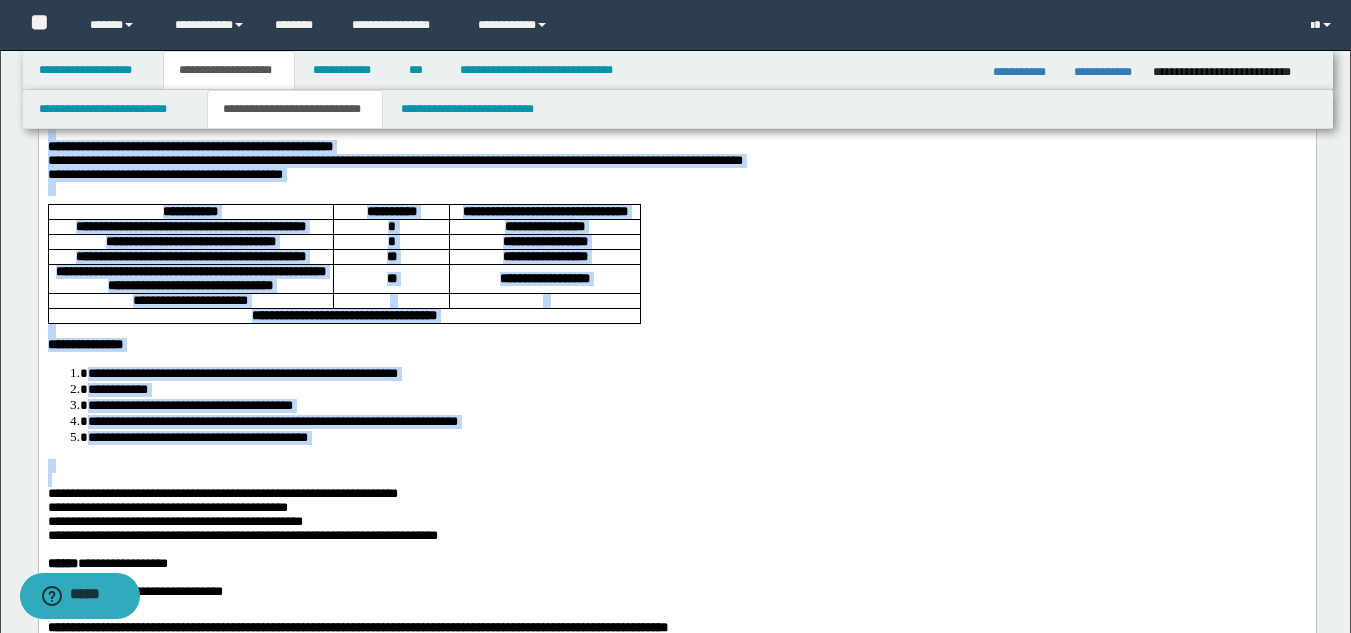 scroll, scrollTop: 356, scrollLeft: 0, axis: vertical 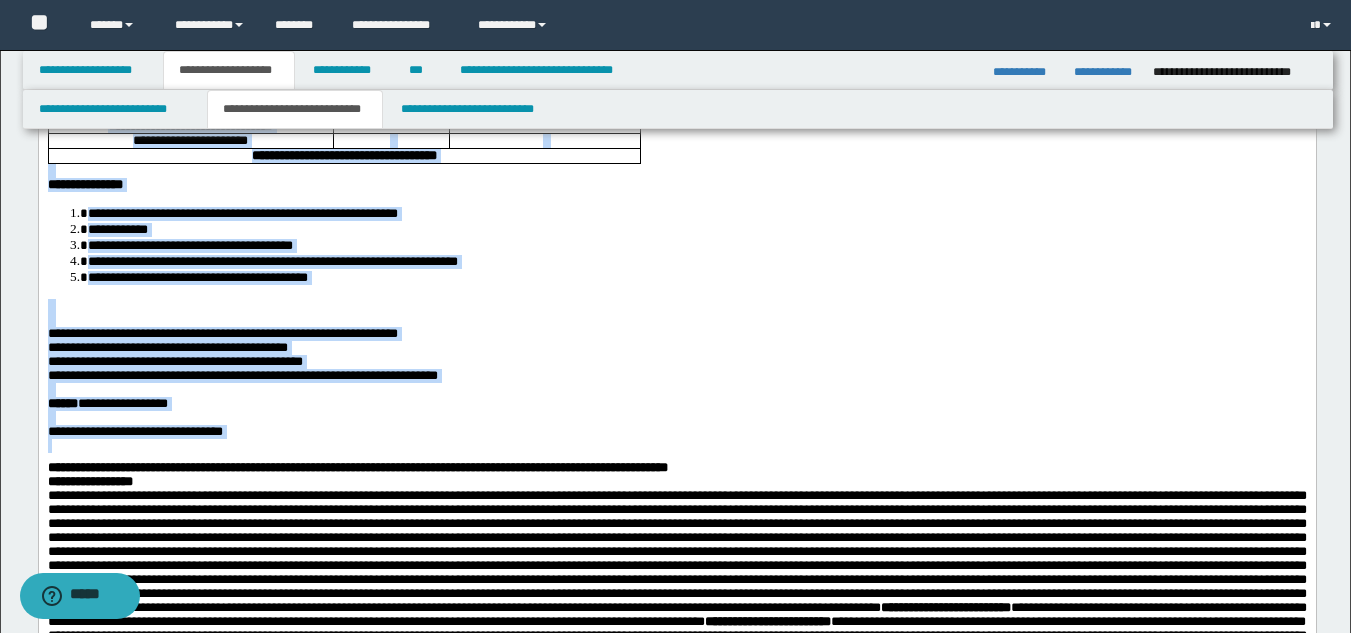 drag, startPoint x: 49, startPoint y: -112, endPoint x: 265, endPoint y: 564, distance: 709.67035 